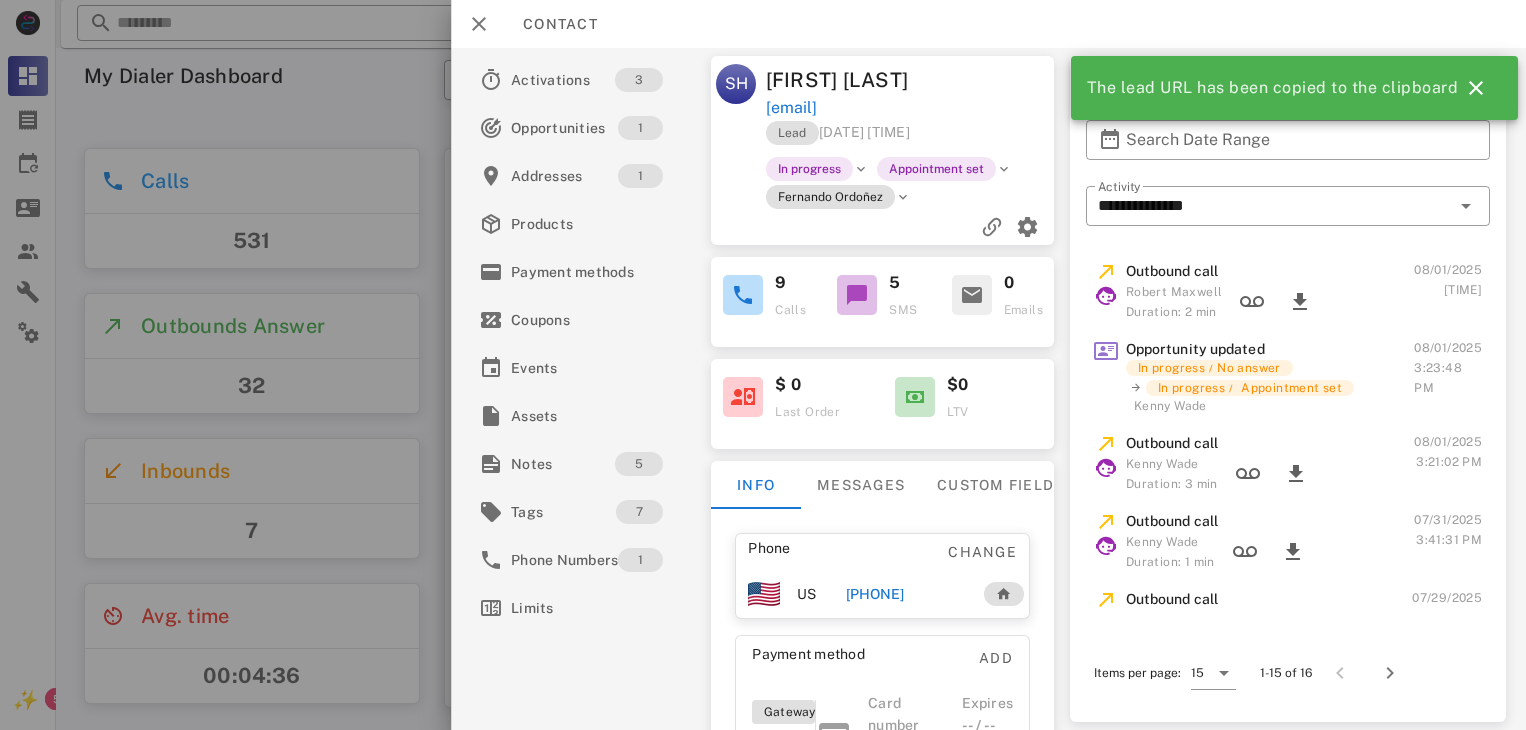 scroll, scrollTop: 0, scrollLeft: 0, axis: both 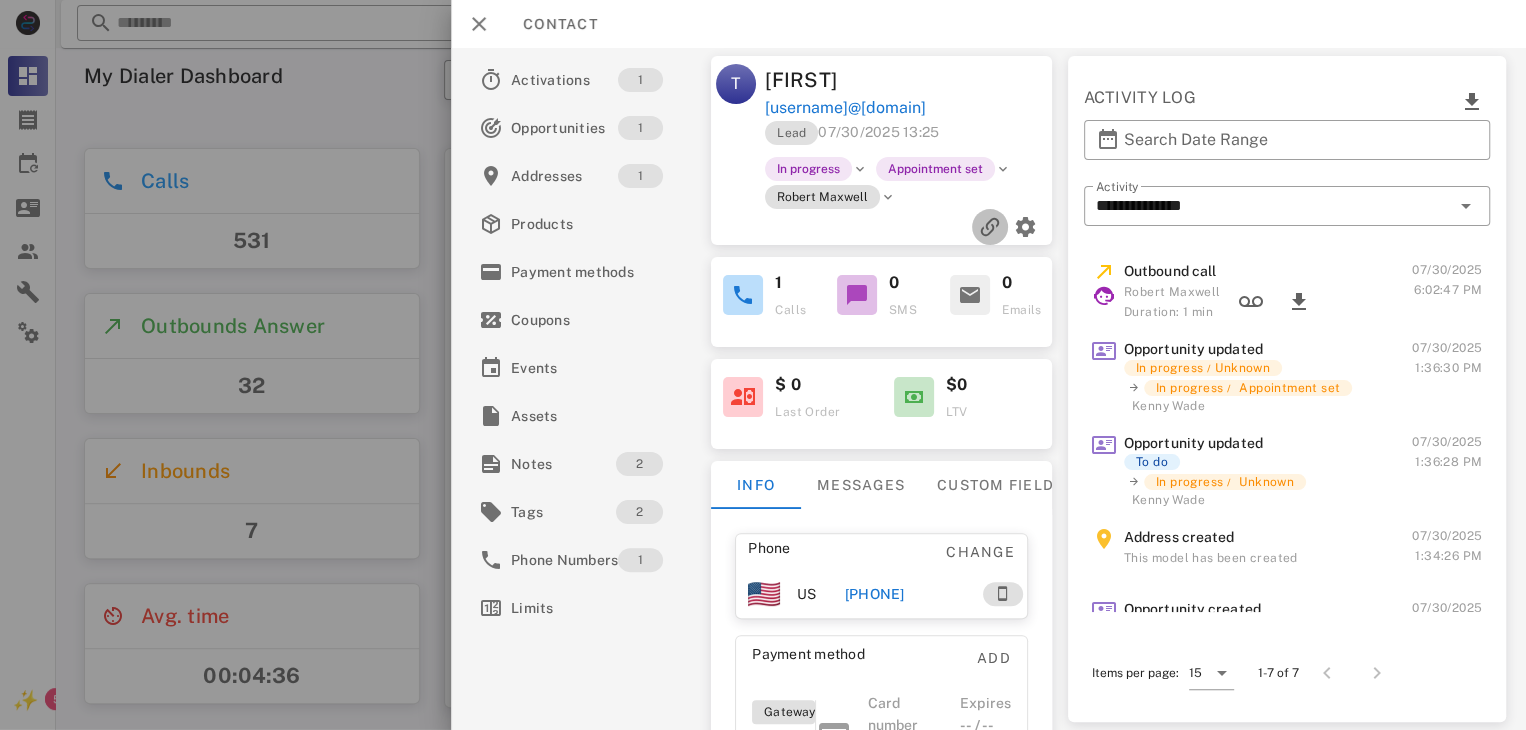 click at bounding box center [990, 227] 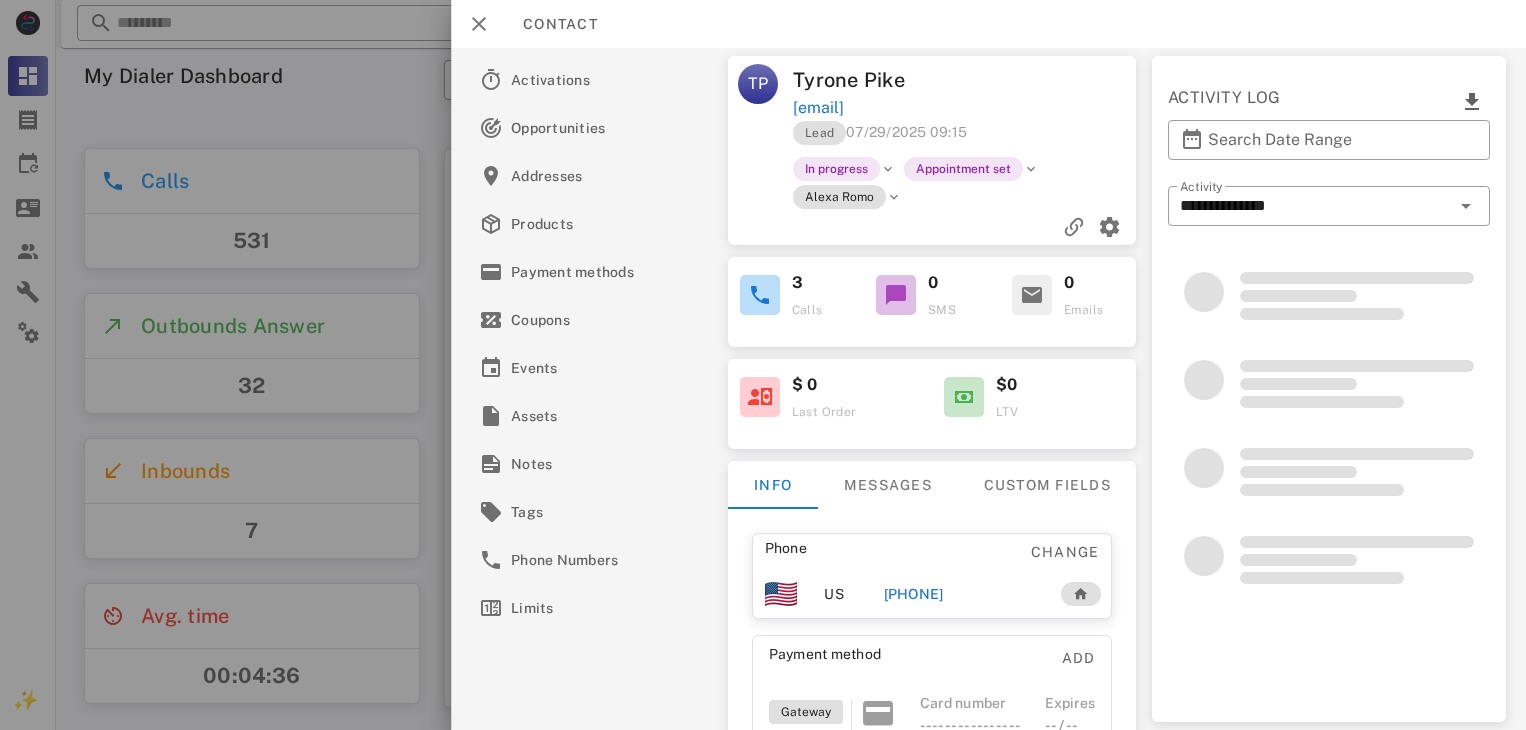 scroll, scrollTop: 0, scrollLeft: 0, axis: both 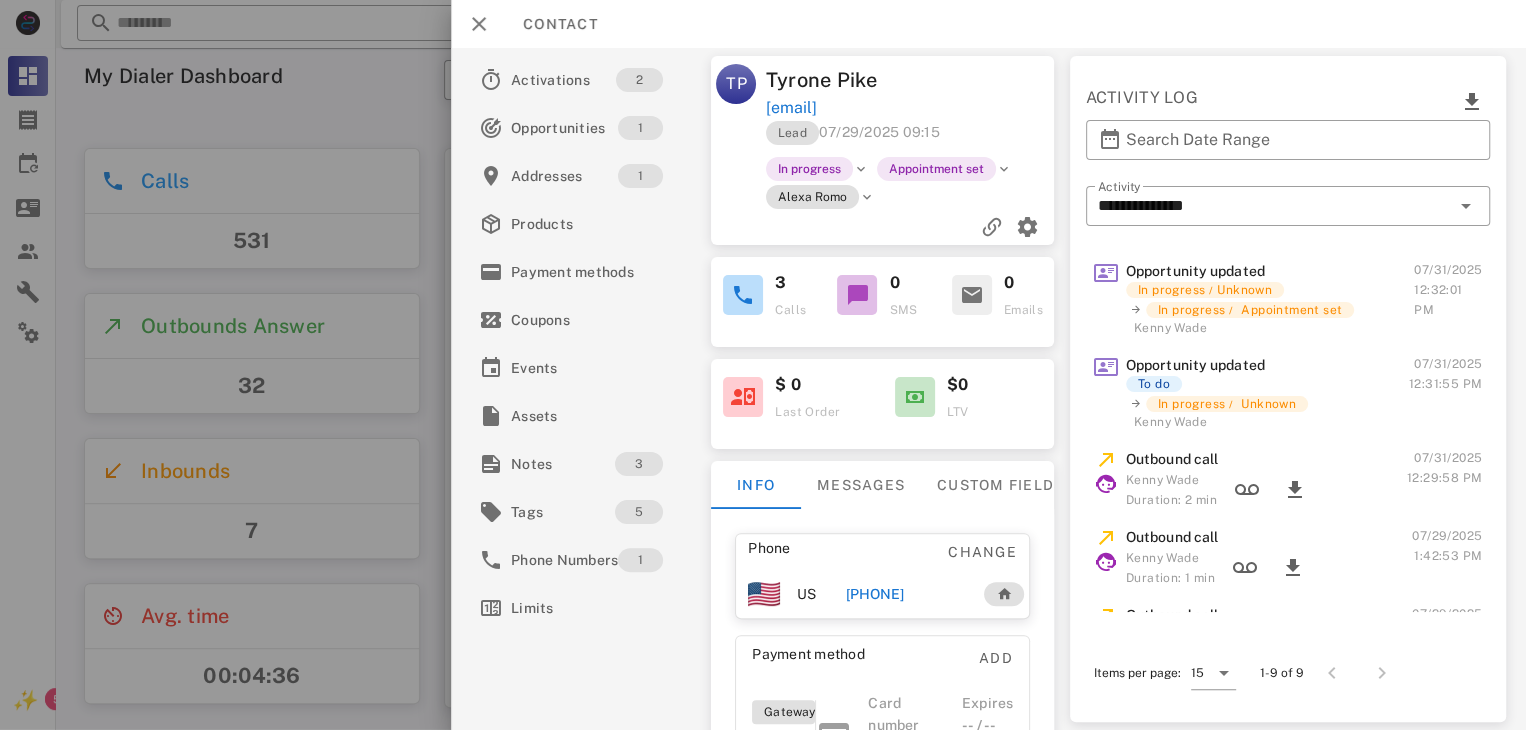 click on "**********" at bounding box center [1288, 162] 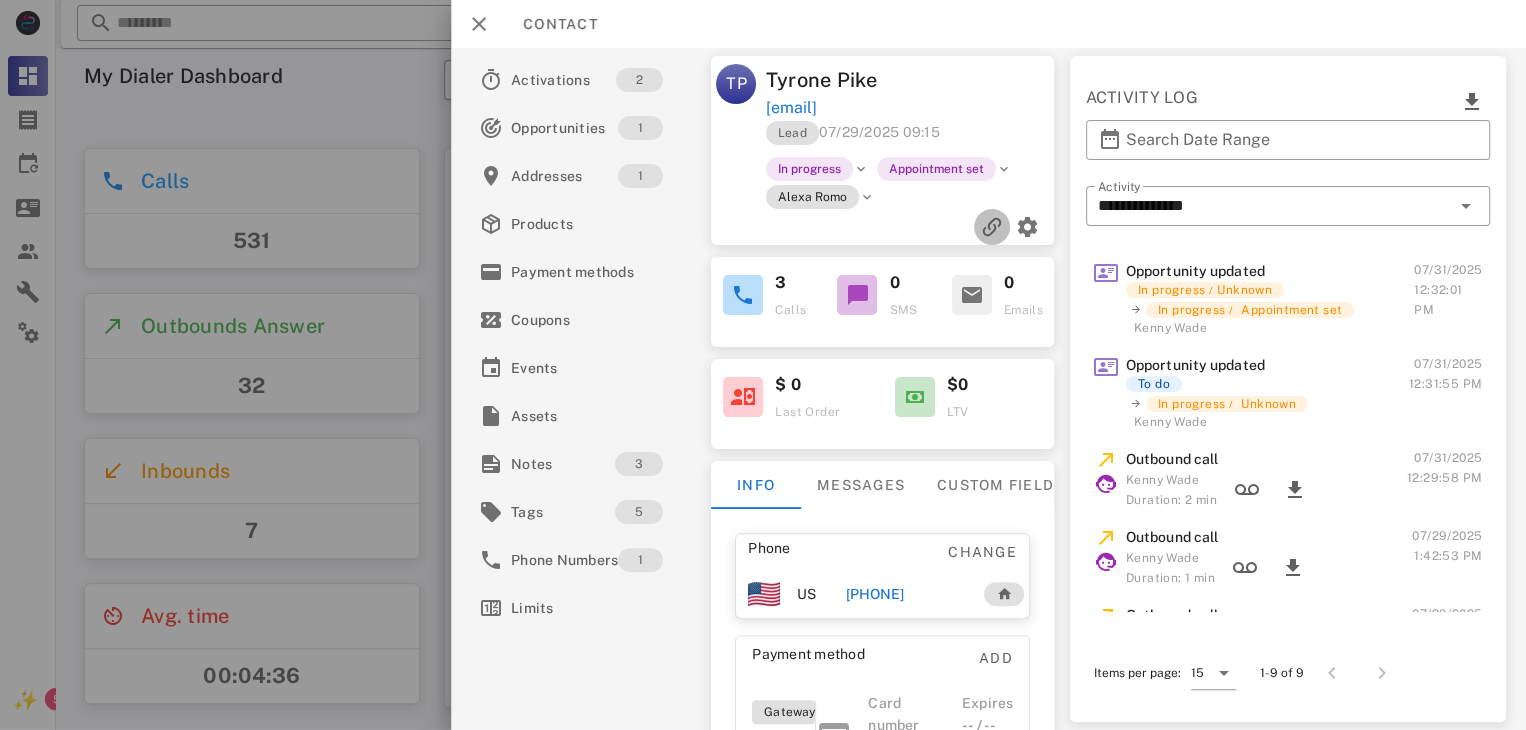 click at bounding box center [992, 227] 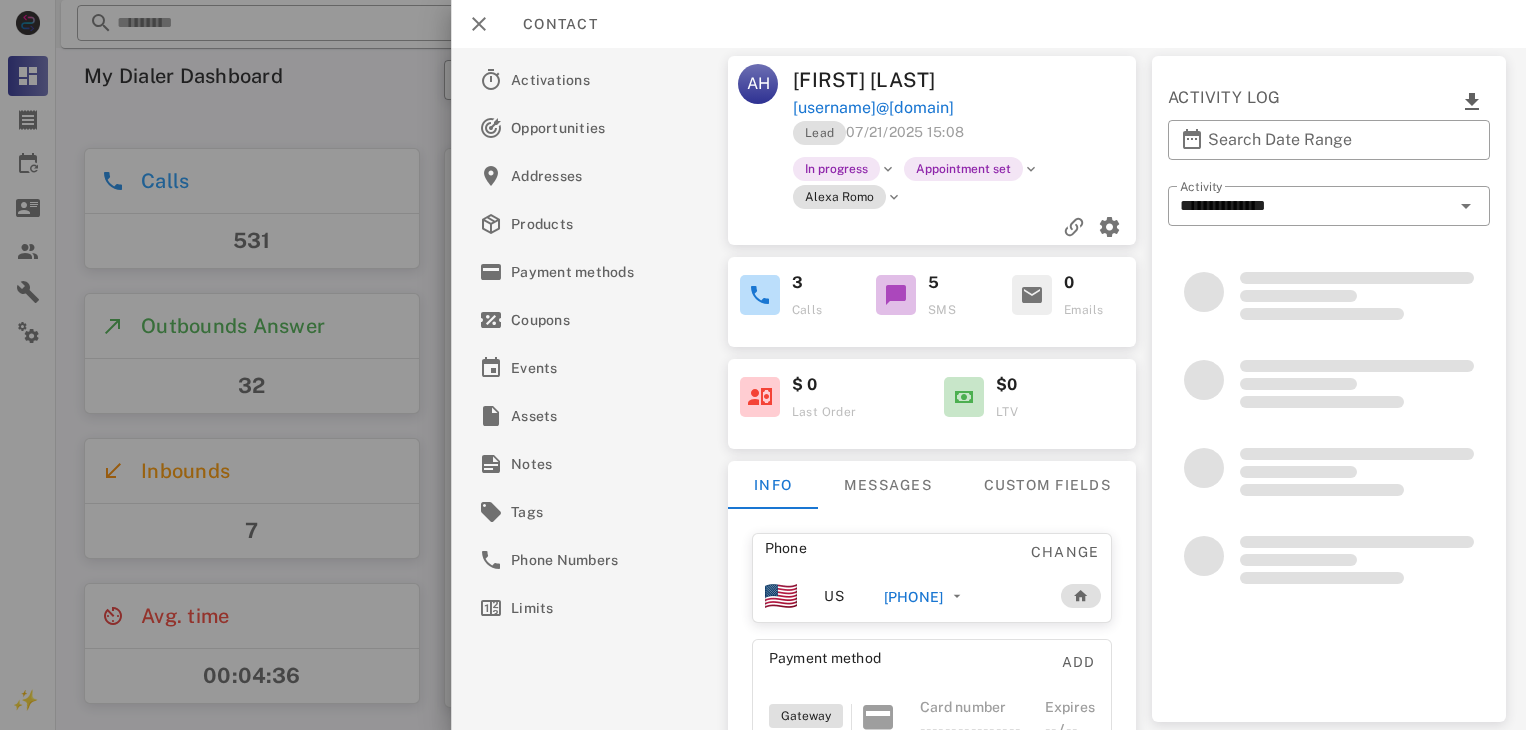 scroll, scrollTop: 0, scrollLeft: 0, axis: both 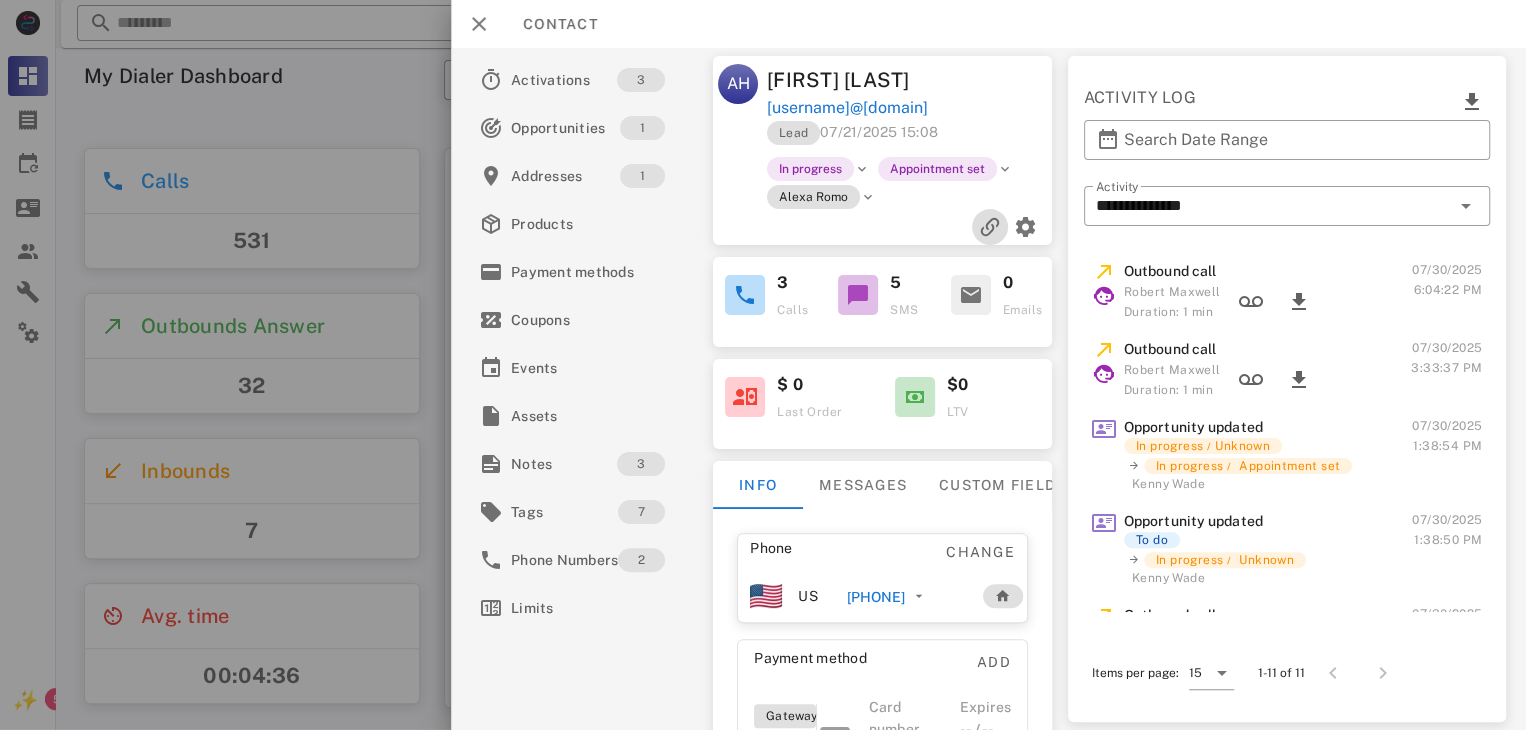 click at bounding box center (990, 227) 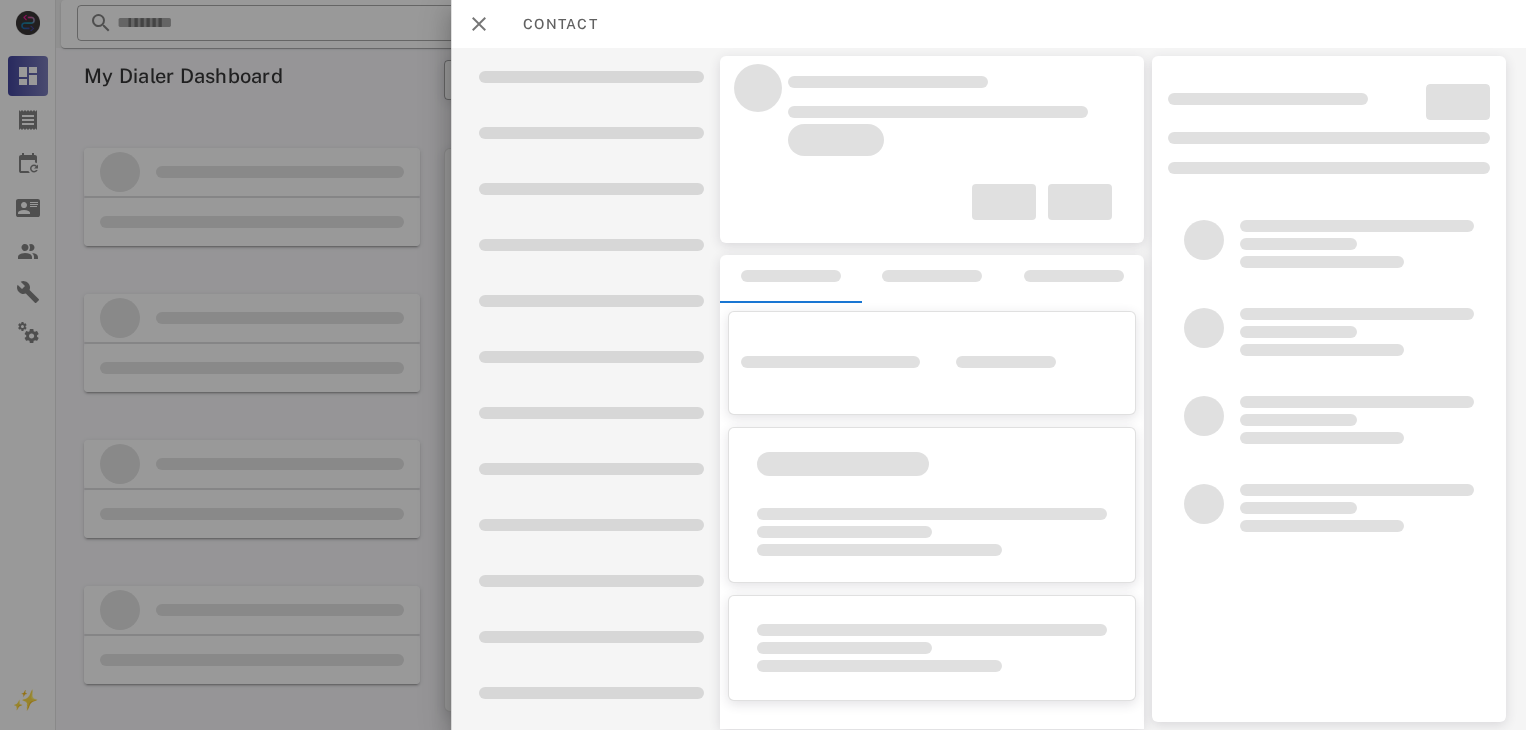 scroll, scrollTop: 0, scrollLeft: 0, axis: both 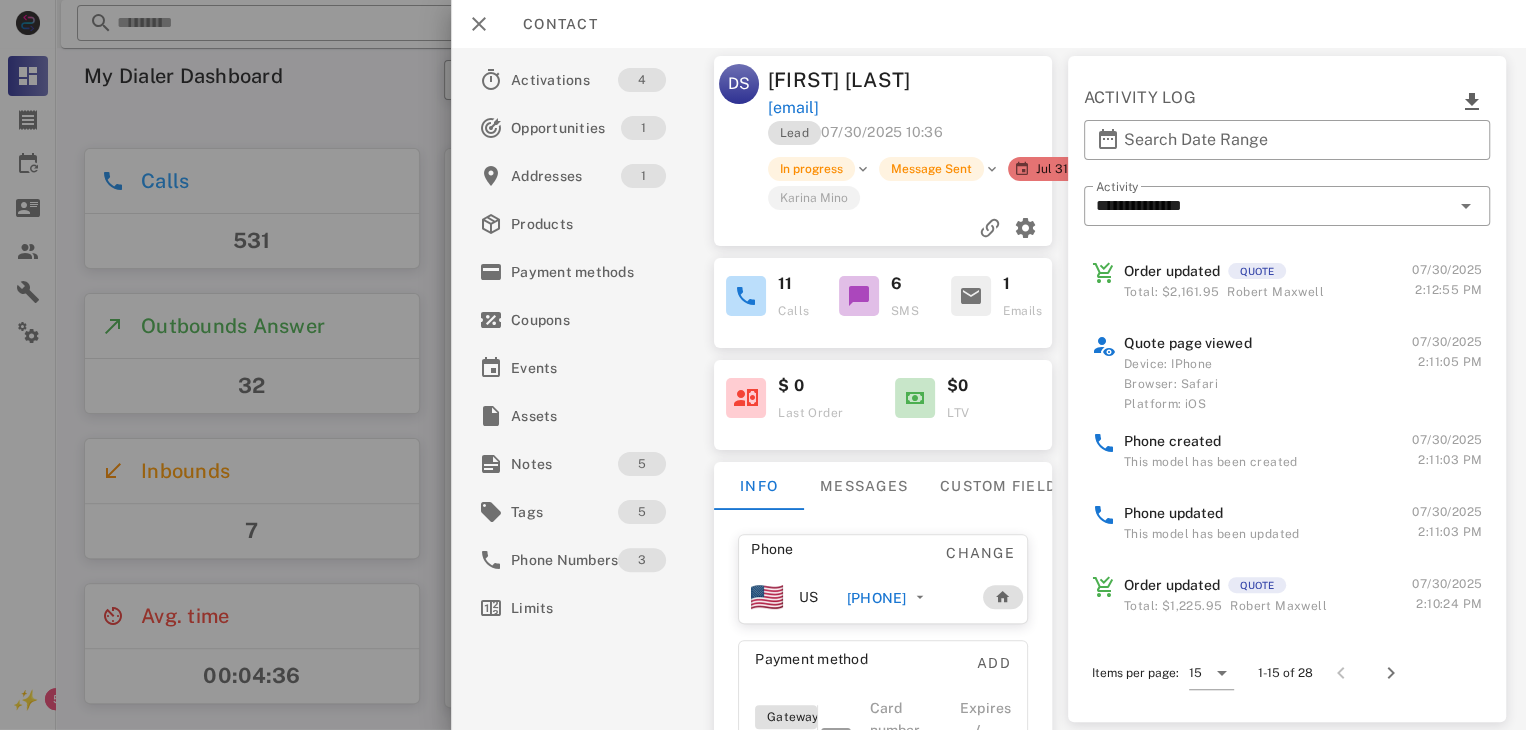 click at bounding box center (883, 228) 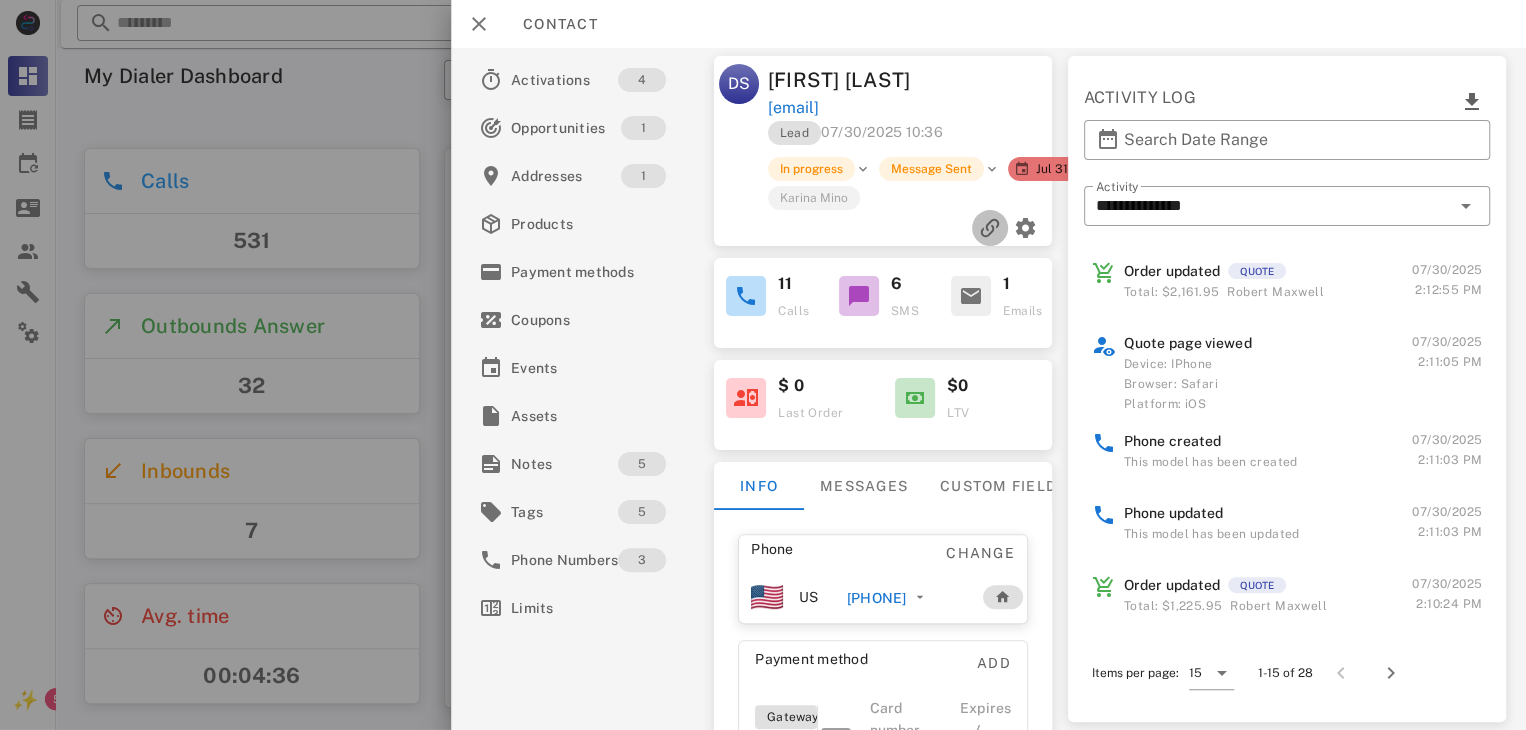click at bounding box center [990, 228] 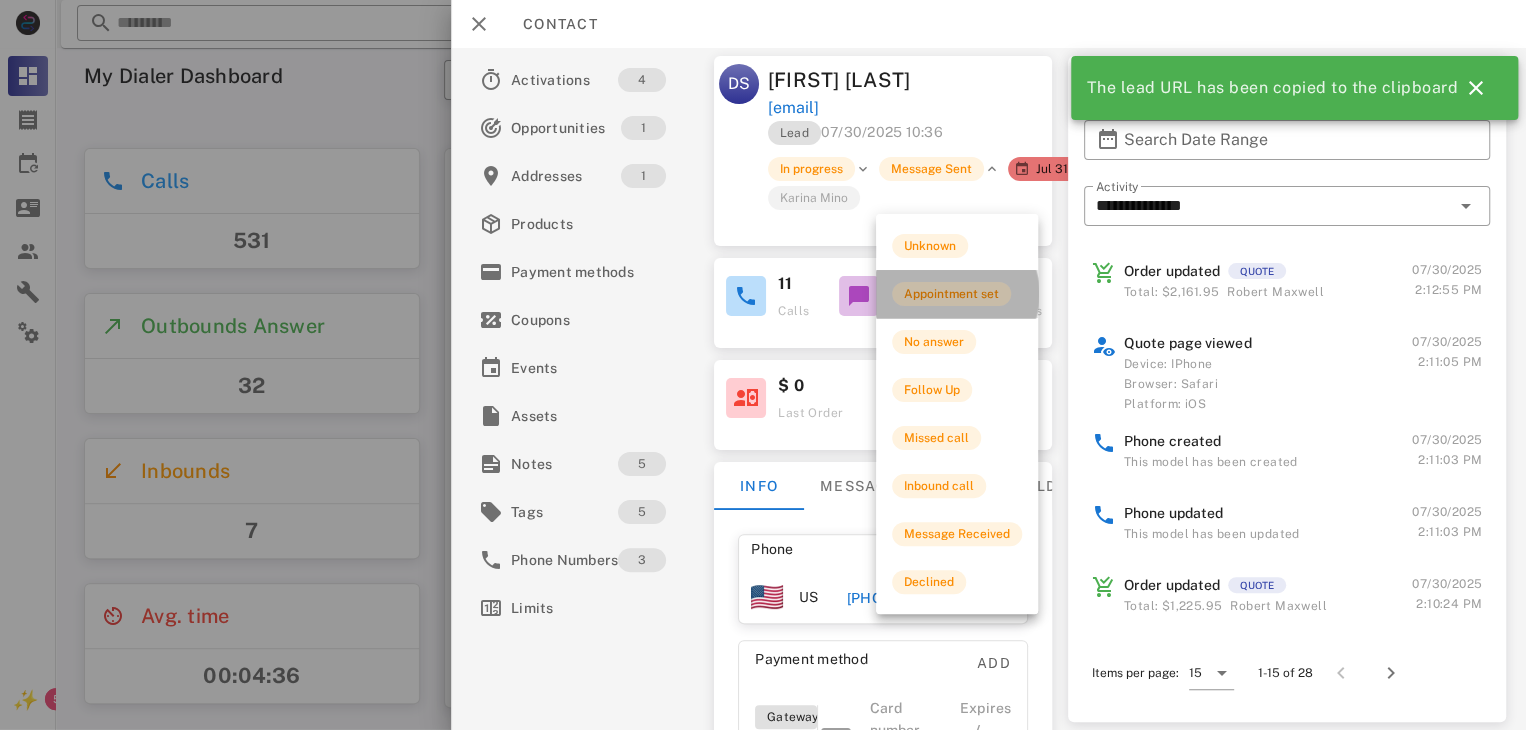 click on "Appointment set" at bounding box center [951, 294] 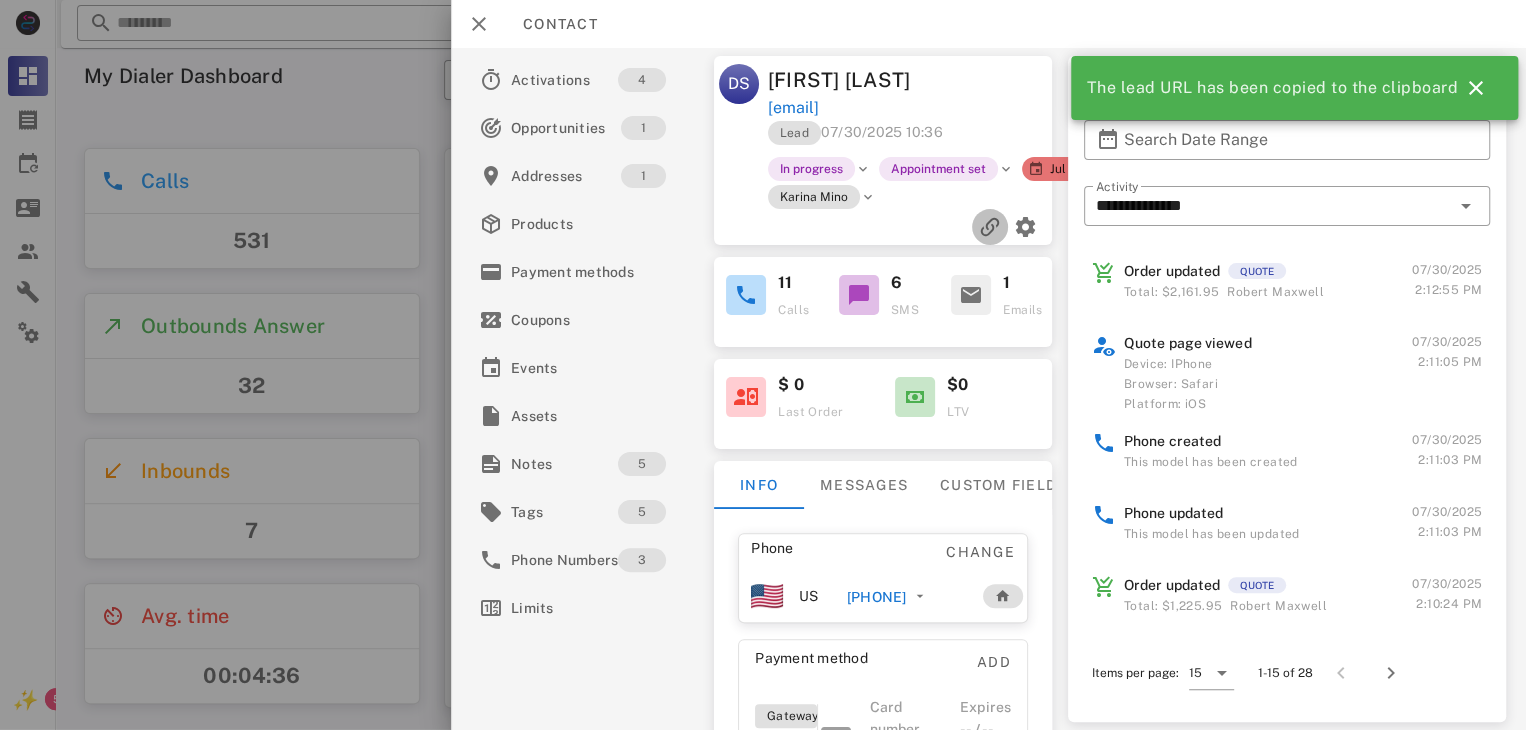 click at bounding box center (990, 227) 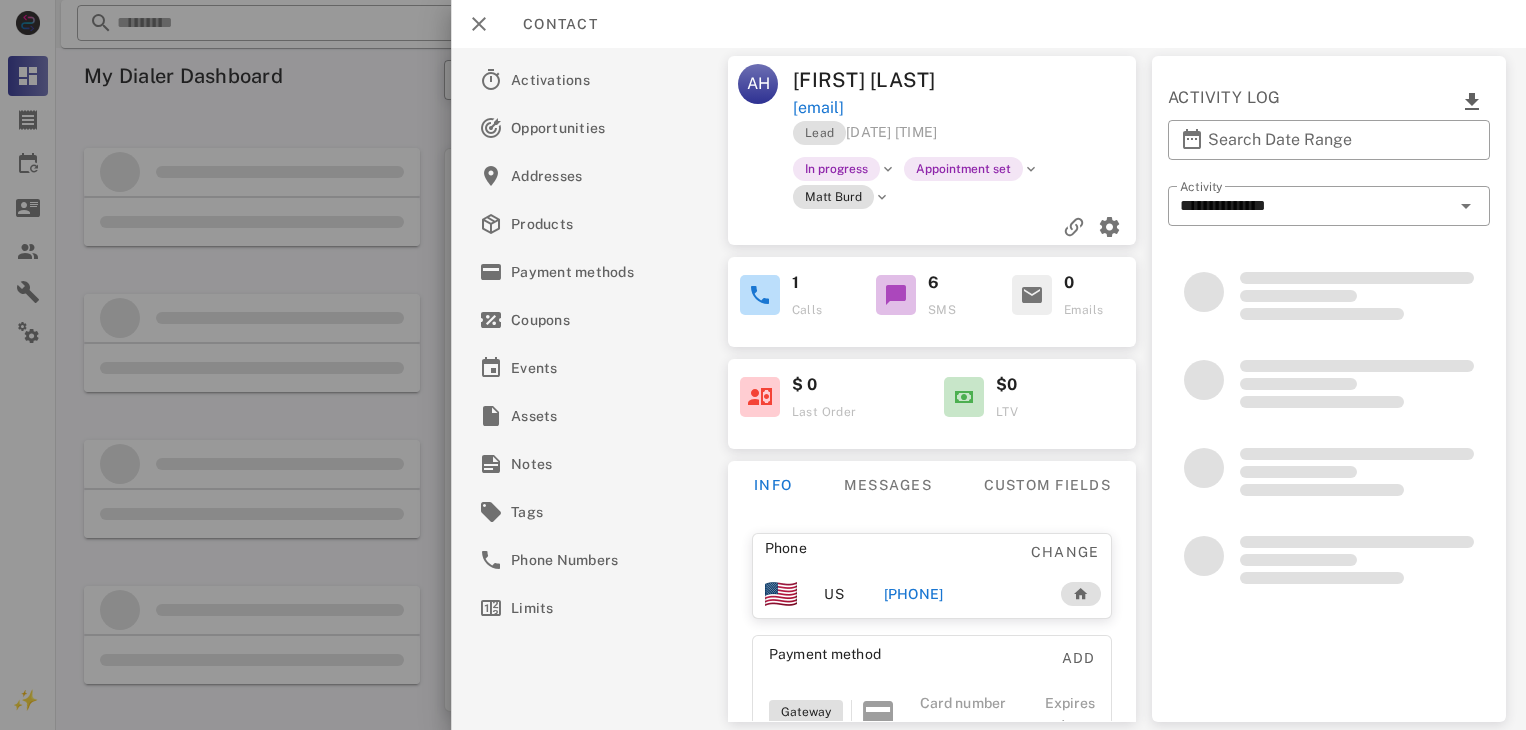 scroll, scrollTop: 0, scrollLeft: 0, axis: both 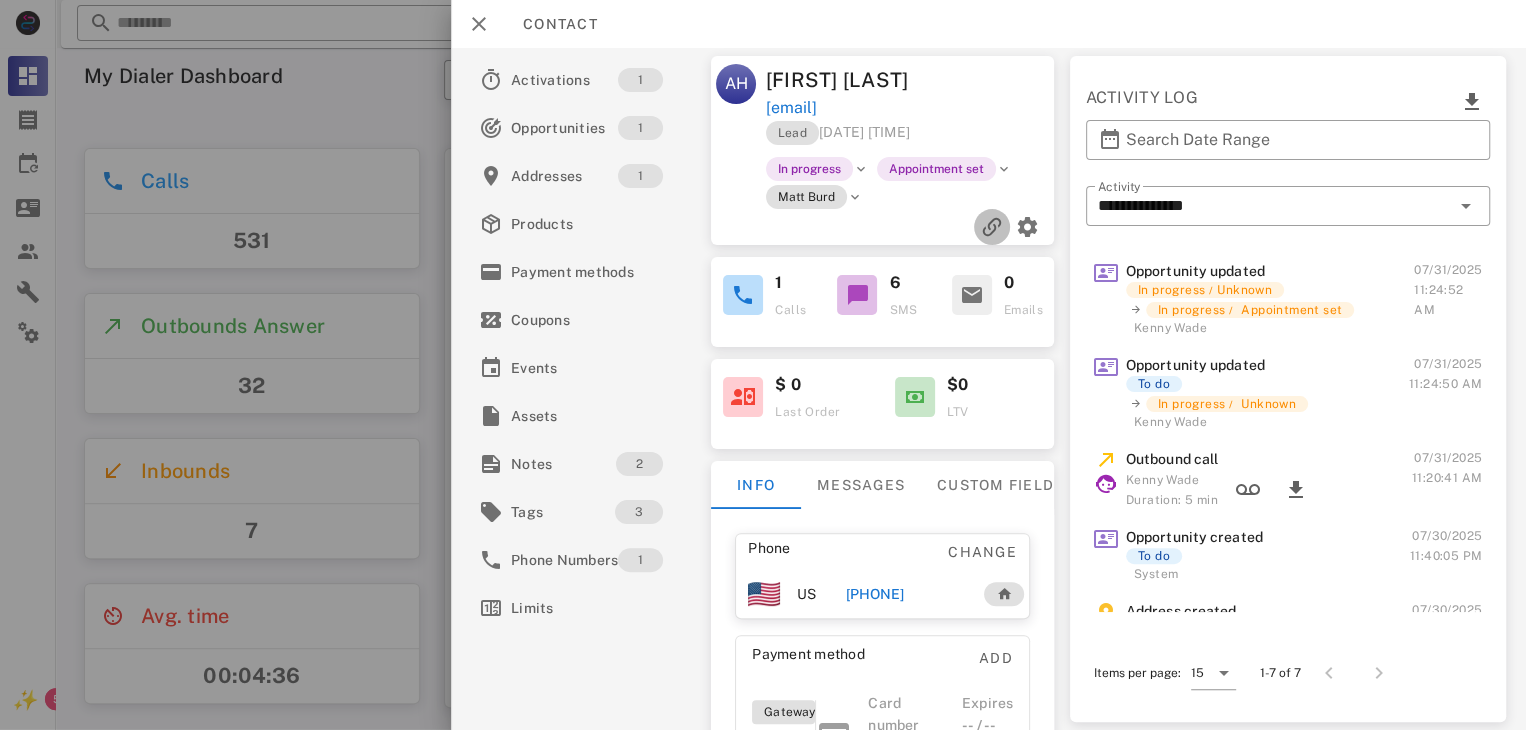 click at bounding box center (992, 227) 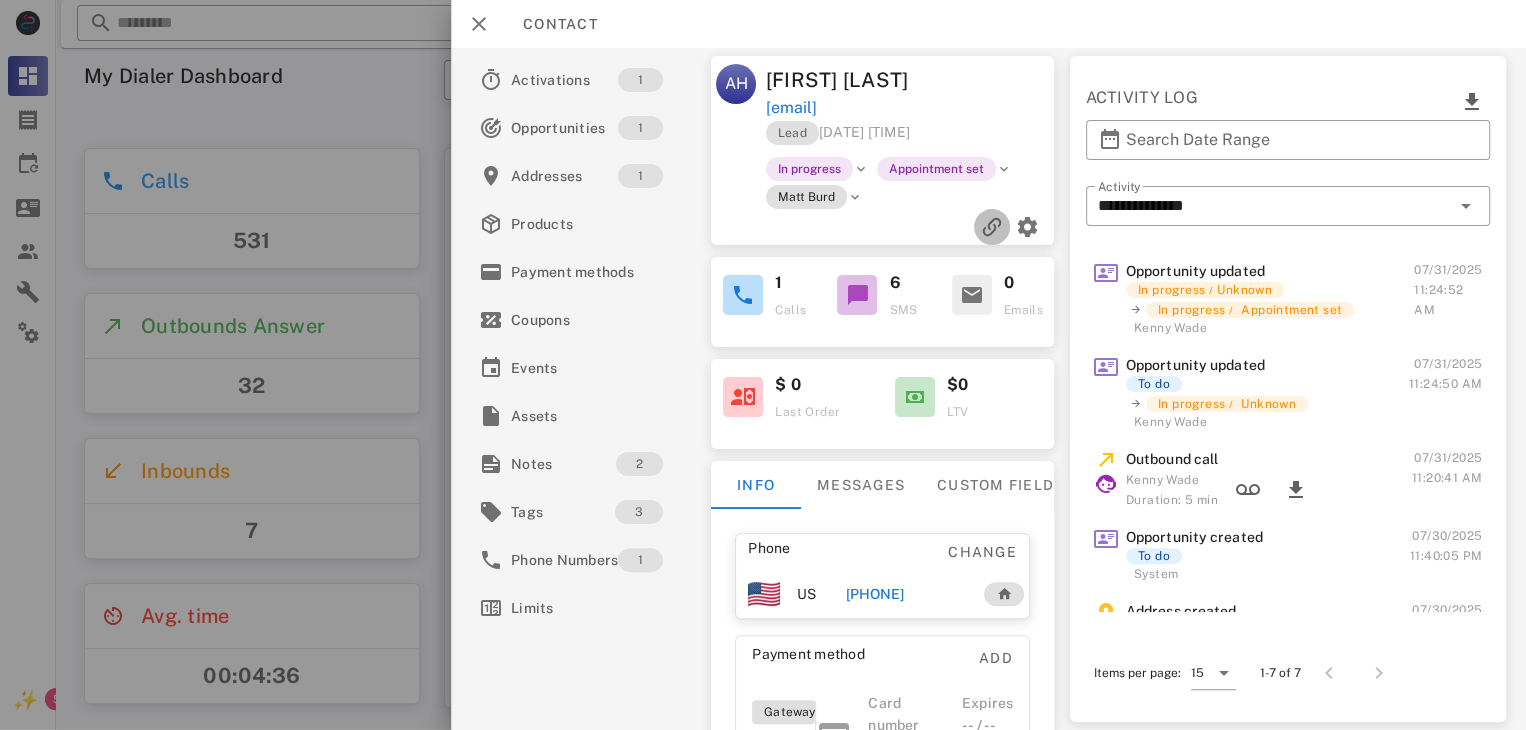 click at bounding box center [992, 227] 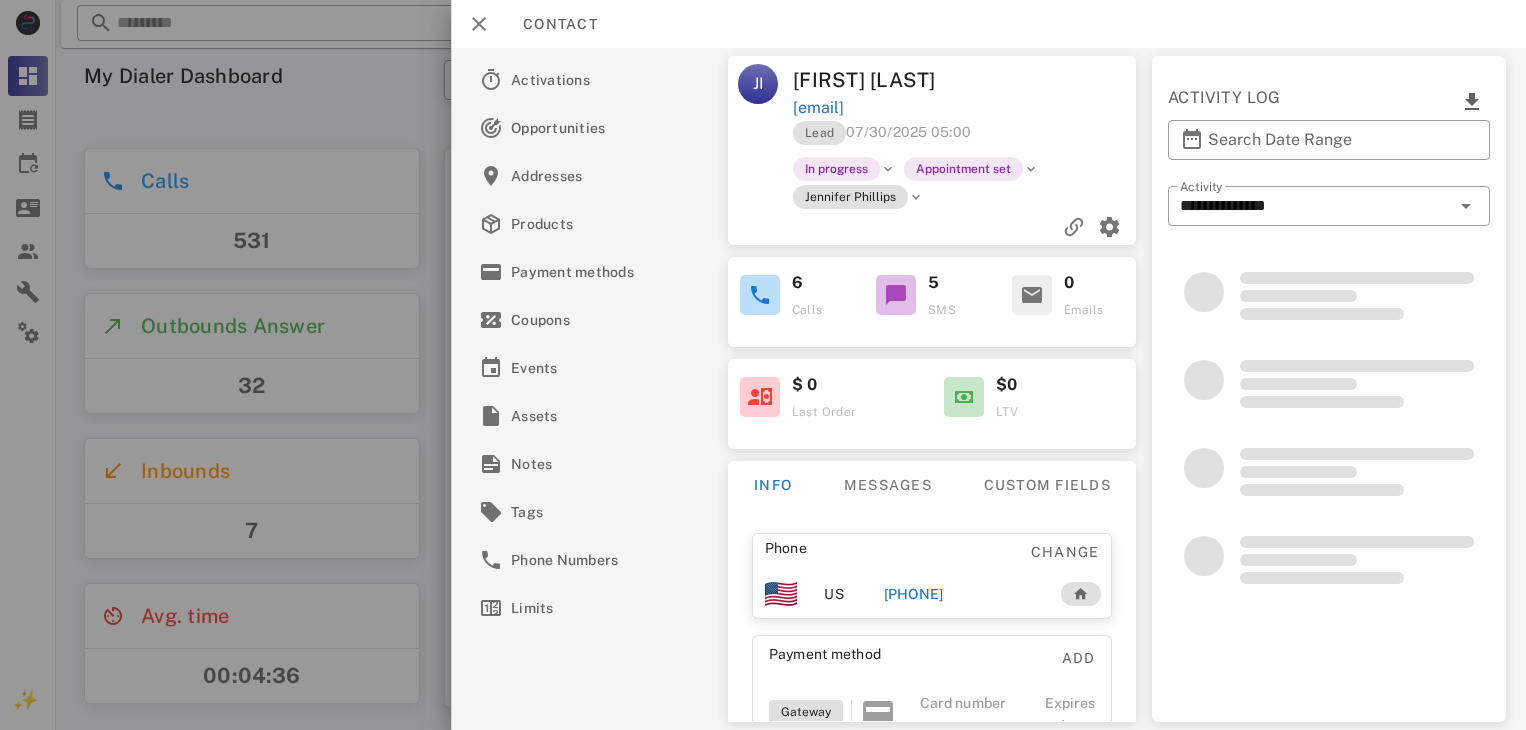 scroll, scrollTop: 0, scrollLeft: 0, axis: both 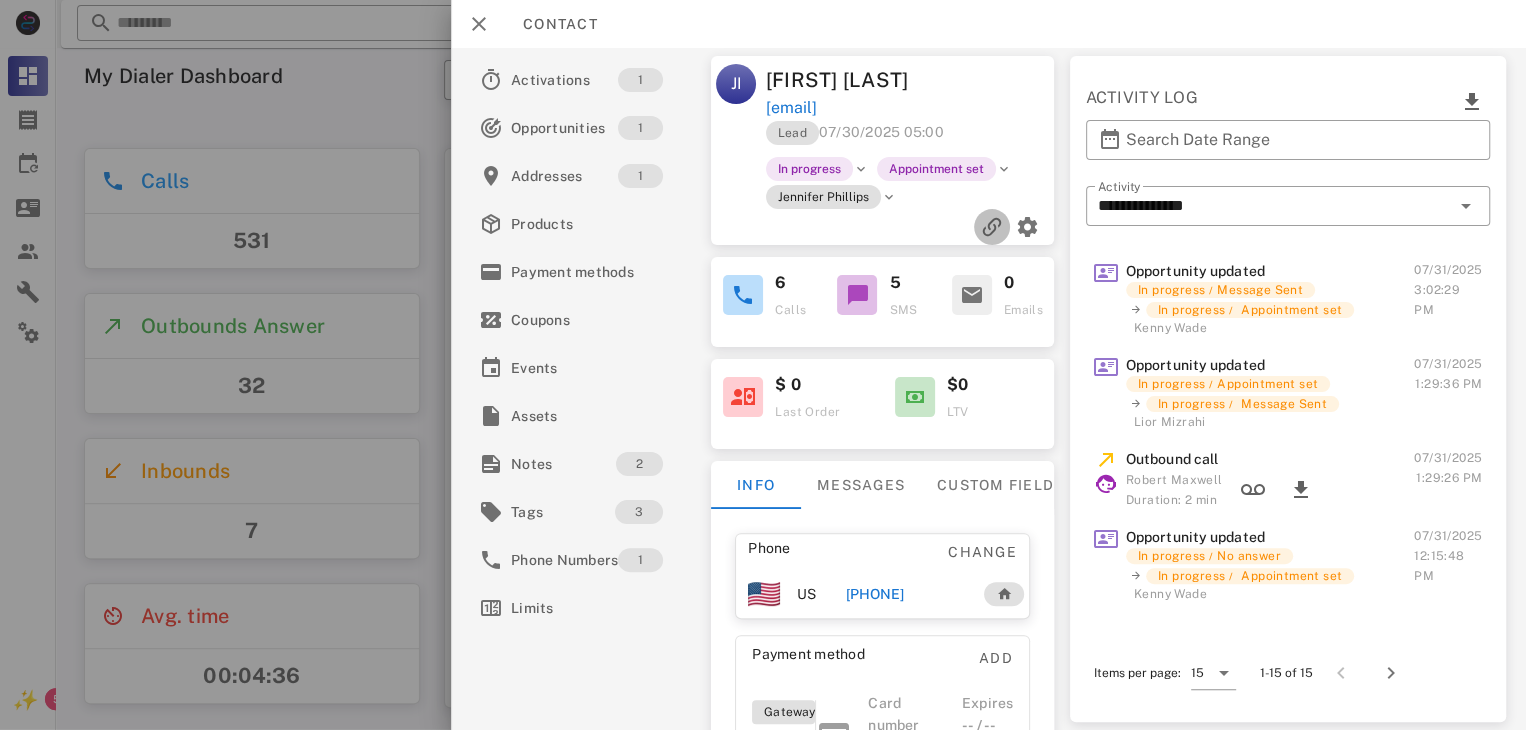 click at bounding box center (992, 227) 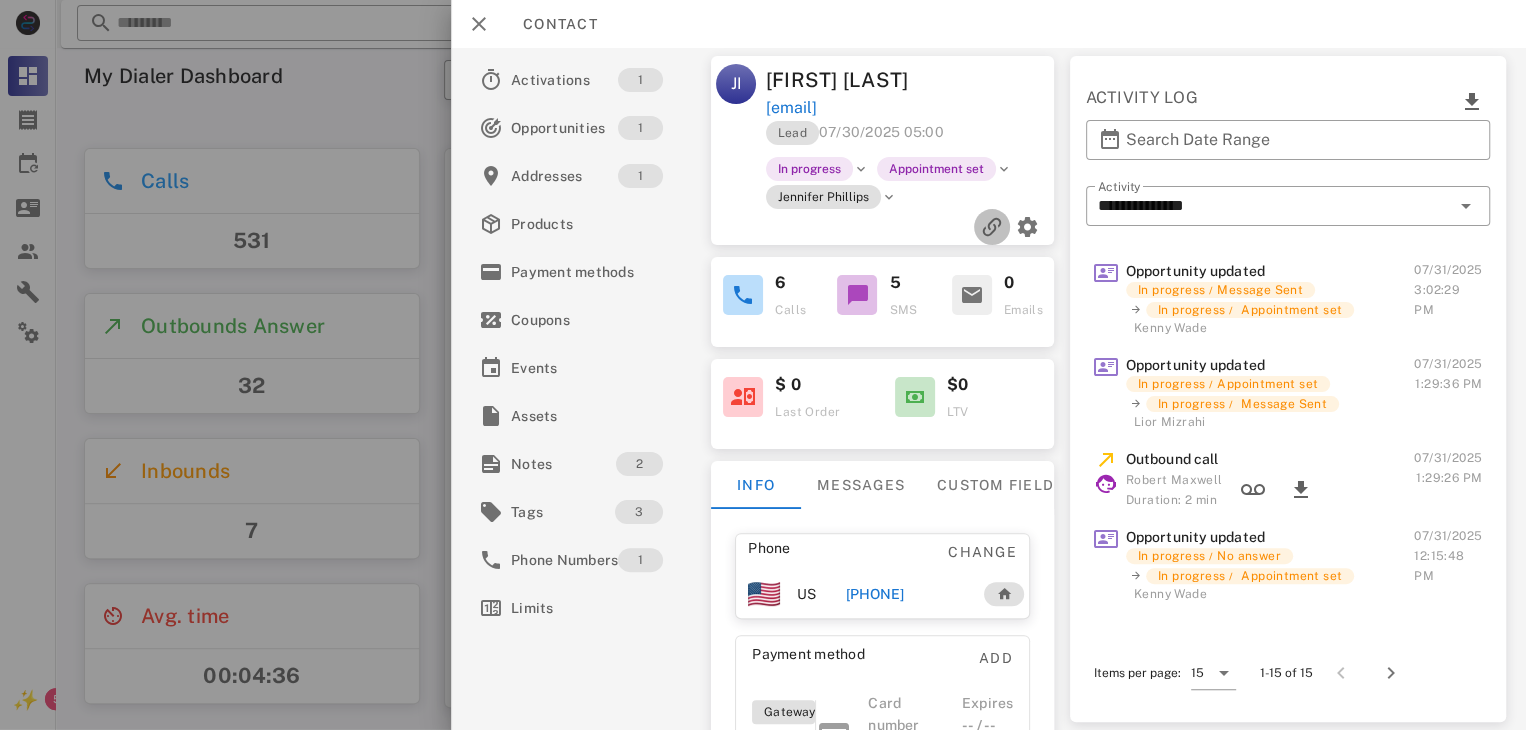 click at bounding box center (992, 227) 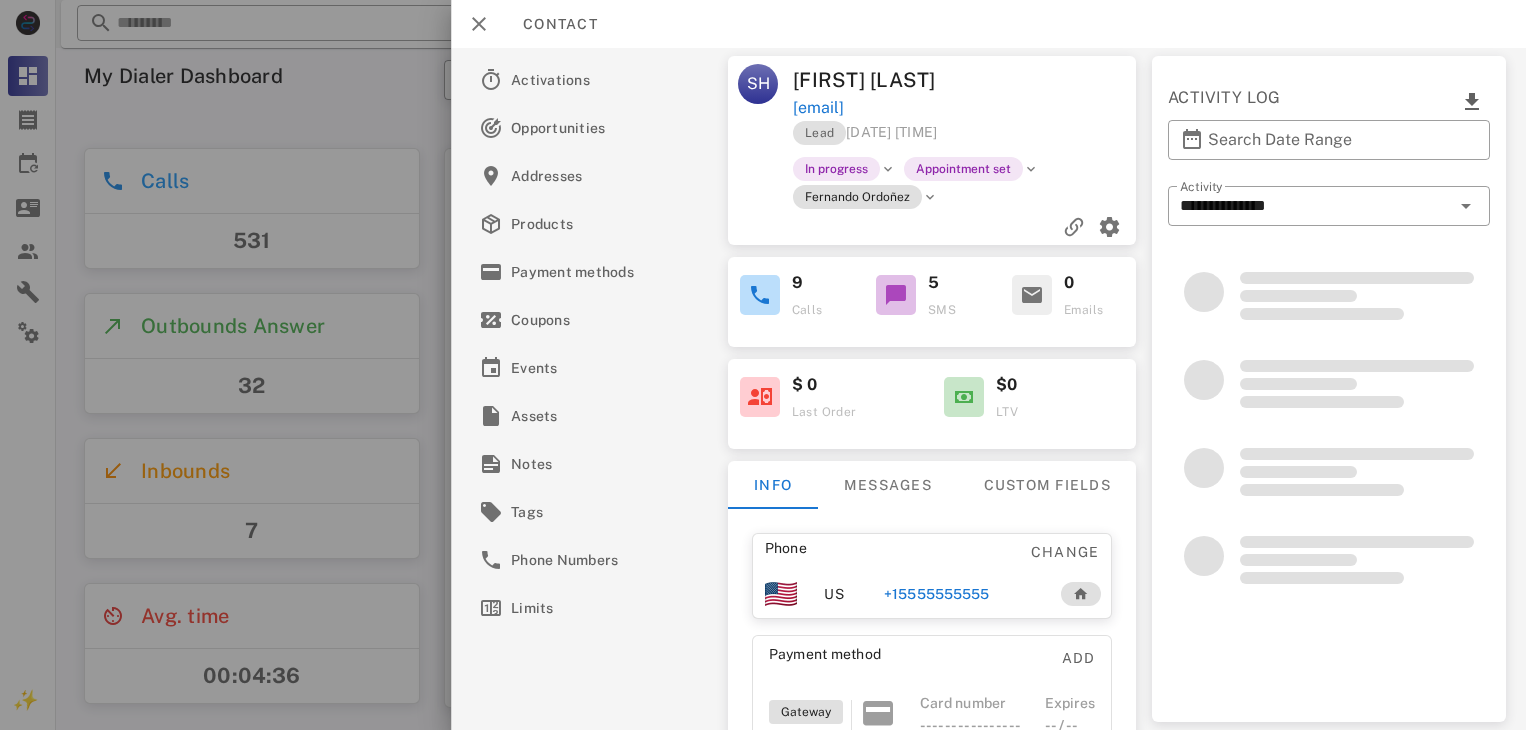 scroll, scrollTop: 0, scrollLeft: 0, axis: both 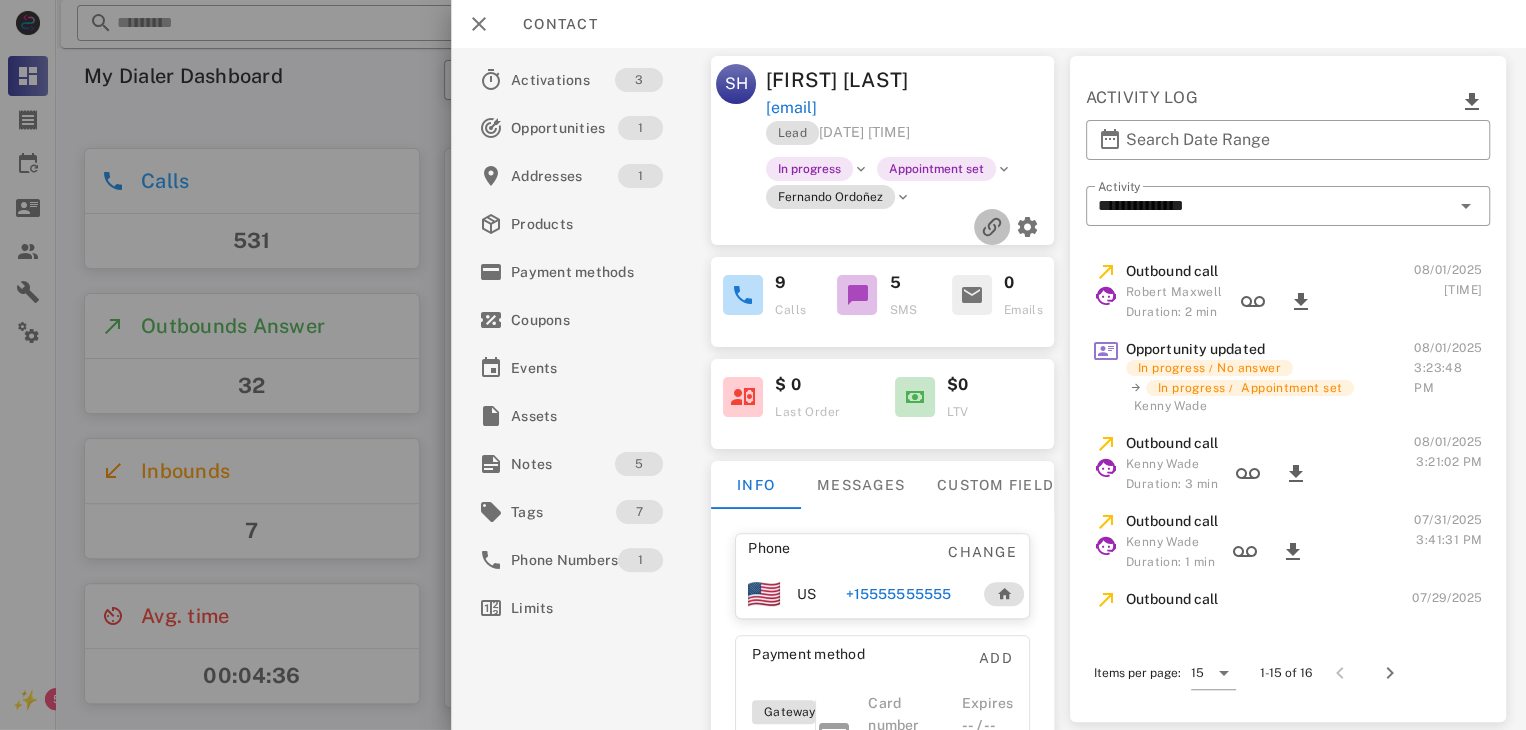 click at bounding box center [992, 227] 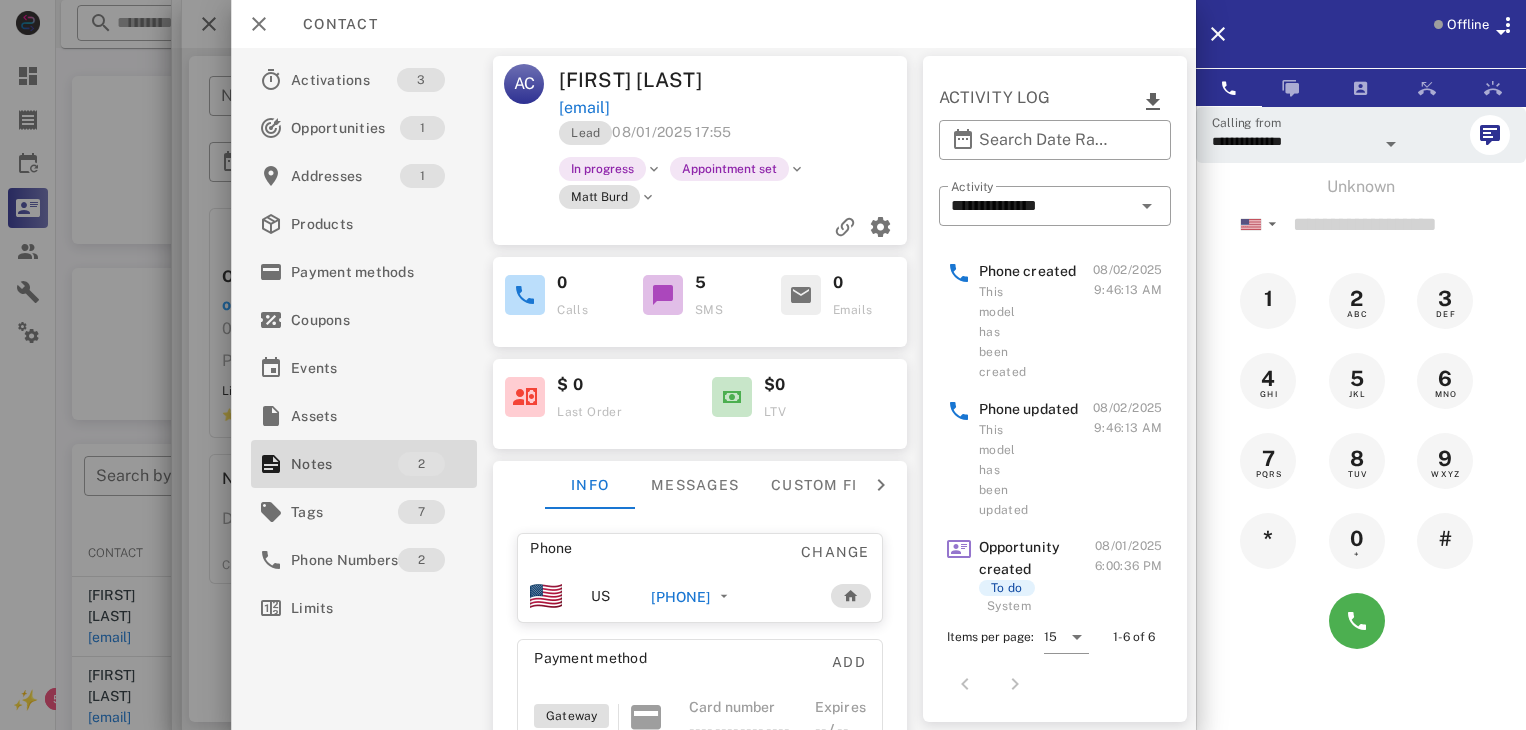 scroll, scrollTop: 380, scrollLeft: 0, axis: vertical 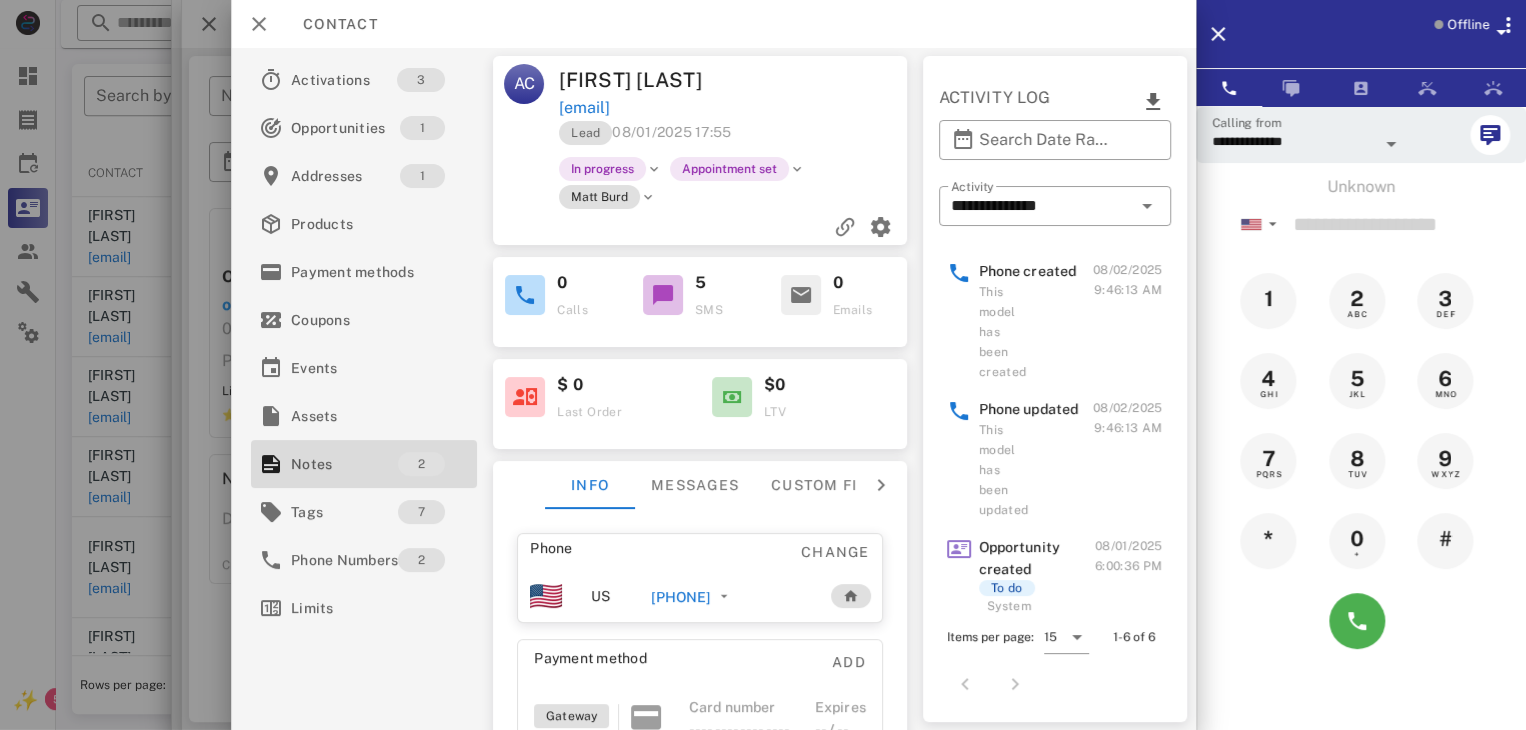 click at bounding box center [763, 365] 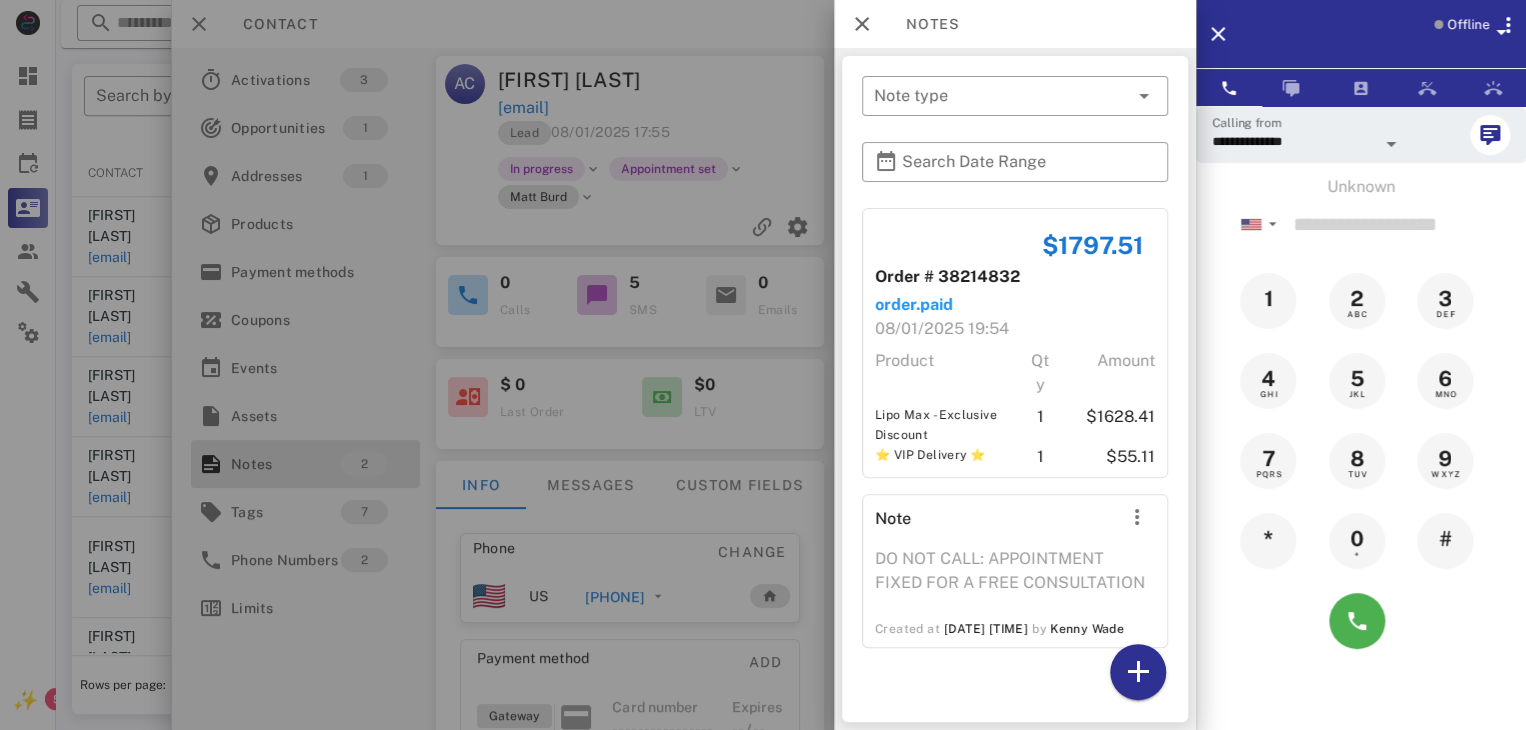 click at bounding box center (763, 365) 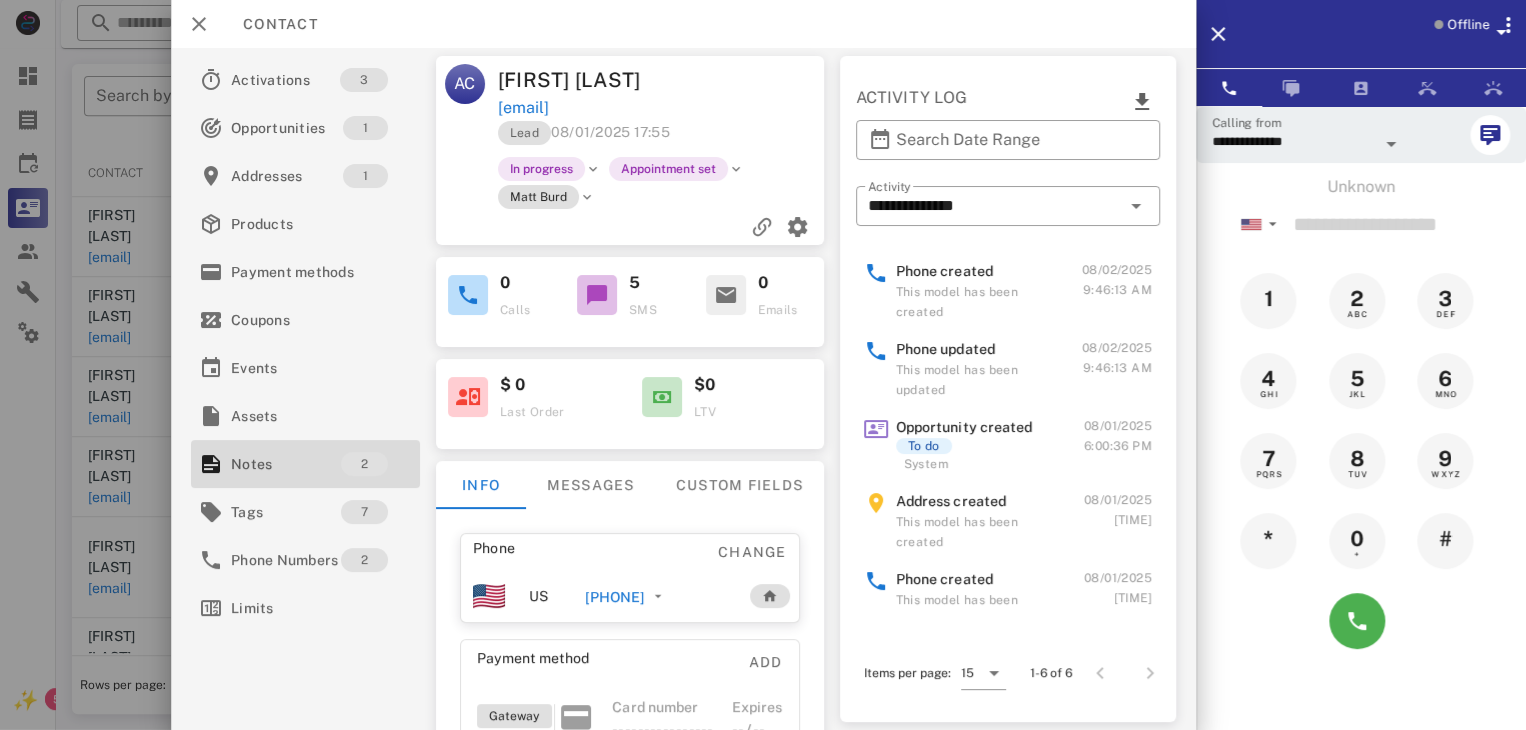 click at bounding box center [763, 365] 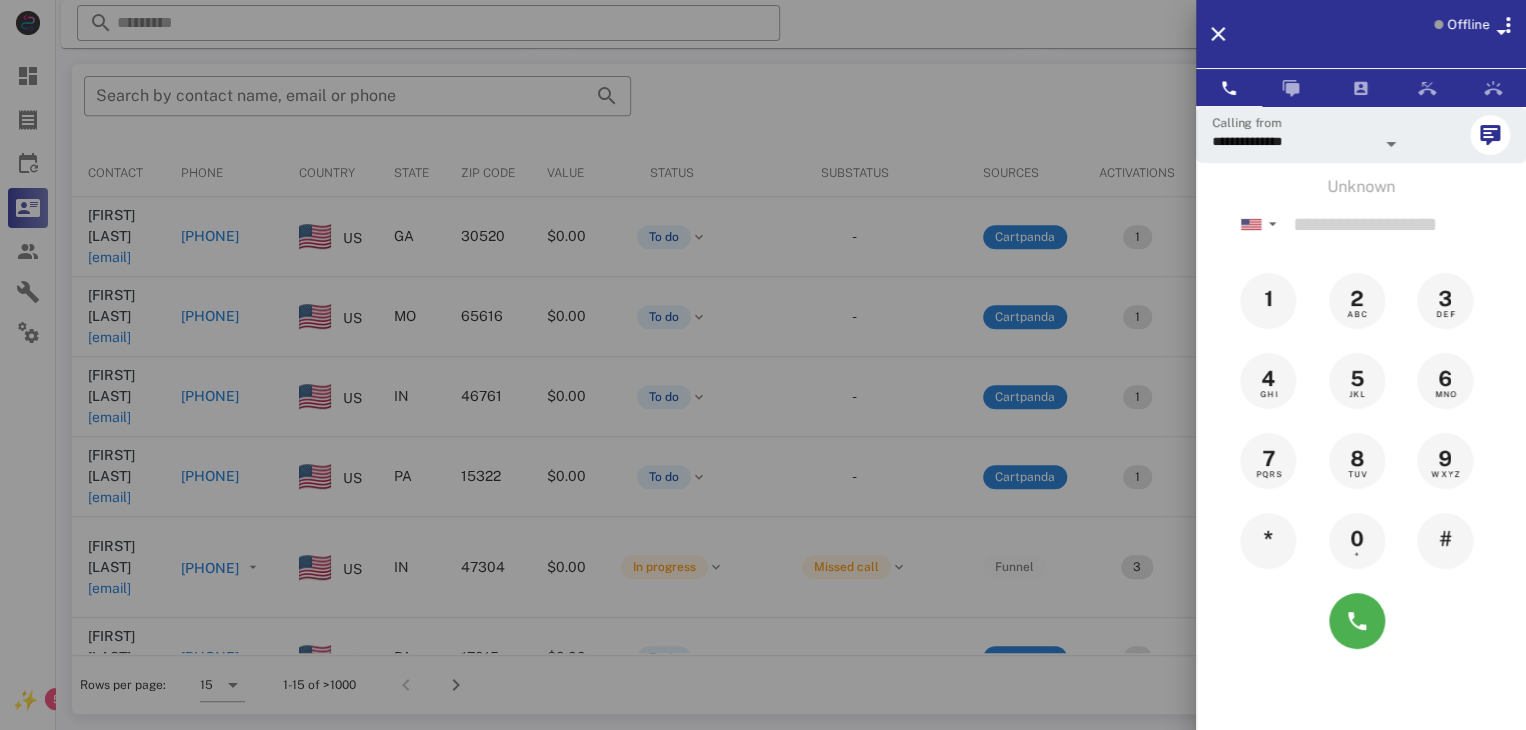 click at bounding box center [763, 365] 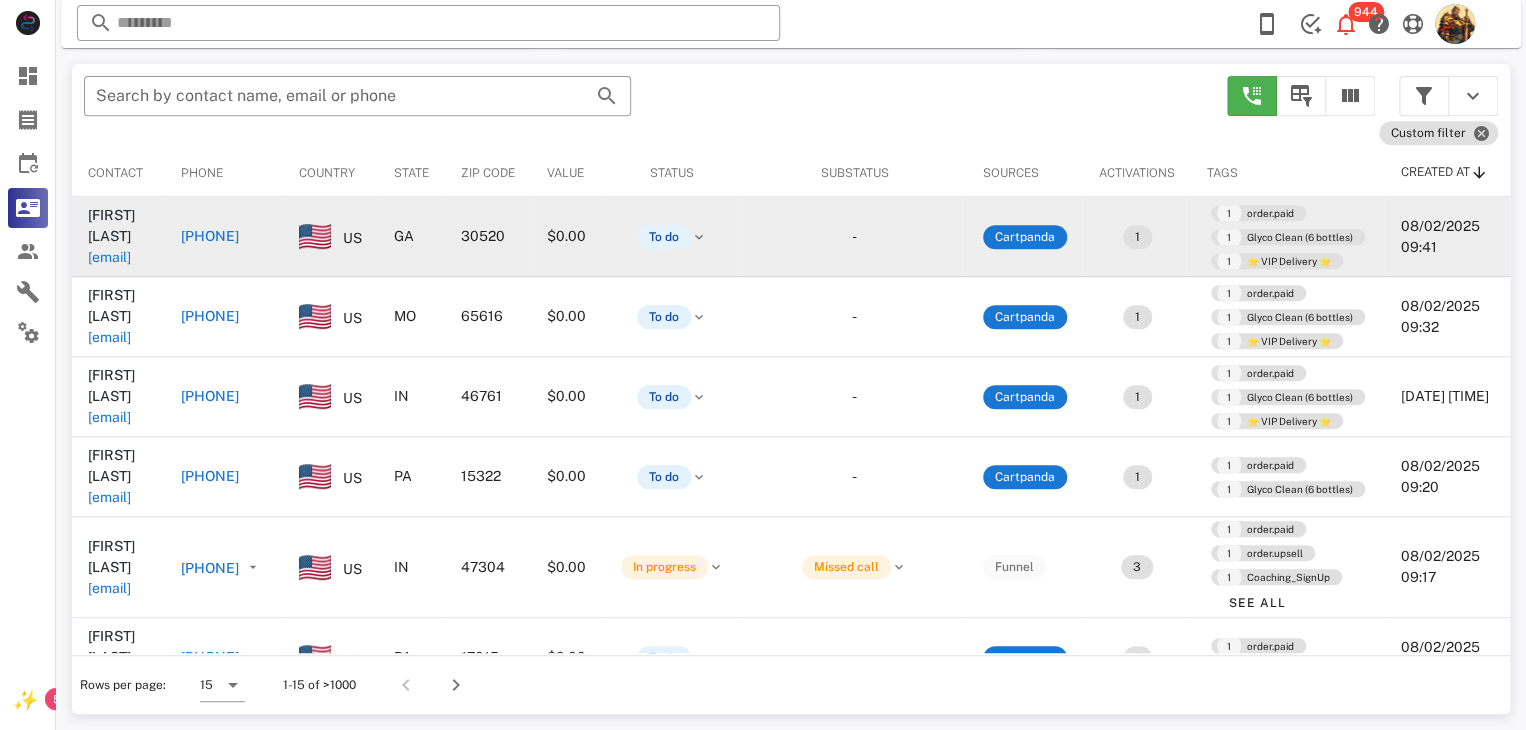 click on "[EMAIL]" at bounding box center [109, 257] 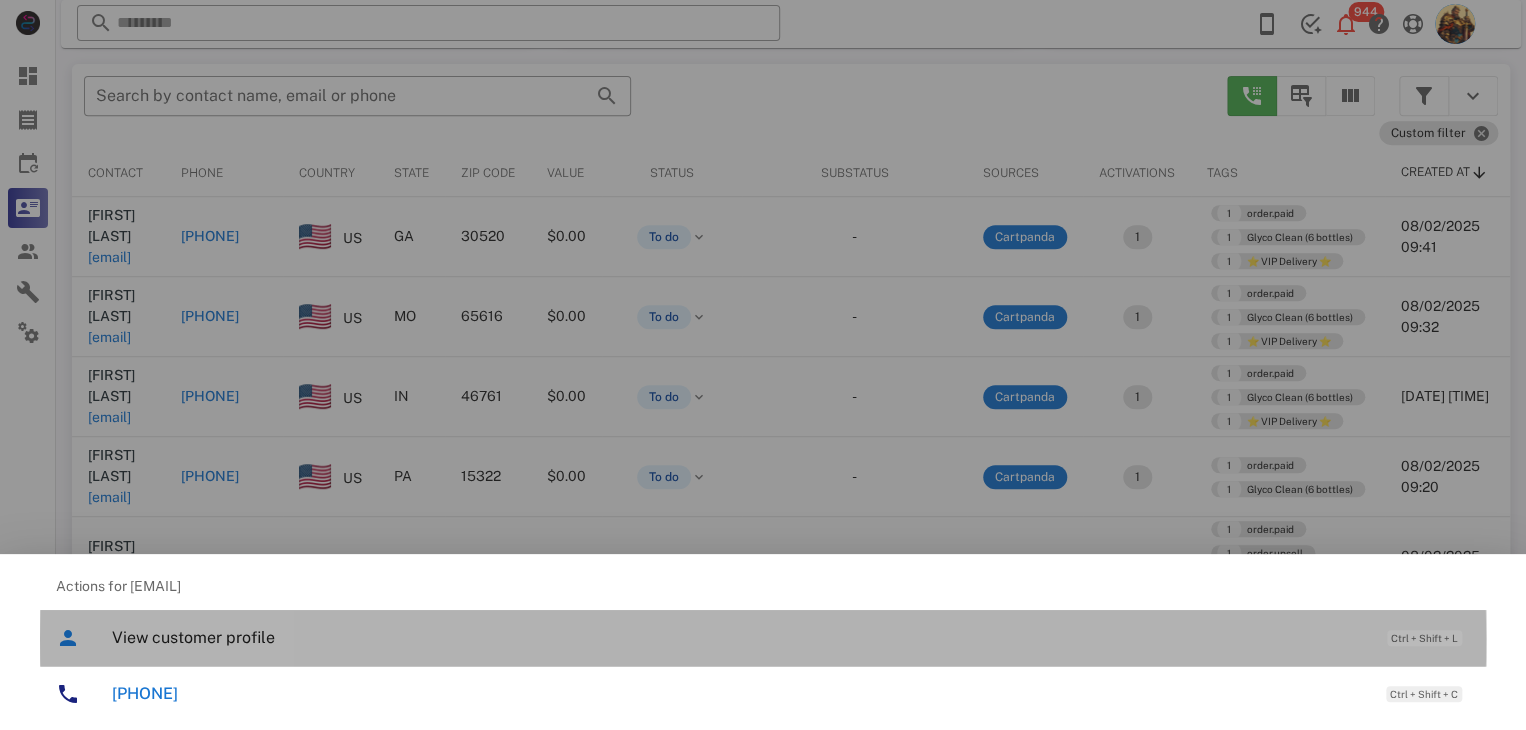 click on "View customer profile" at bounding box center (739, 637) 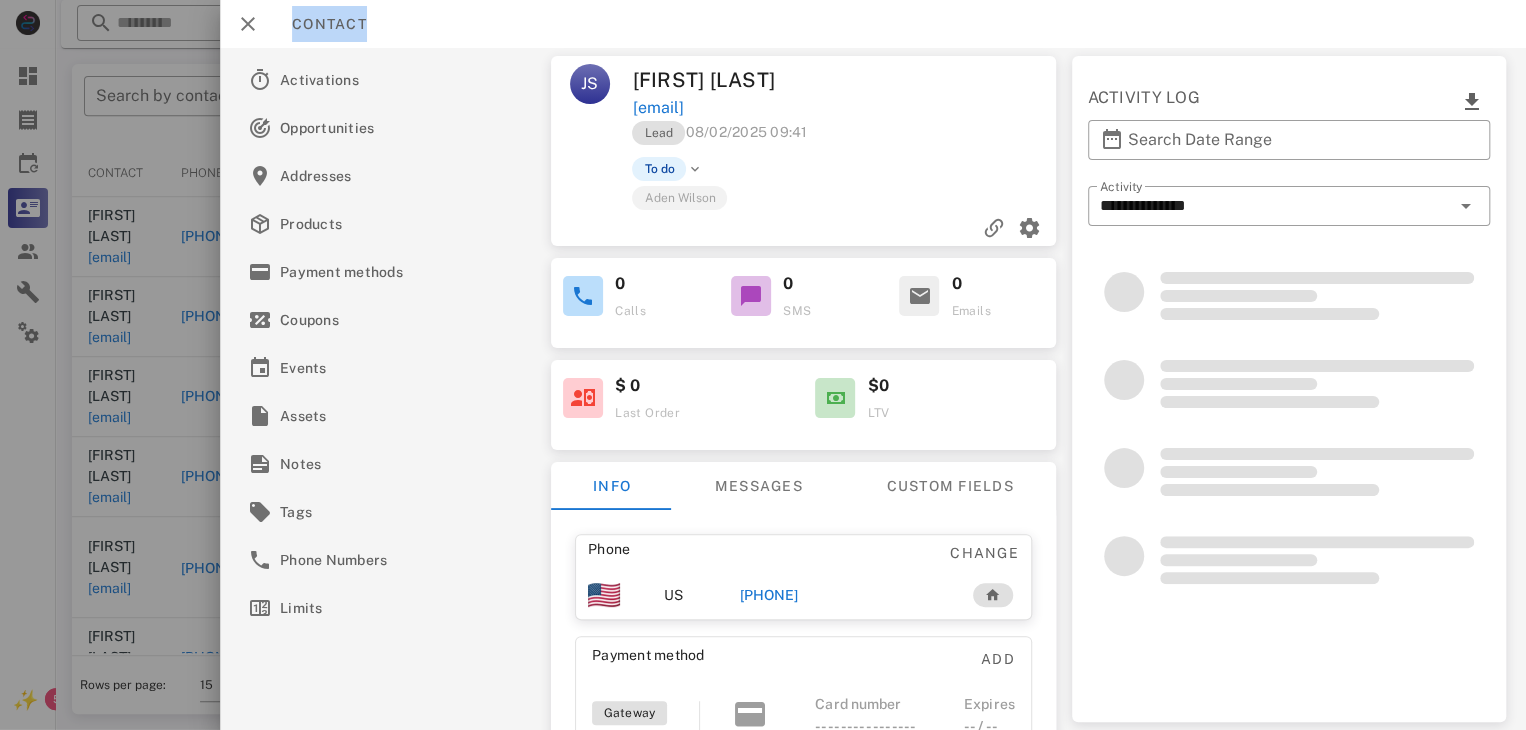 drag, startPoint x: 182, startPoint y: 628, endPoint x: 352, endPoint y: 462, distance: 237.60472 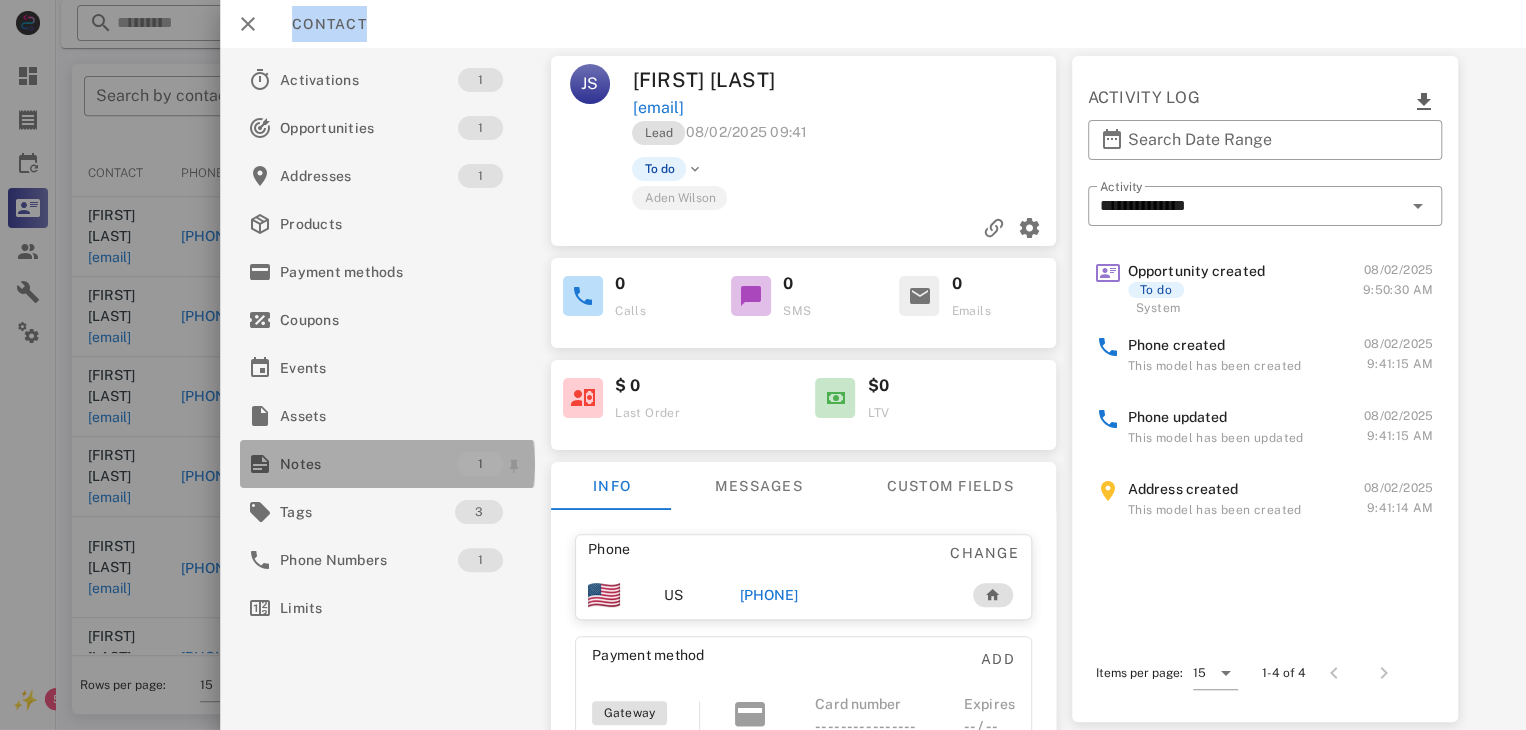 click on "Notes" at bounding box center (369, 464) 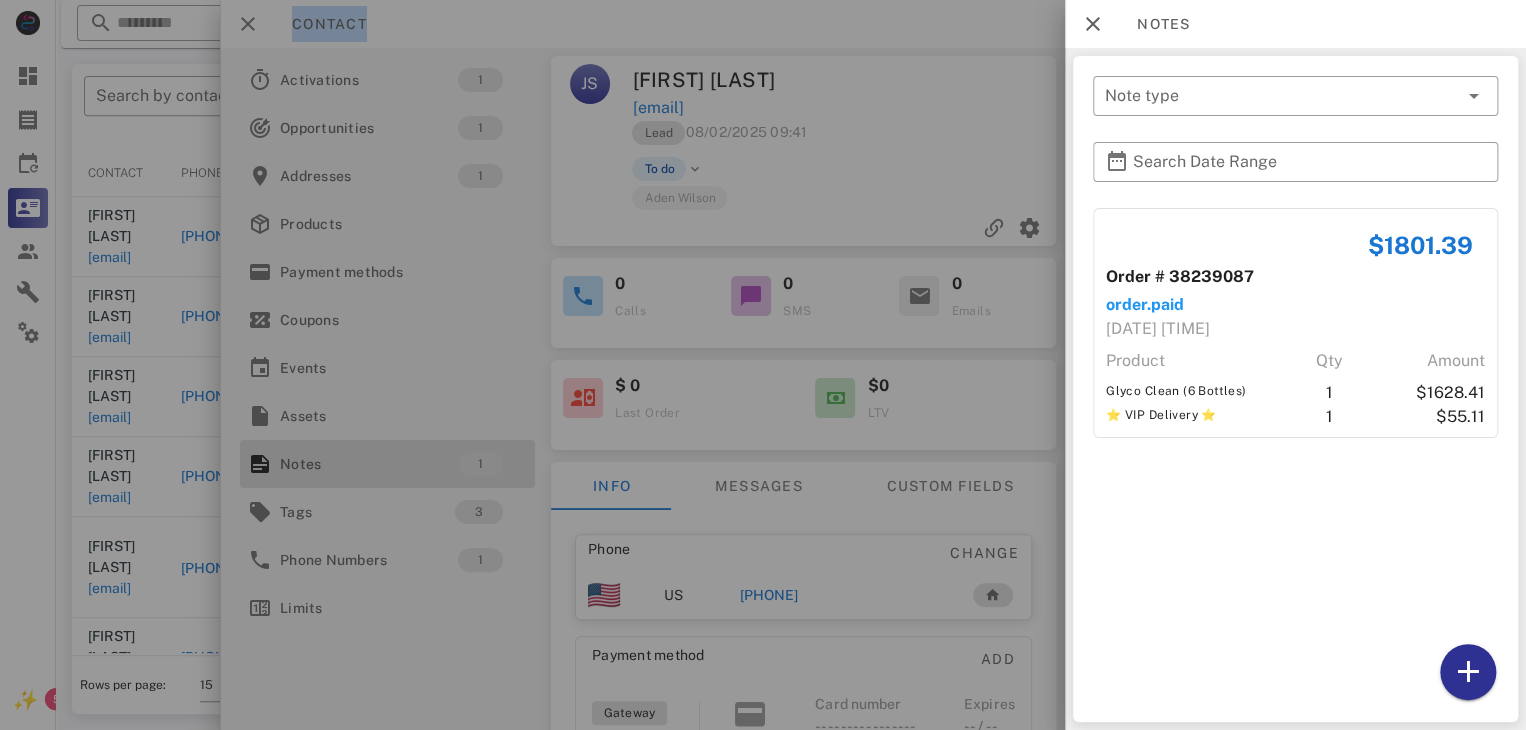click at bounding box center (763, 365) 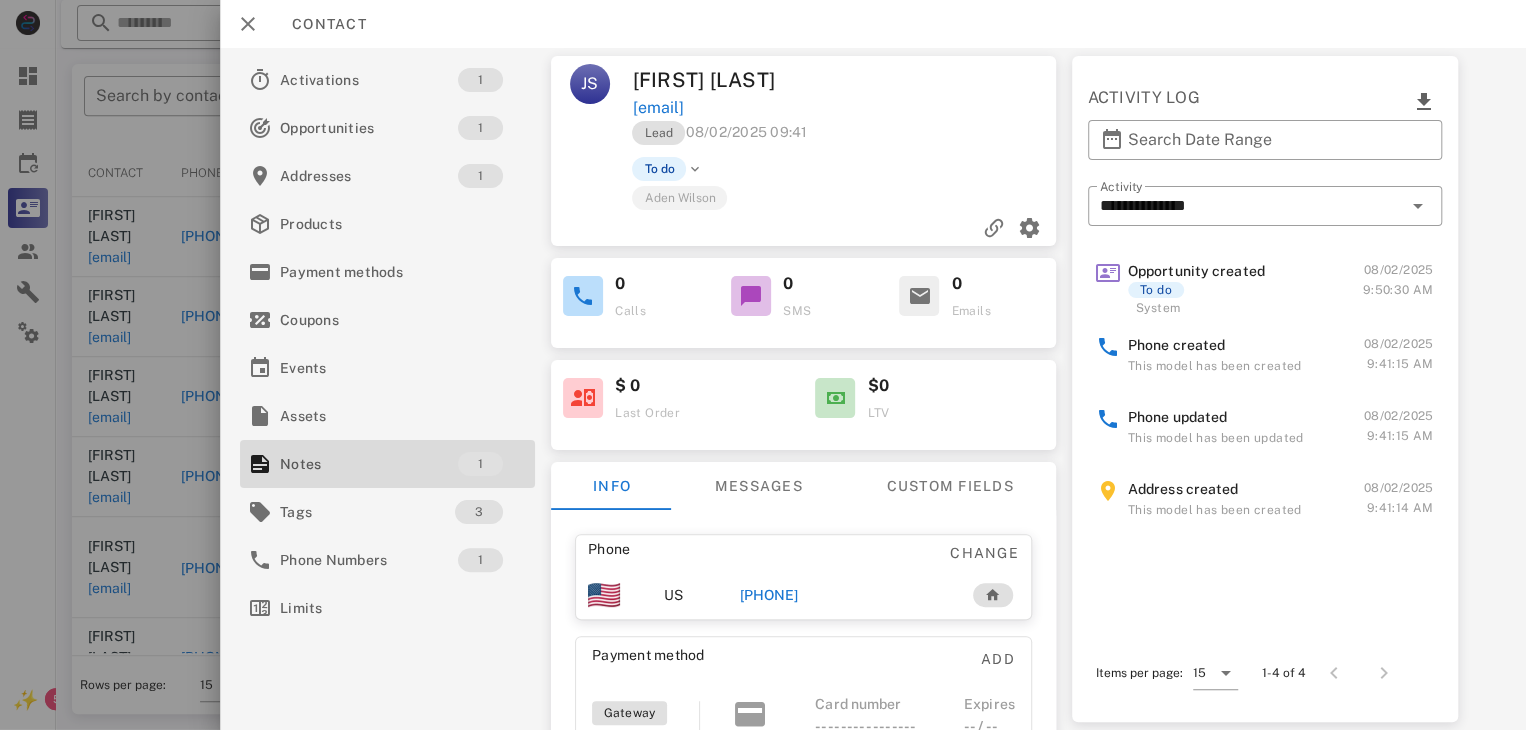 drag, startPoint x: 791, startPoint y: 592, endPoint x: 767, endPoint y: 599, distance: 25 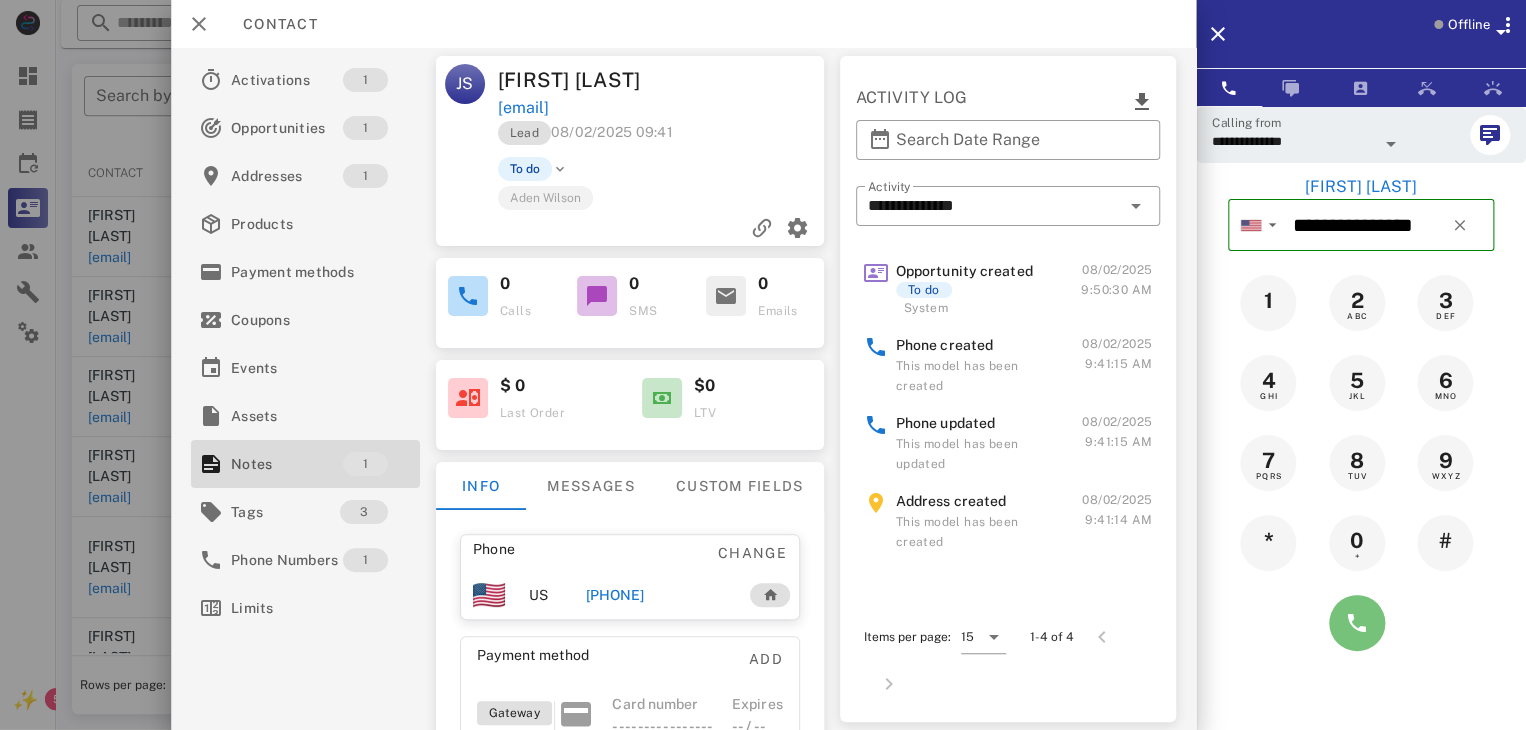 click at bounding box center (1357, 623) 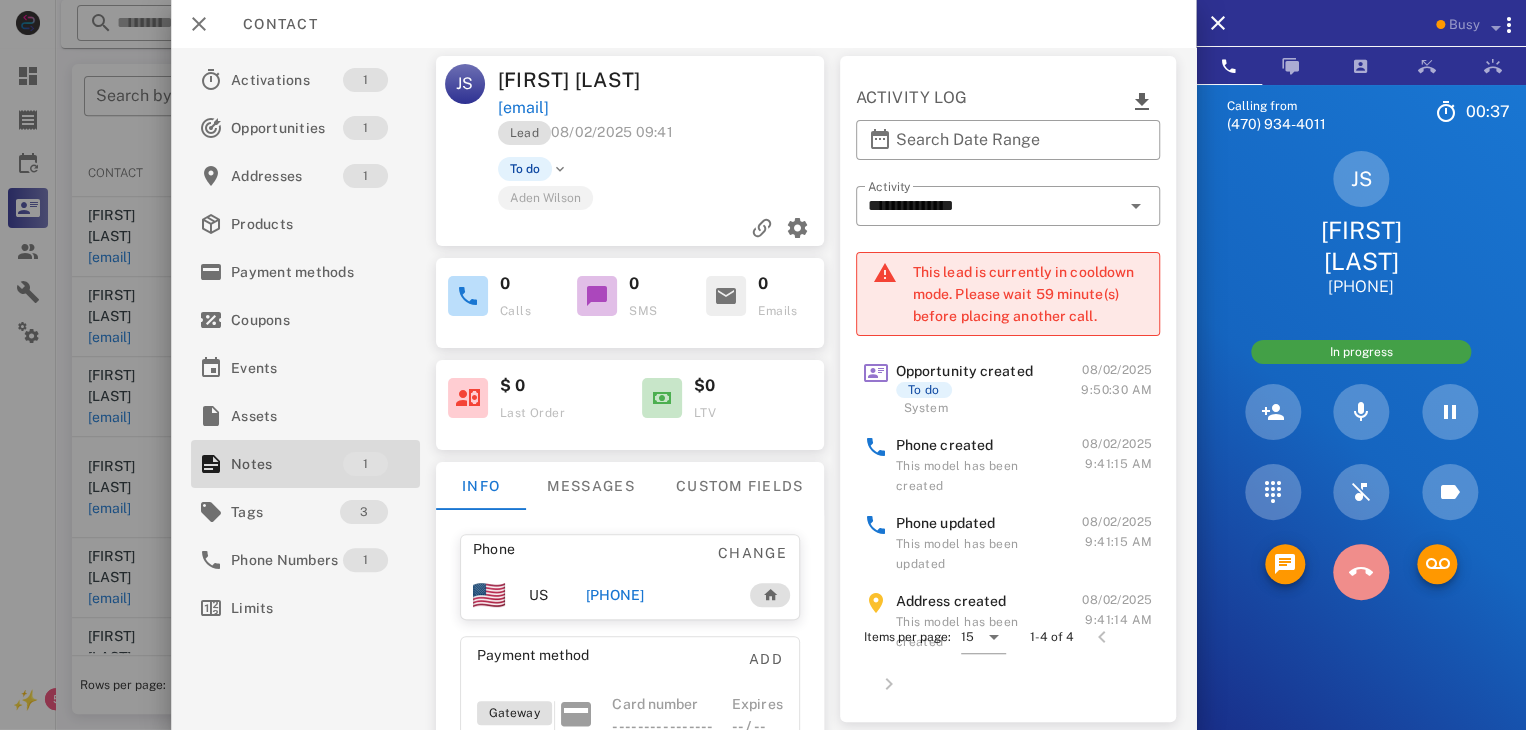 click at bounding box center [1361, 572] 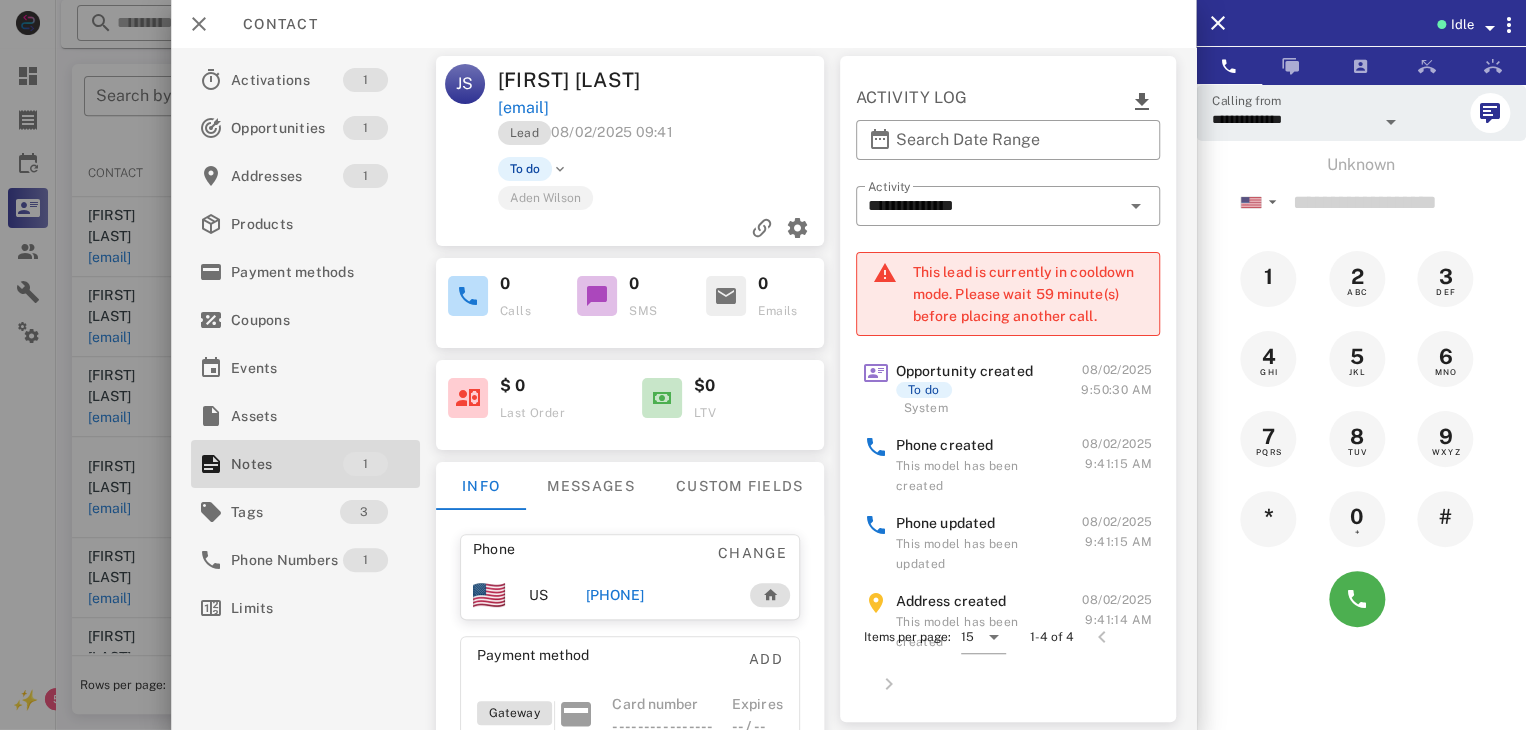 click at bounding box center [763, 365] 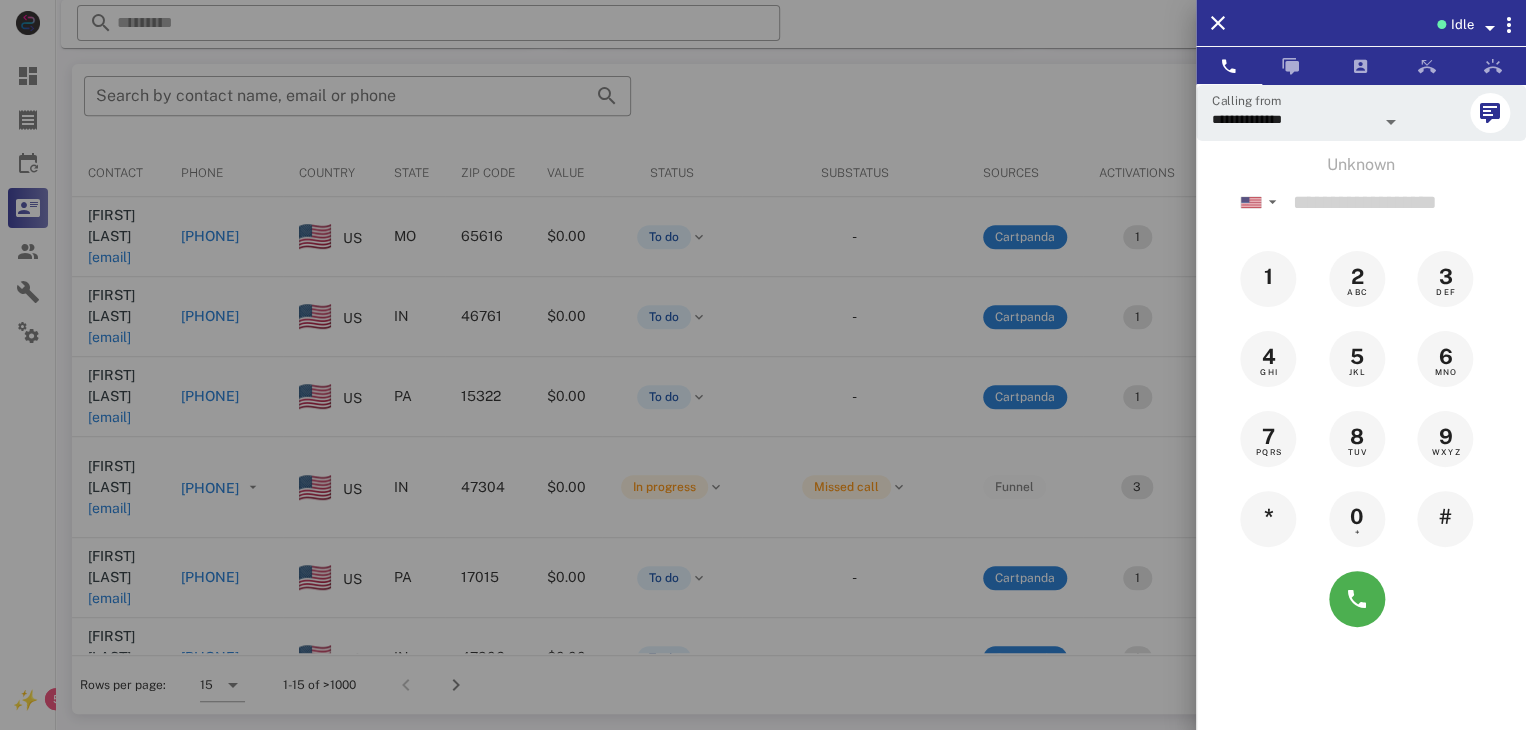 click at bounding box center [763, 365] 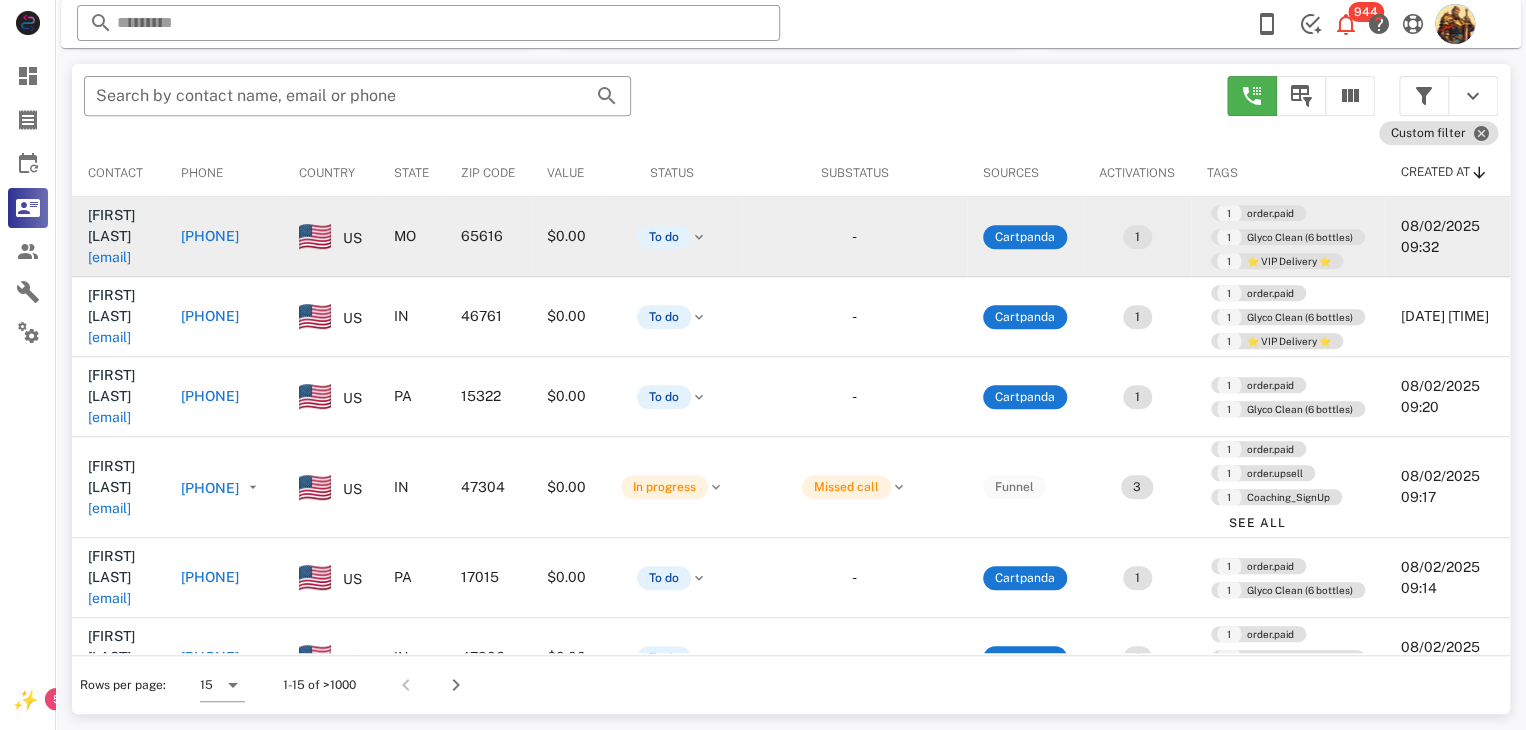click on "[EMAIL]" at bounding box center [109, 257] 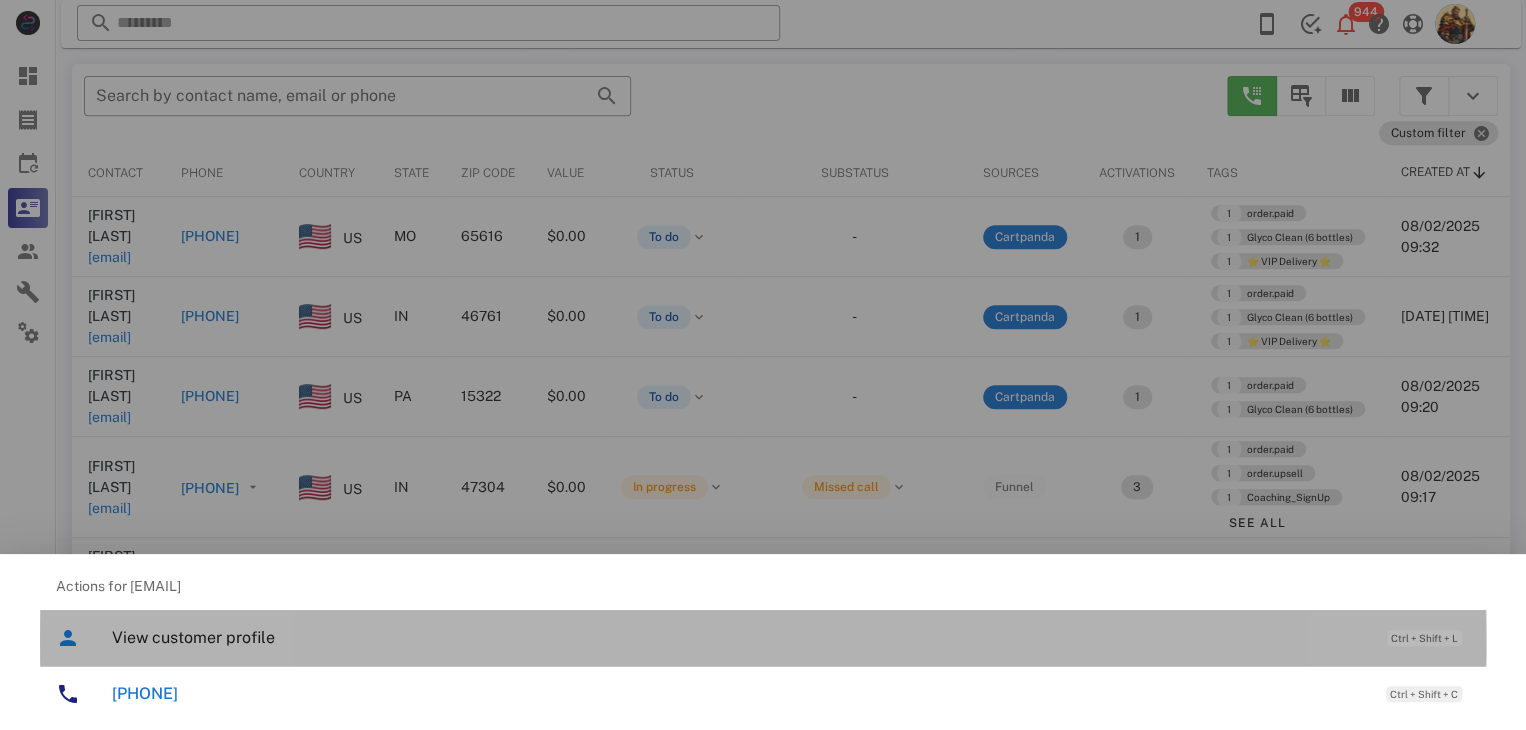 click on "View customer profile" at bounding box center [739, 637] 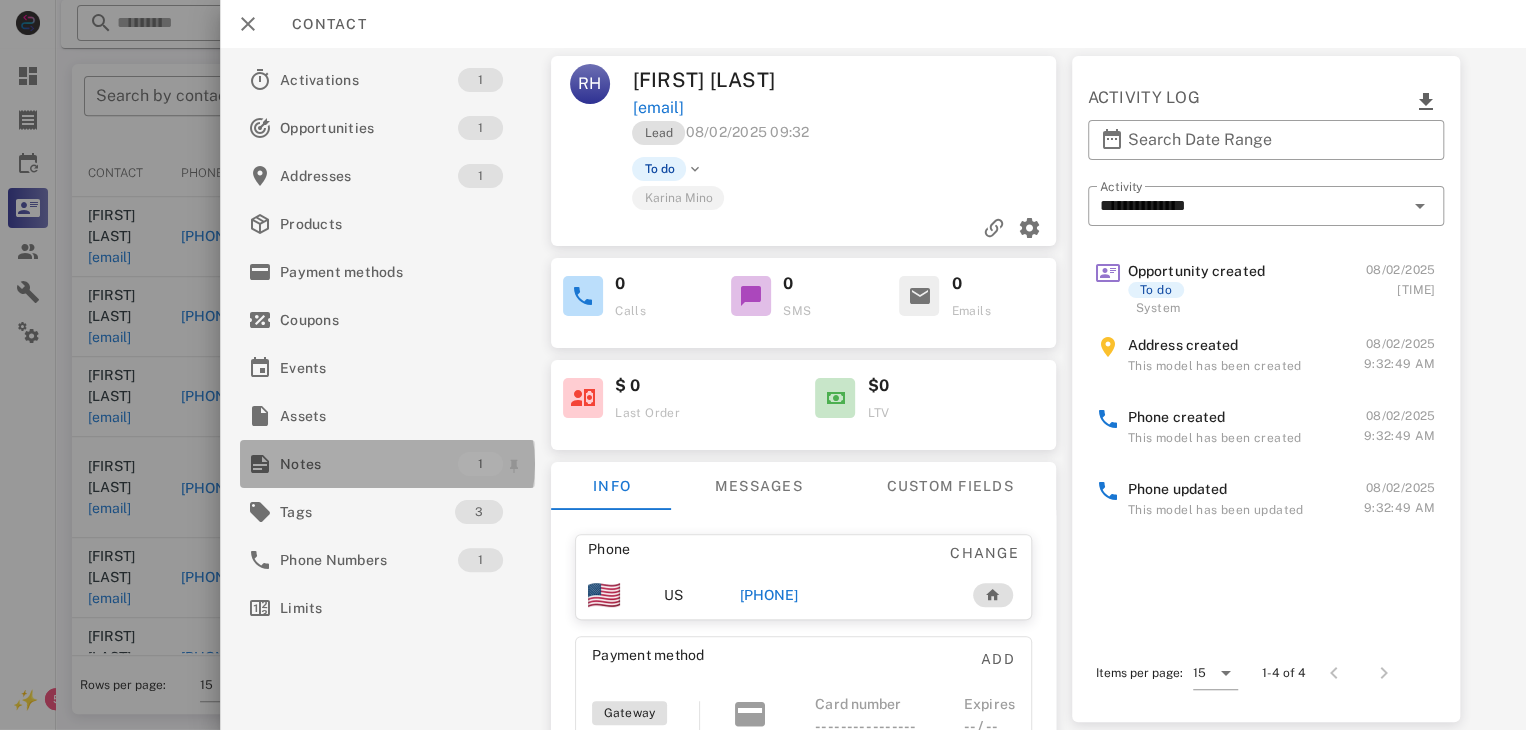 click on "Notes" at bounding box center [369, 464] 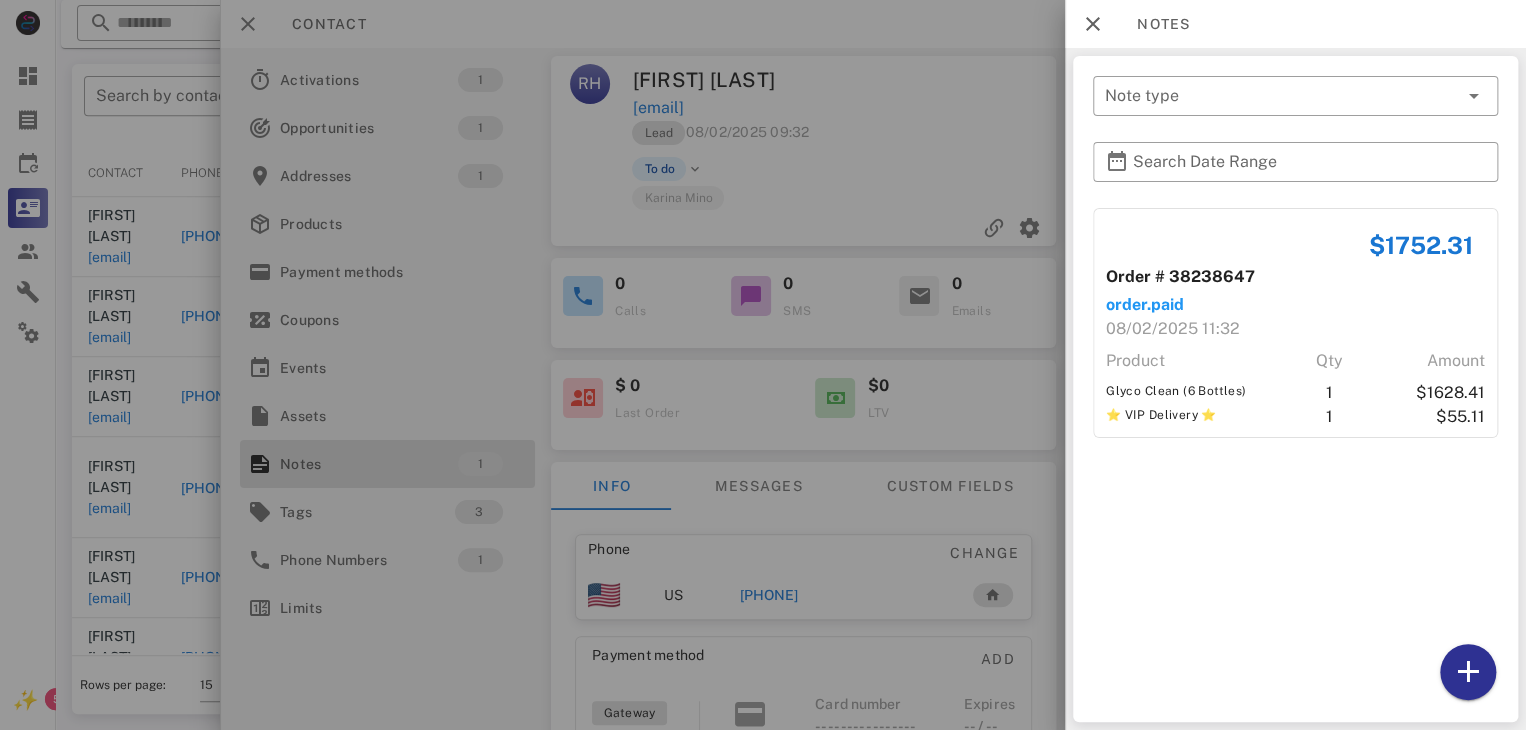click at bounding box center (763, 365) 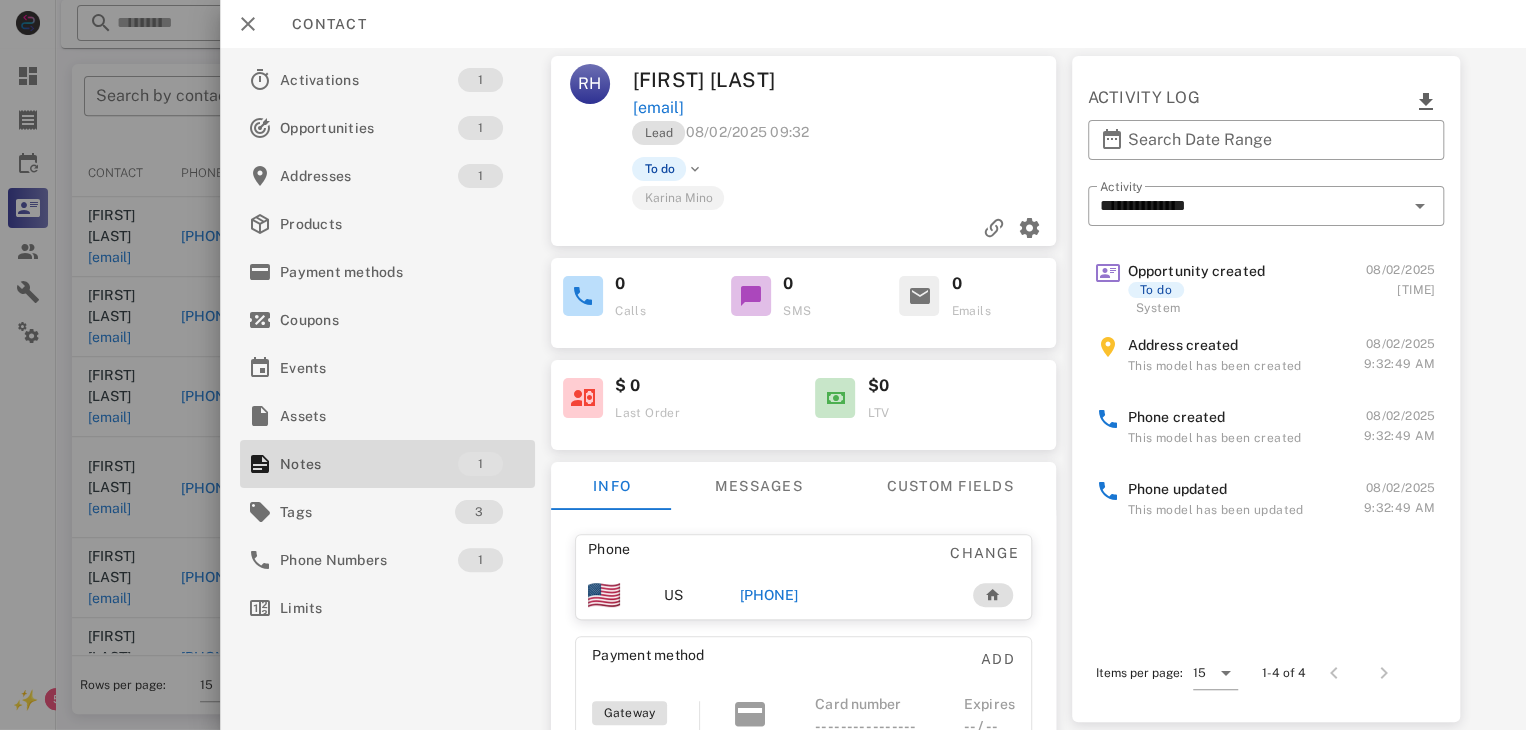 click on "[PHONE]" at bounding box center (769, 595) 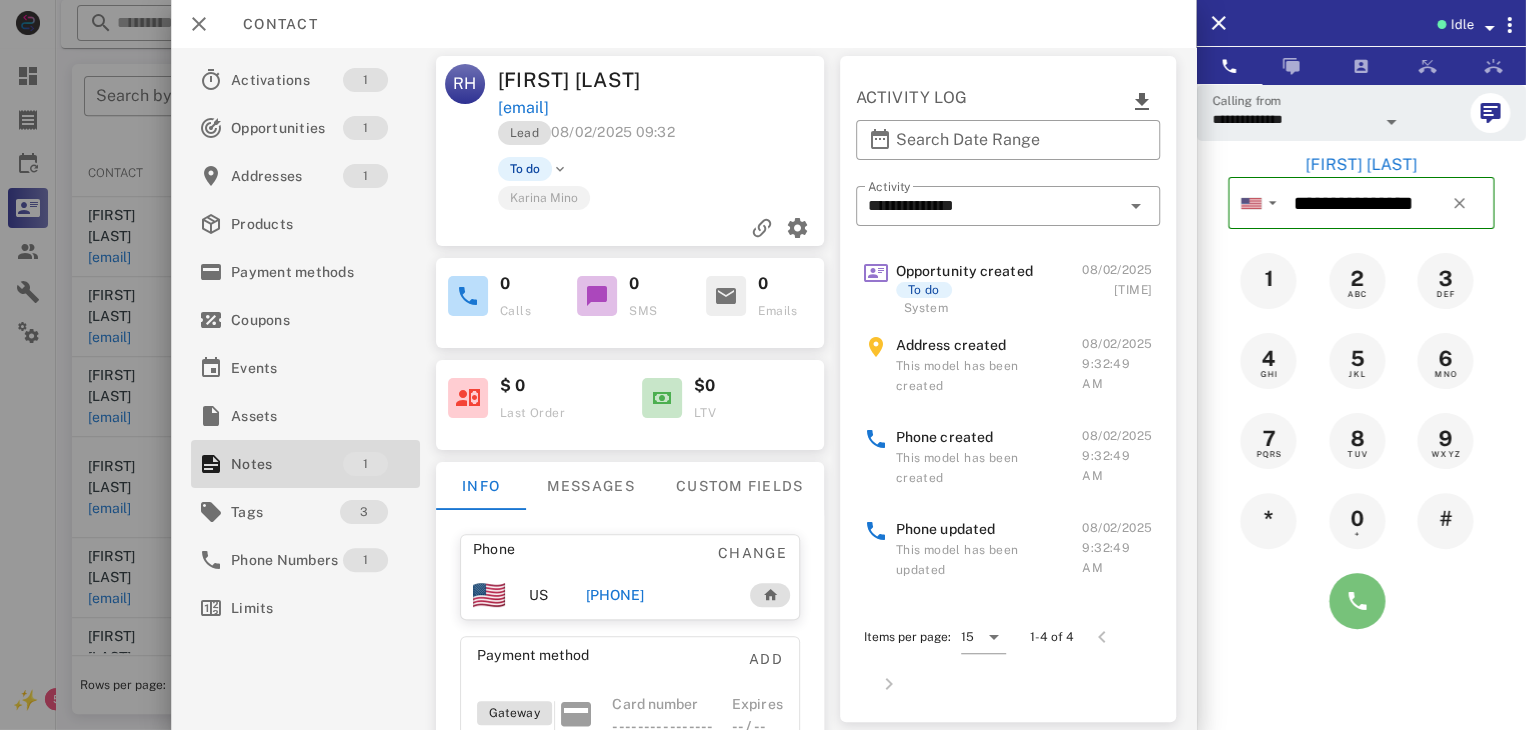 click at bounding box center [1357, 601] 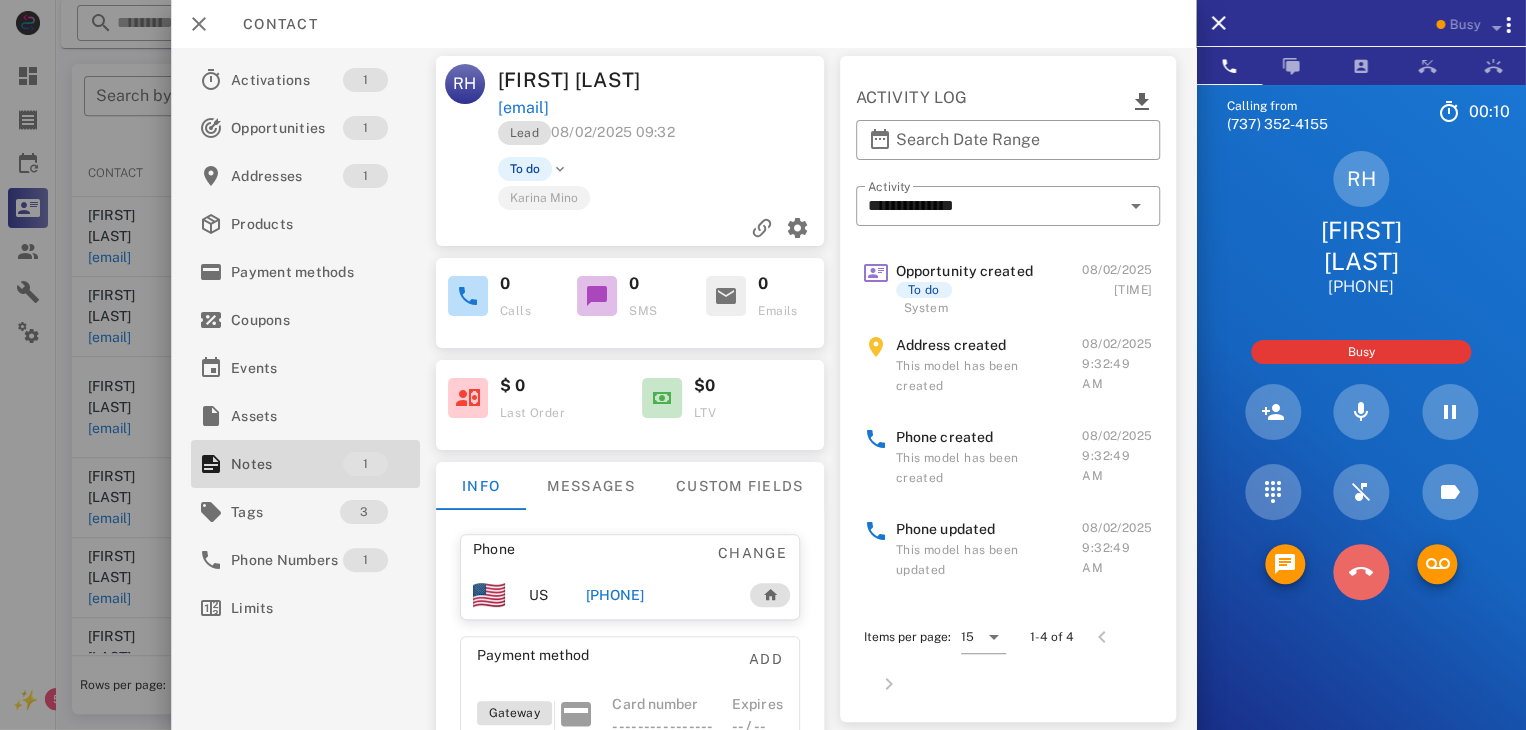click at bounding box center [1361, 572] 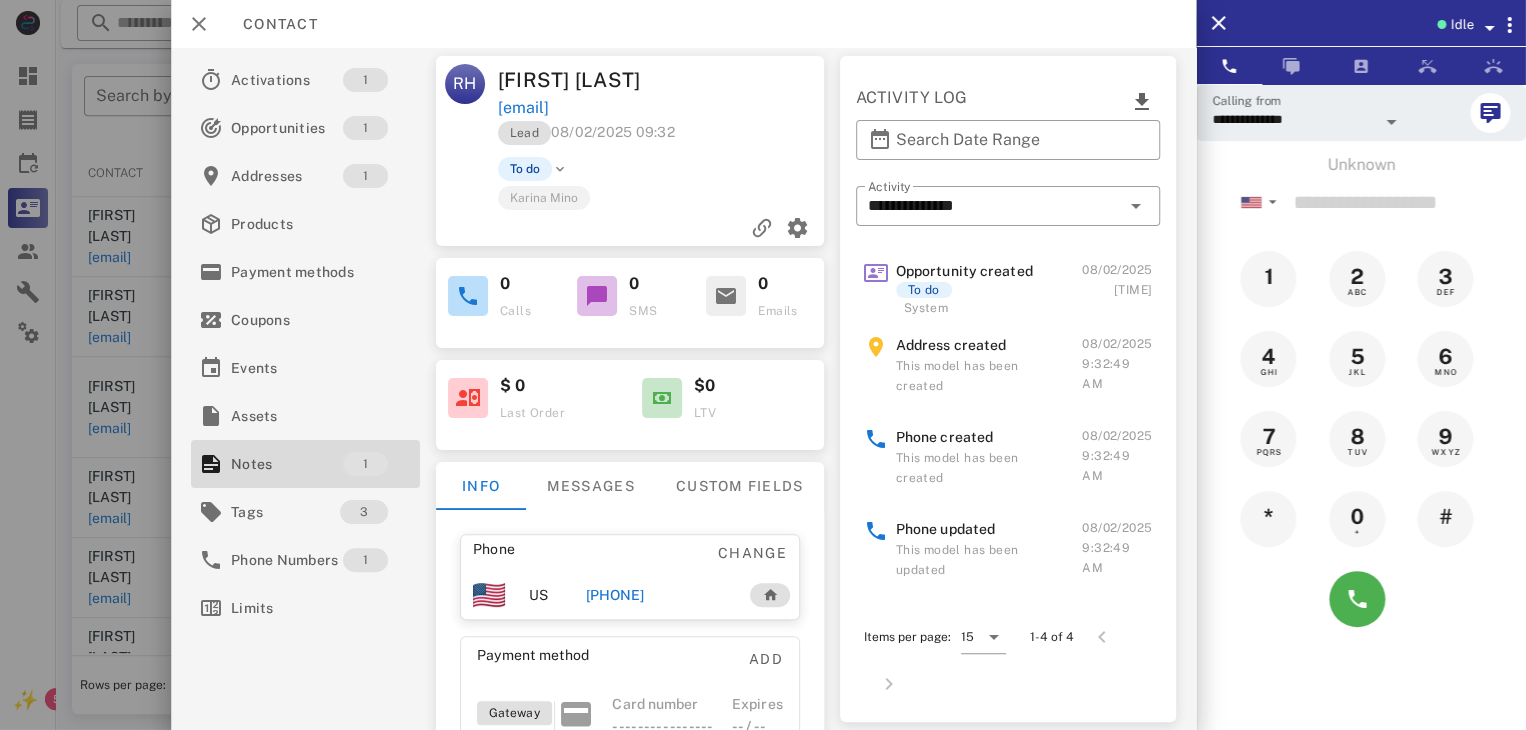 click at bounding box center (763, 365) 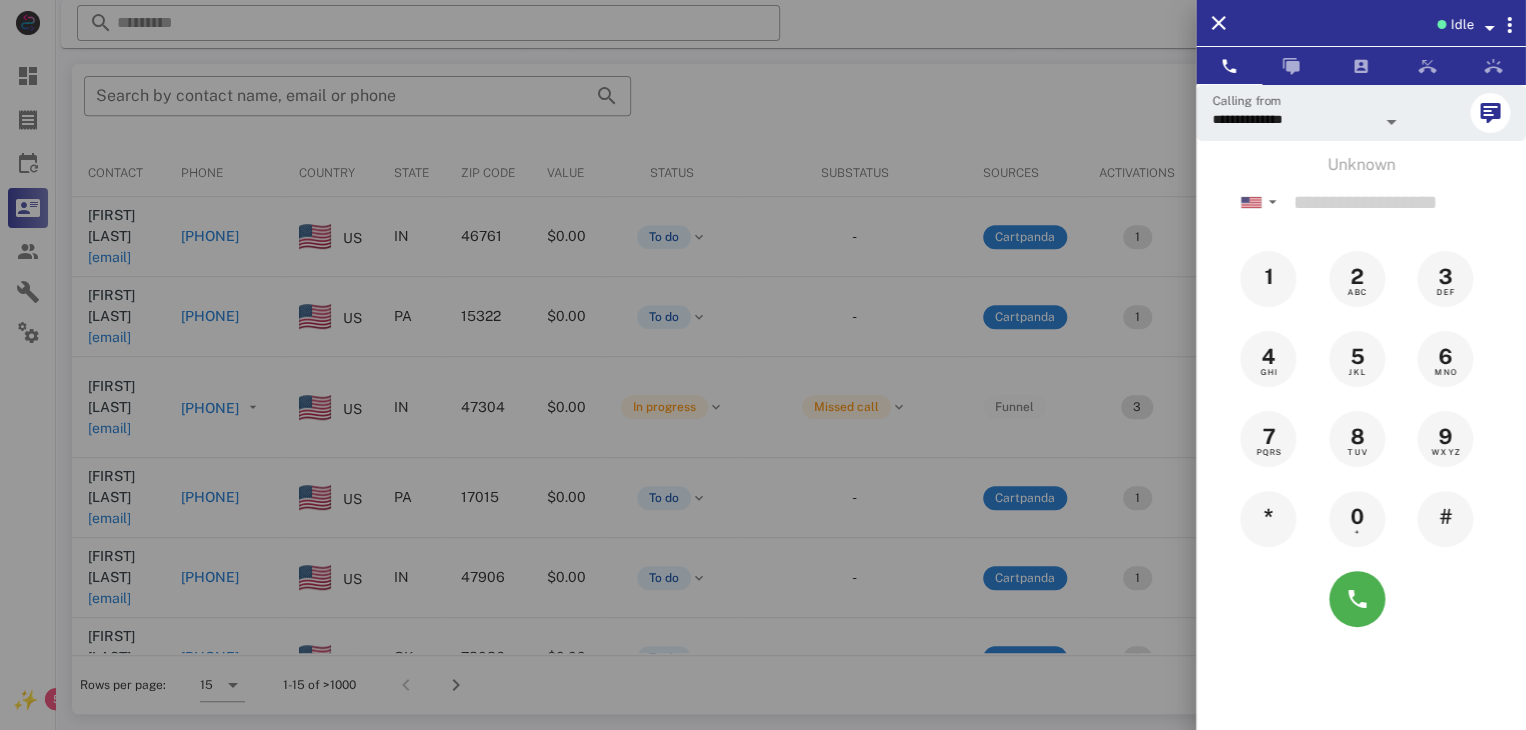 click at bounding box center [763, 365] 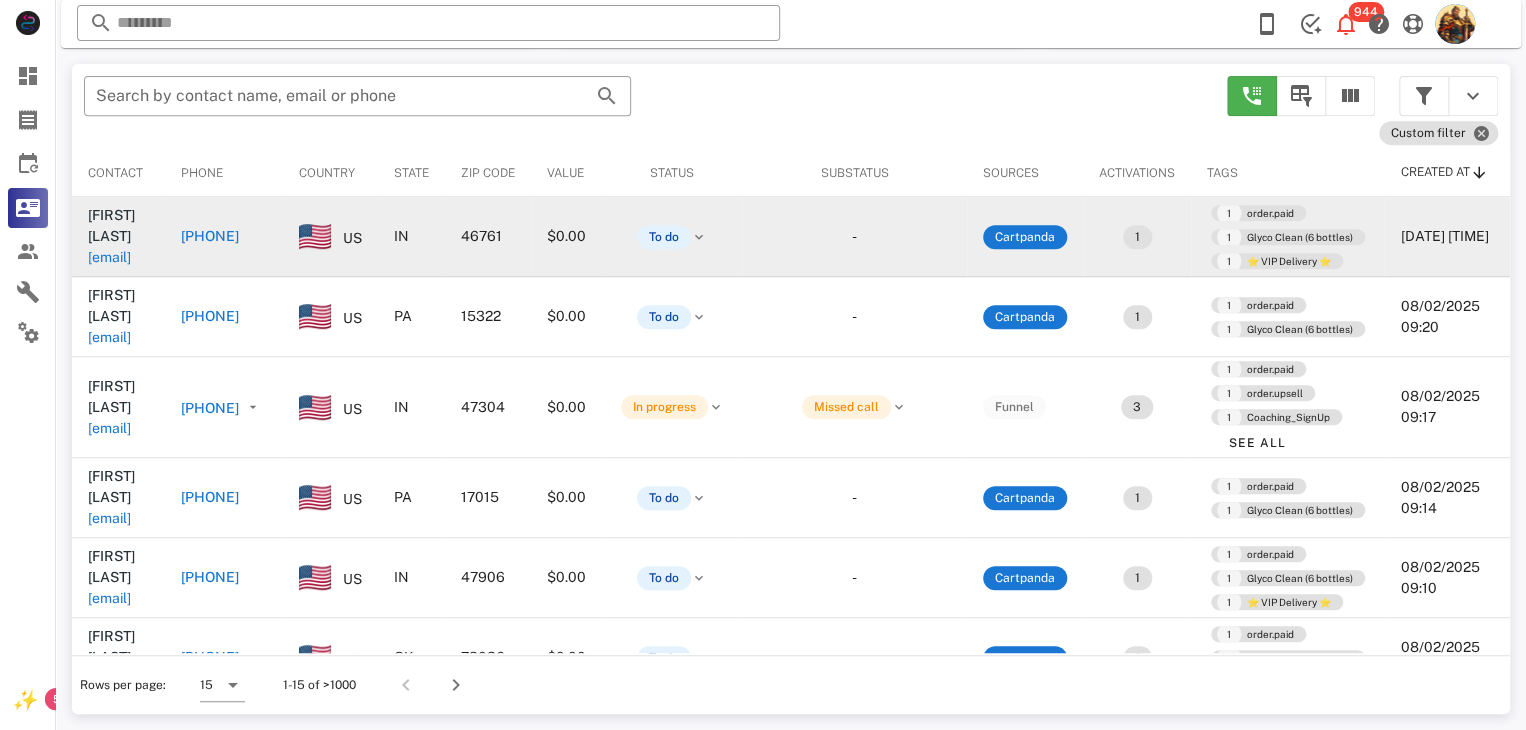 click on "[EMAIL]" at bounding box center (109, 257) 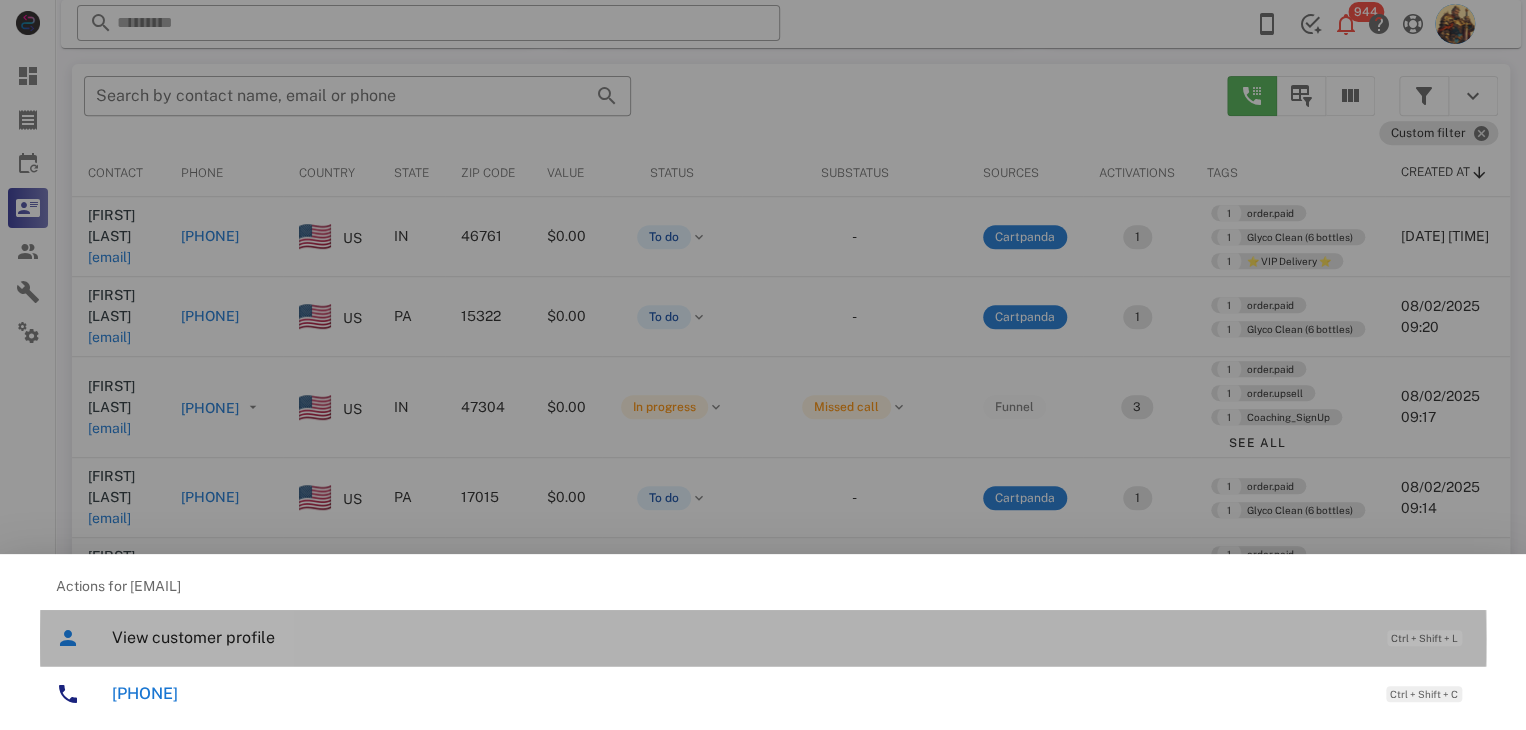 click on "View customer profile" at bounding box center (739, 637) 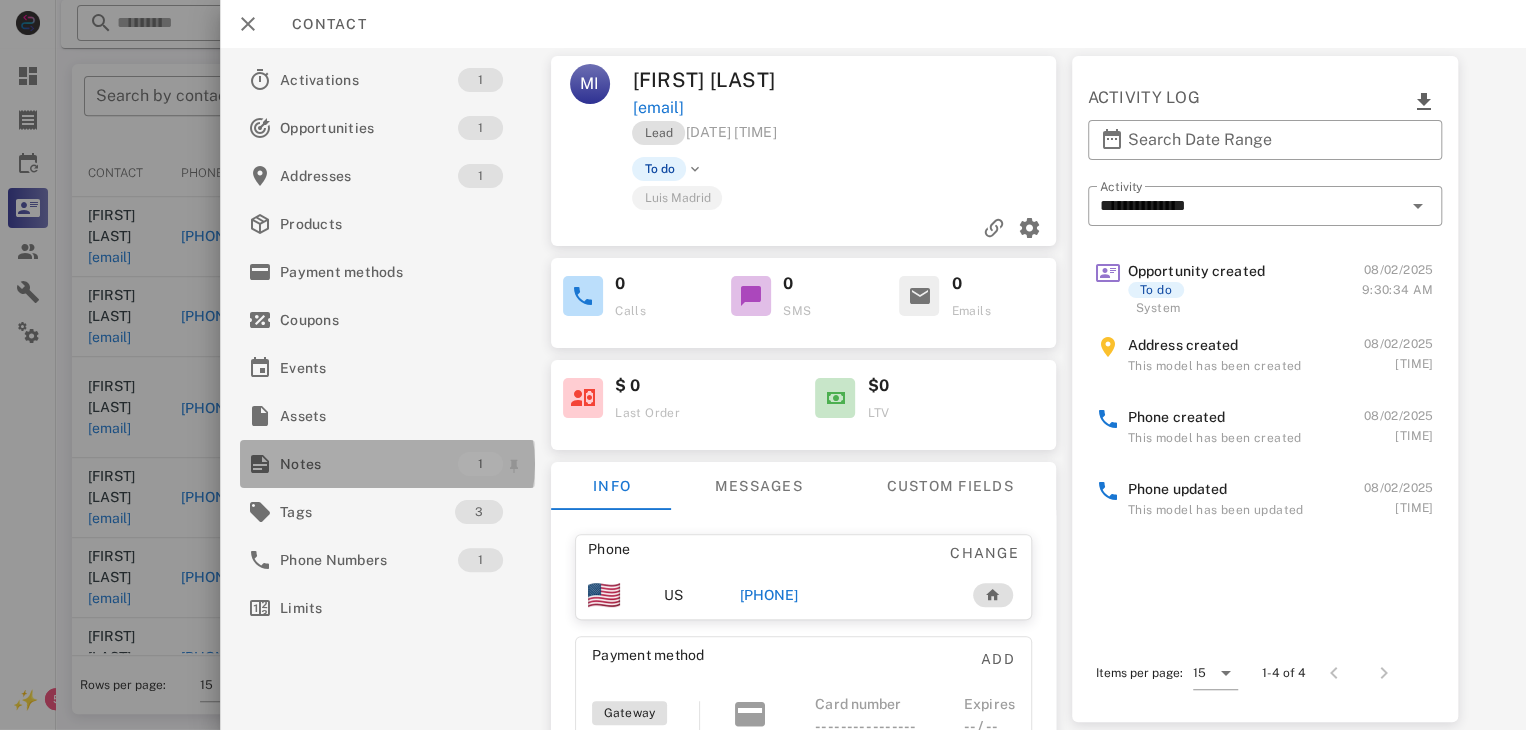 click on "Notes" at bounding box center (369, 464) 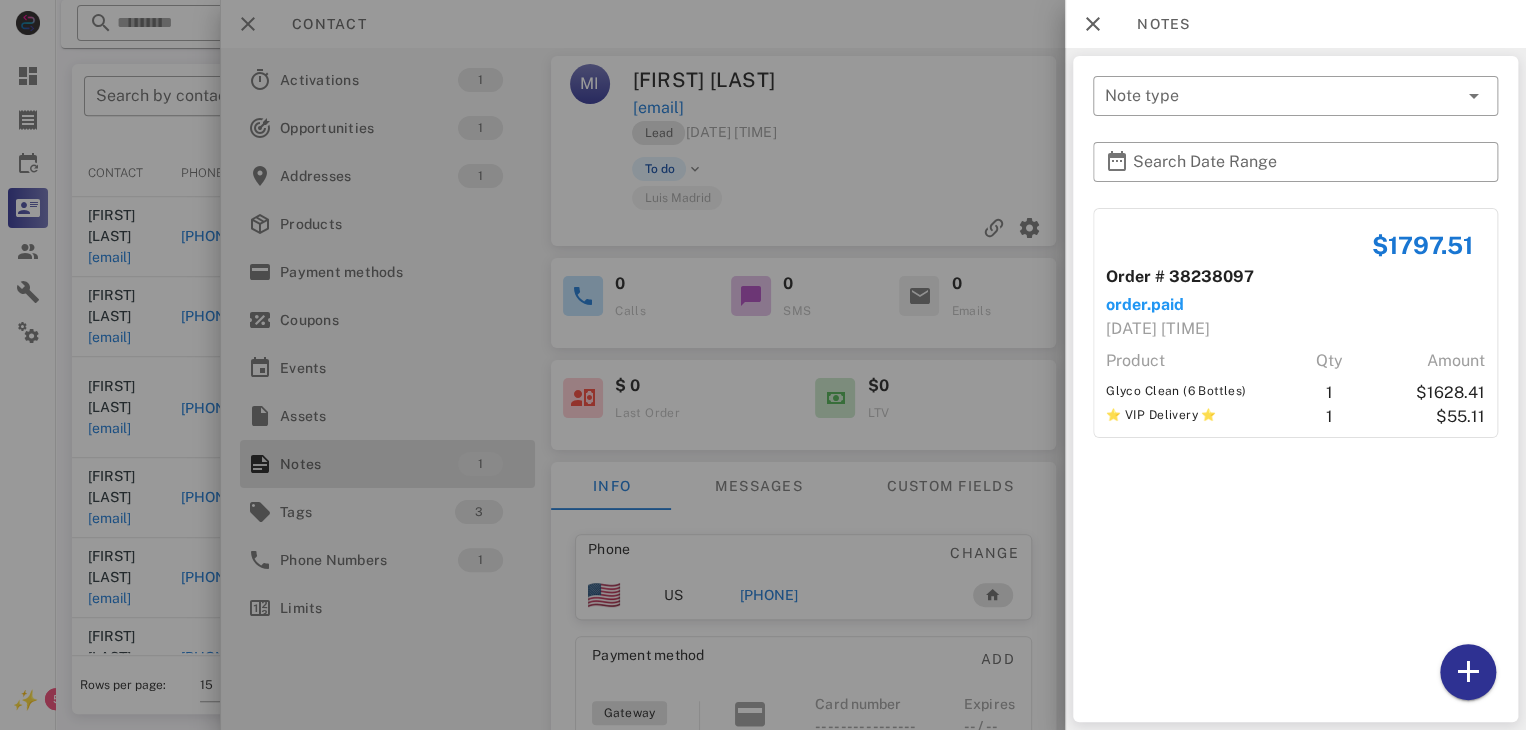 click at bounding box center (763, 365) 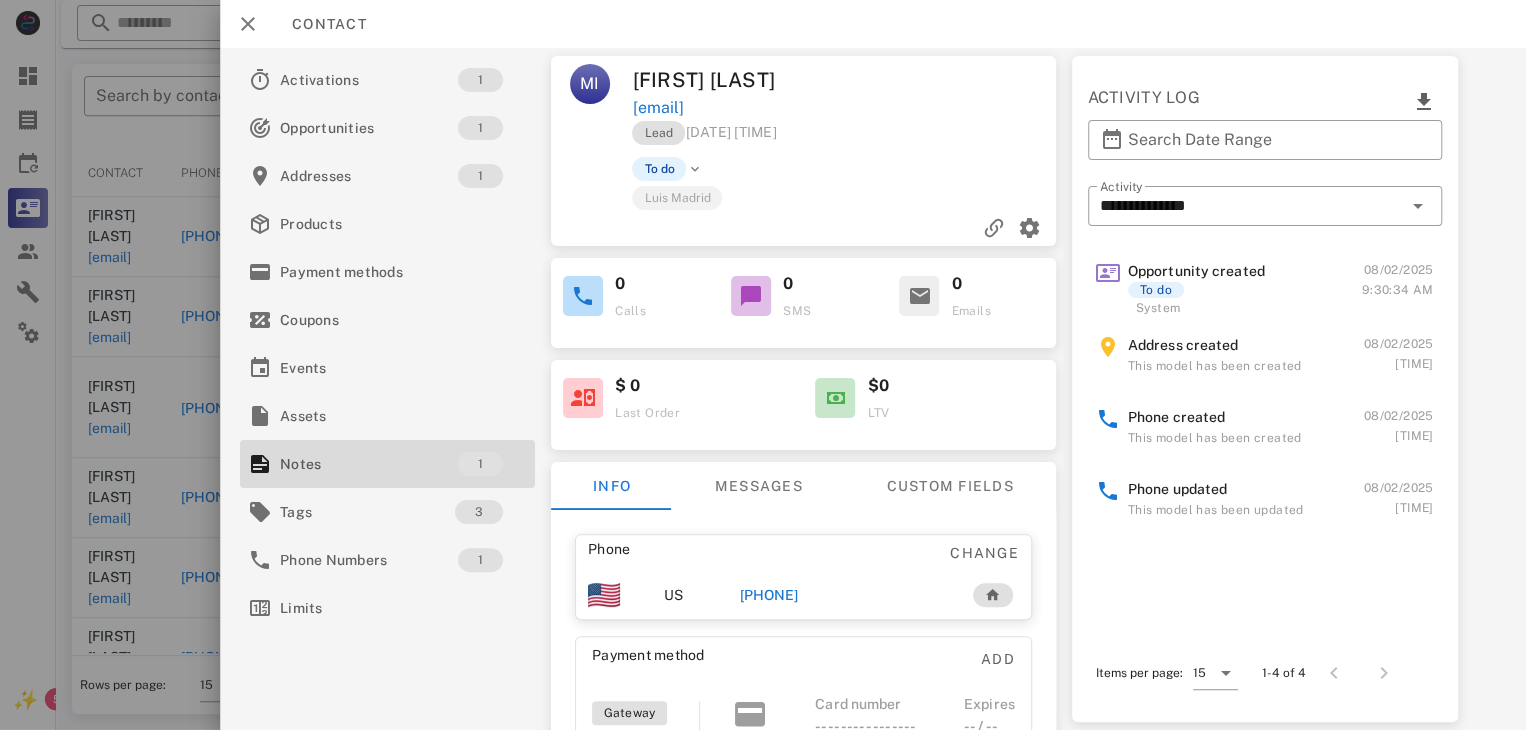 click on "[PHONE]" at bounding box center (769, 595) 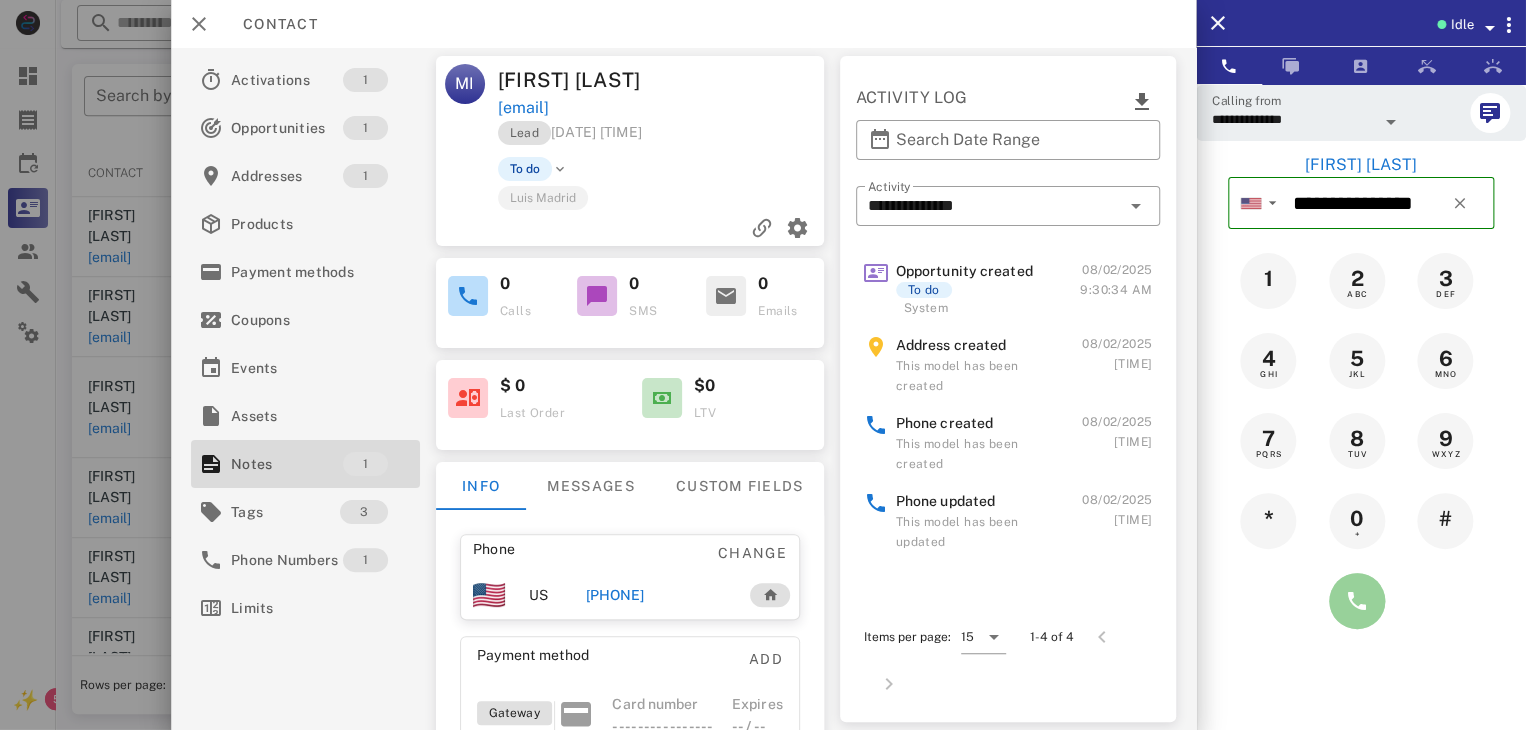 click at bounding box center [1357, 601] 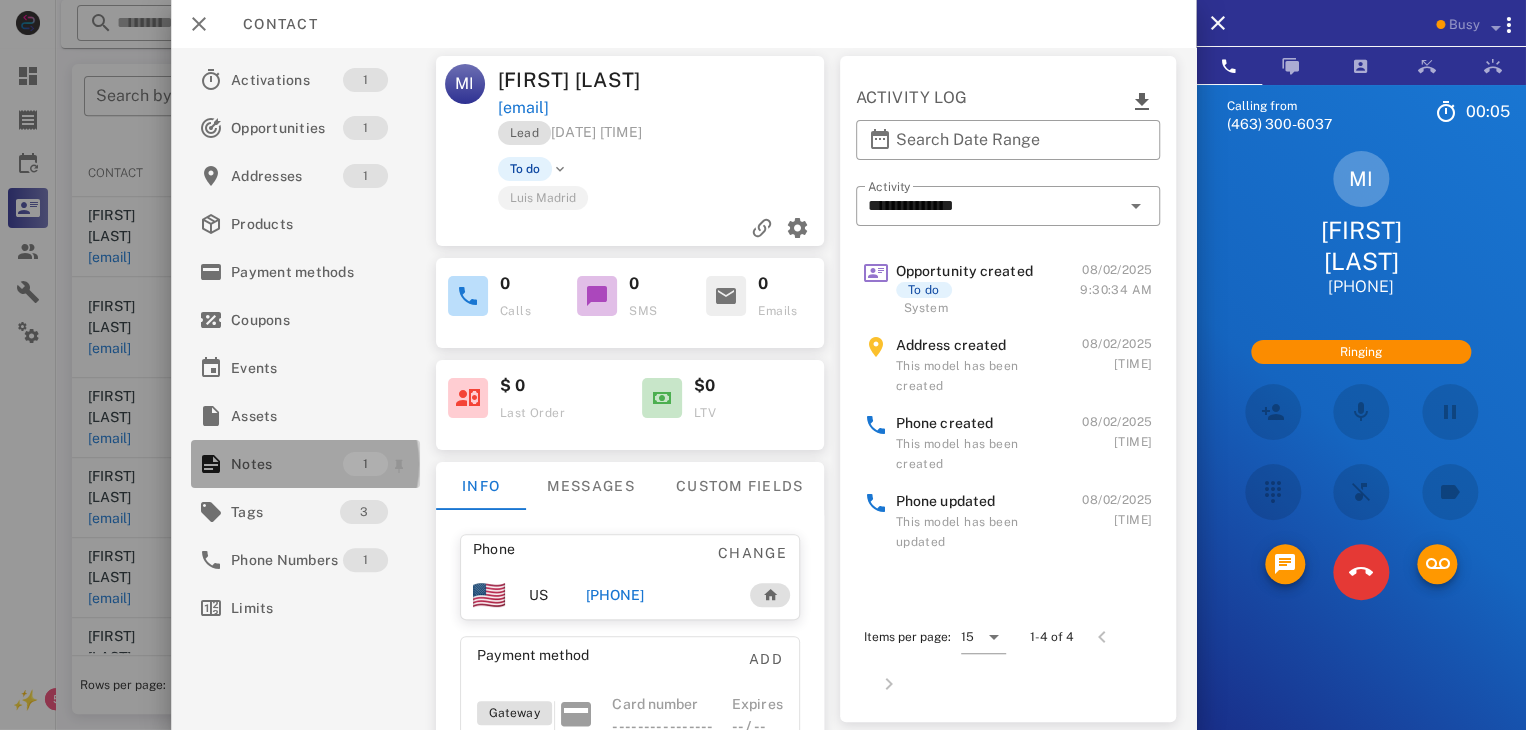 click on "Notes" at bounding box center [287, 464] 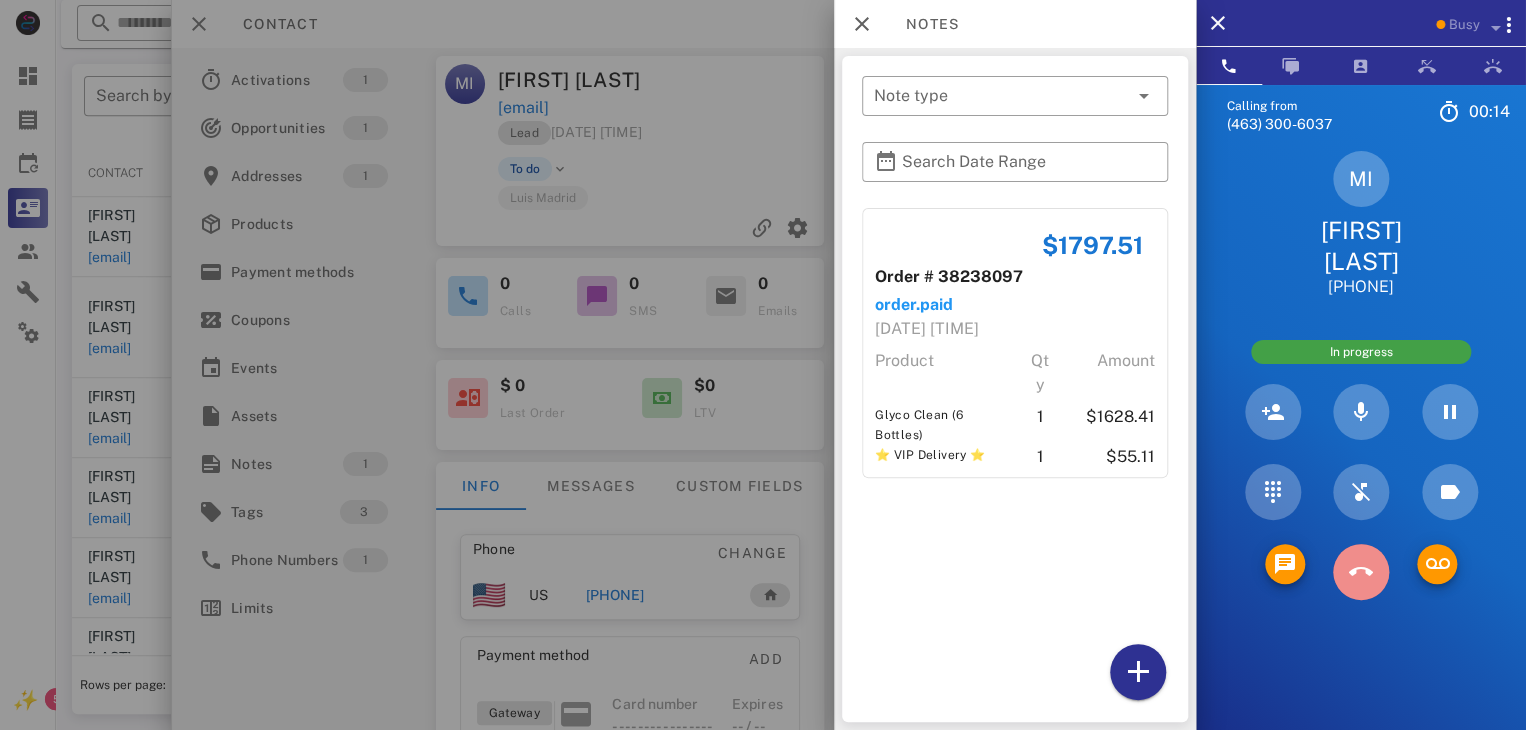 click at bounding box center (1361, 572) 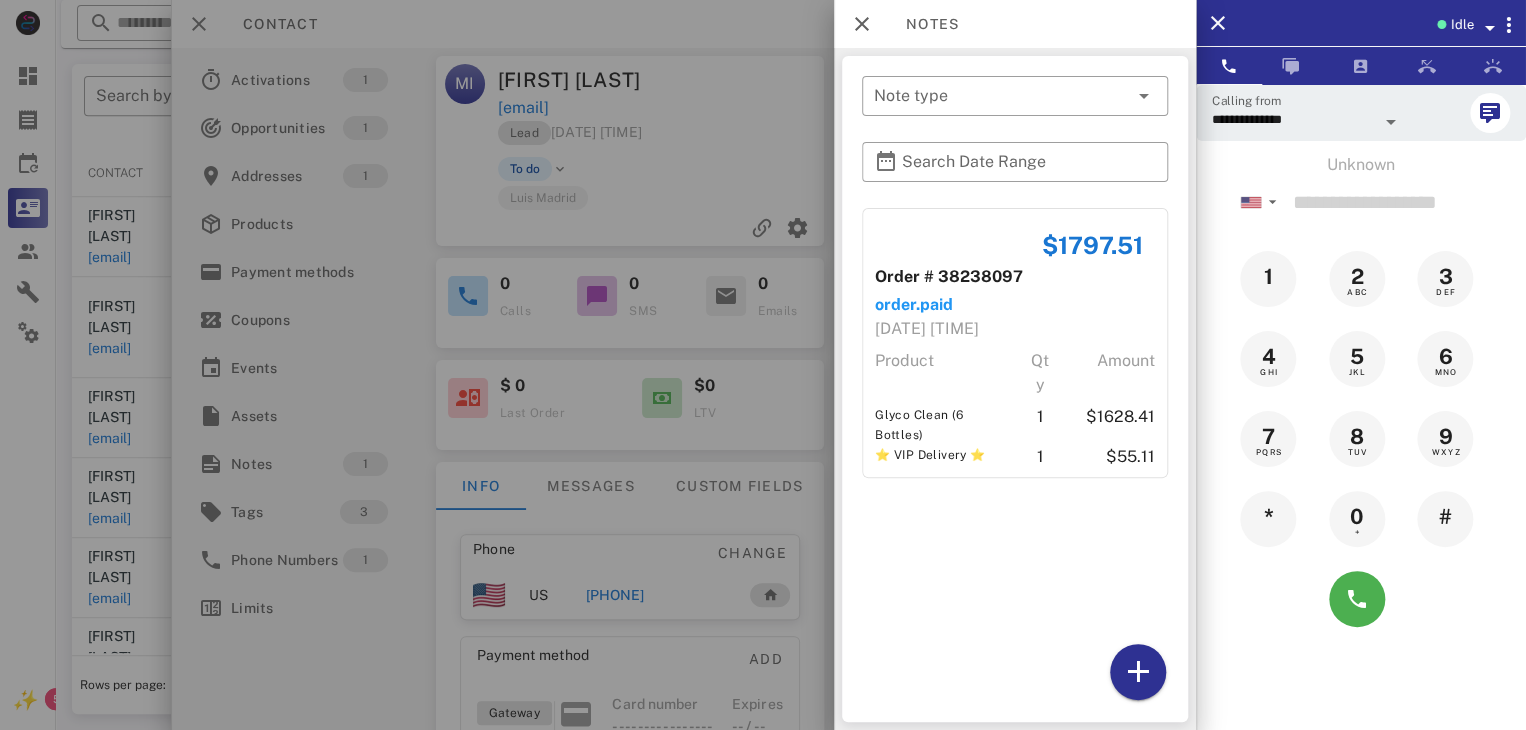 click at bounding box center (763, 365) 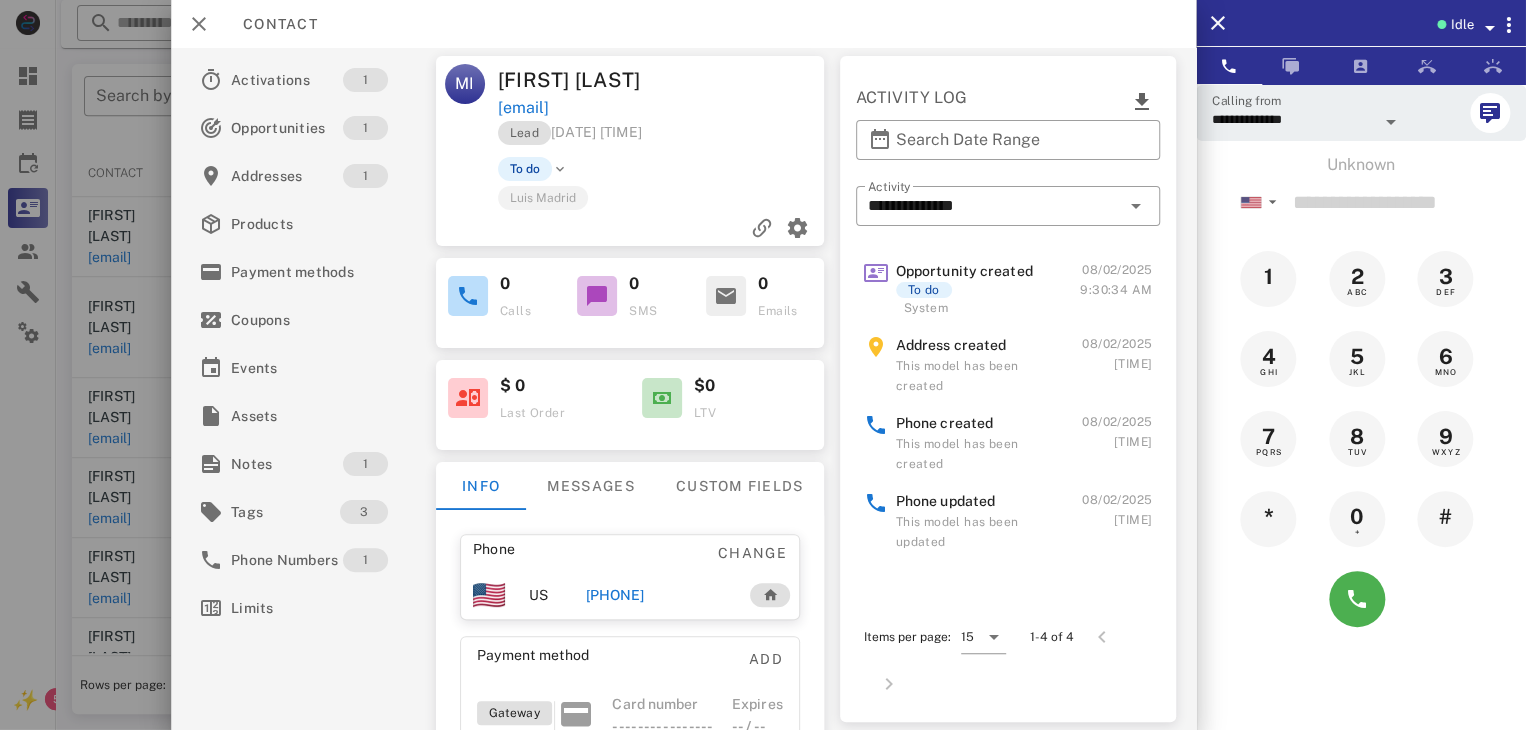 click at bounding box center (763, 365) 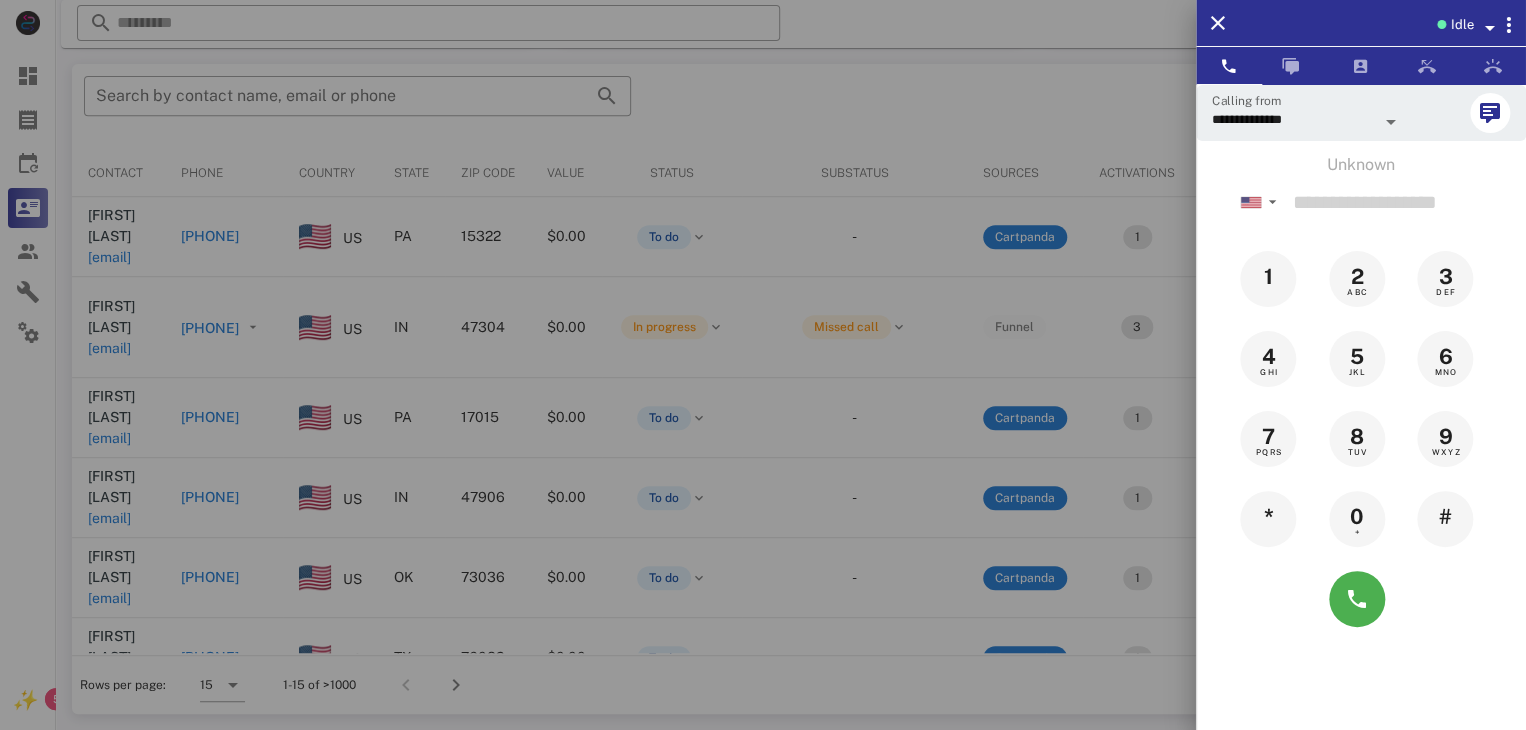 click at bounding box center (763, 365) 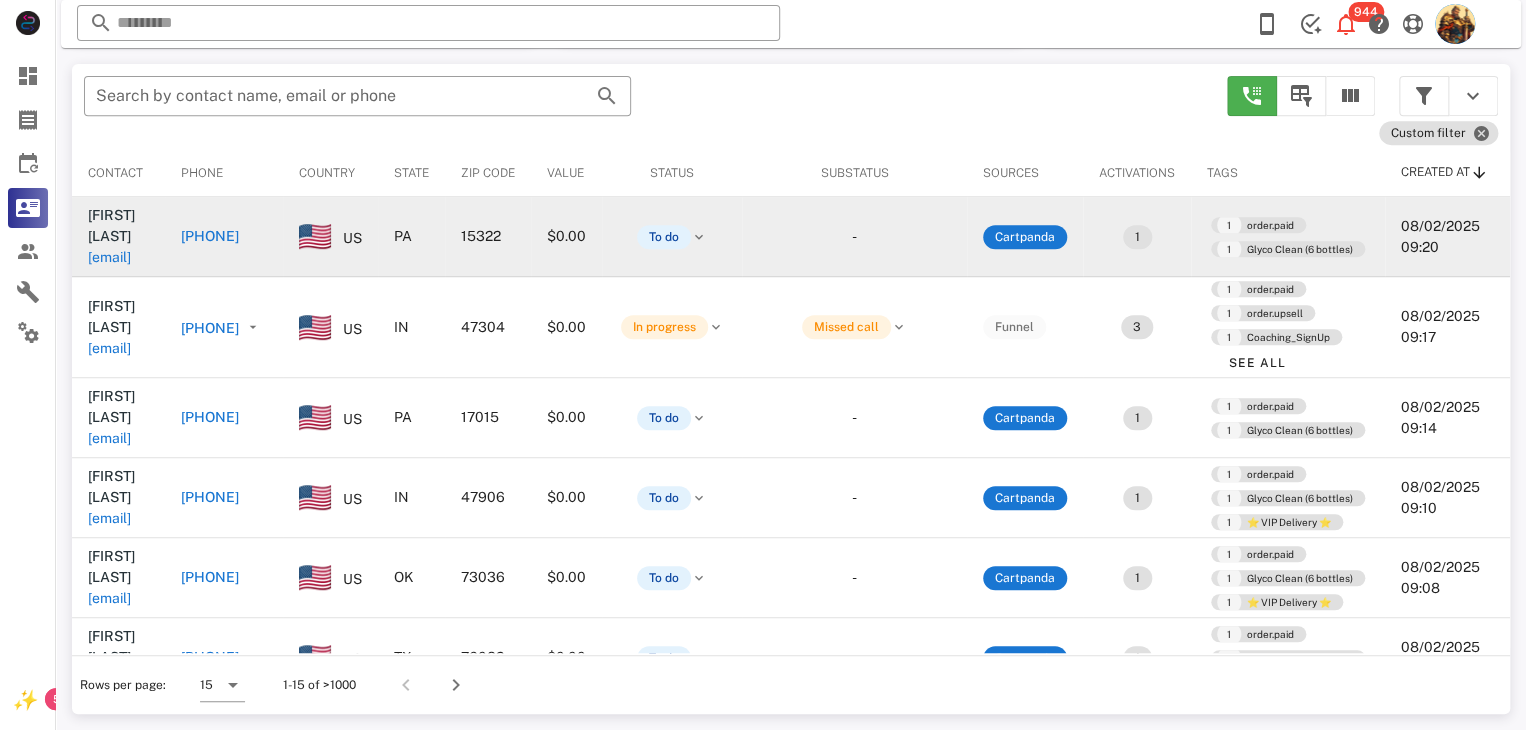 click on "[EMAIL]" at bounding box center (109, 257) 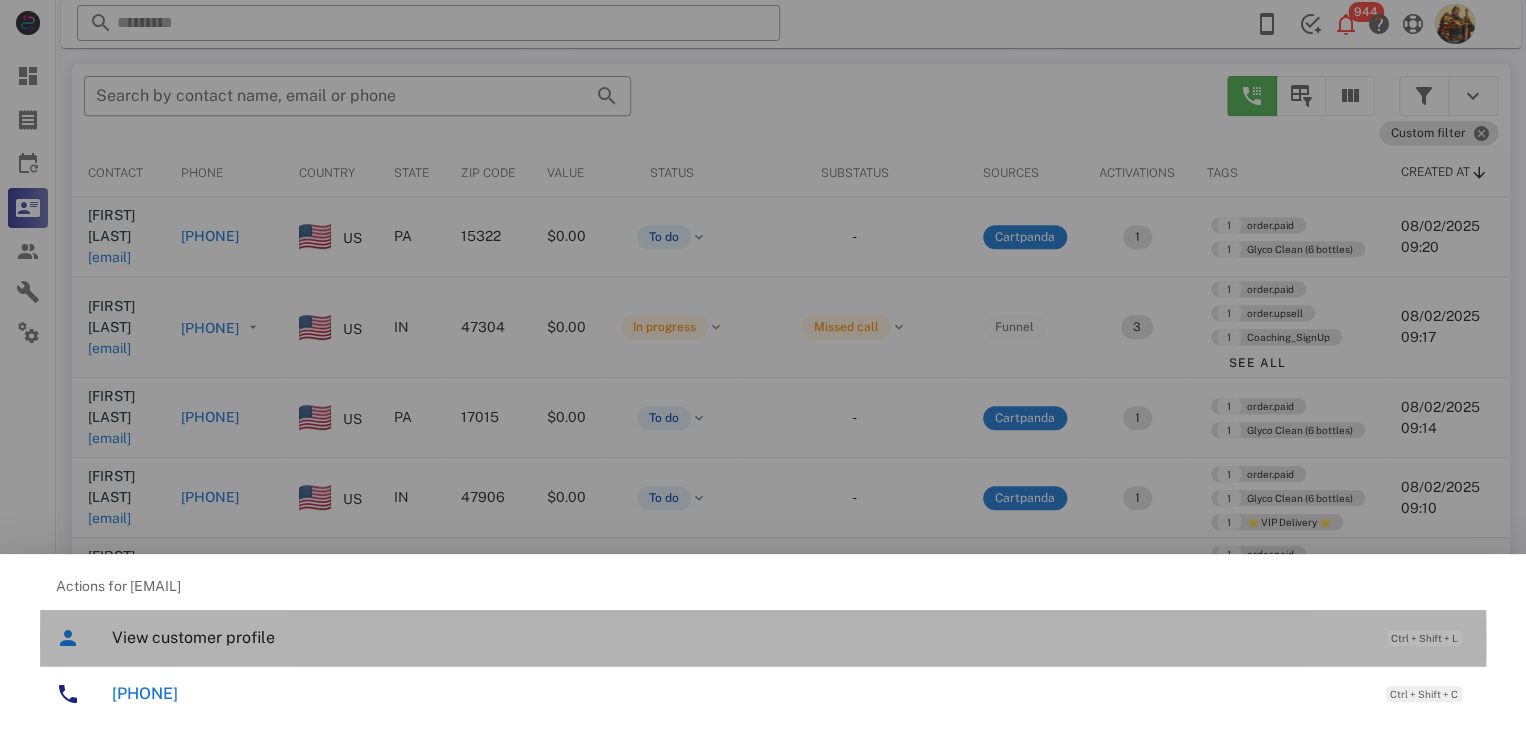 click on "View customer profile" at bounding box center (739, 637) 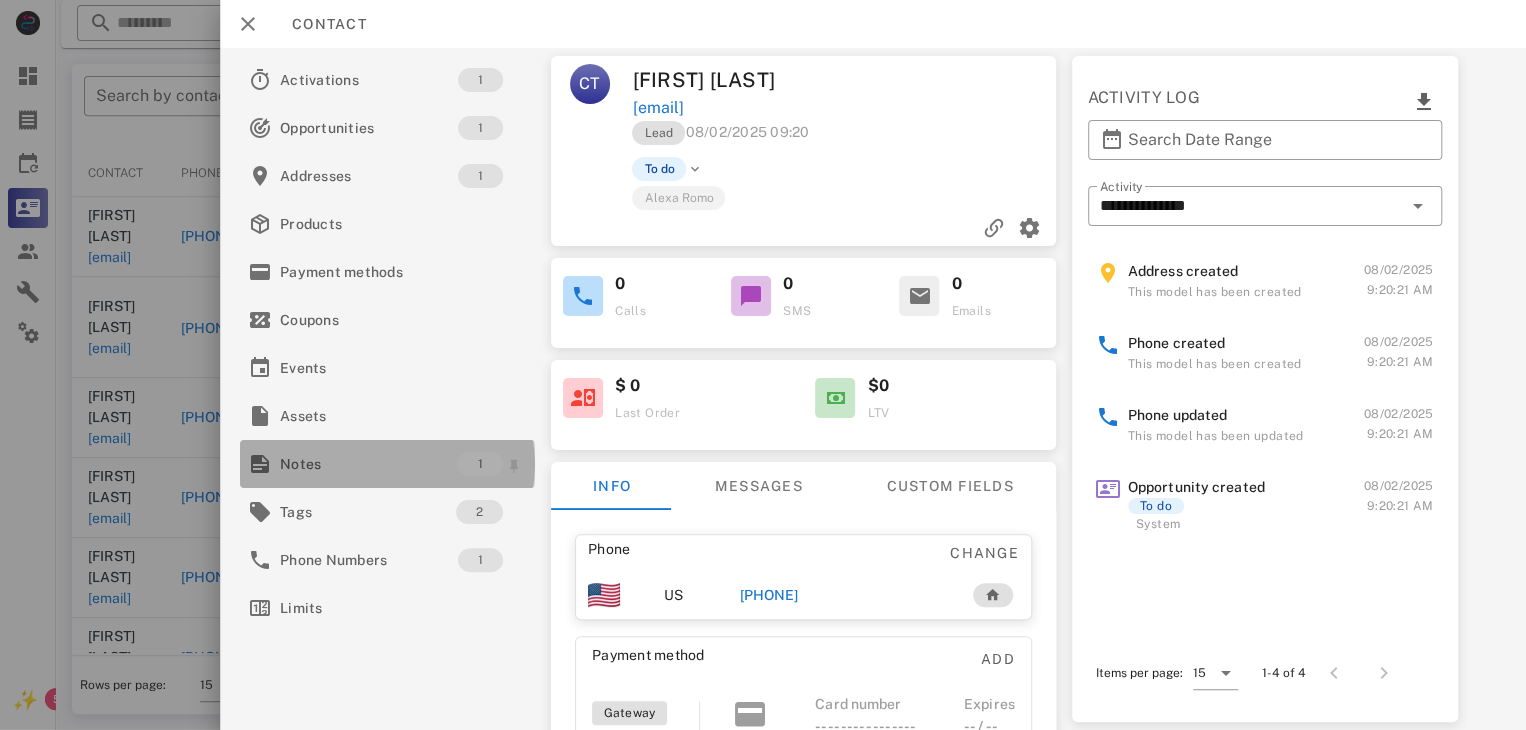 click on "Notes" at bounding box center [369, 464] 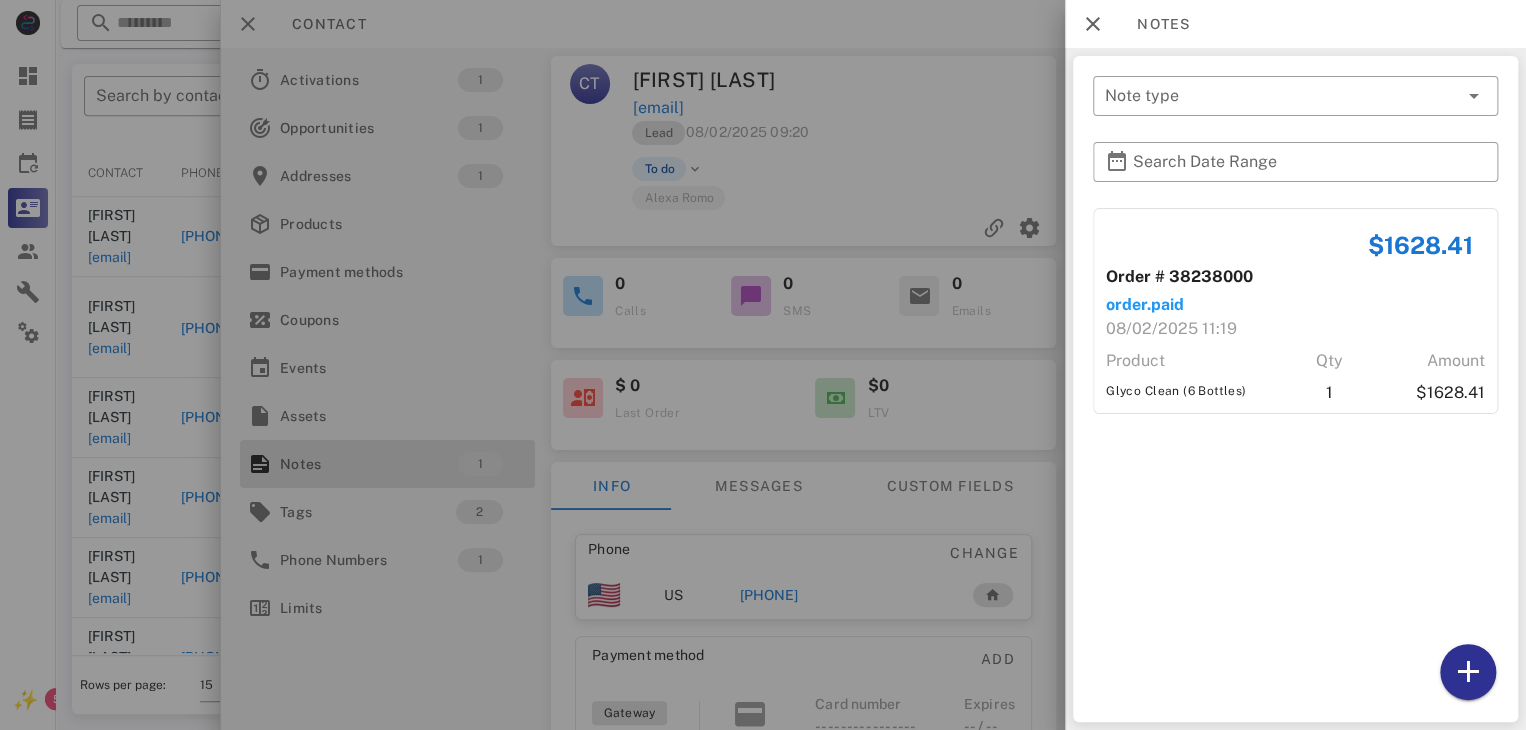 click at bounding box center (763, 365) 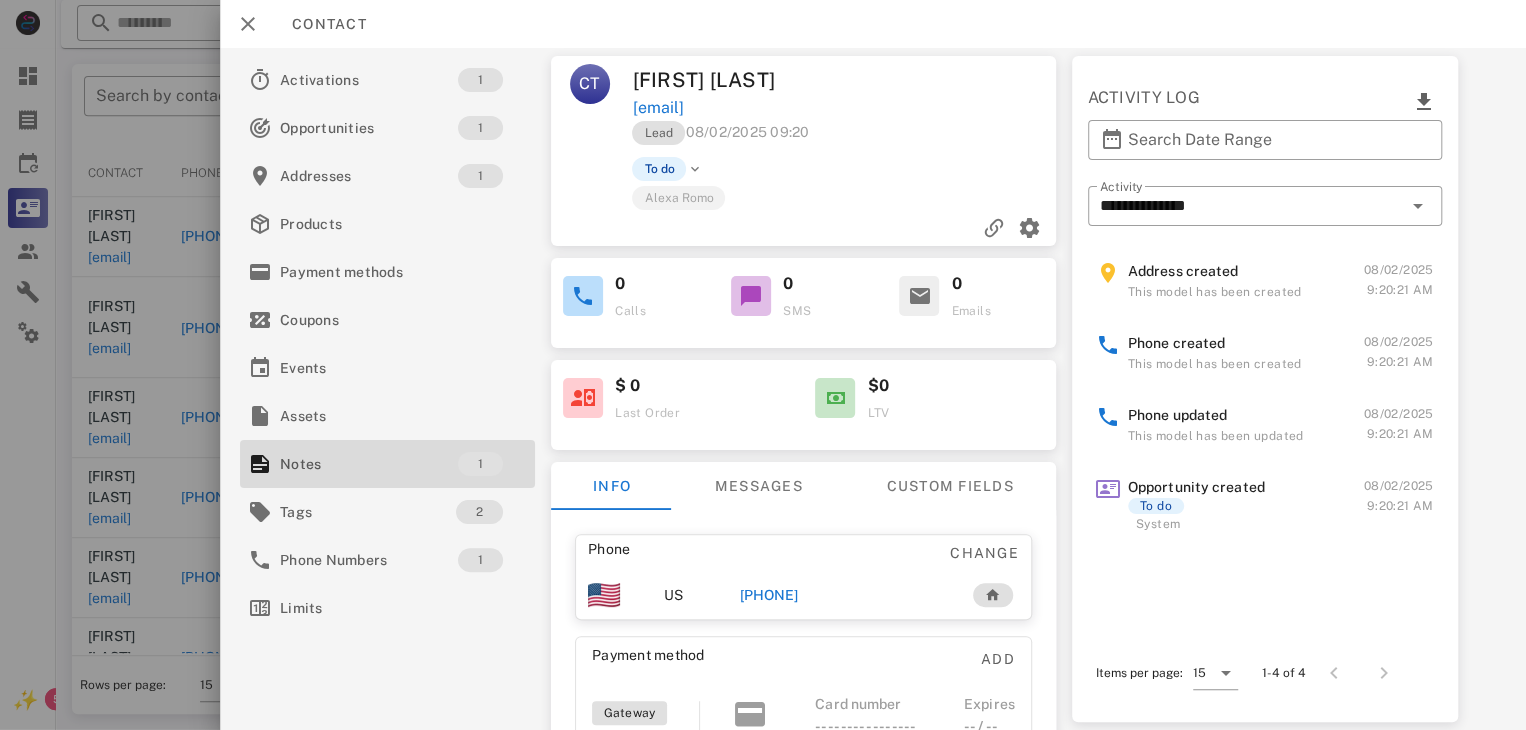 click on "[PHONE]" at bounding box center [769, 595] 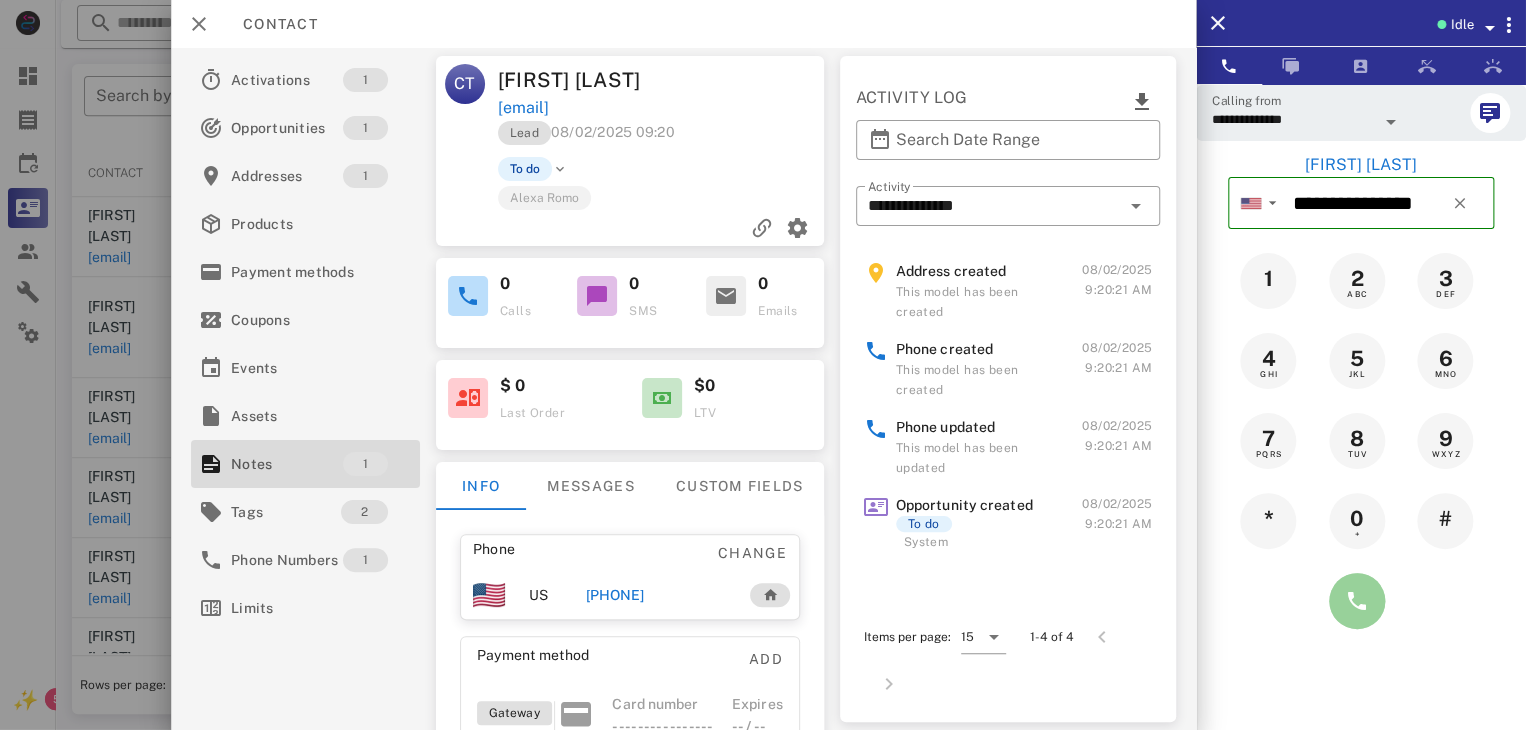 click at bounding box center [1357, 601] 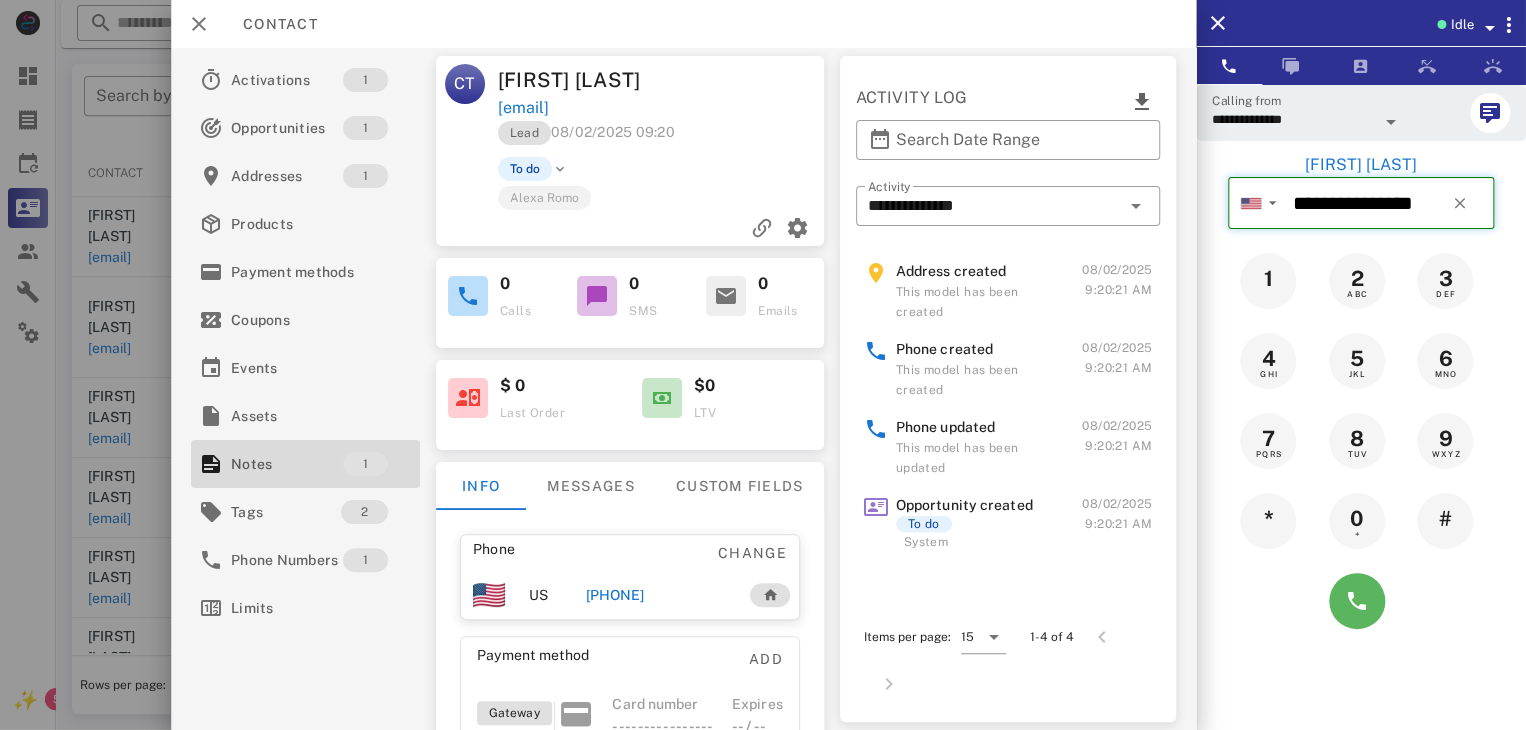 type 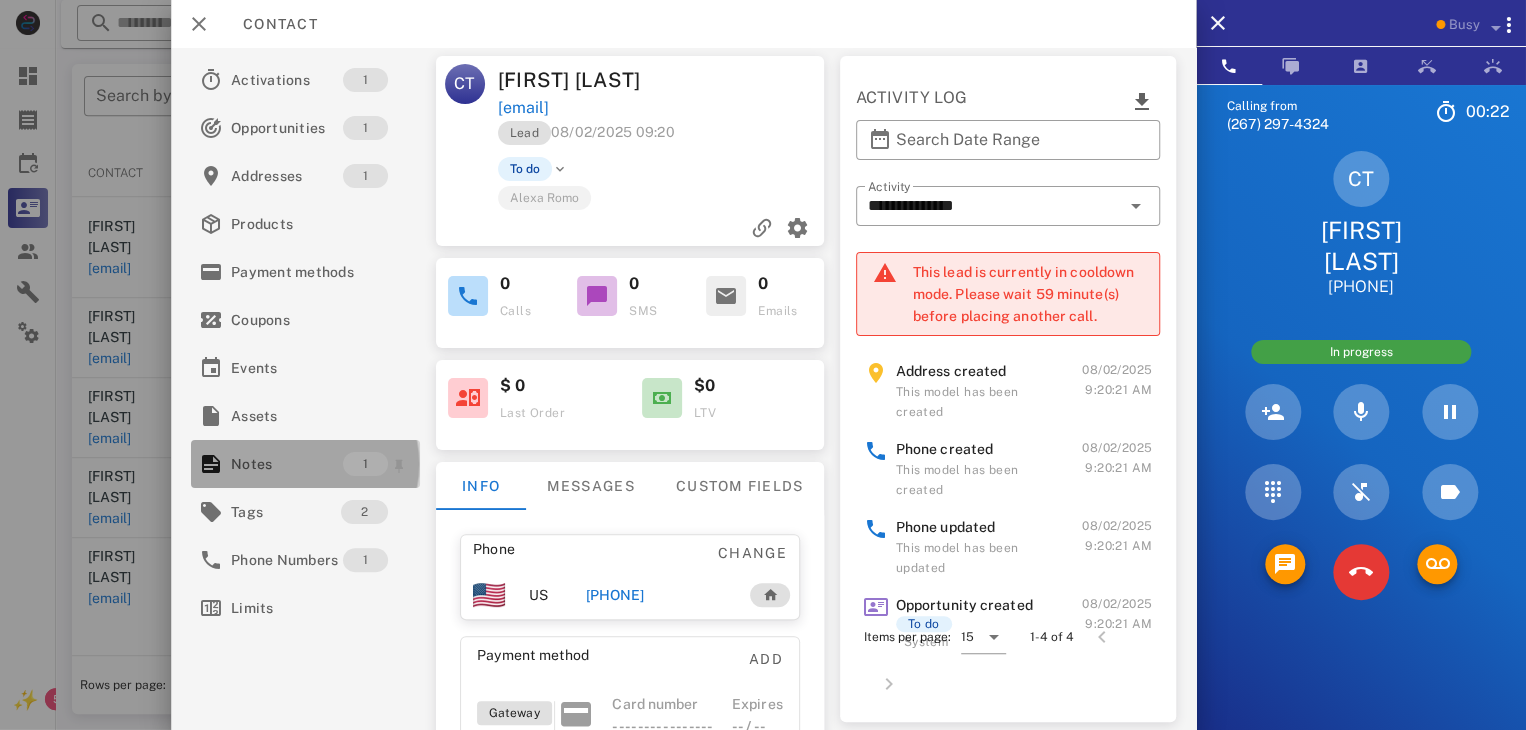 click on "Notes" at bounding box center (287, 464) 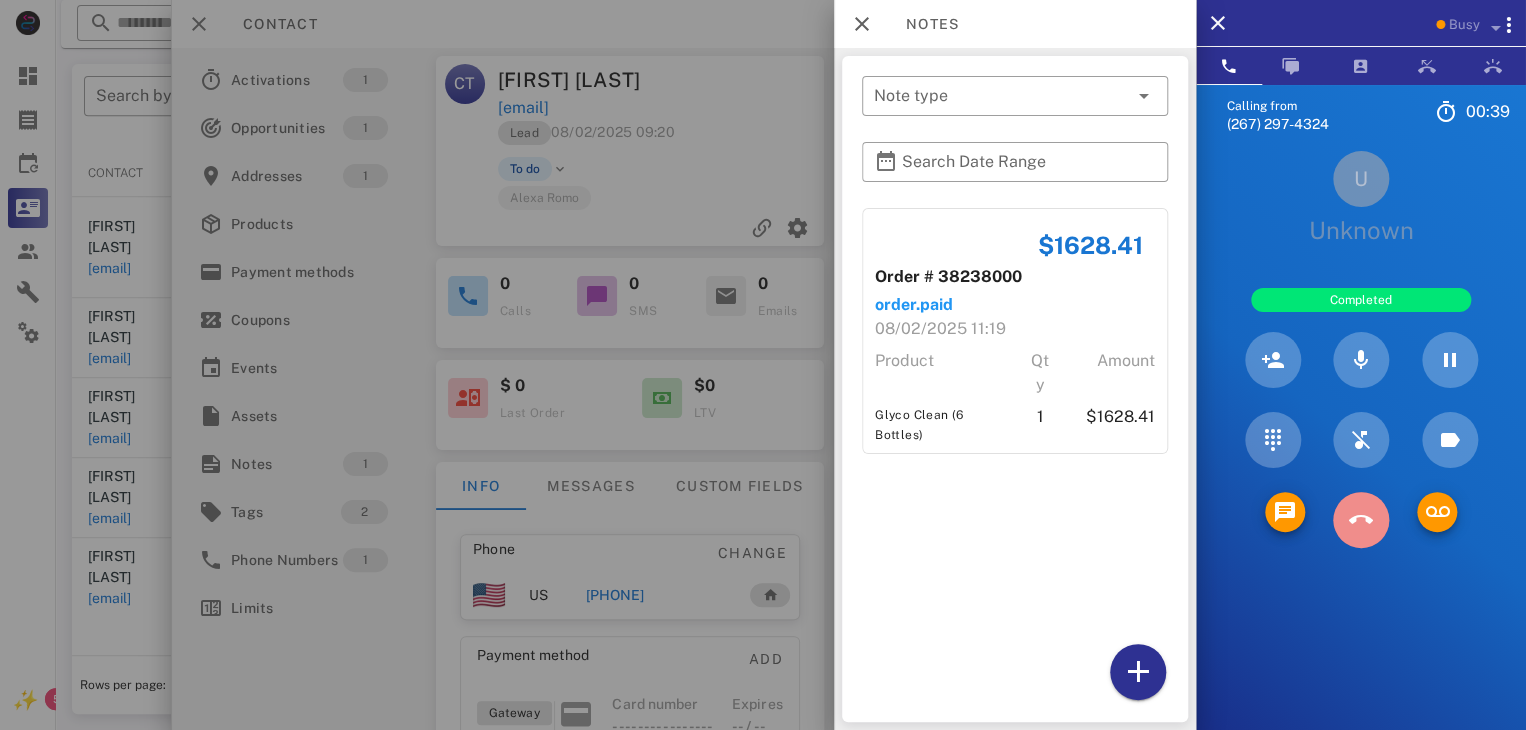 click at bounding box center [1361, 520] 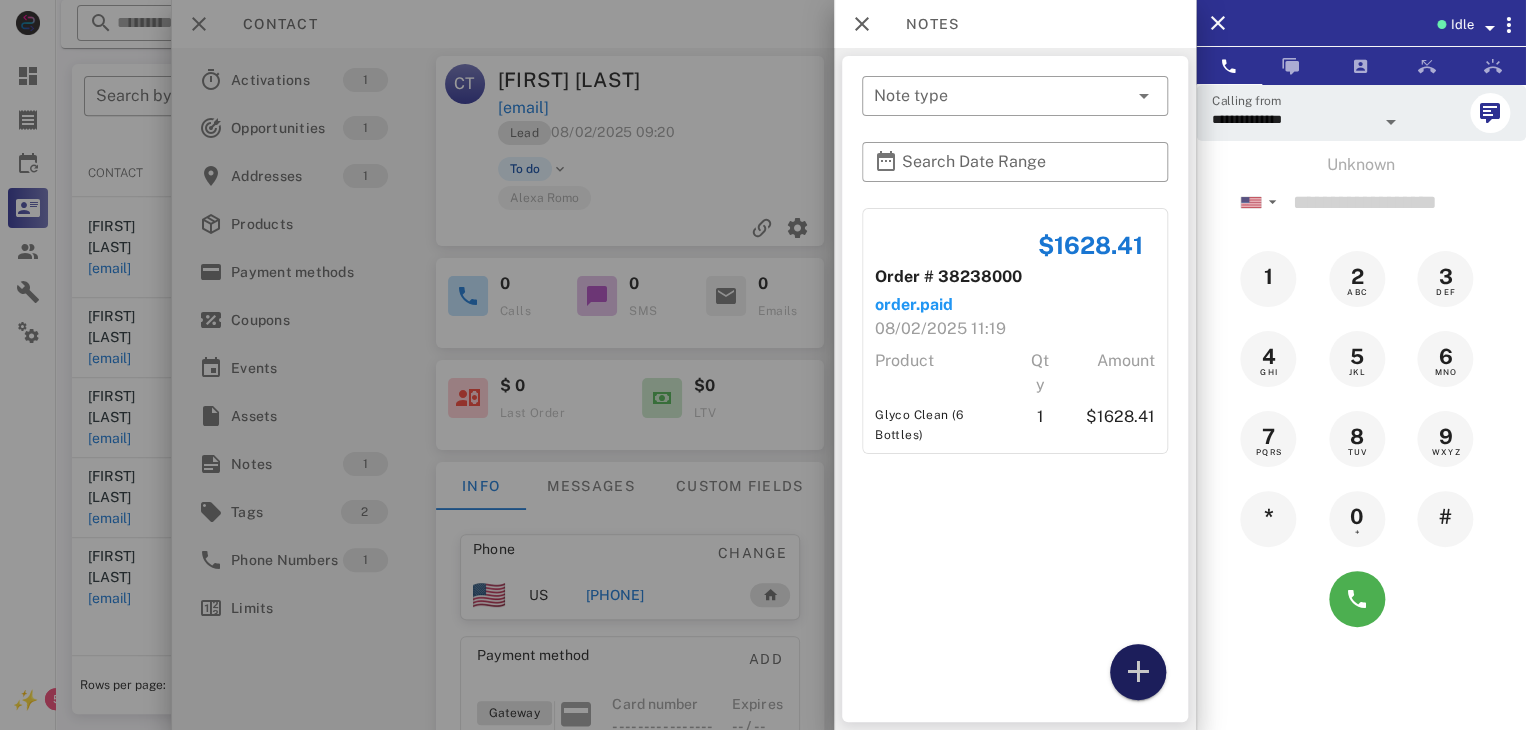 click at bounding box center (1138, 672) 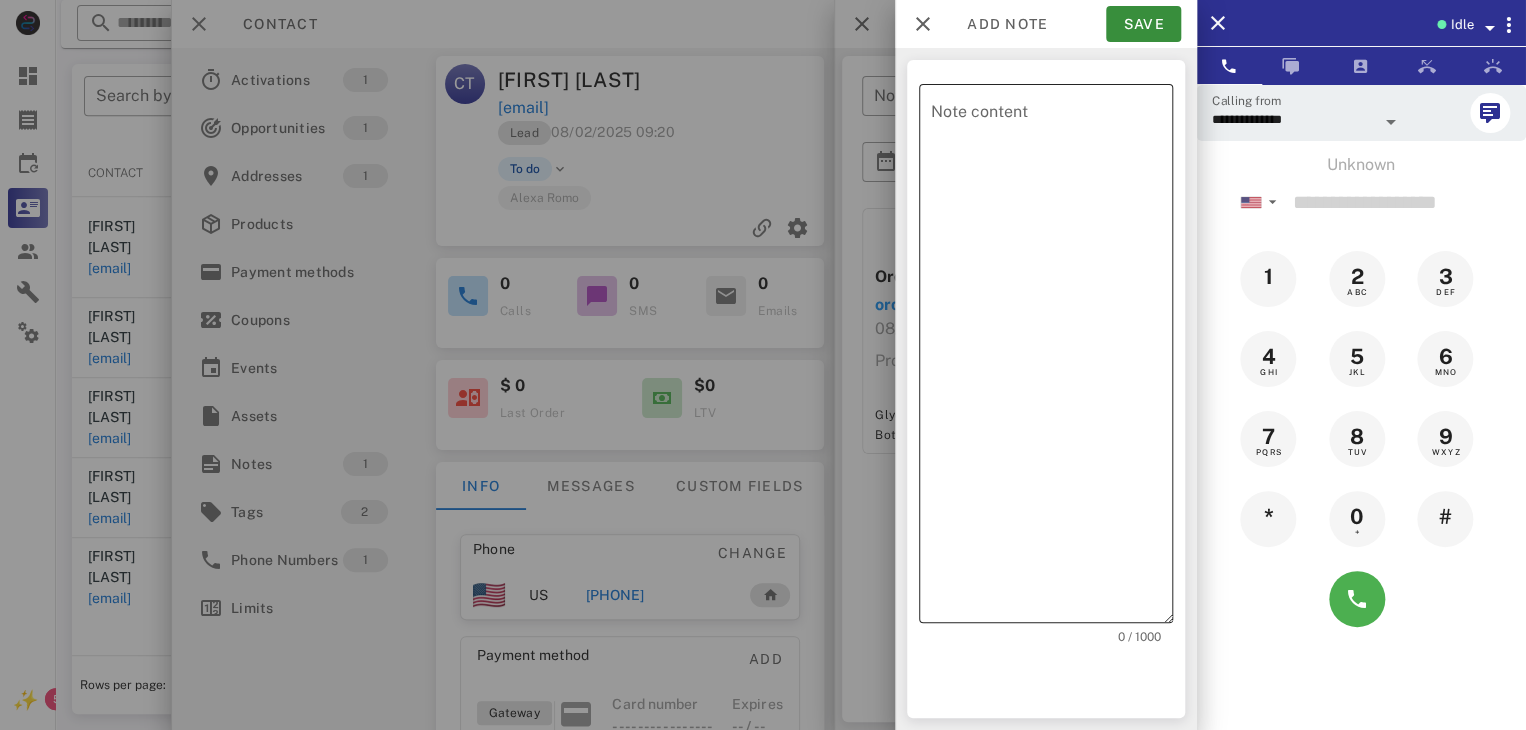 click on "Note content" at bounding box center [1052, 358] 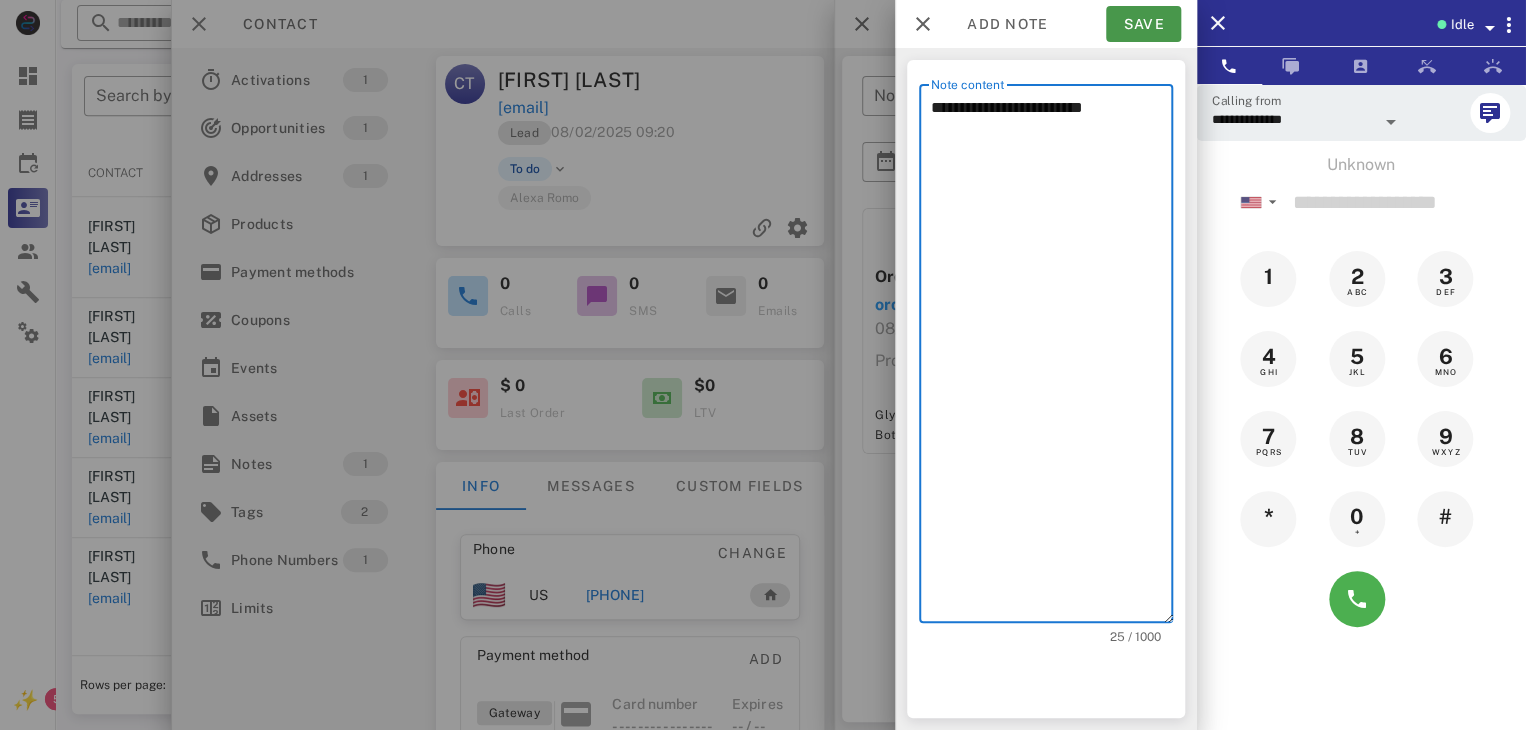 type on "**********" 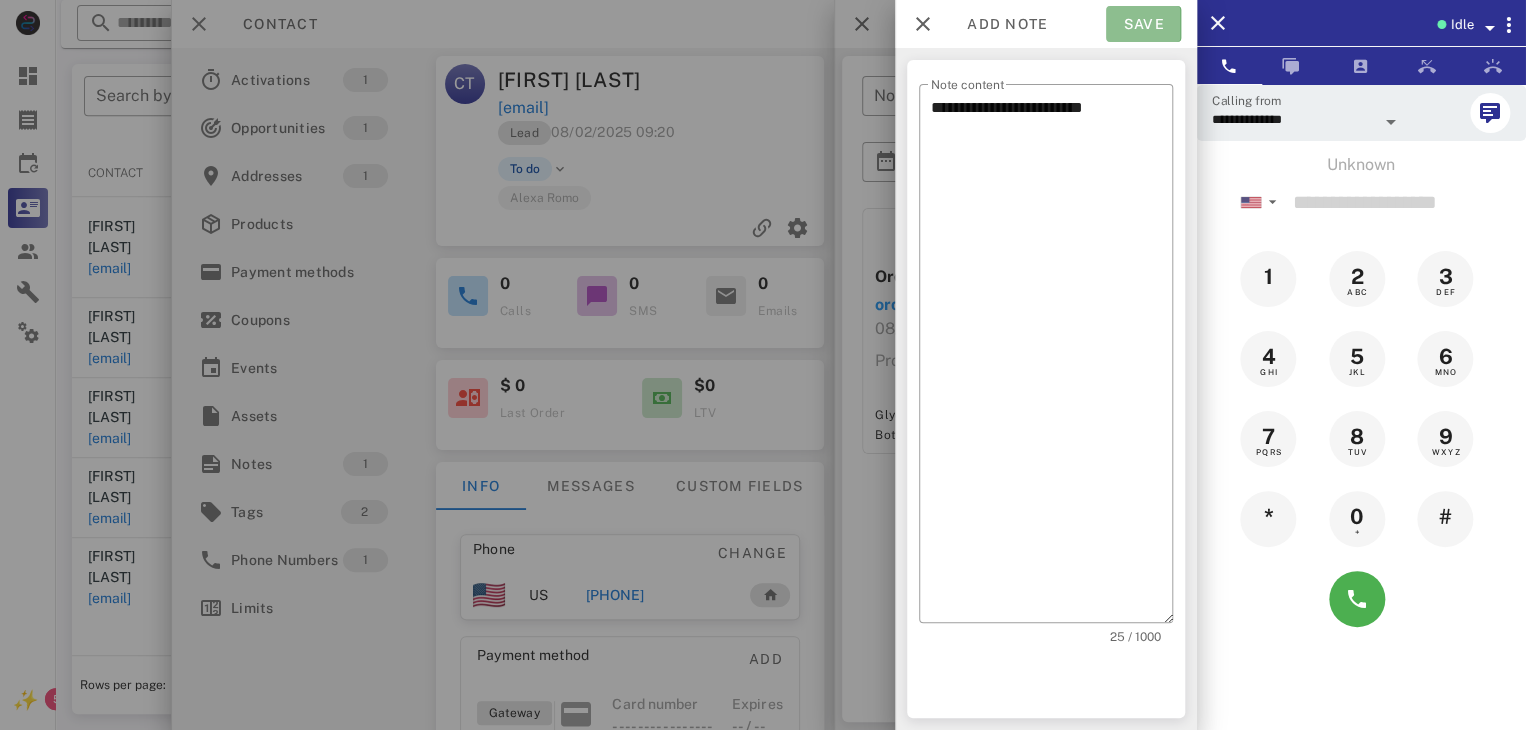 click on "Save" at bounding box center (1143, 24) 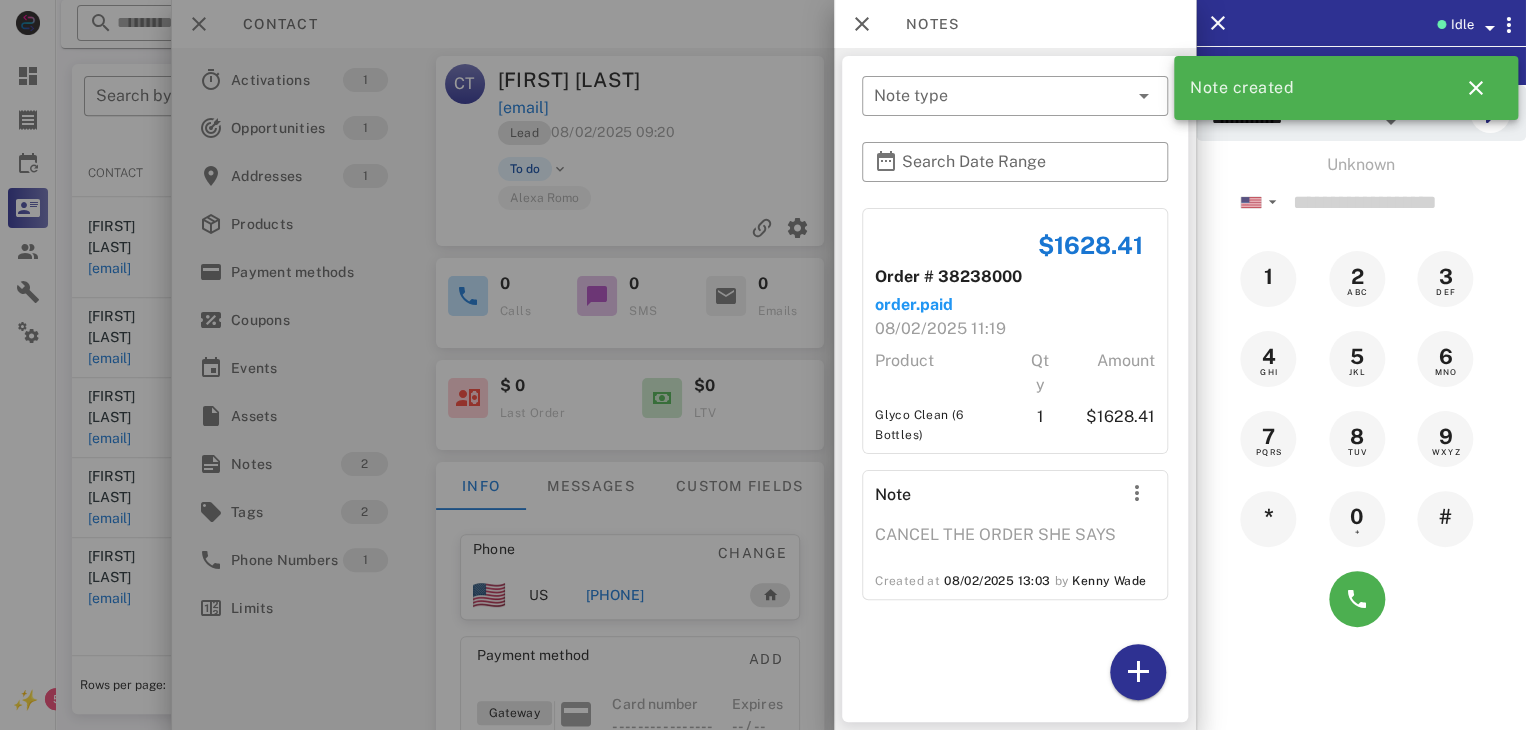 click at bounding box center (763, 365) 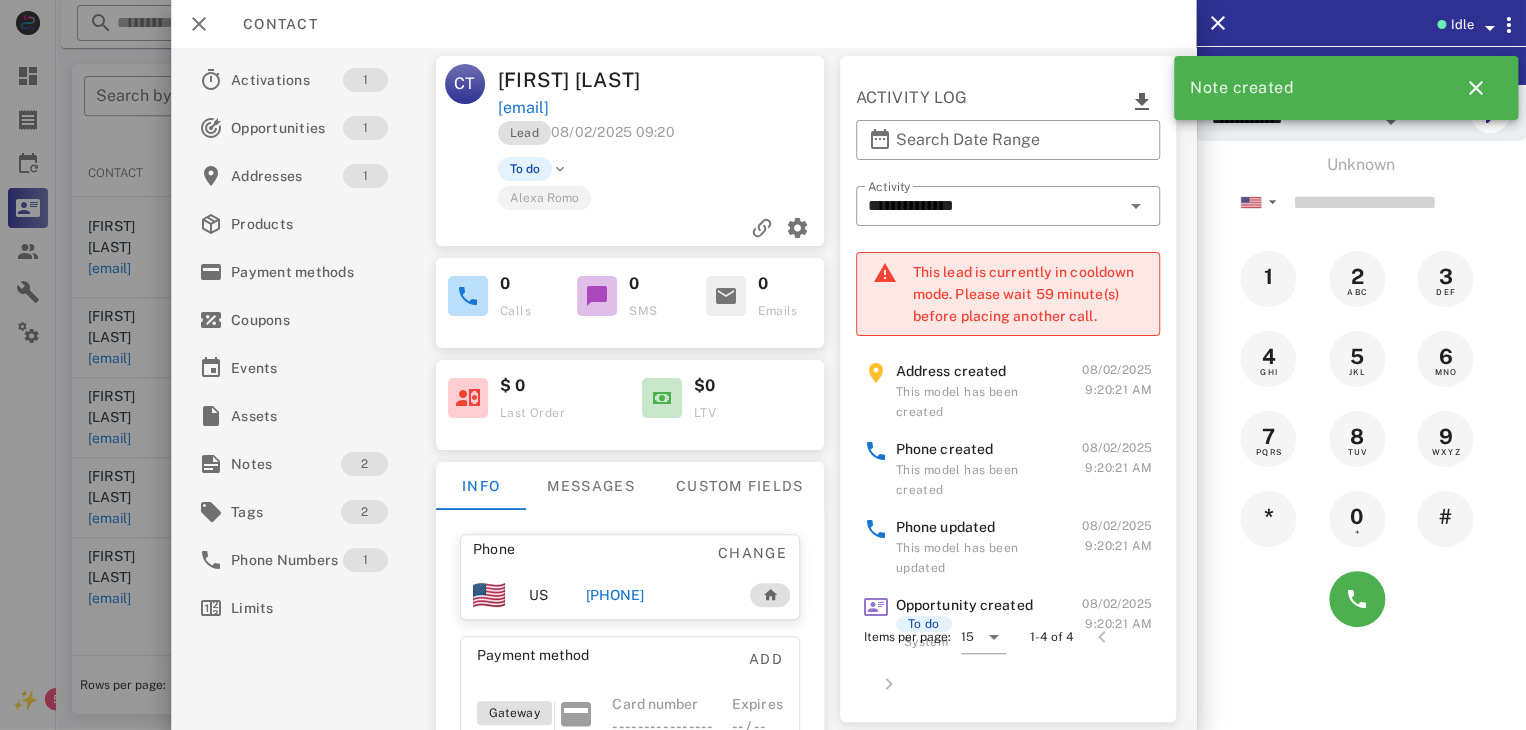 click at bounding box center (763, 365) 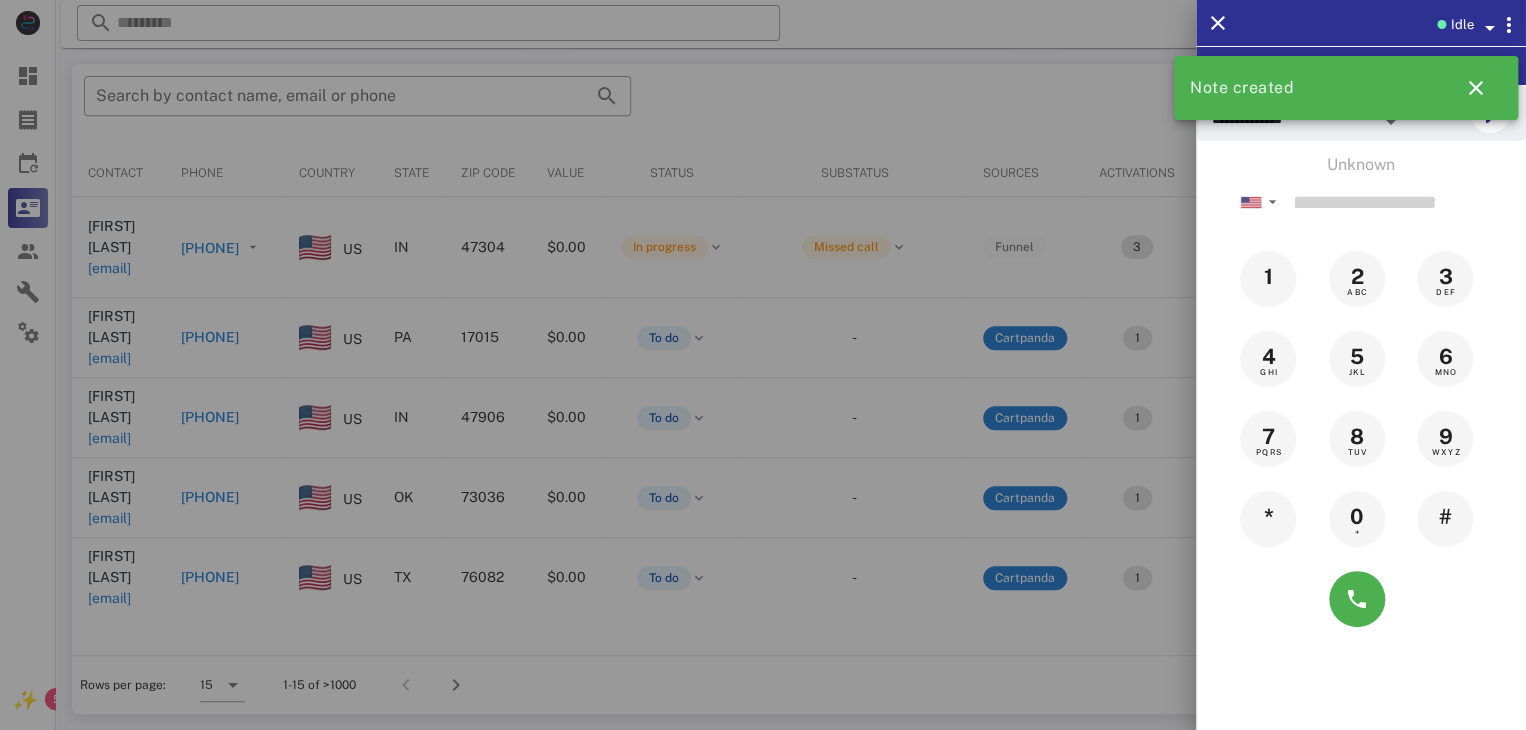 click at bounding box center [763, 365] 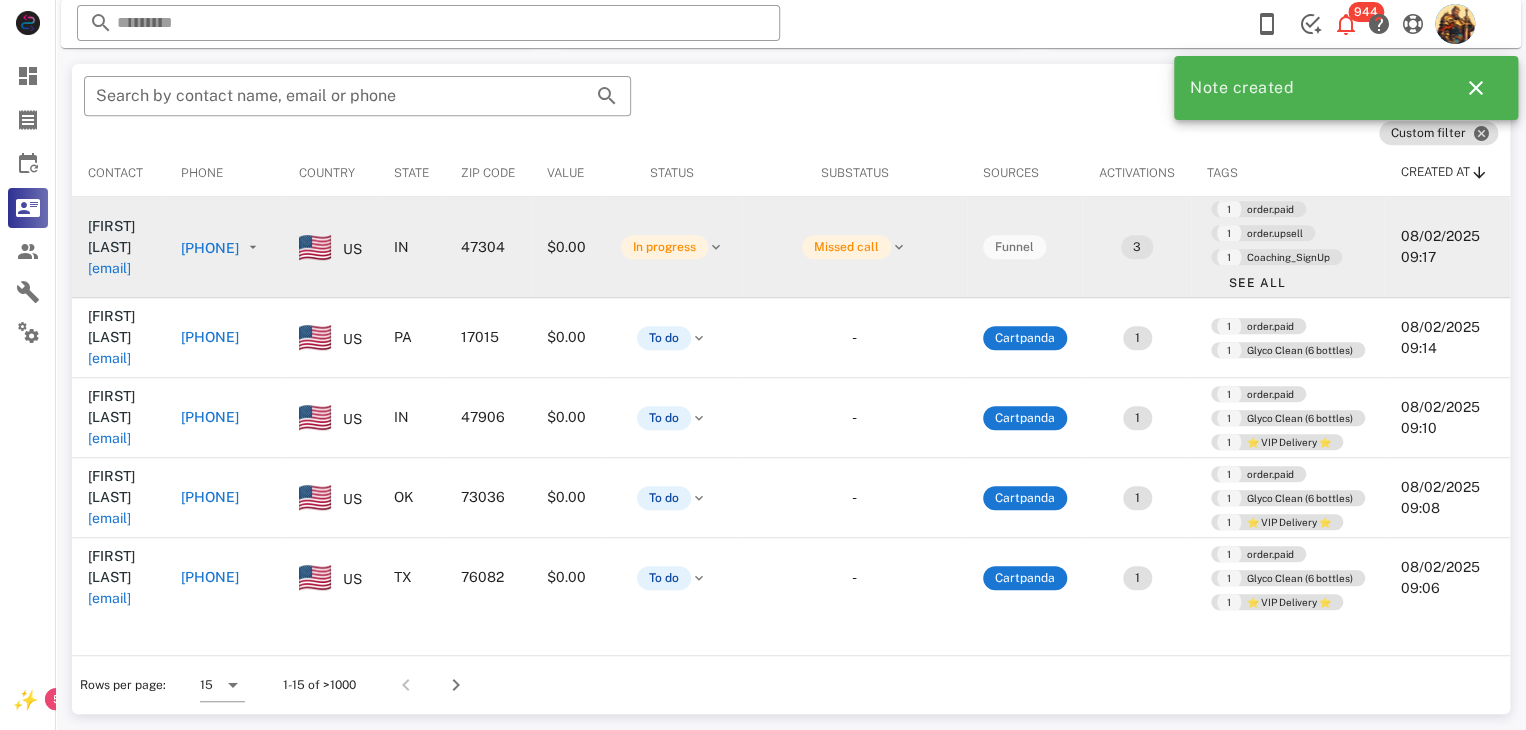 click on "[EMAIL]" at bounding box center (109, 268) 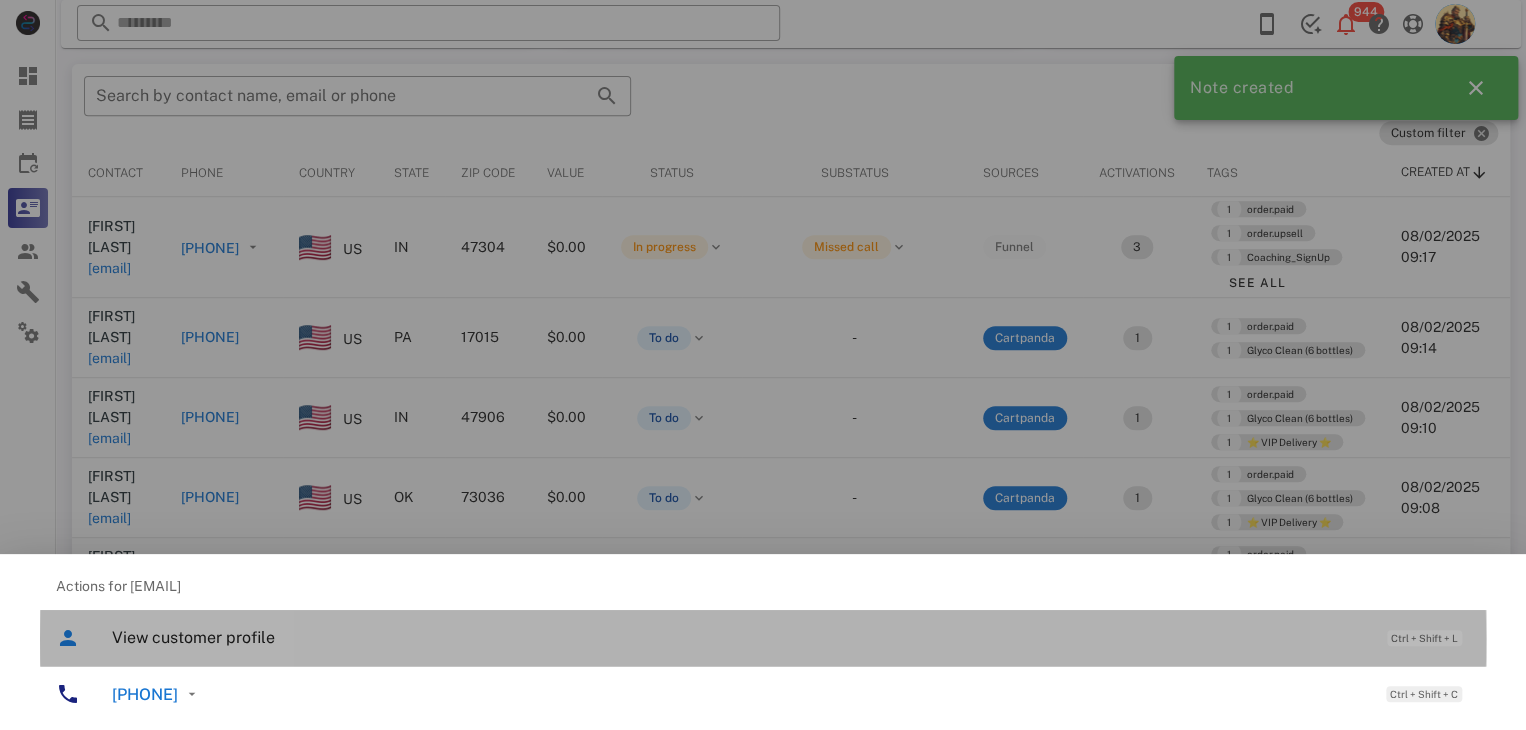 click on "View customer profile" at bounding box center (739, 637) 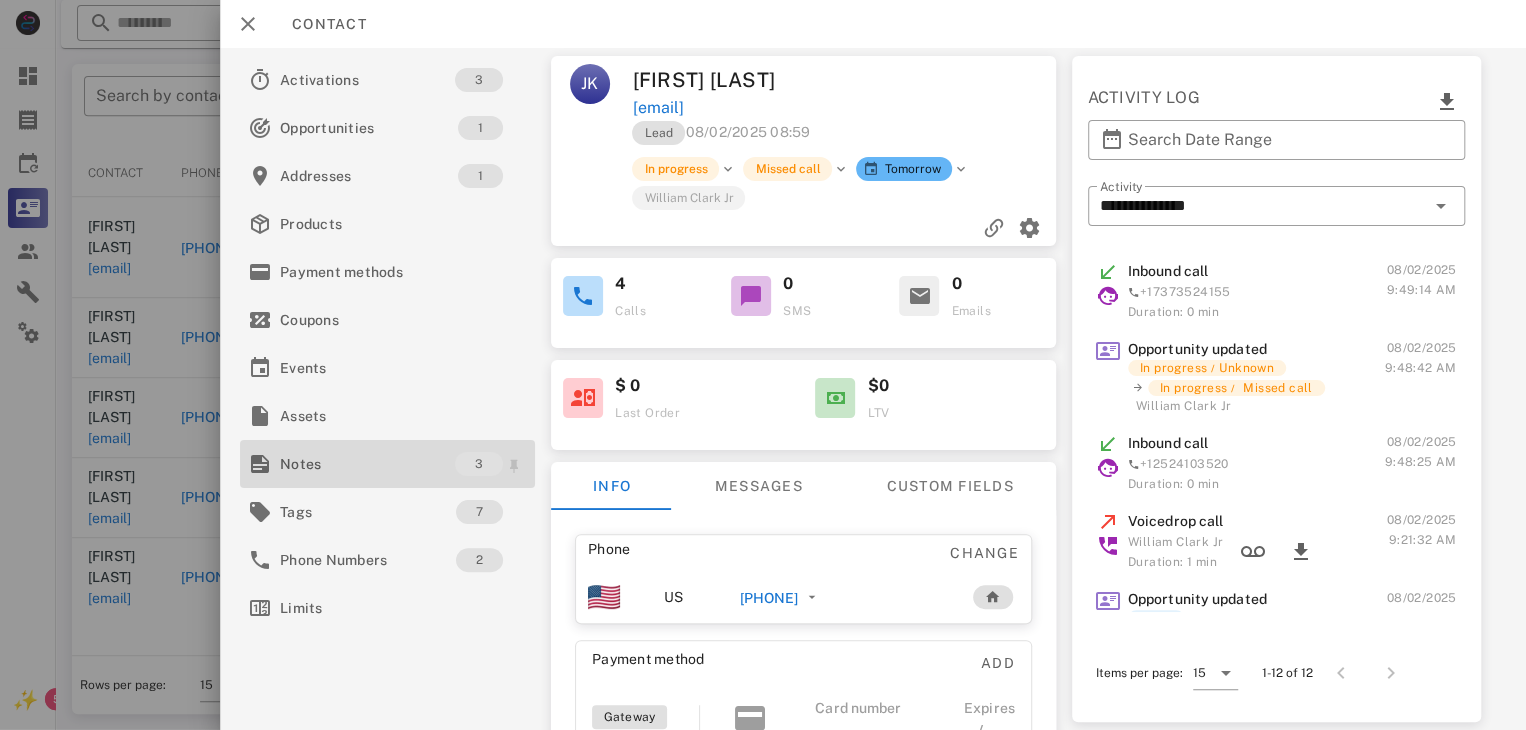 click on "Notes" at bounding box center (367, 464) 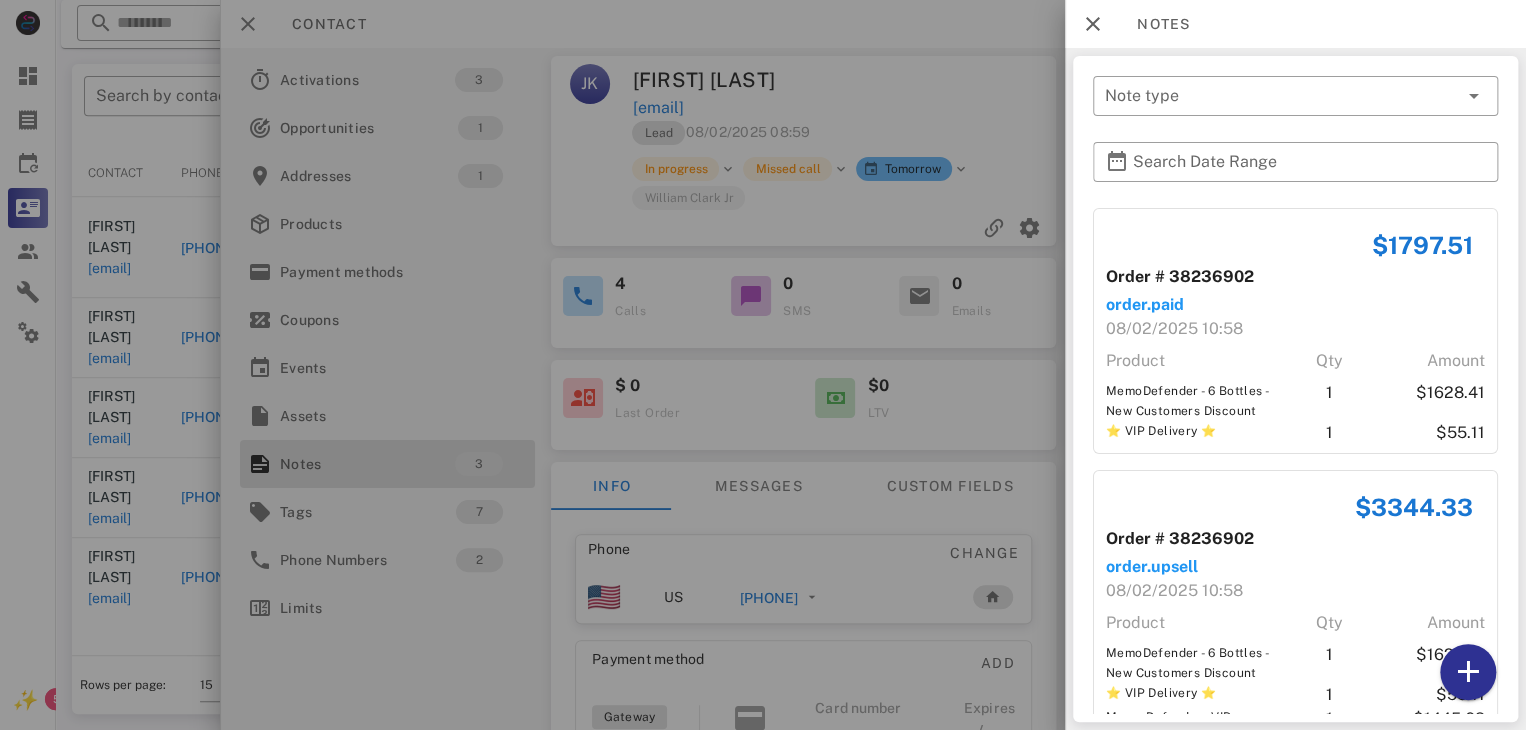 click at bounding box center [763, 365] 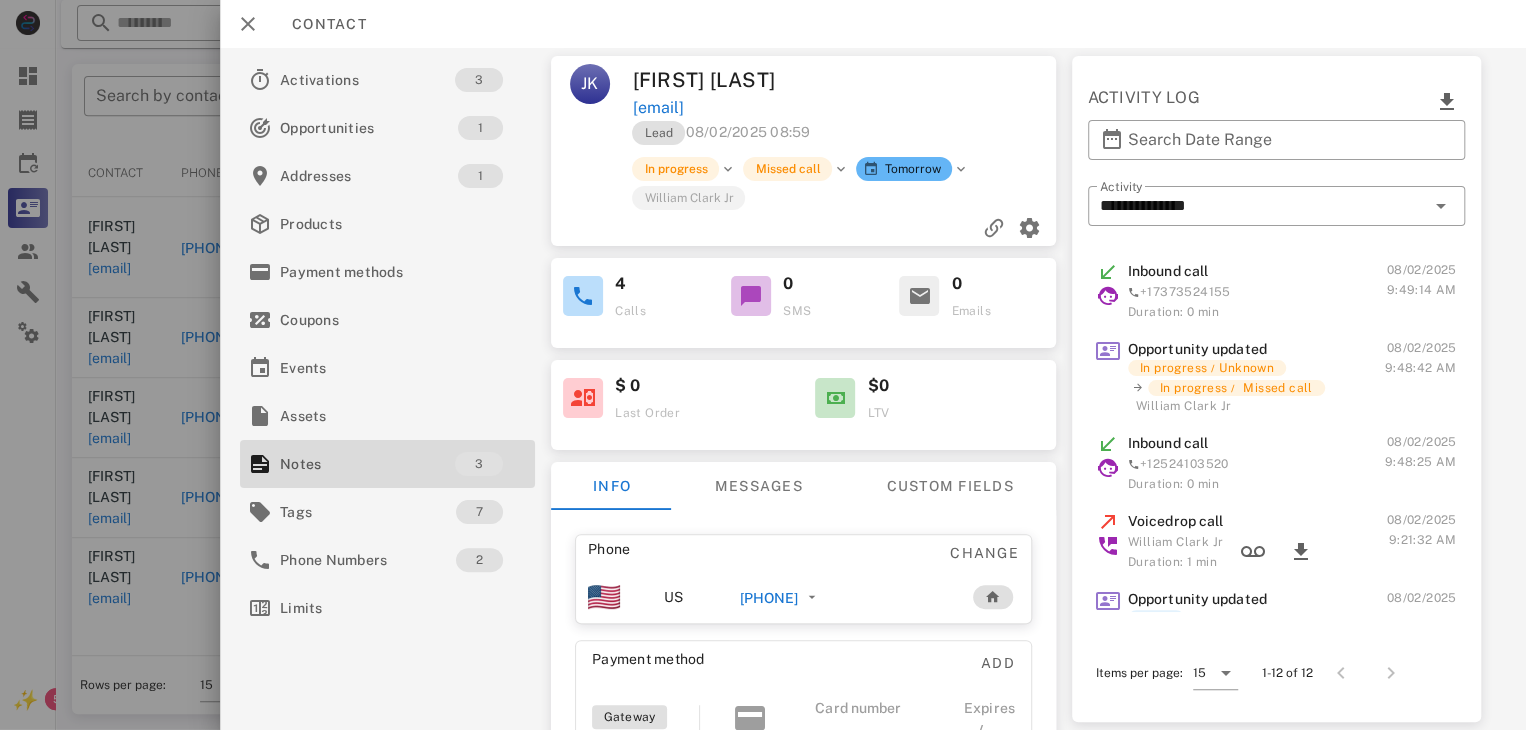 click at bounding box center [763, 365] 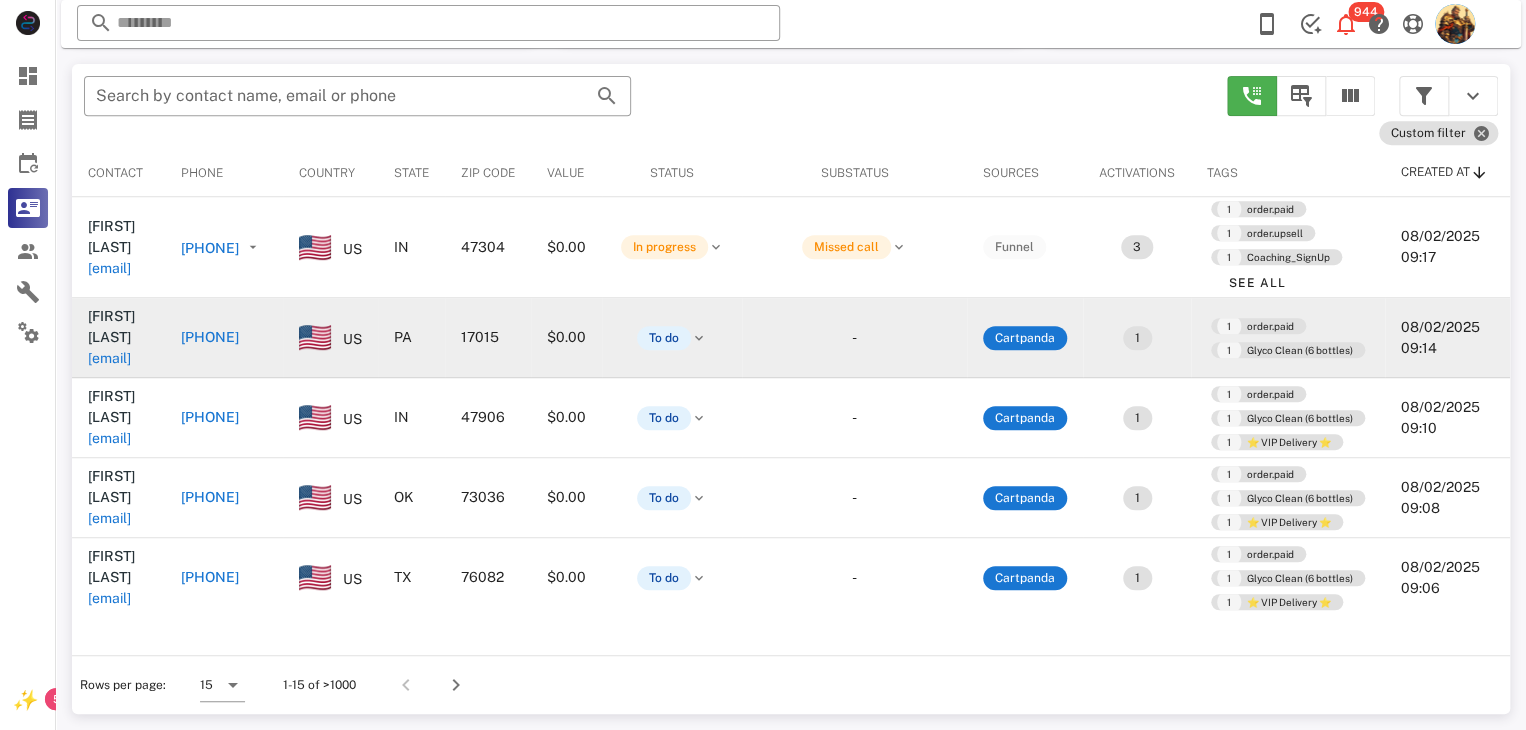 click on "[EMAIL]" at bounding box center (109, 358) 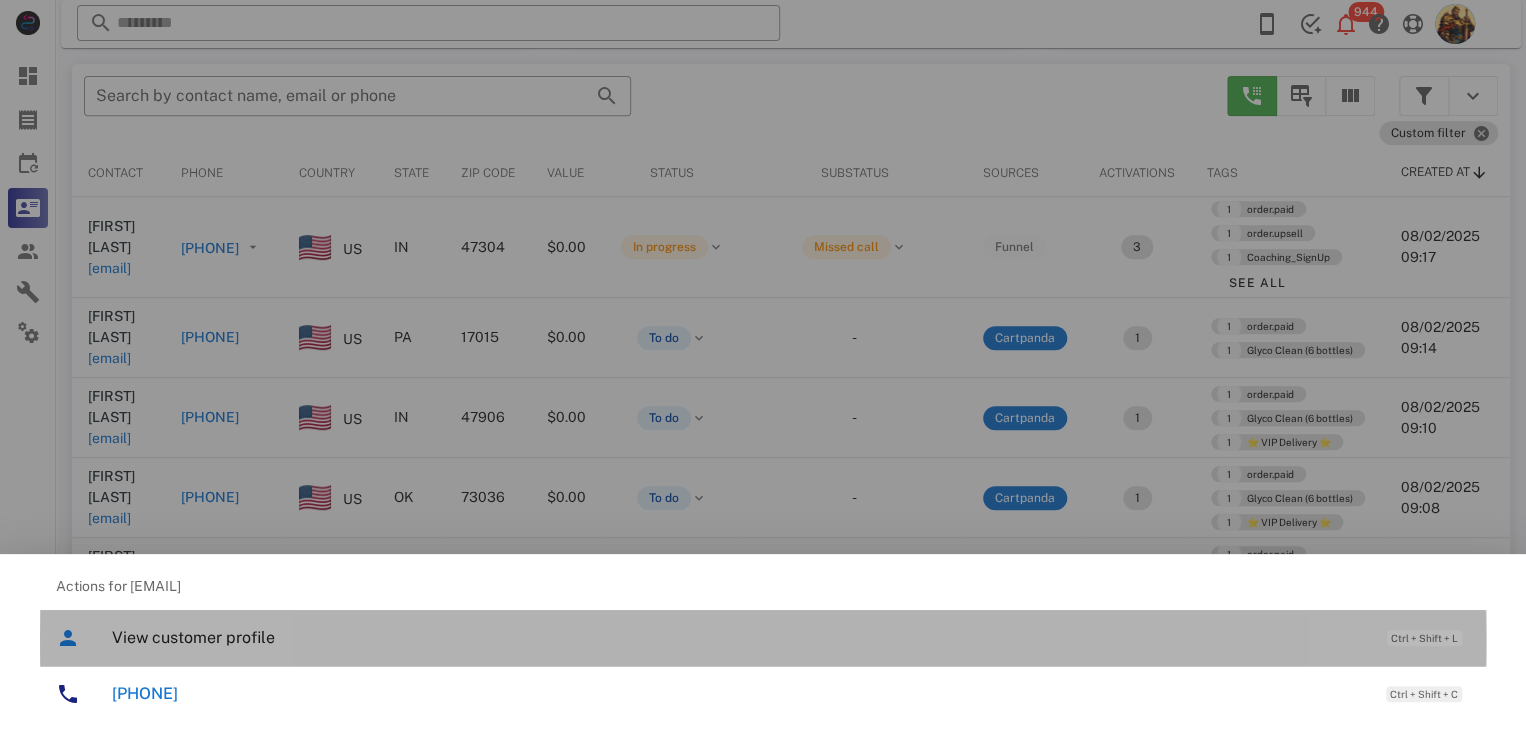 click on "View customer profile Ctrl + Shift + L" at bounding box center [791, 637] 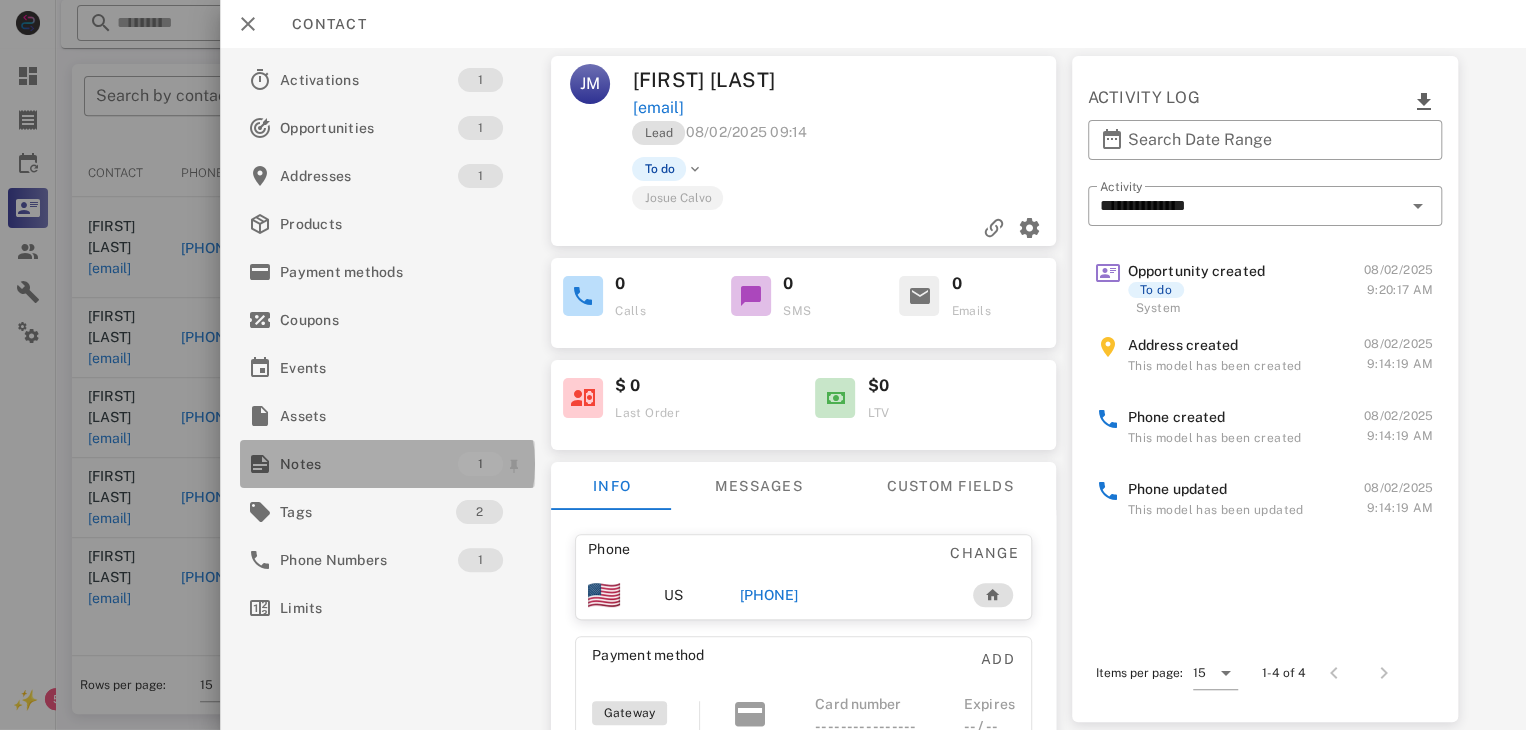 click on "Notes" at bounding box center (369, 464) 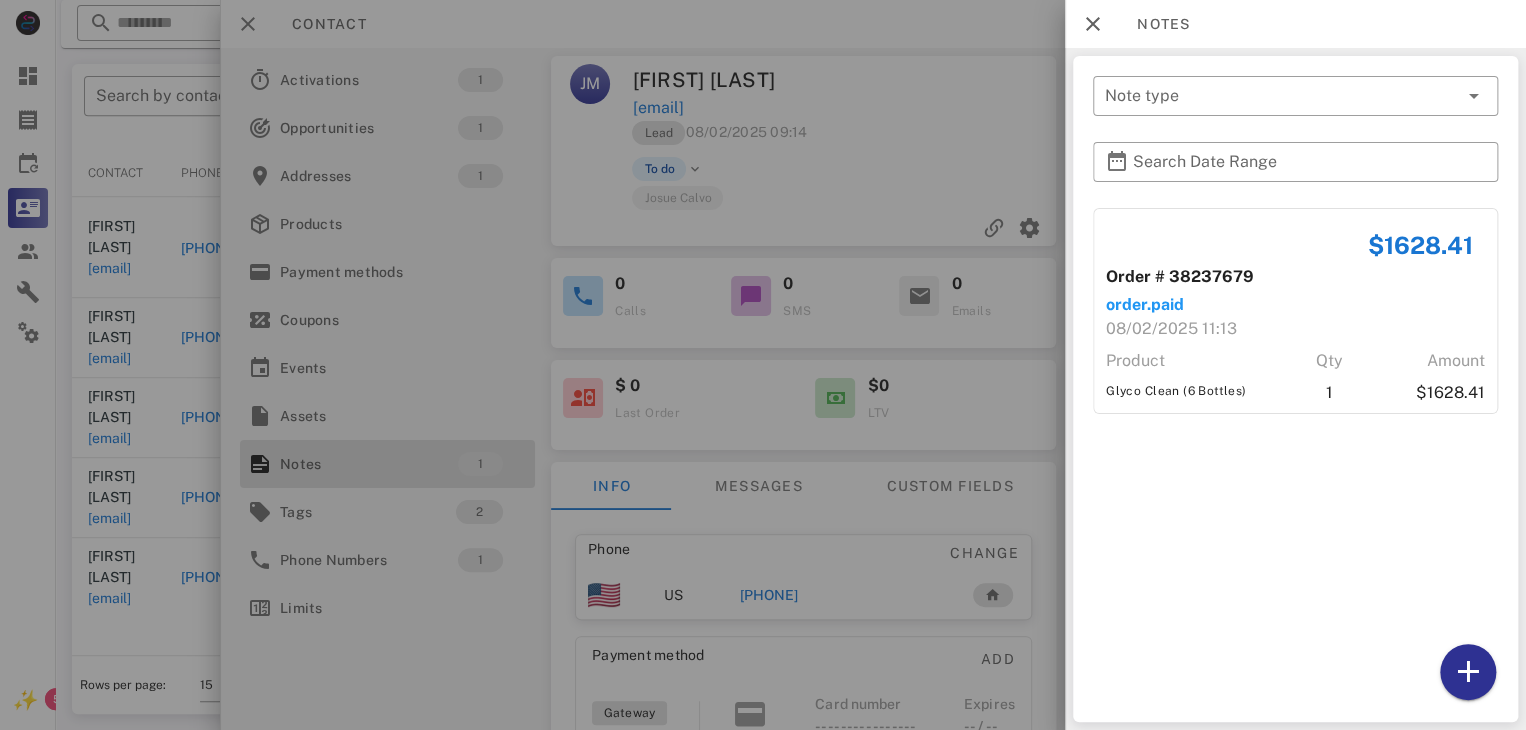 click at bounding box center [763, 365] 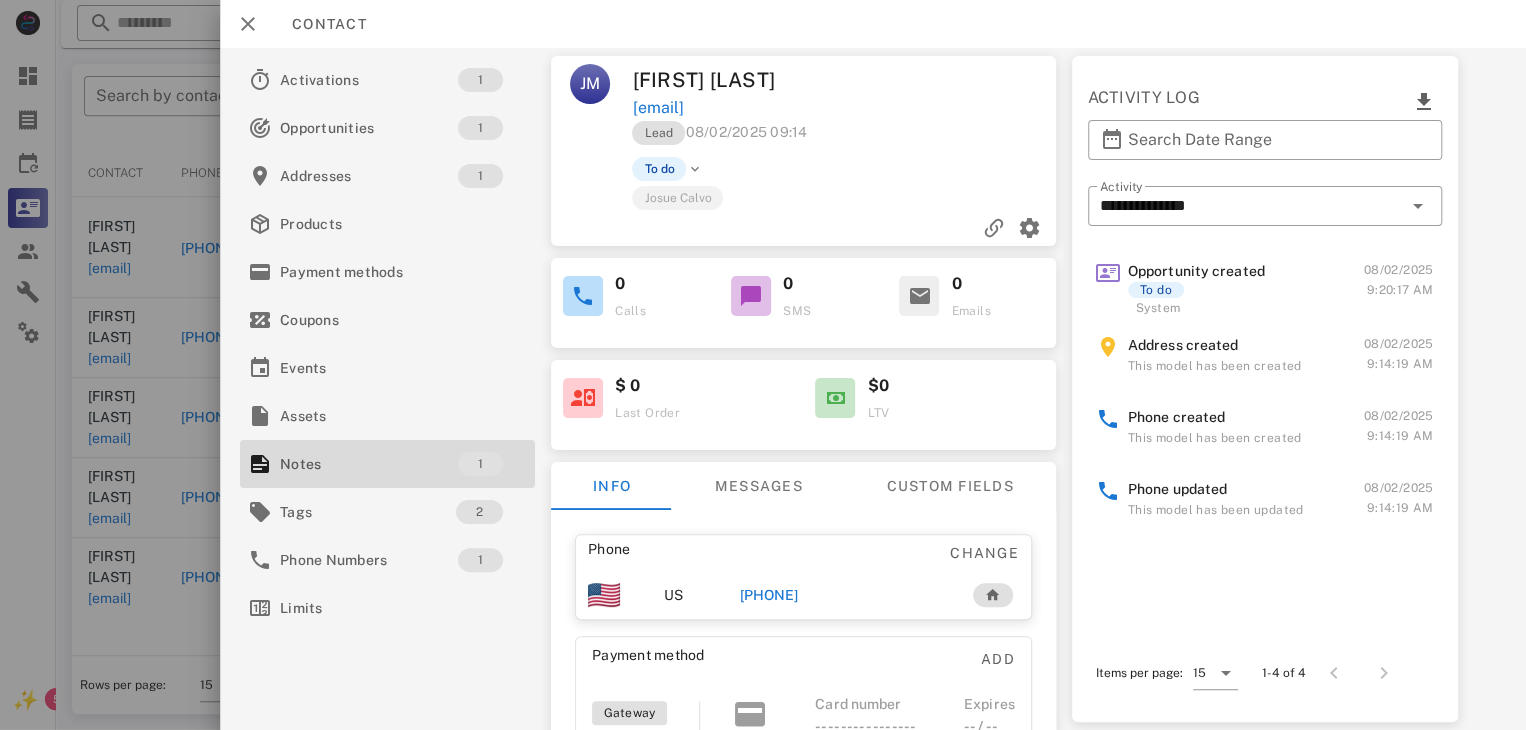 click on "[PHONE]" at bounding box center [769, 595] 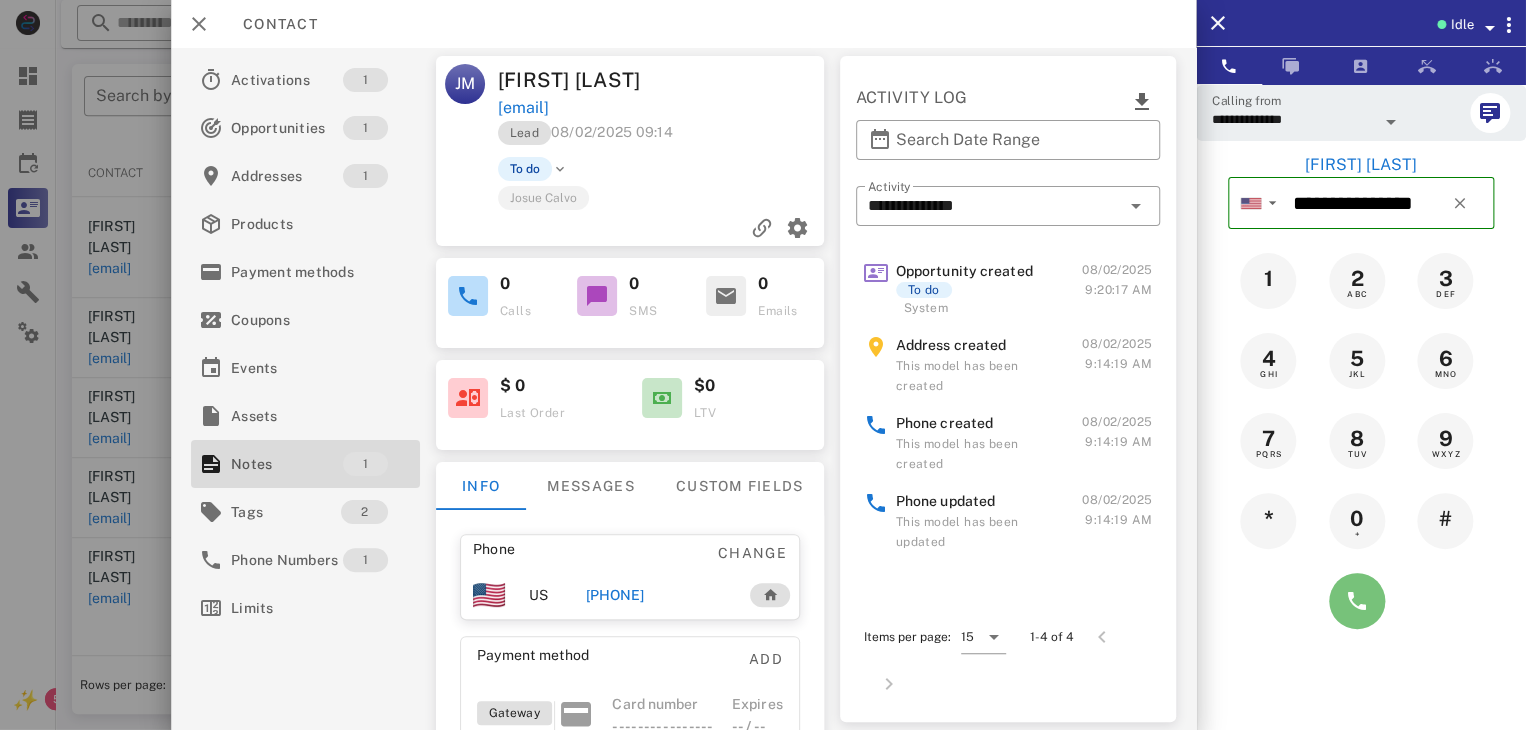 click at bounding box center (1357, 601) 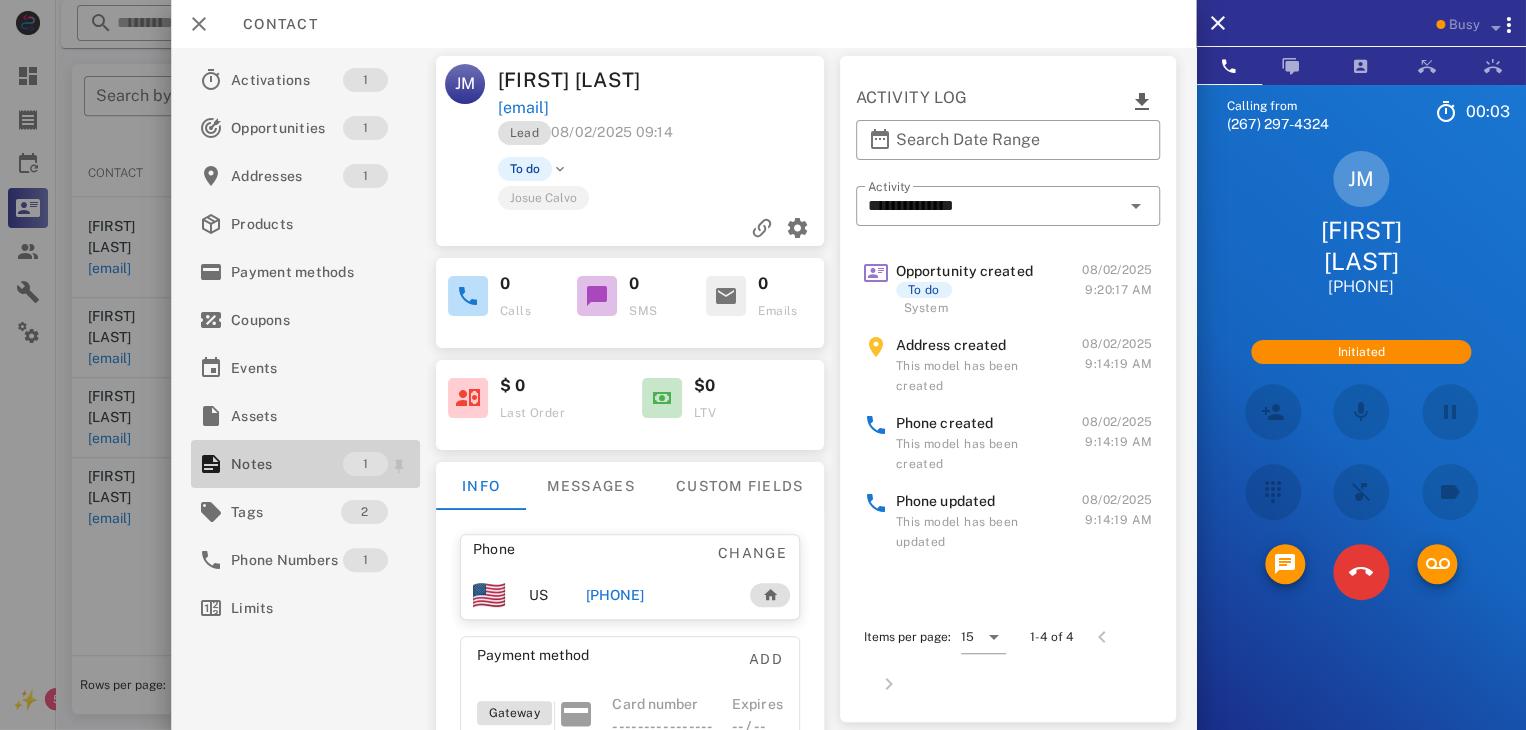 click on "Notes" at bounding box center (287, 464) 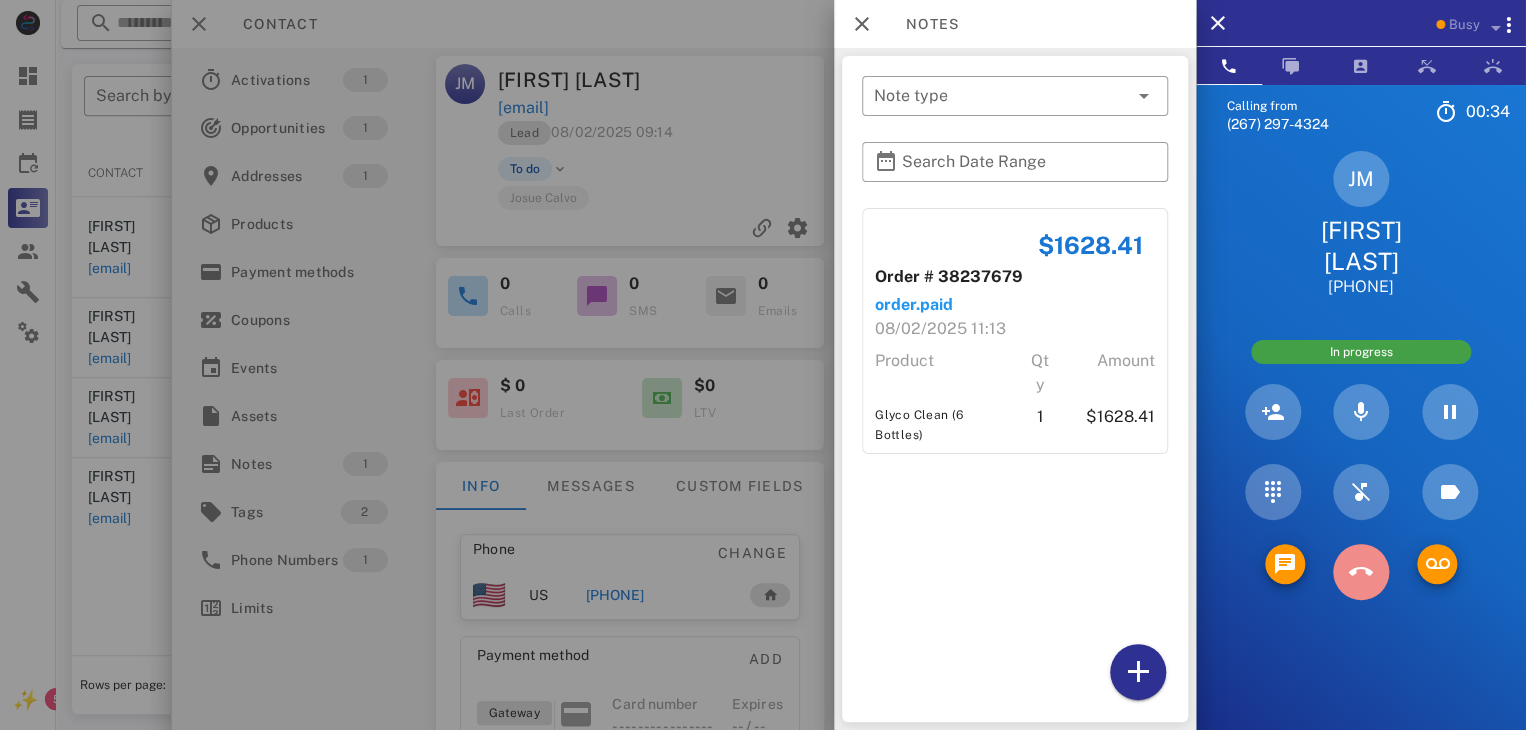 click at bounding box center (1361, 572) 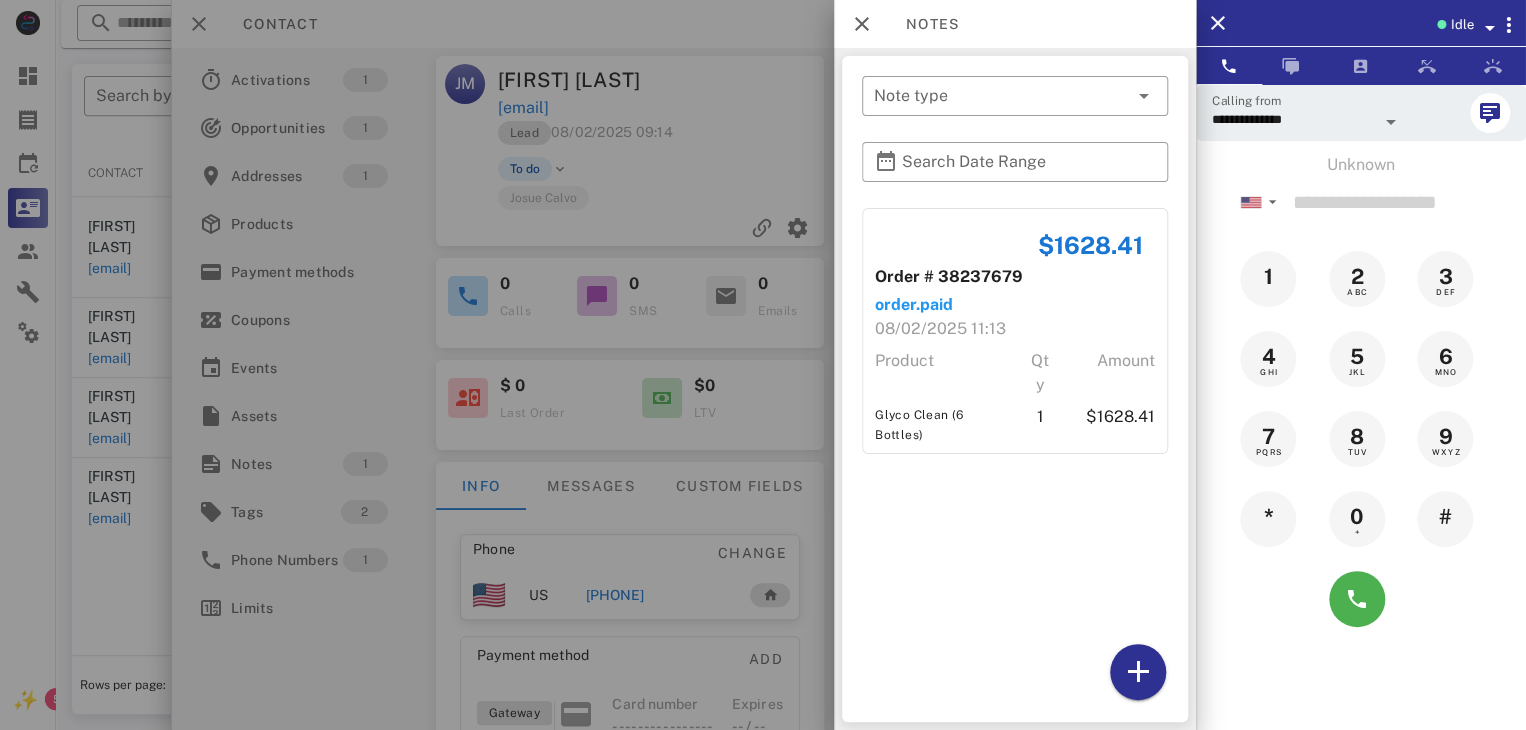 click at bounding box center (763, 365) 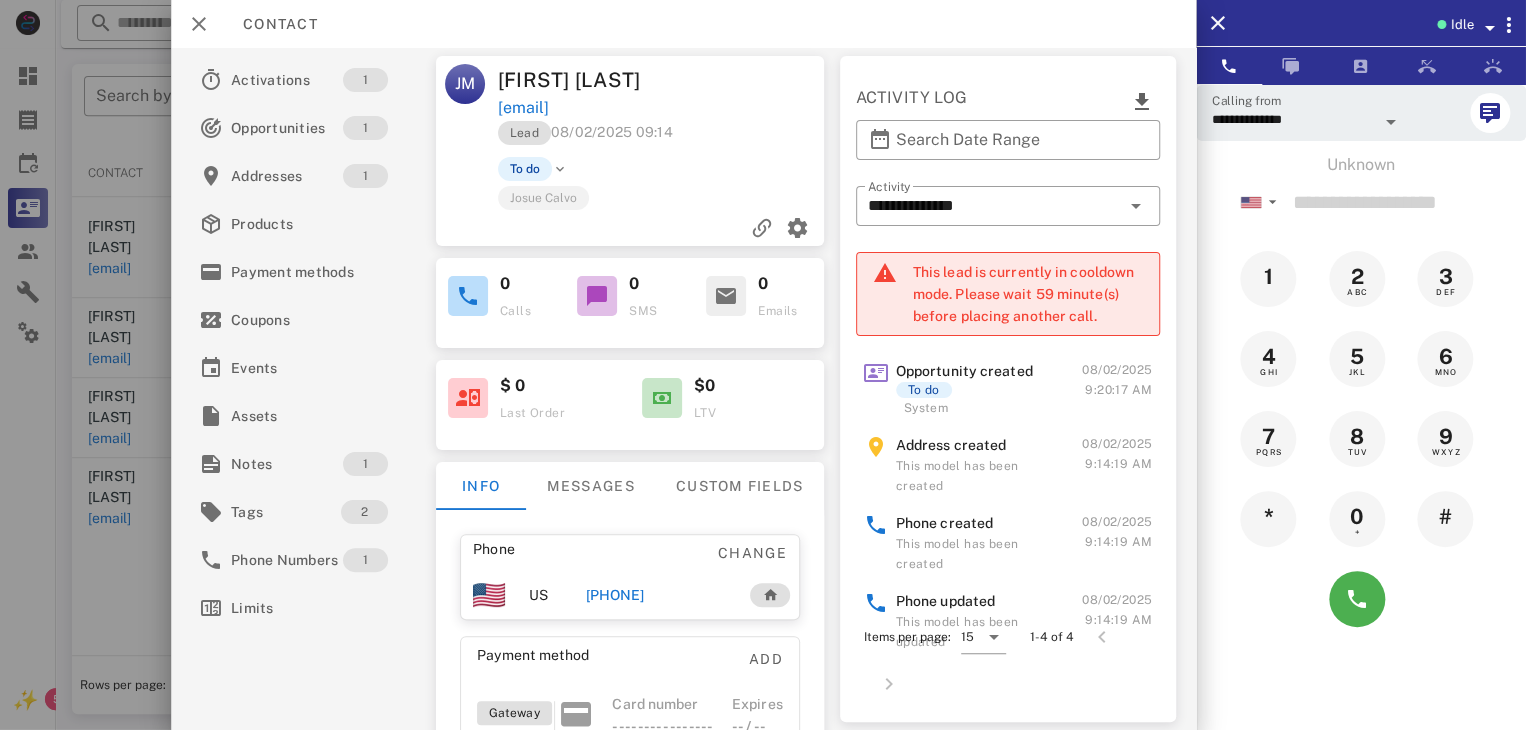 click at bounding box center [763, 365] 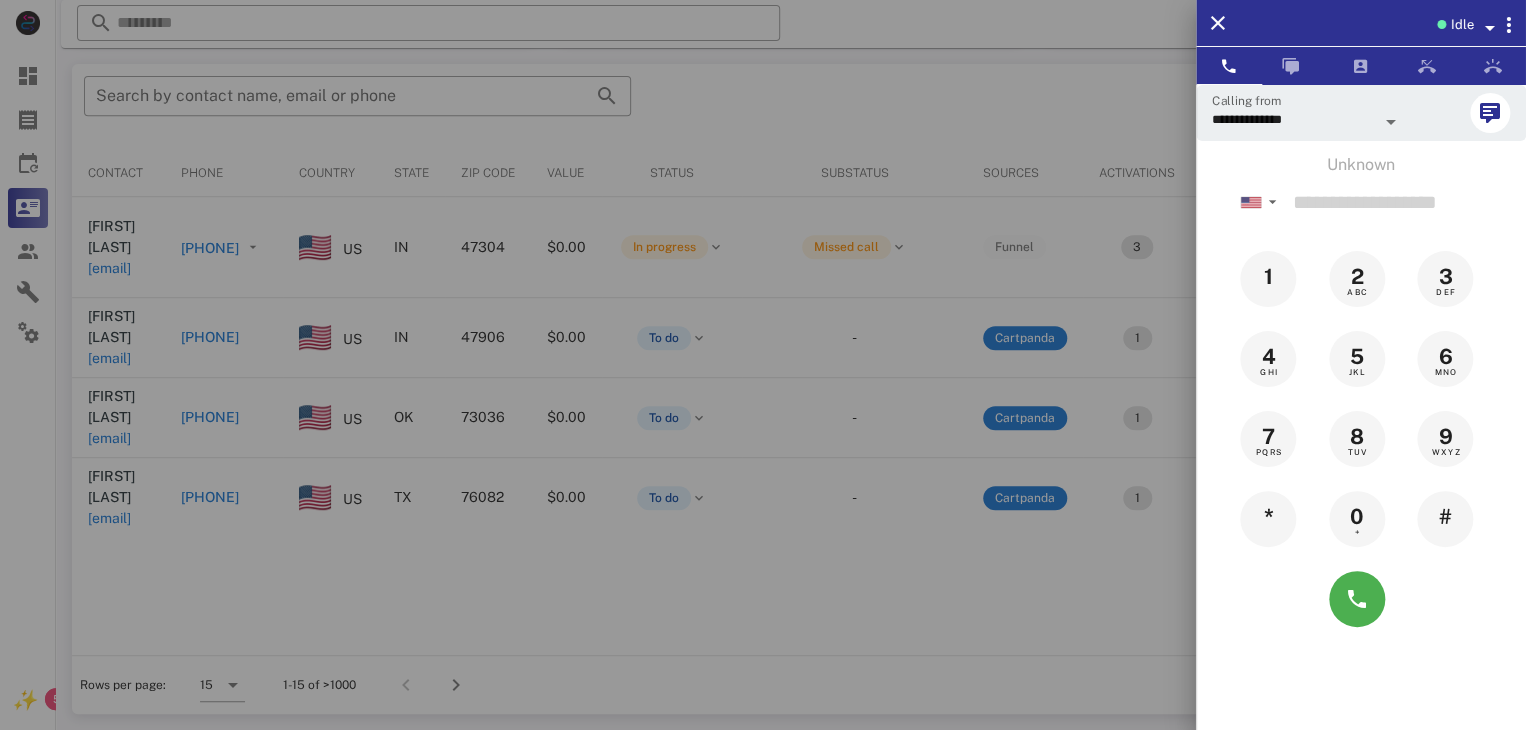 click at bounding box center (763, 365) 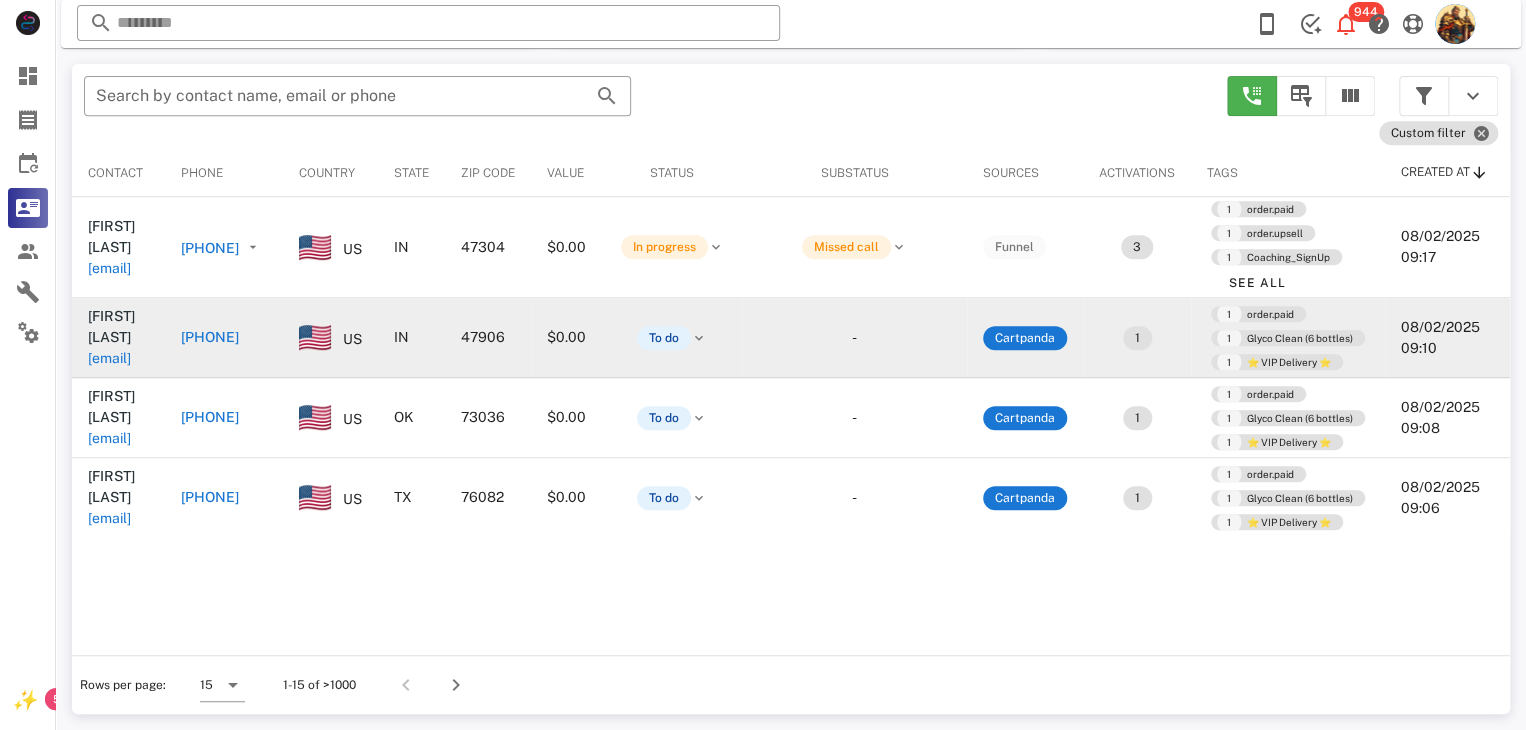 click on "[EMAIL]" at bounding box center [109, 358] 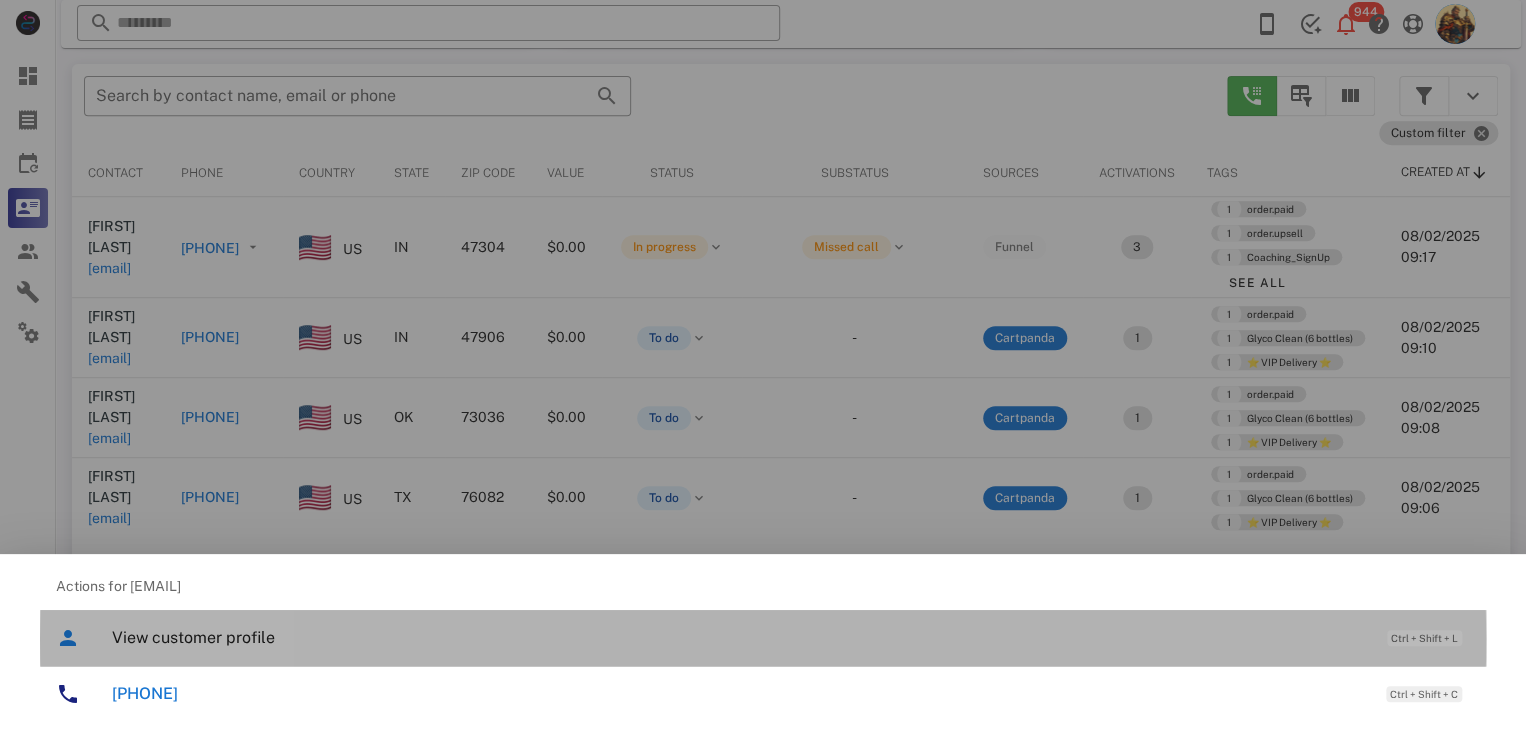 click on "View customer profile" at bounding box center [739, 637] 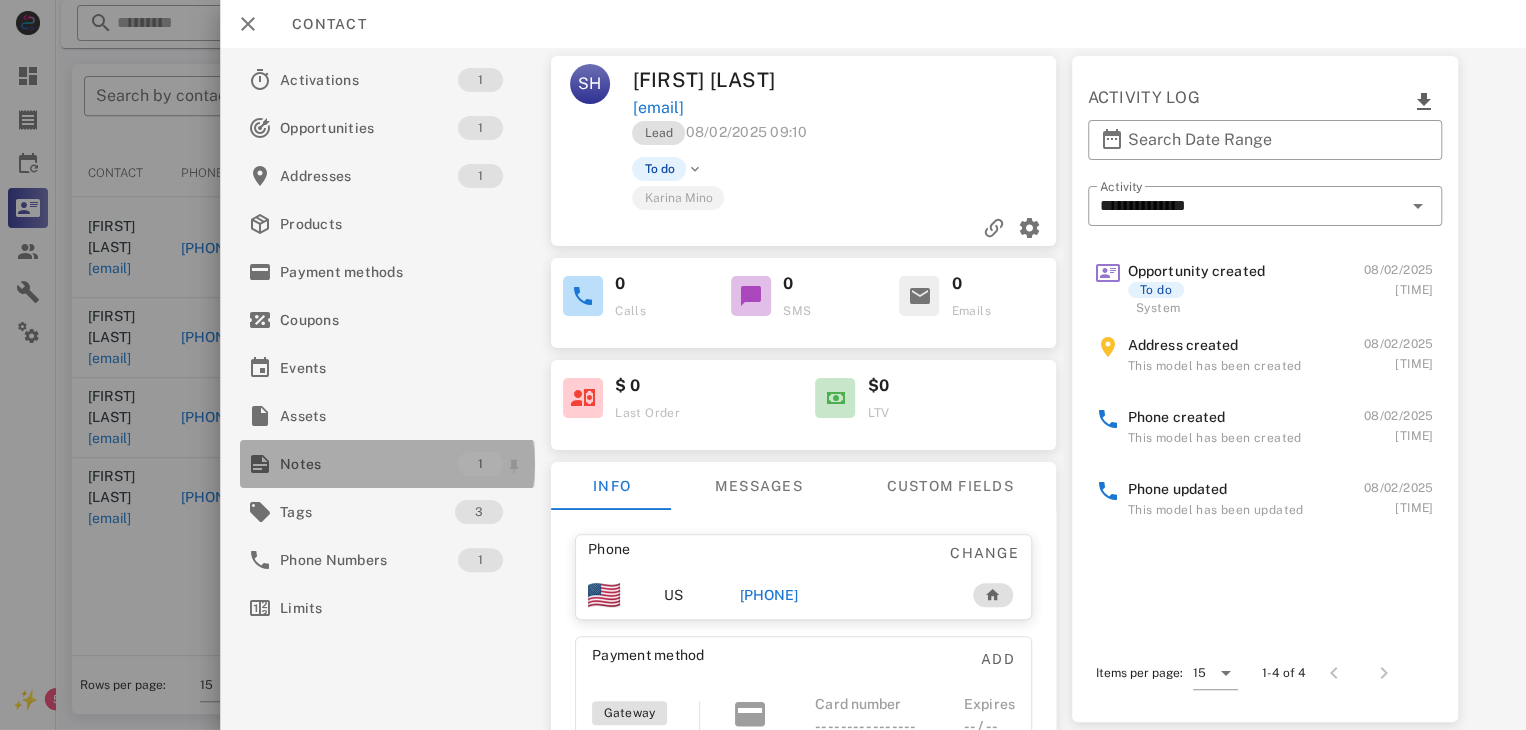 click on "Notes" at bounding box center [369, 464] 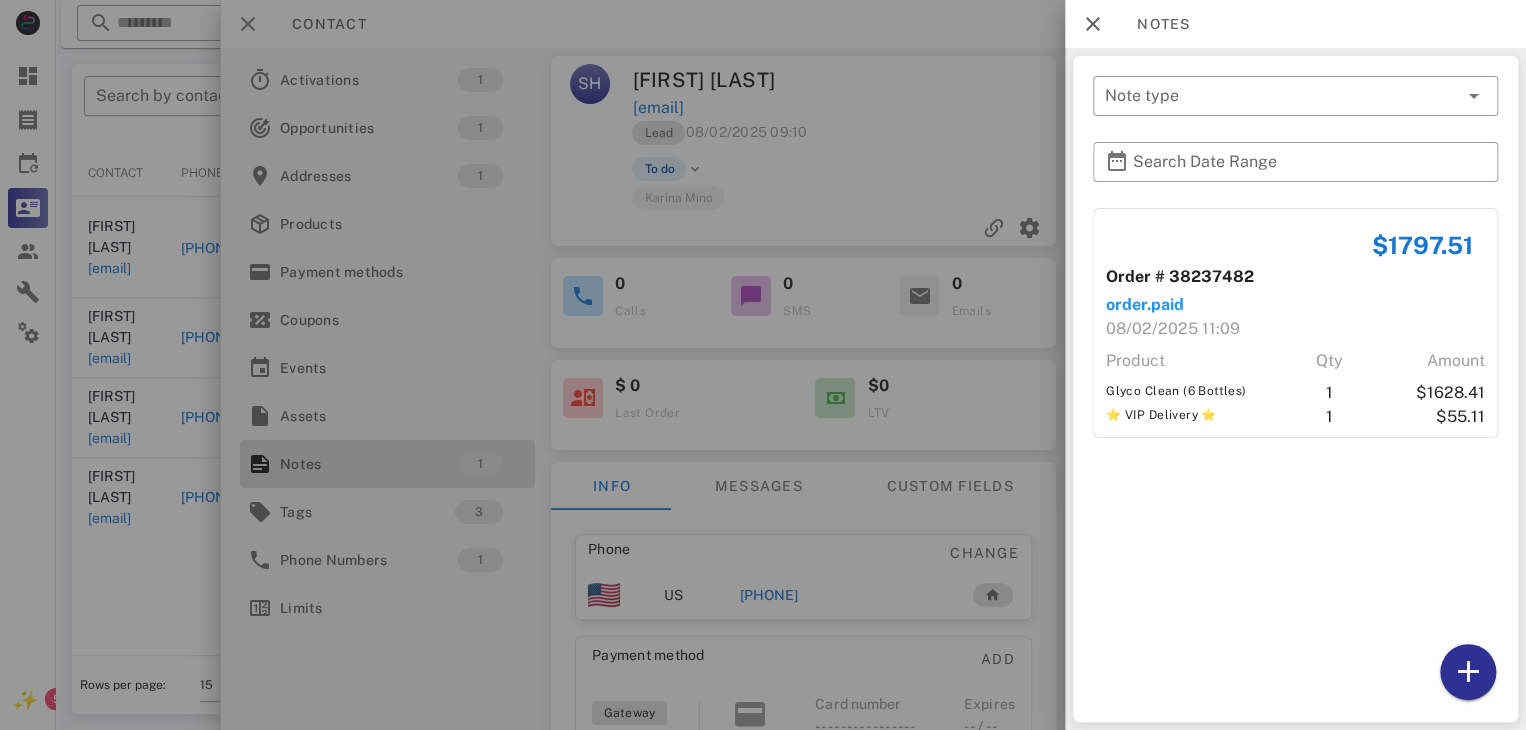 click at bounding box center (763, 365) 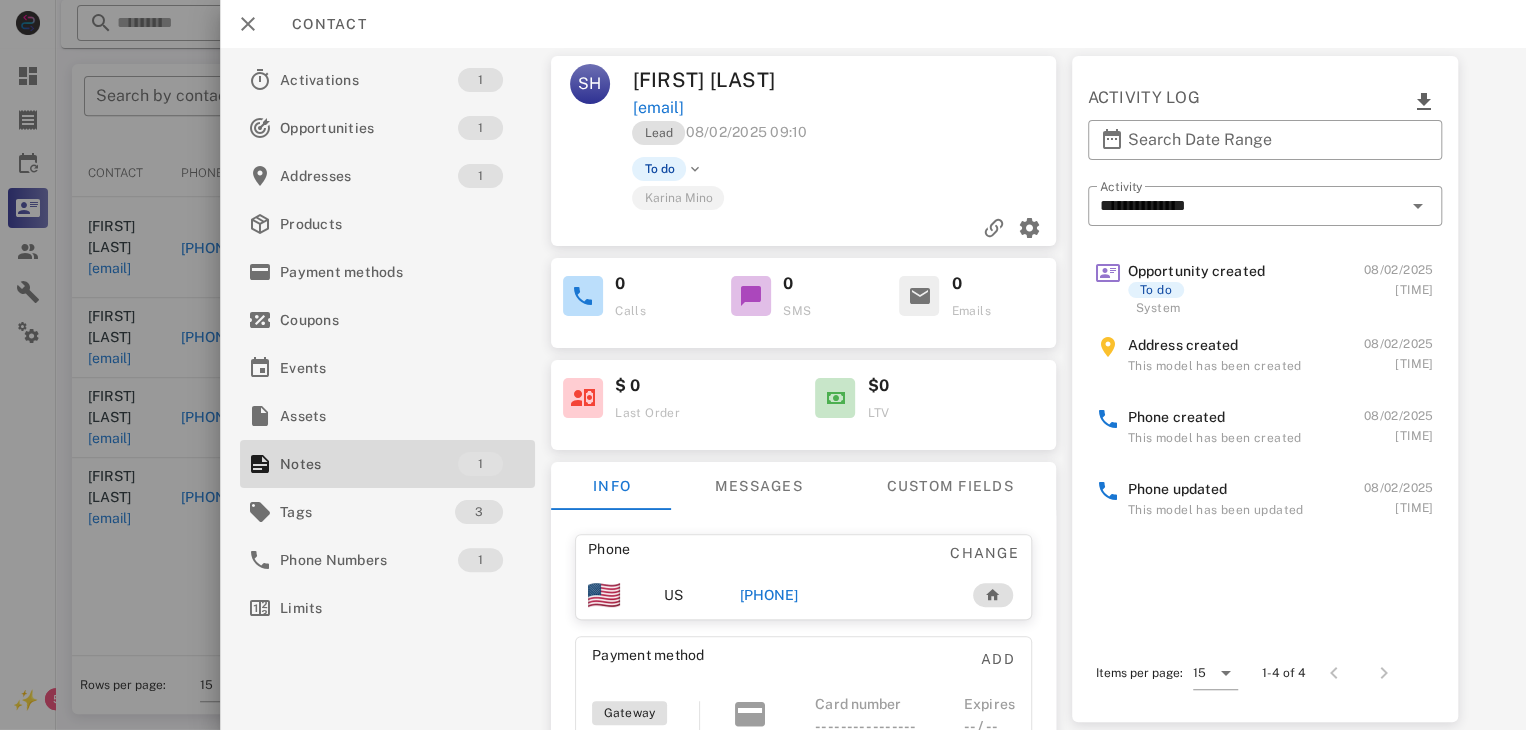 click on "[PHONE]" at bounding box center [769, 595] 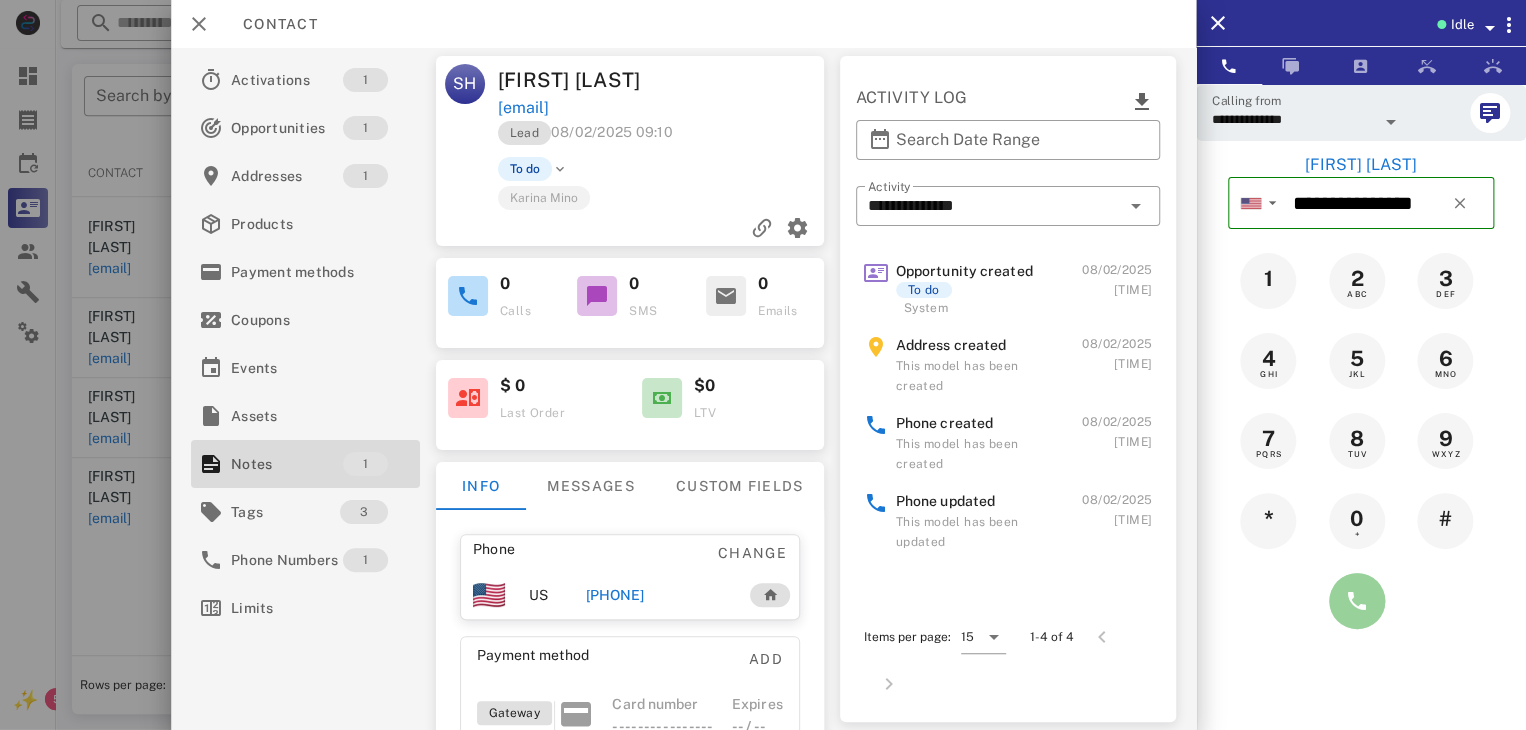 click at bounding box center (1357, 601) 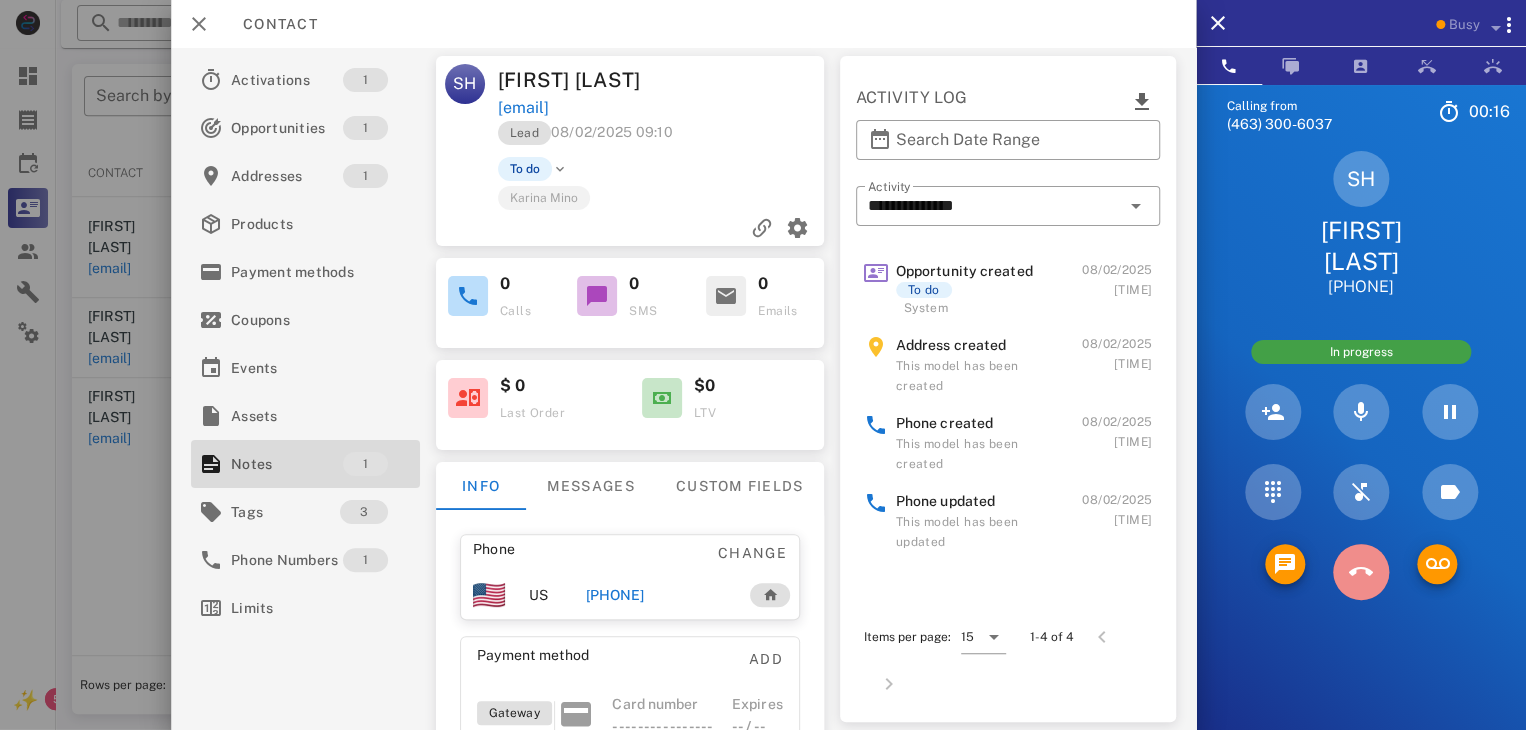 click at bounding box center [1361, 572] 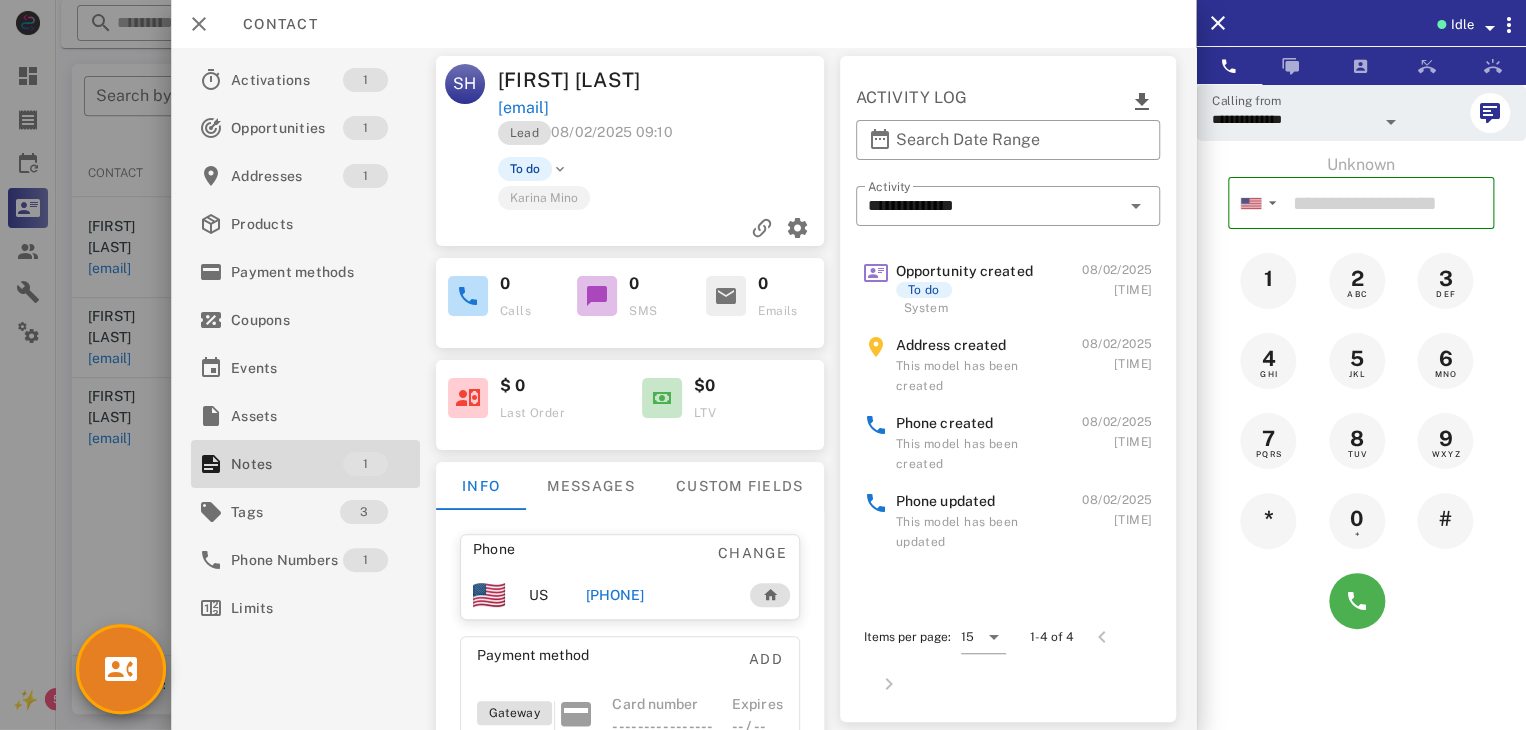 click at bounding box center [763, 365] 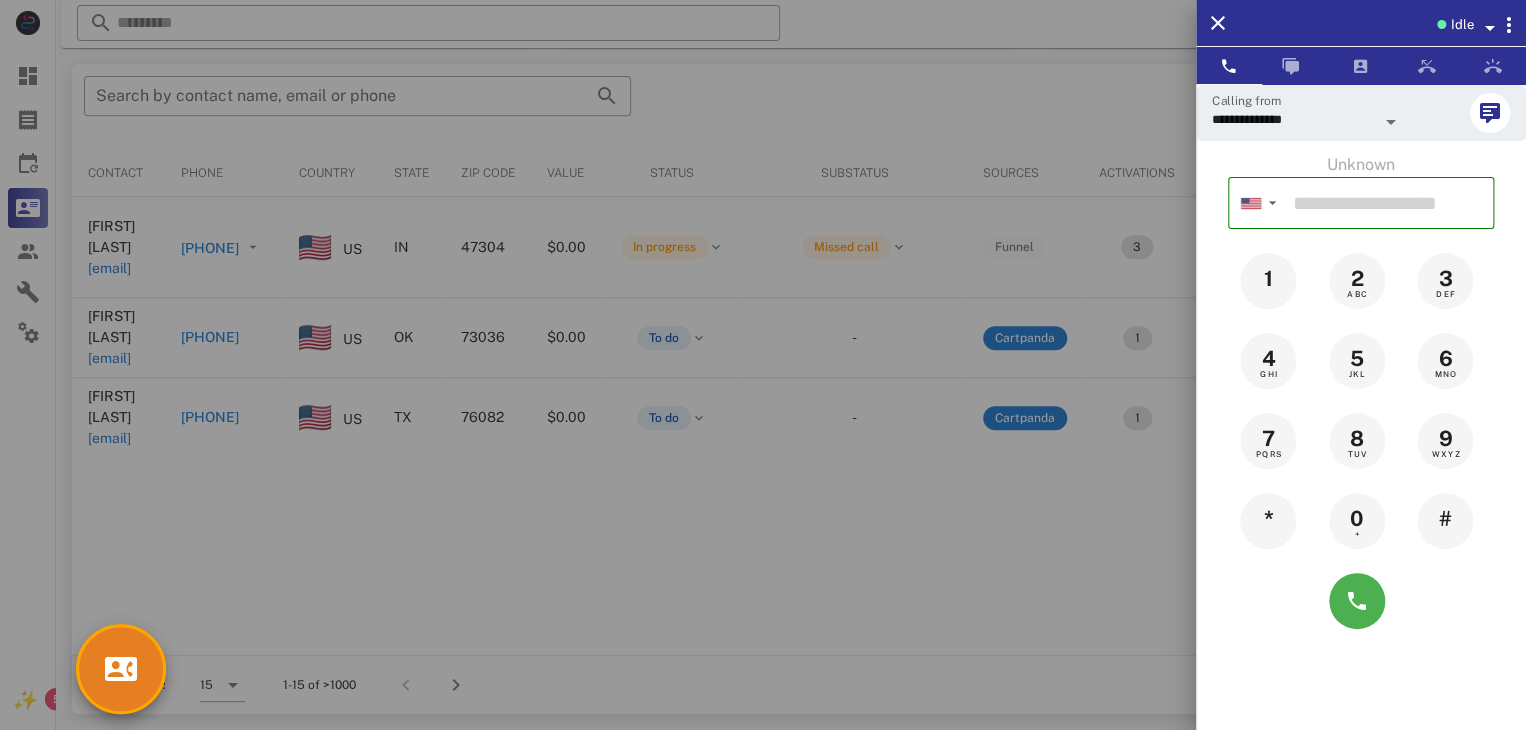 click at bounding box center (763, 365) 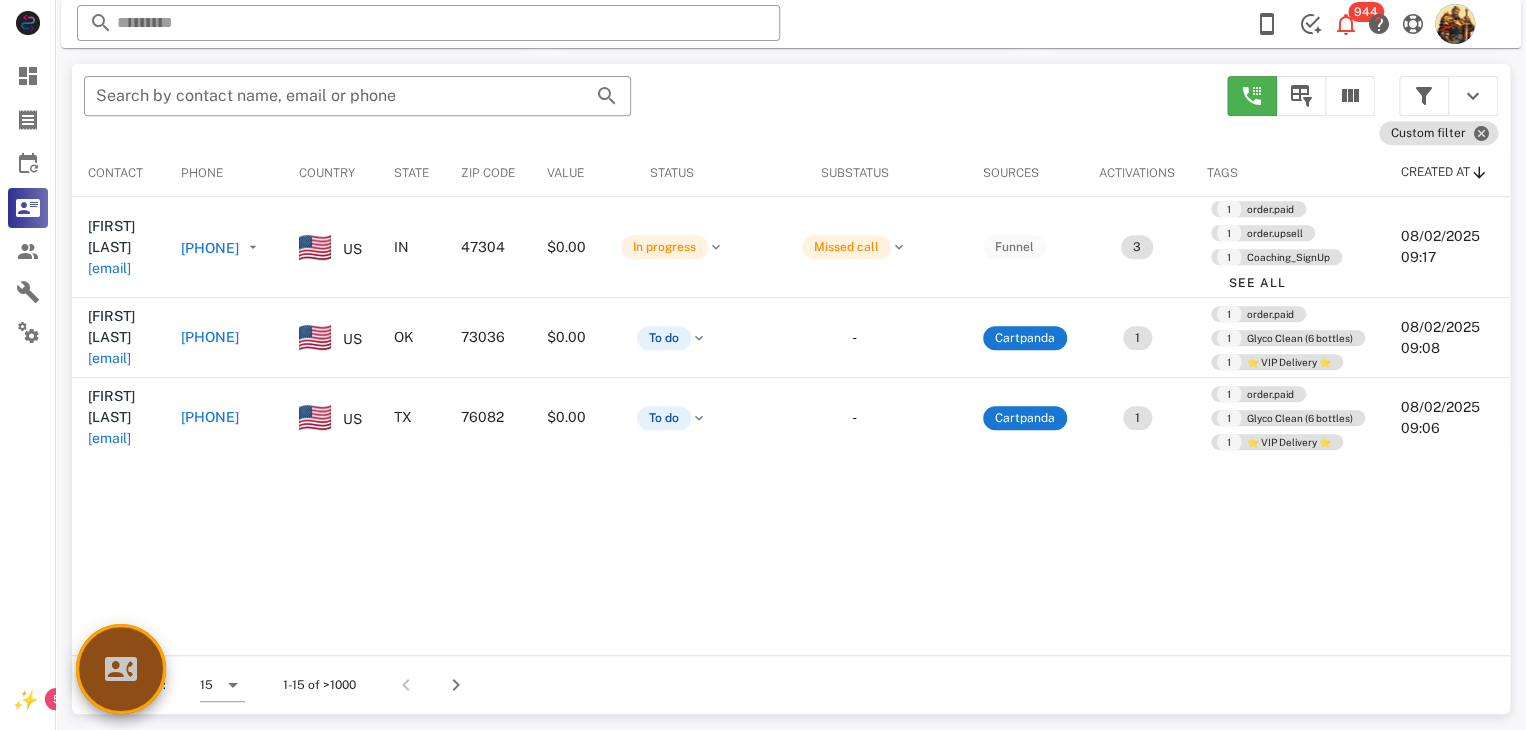 click at bounding box center [121, 669] 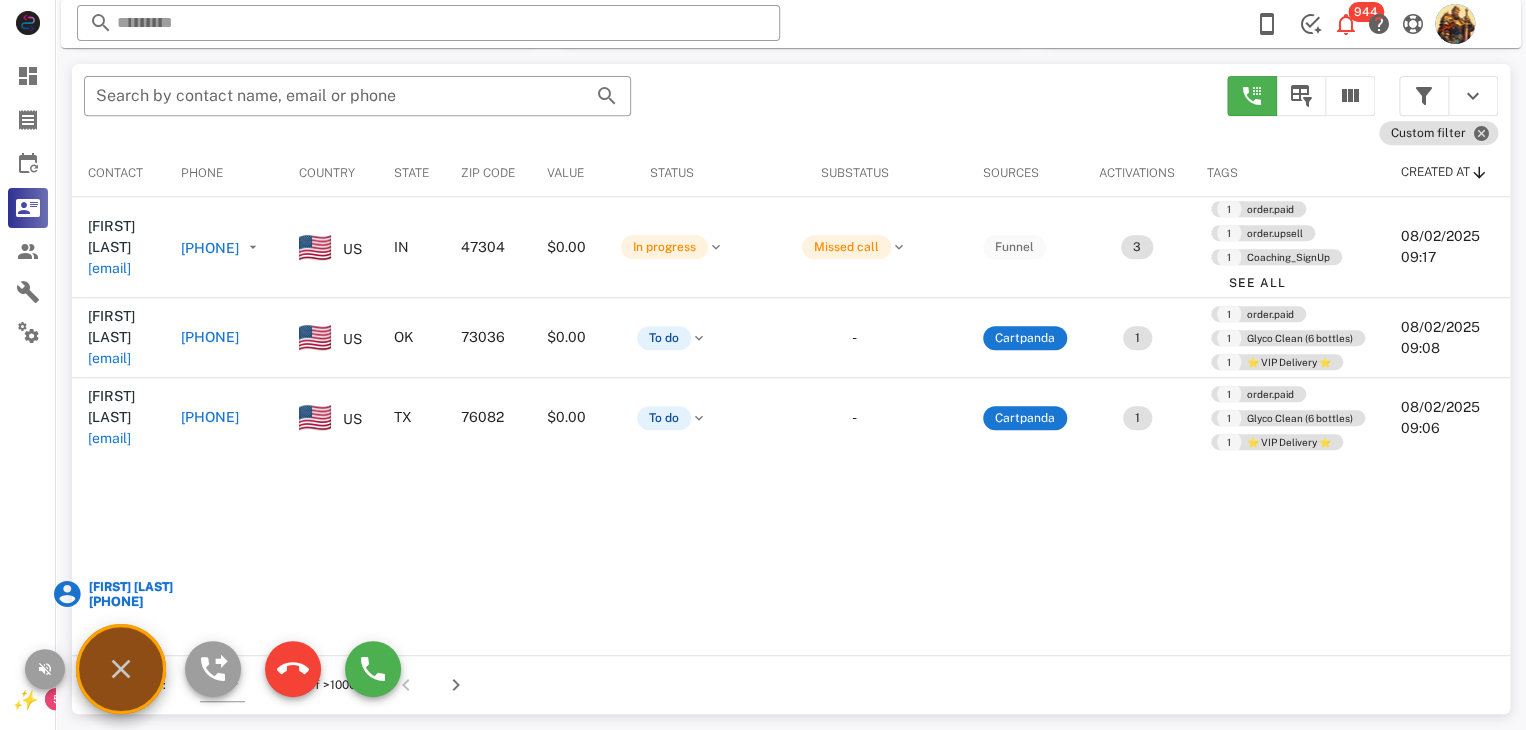 click on "[FIRST] [LAST]" at bounding box center [129, 587] 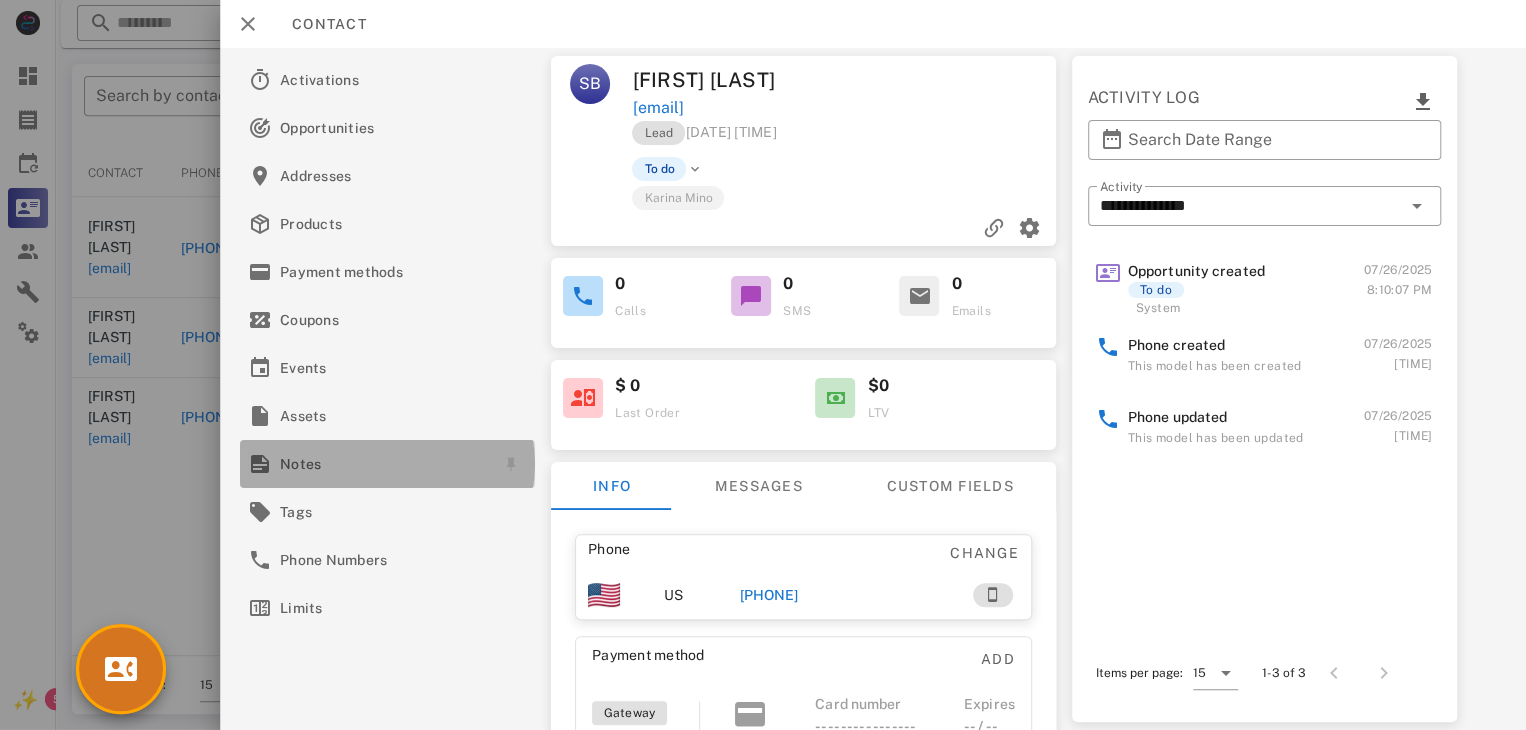 click on "Notes" at bounding box center [383, 464] 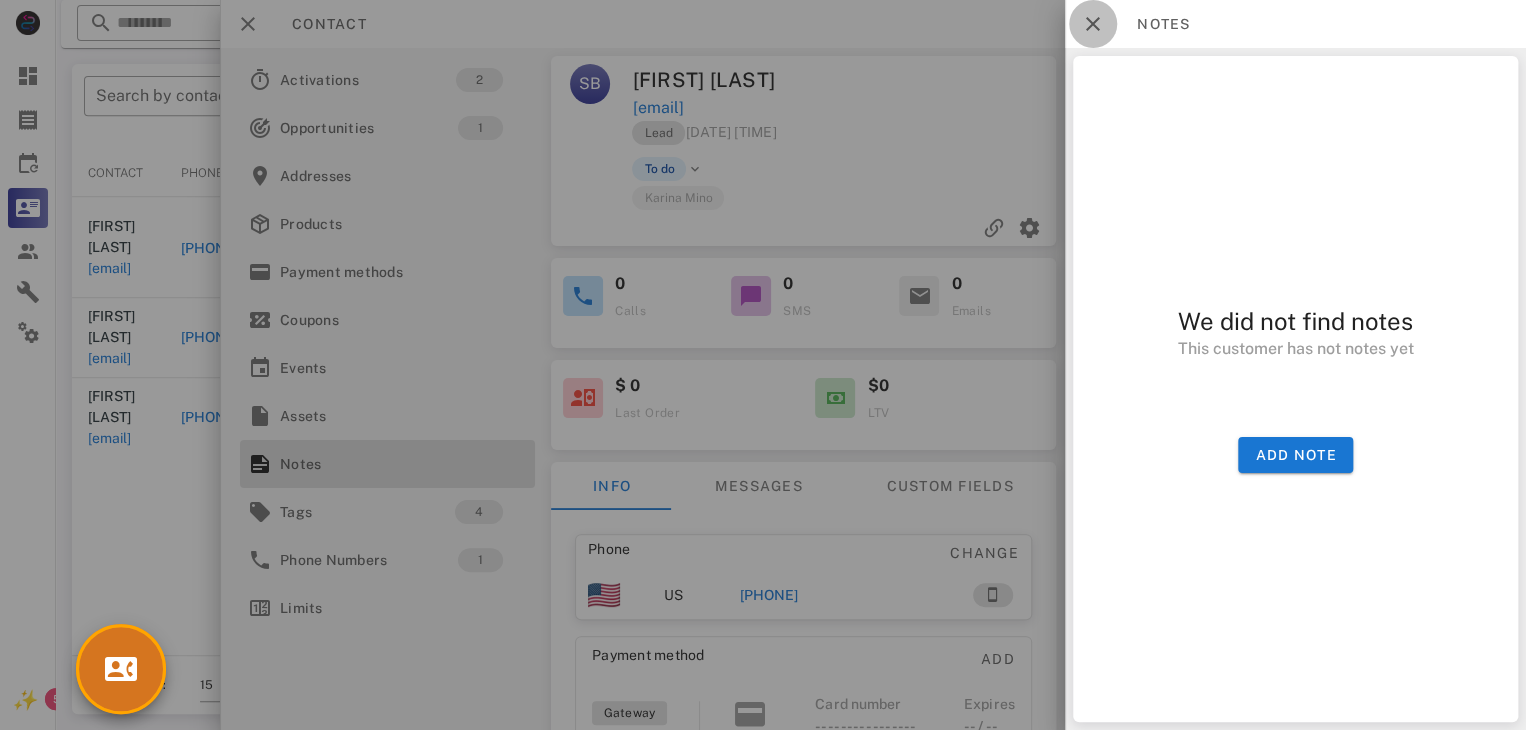 click at bounding box center [1093, 24] 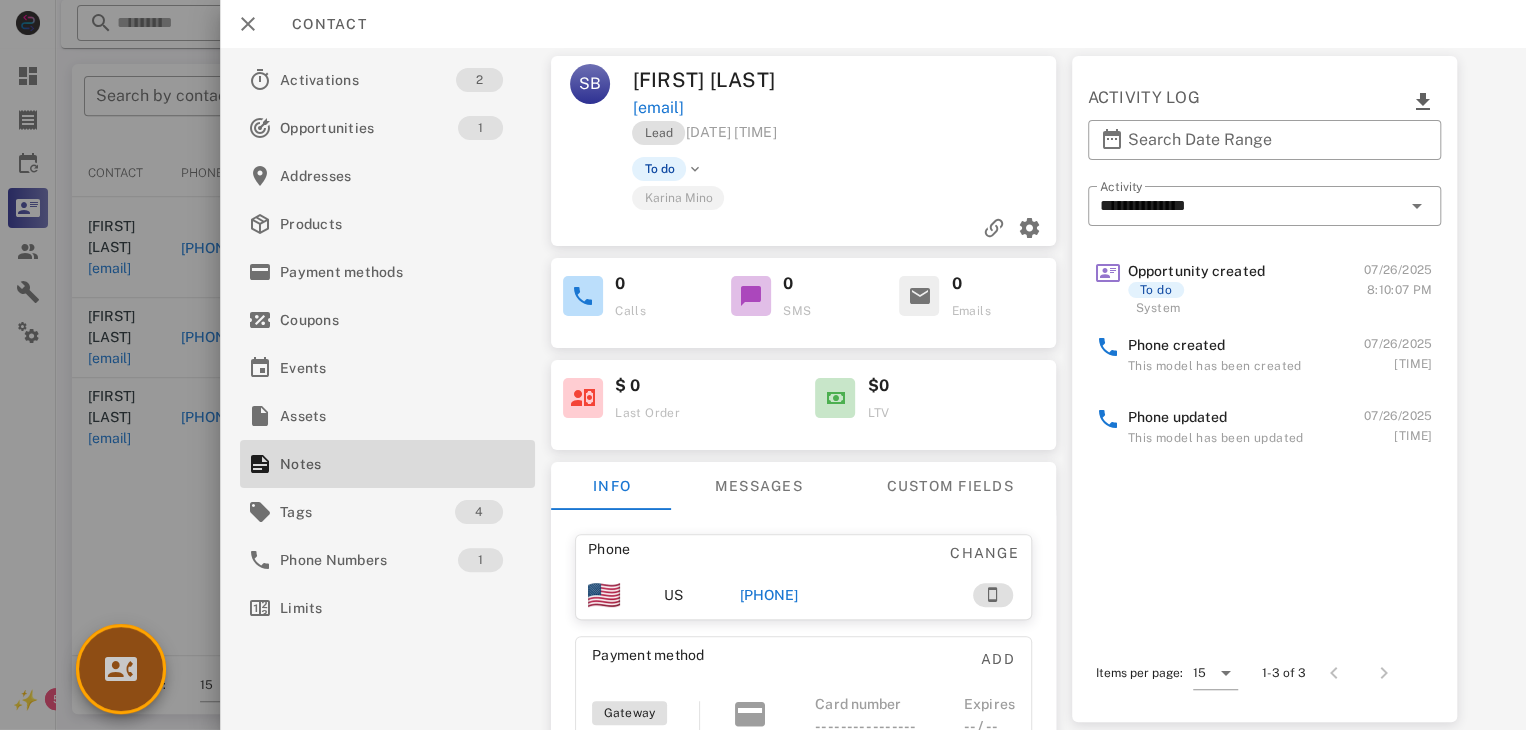 click at bounding box center [121, 669] 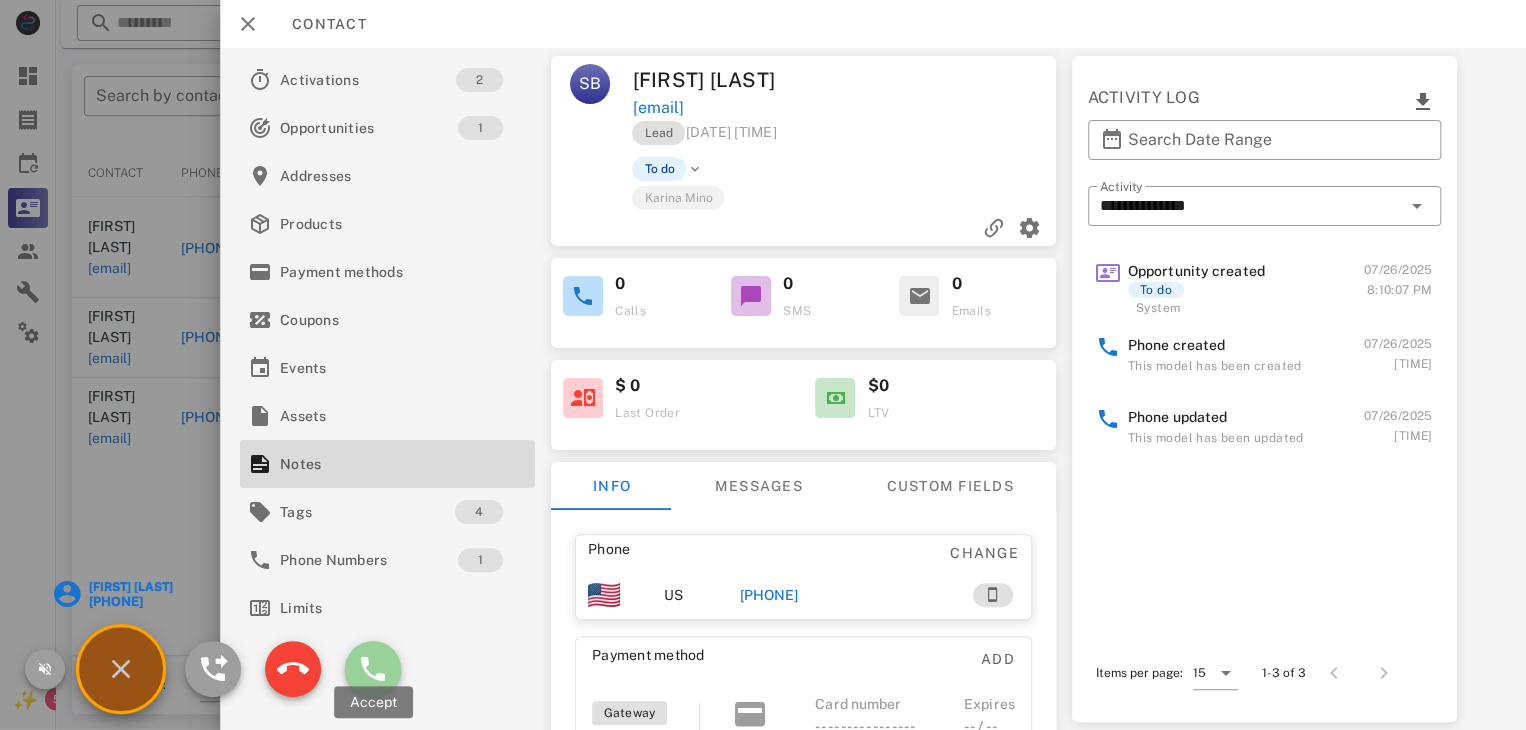click at bounding box center (373, 669) 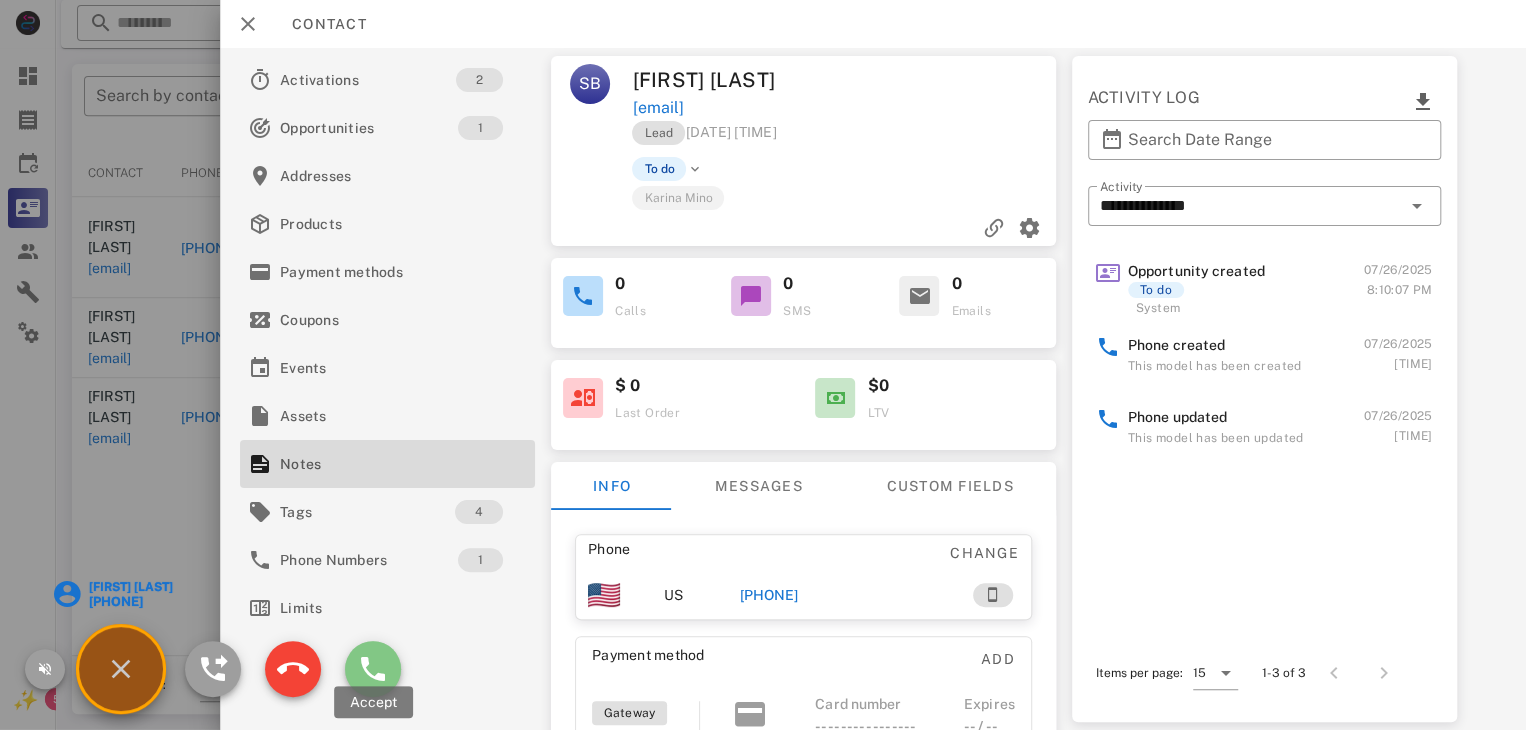 type on "**********" 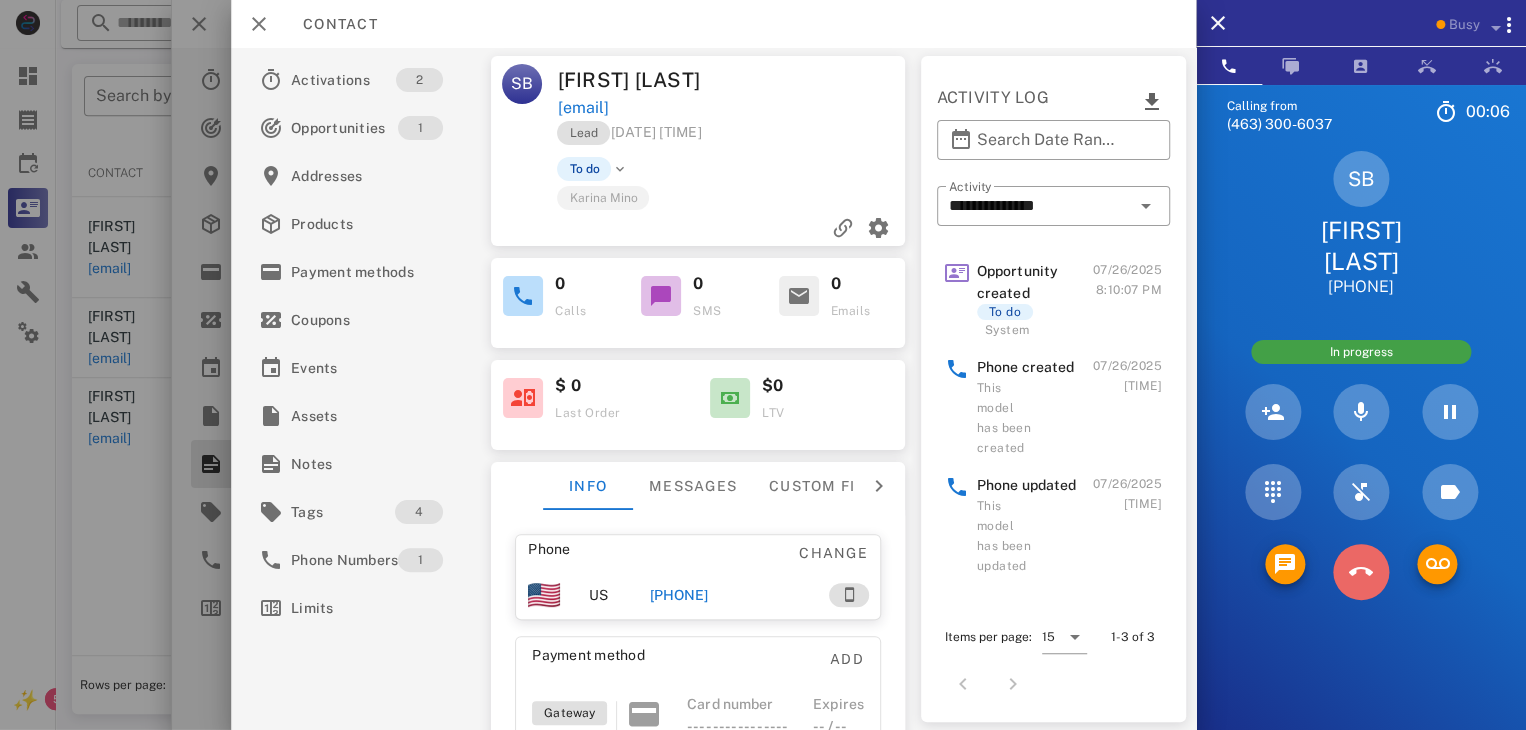 click at bounding box center (1361, 572) 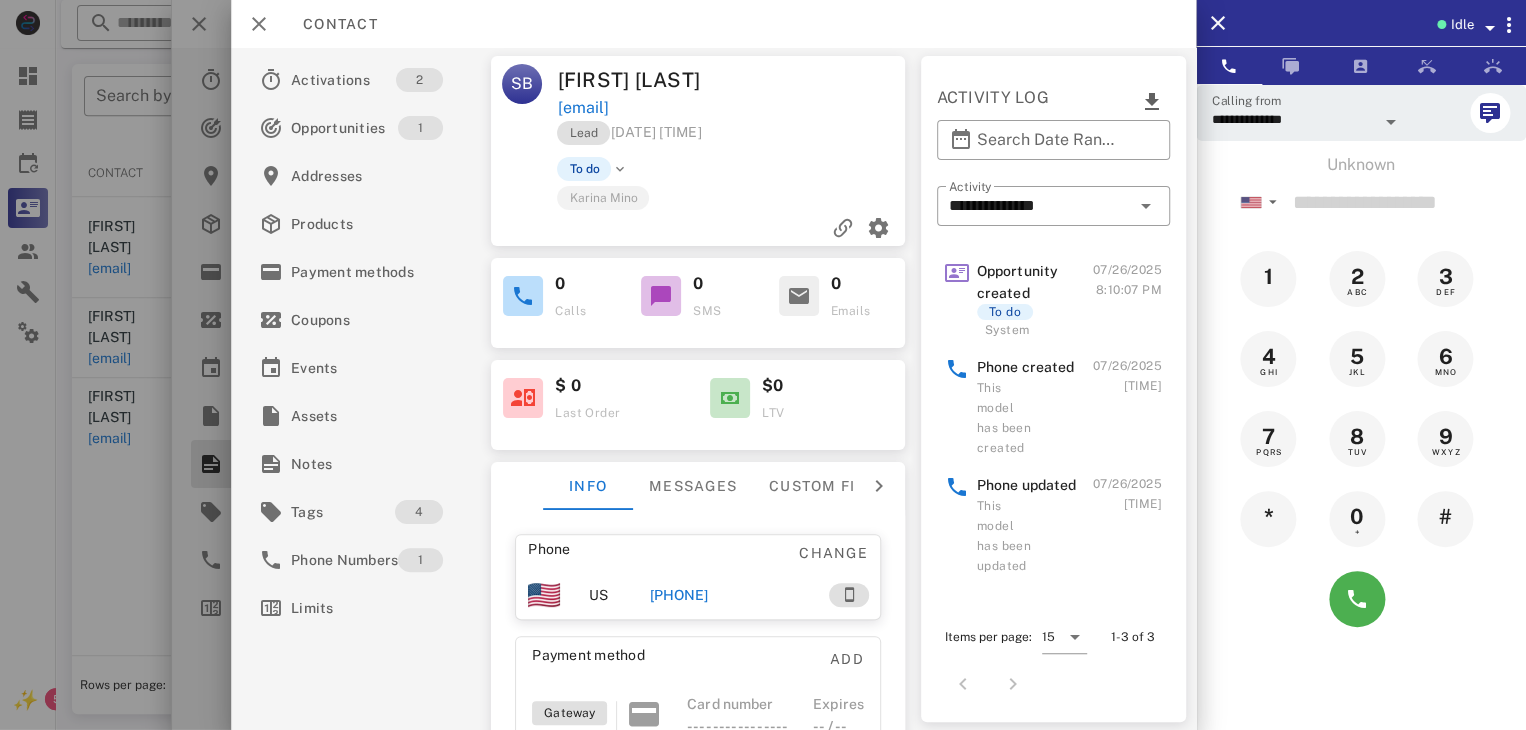 click at bounding box center (763, 365) 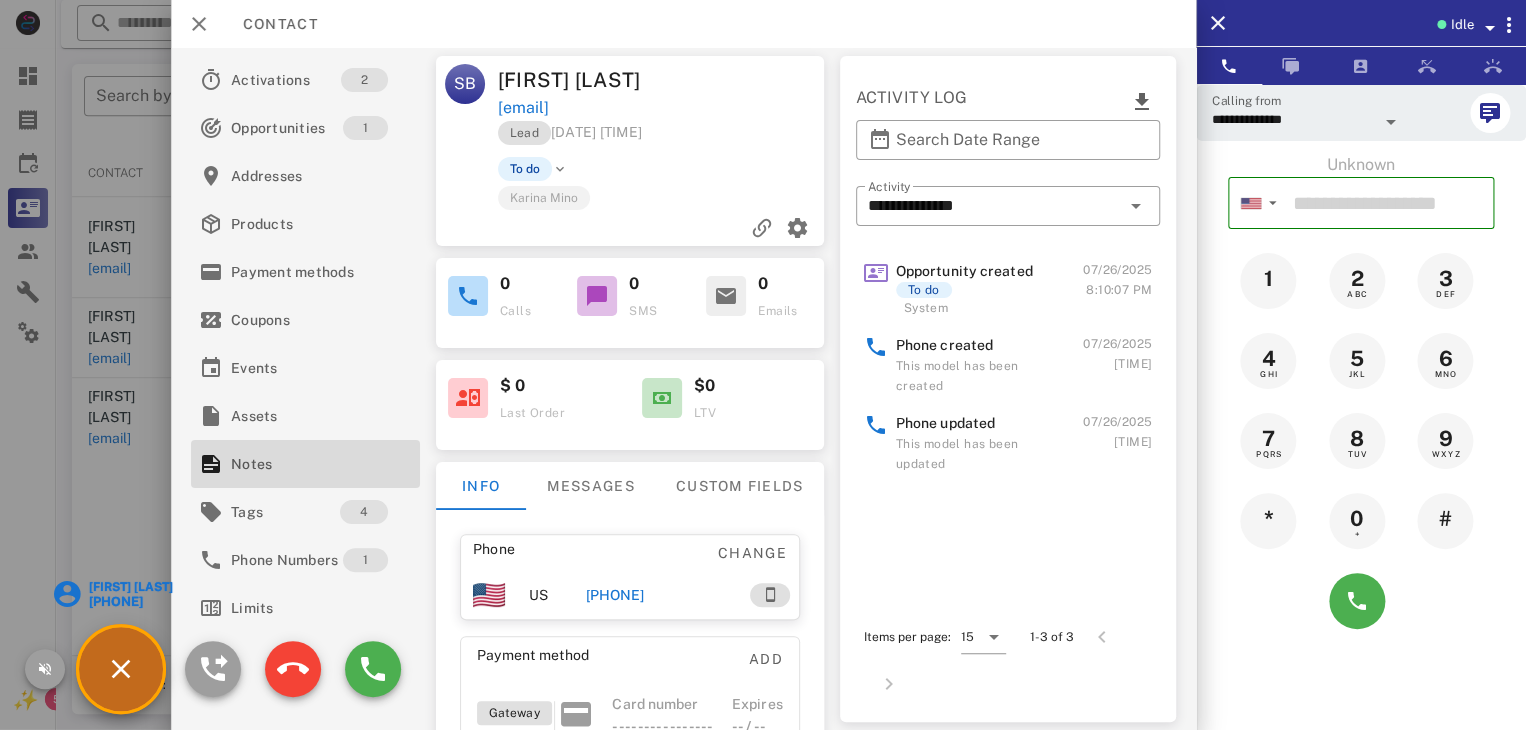 click at bounding box center (763, 365) 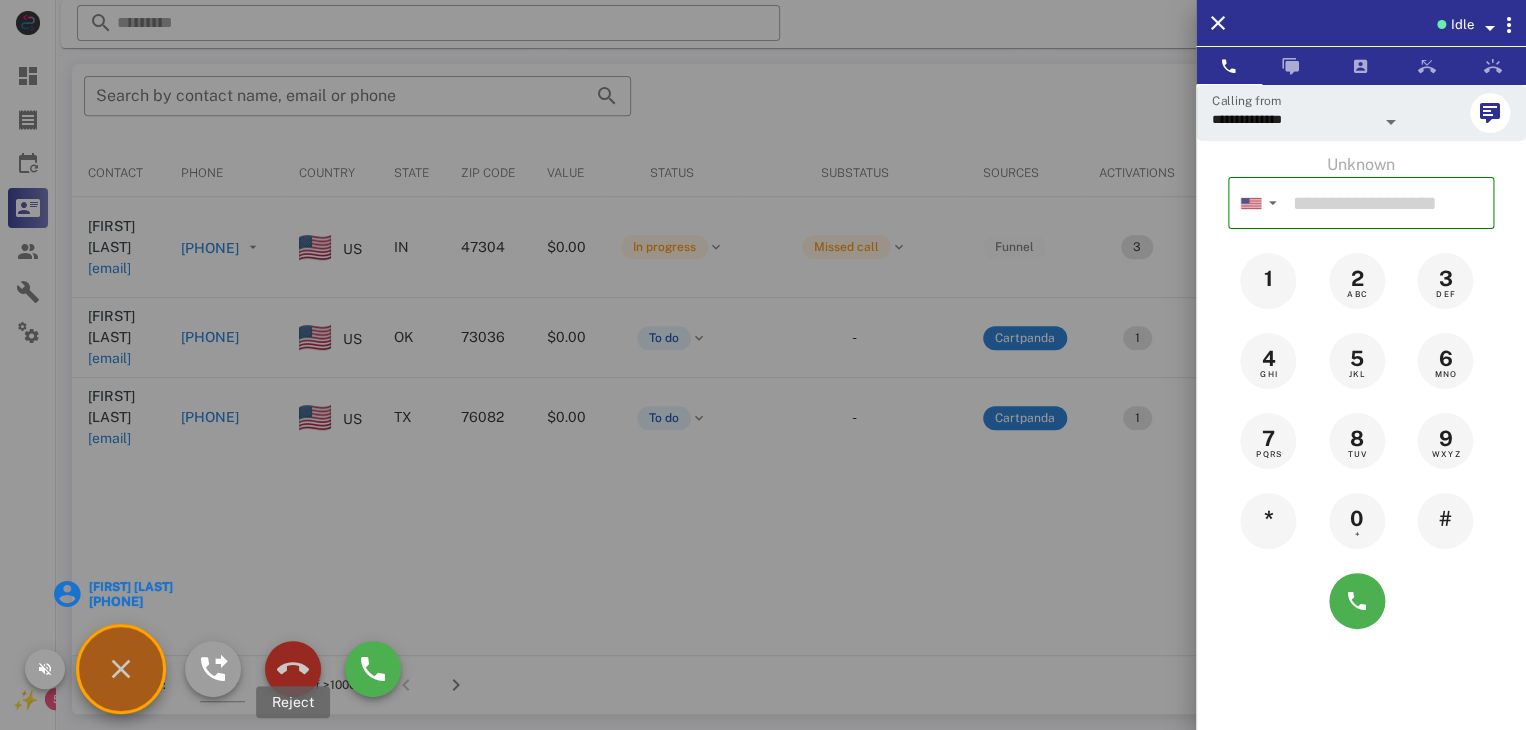 click at bounding box center [293, 669] 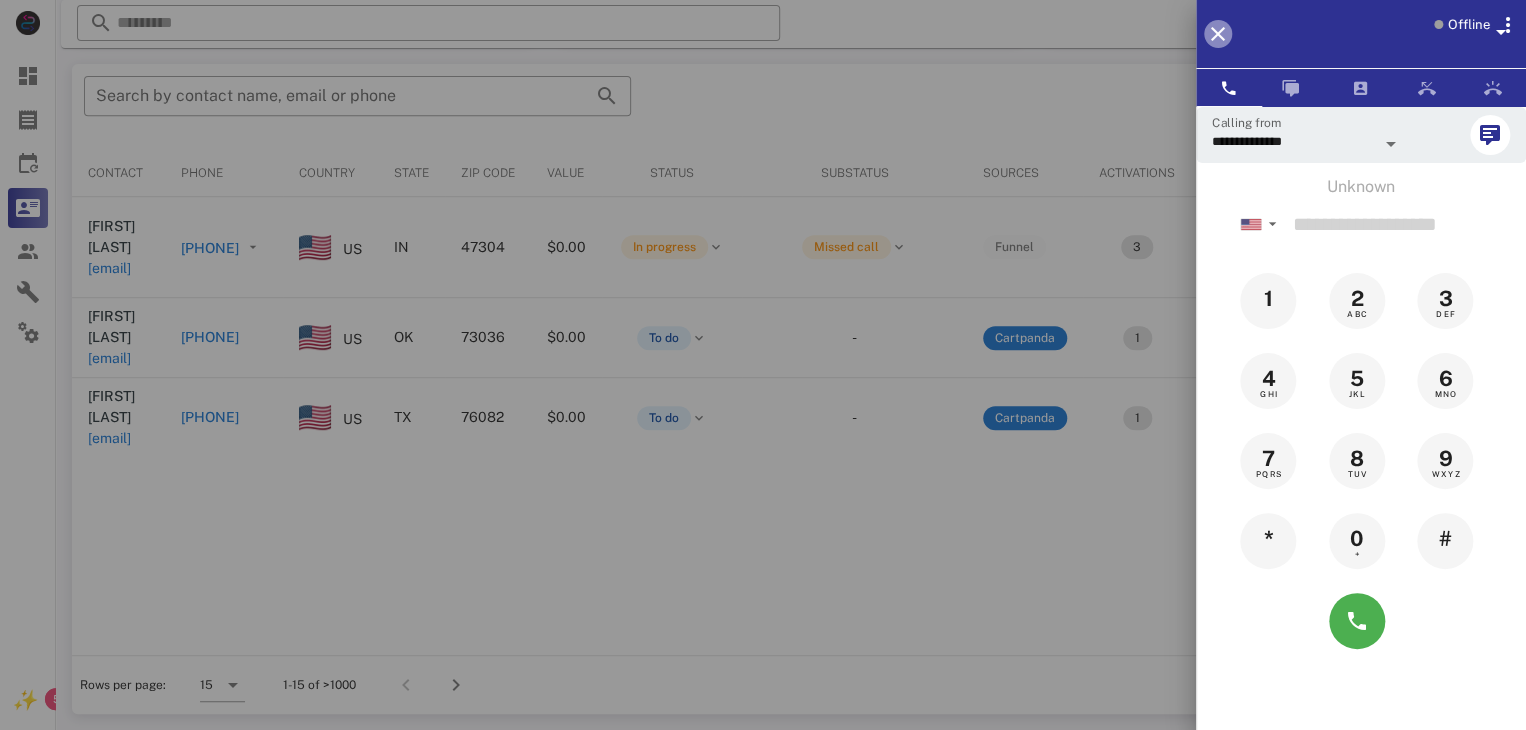 click at bounding box center [1218, 34] 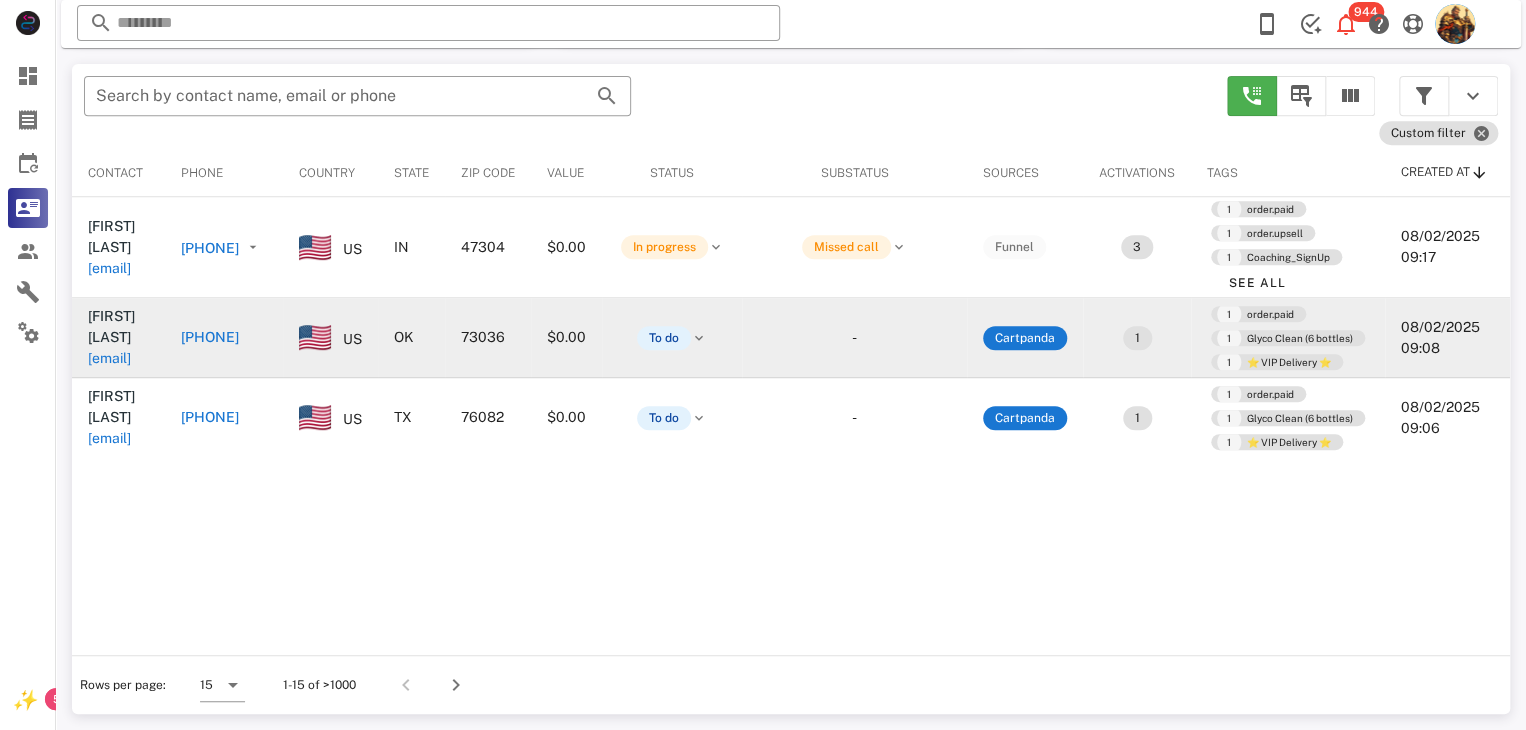 click on "[EMAIL]" at bounding box center (109, 358) 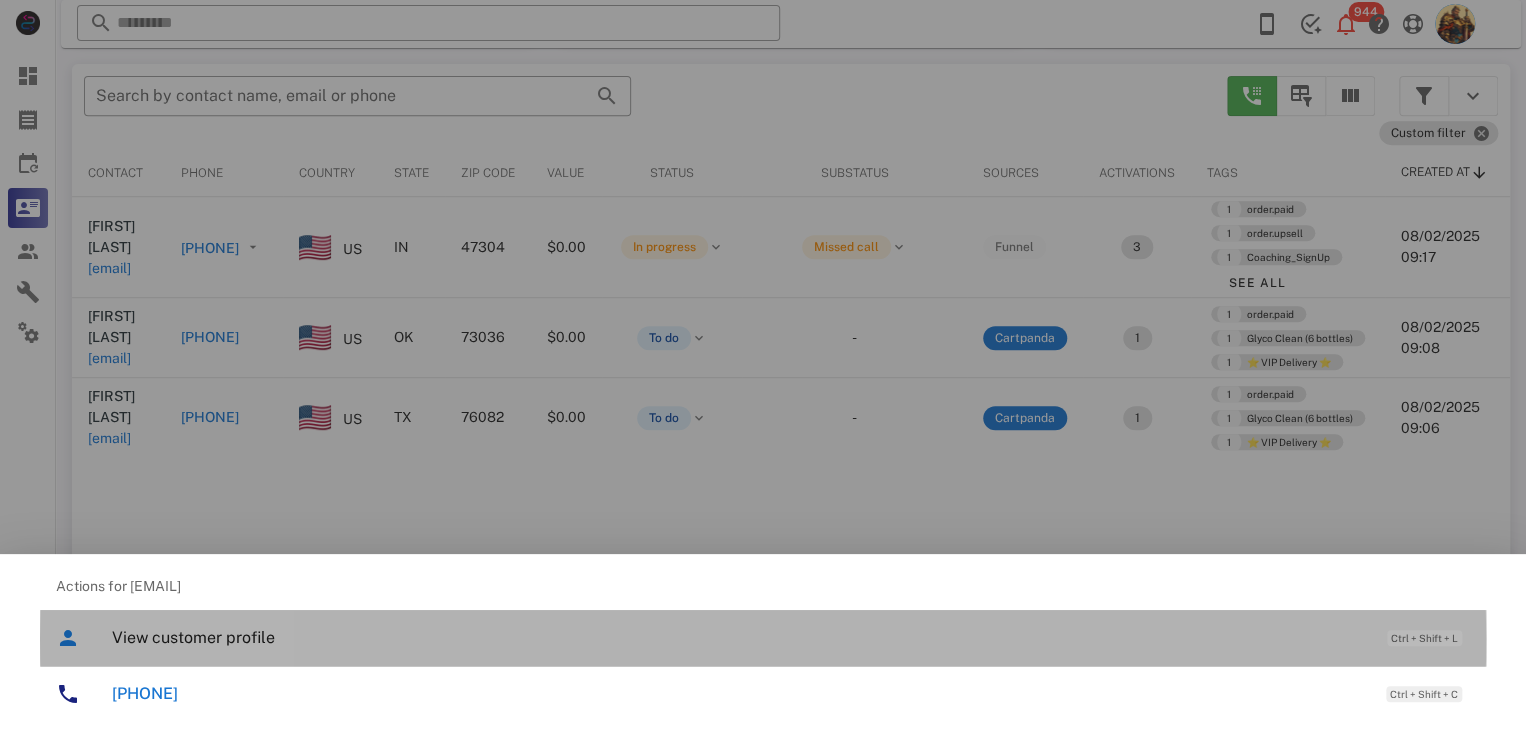 click on "View customer profile" at bounding box center (739, 637) 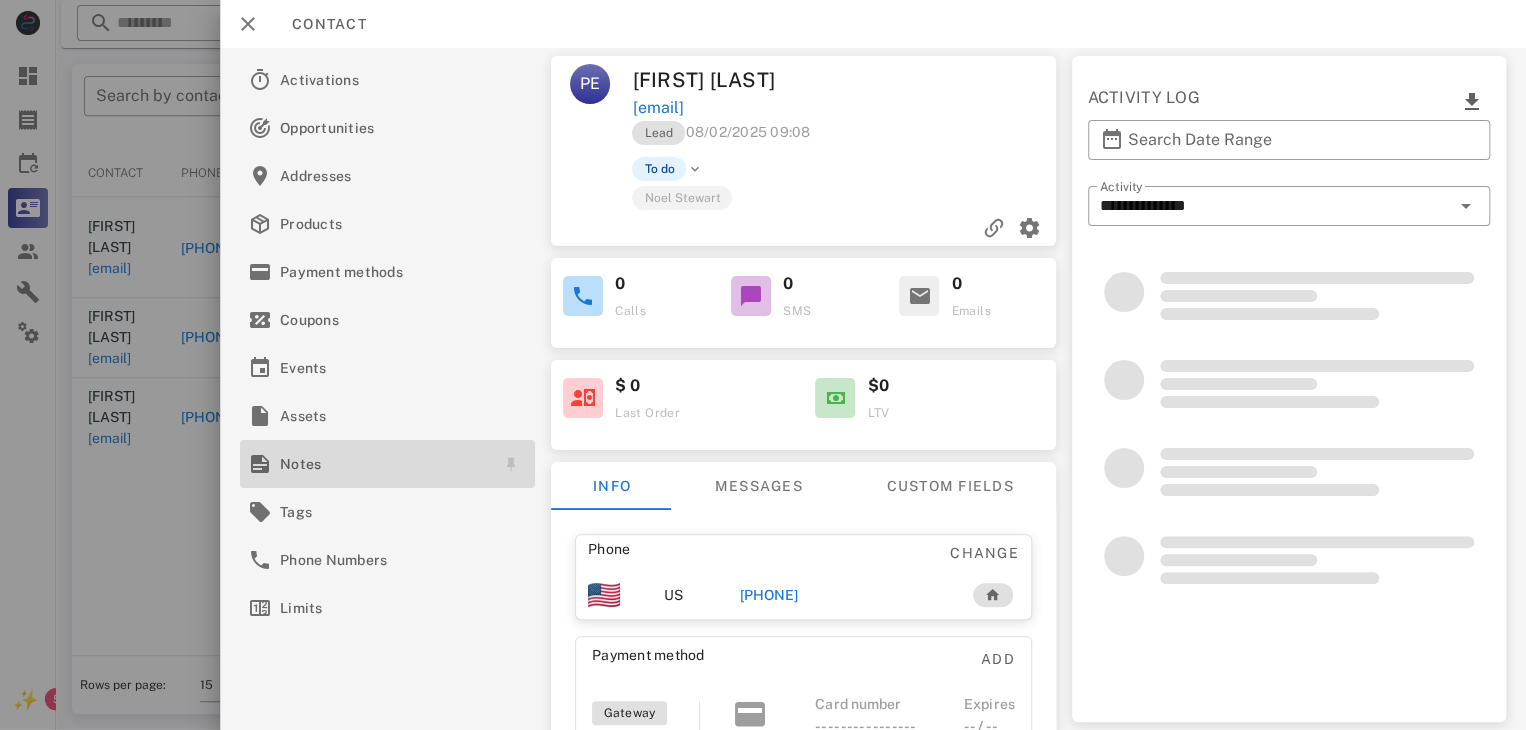 click on "Notes" at bounding box center [383, 464] 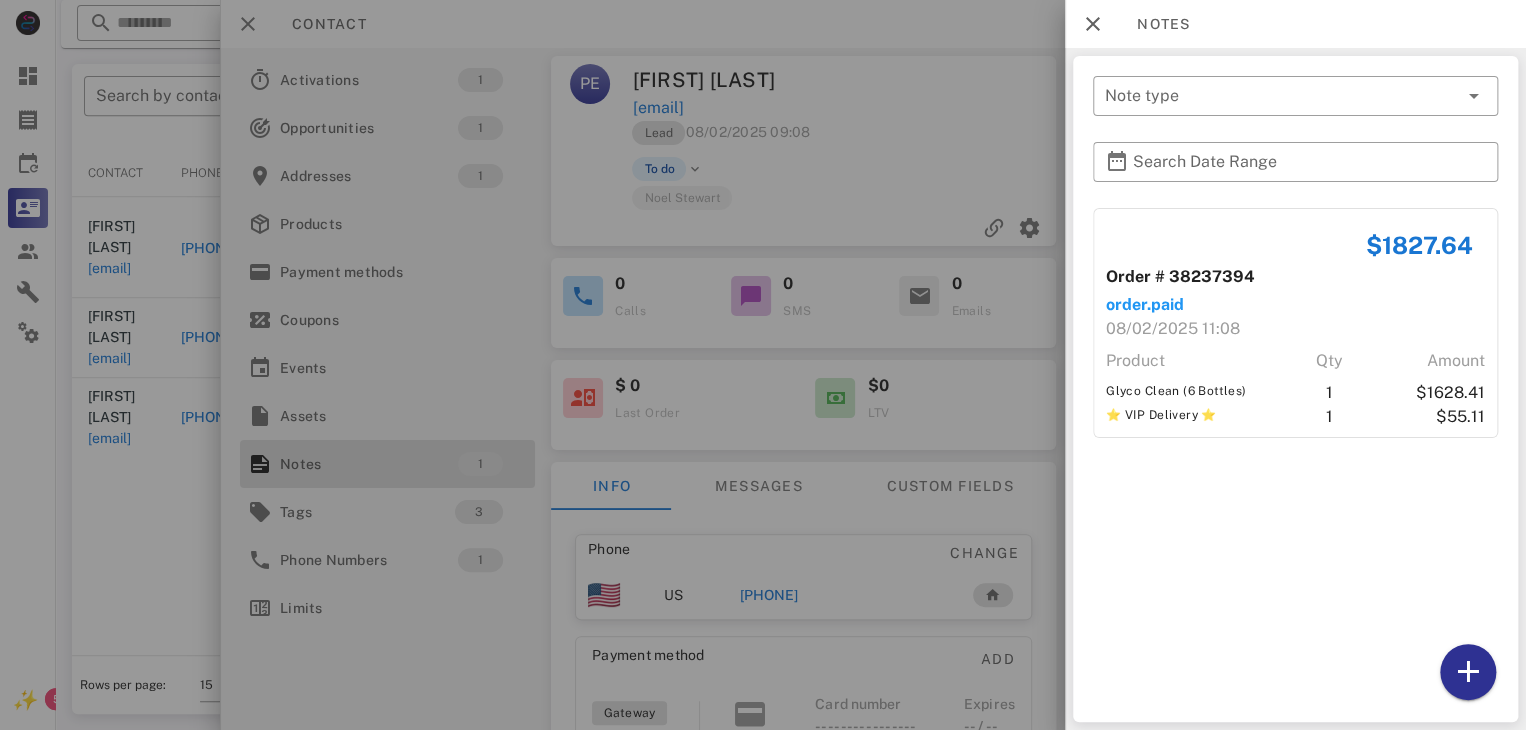 click at bounding box center (763, 365) 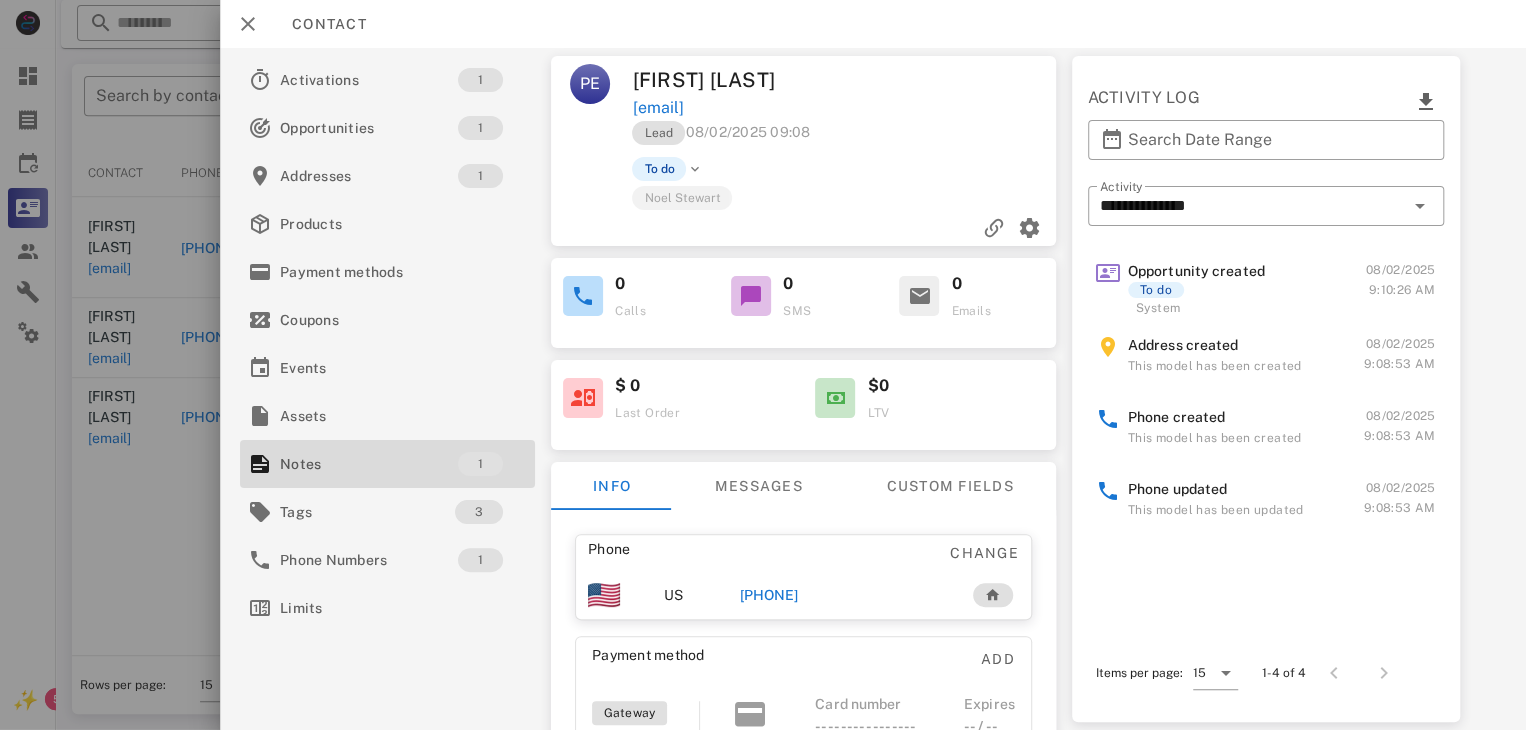 click at bounding box center (763, 365) 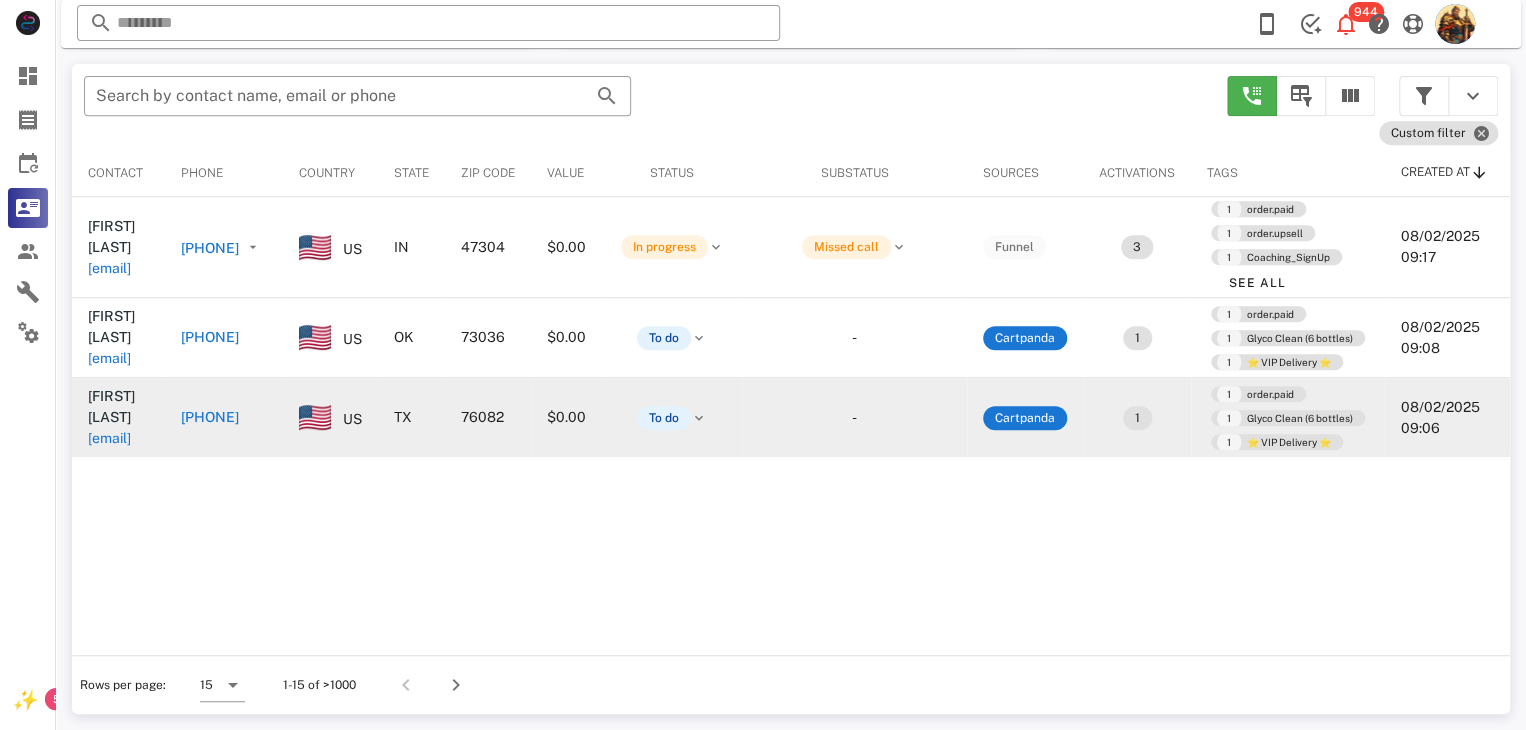 click on "[EMAIL]" at bounding box center (109, 438) 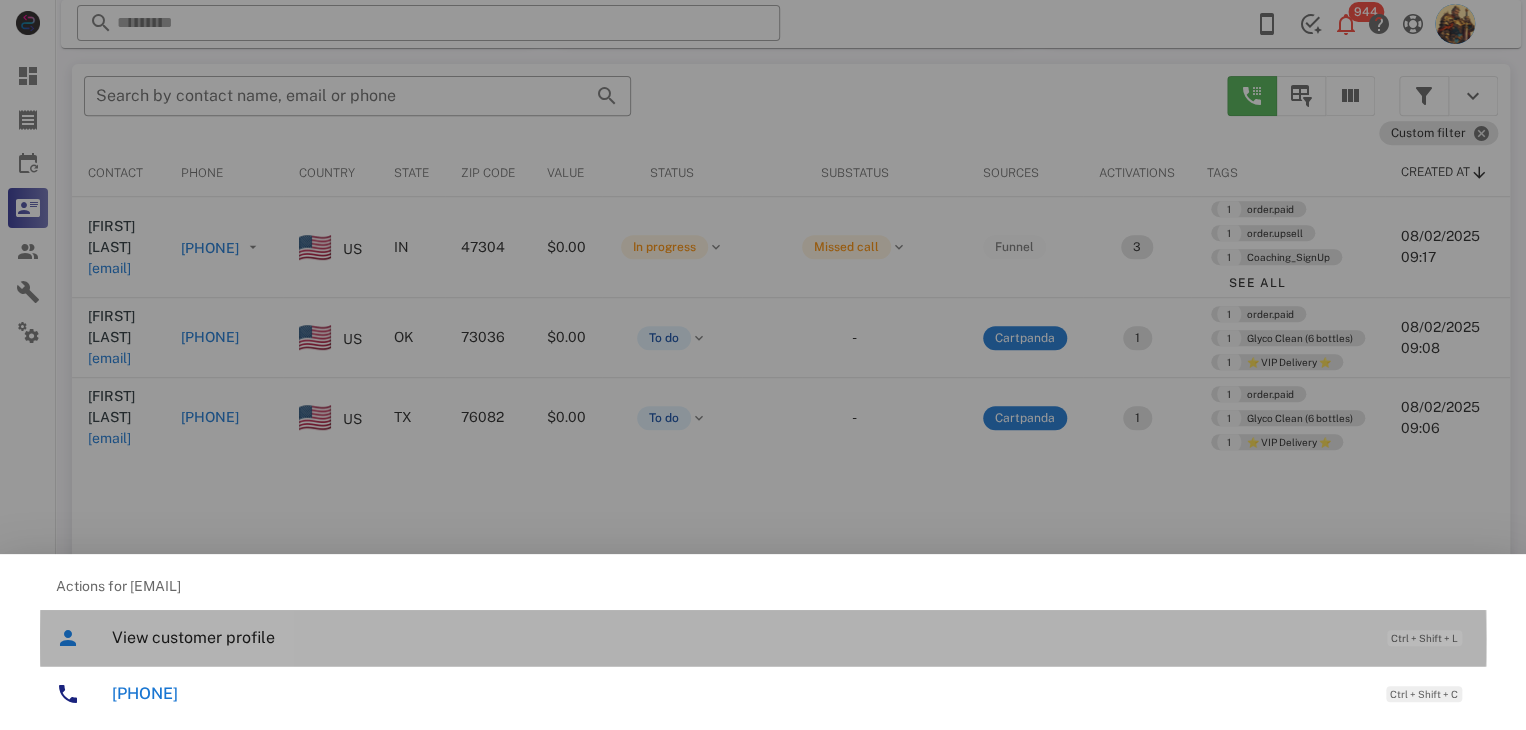 click on "View customer profile" at bounding box center (739, 637) 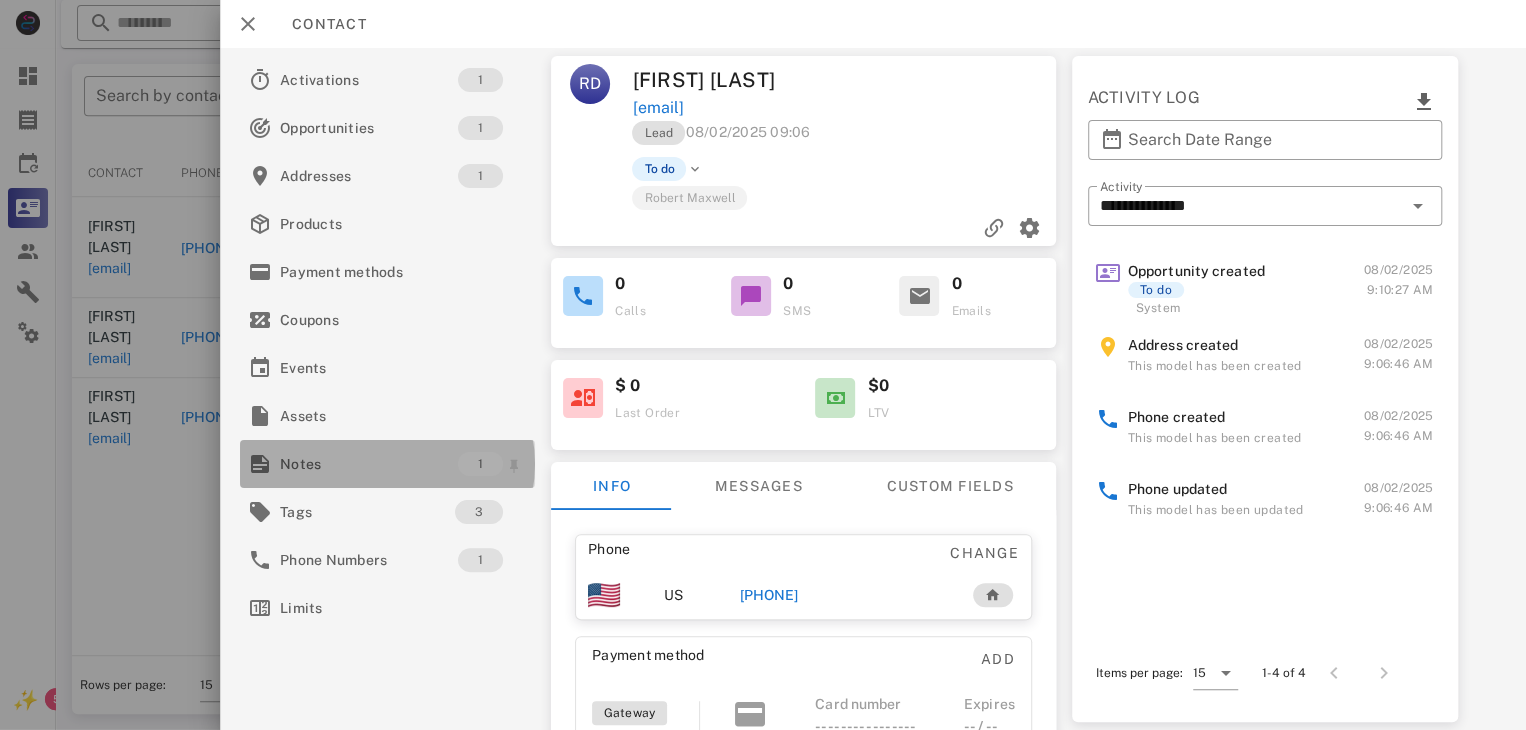 click on "Notes" at bounding box center (369, 464) 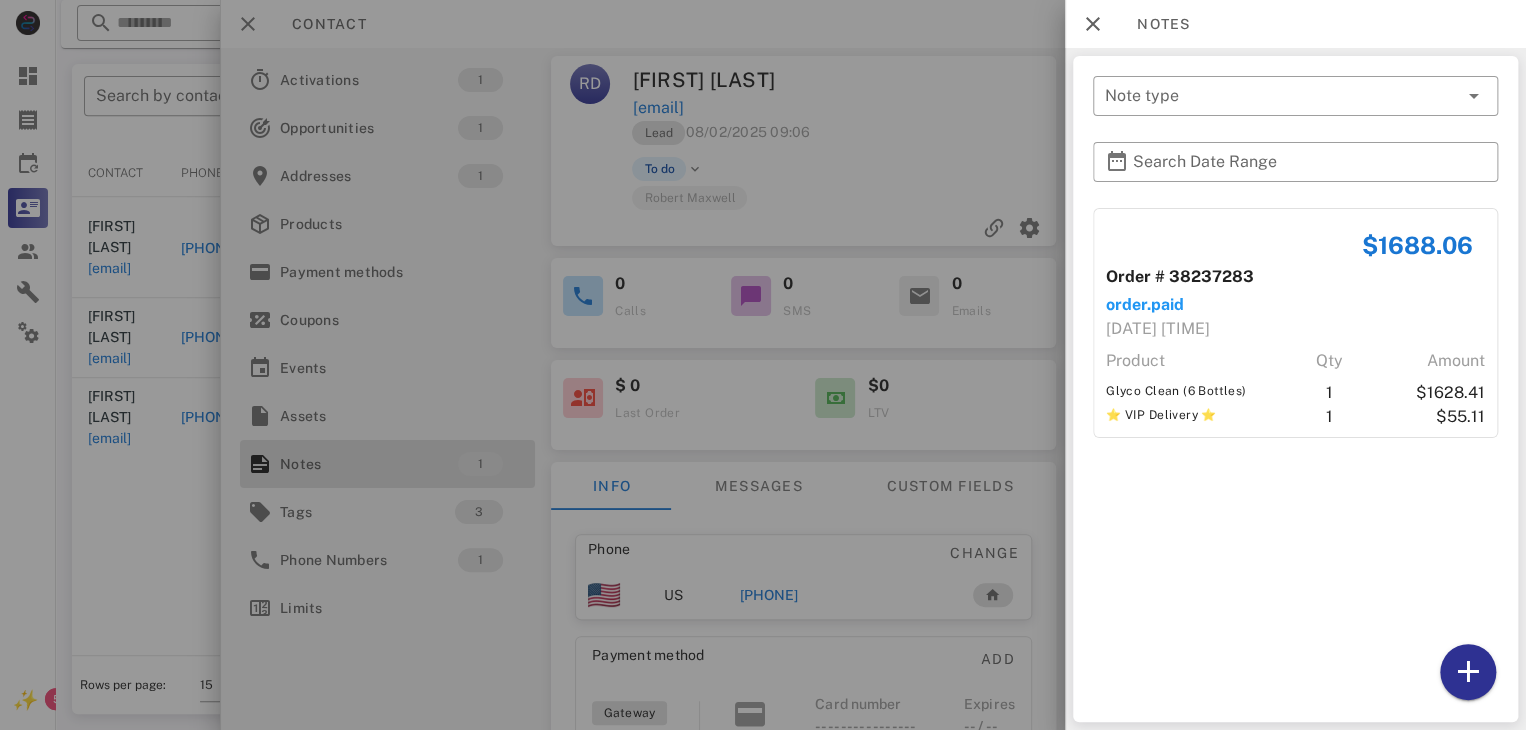 click at bounding box center [763, 365] 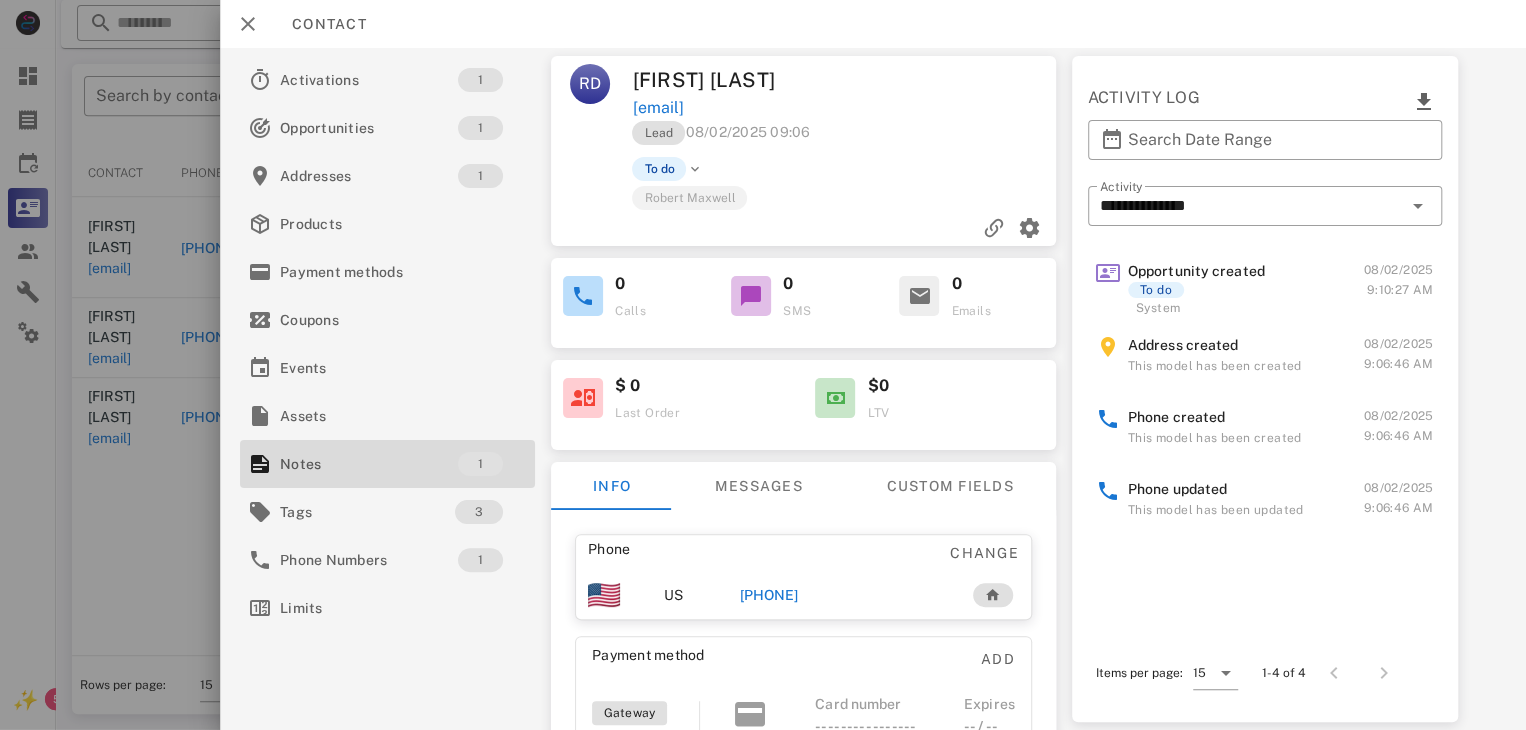 click at bounding box center (763, 365) 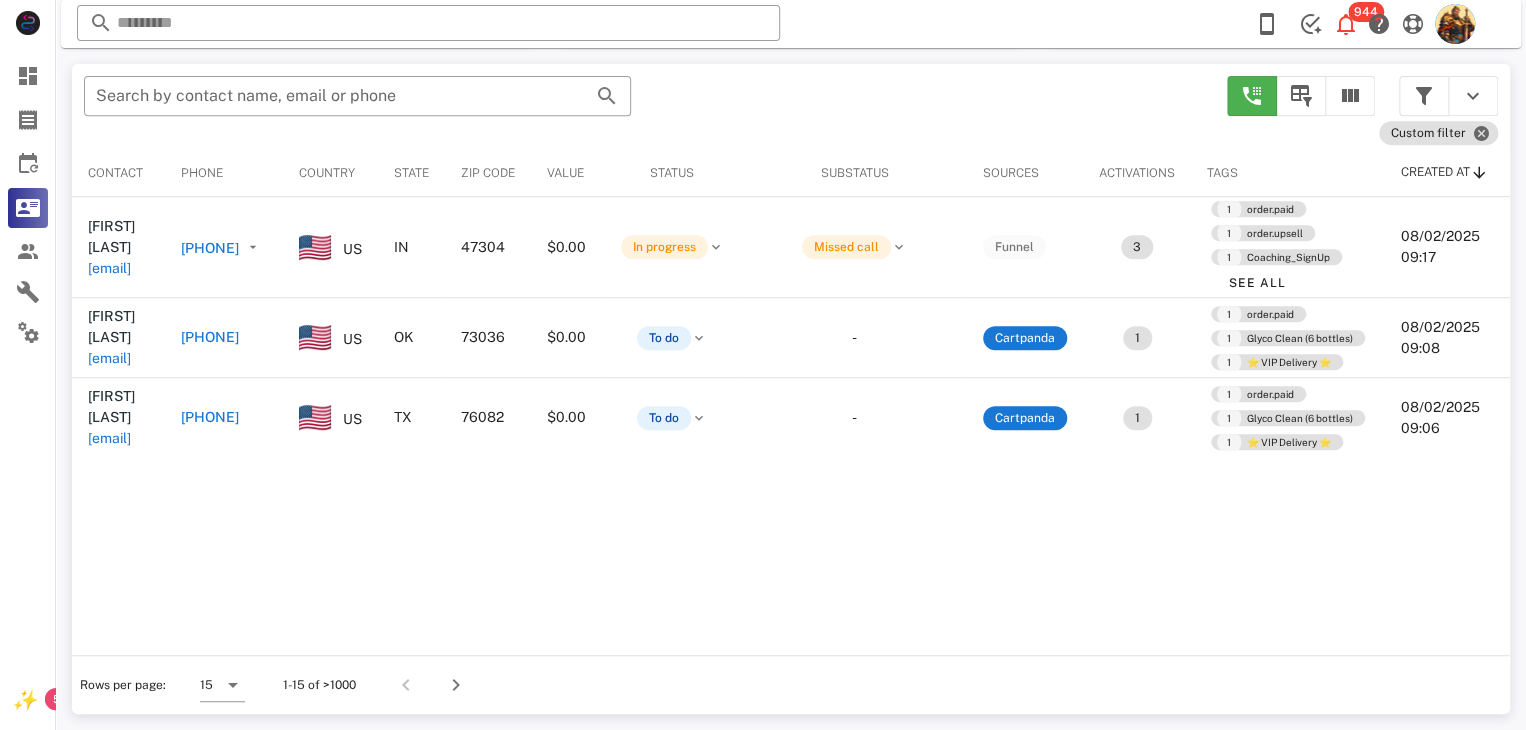 click on "​ Search by contact name, email or phone Custom filter Contact Phone Country State Zip code Value Status Substatus Sources Activations Tags Created at [FIRST] [LAST]  [EMAIL]   [PHONE]   US [STATE] [ZIPCODE]  $0.00   In progress   Missed call   Funnel  3 1  order.paid  1  order.upsell  1  Coaching_SignUp   See All   [DATE] [TIME]  [FIRST] [LAST]  [EMAIL]   [PHONE]   US [STATE] [ZIPCODE]  $0.00   To do  -  Cartpanda  1 1  order.paid  1  Glyco Clean (6 bottles)  1  ⭐ VIP Delivery ⭐   [DATE] [TIME]  [FIRST] [LAST]  [EMAIL]   [PHONE]   US [STATE] [ZIPCODE]  $0.00   To do  -  Cartpanda  1 1  order.paid  1  Glyco Clean (6 bottles)  1  ⭐ VIP Delivery ⭐   [DATE] [TIME]  Rows per page: 15  1-15 of >1000" at bounding box center (791, 389) 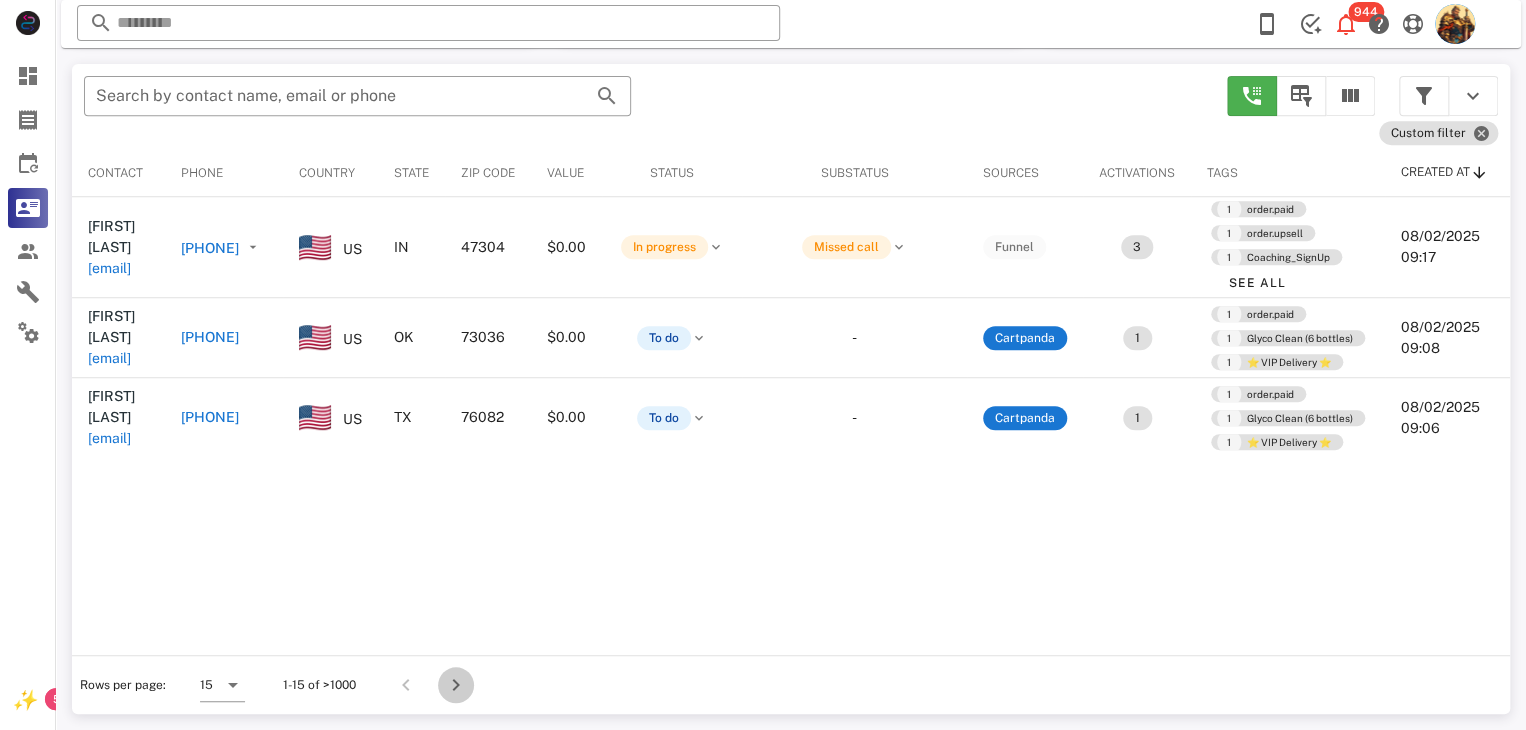 click at bounding box center [456, 685] 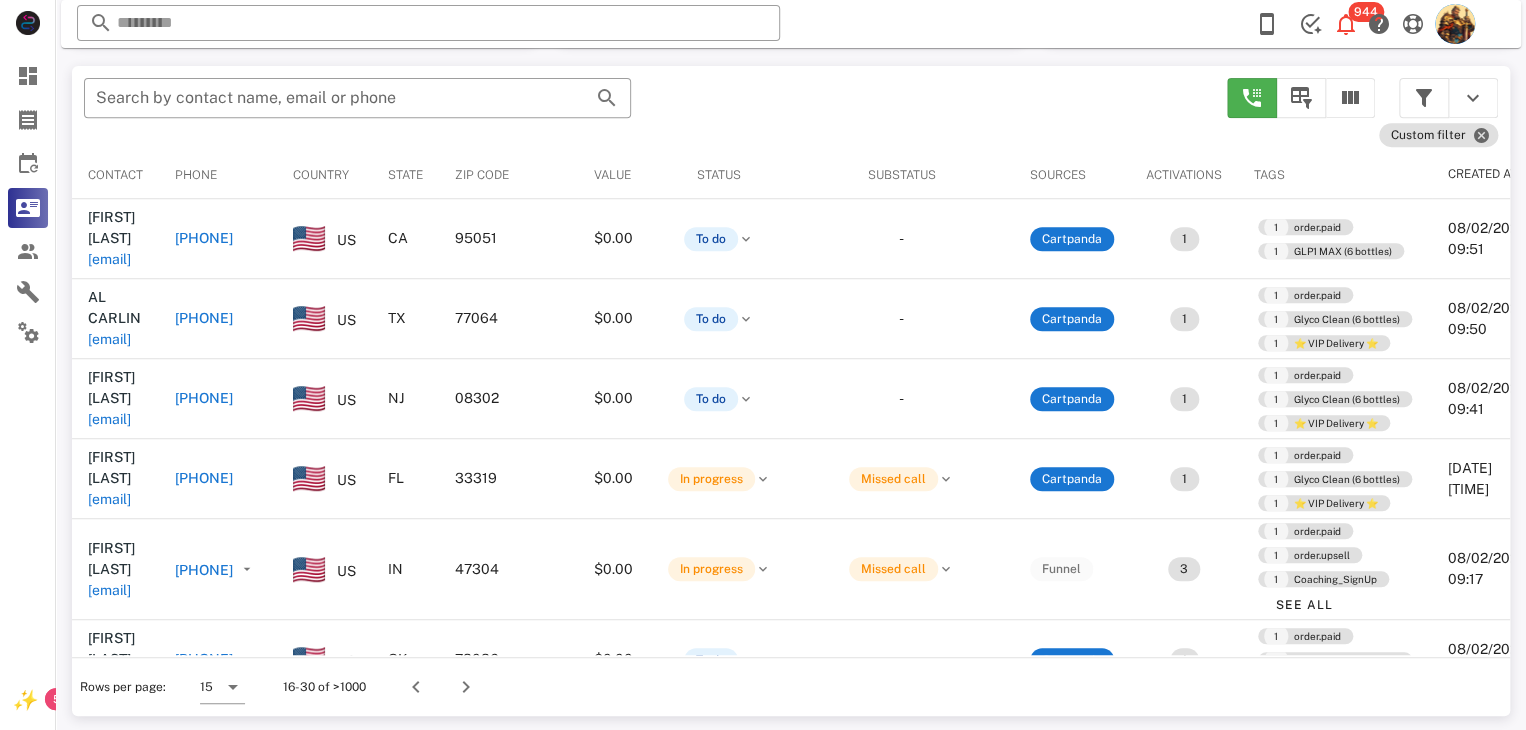 scroll, scrollTop: 380, scrollLeft: 0, axis: vertical 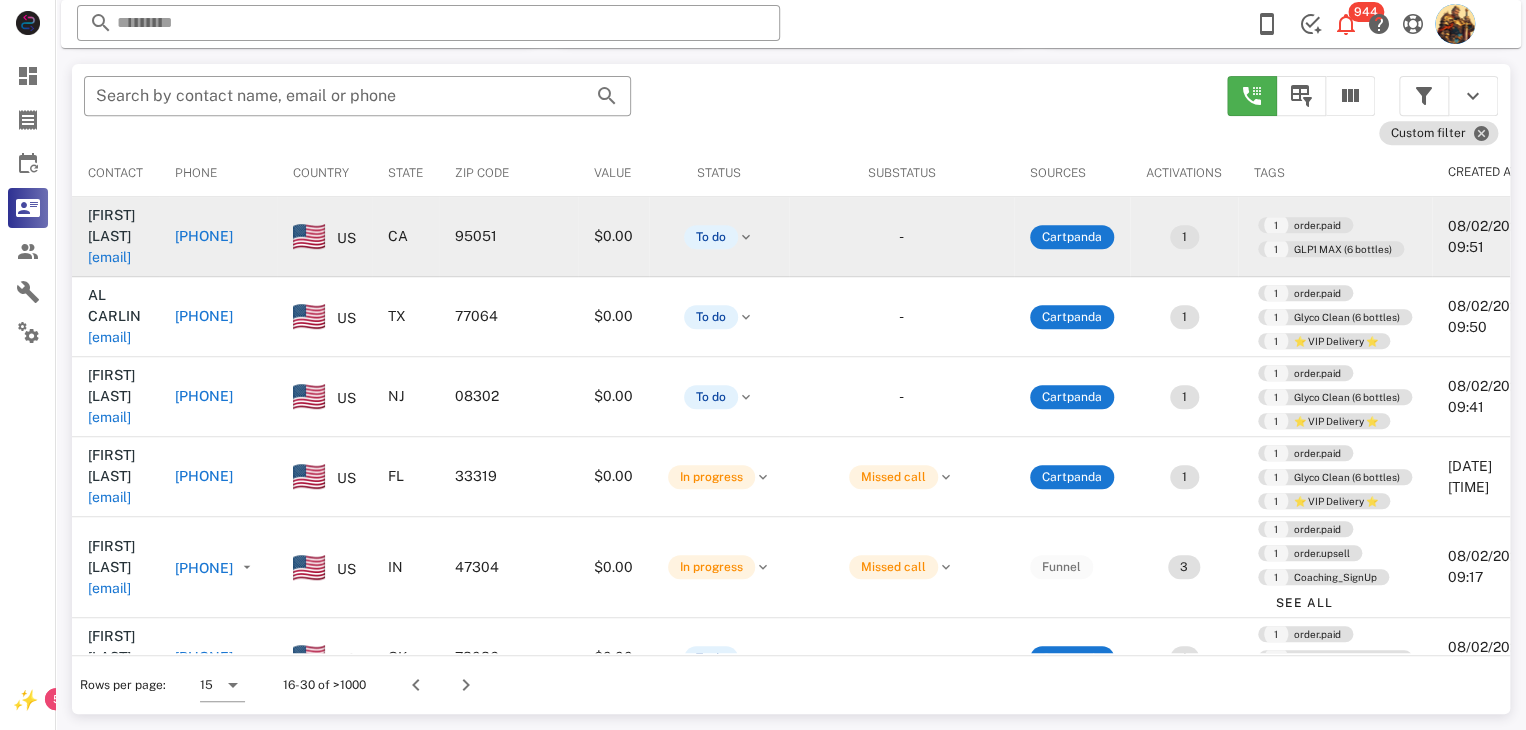 click on "[EMAIL]" at bounding box center [109, 257] 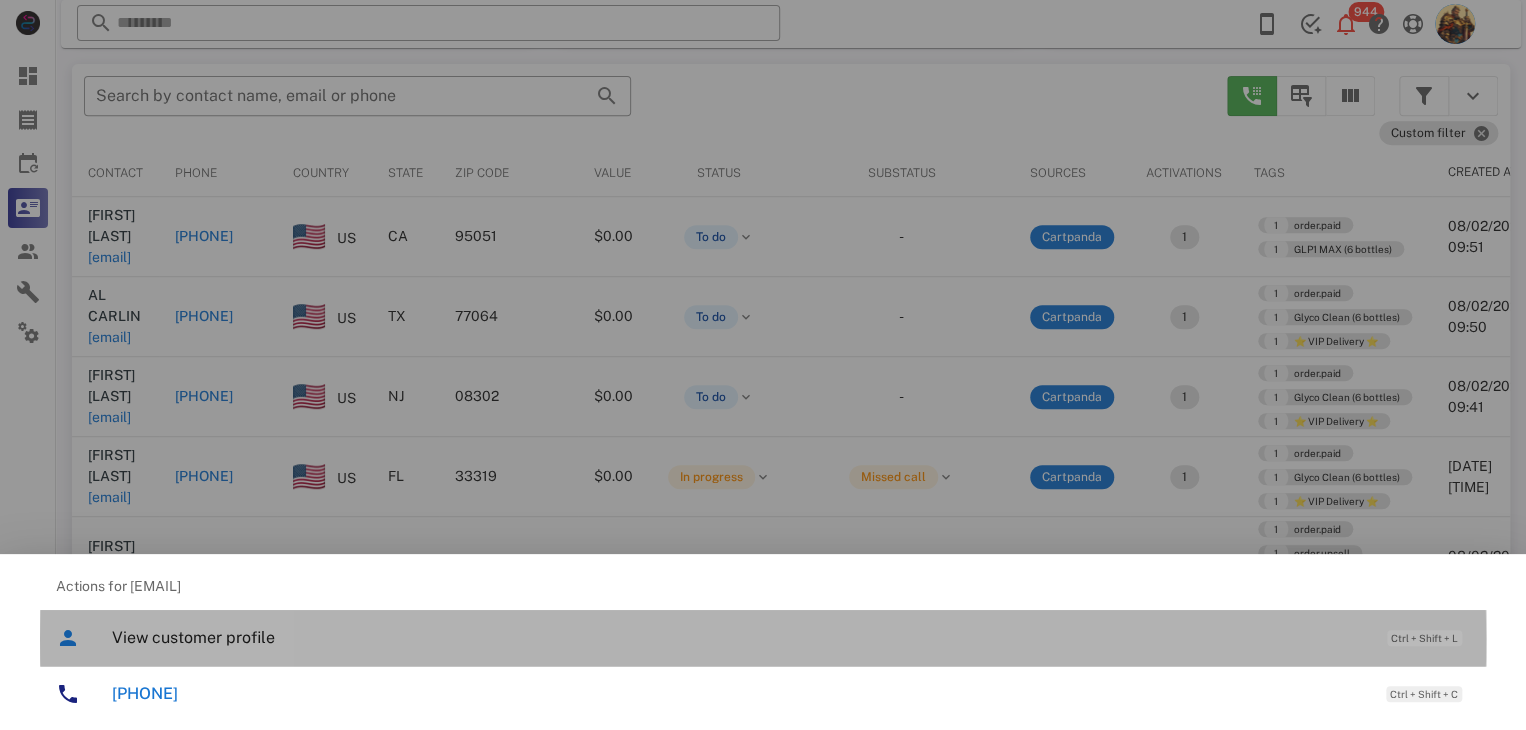 click on "View customer profile" at bounding box center (739, 637) 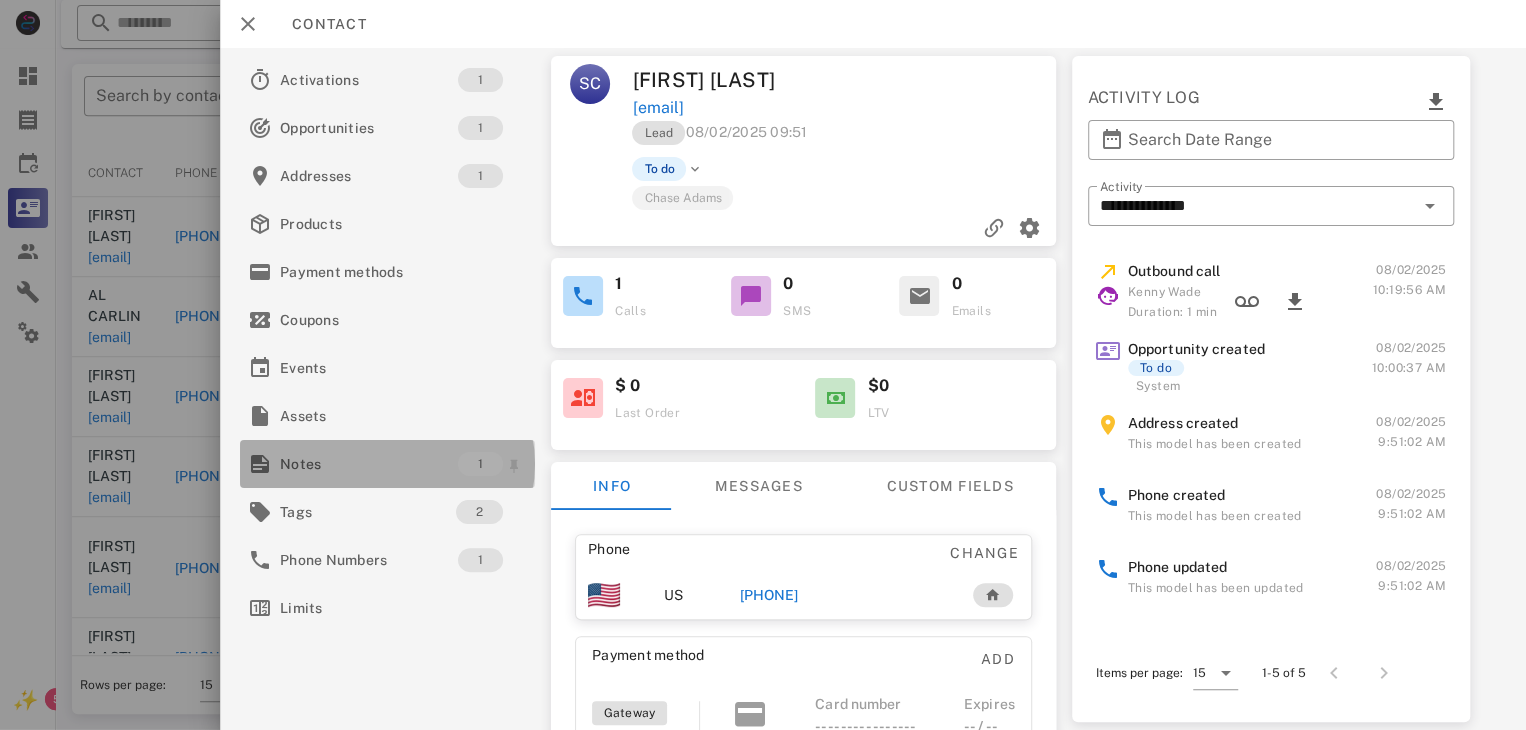 click on "Notes" at bounding box center [369, 464] 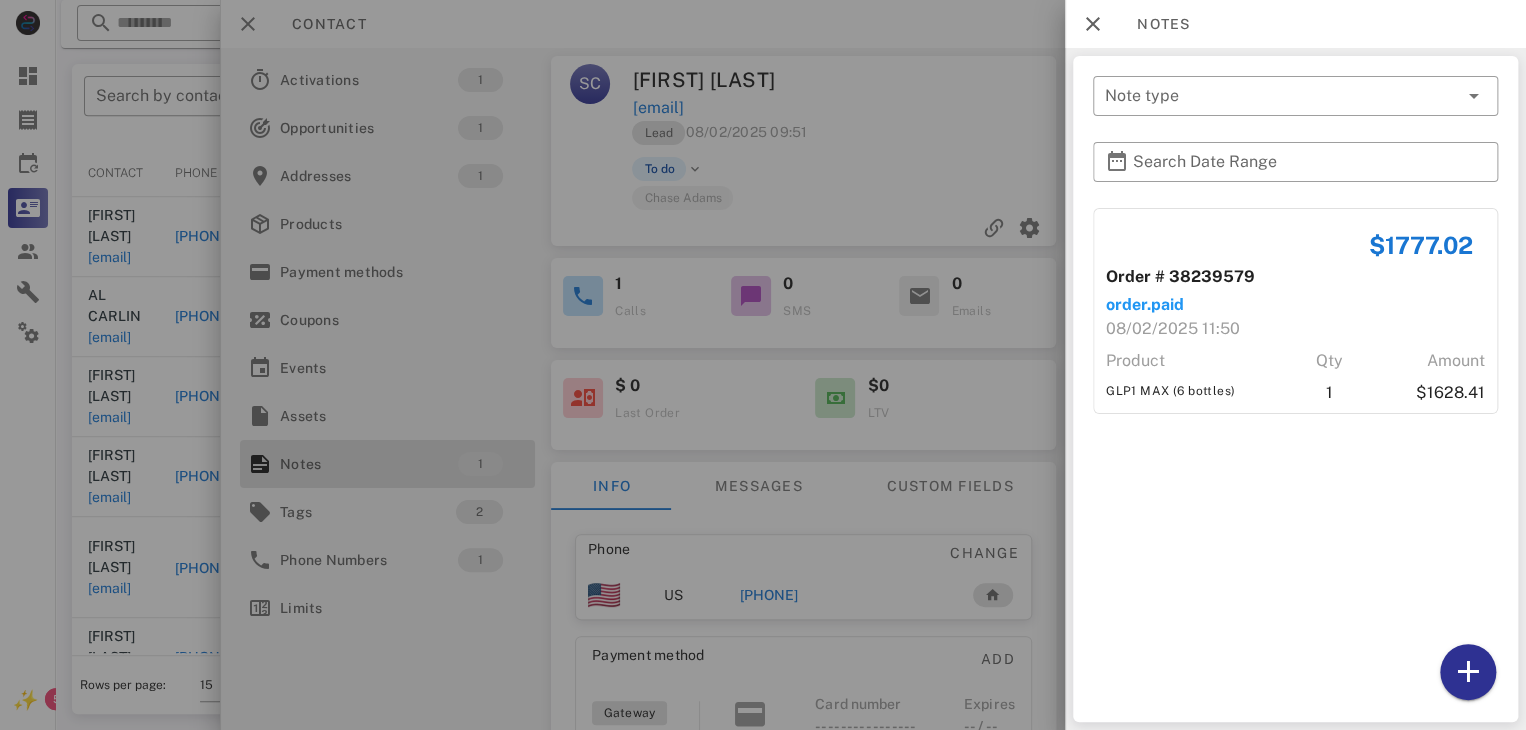 click at bounding box center (763, 365) 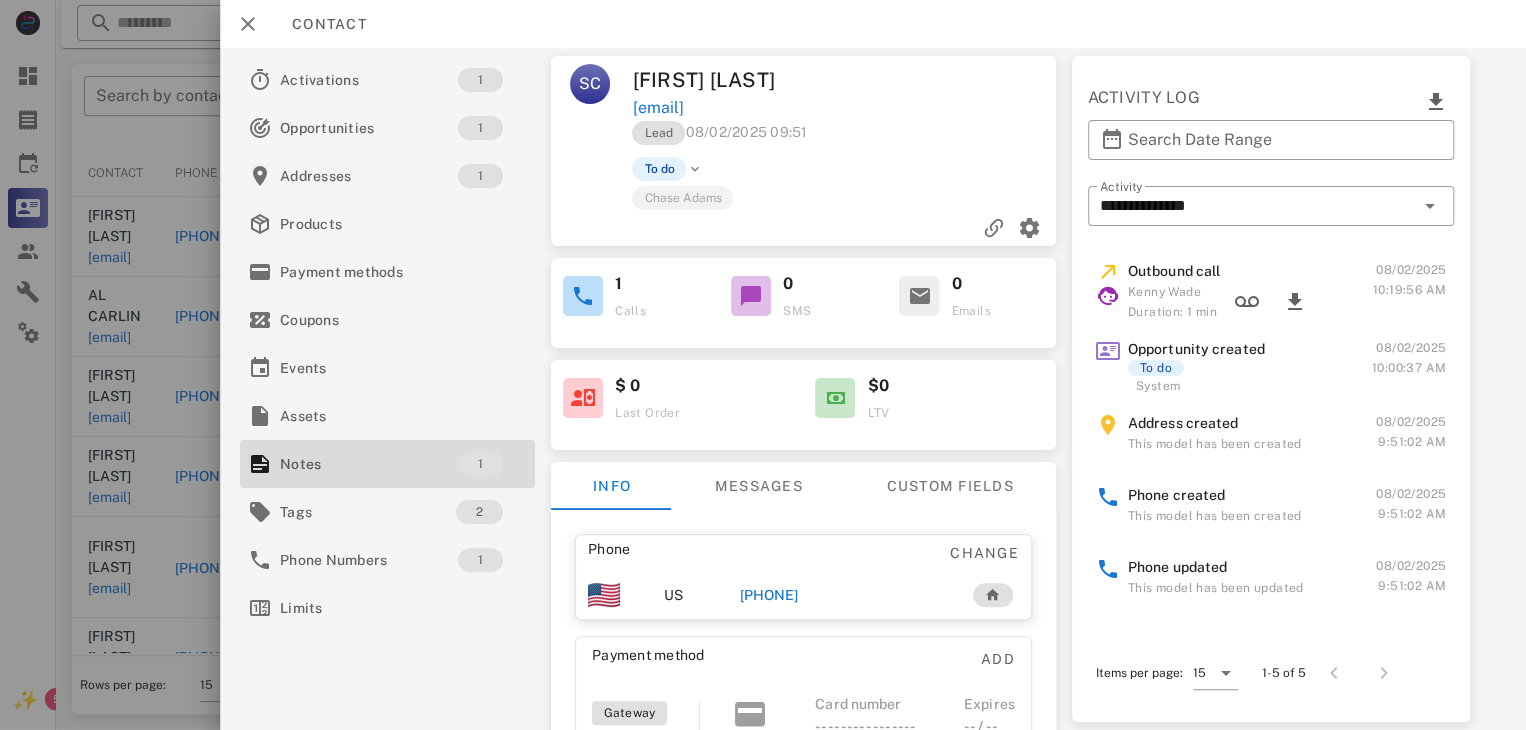 click on "[PHONE]" at bounding box center [769, 595] 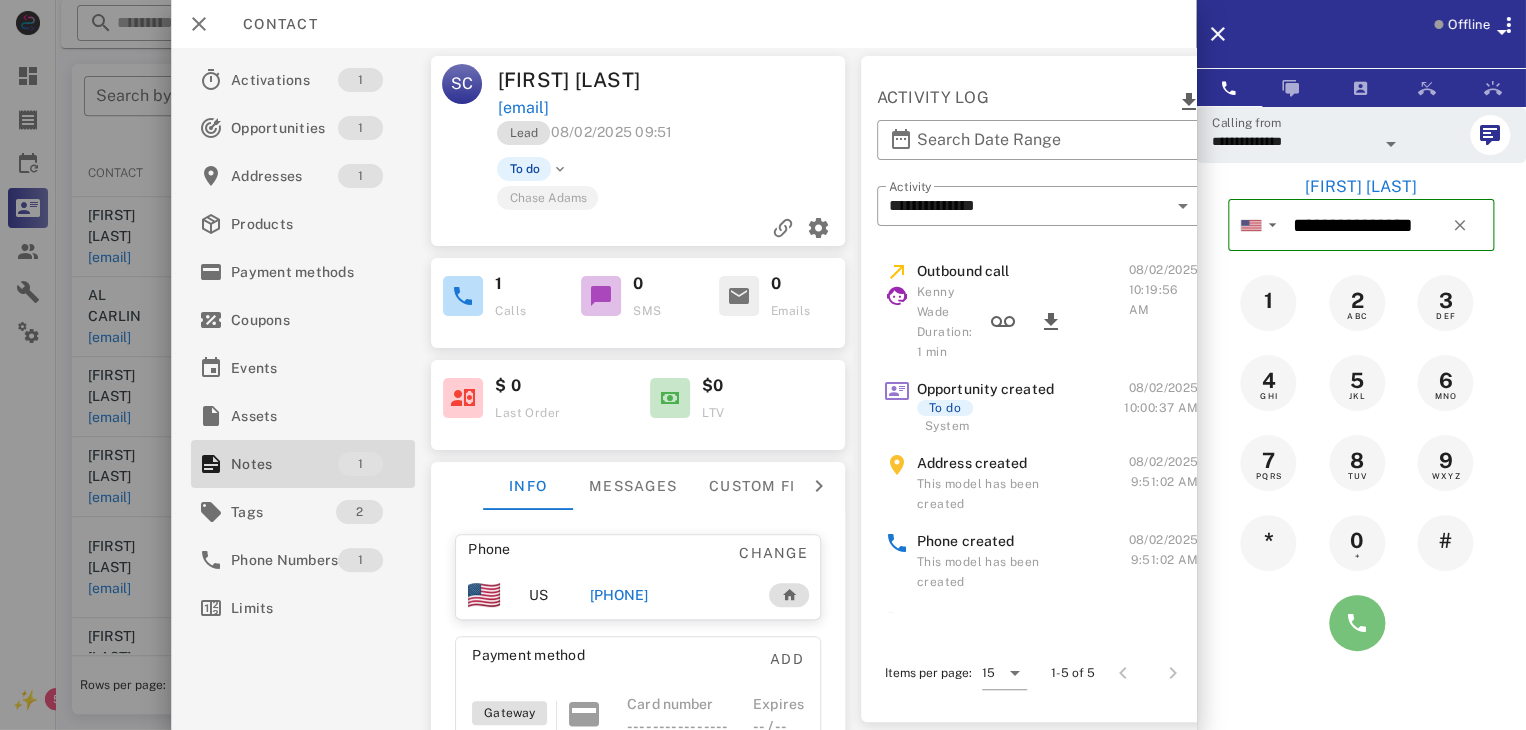 click at bounding box center (1357, 623) 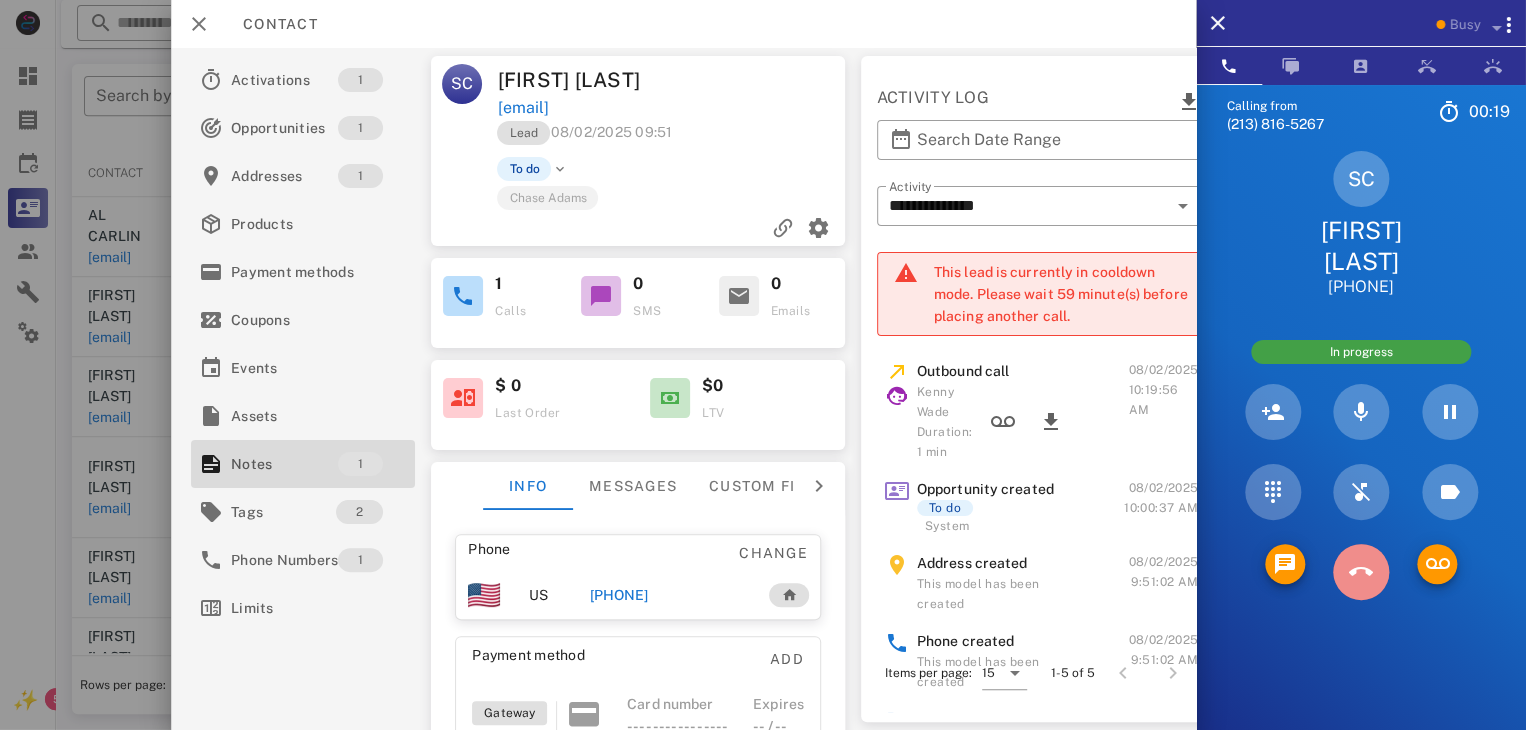 click at bounding box center (1361, 572) 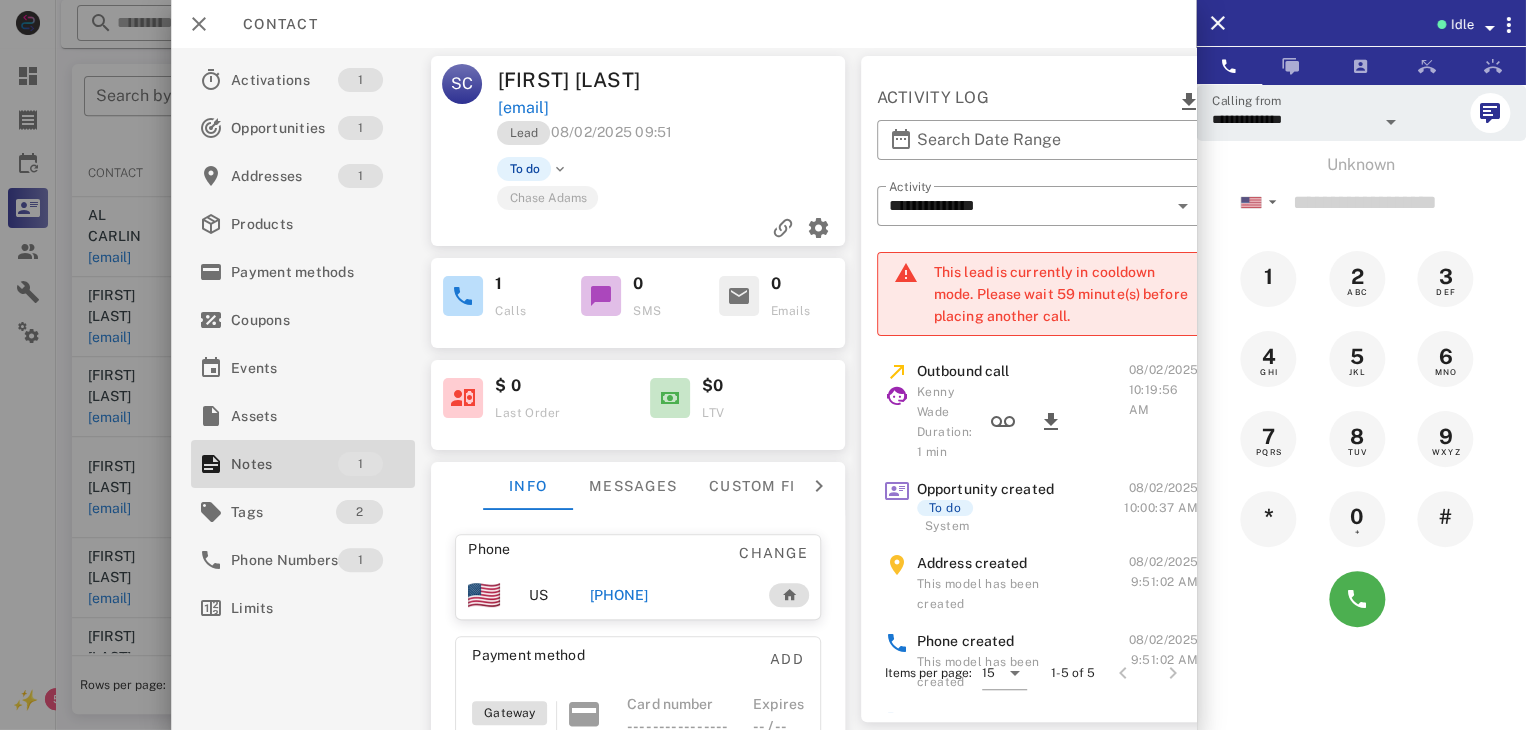 click on "[PHONE]" at bounding box center (618, 595) 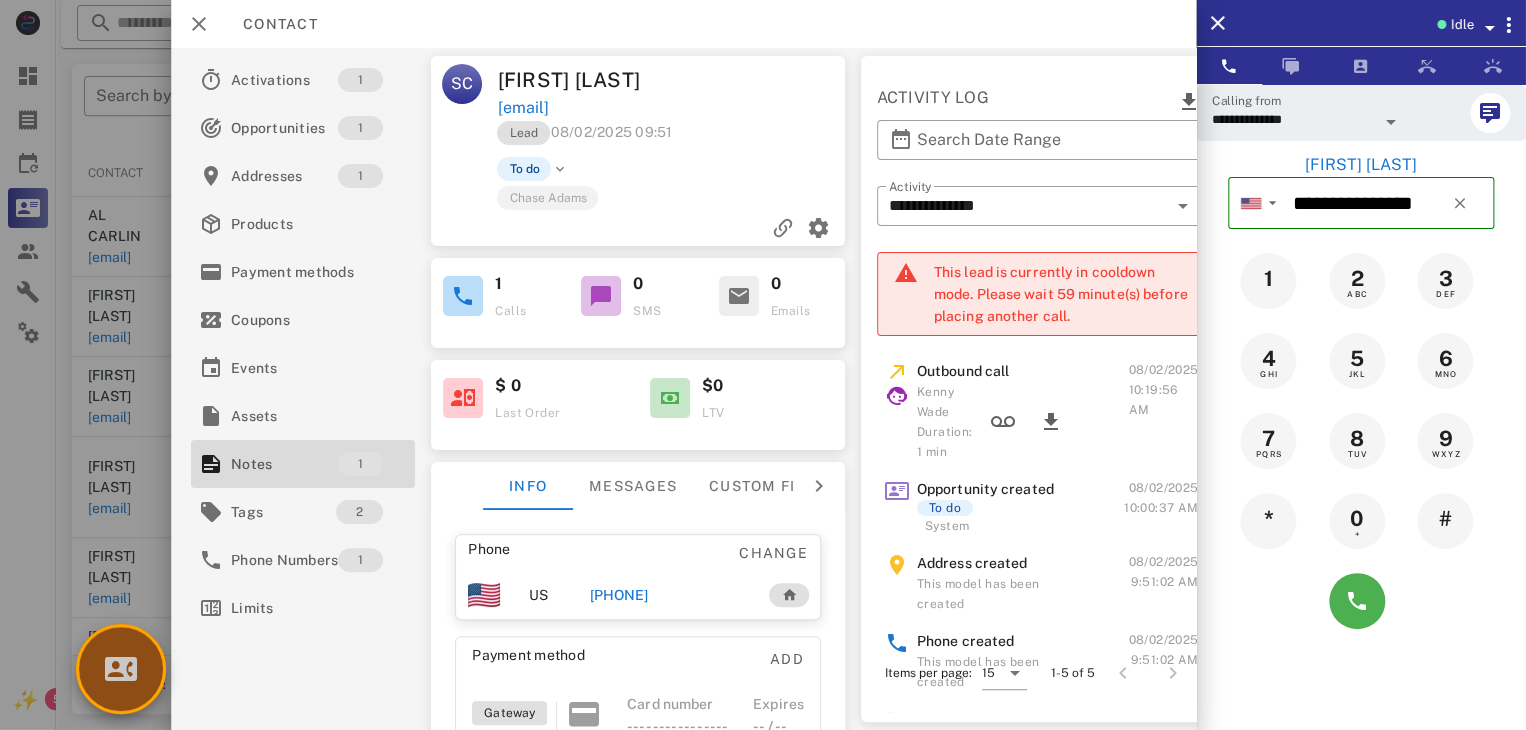 click at bounding box center (121, 669) 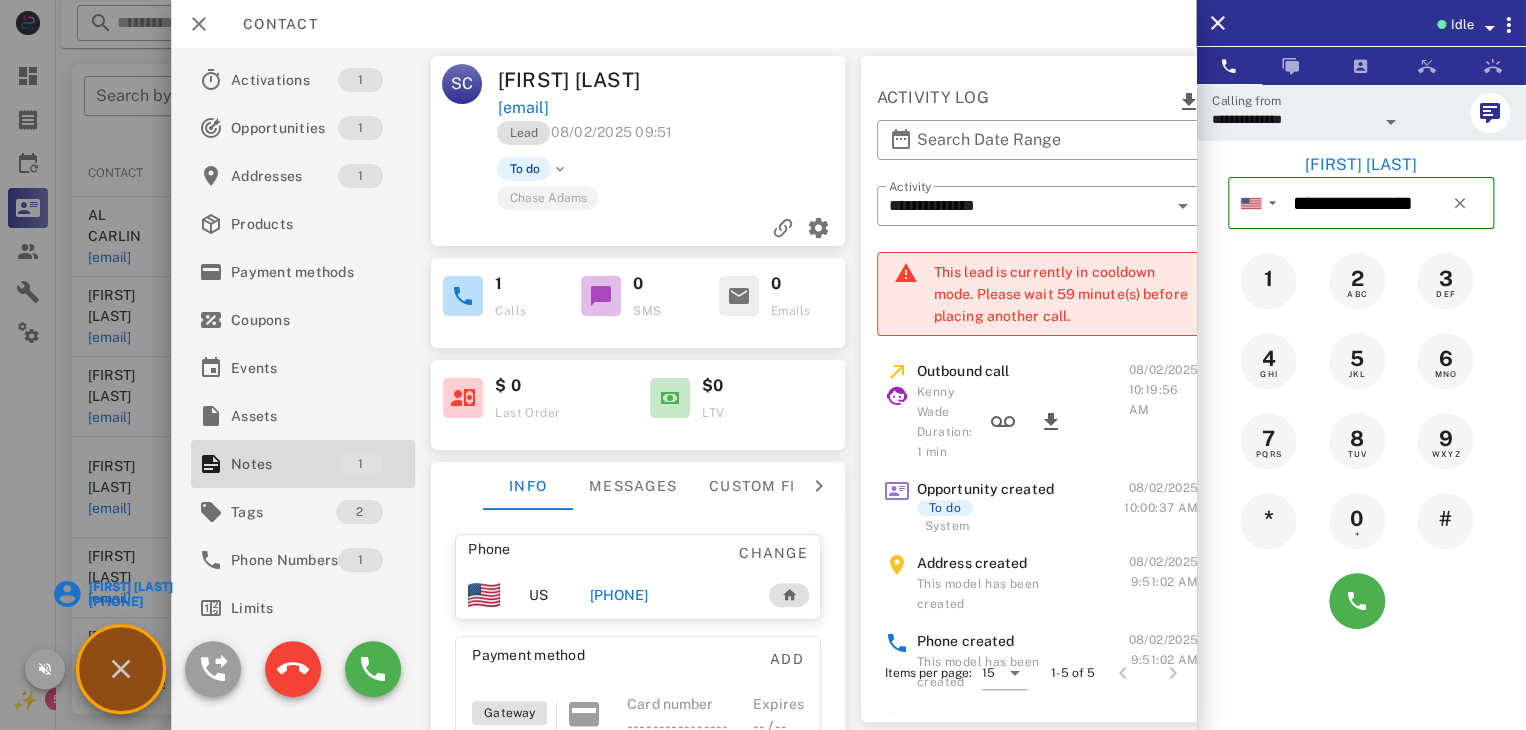 click on "[FIRST] [LAST]" at bounding box center [129, 587] 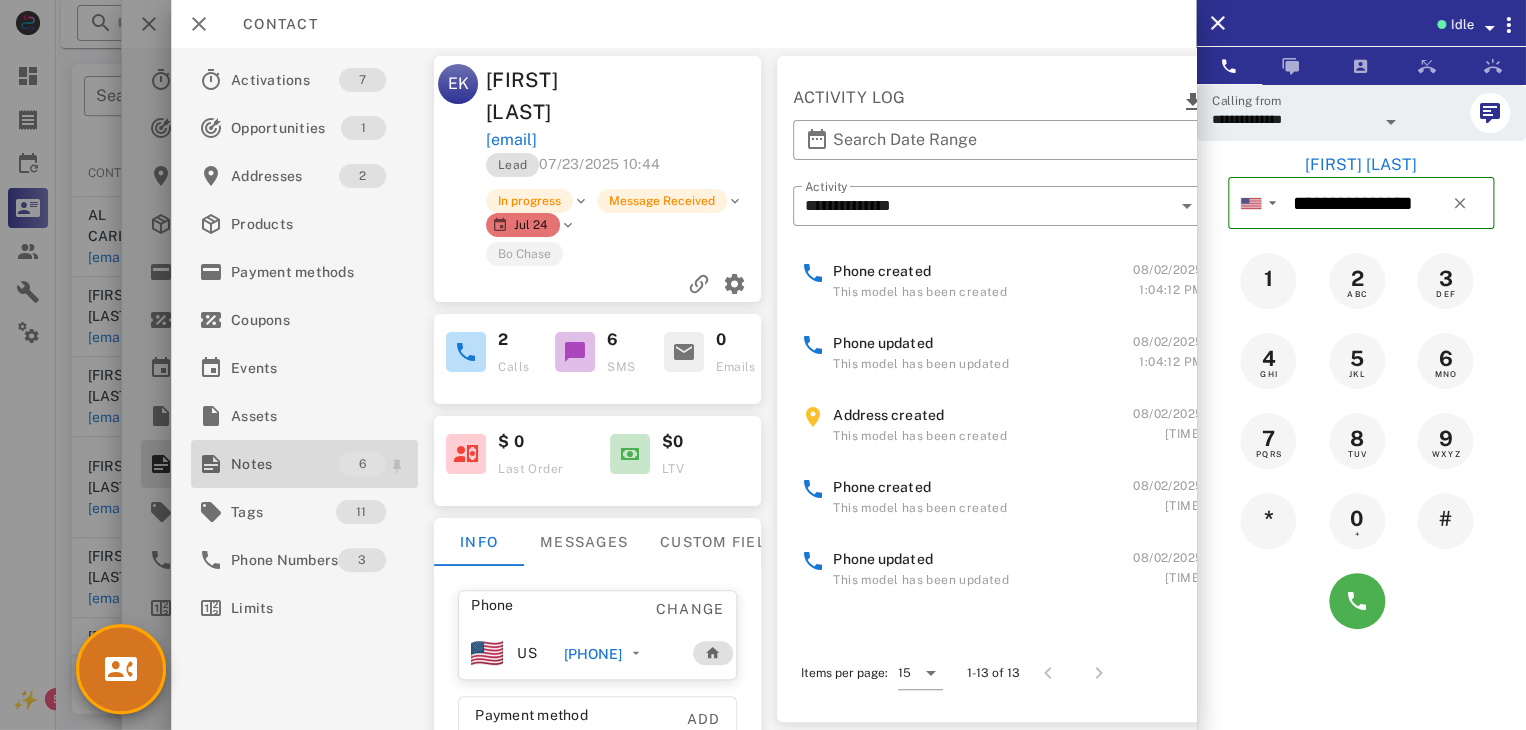 click on "Notes" at bounding box center [285, 464] 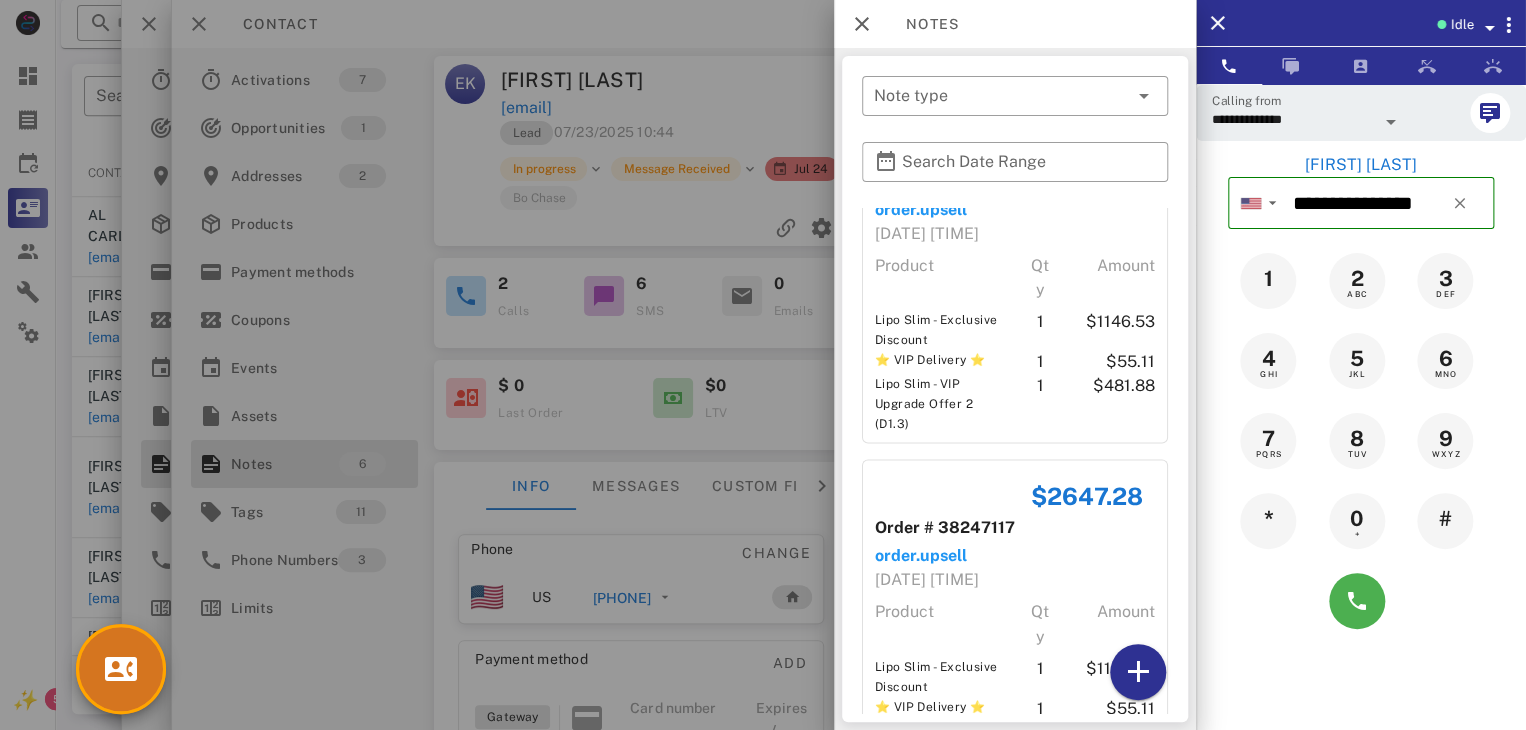 scroll, scrollTop: 1490, scrollLeft: 0, axis: vertical 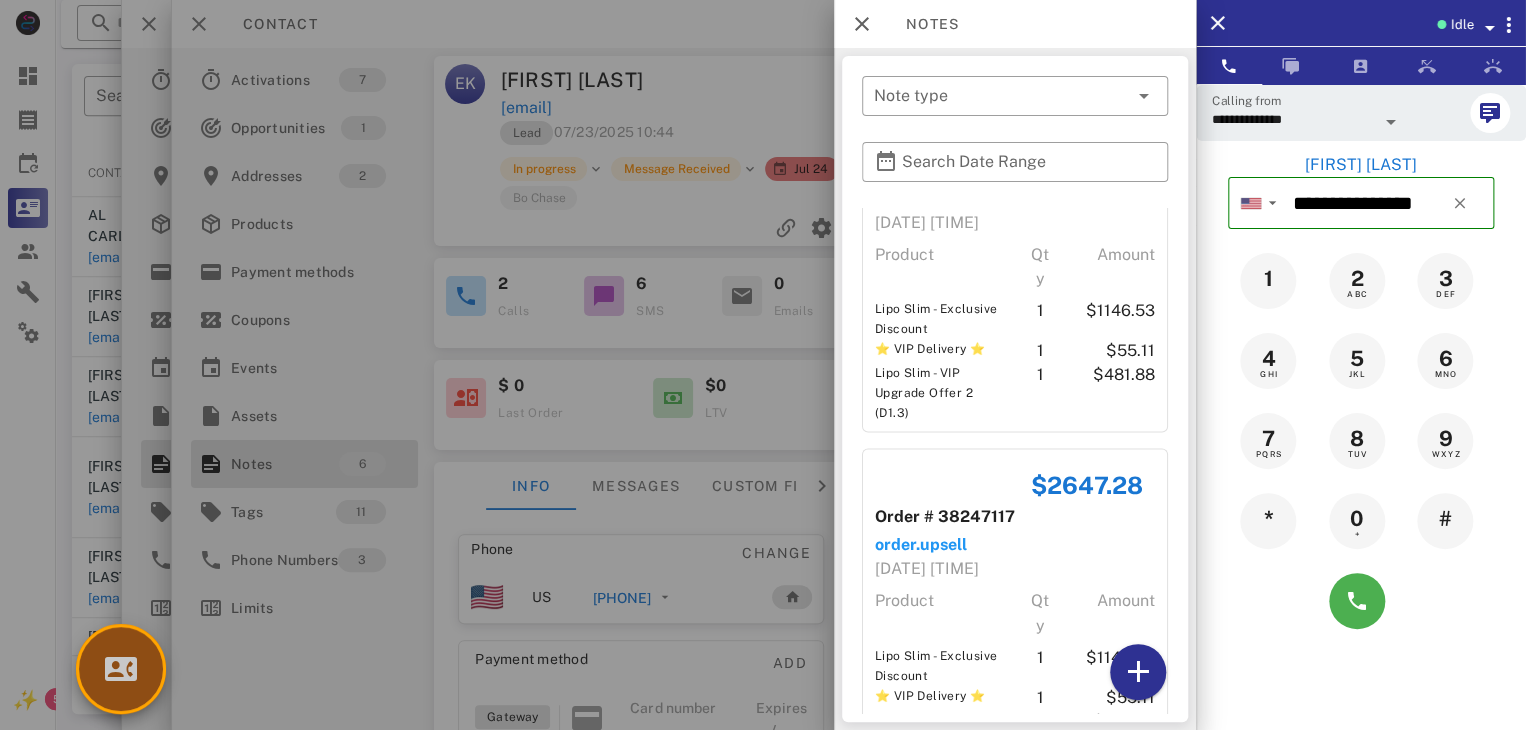 click at bounding box center [121, 669] 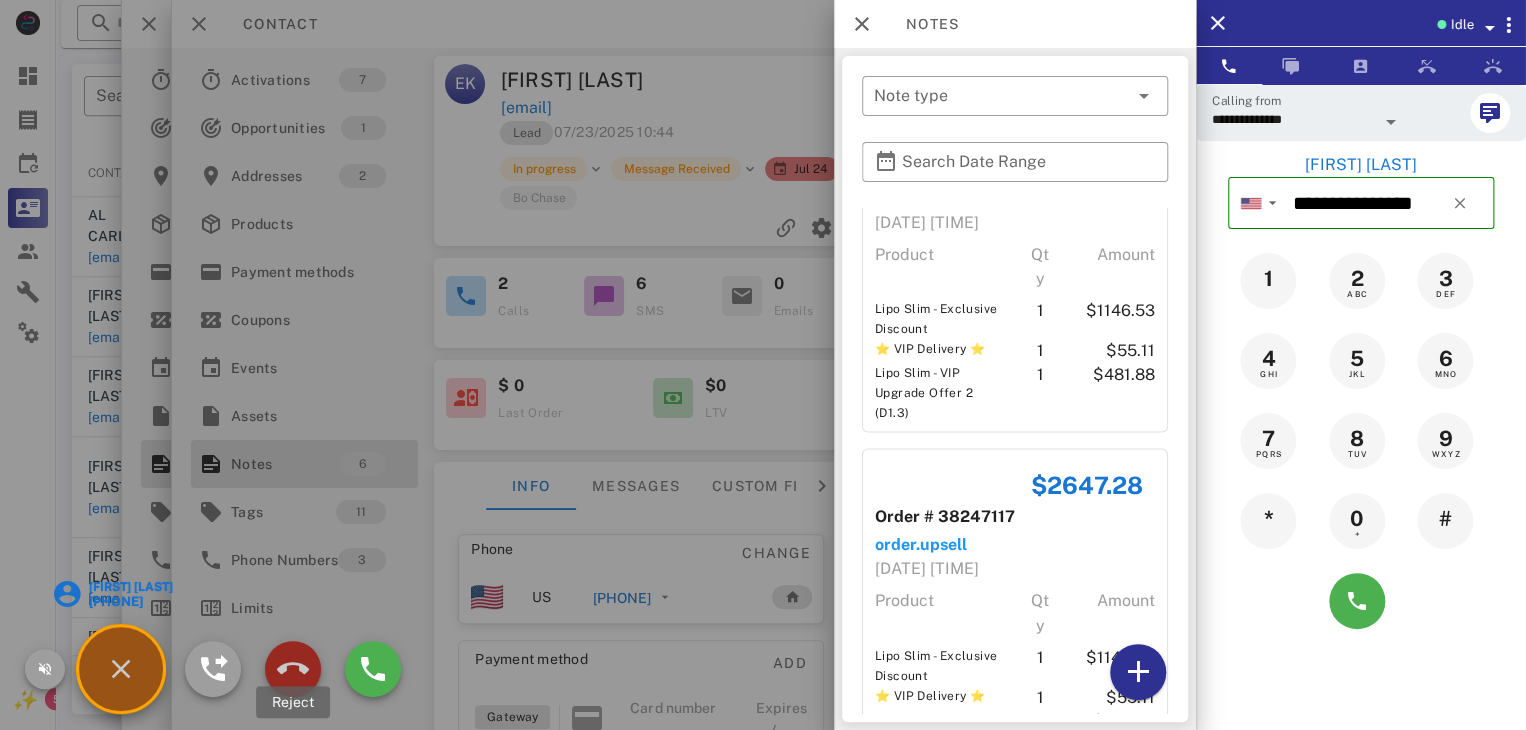 click at bounding box center [293, 669] 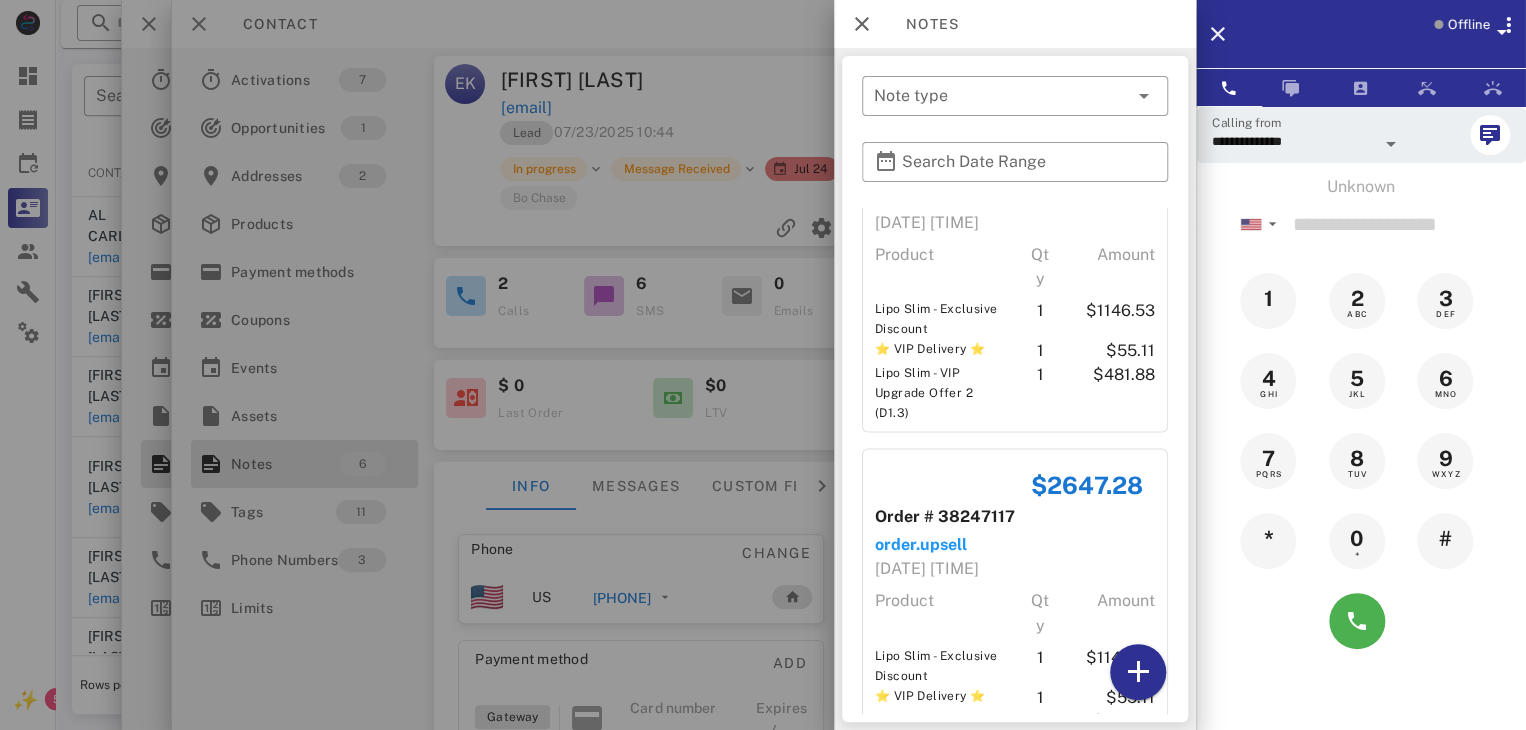 drag, startPoint x: 307, startPoint y: 329, endPoint x: 380, endPoint y: 262, distance: 99.08582 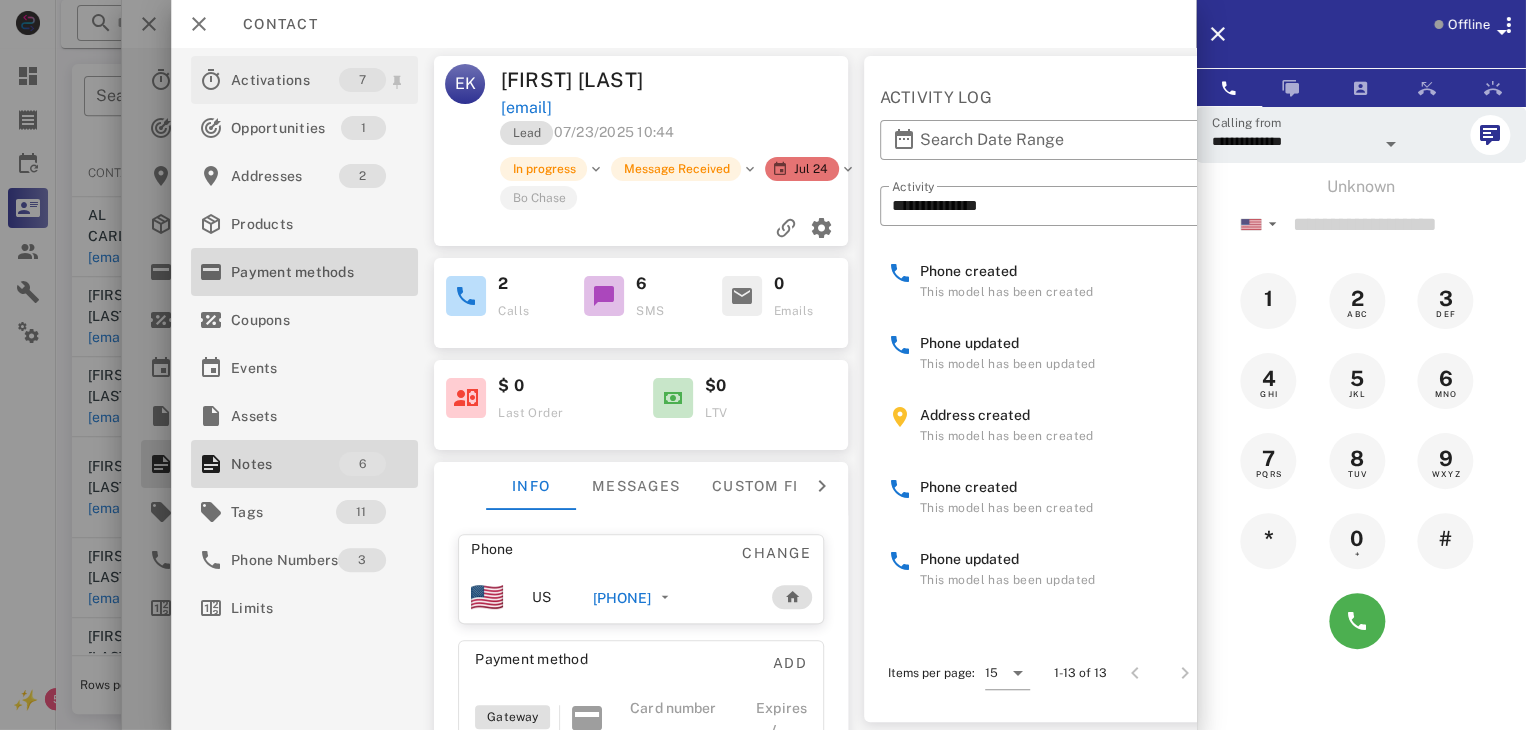 drag, startPoint x: 380, startPoint y: 262, endPoint x: 202, endPoint y: 73, distance: 259.62473 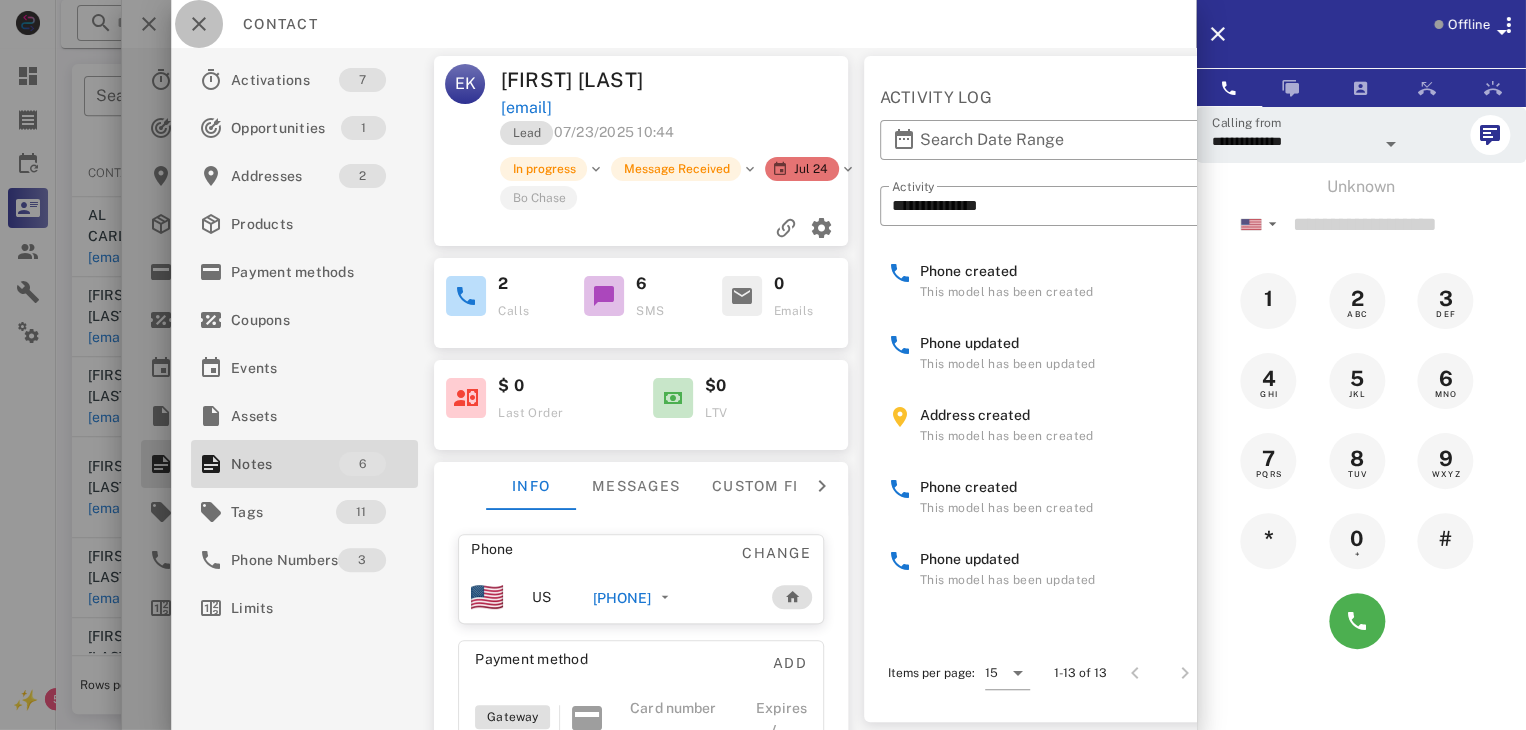 click at bounding box center [199, 24] 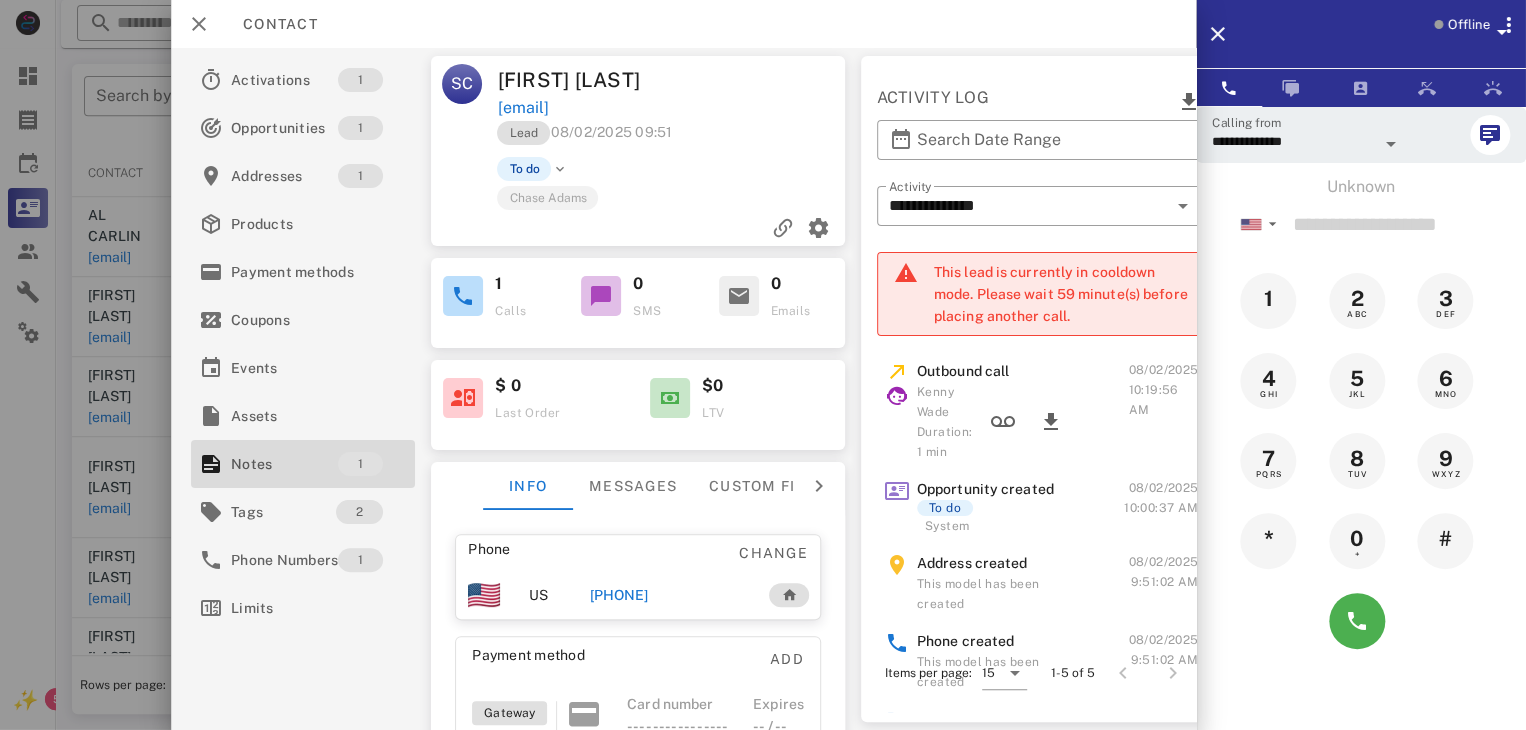 click on "[PHONE]" at bounding box center [618, 595] 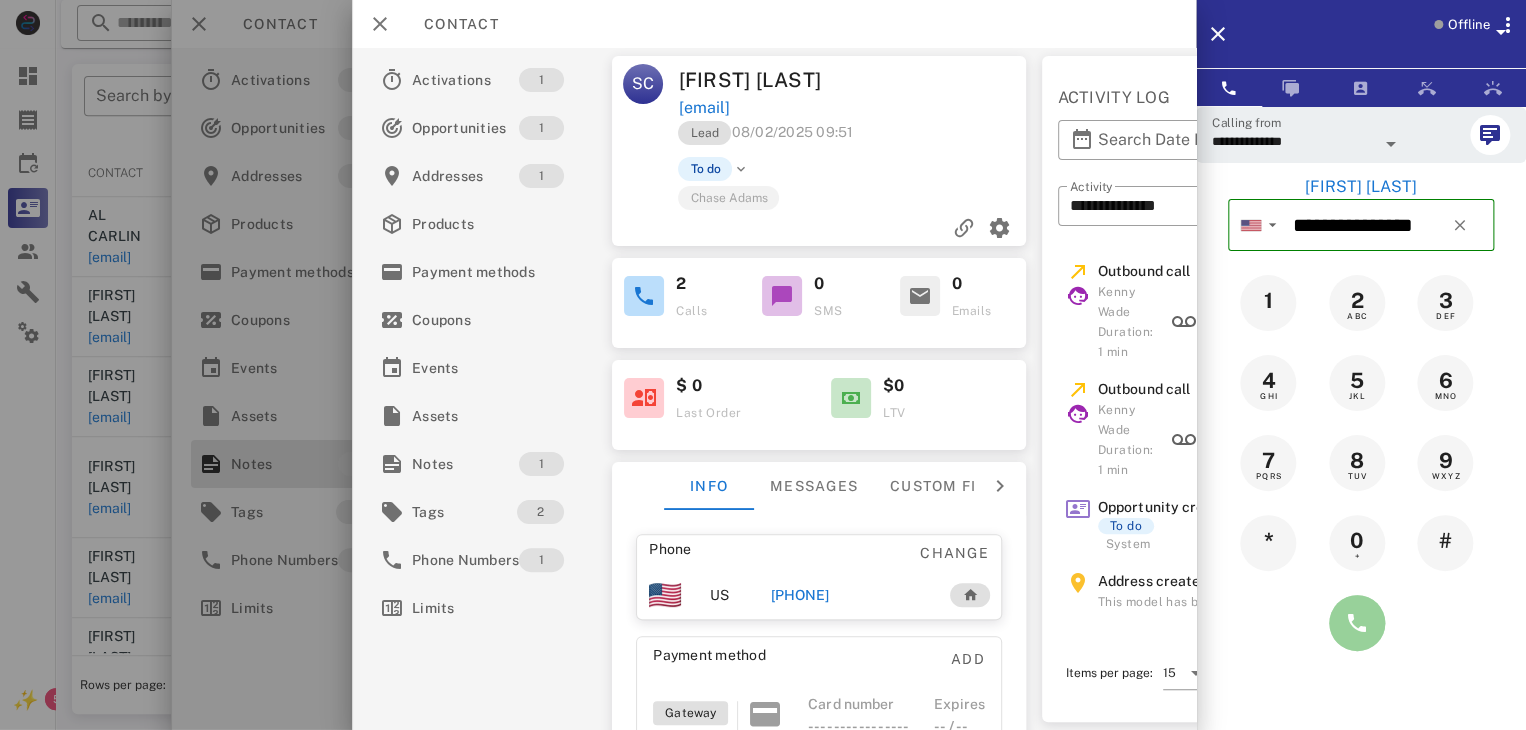 click at bounding box center [1357, 623] 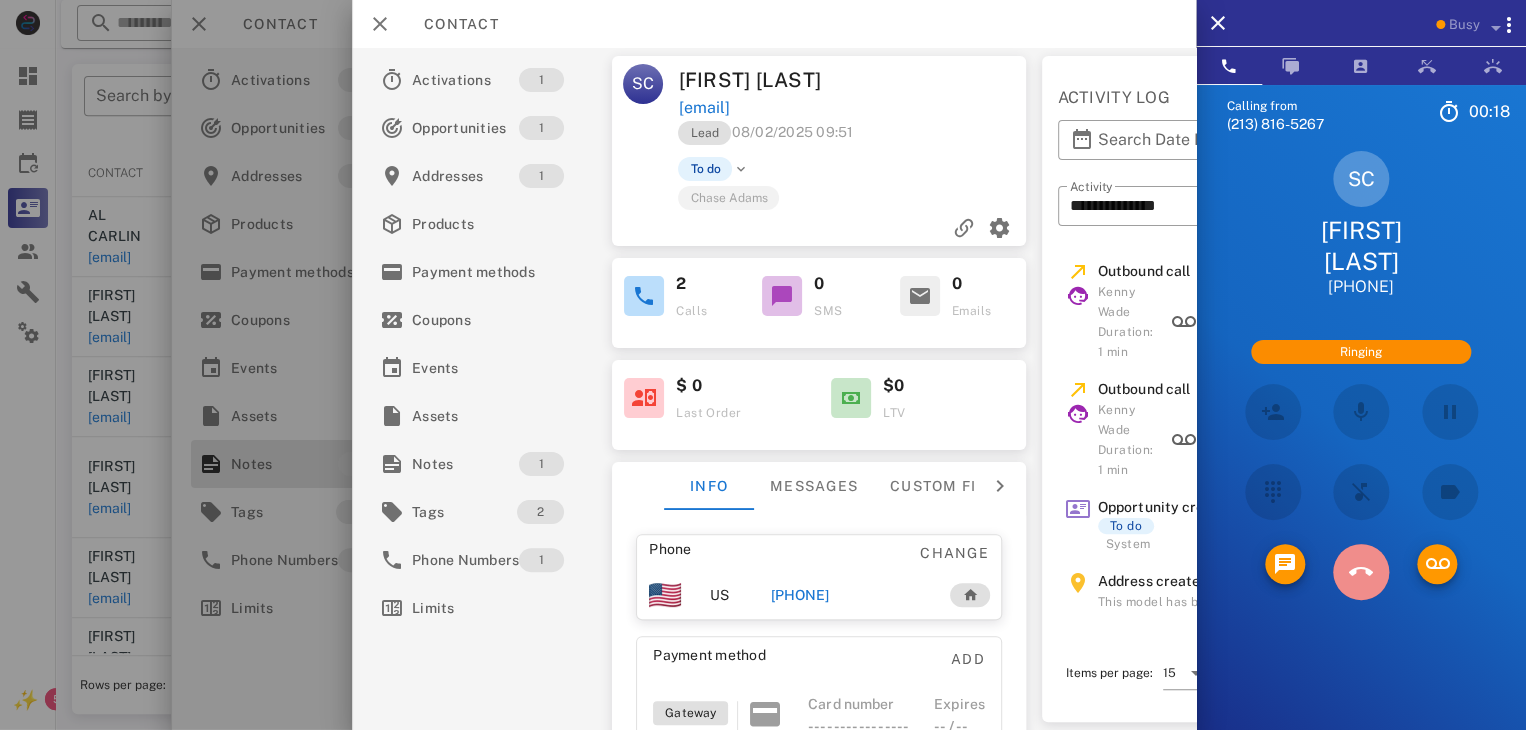 click at bounding box center [1361, 572] 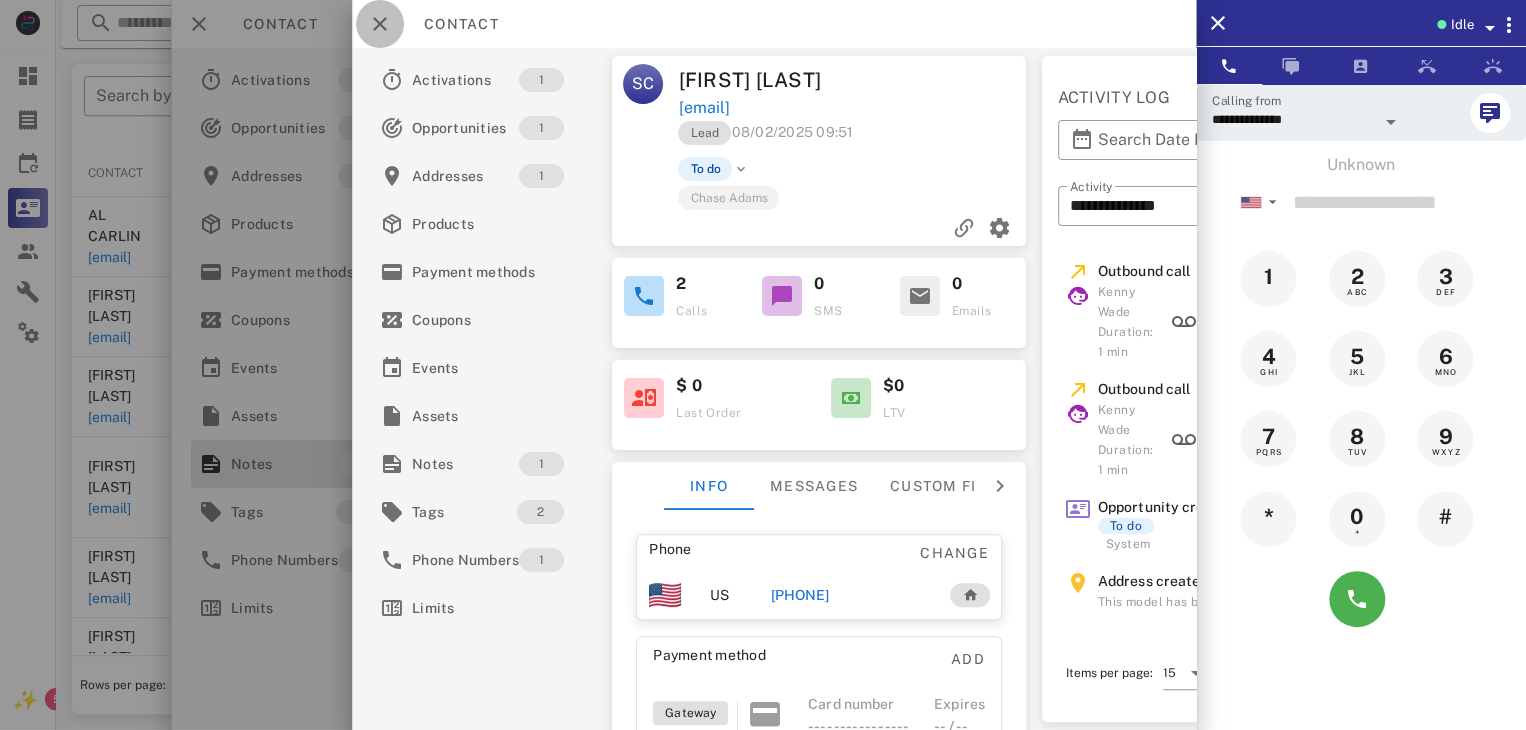 click at bounding box center (380, 24) 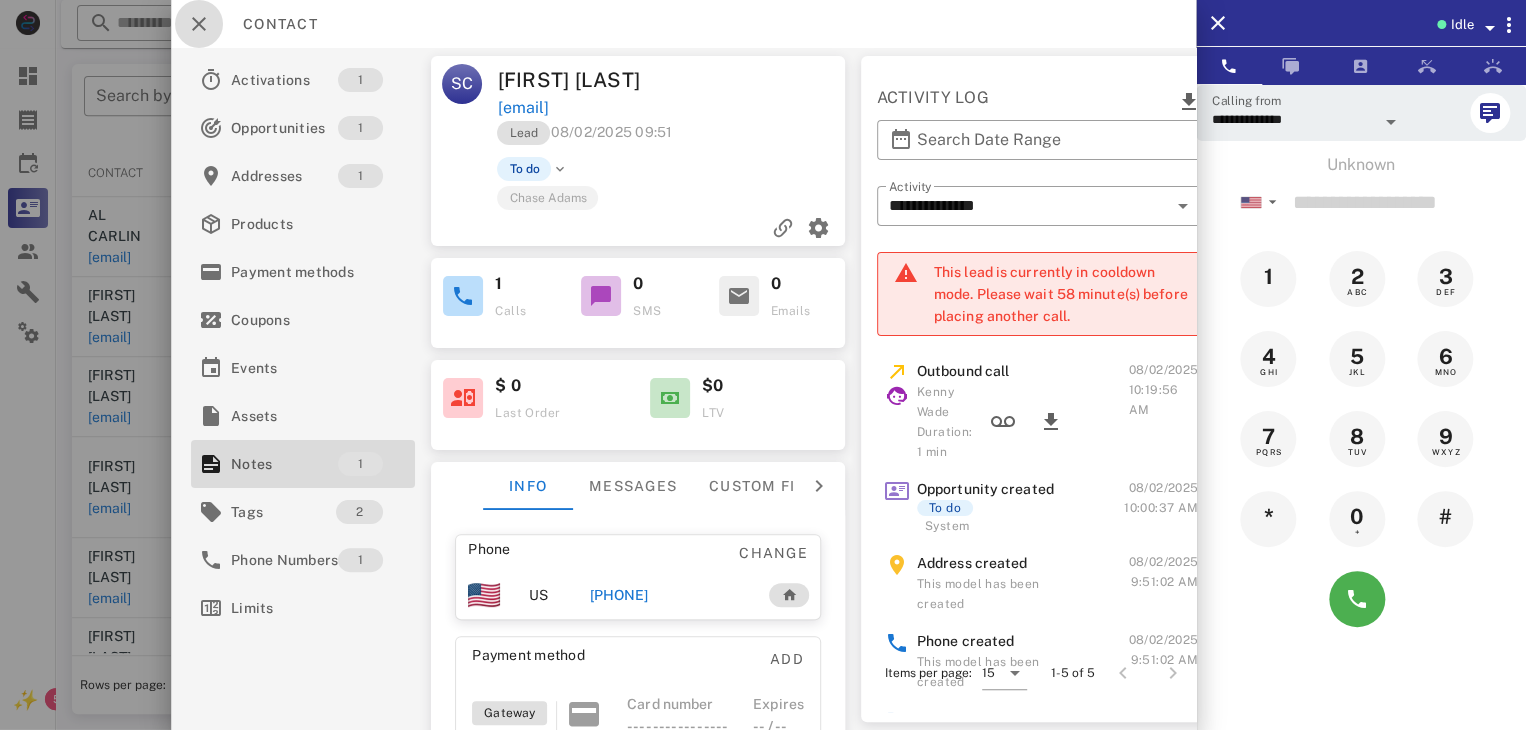 click at bounding box center [199, 24] 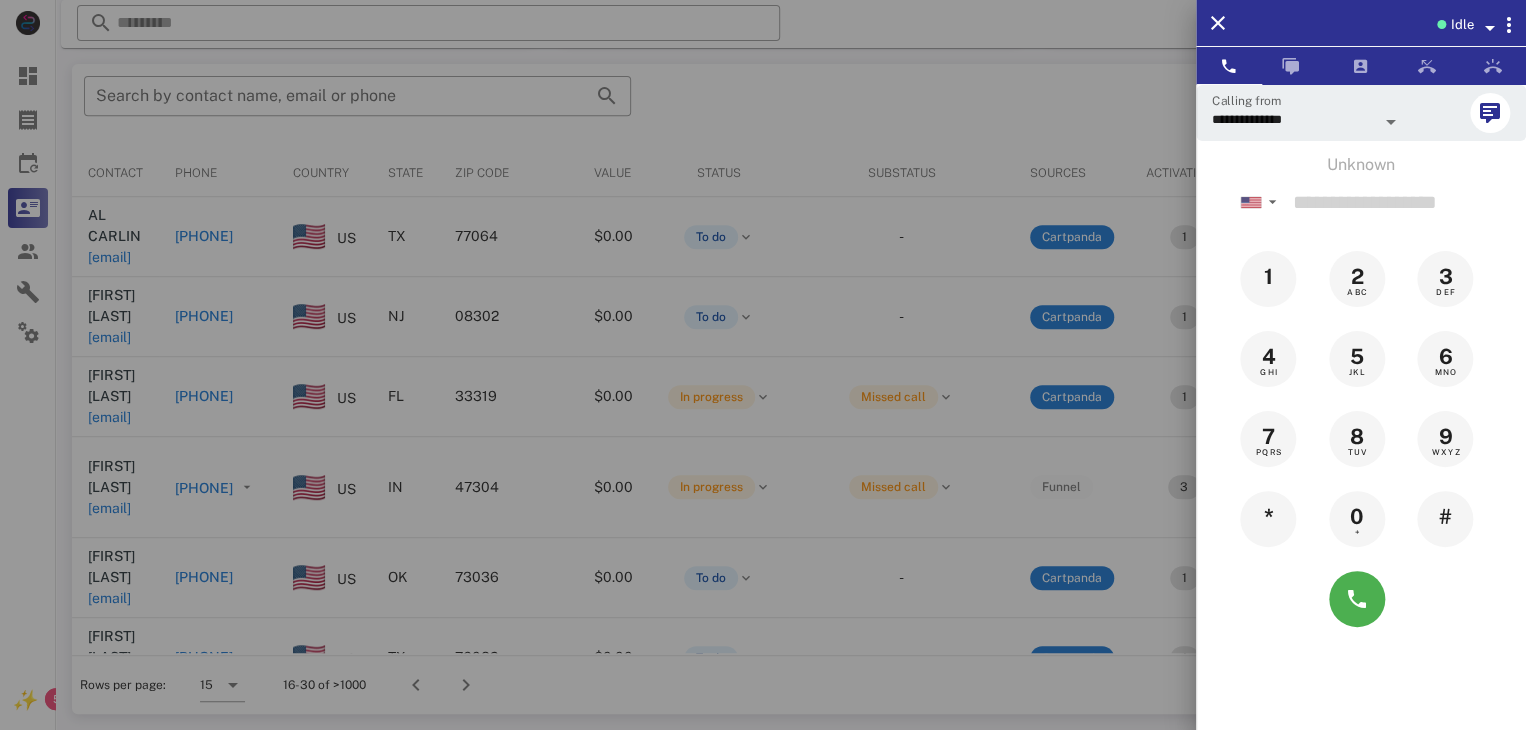 click at bounding box center [763, 365] 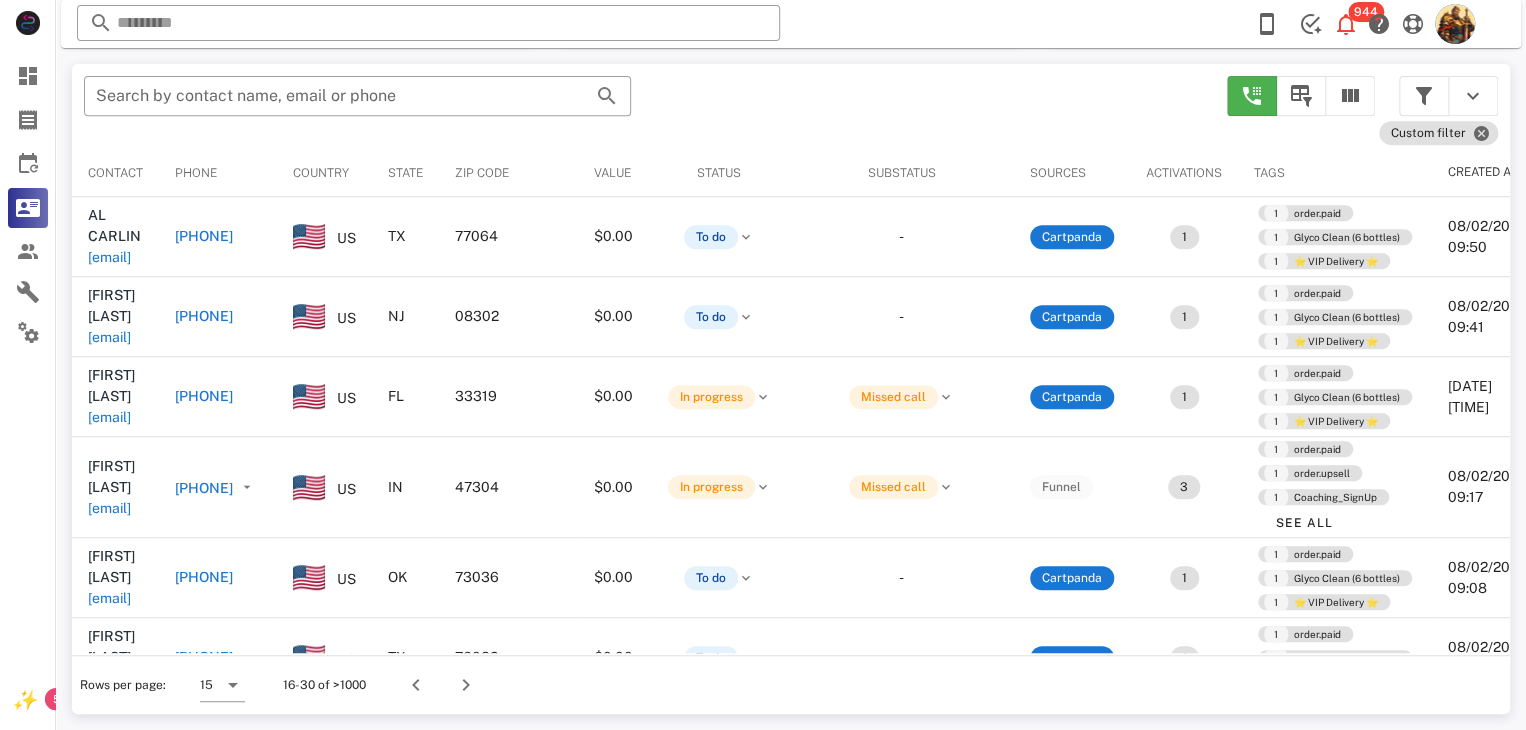 click on "[EMAIL]" at bounding box center (109, 257) 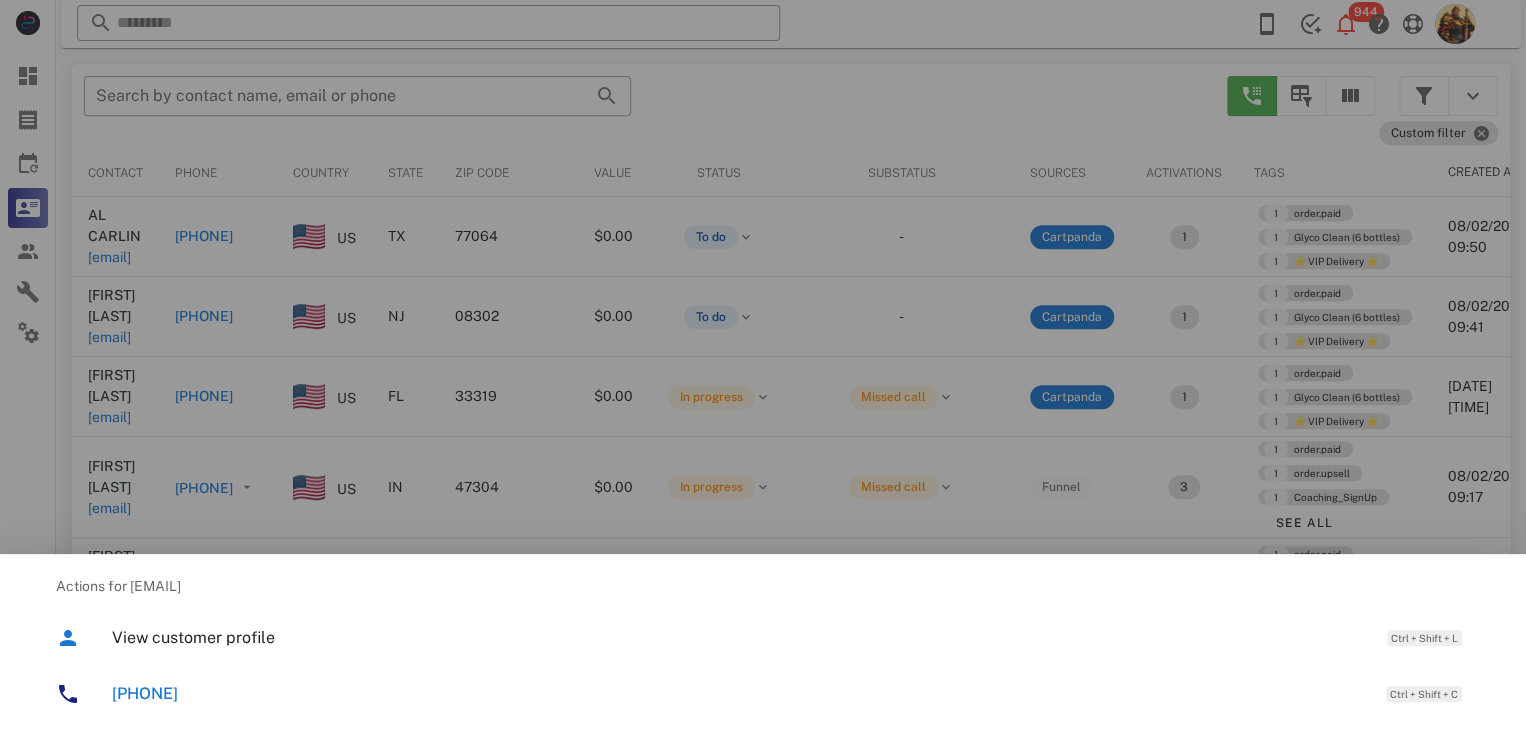 click at bounding box center (763, 365) 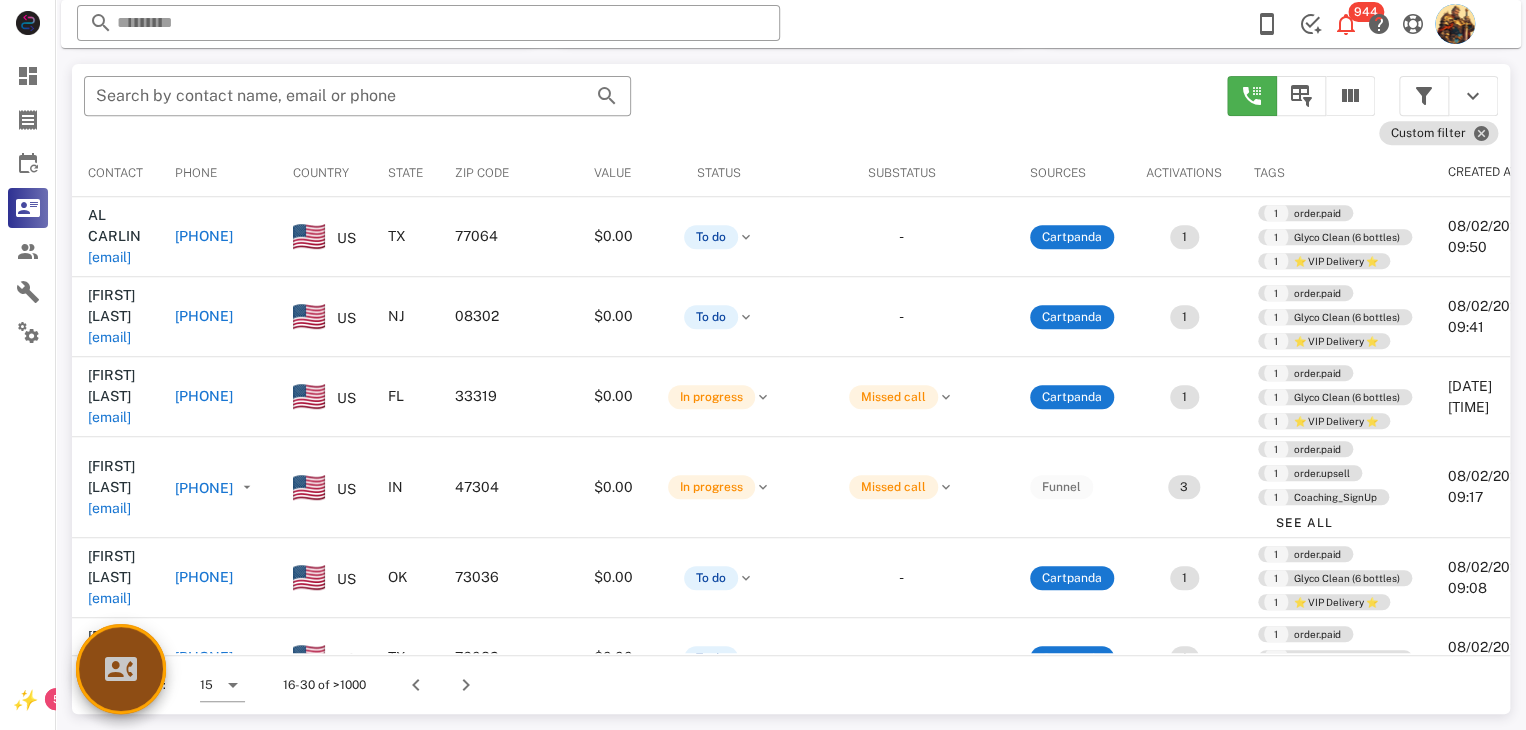 click at bounding box center [121, 669] 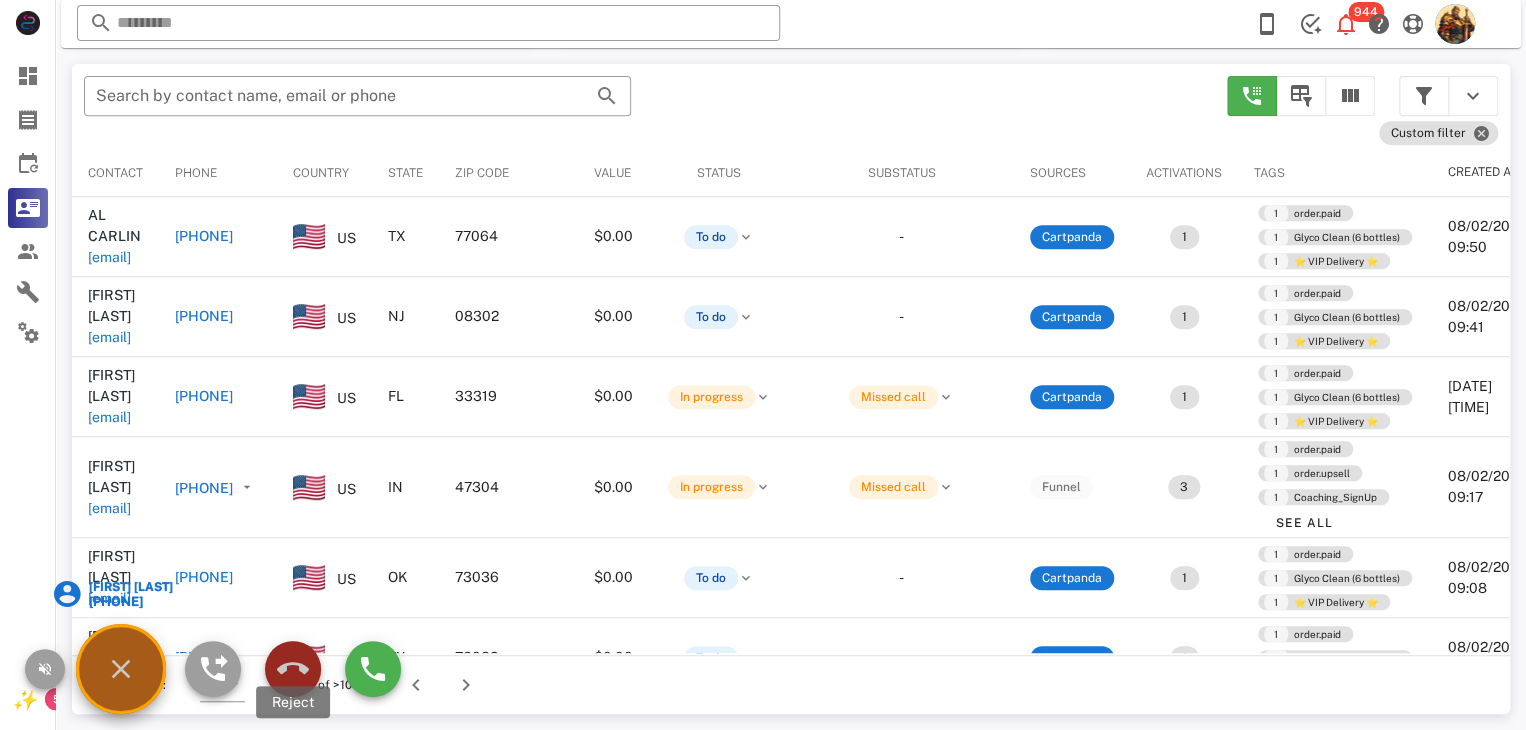 click at bounding box center [293, 669] 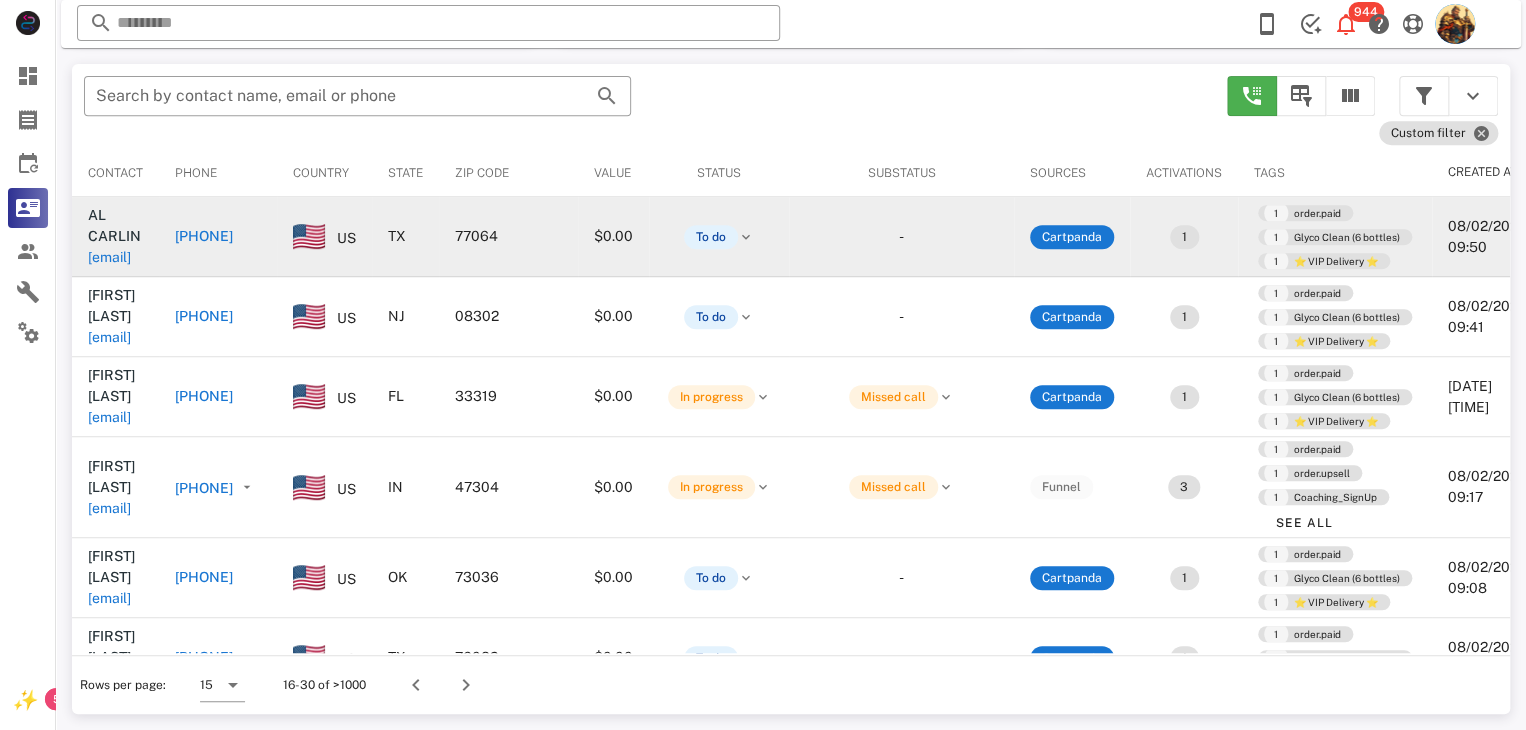 click on "[EMAIL]" at bounding box center (109, 257) 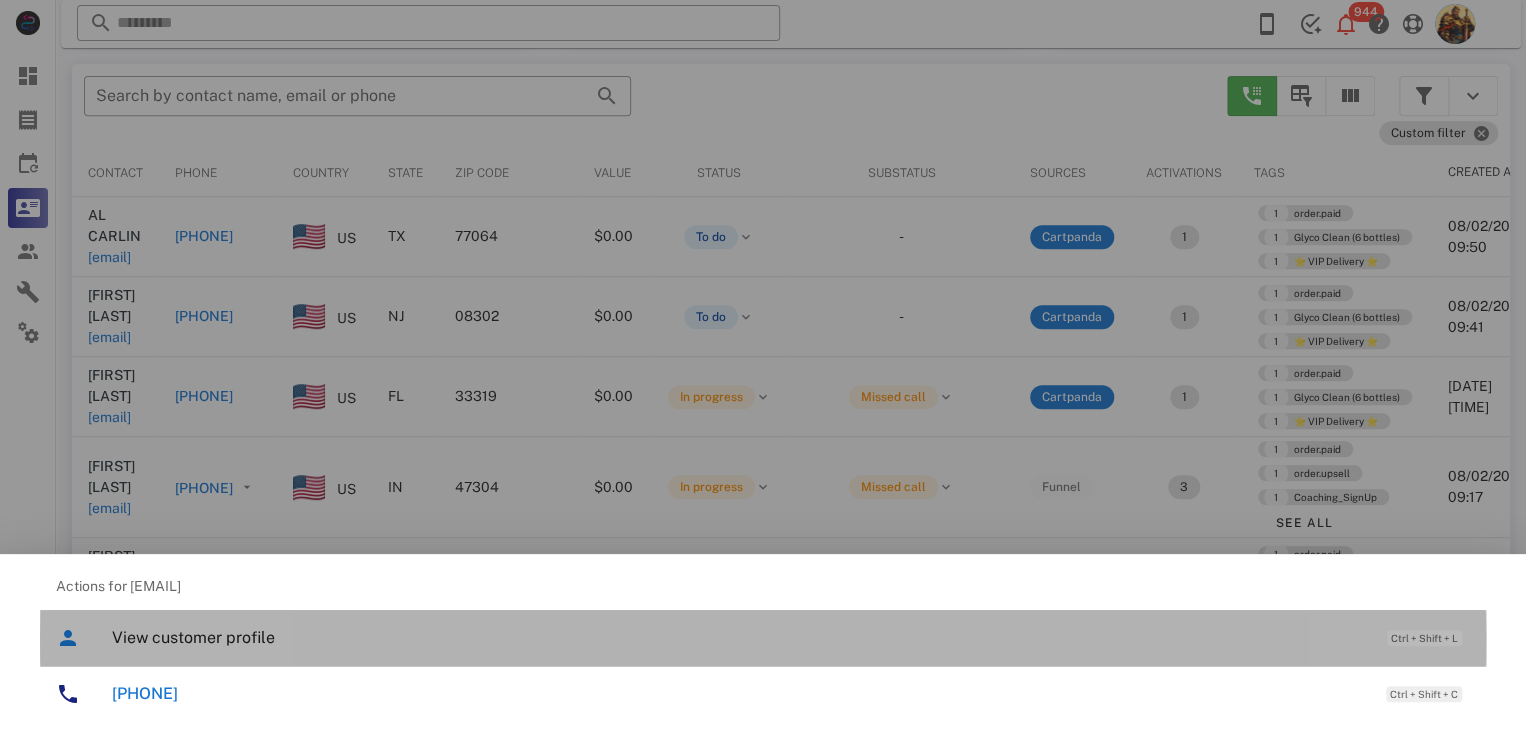 click on "View customer profile Ctrl + Shift + L" at bounding box center [791, 637] 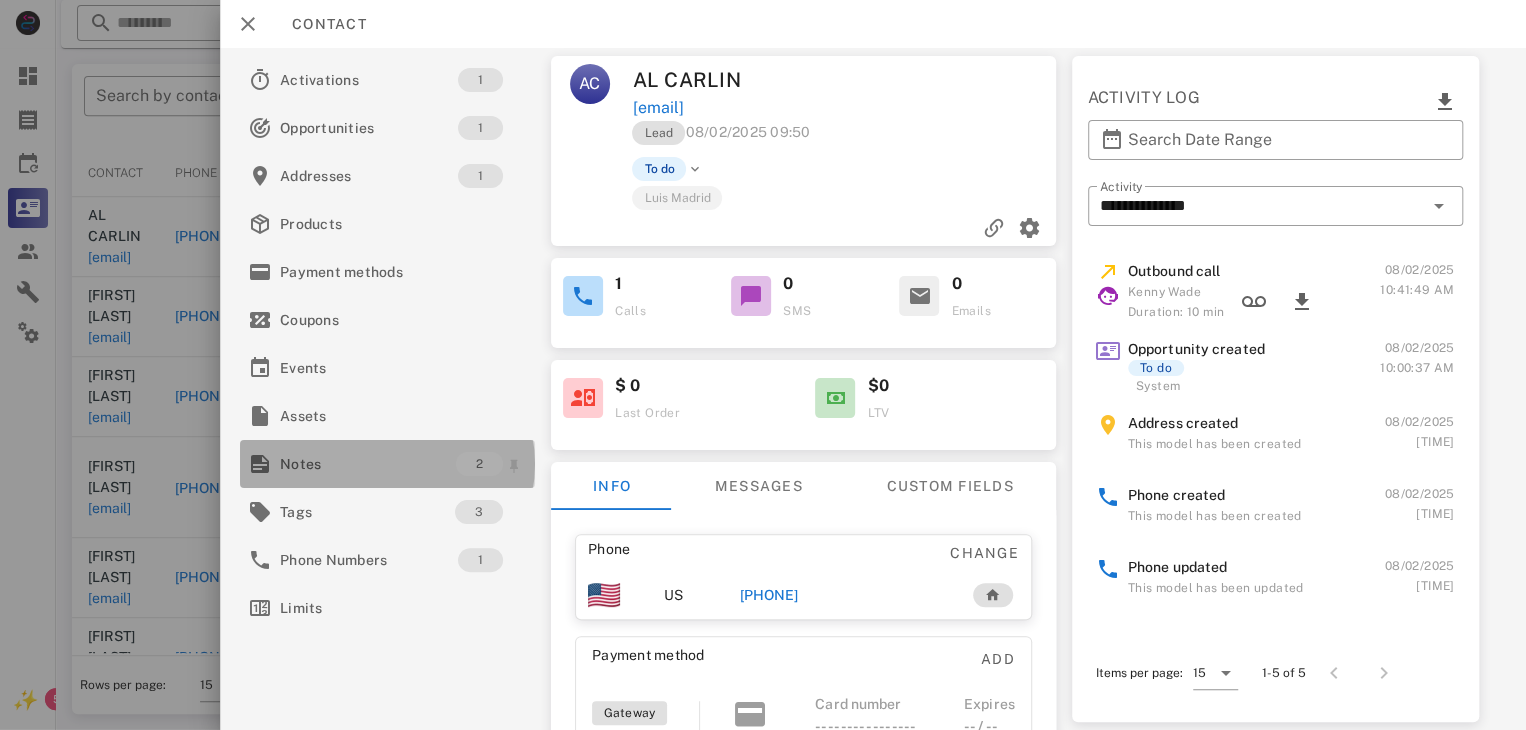 click on "Notes" at bounding box center (368, 464) 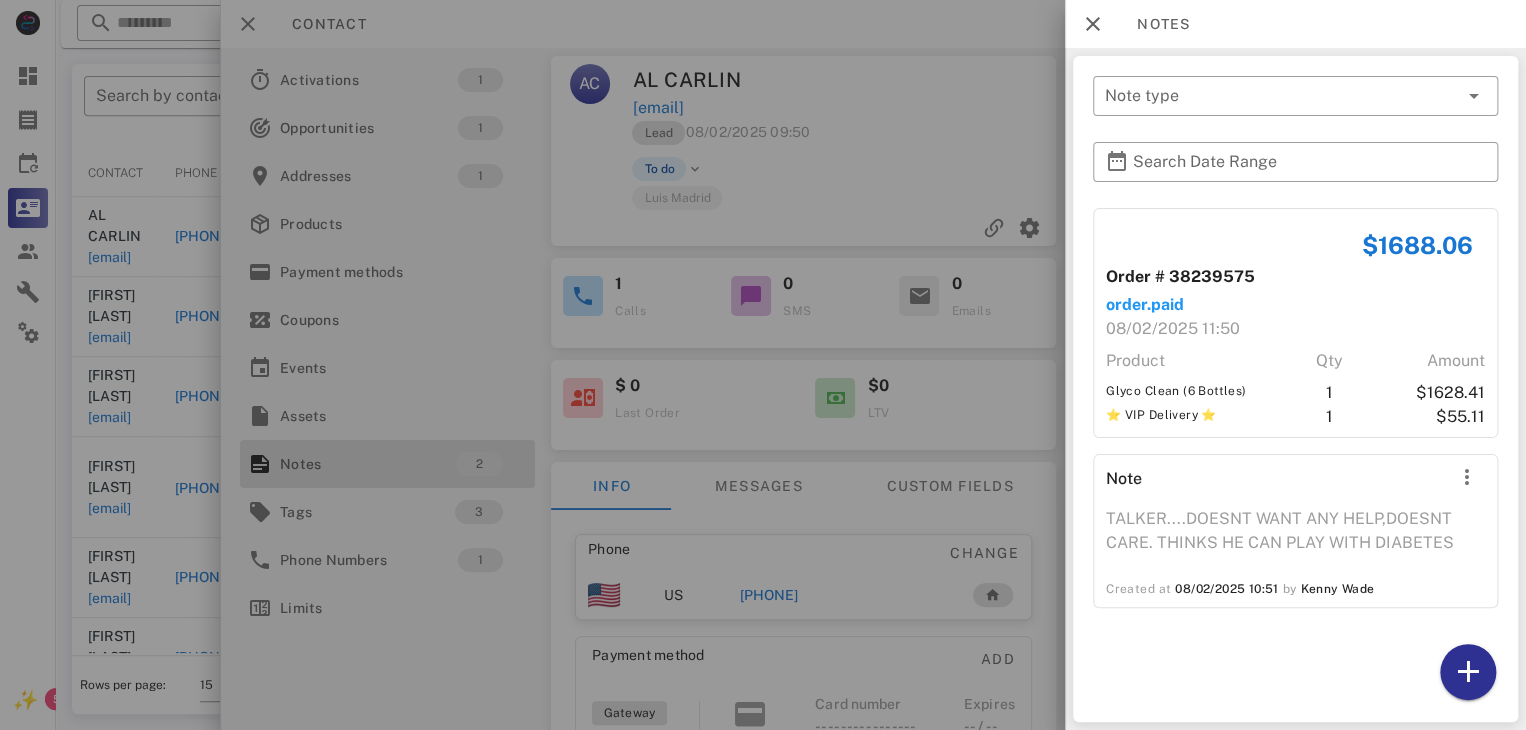 click at bounding box center [763, 365] 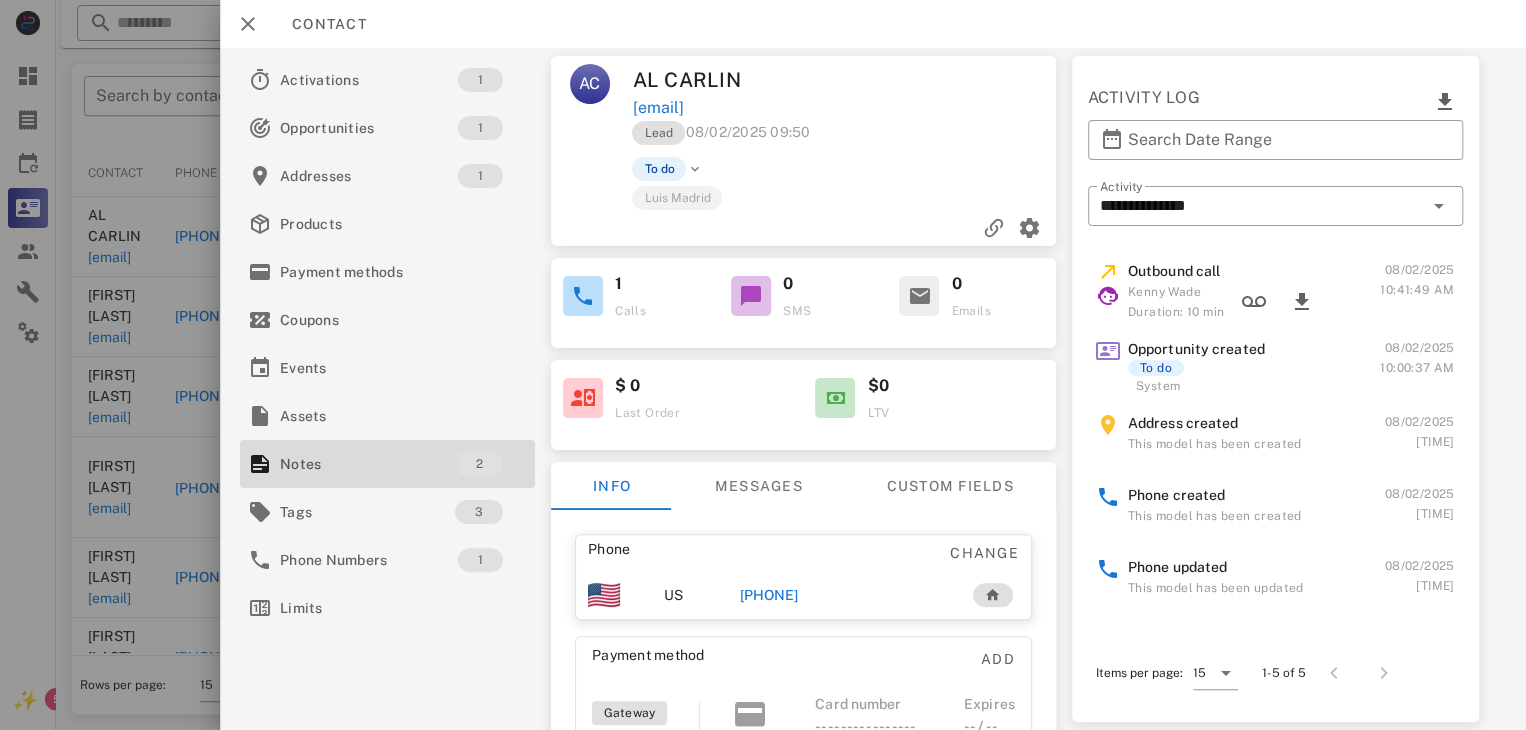 click at bounding box center (763, 365) 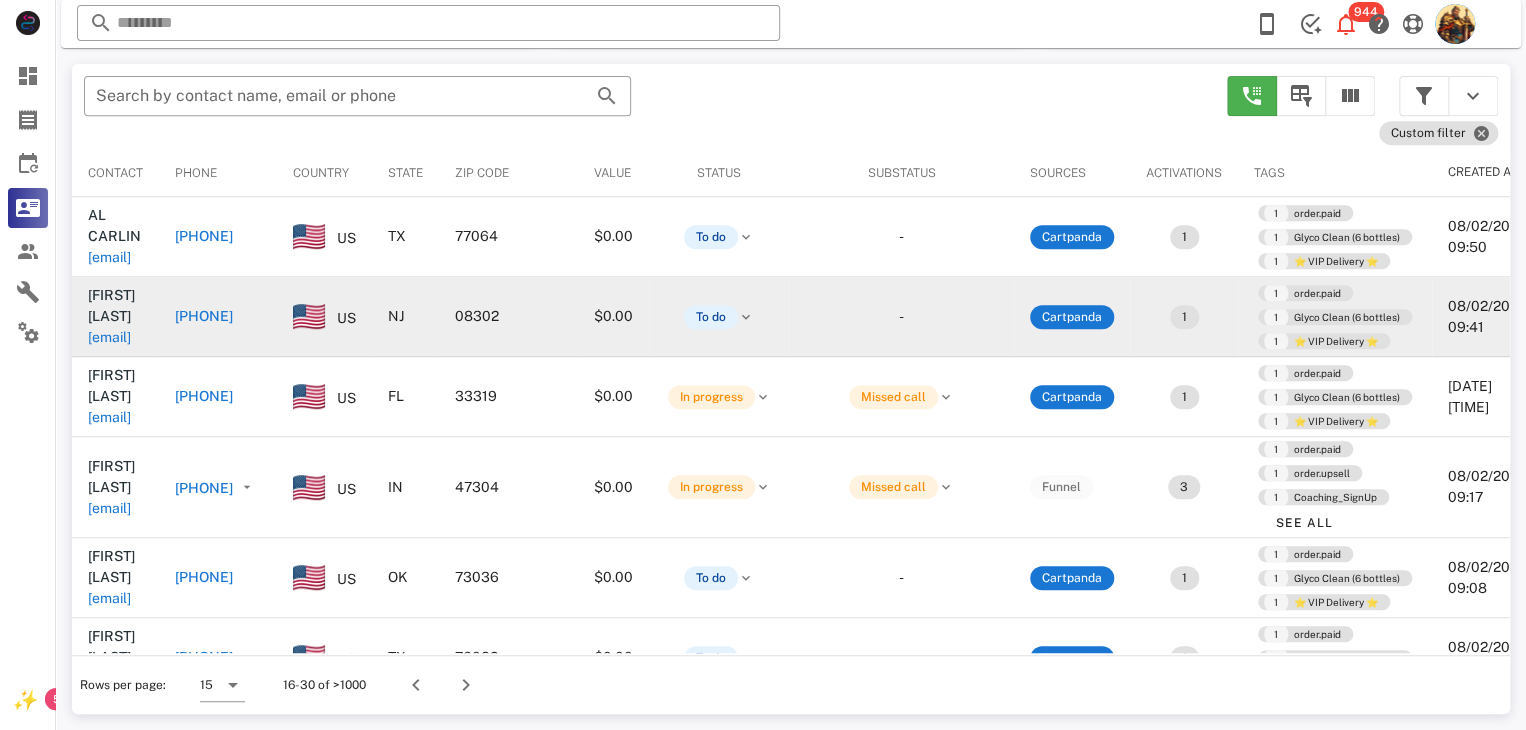 click on "[EMAIL]" at bounding box center [109, 337] 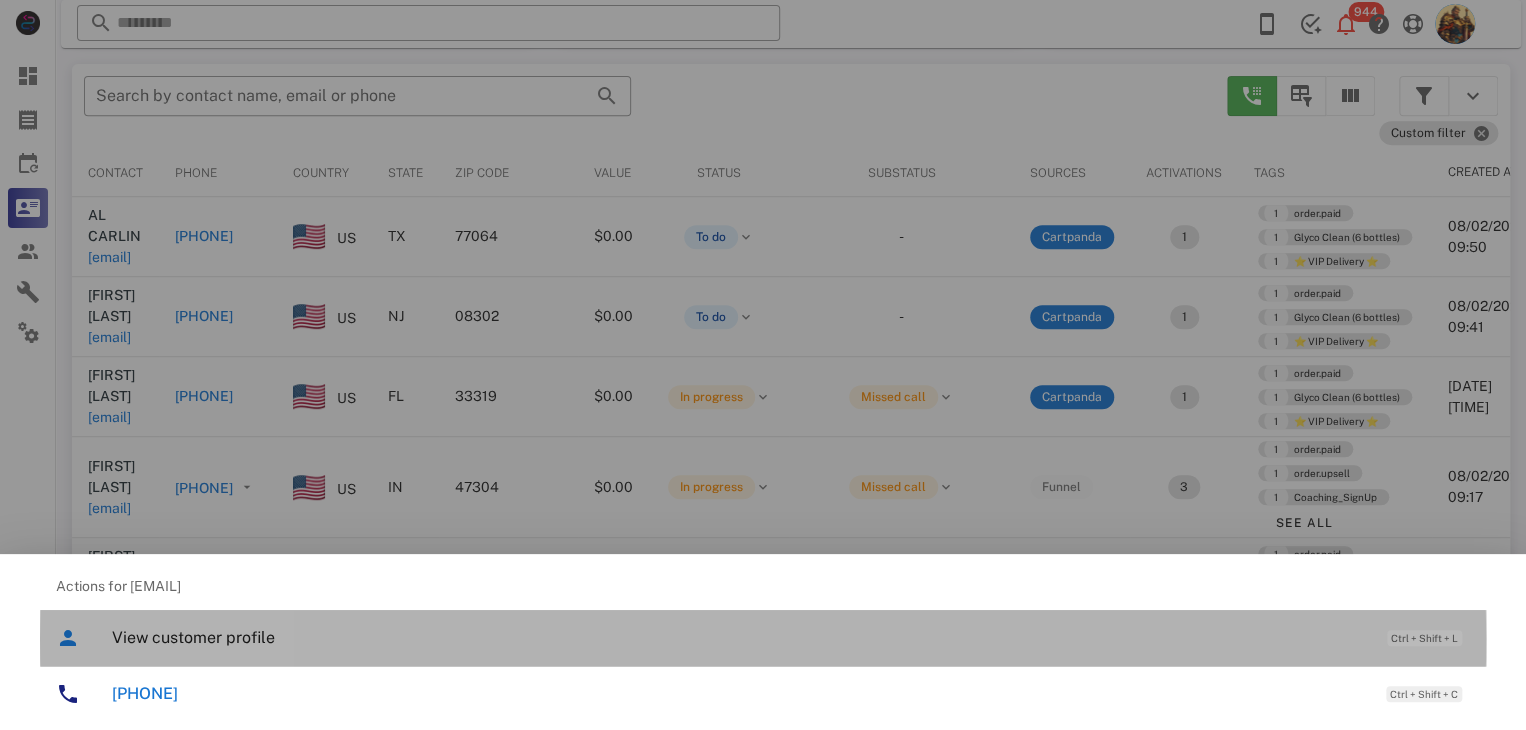 click on "View customer profile Ctrl + Shift + L" at bounding box center [791, 637] 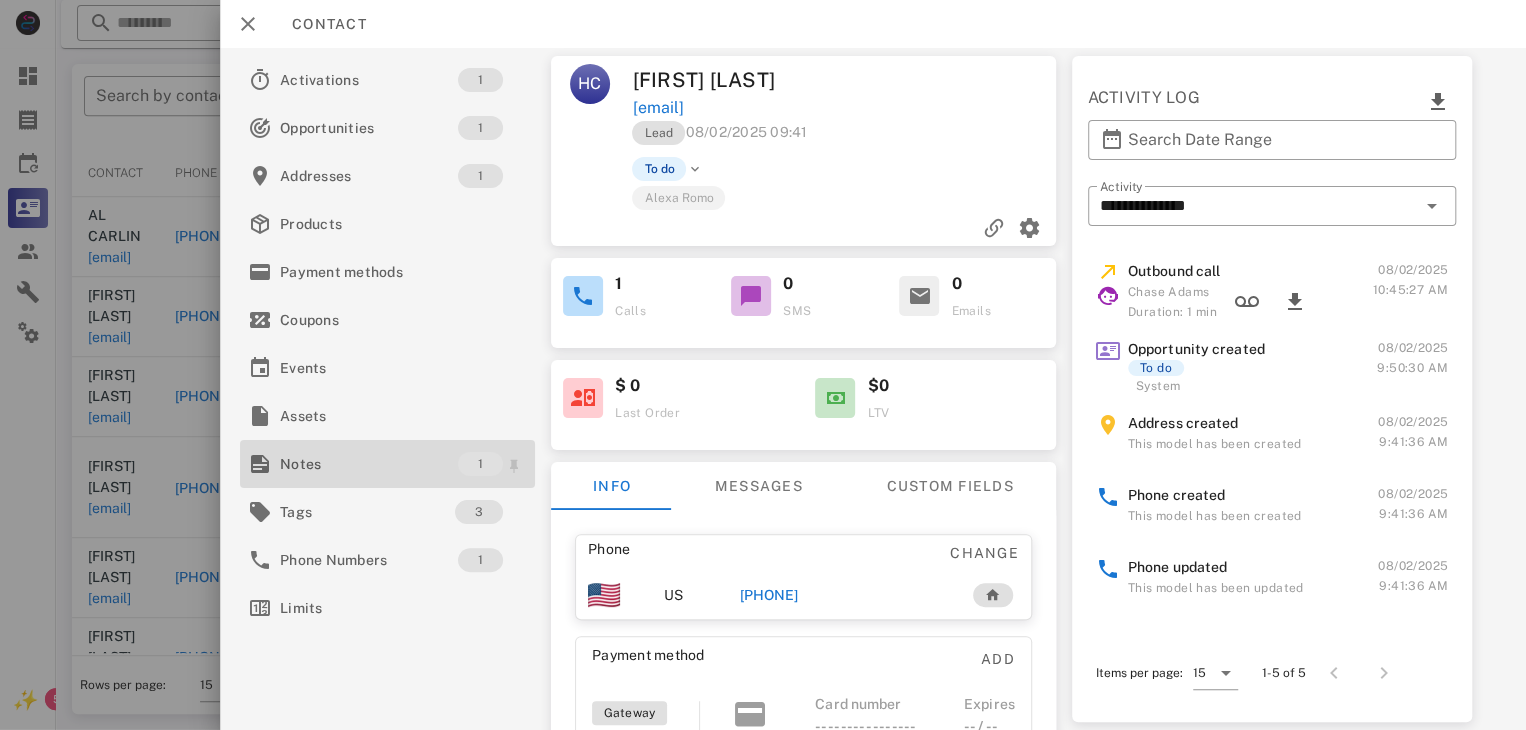click on "Notes" at bounding box center (369, 464) 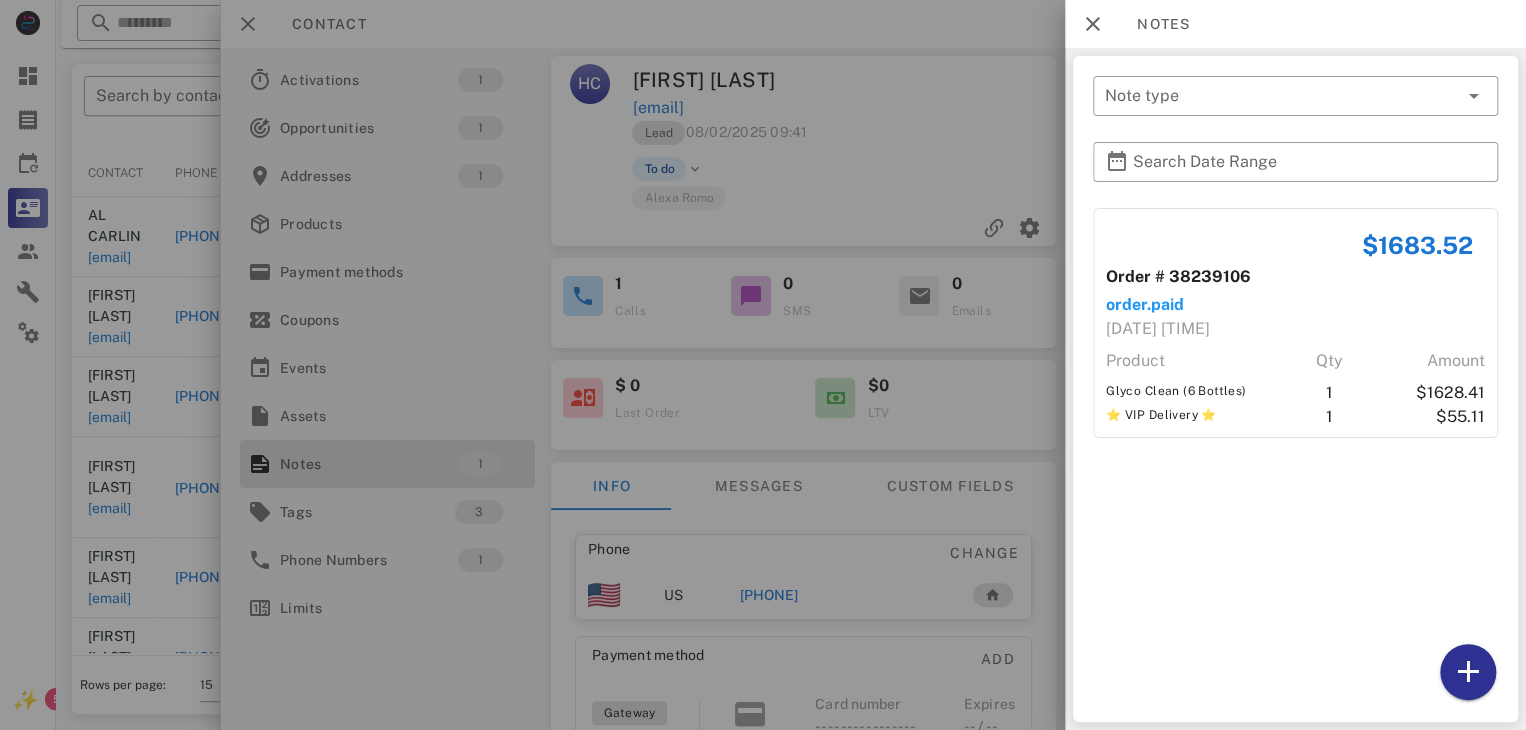 click at bounding box center [763, 365] 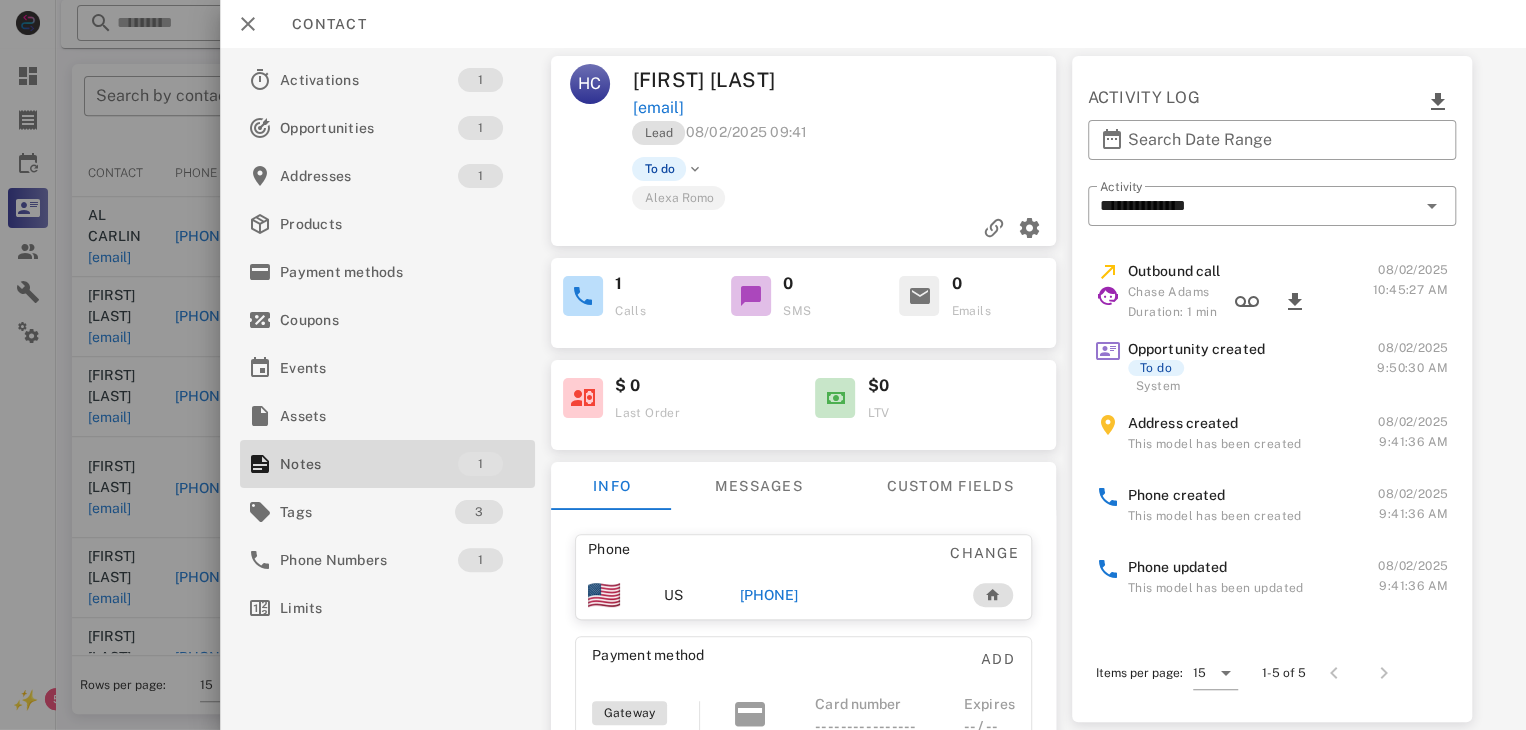 click on "[PHONE]" at bounding box center [769, 595] 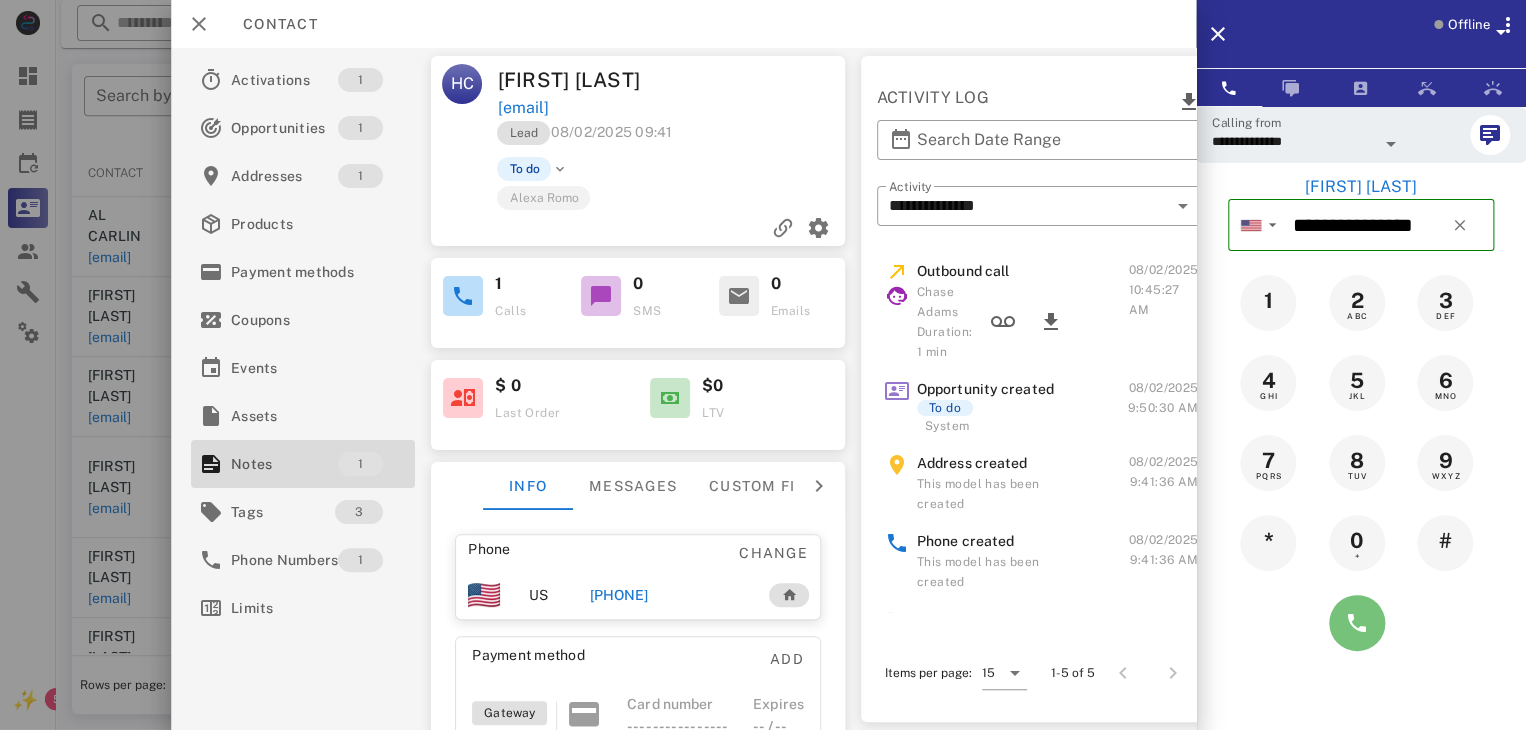 click at bounding box center (1357, 623) 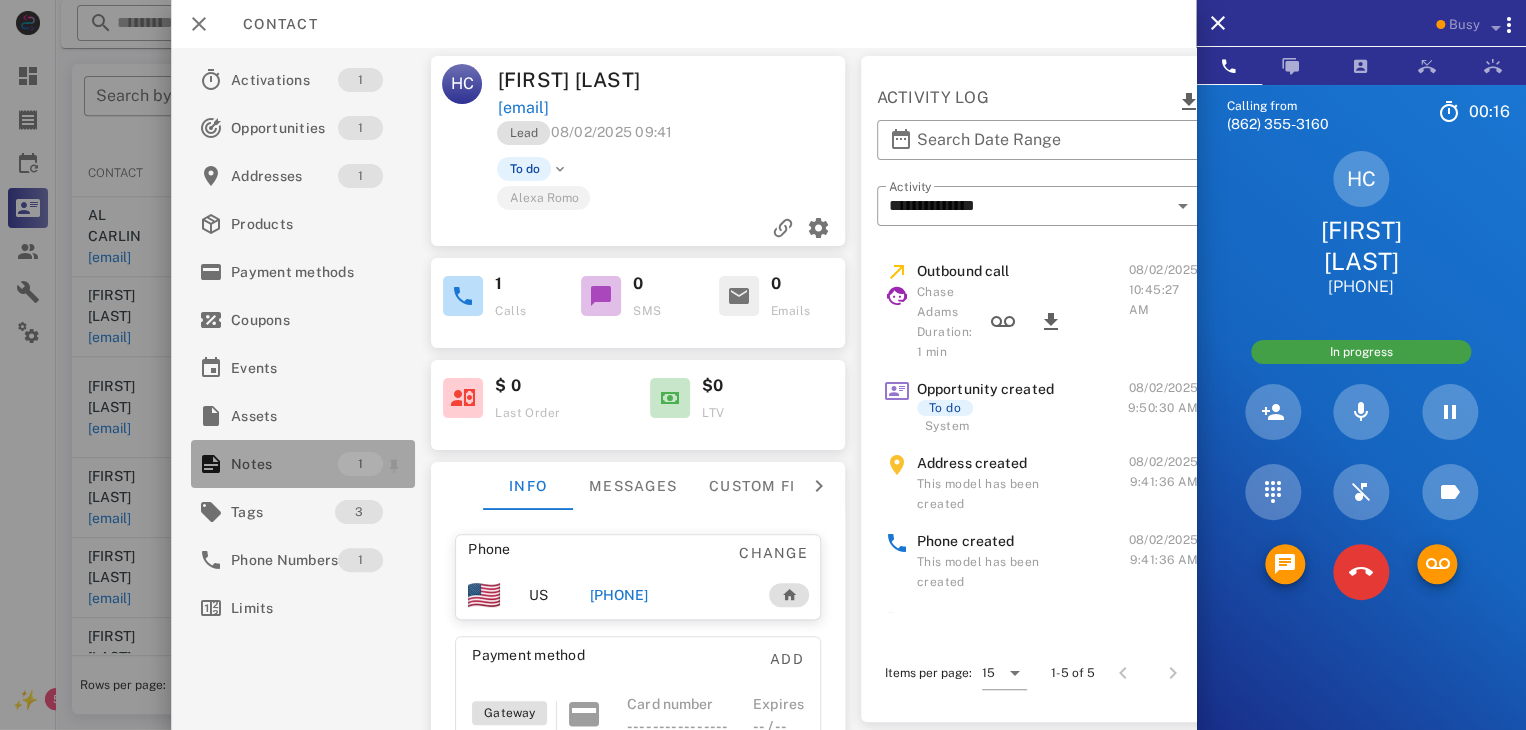 click on "Notes" at bounding box center (284, 464) 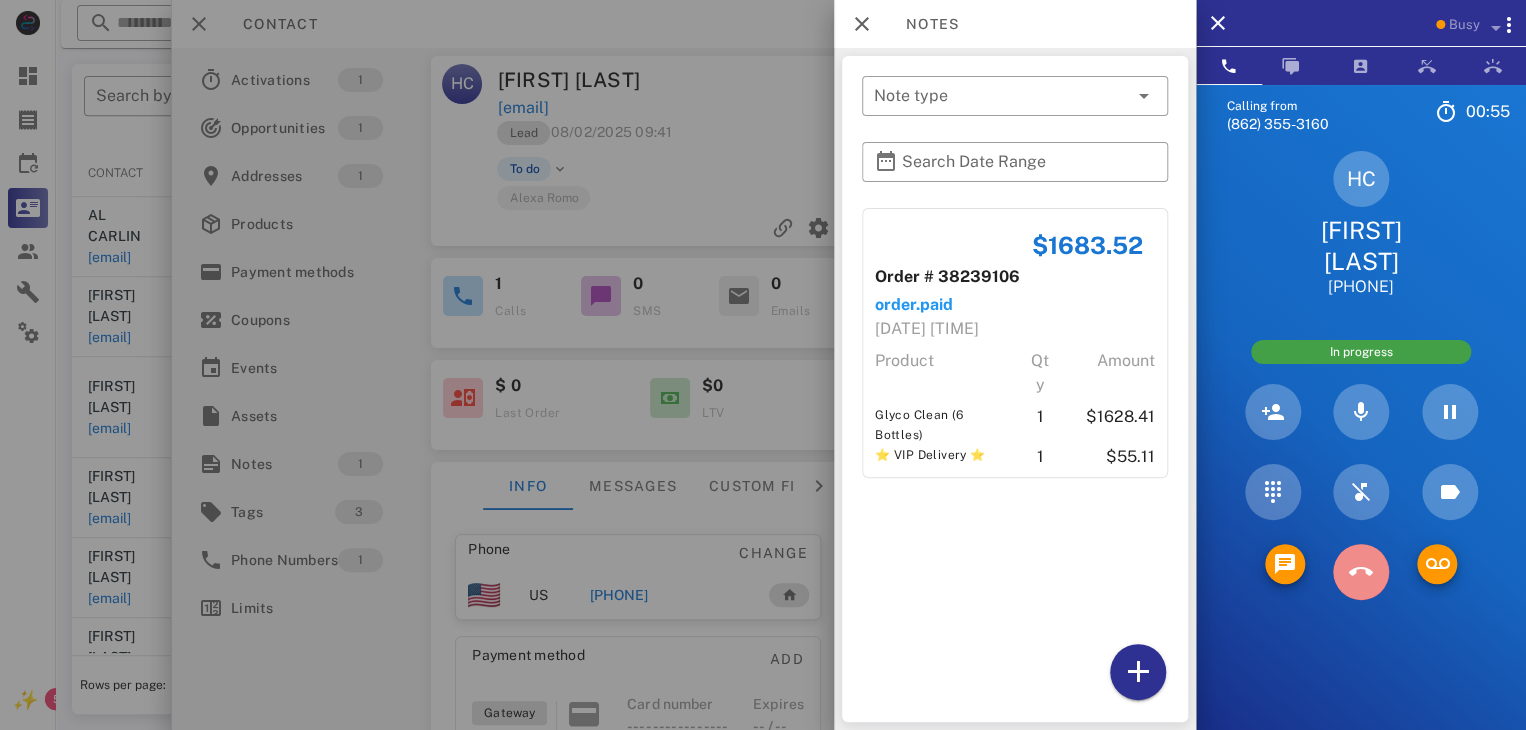 click at bounding box center [1361, 572] 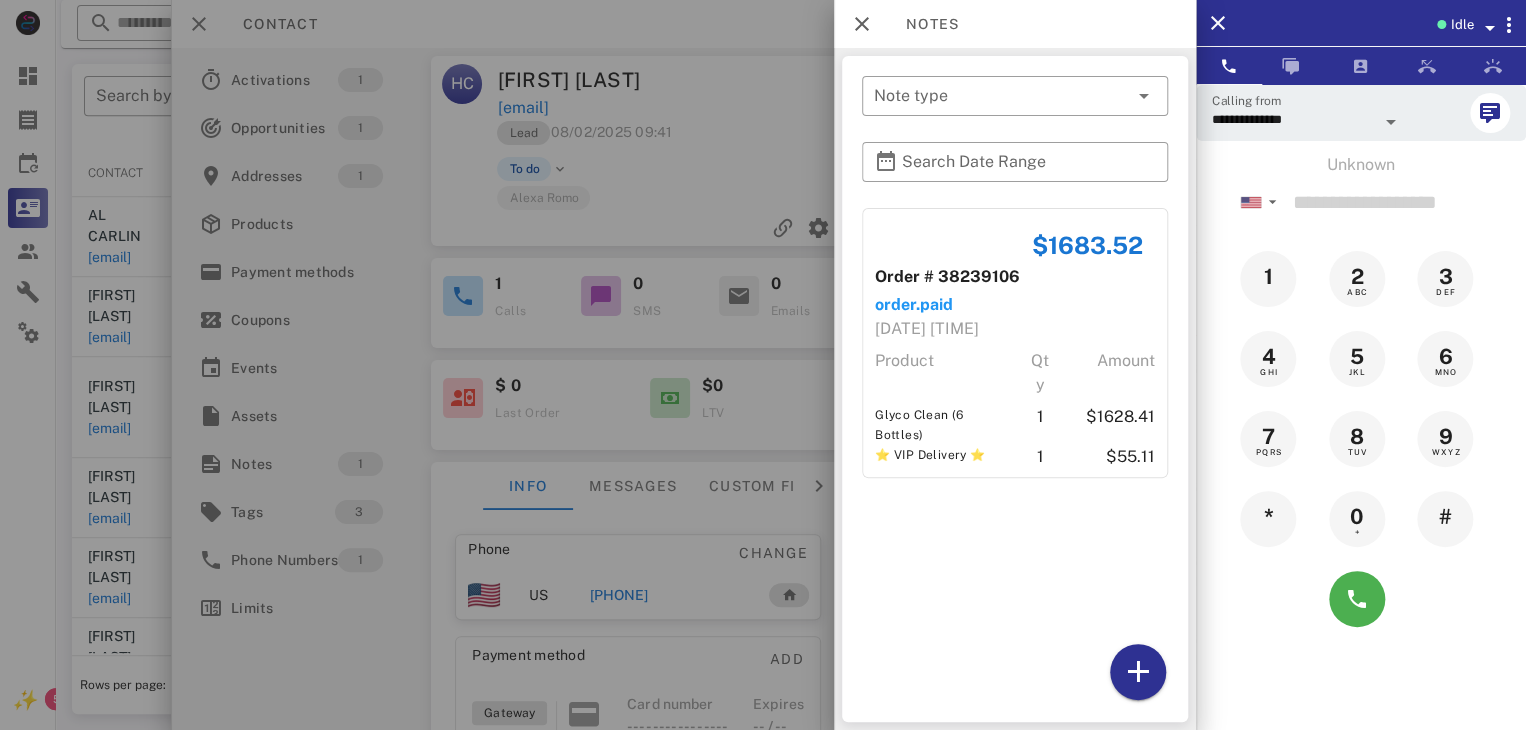 click at bounding box center (763, 365) 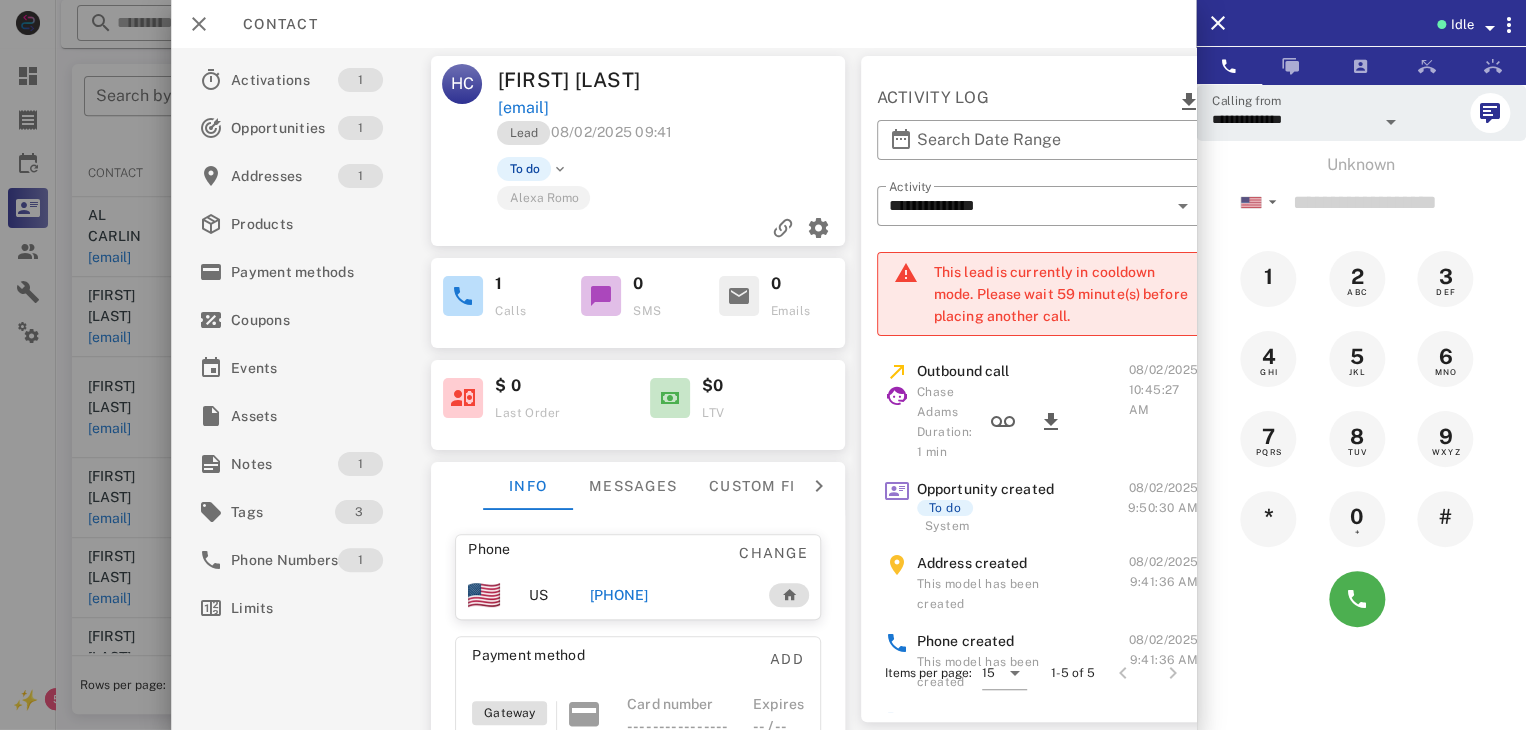 click at bounding box center [763, 365] 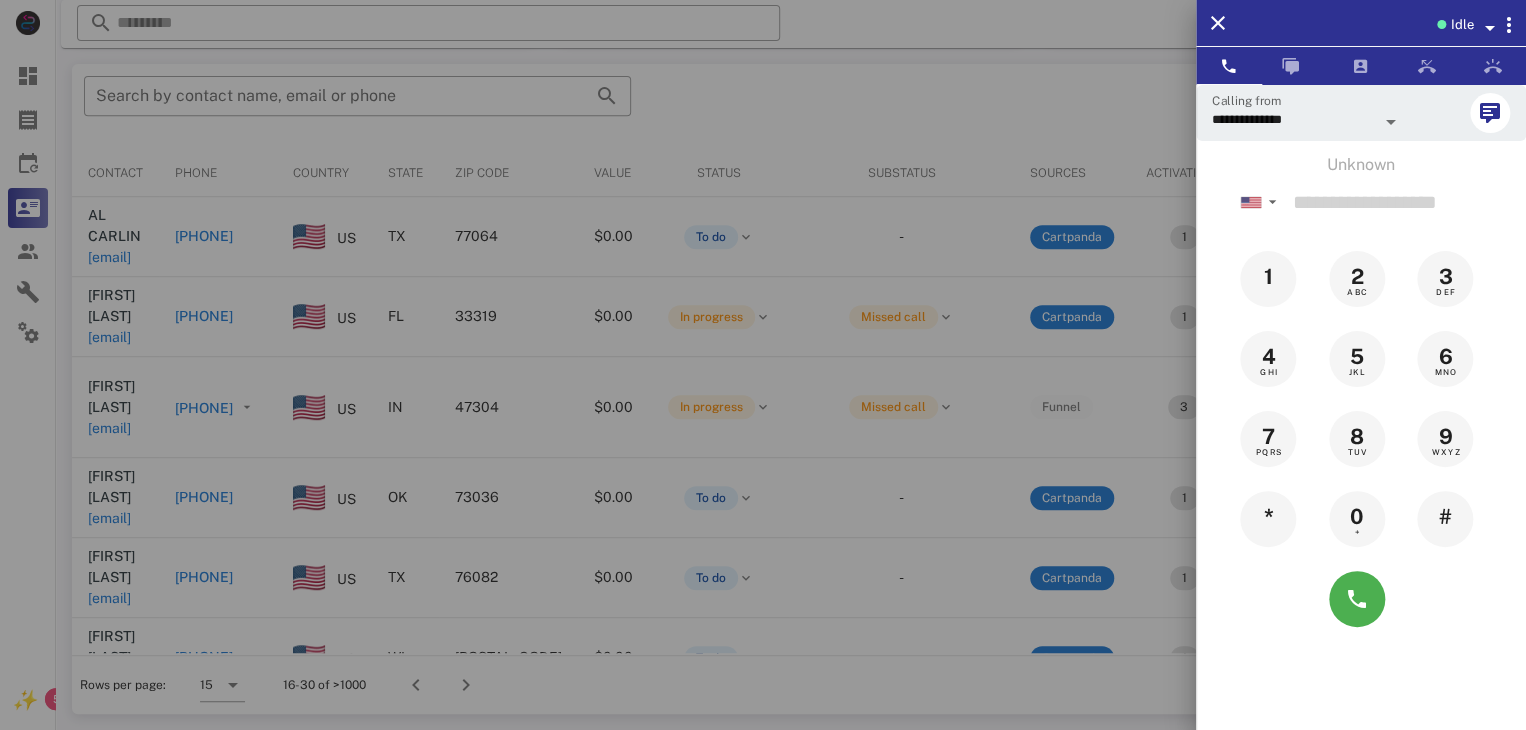 click at bounding box center (763, 365) 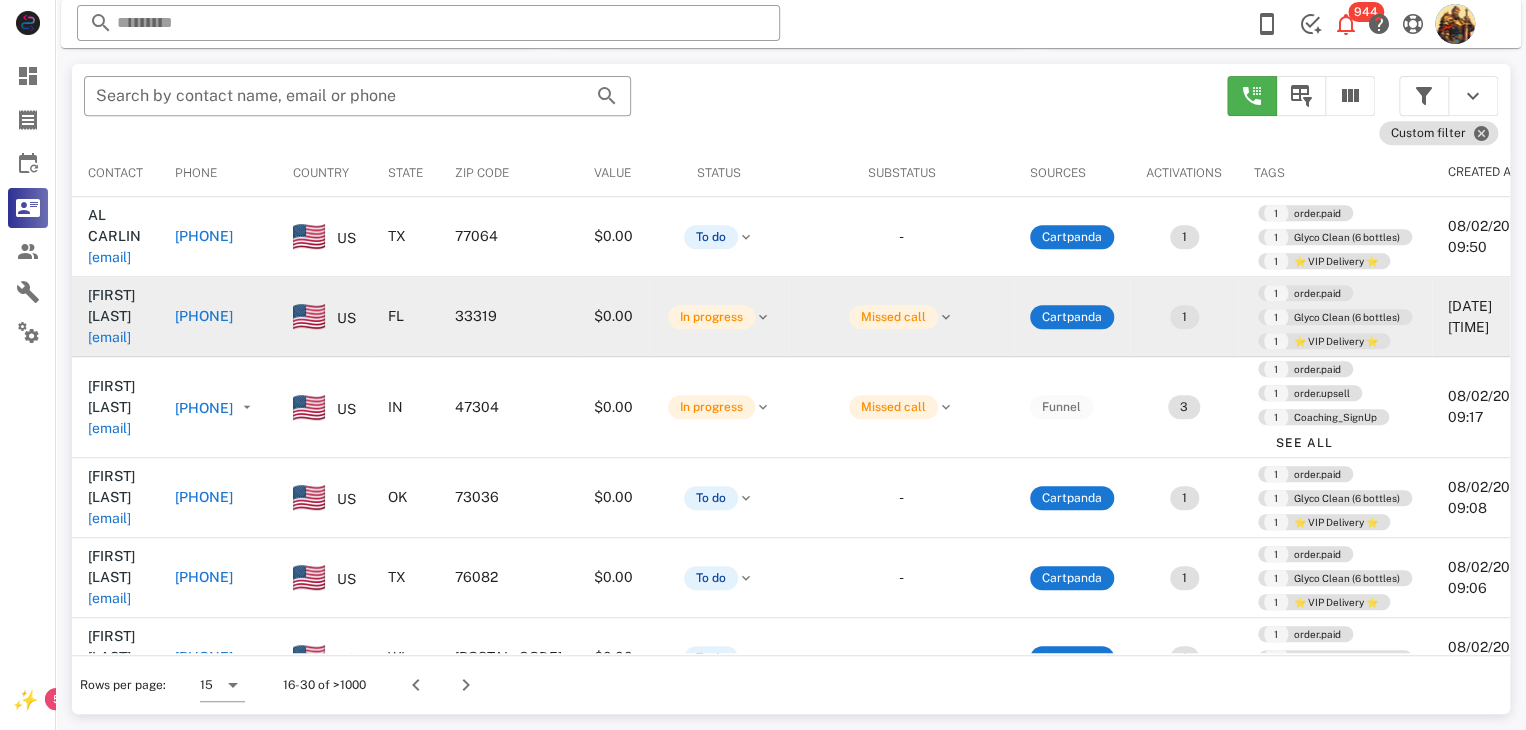 click on "[EMAIL]" at bounding box center (109, 337) 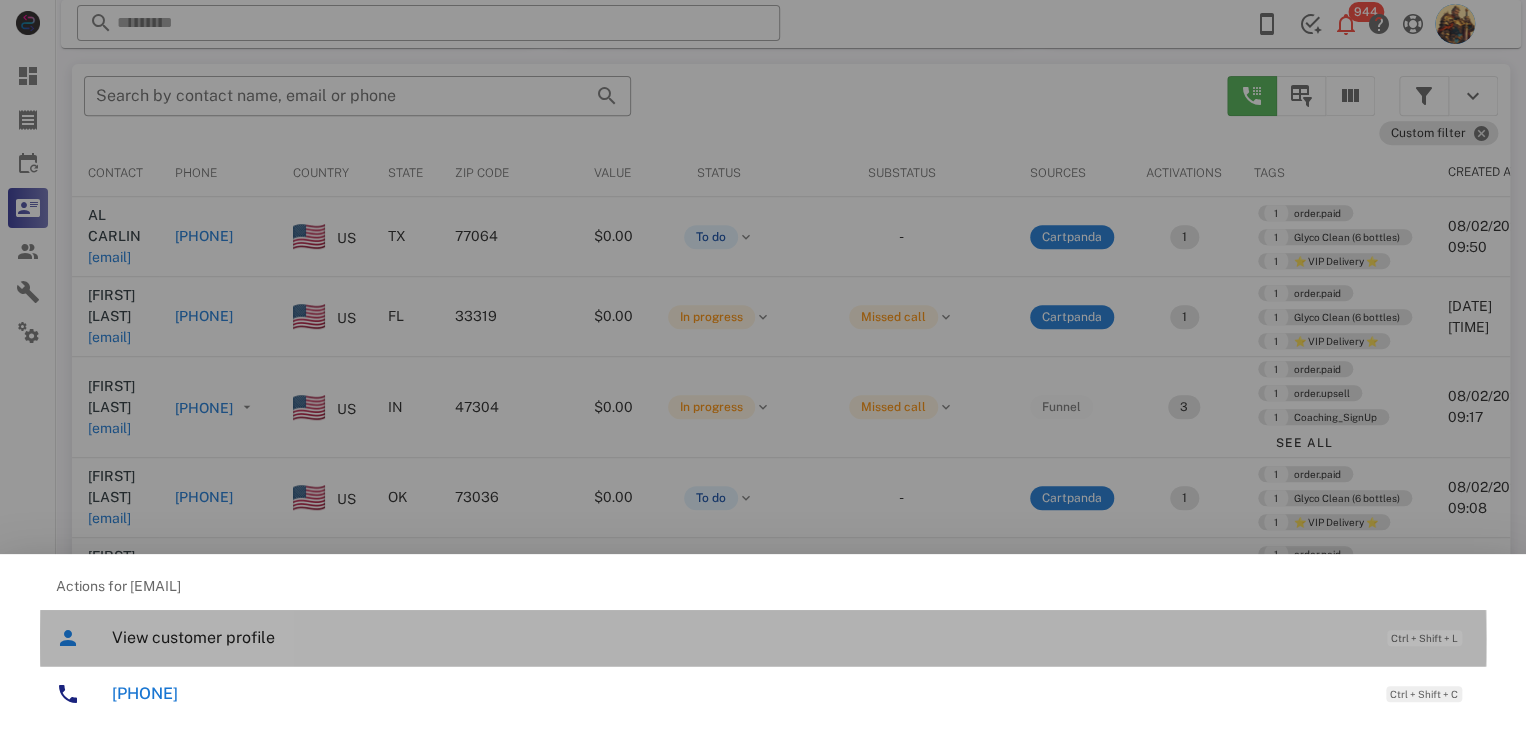 click on "View customer profile" at bounding box center [739, 637] 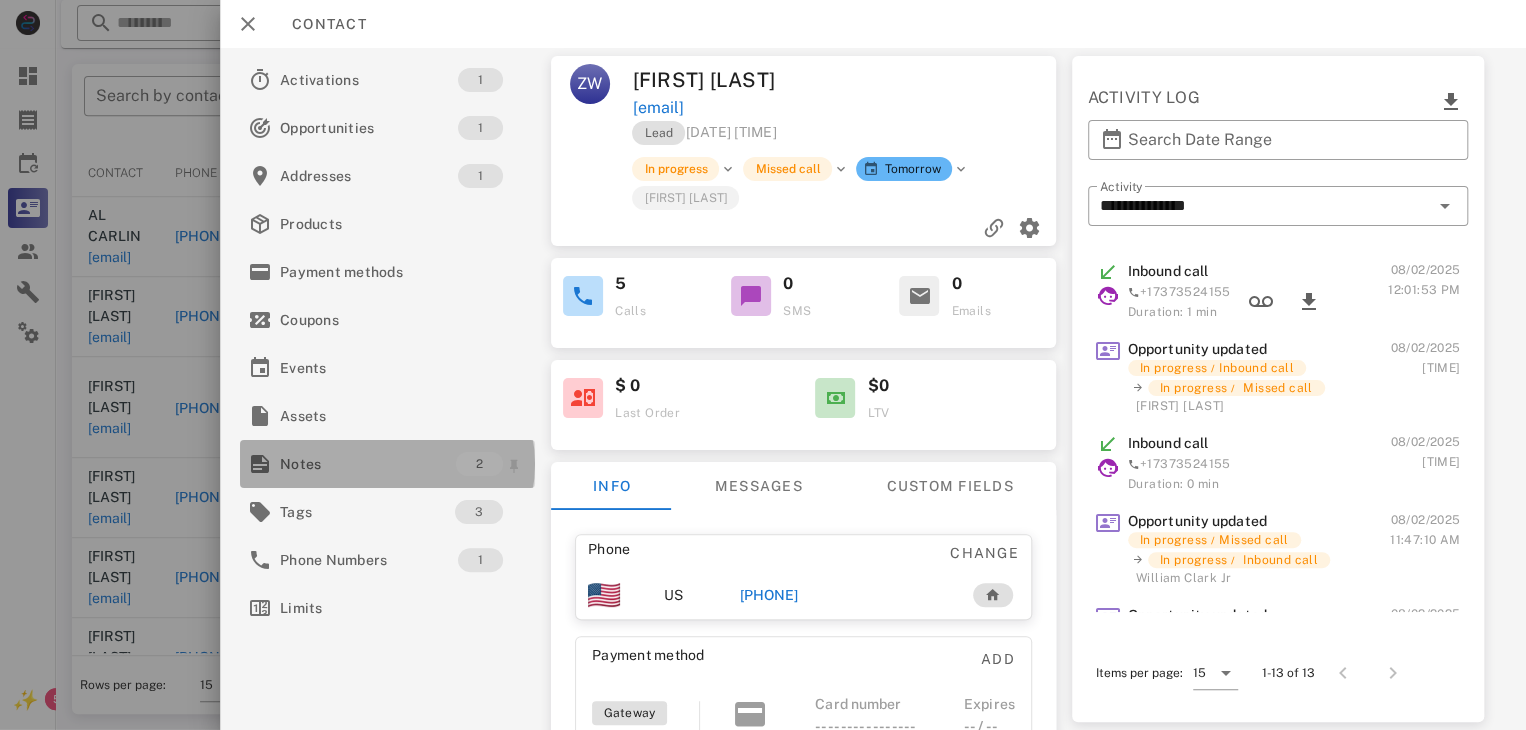 click on "Notes" at bounding box center [368, 464] 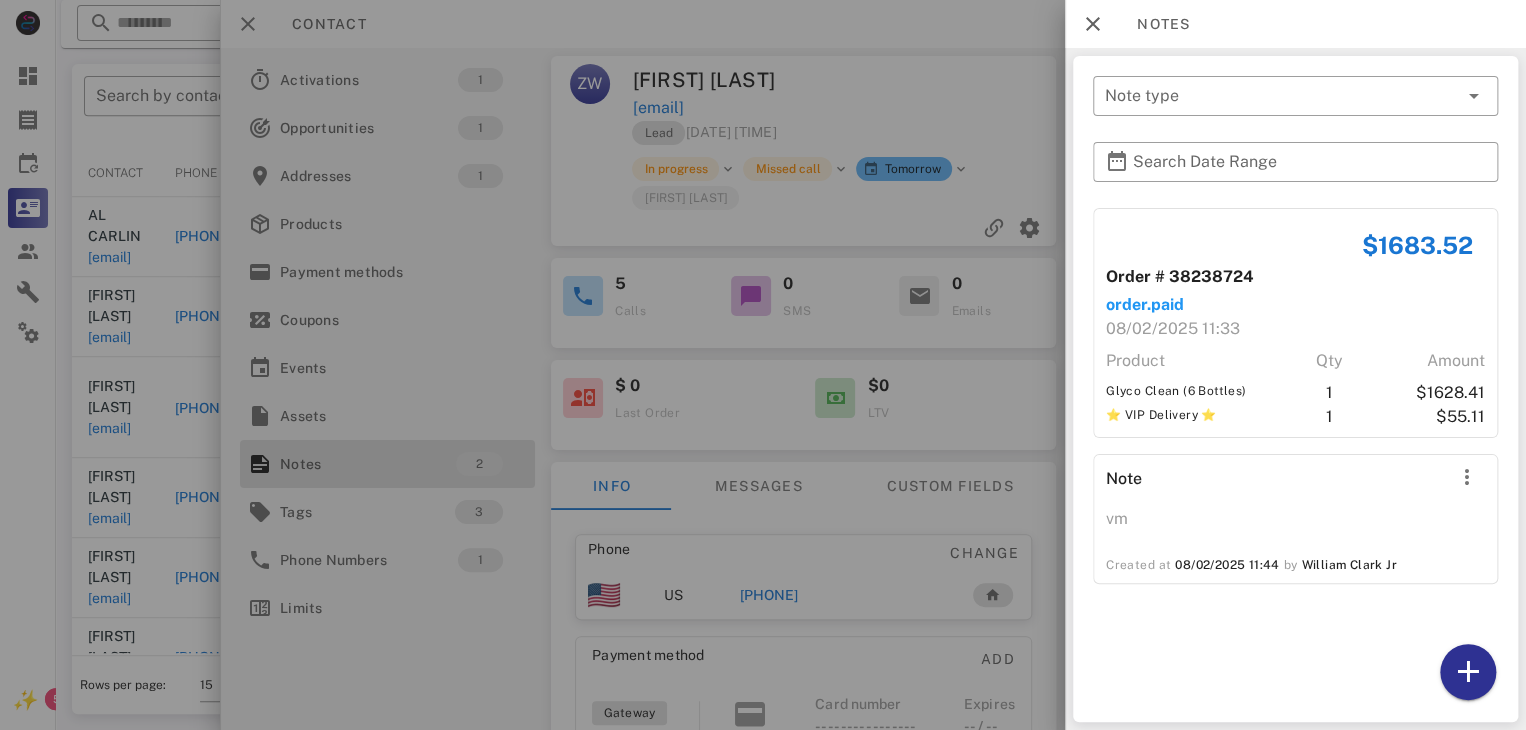 click at bounding box center [763, 365] 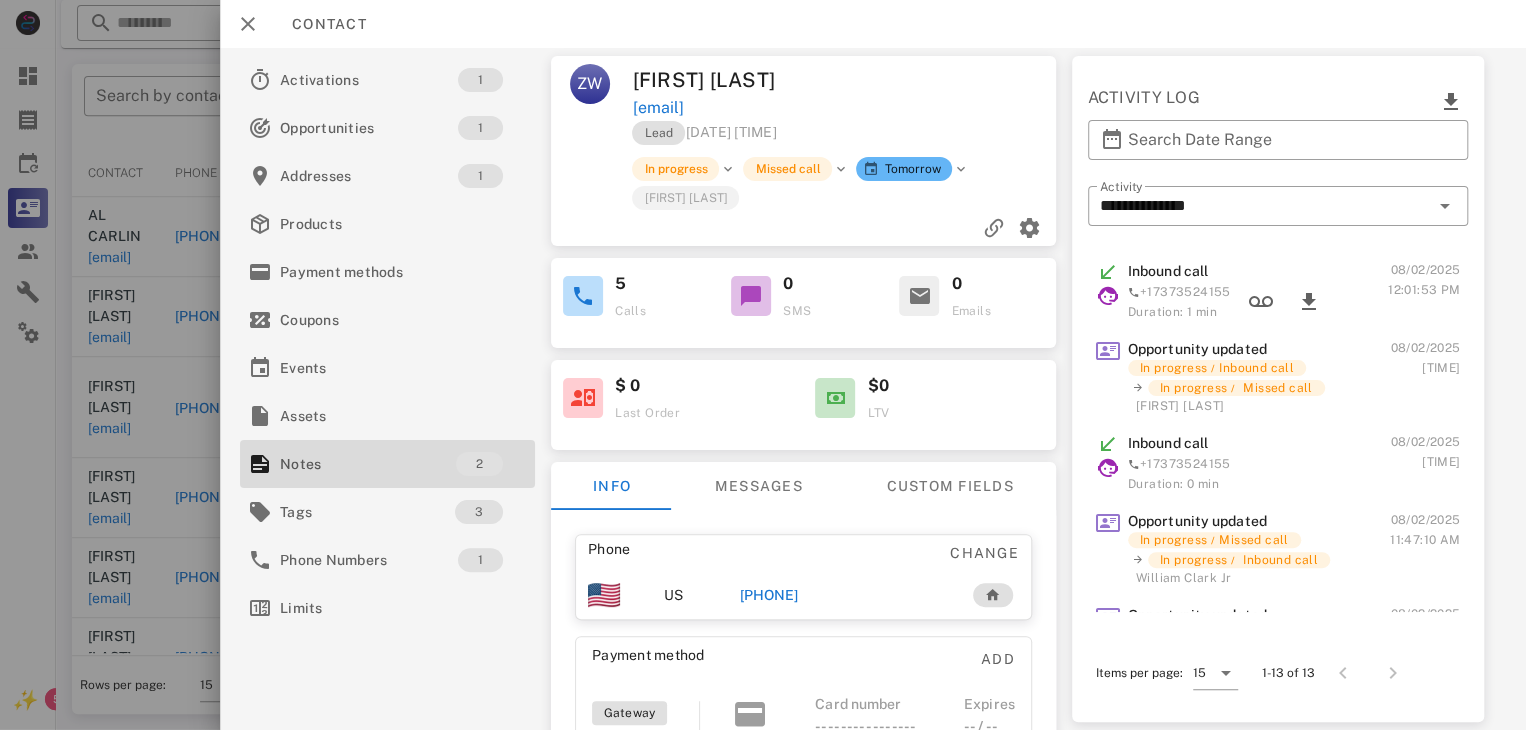 click on "[PHONE]" at bounding box center [769, 595] 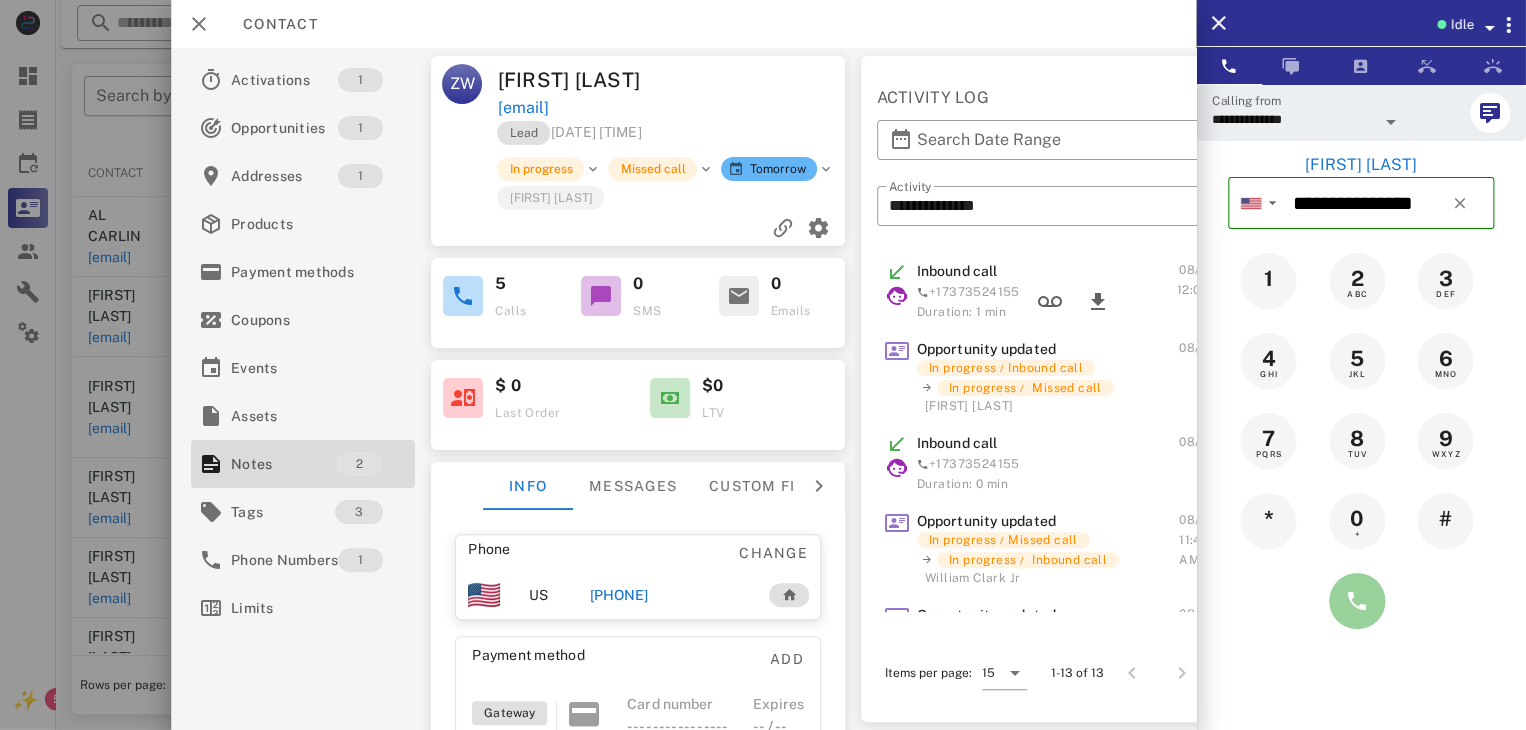 click at bounding box center (1357, 601) 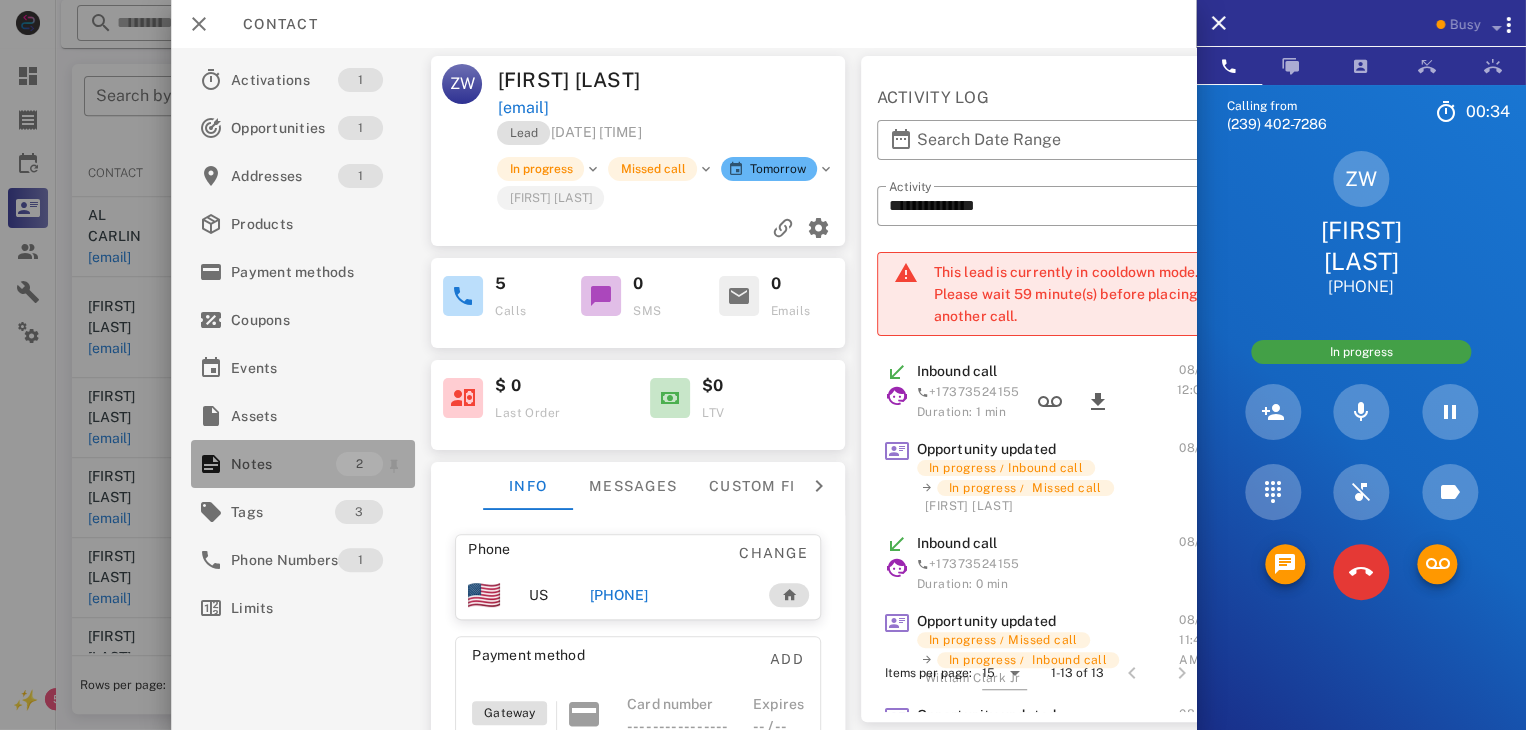 click on "Notes" at bounding box center (283, 464) 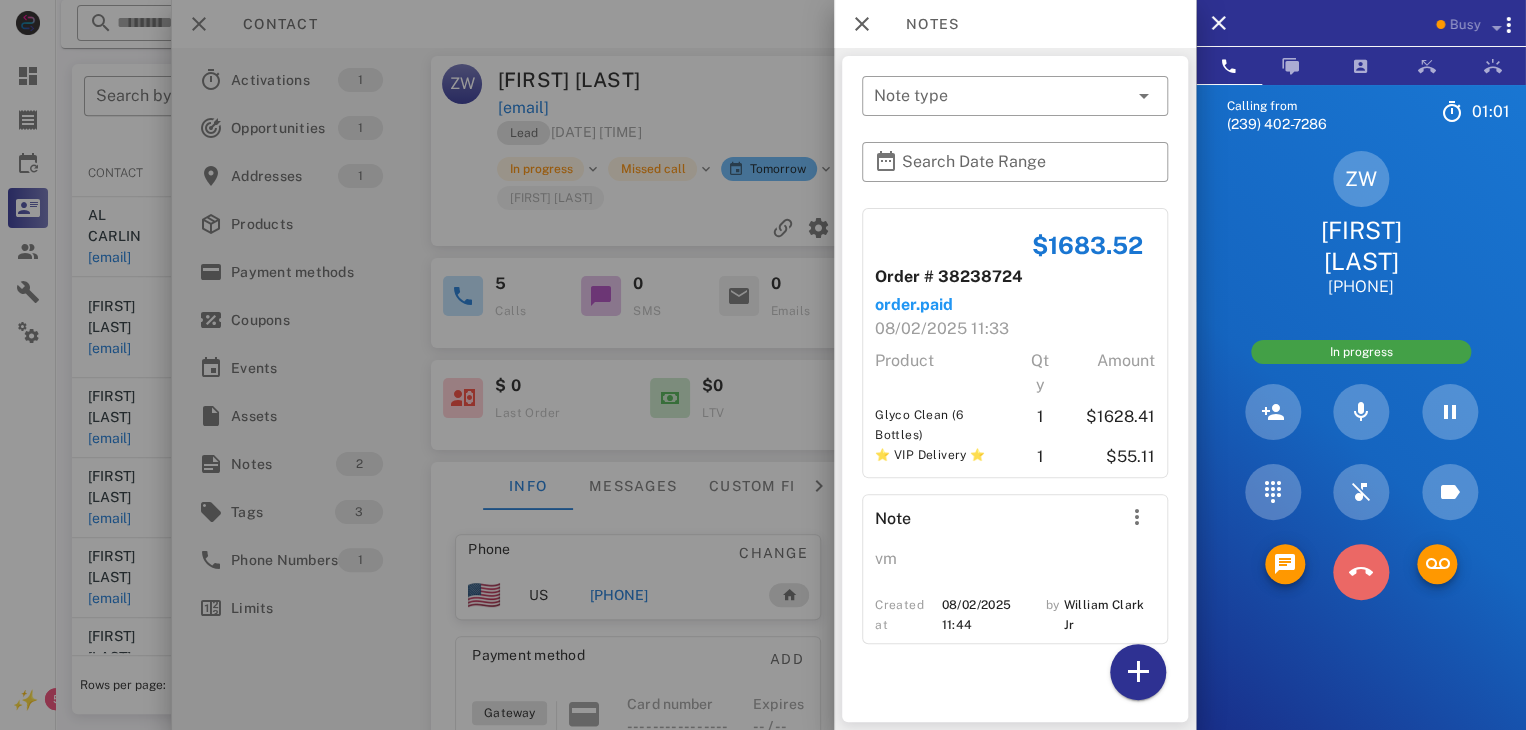 click at bounding box center [1361, 572] 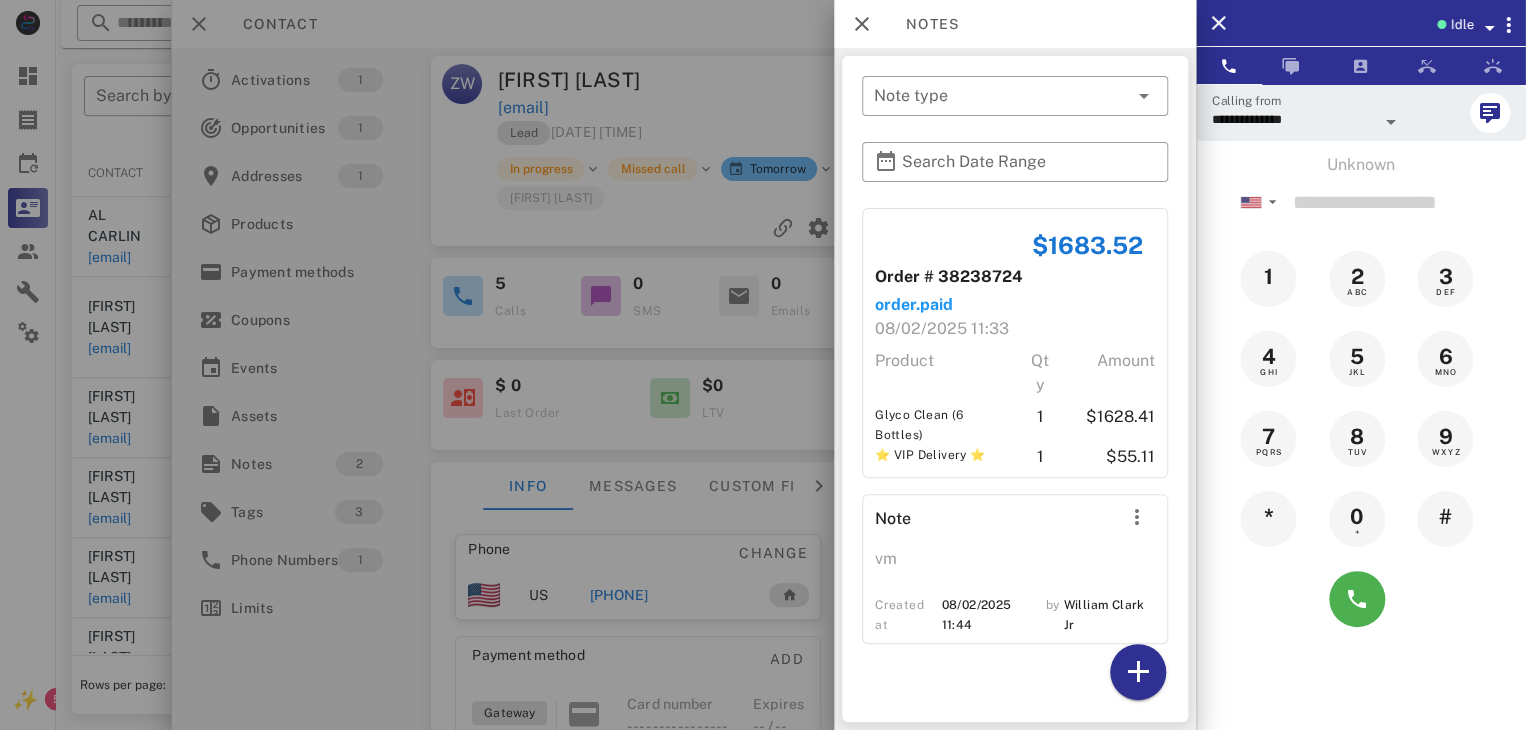click at bounding box center (763, 365) 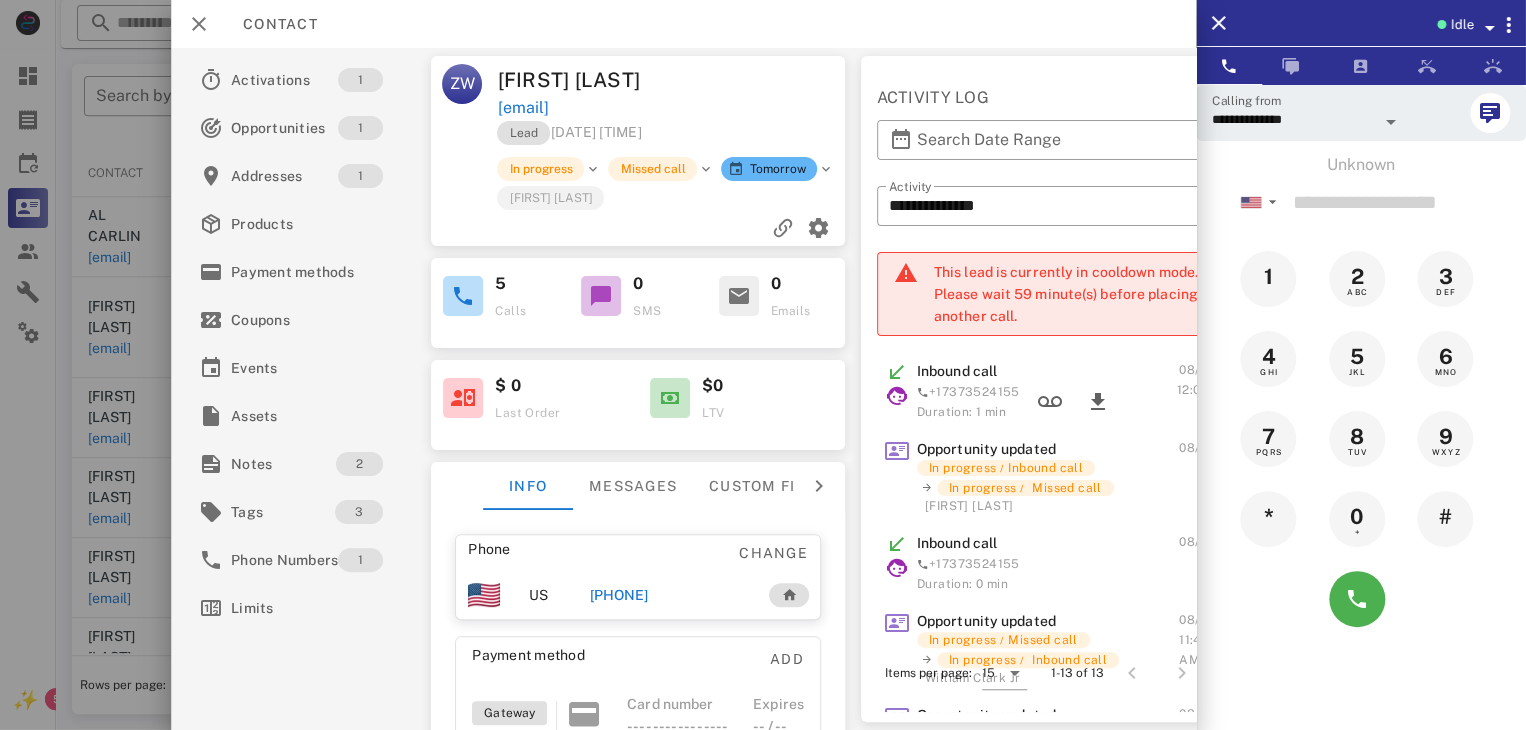 click at bounding box center (763, 365) 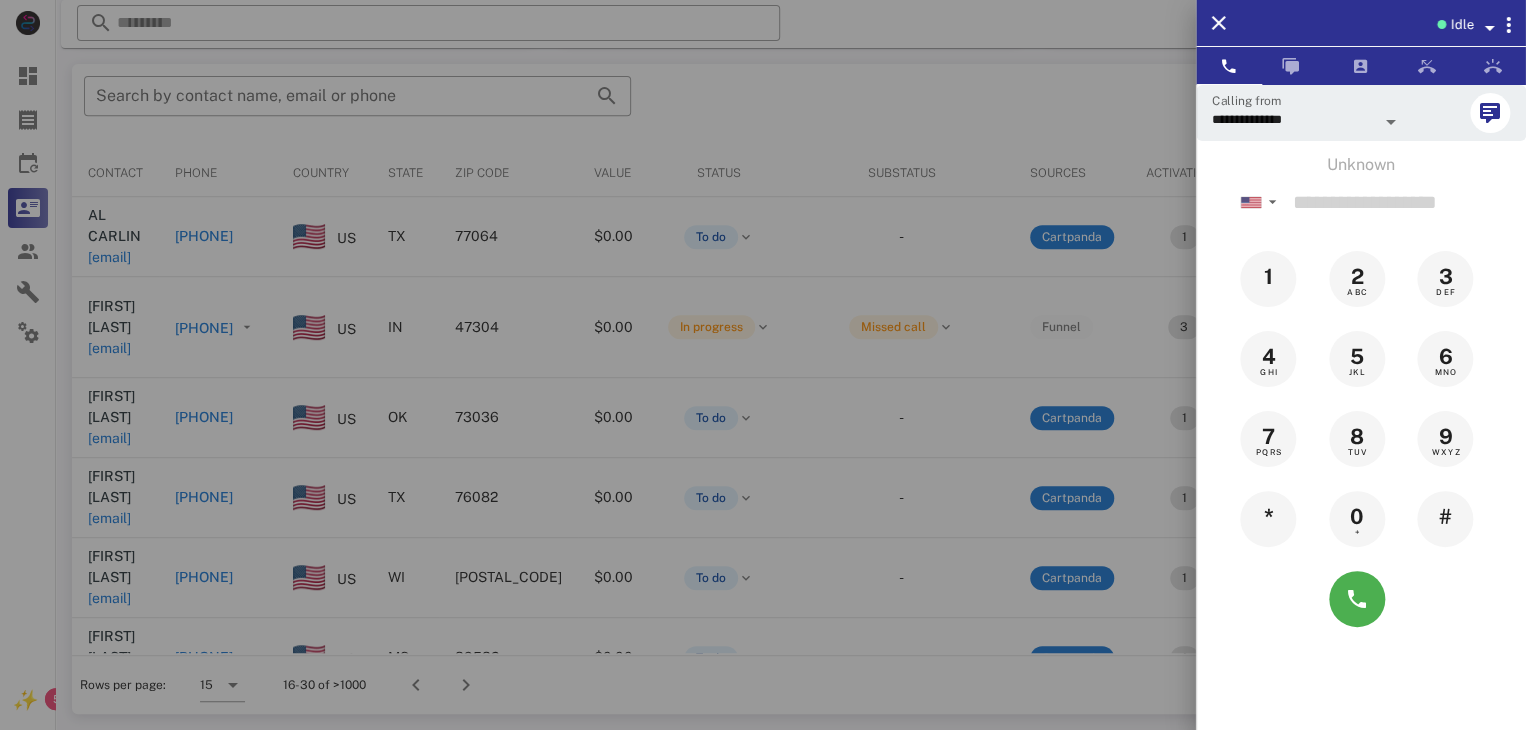 click at bounding box center (763, 365) 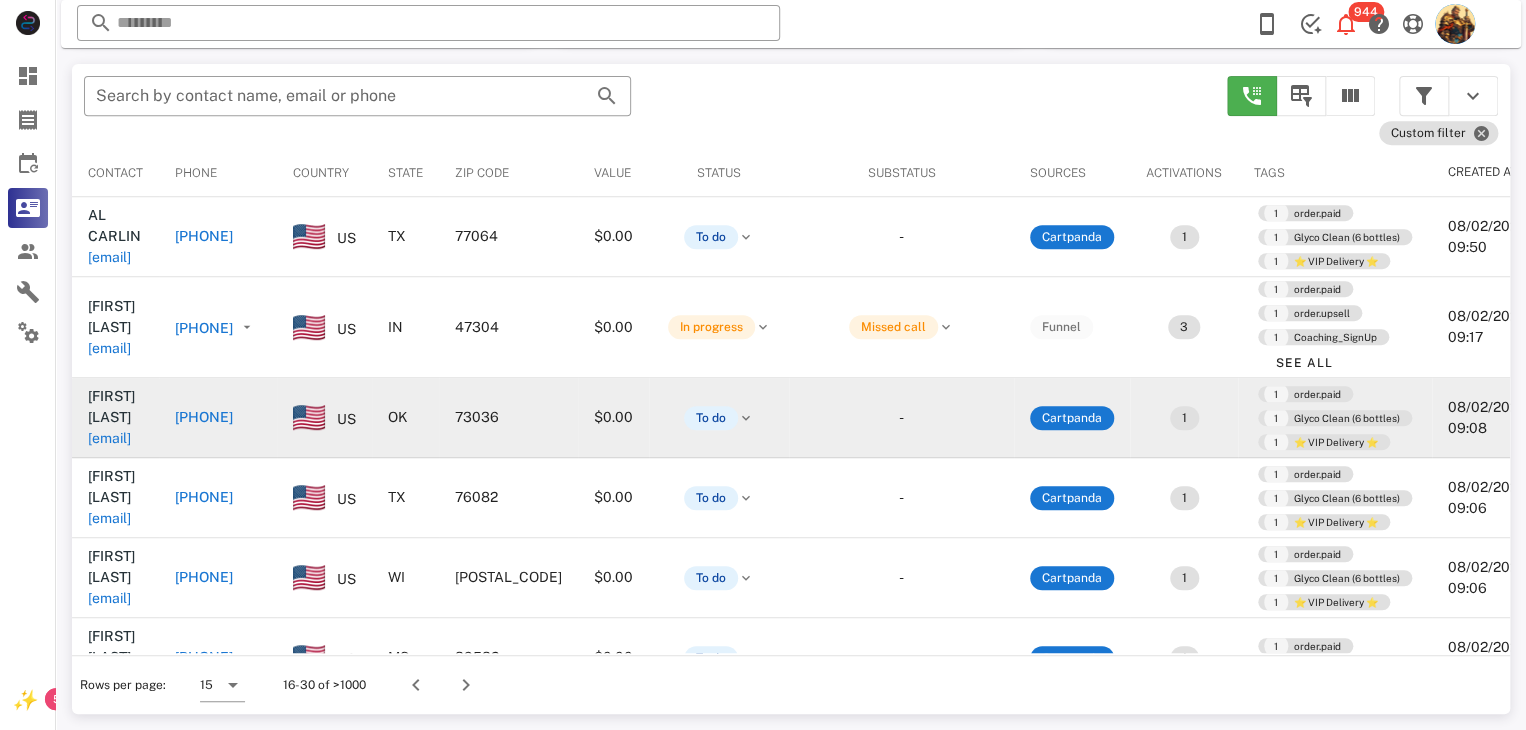 click on "[EMAIL]" at bounding box center [109, 438] 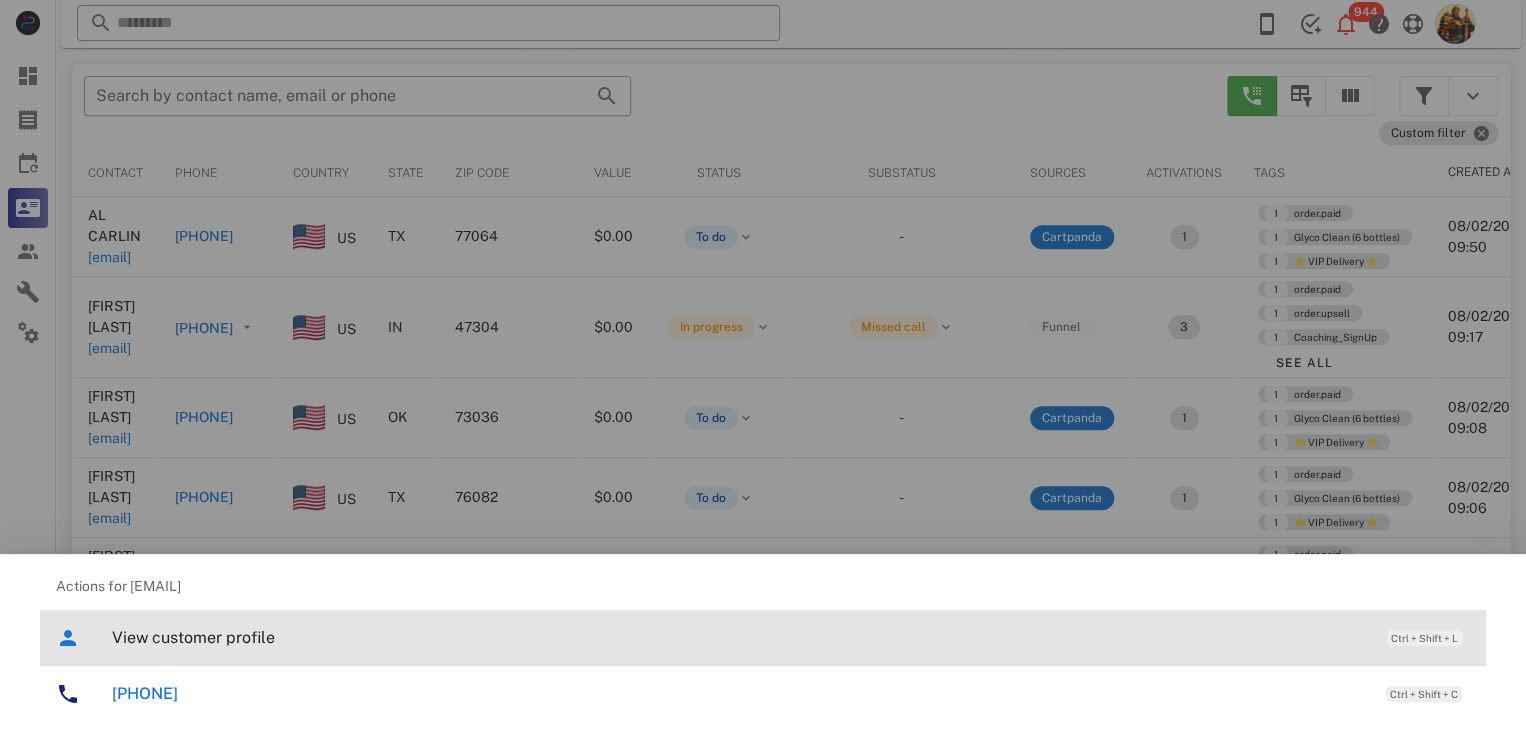 drag, startPoint x: 206, startPoint y: 643, endPoint x: 170, endPoint y: 645, distance: 36.05551 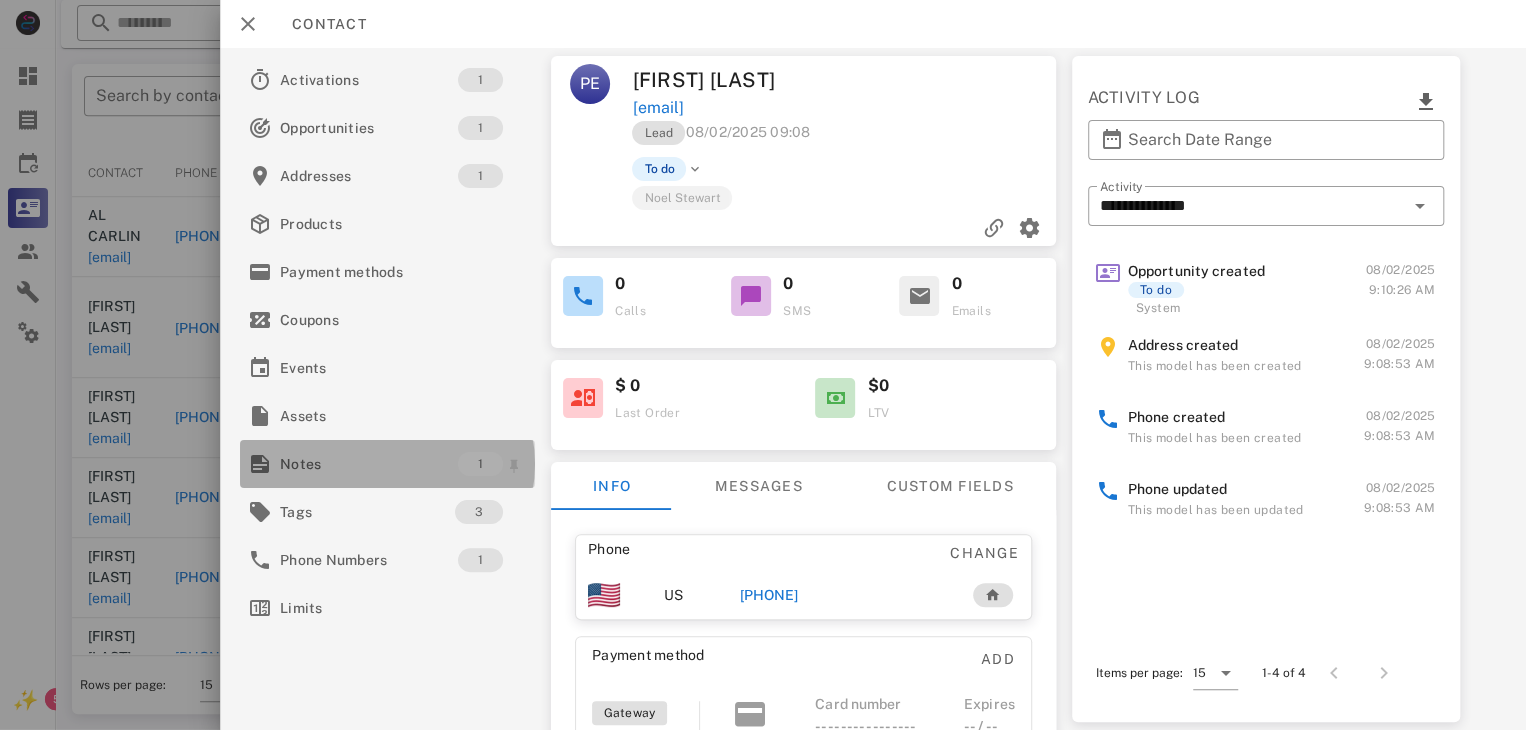 click on "Notes" at bounding box center (369, 464) 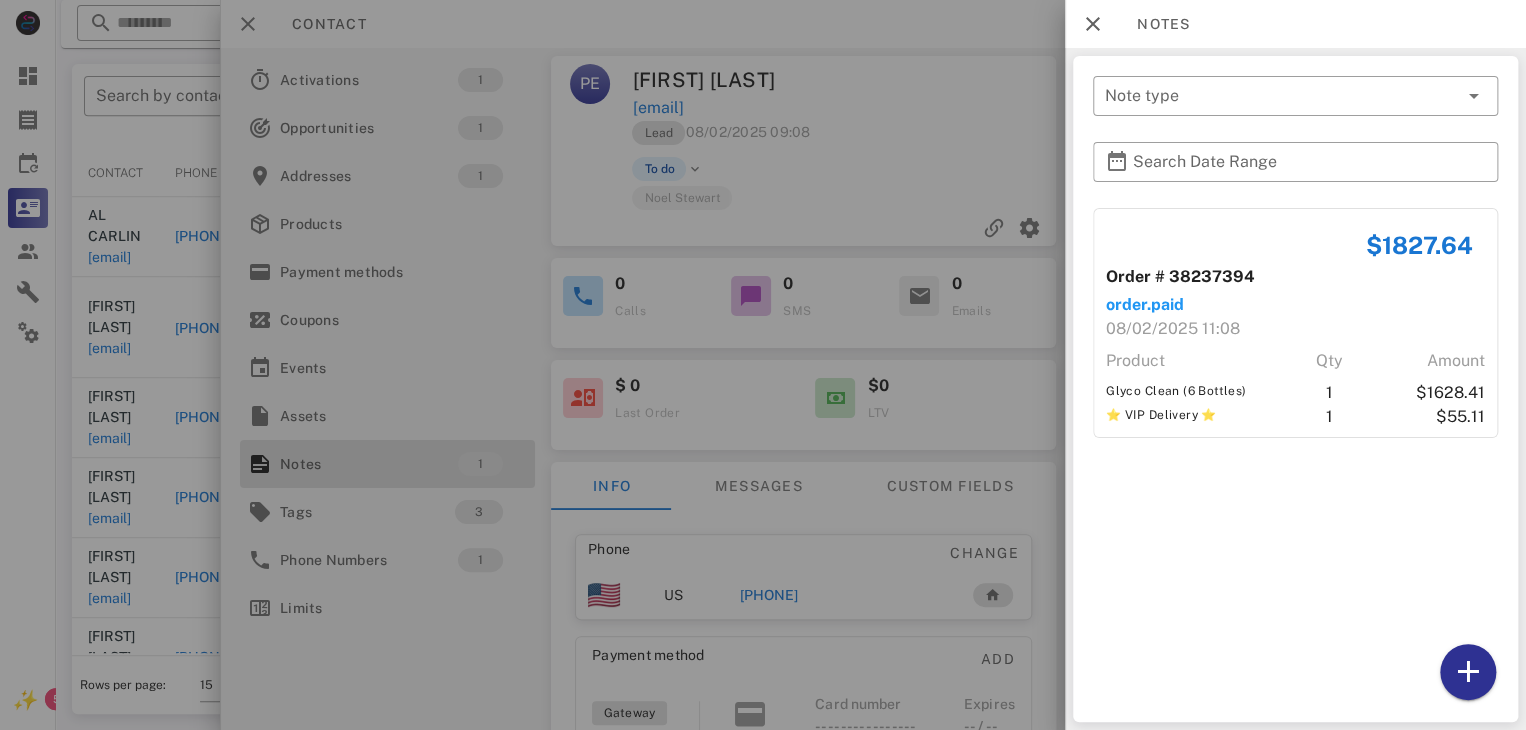 click at bounding box center (763, 365) 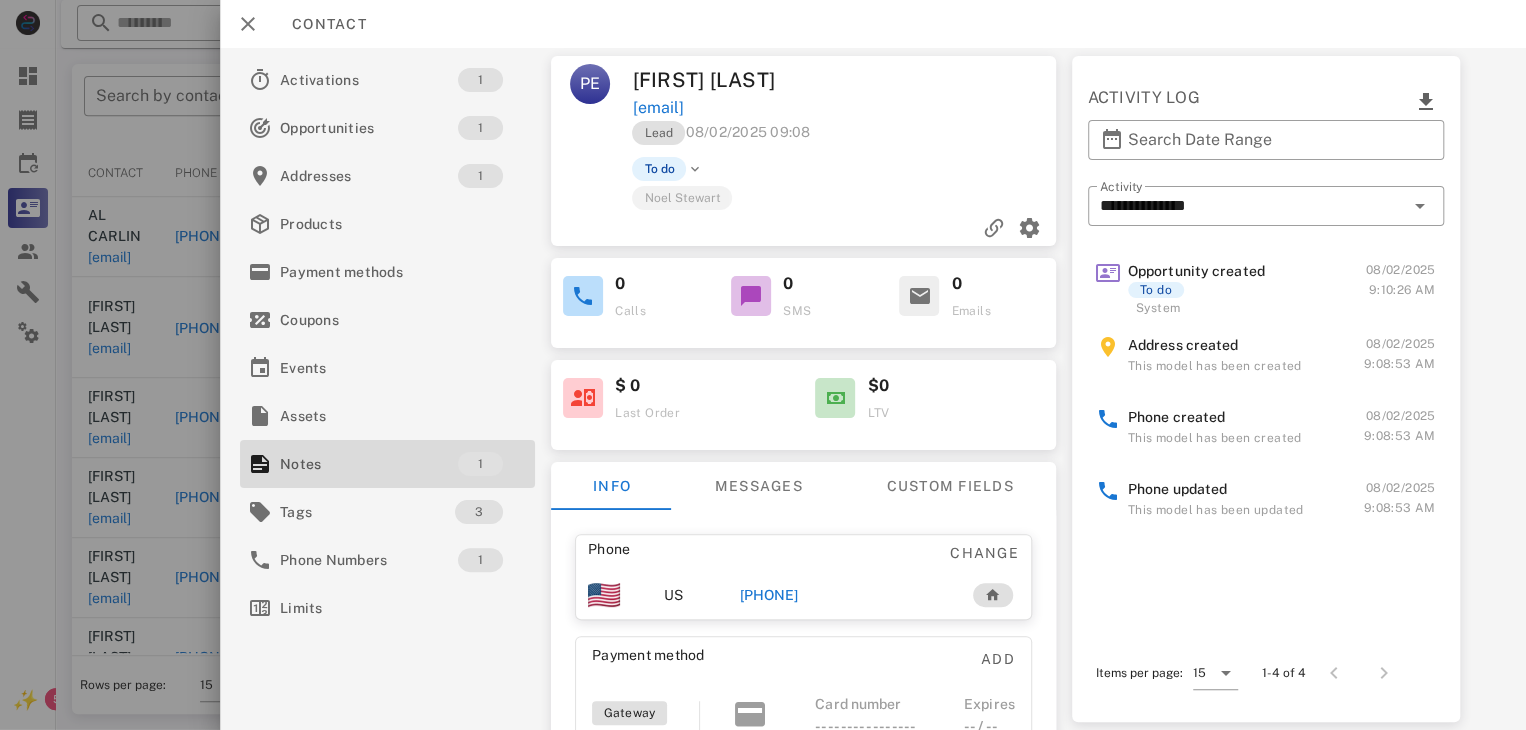 click at bounding box center (763, 365) 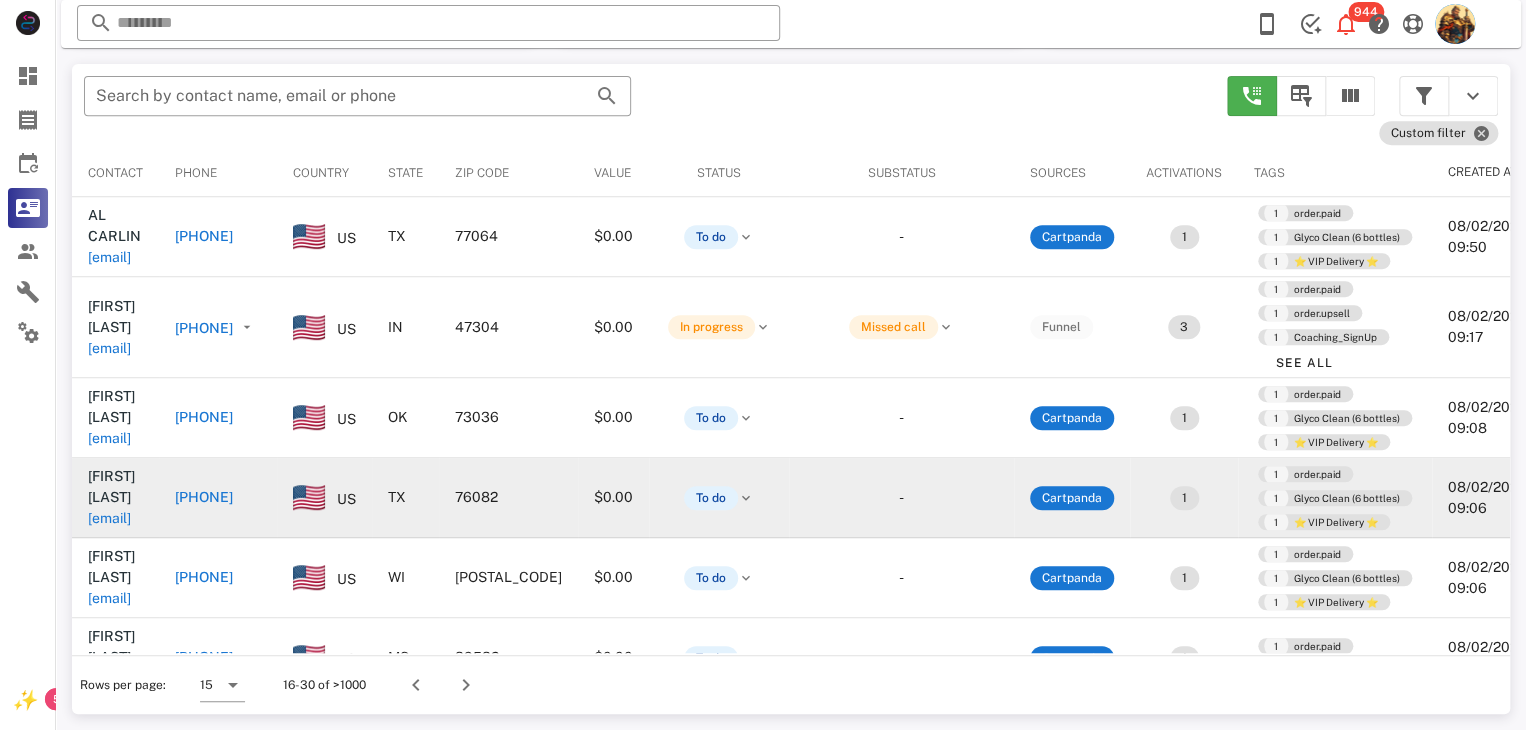 click on "[EMAIL]" at bounding box center [109, 518] 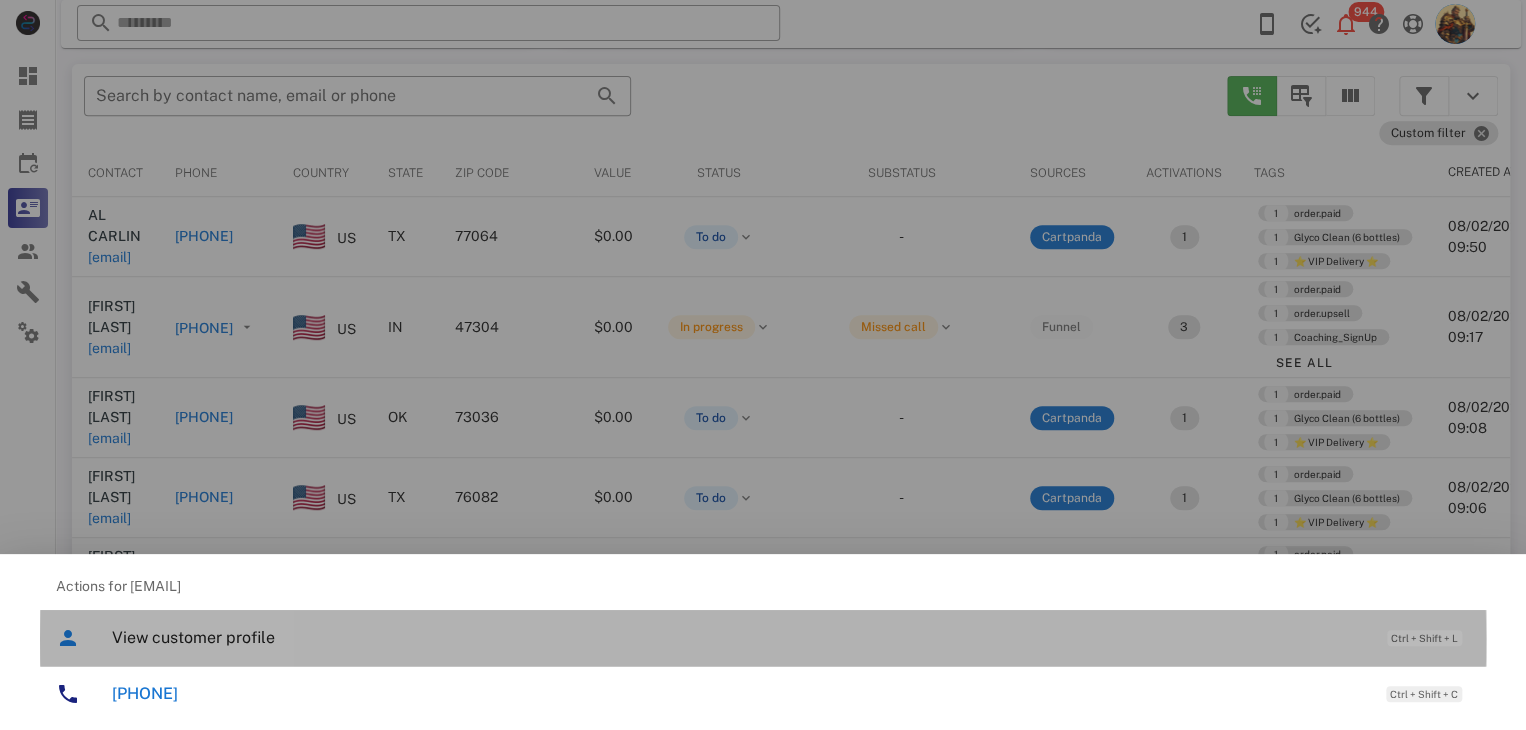 click on "View customer profile" at bounding box center [739, 637] 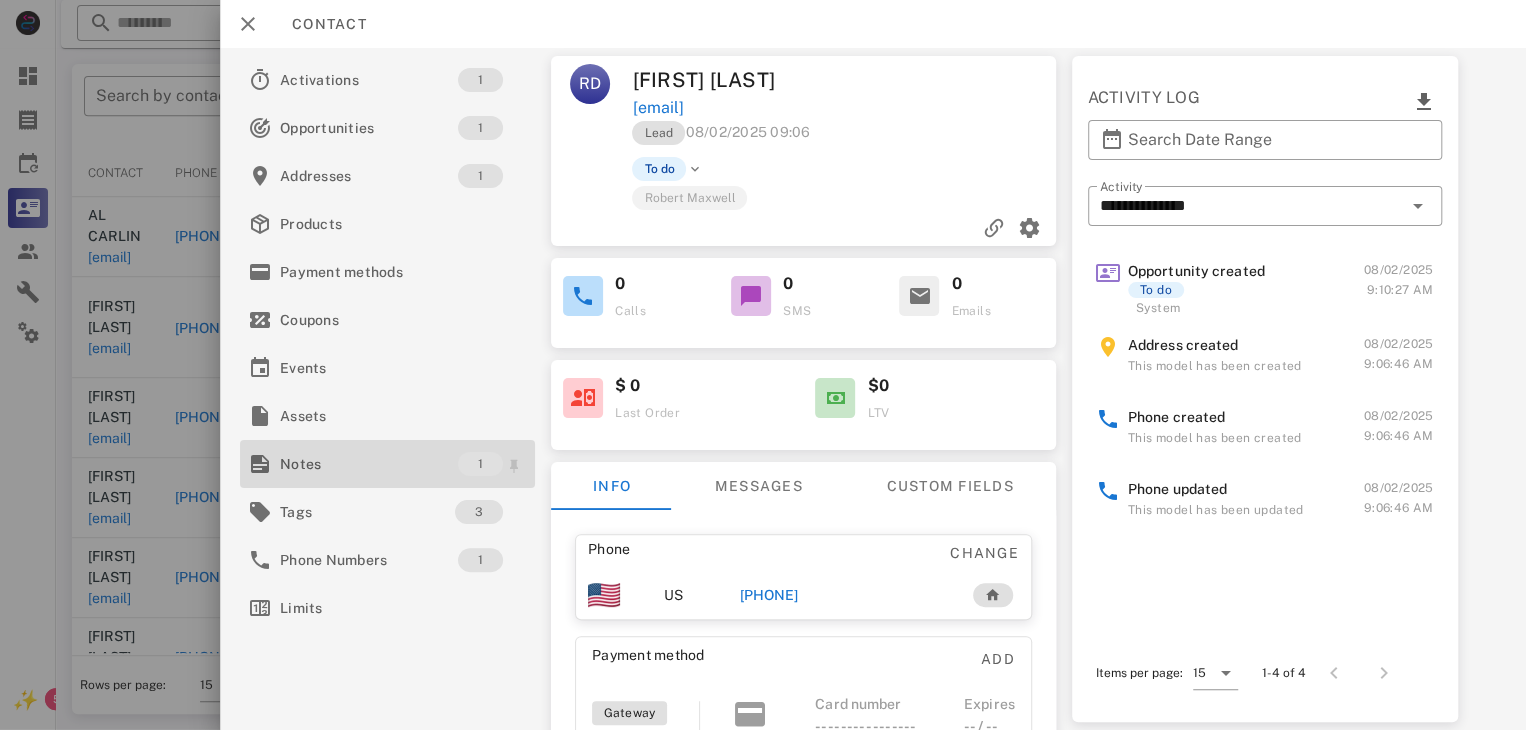click on "Notes" at bounding box center (369, 464) 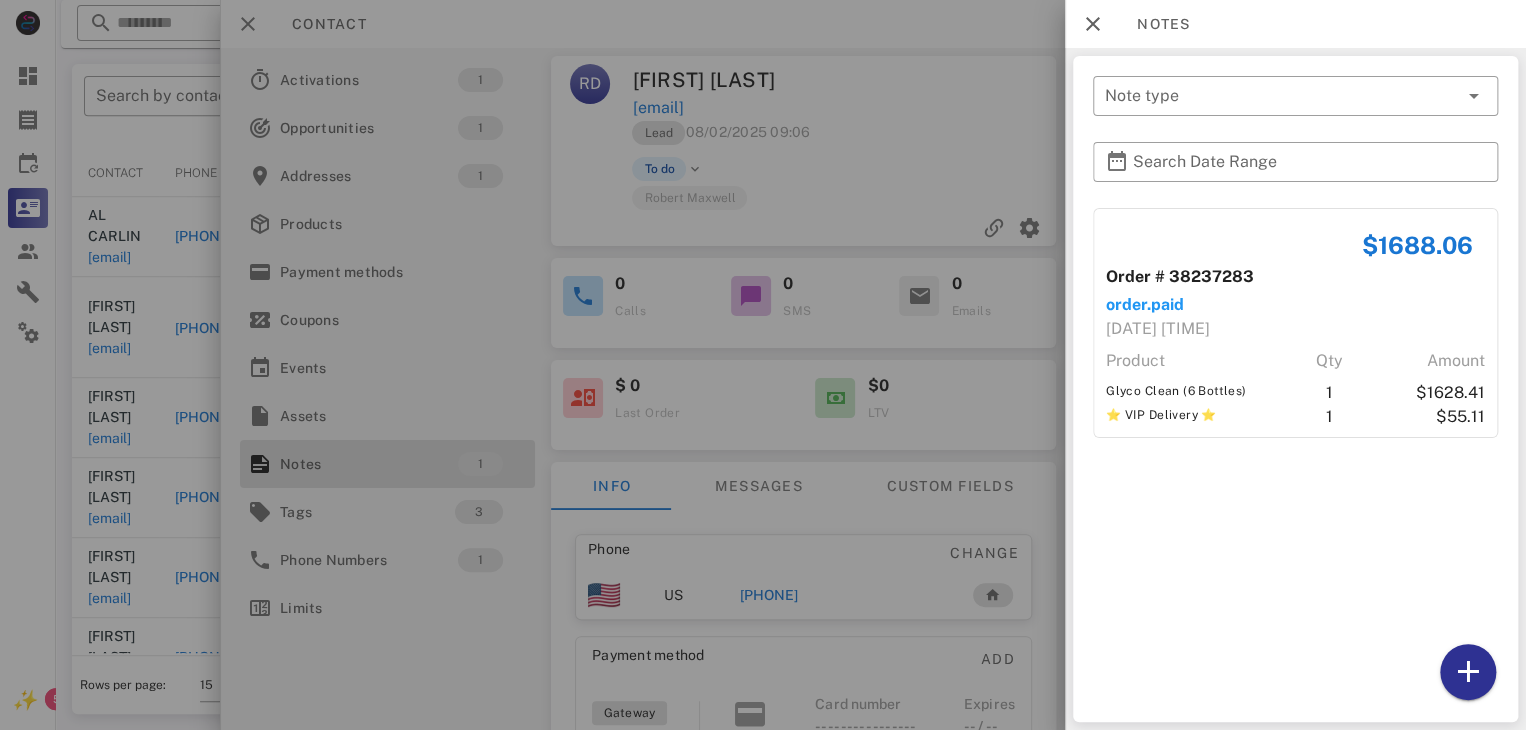 click at bounding box center [763, 365] 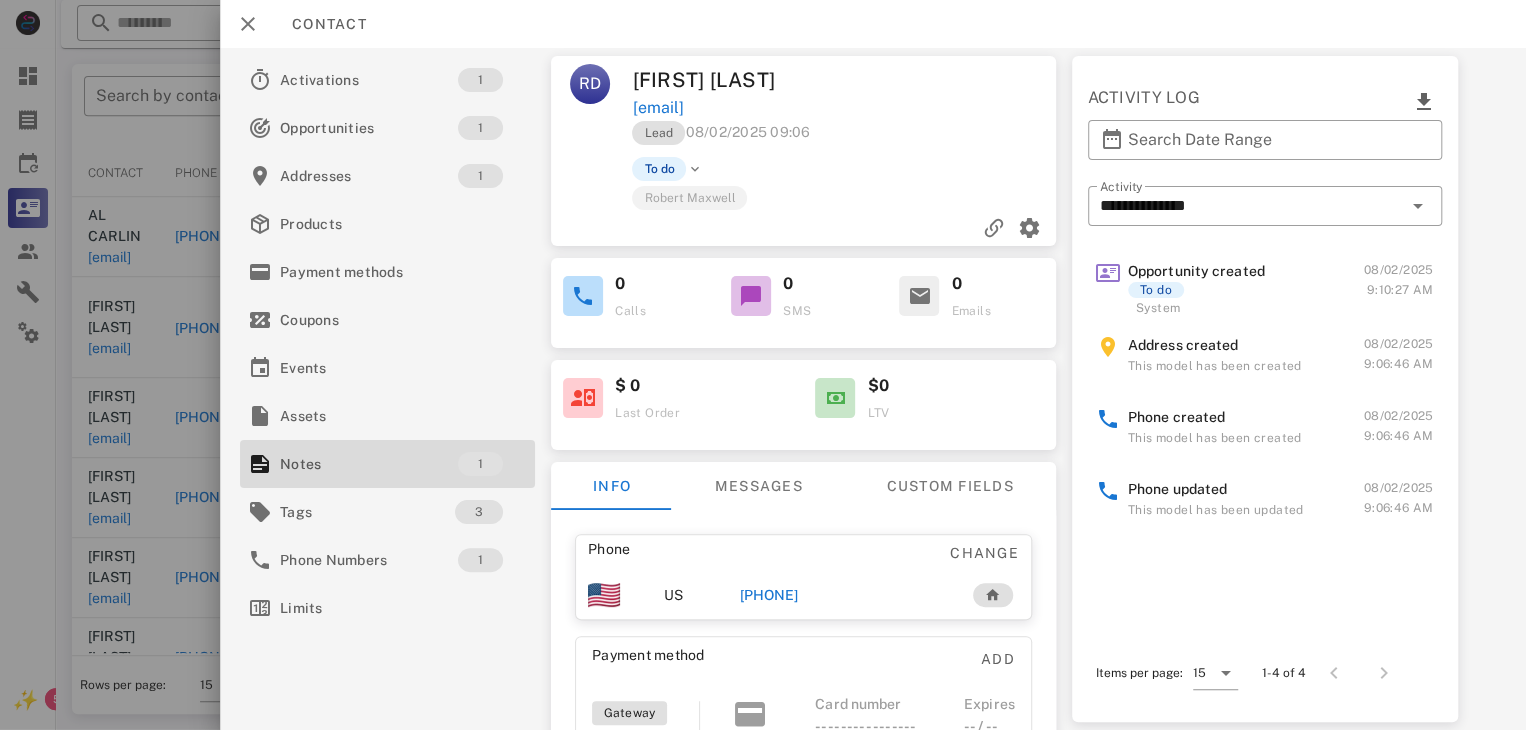 click at bounding box center [763, 365] 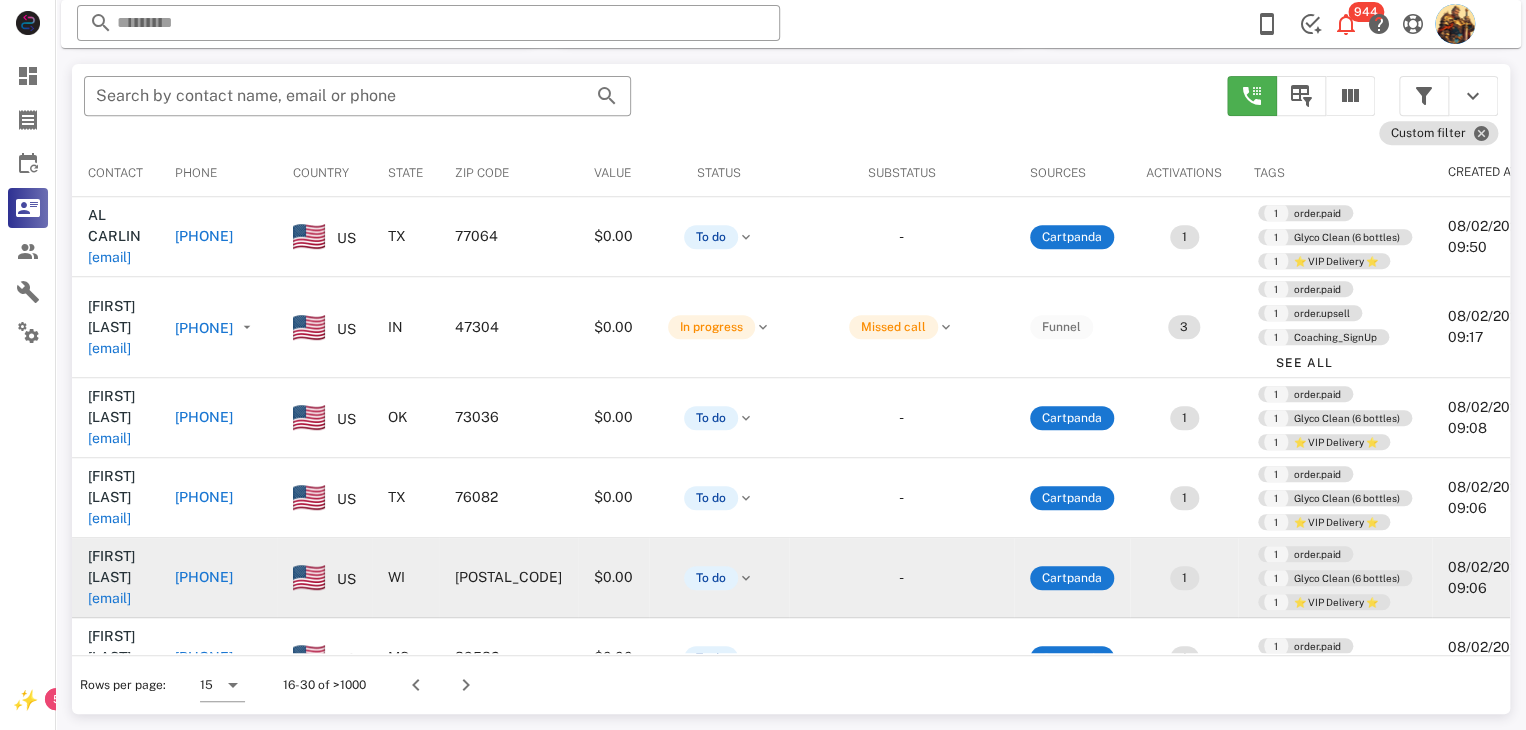 click on "[EMAIL]" at bounding box center [109, 598] 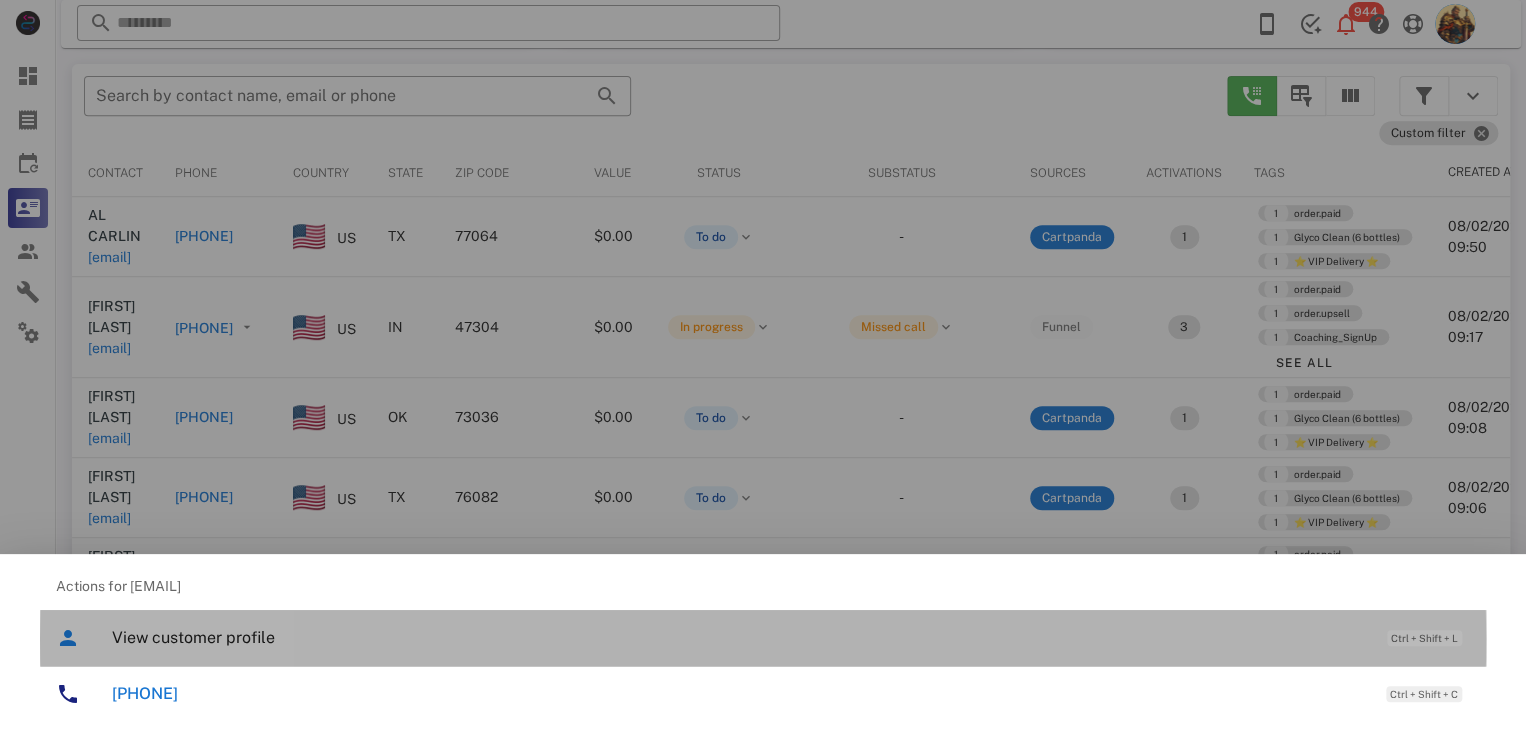 click on "View customer profile" at bounding box center (739, 637) 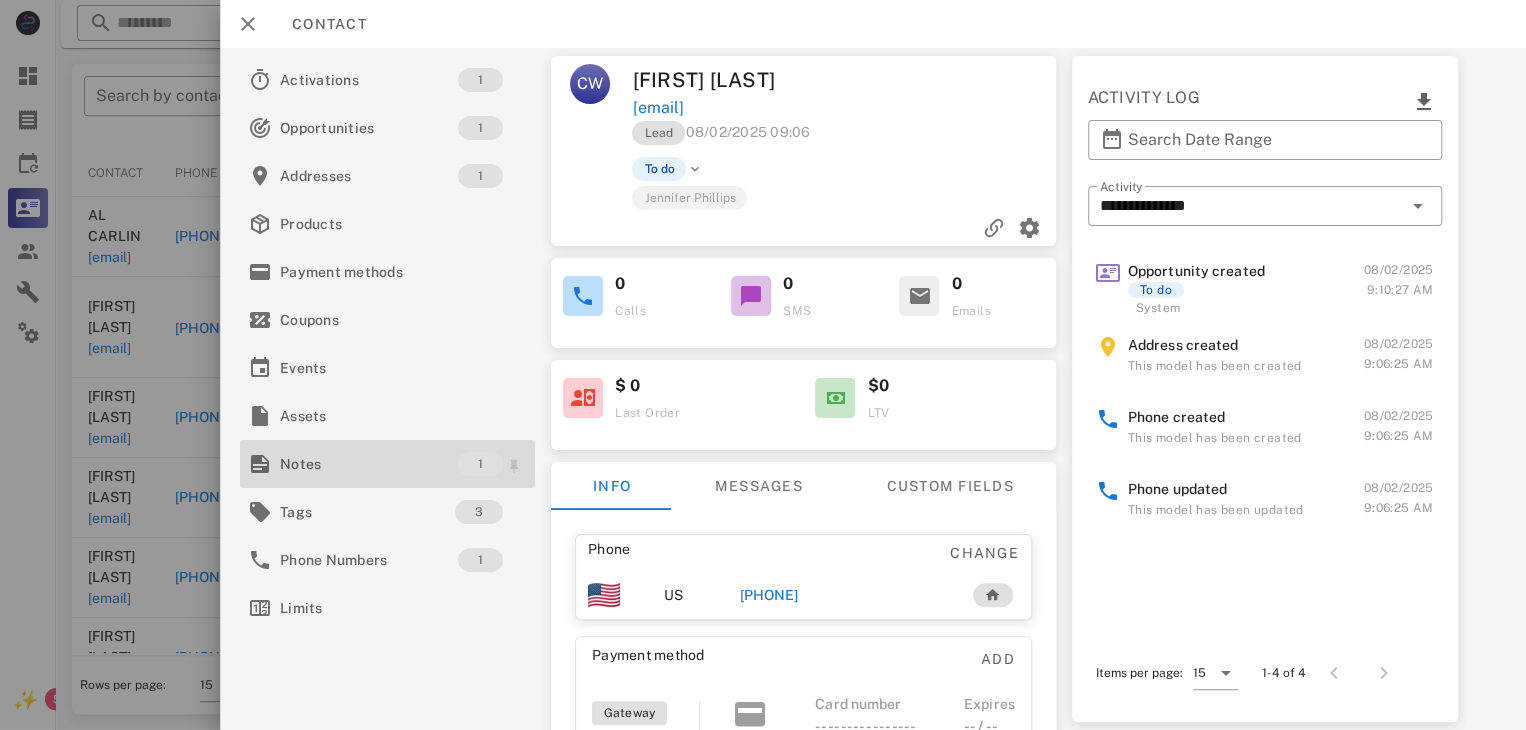 click on "Notes" at bounding box center [369, 464] 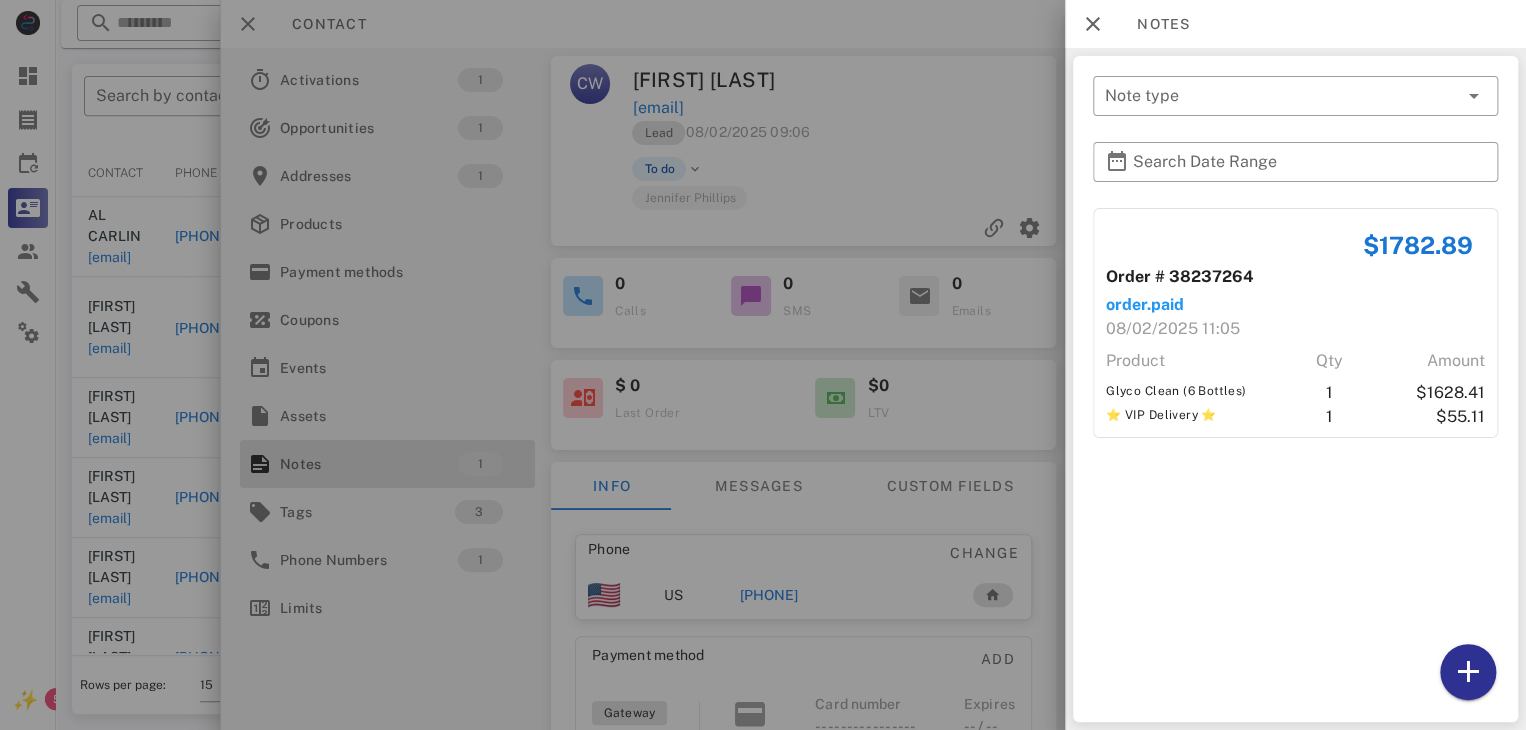 click at bounding box center (763, 365) 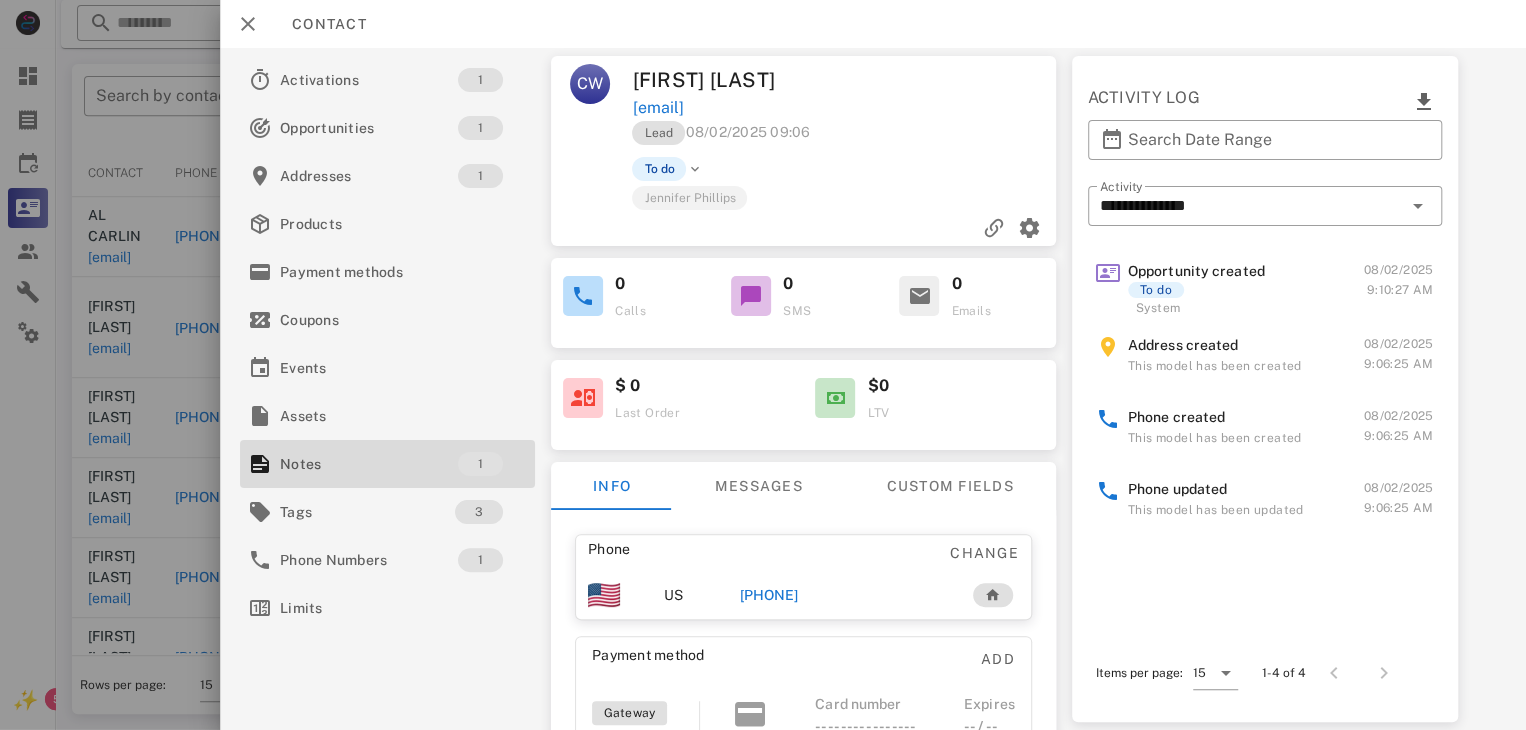 click on "[PHONE]" at bounding box center [769, 595] 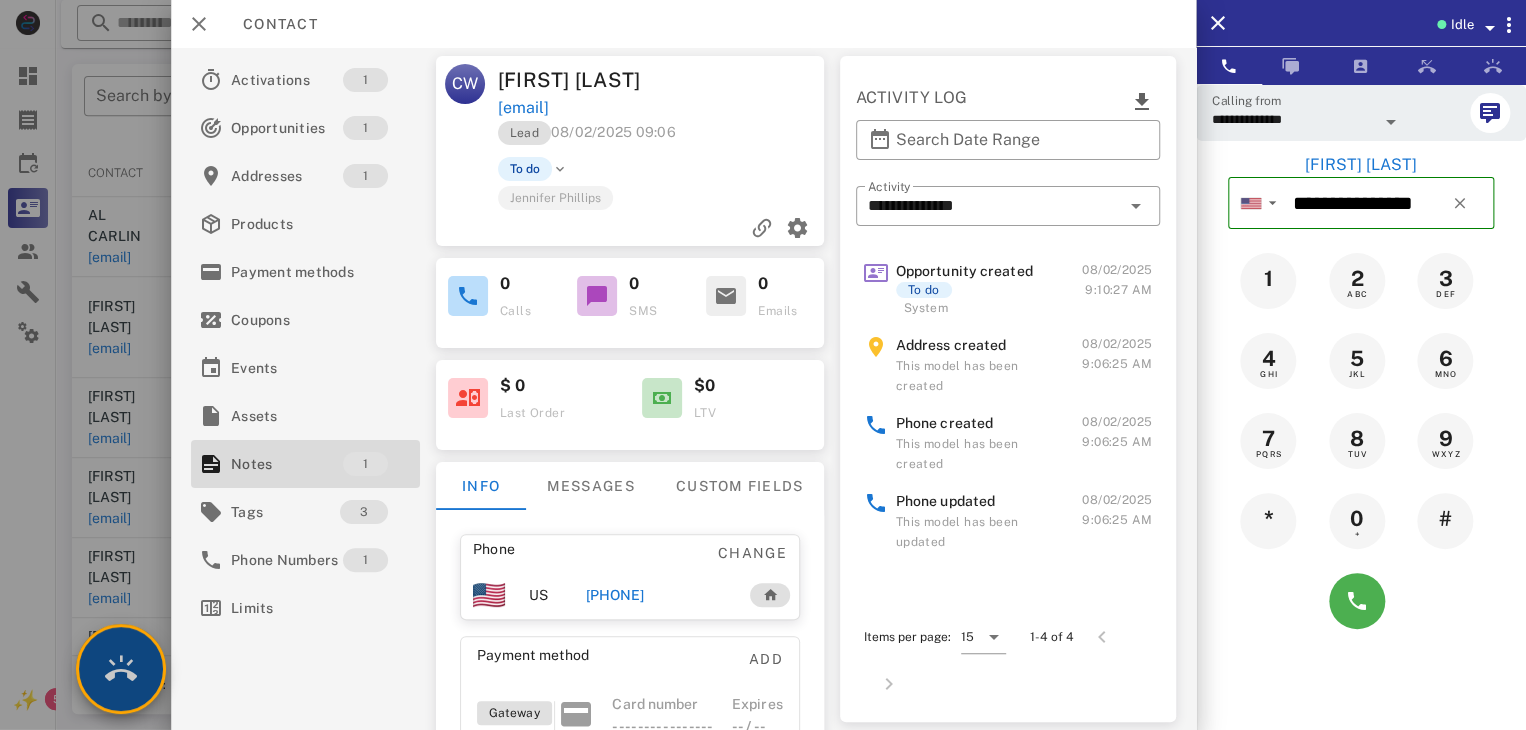 click at bounding box center [121, 669] 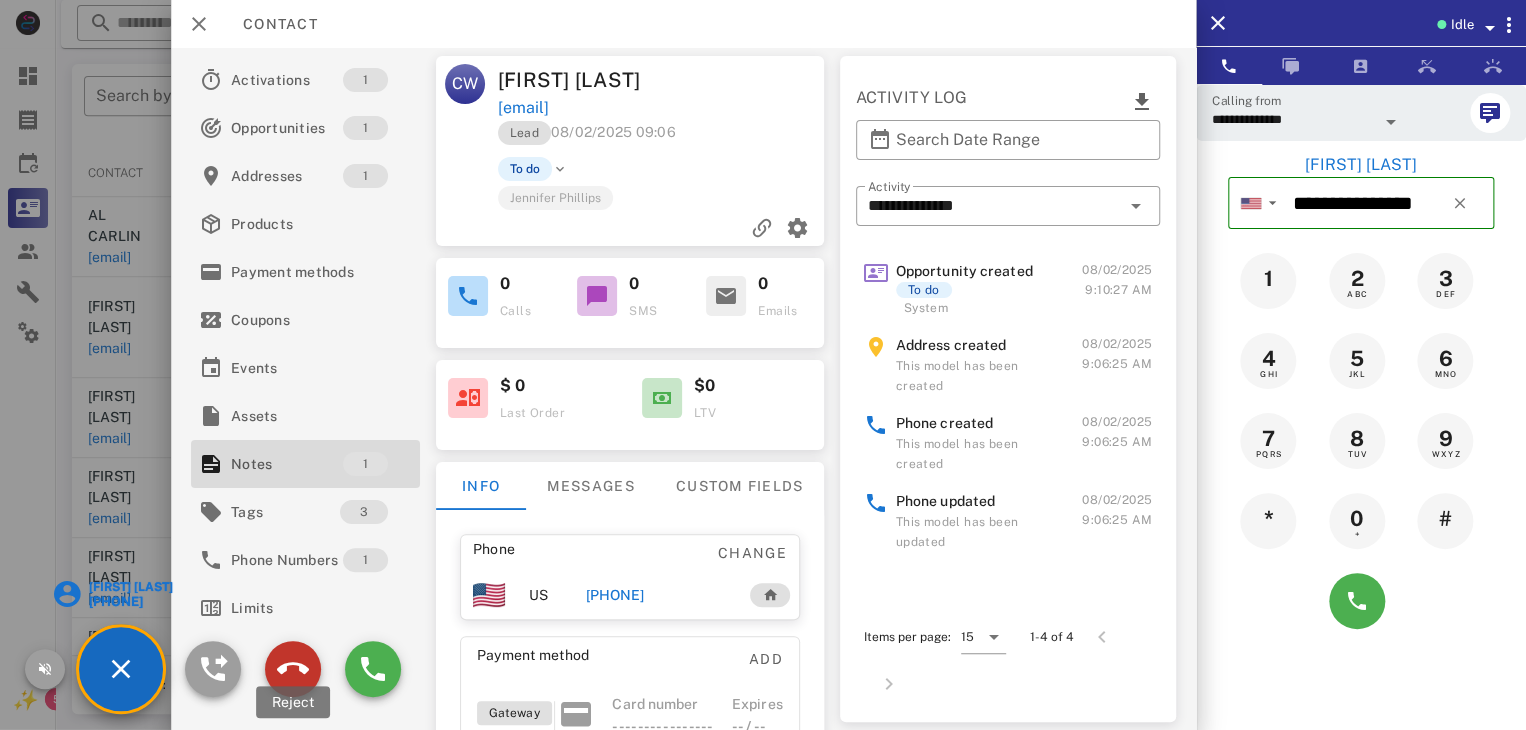 click at bounding box center (293, 669) 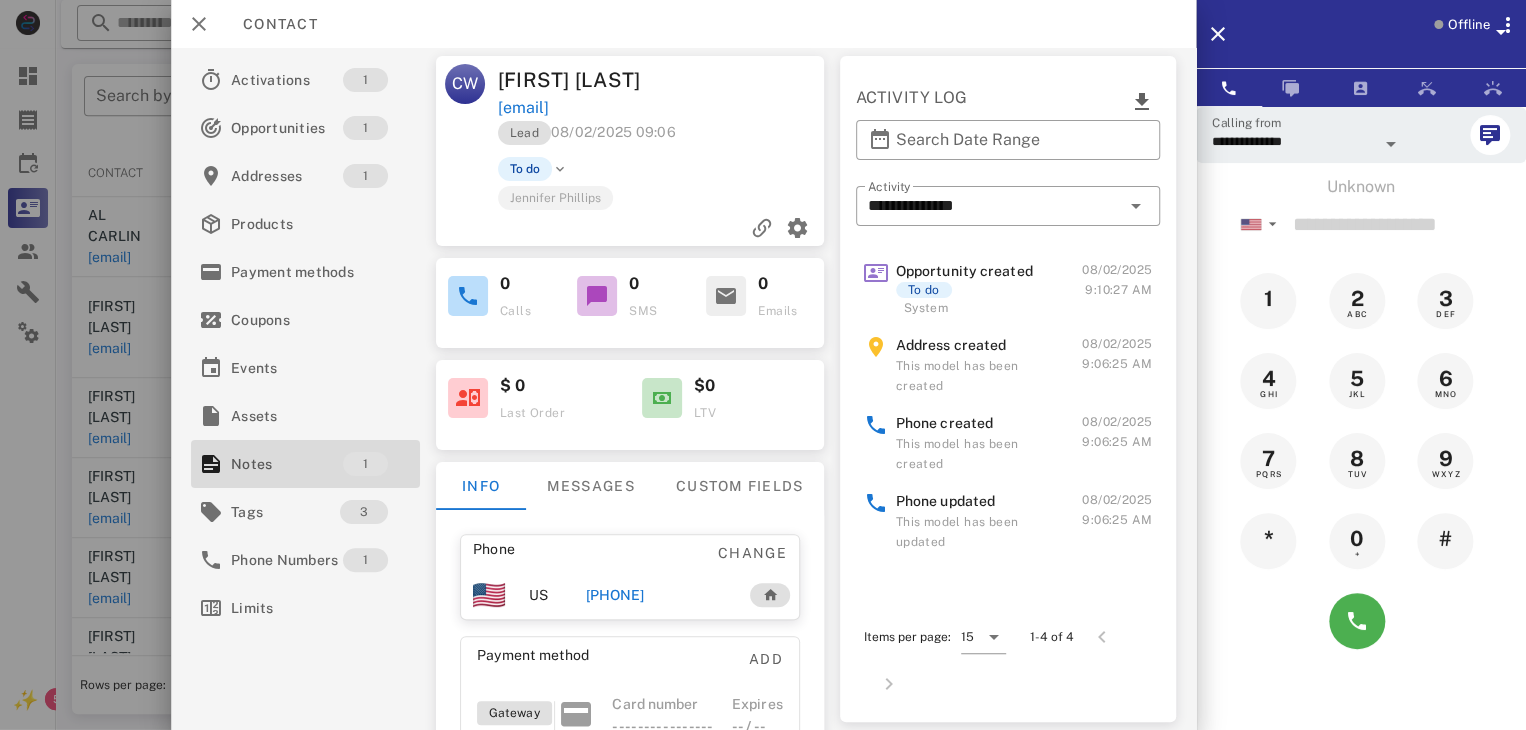 click on "[PHONE]" at bounding box center [614, 595] 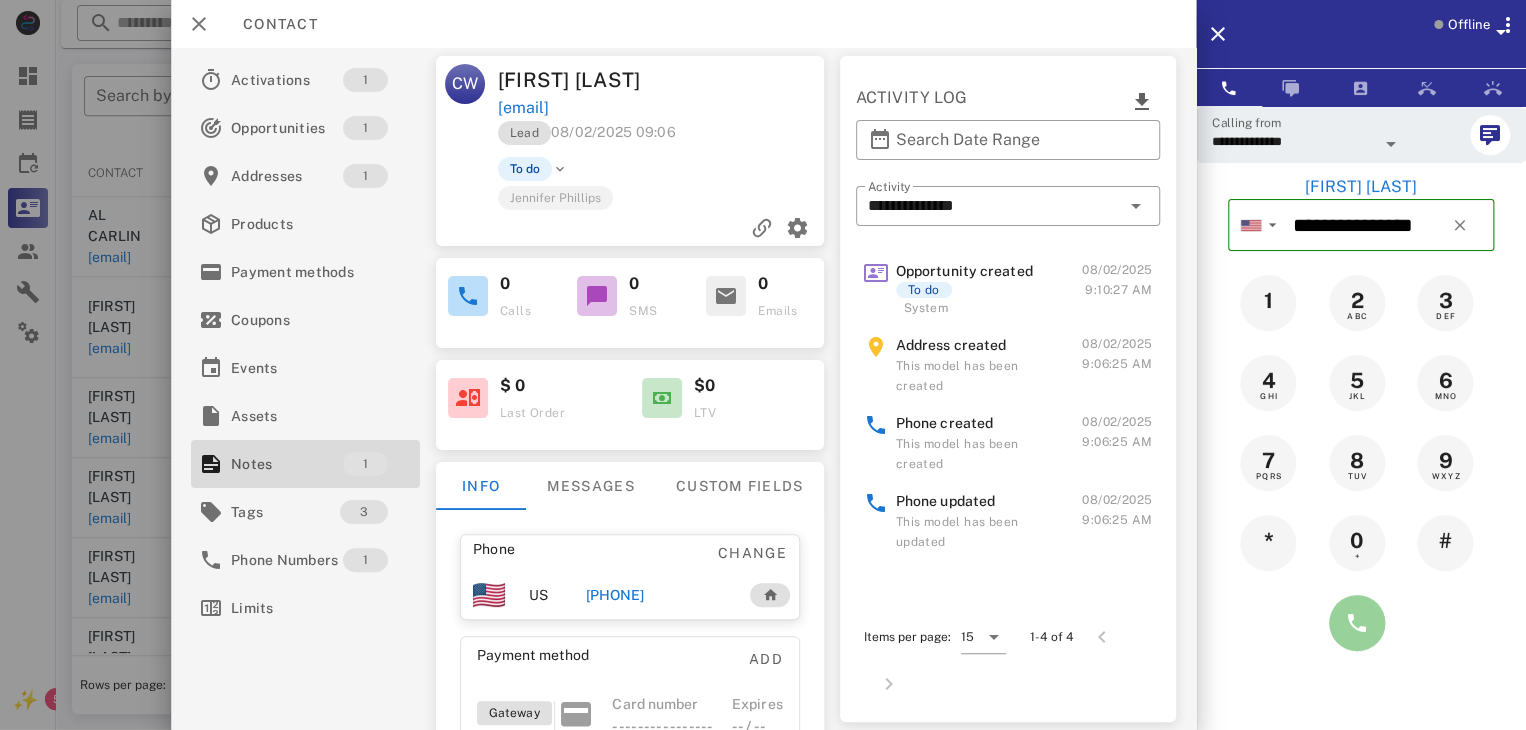click at bounding box center [1357, 623] 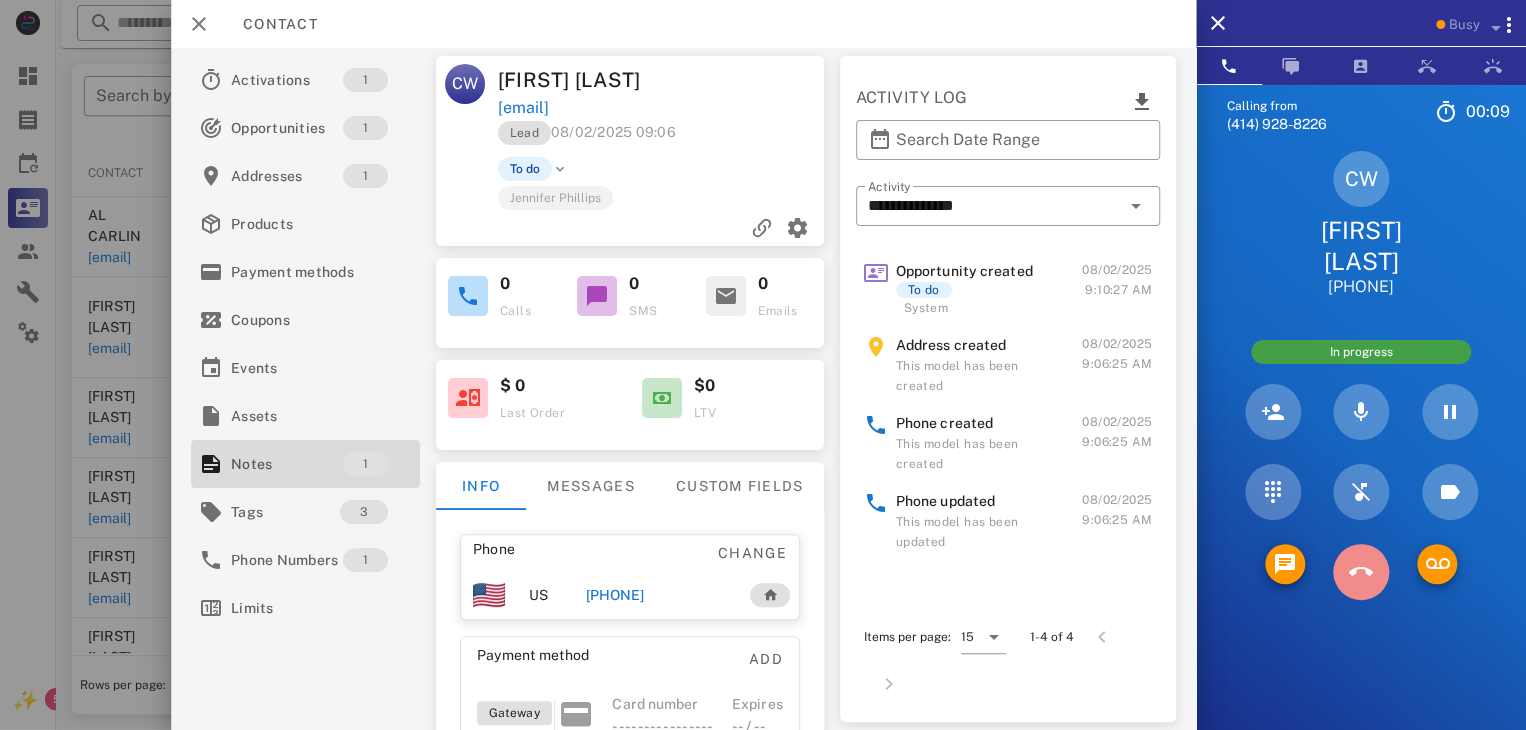 click at bounding box center (1361, 572) 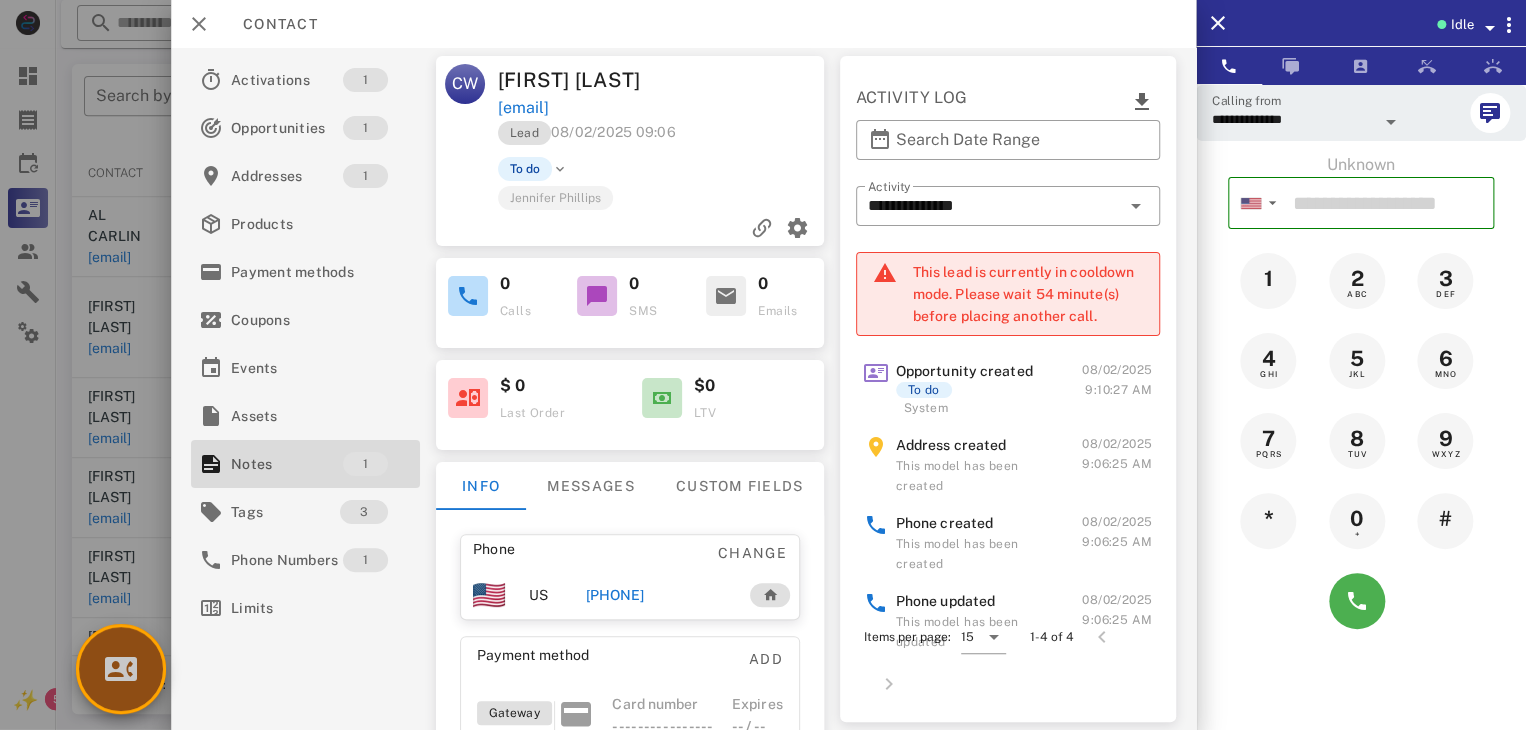click at bounding box center (121, 669) 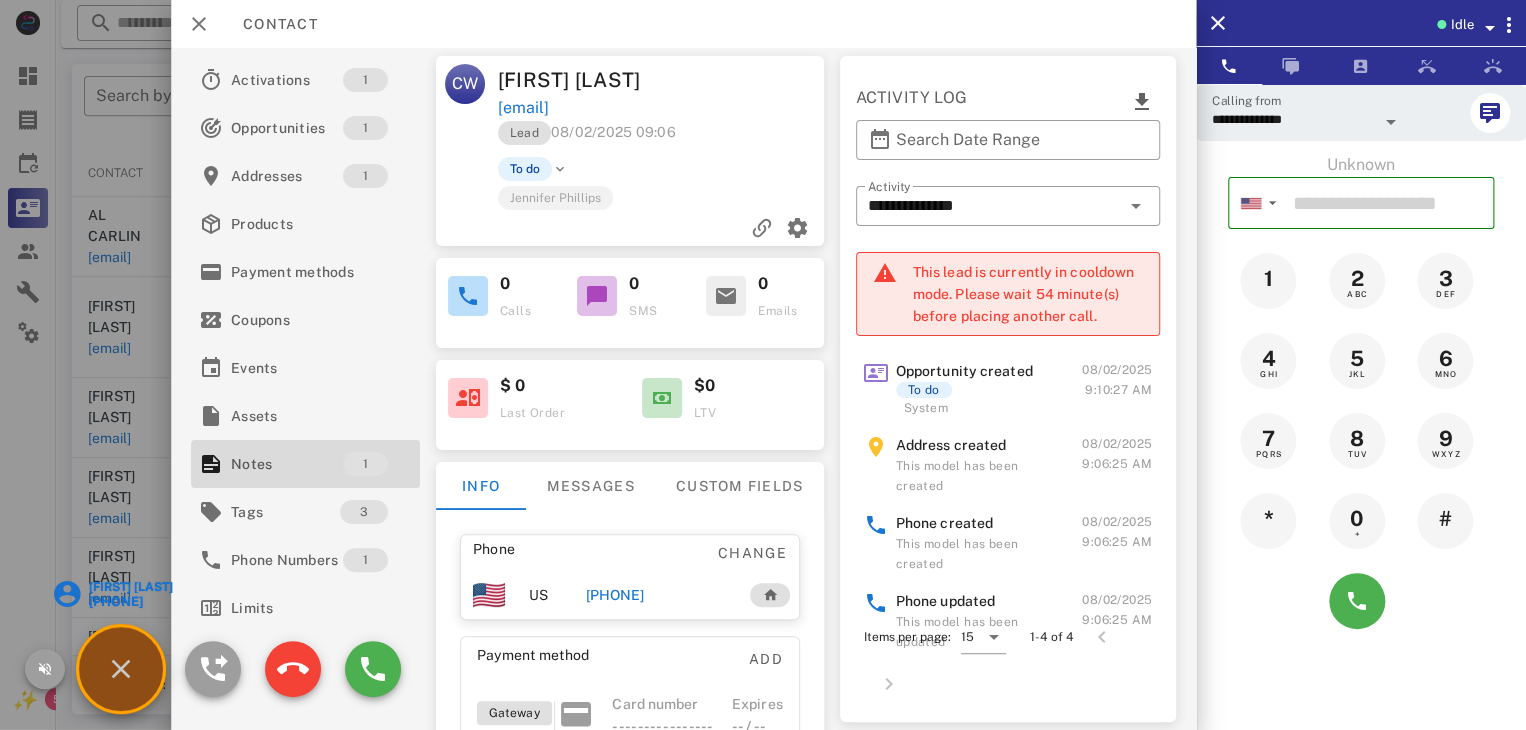 click on "[FIRST] [LAST]" at bounding box center [129, 587] 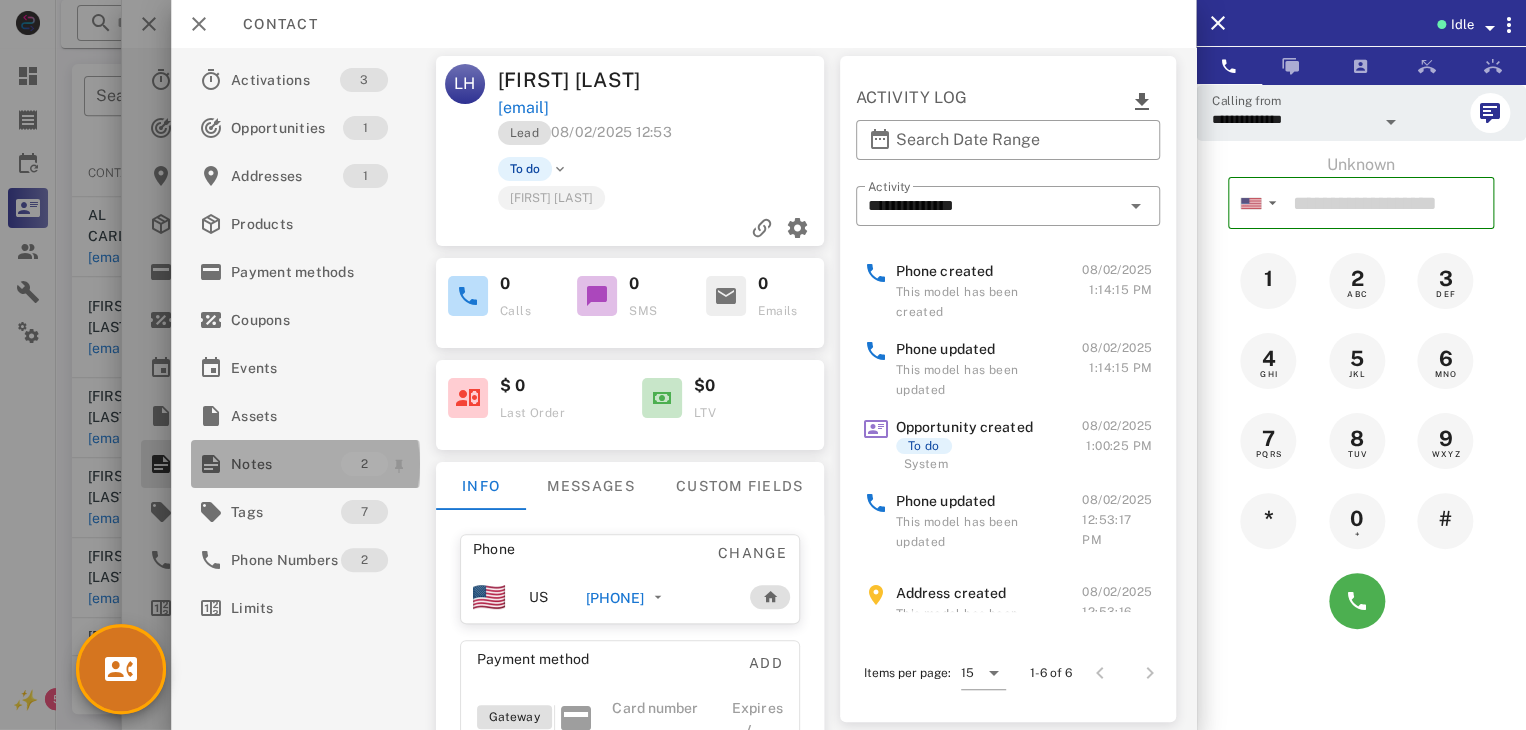 click on "Notes" at bounding box center [286, 464] 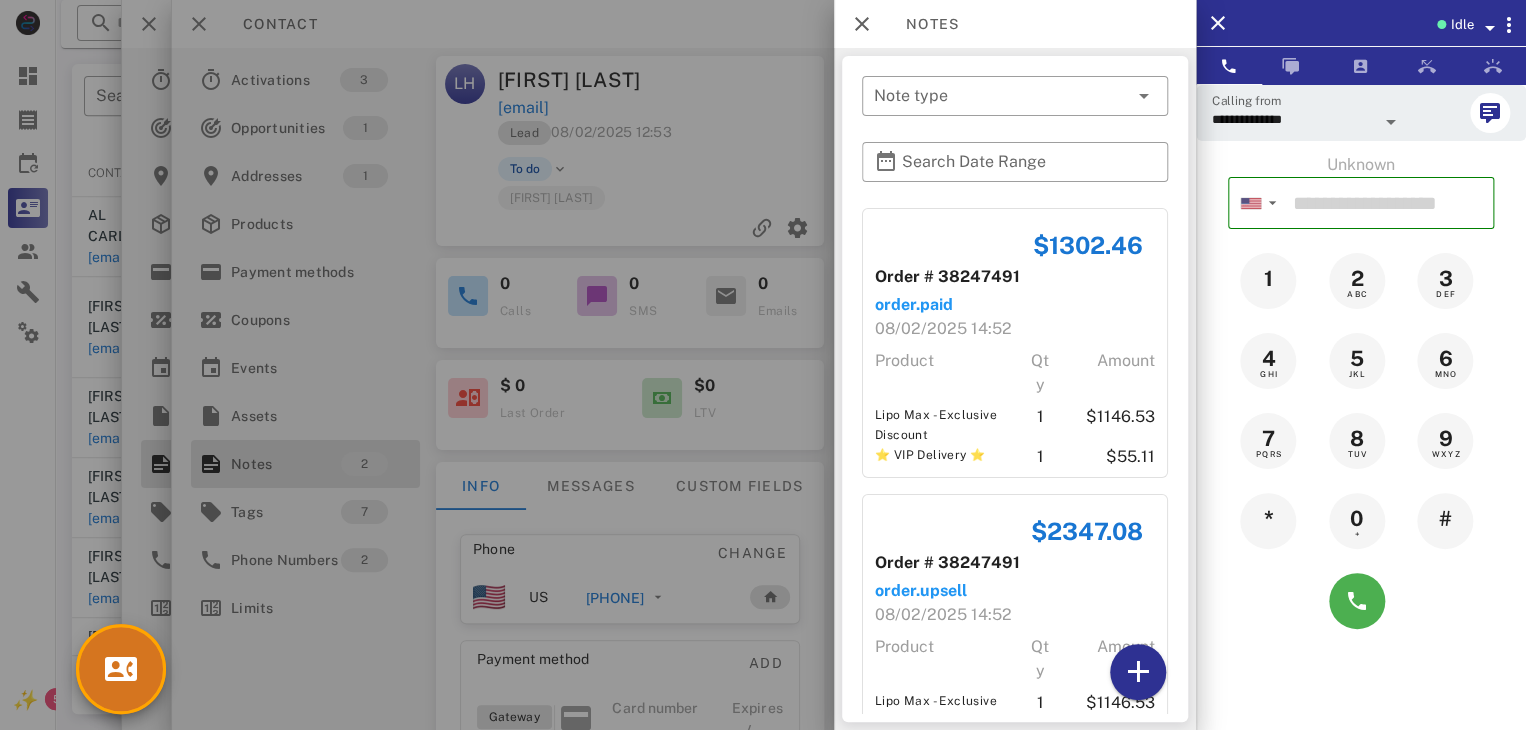 scroll, scrollTop: 118, scrollLeft: 0, axis: vertical 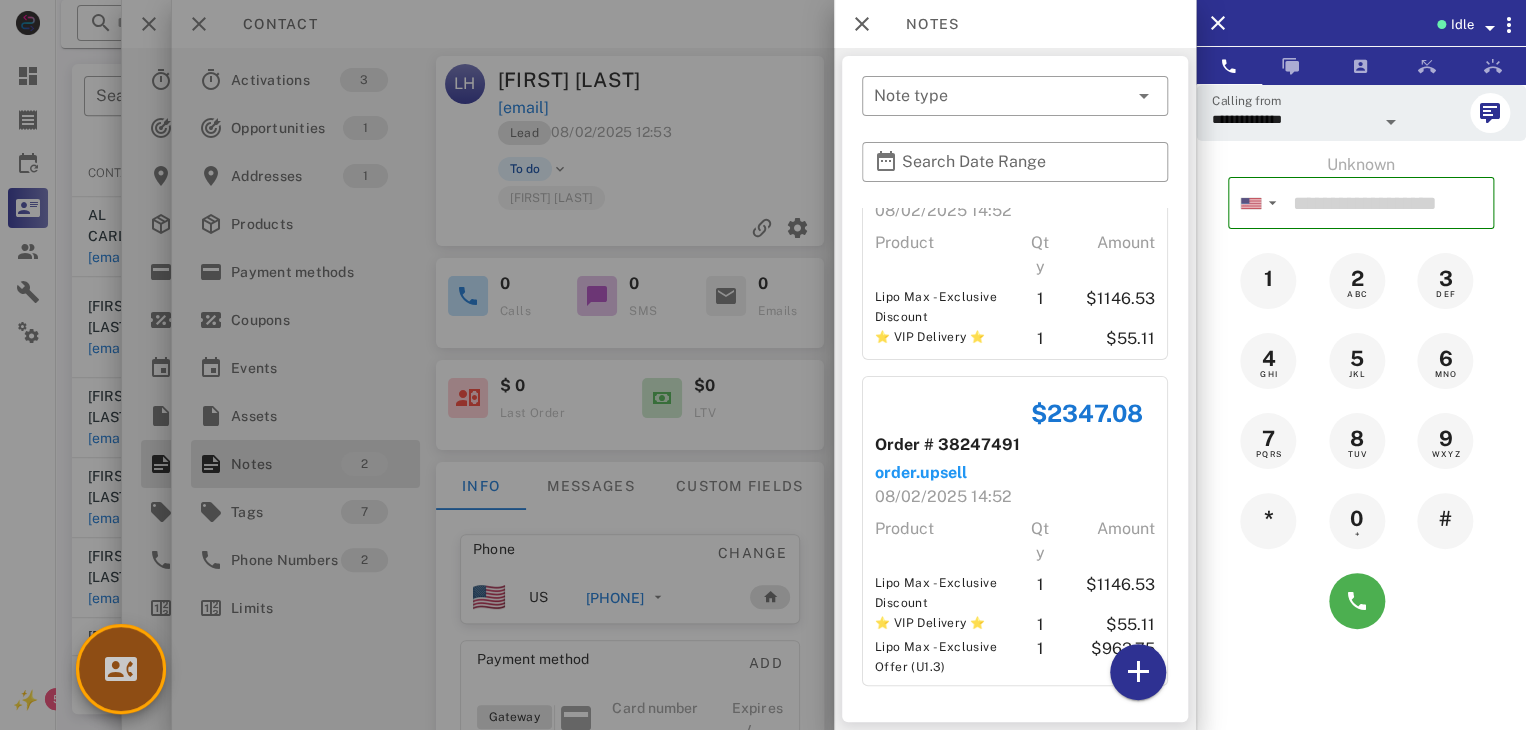 click at bounding box center [121, 669] 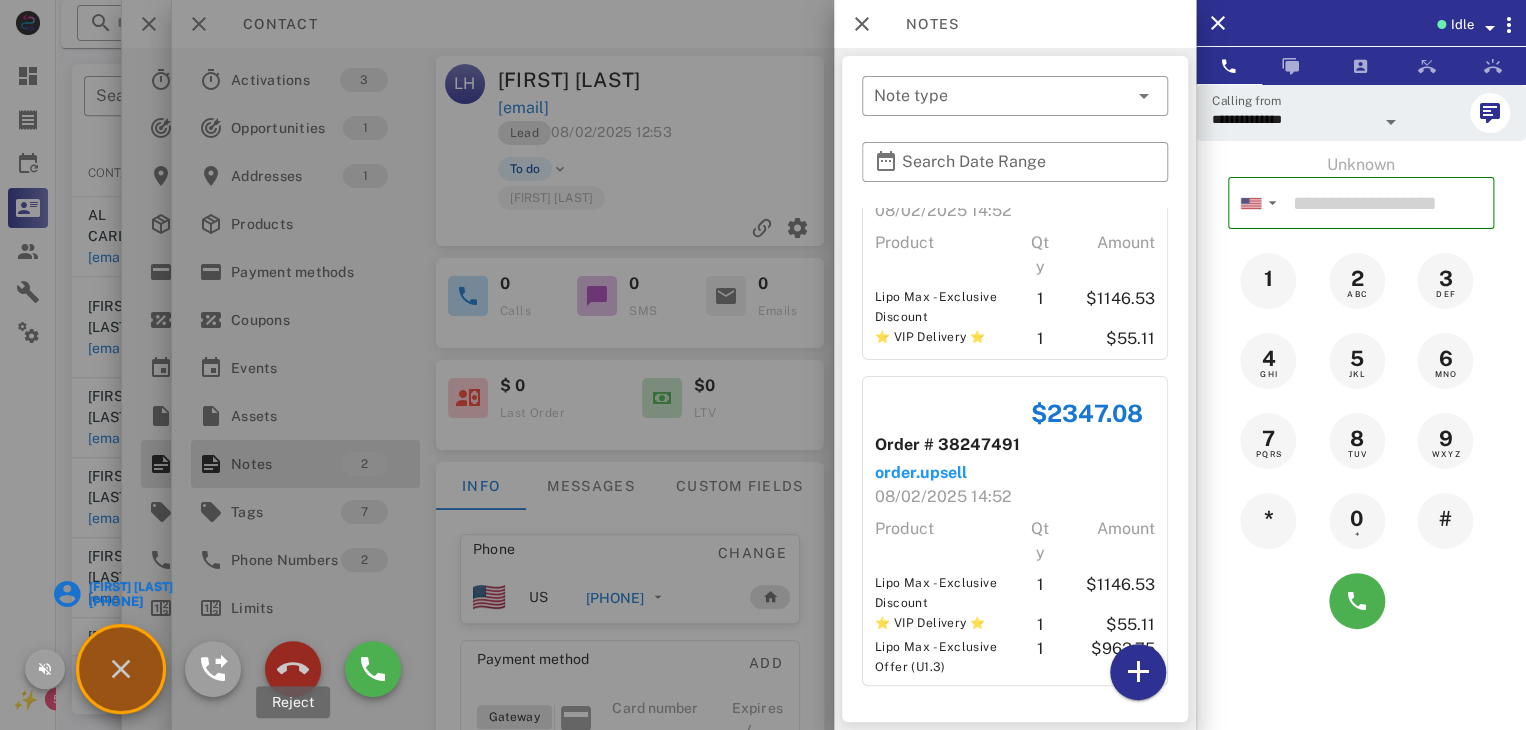 click at bounding box center (293, 669) 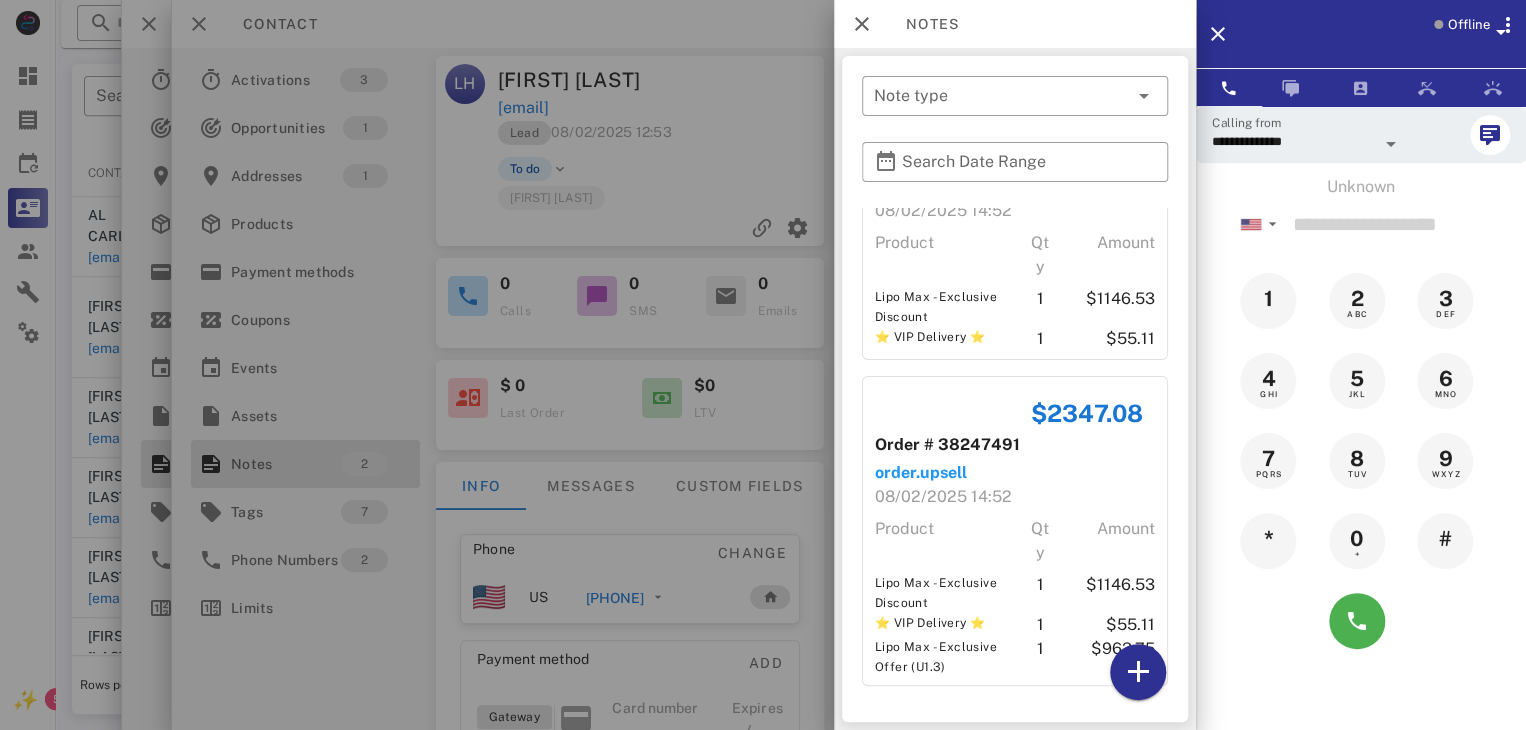 click at bounding box center (763, 365) 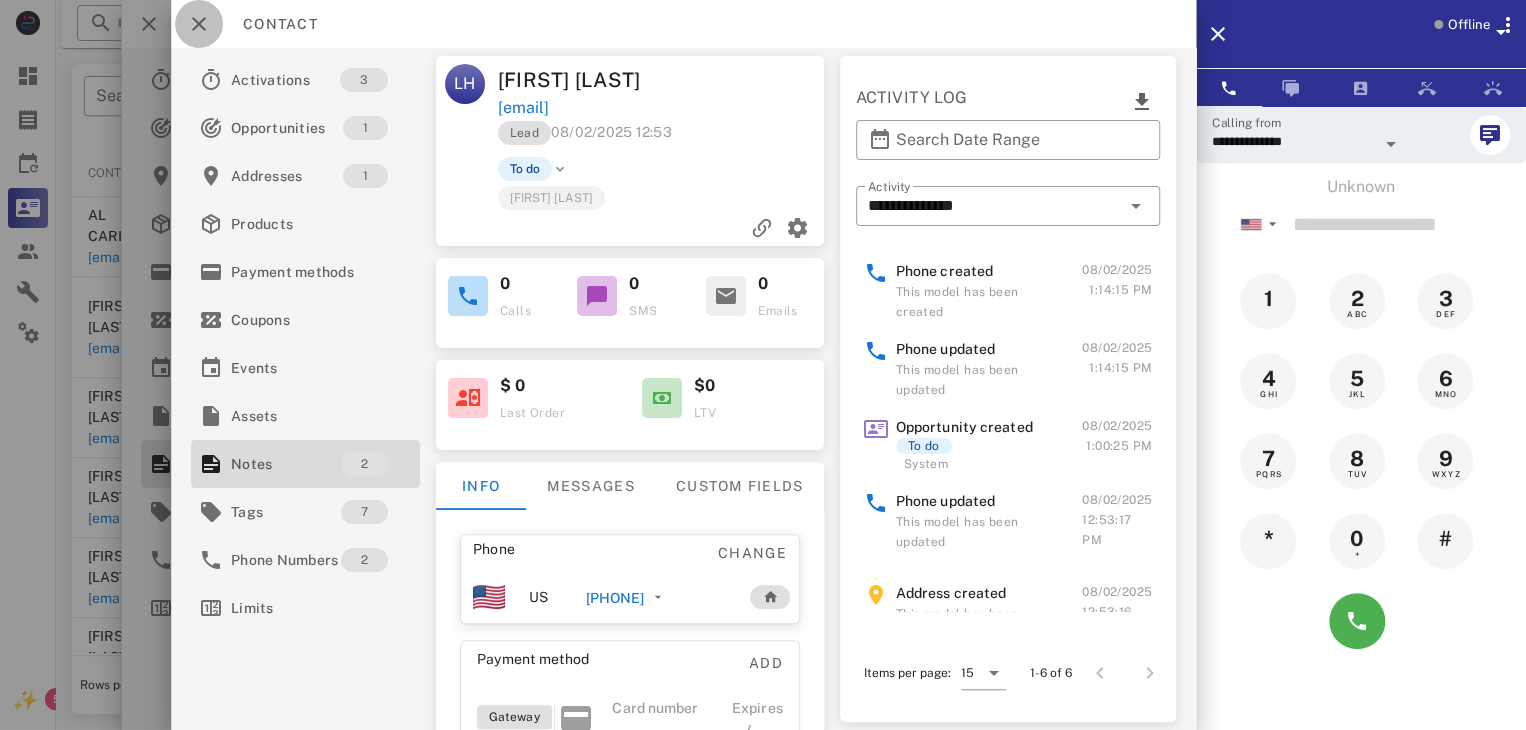 click at bounding box center [199, 24] 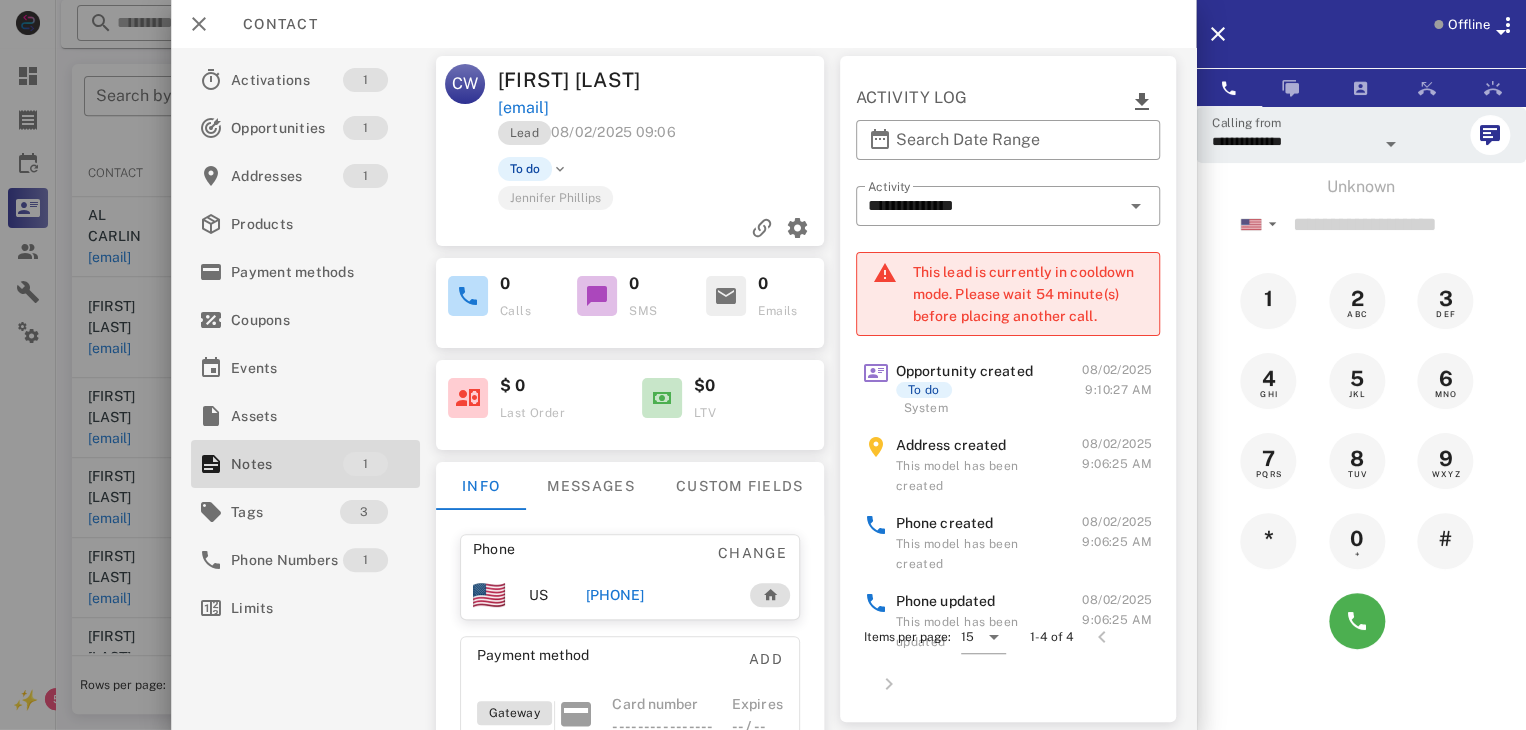 click on "[PHONE]" at bounding box center [614, 595] 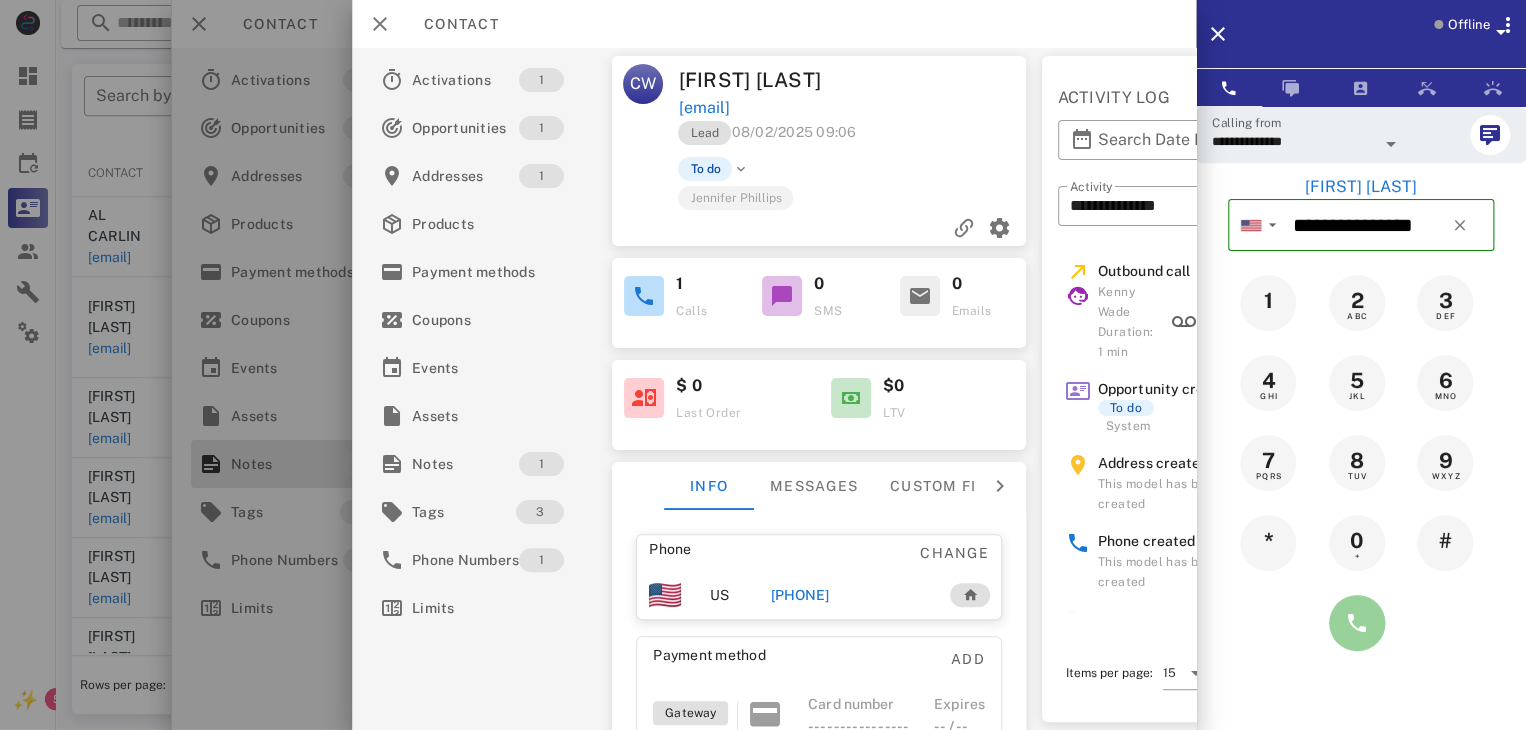 click at bounding box center (1357, 623) 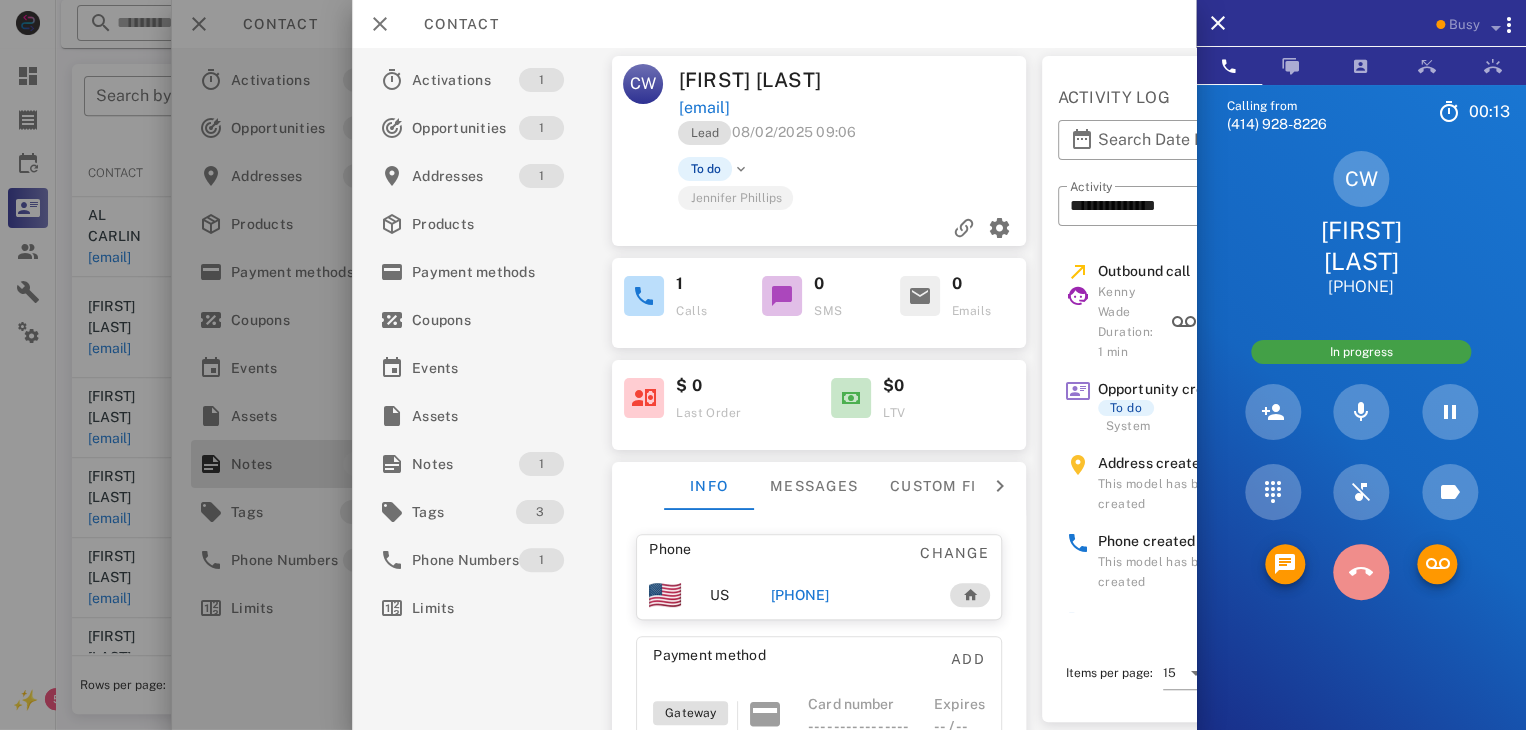click at bounding box center [1361, 572] 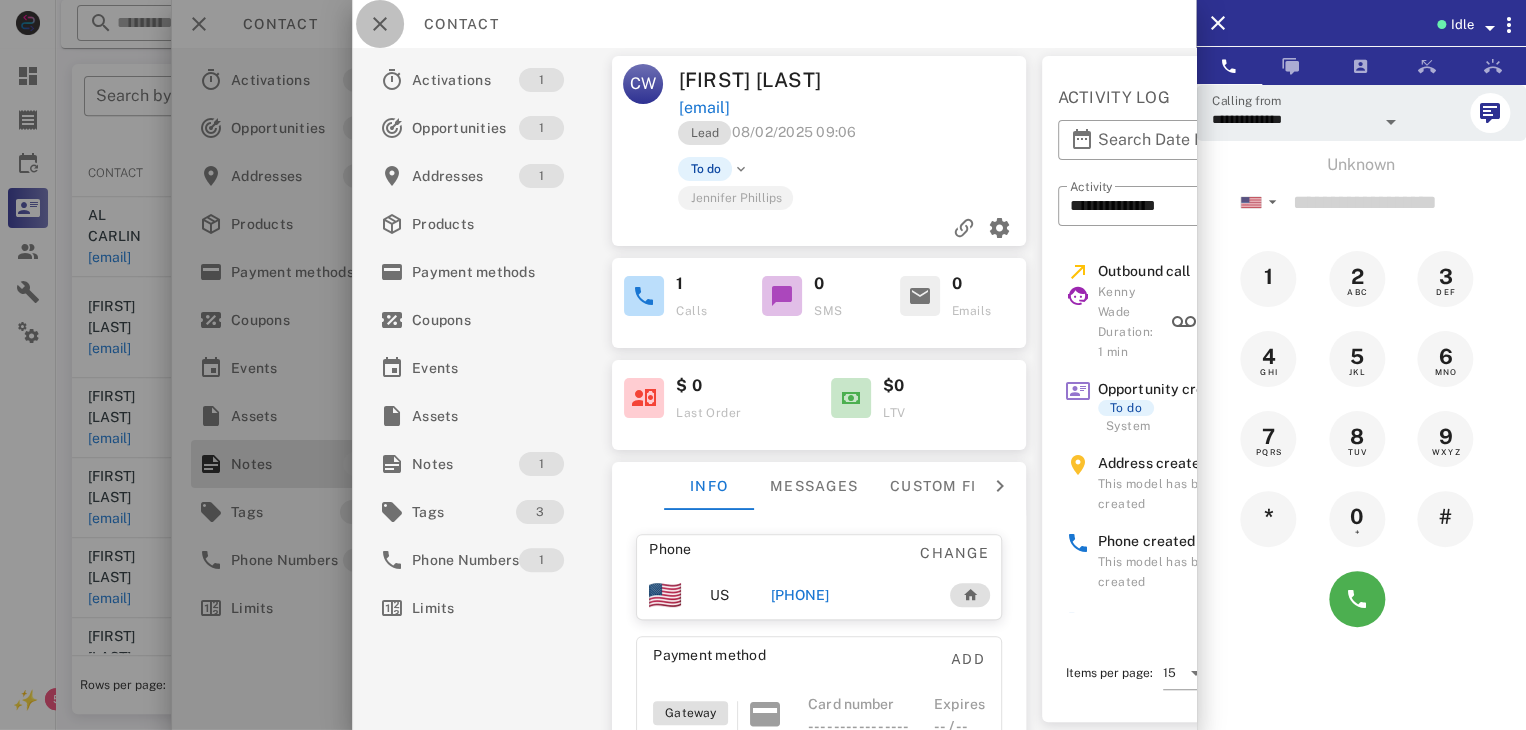 click at bounding box center (380, 24) 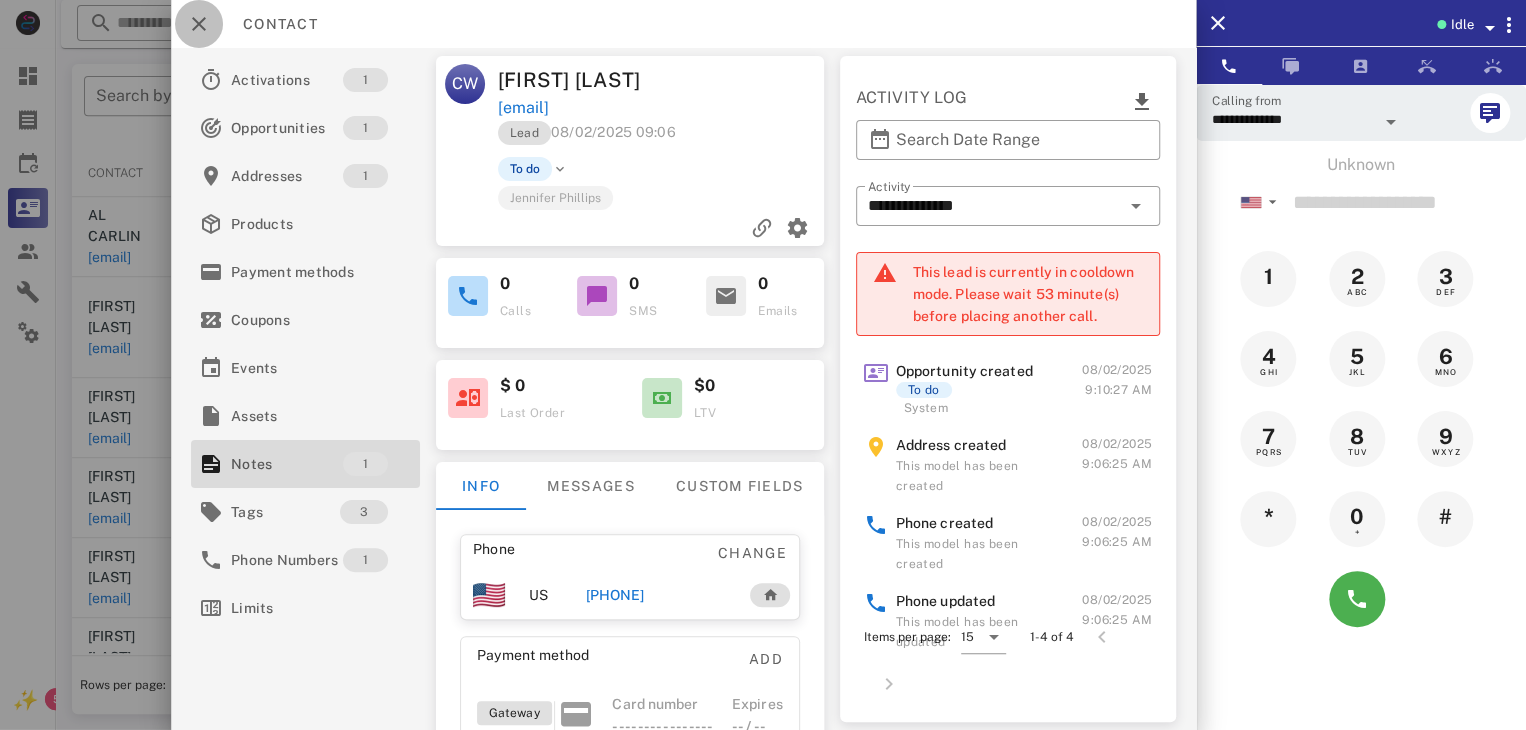 click at bounding box center [199, 24] 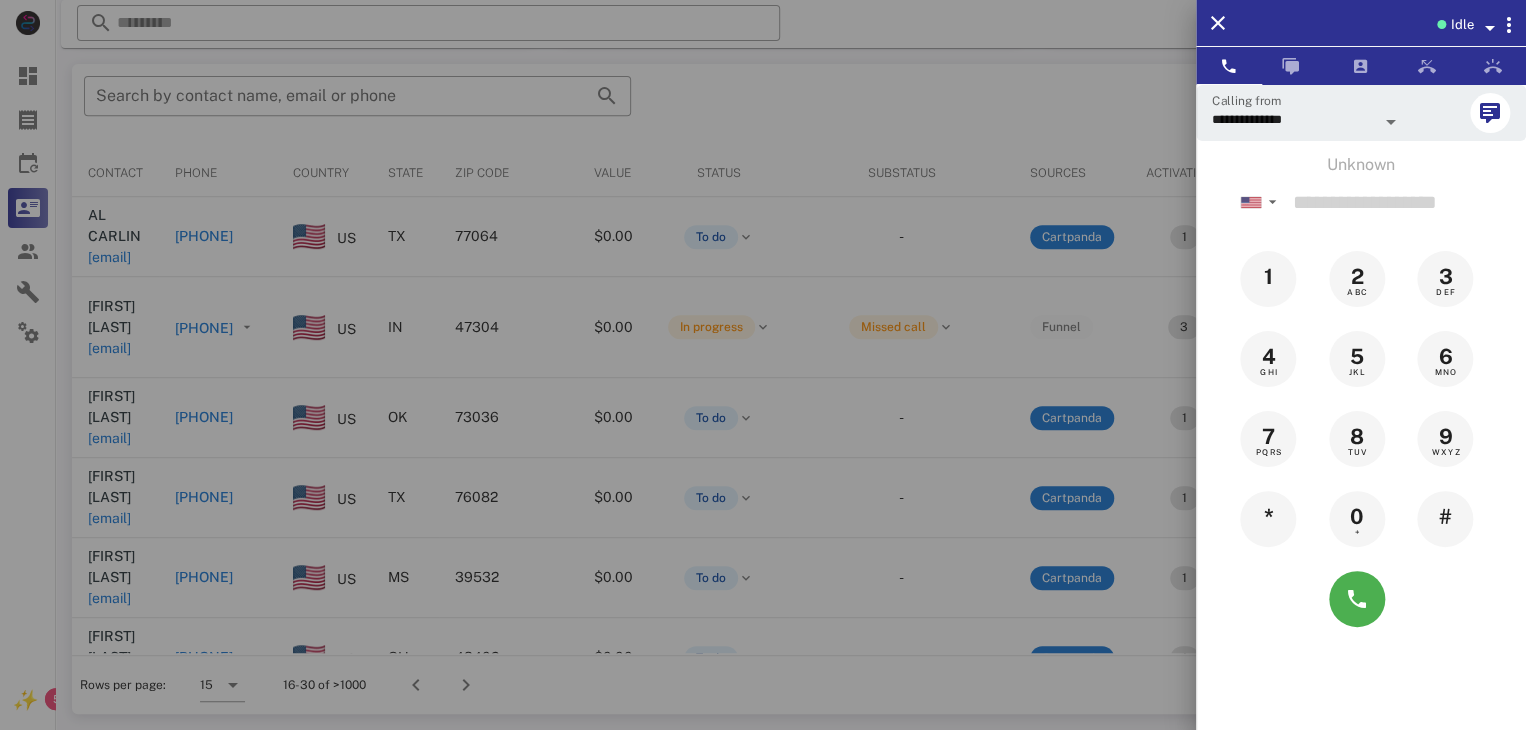 click at bounding box center [763, 365] 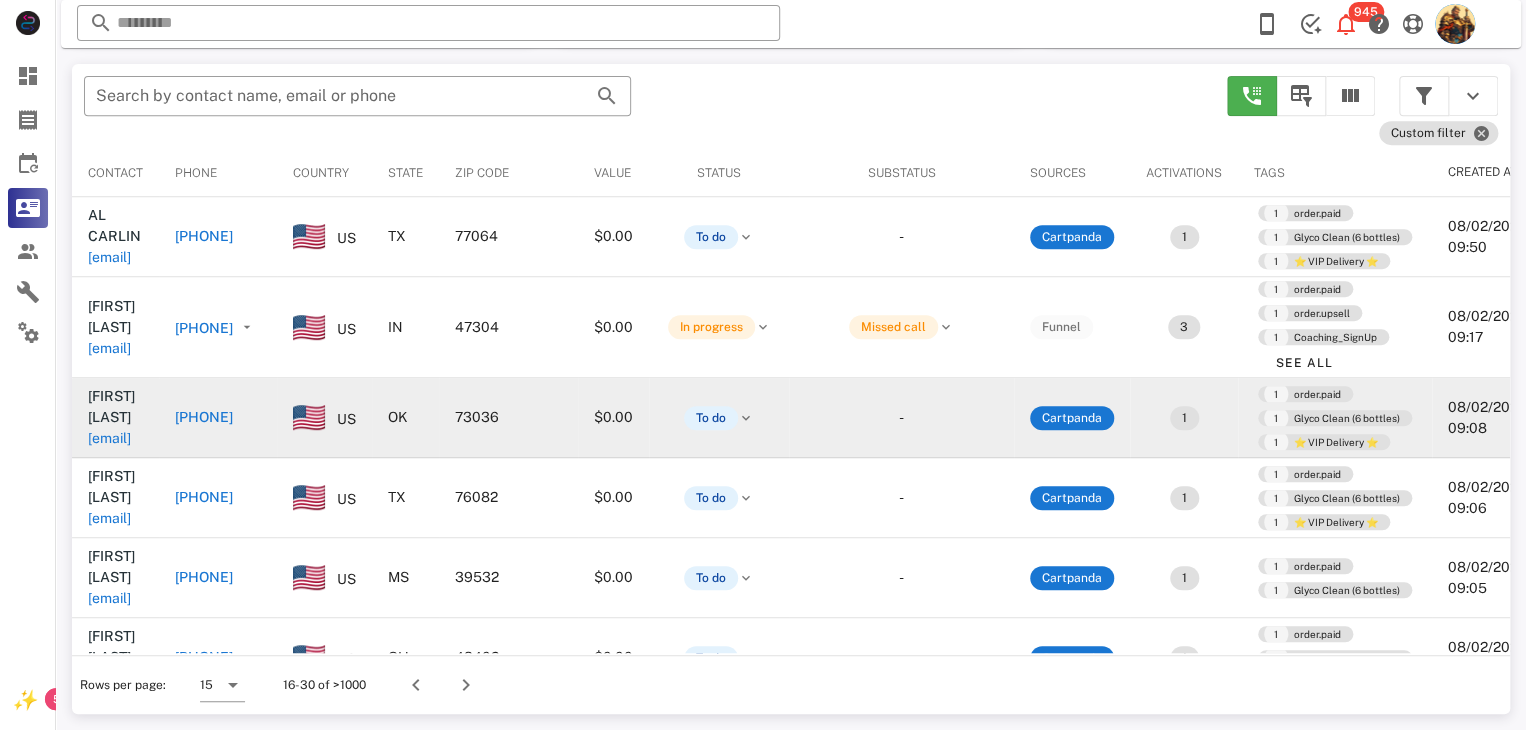 click on "[EMAIL]" at bounding box center [109, 438] 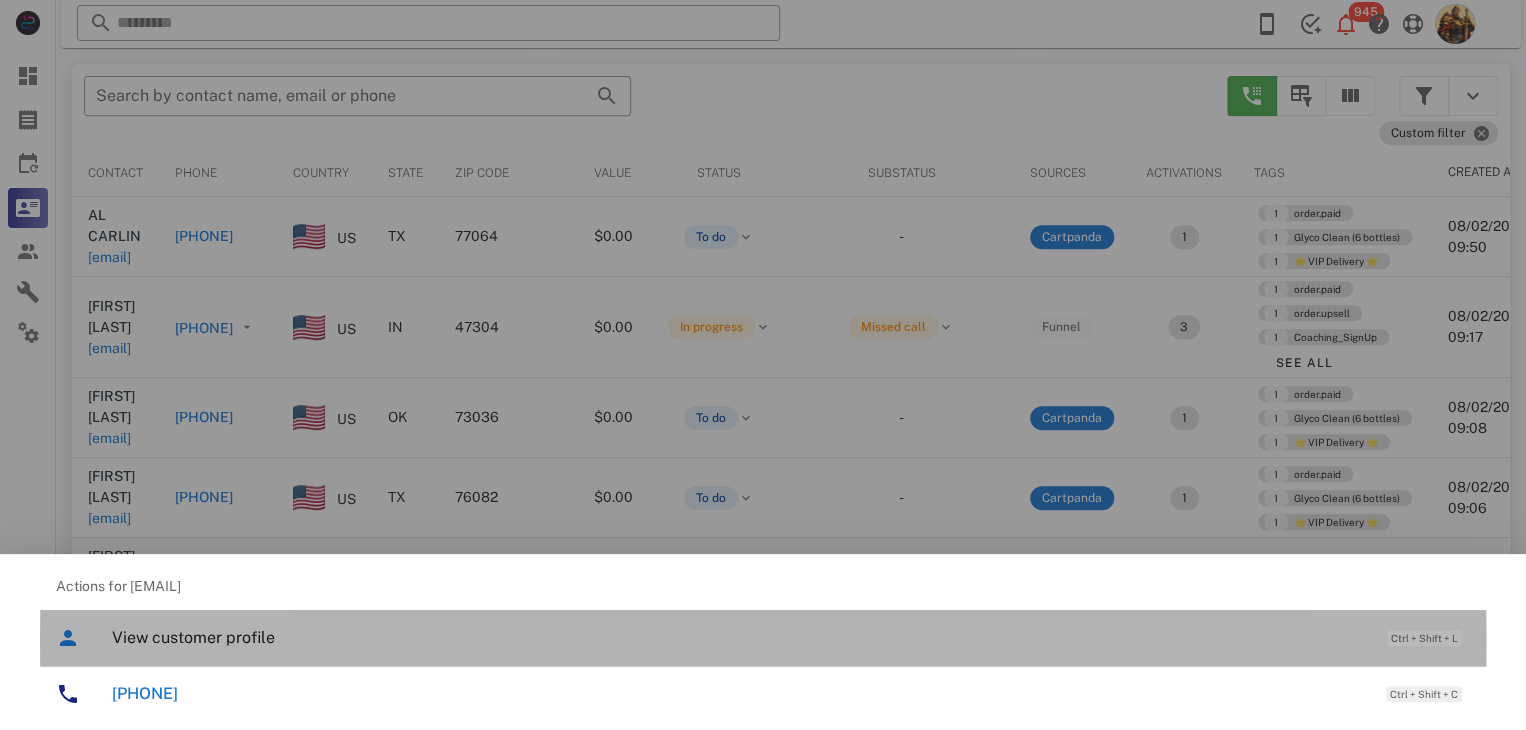 click on "View customer profile" at bounding box center (739, 637) 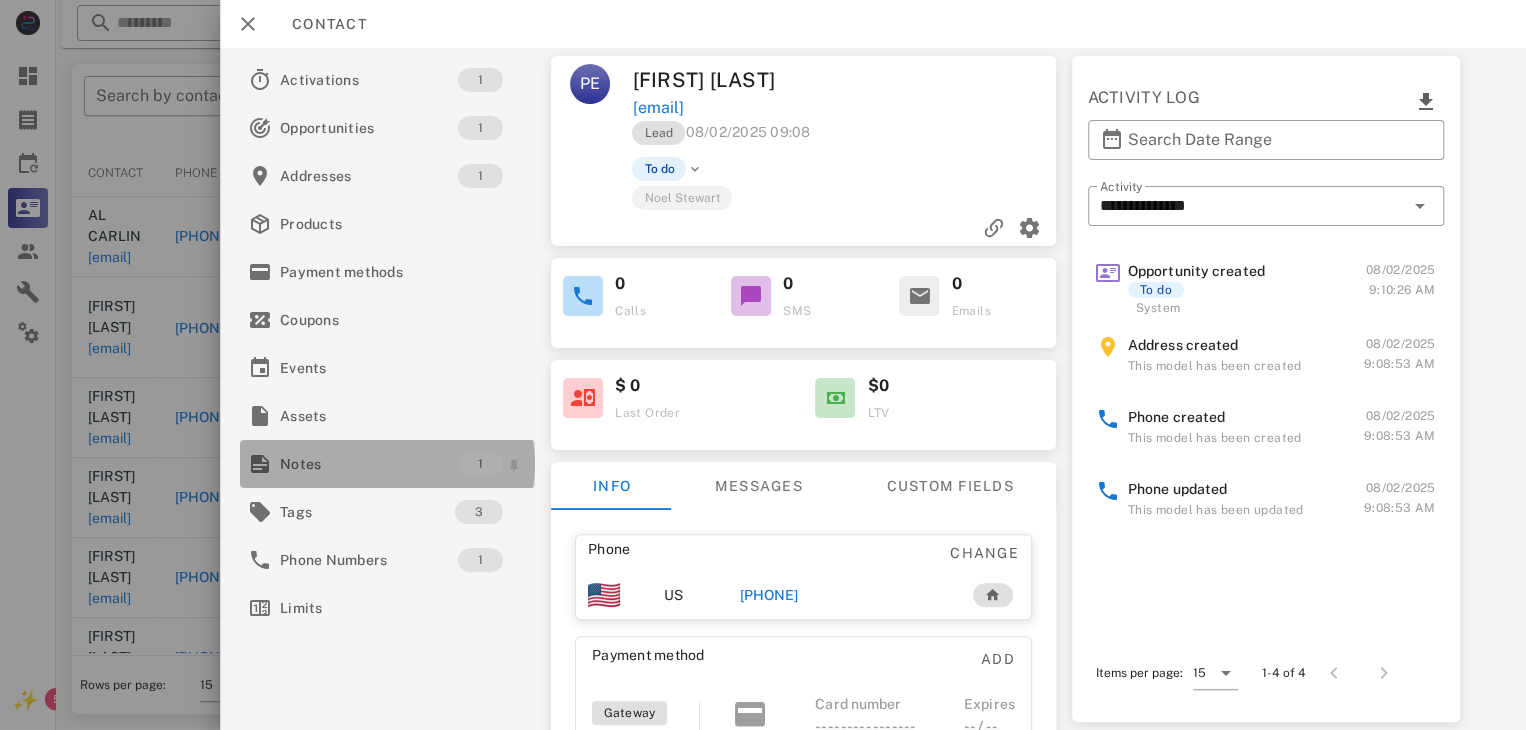 click on "Notes" at bounding box center [369, 464] 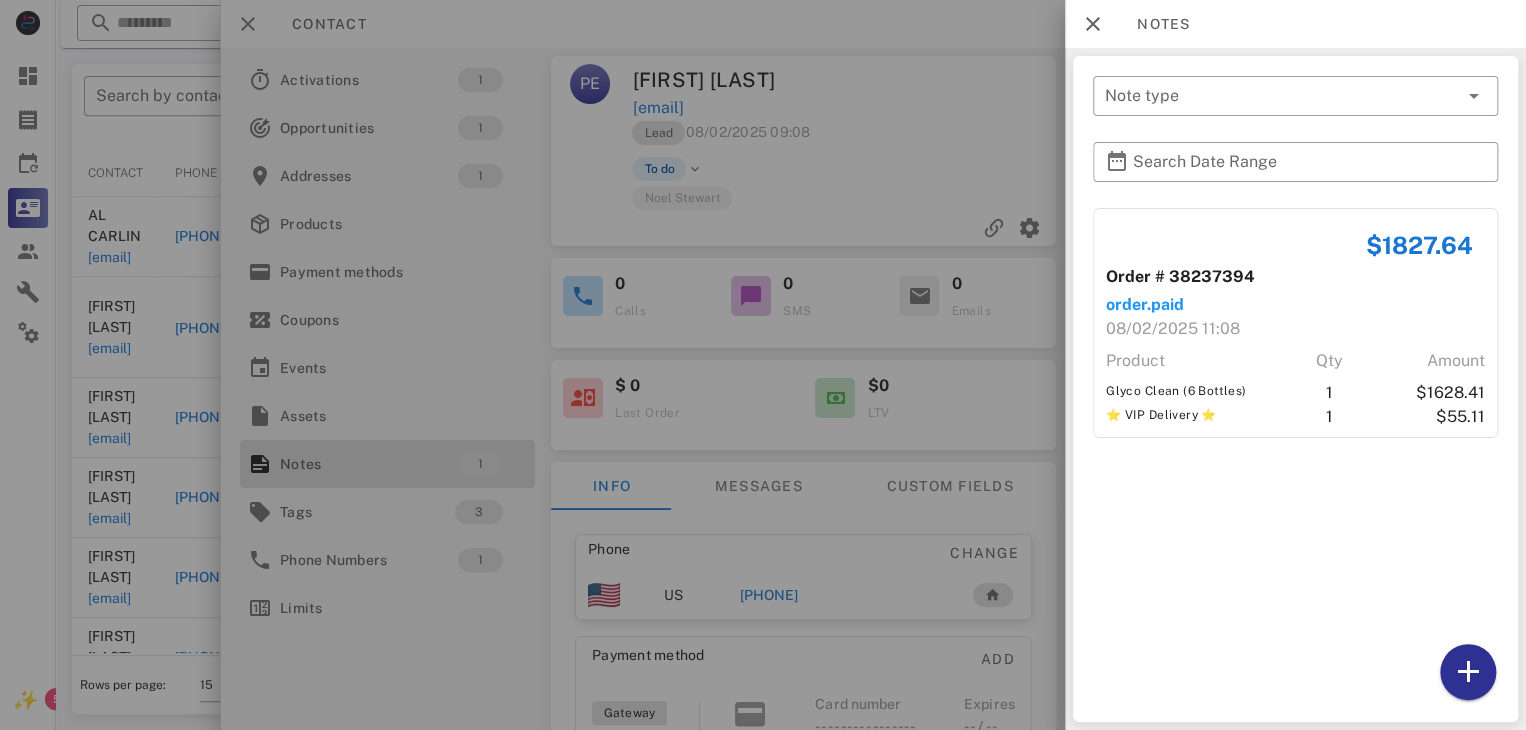 click at bounding box center [763, 365] 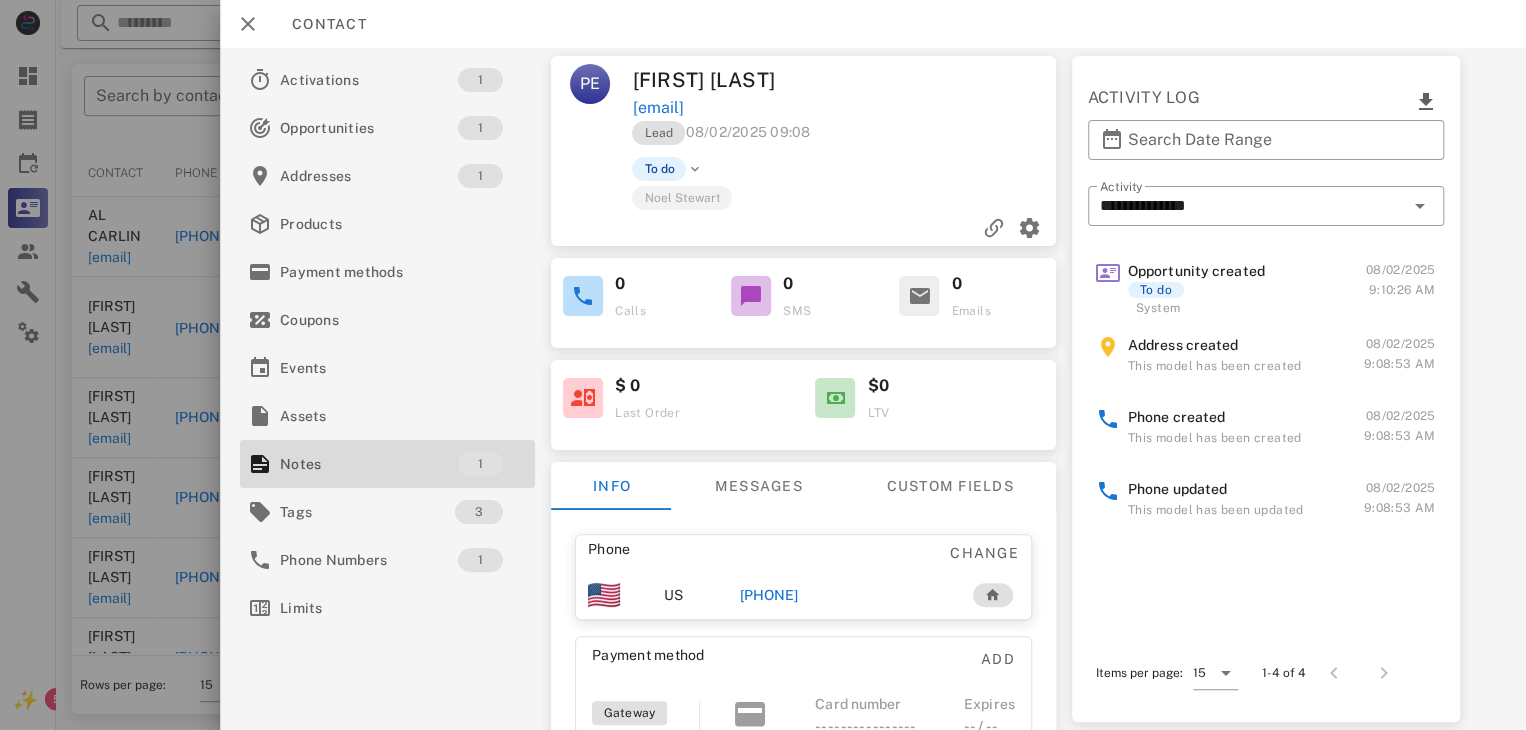 click at bounding box center (763, 365) 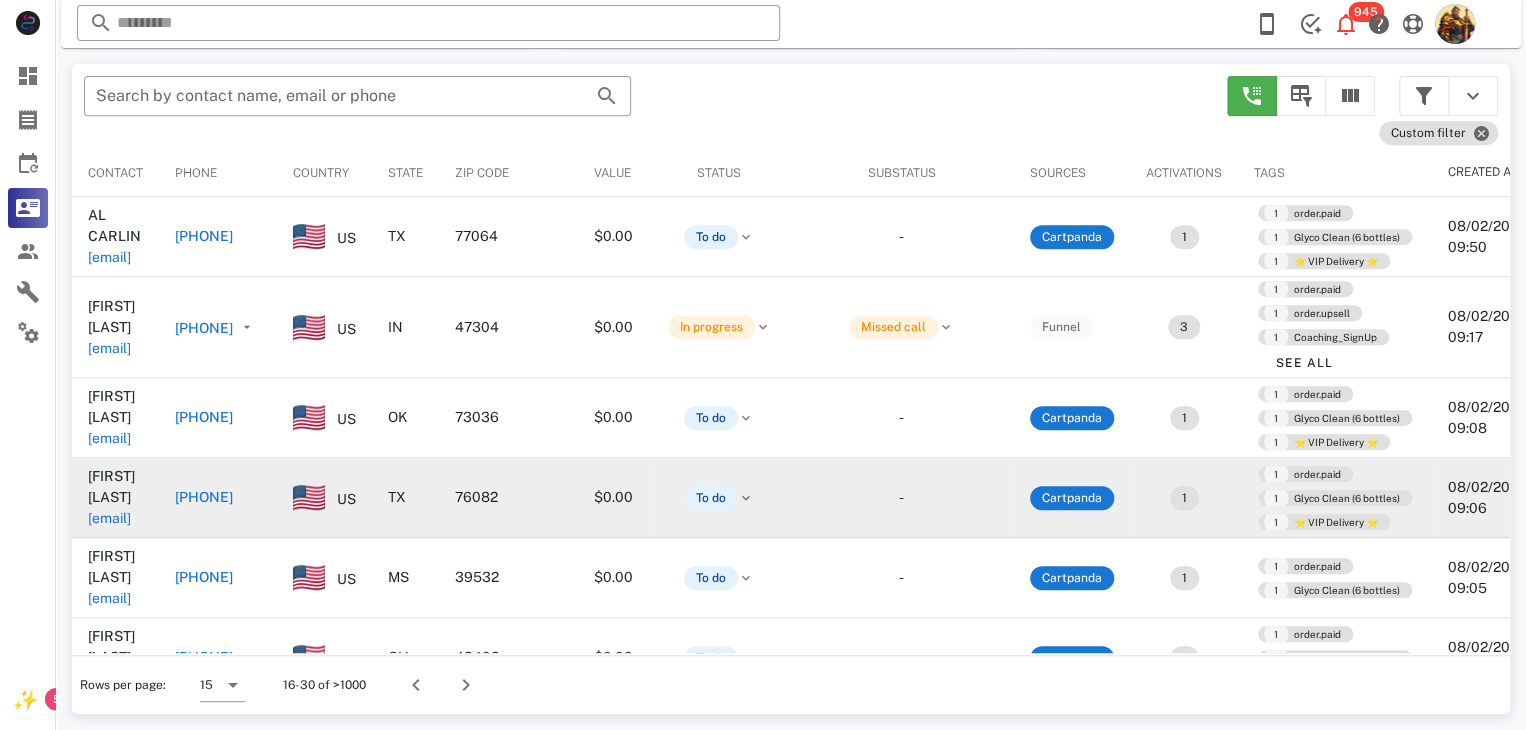 click on "[EMAIL]" at bounding box center [109, 518] 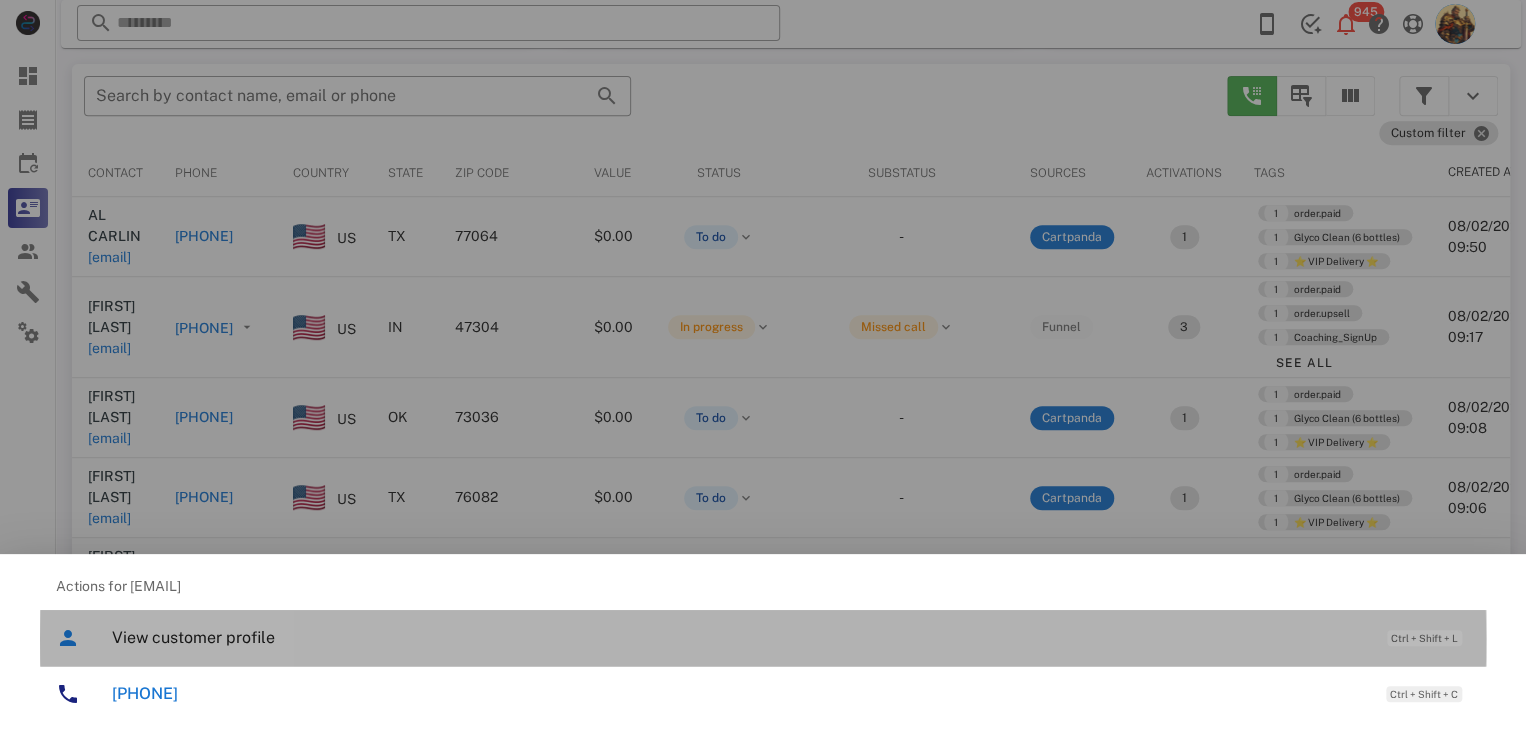 click on "View customer profile Ctrl + Shift + L" at bounding box center [791, 637] 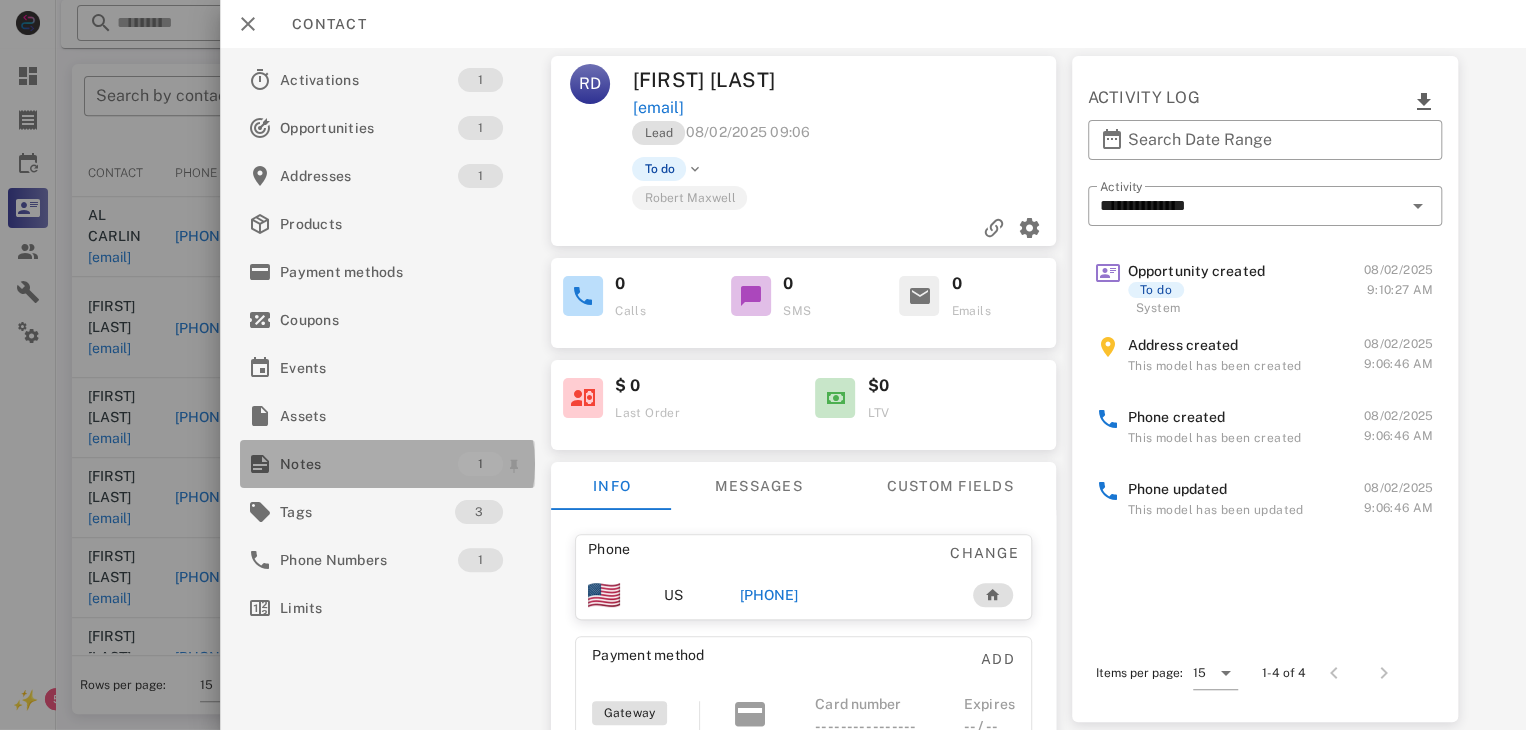 click on "Notes" at bounding box center (369, 464) 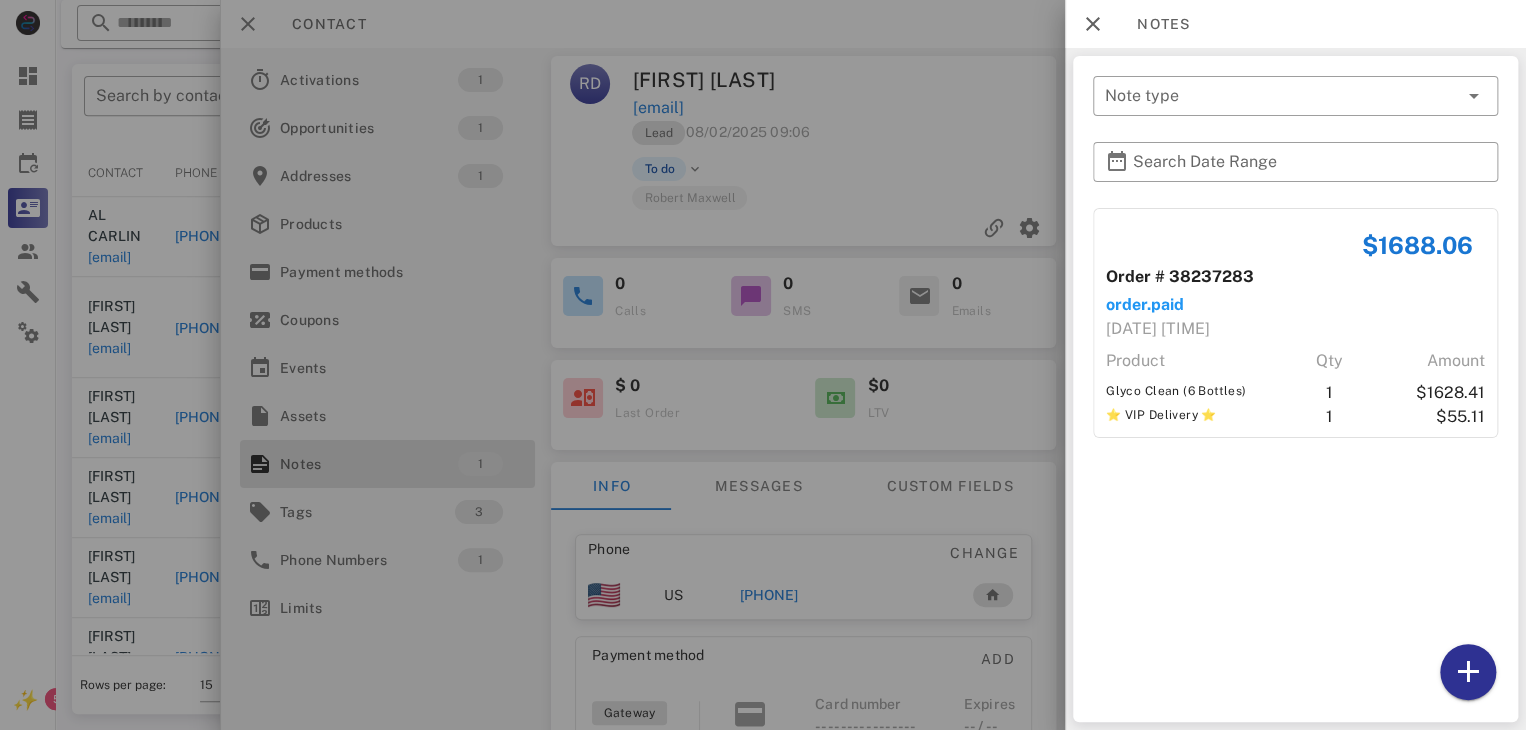 click at bounding box center [763, 365] 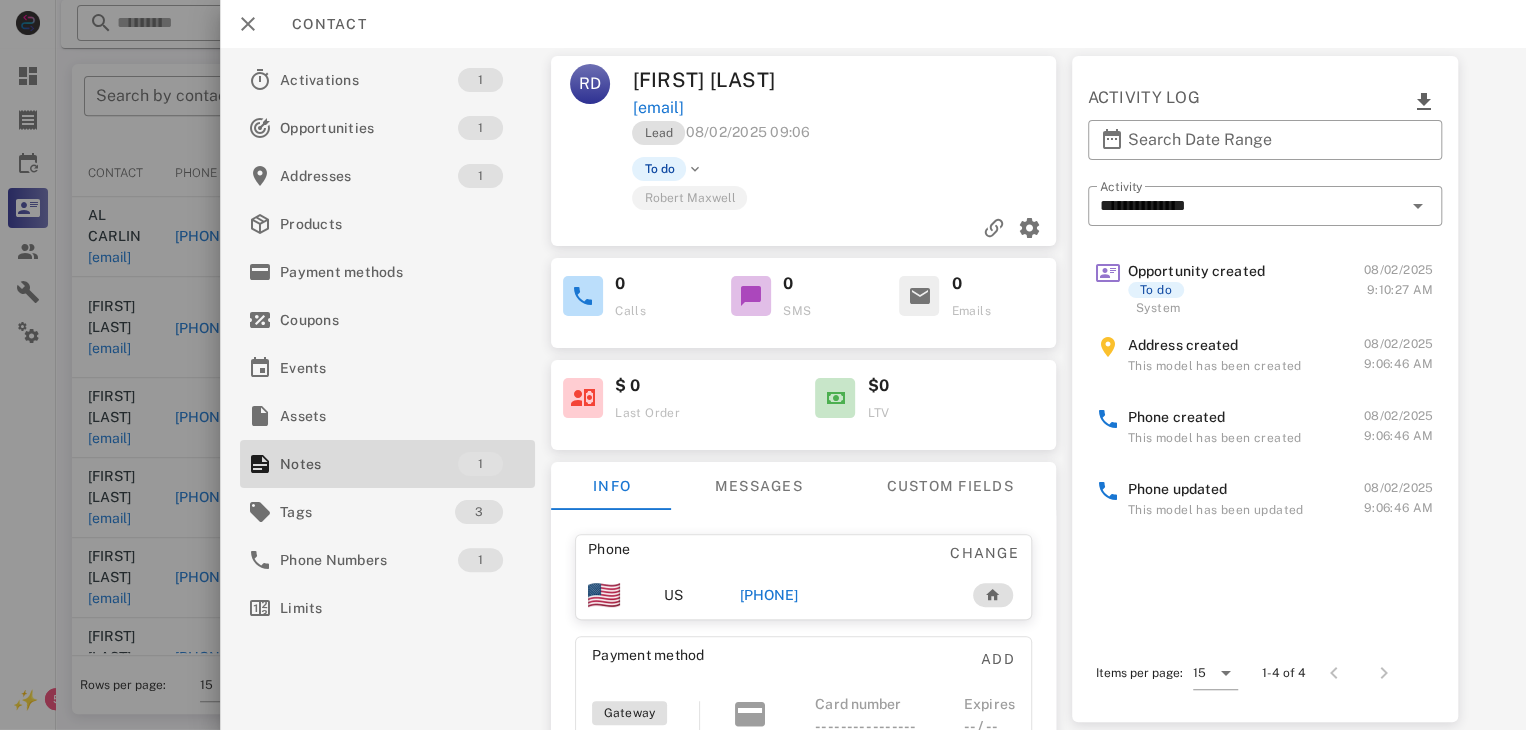 click at bounding box center (763, 365) 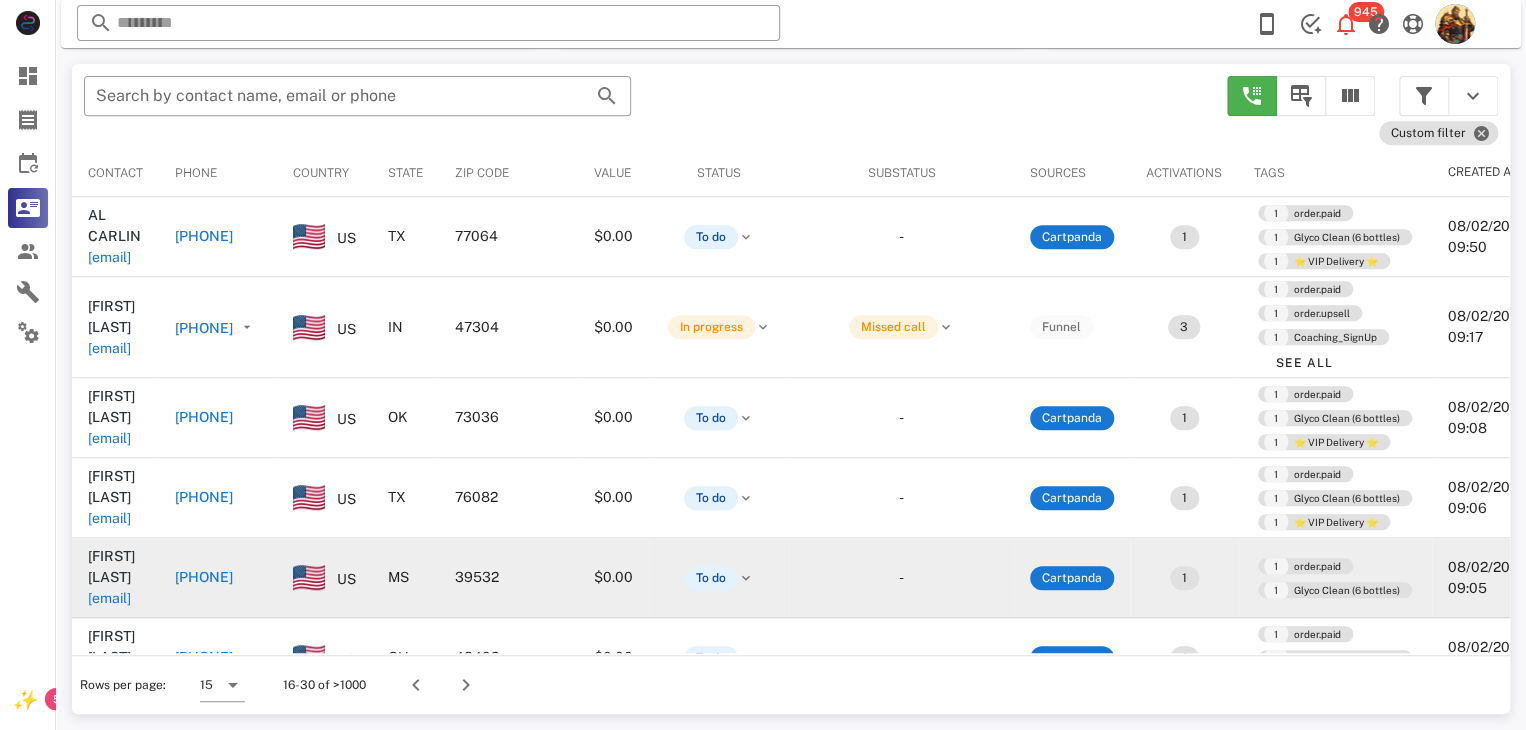 click on "[EMAIL]" at bounding box center (109, 598) 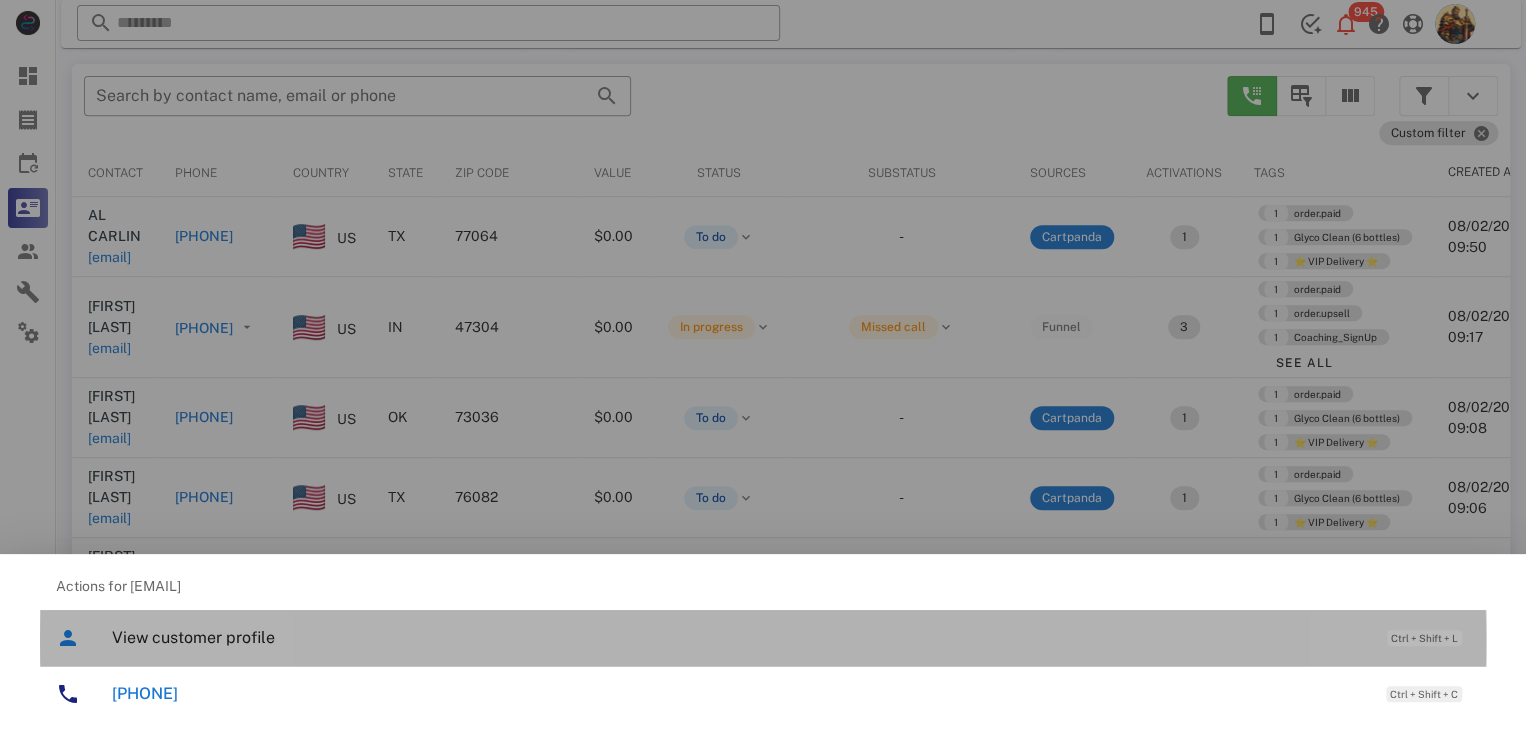 click on "View customer profile" at bounding box center (739, 637) 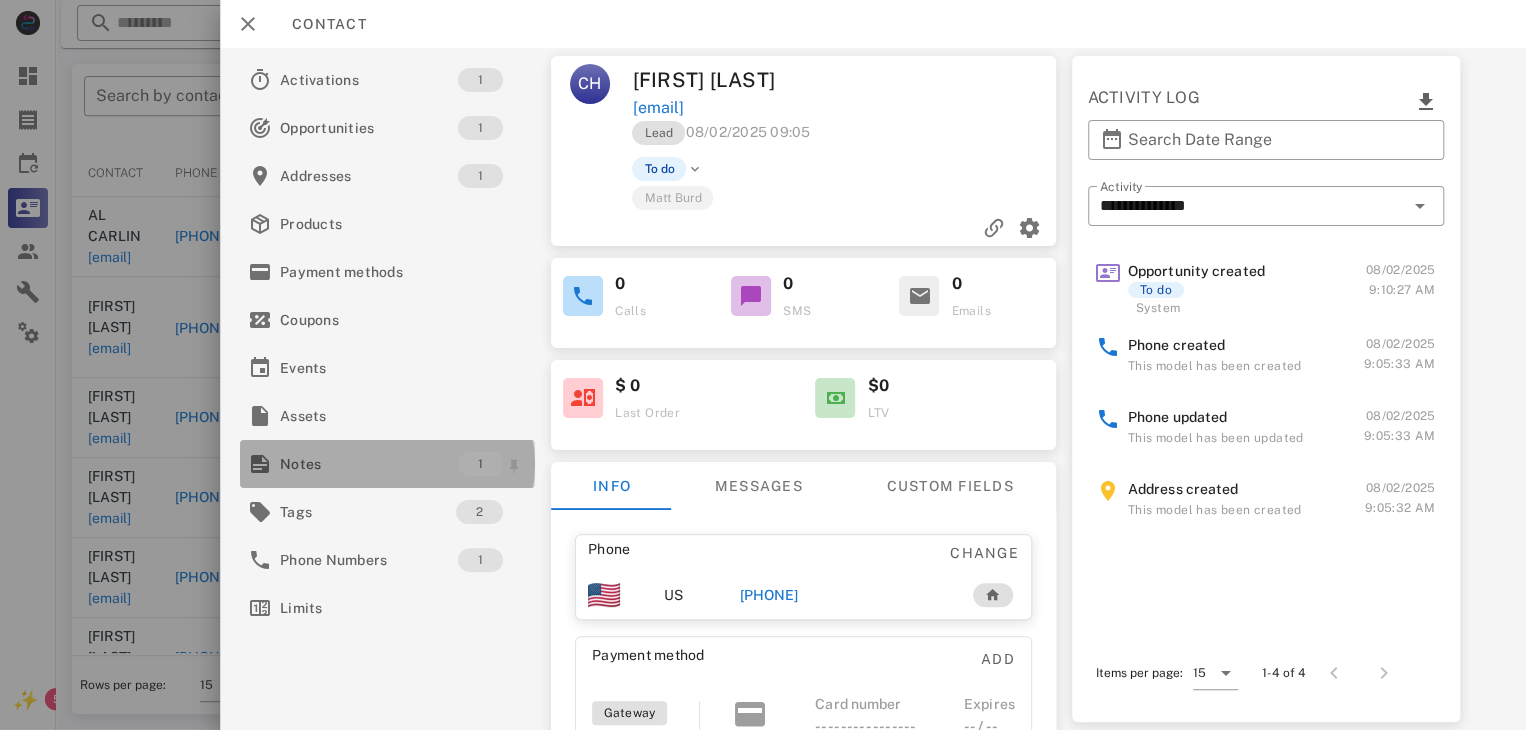 click on "Notes  1" at bounding box center (387, 464) 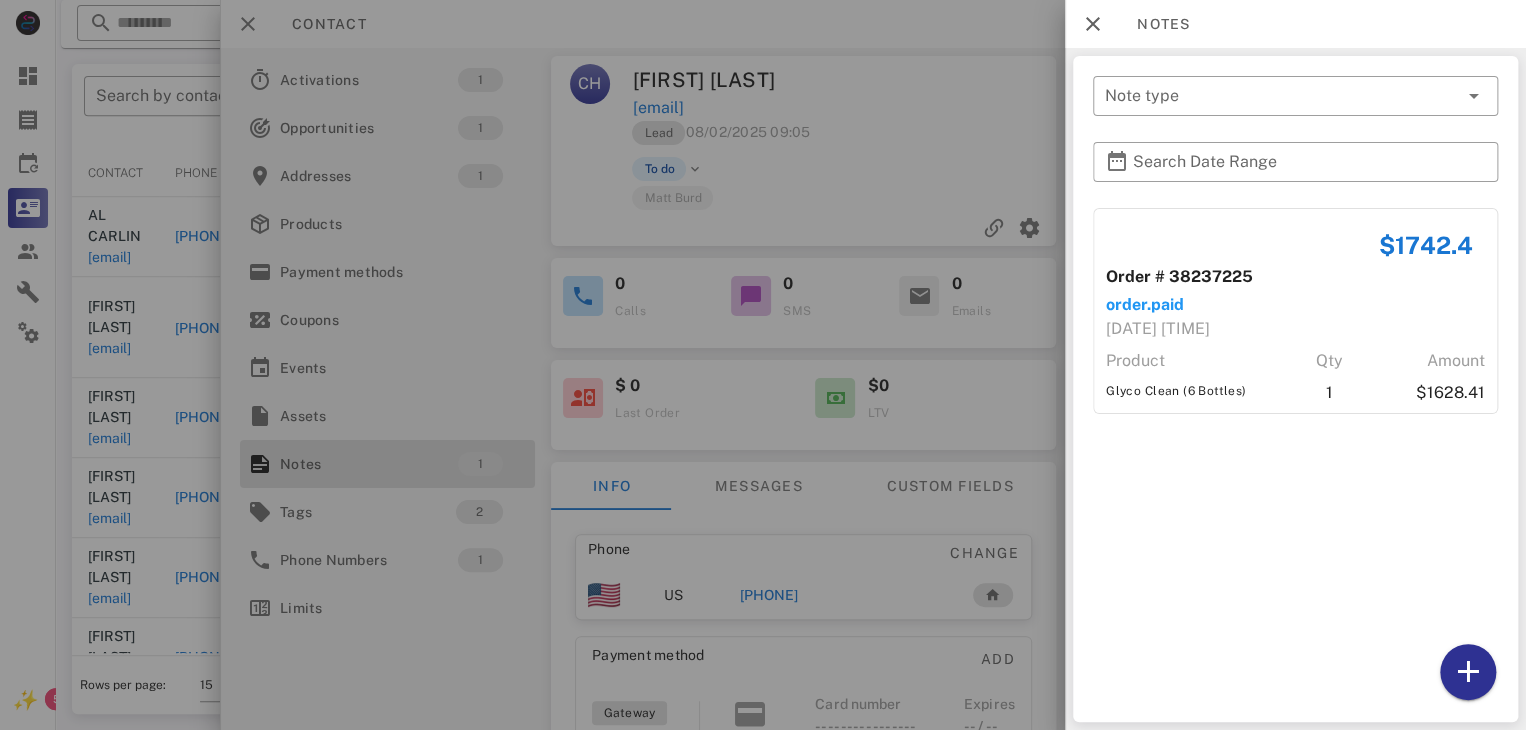 click at bounding box center (763, 365) 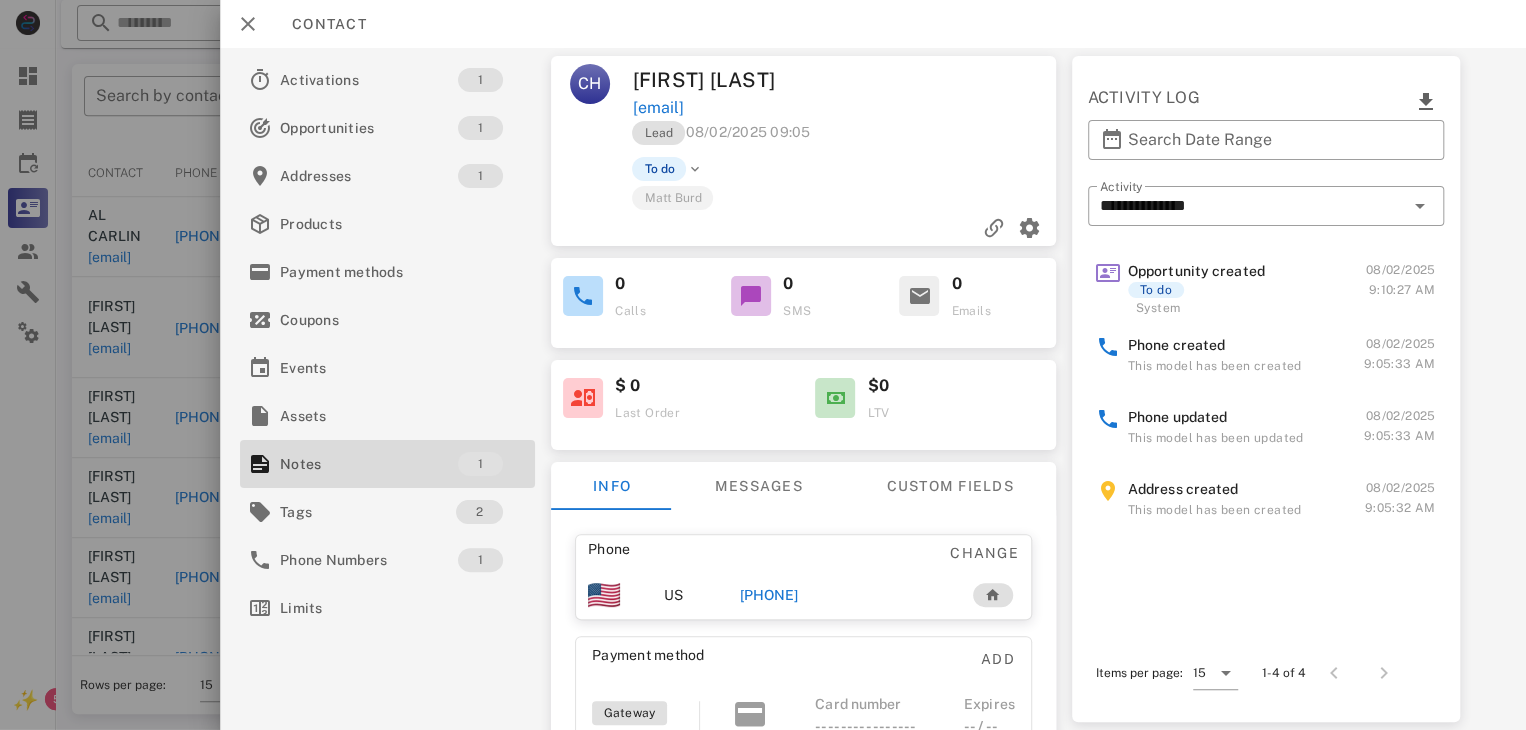 click on "[PHONE]" at bounding box center [769, 595] 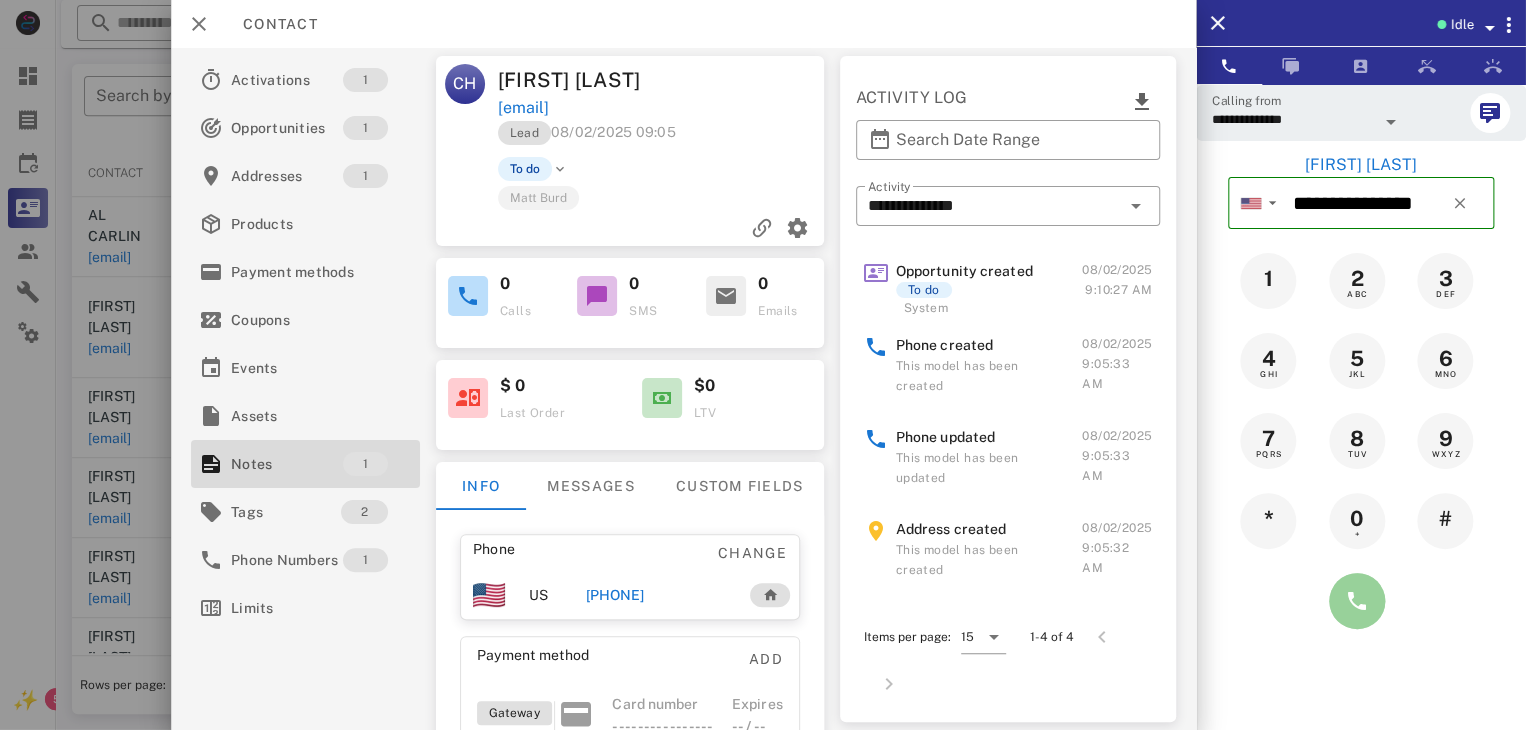 click at bounding box center [1357, 601] 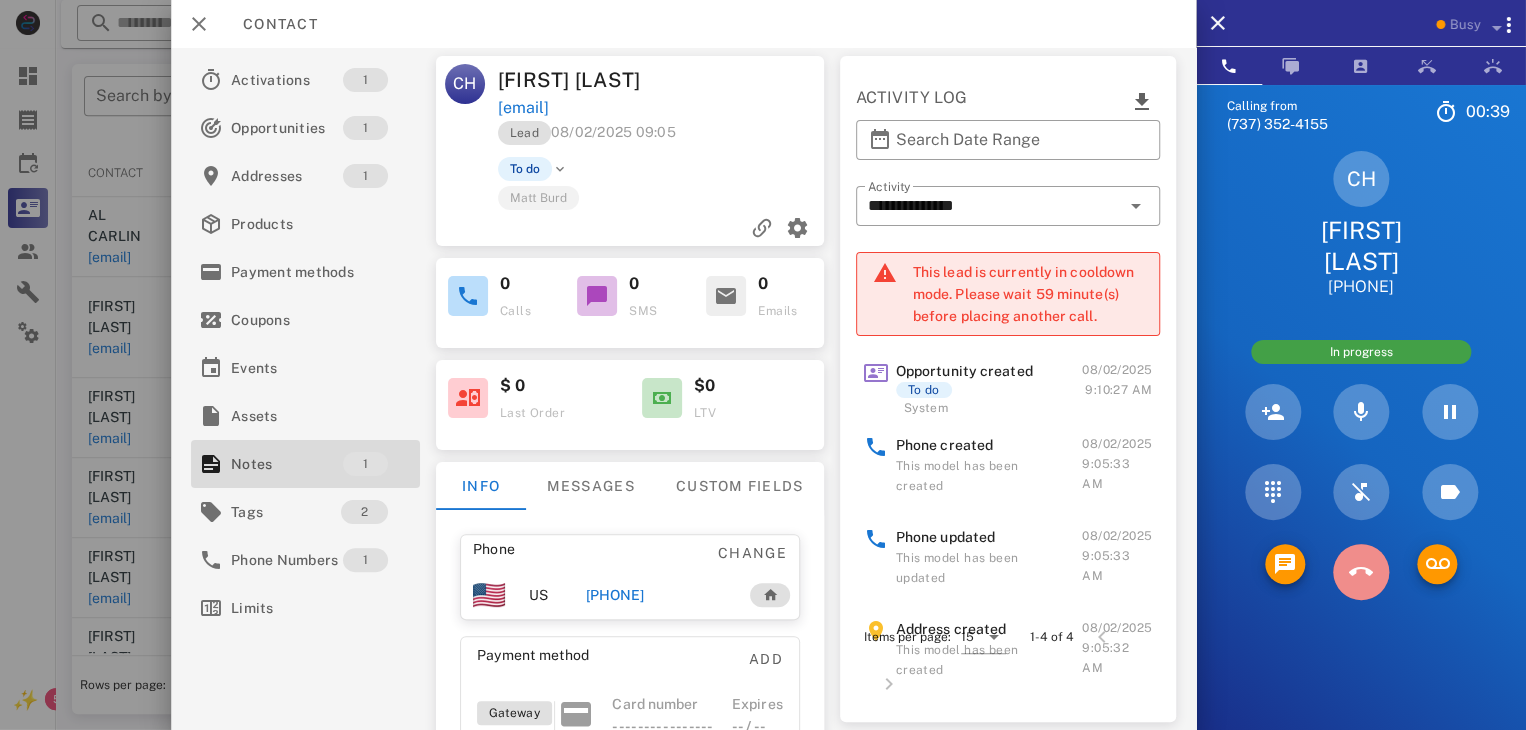 click at bounding box center (1361, 572) 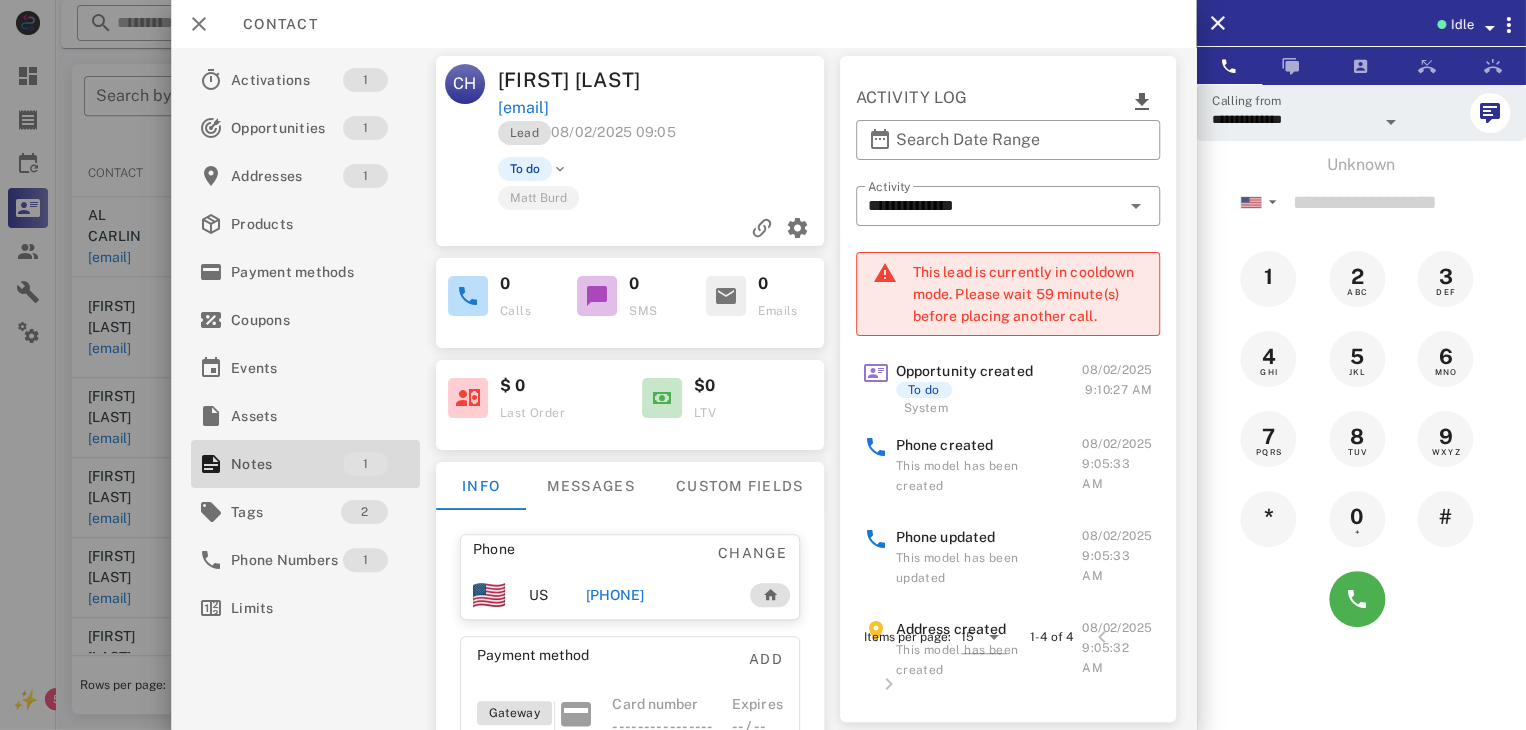 click at bounding box center [763, 365] 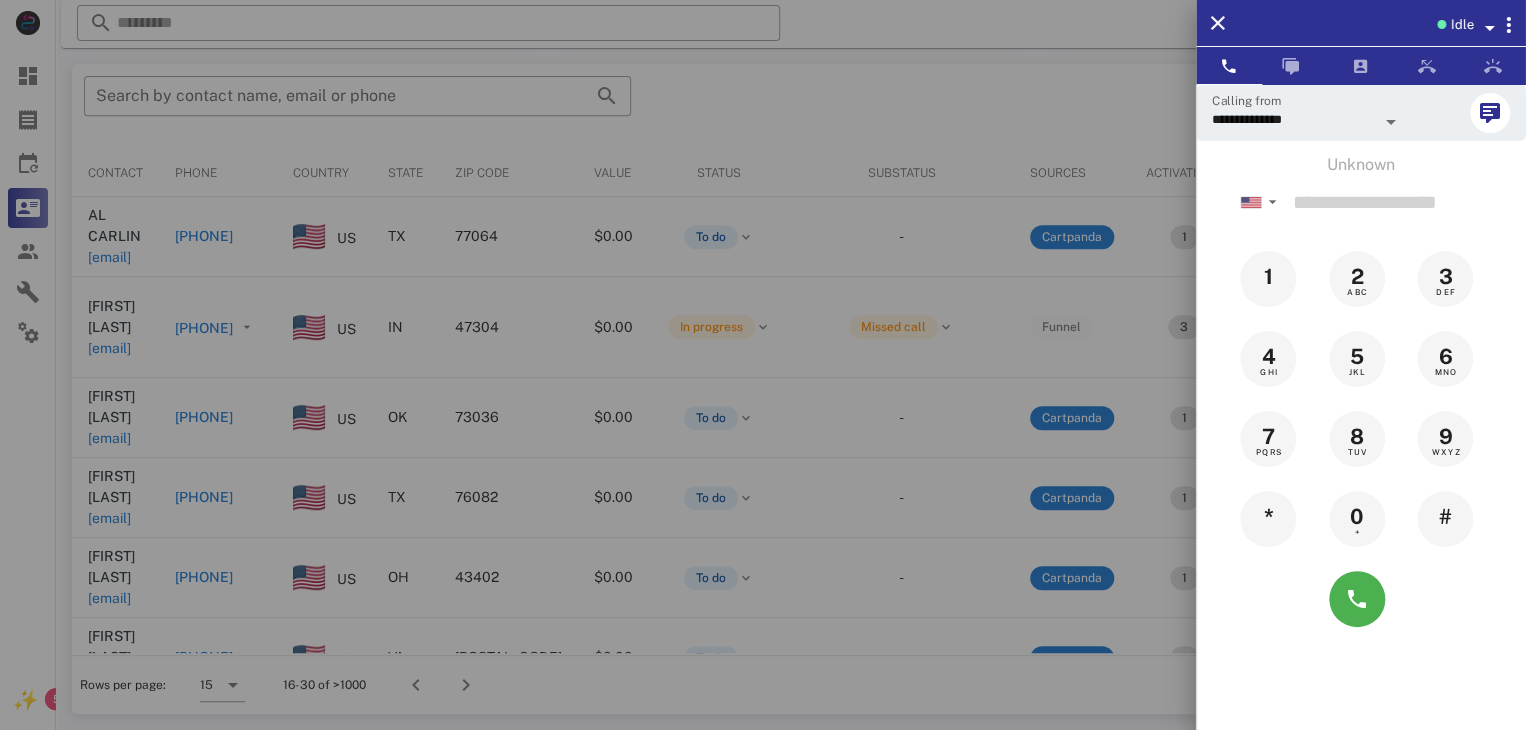 click at bounding box center (763, 365) 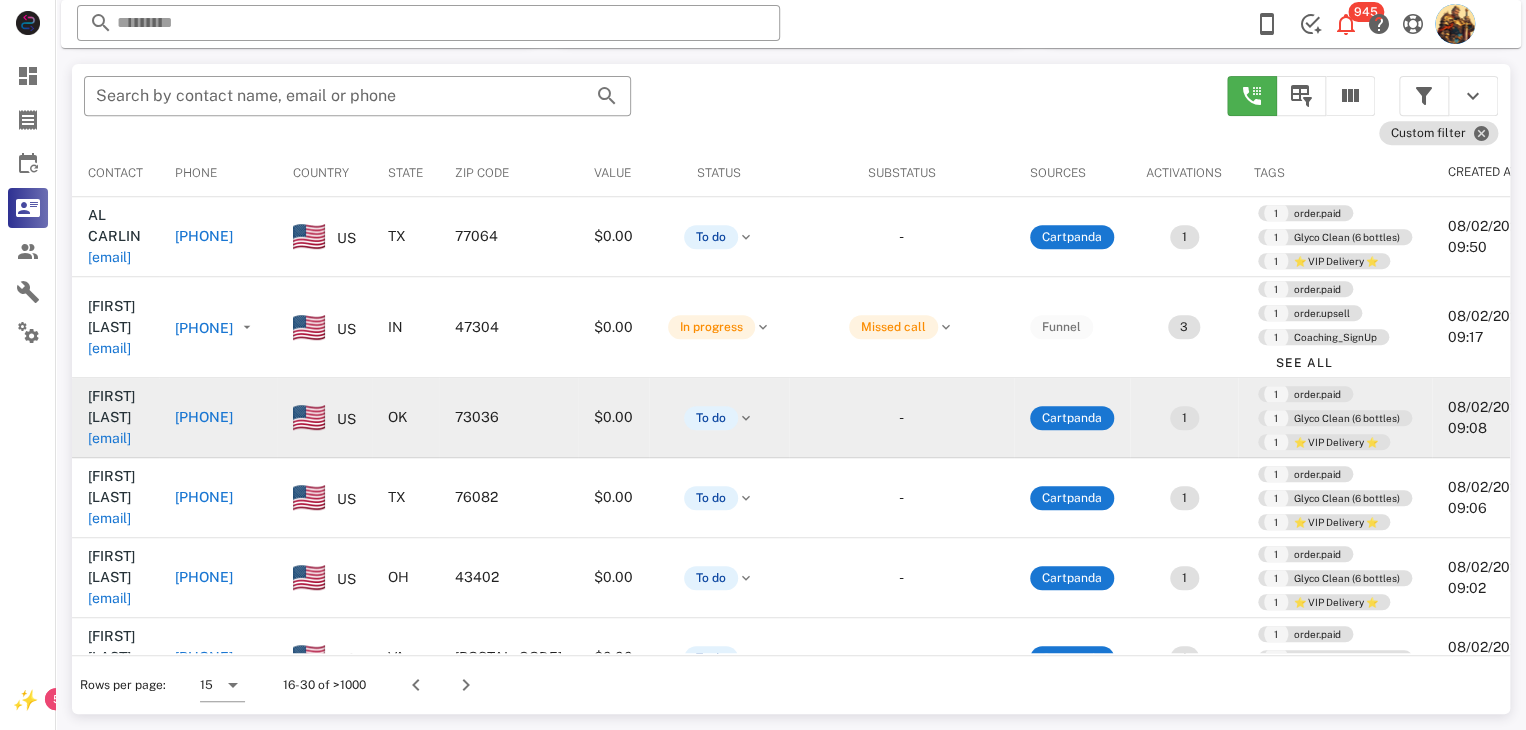 click on "[EMAIL]" at bounding box center [109, 438] 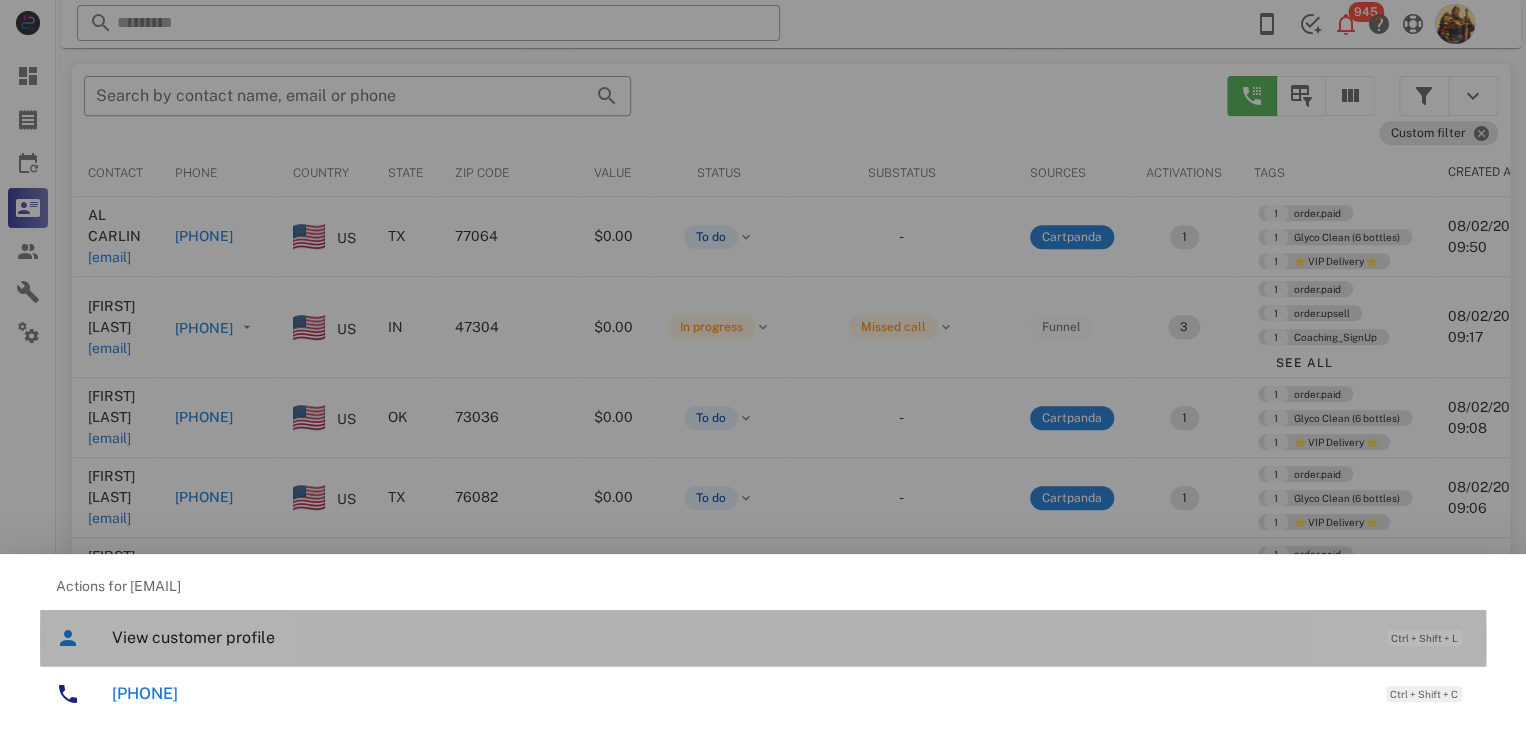 click on "View customer profile Ctrl + Shift + L" at bounding box center (791, 637) 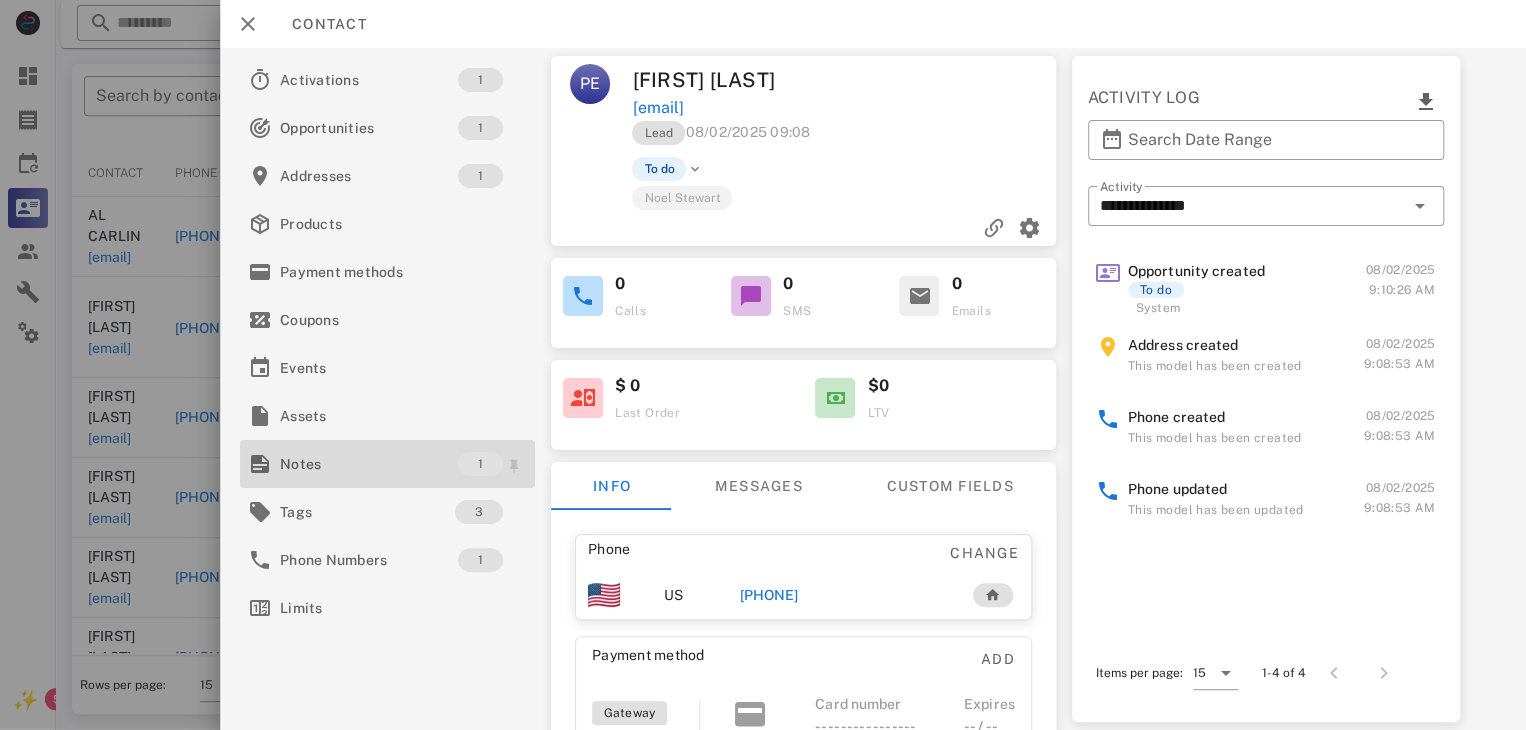 click on "Notes  1" at bounding box center (387, 464) 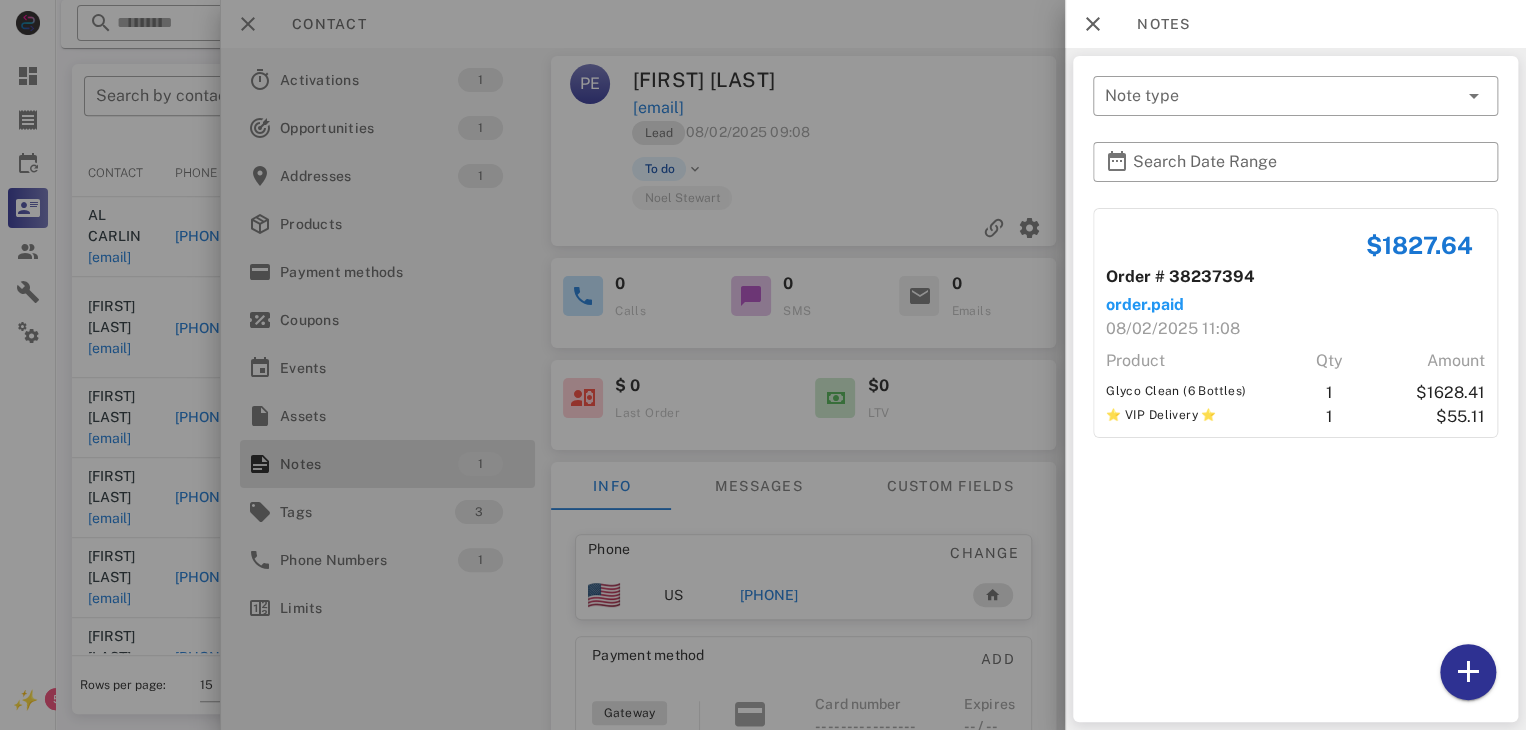 click at bounding box center (763, 365) 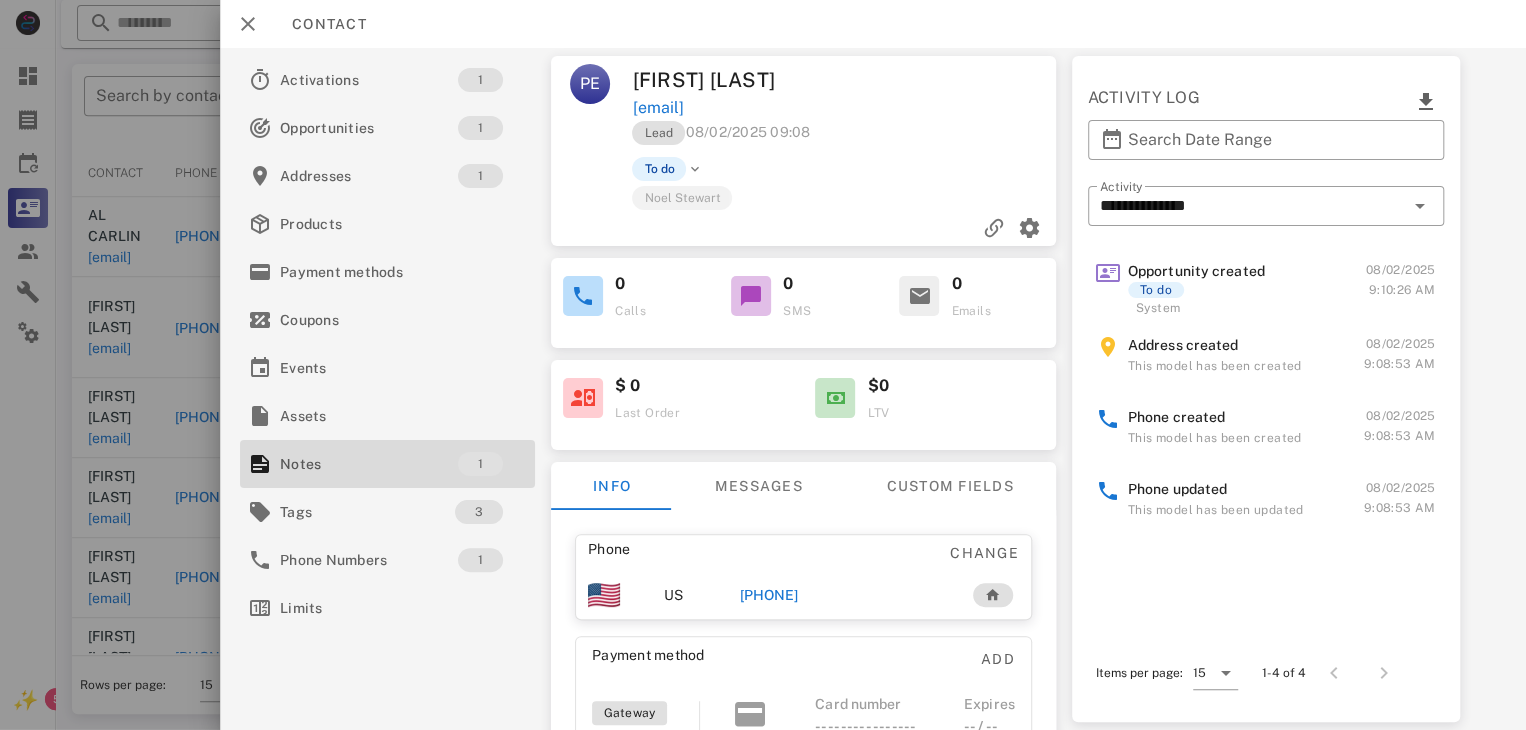 click at bounding box center [763, 365] 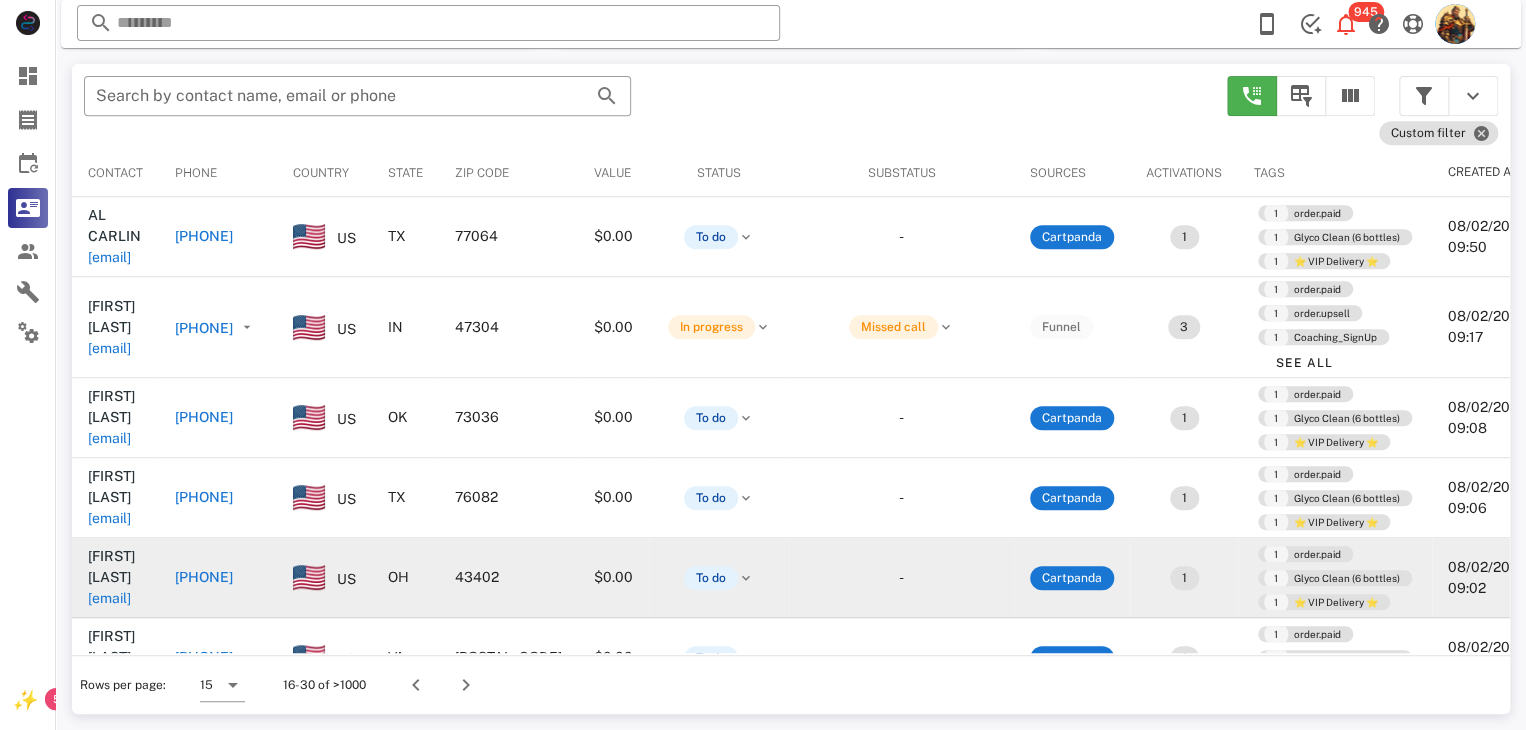 click on "[EMAIL]" at bounding box center [109, 598] 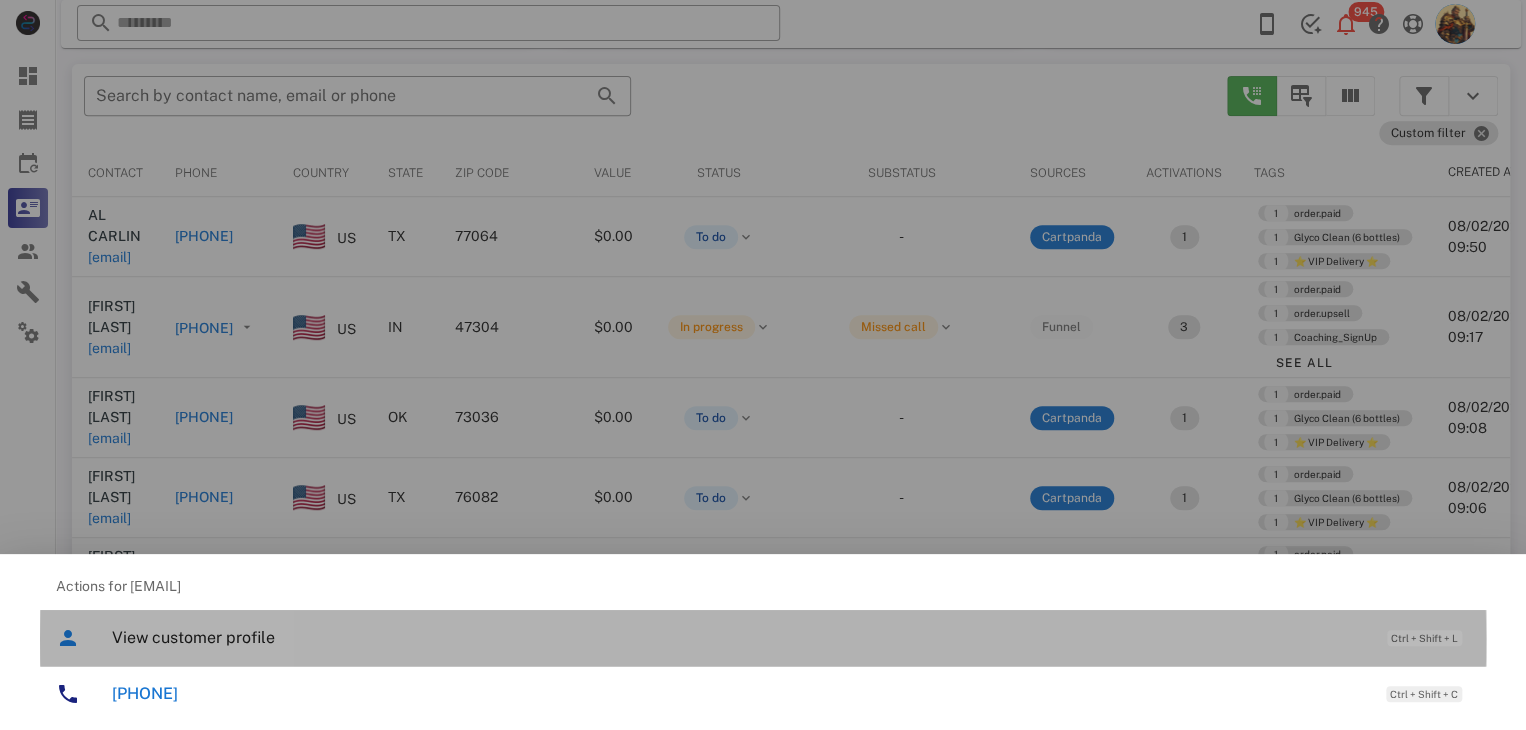 click on "View customer profile" at bounding box center (739, 637) 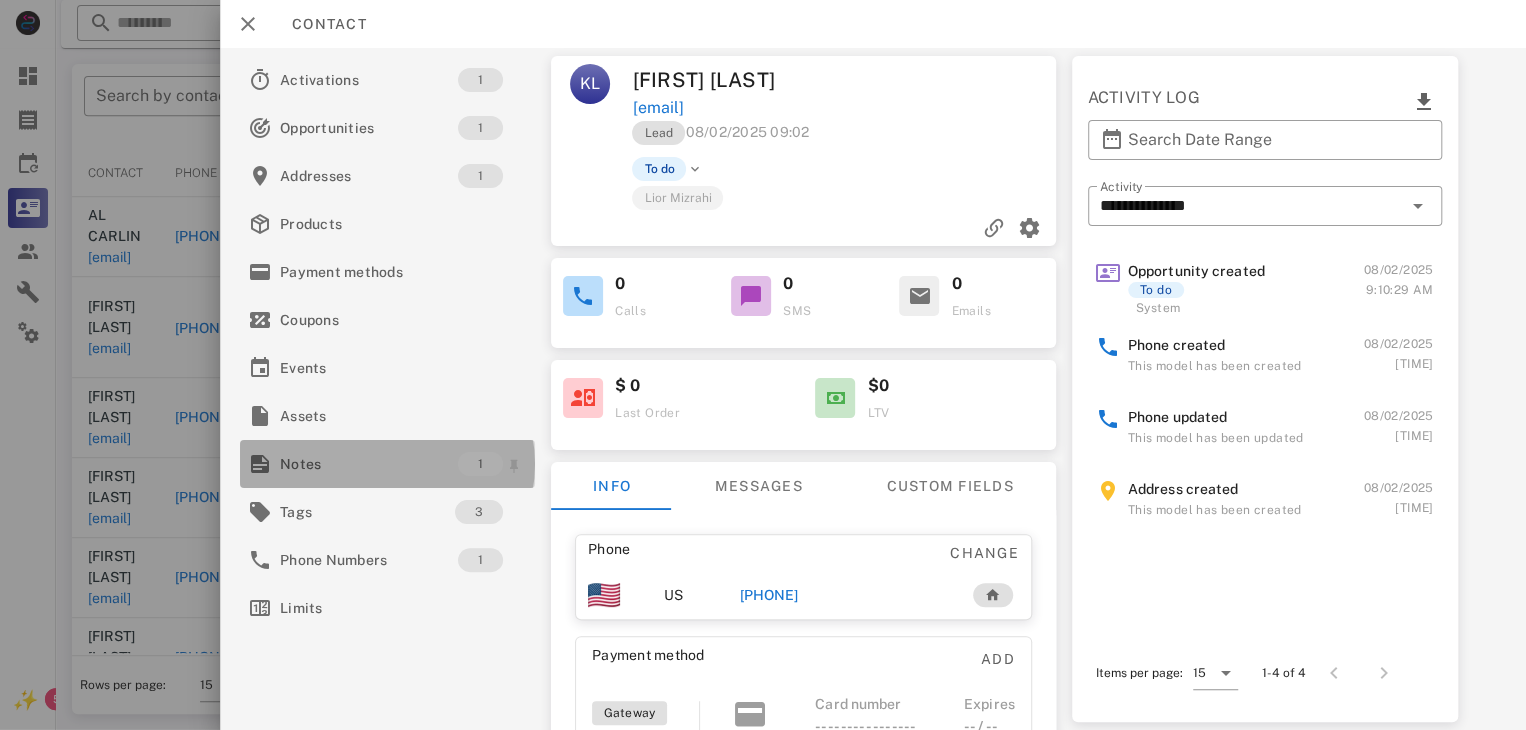click on "Notes" at bounding box center [369, 464] 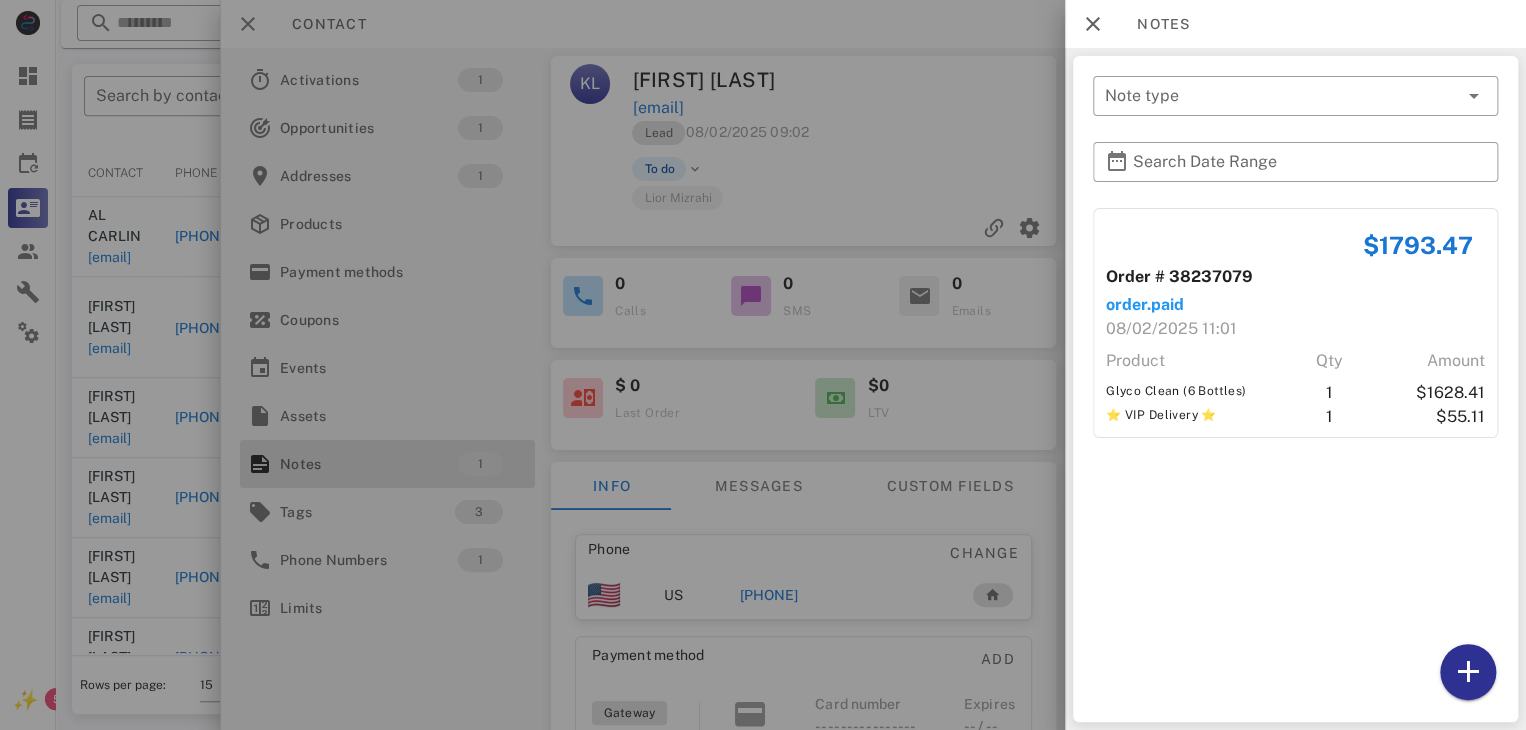 click at bounding box center (763, 365) 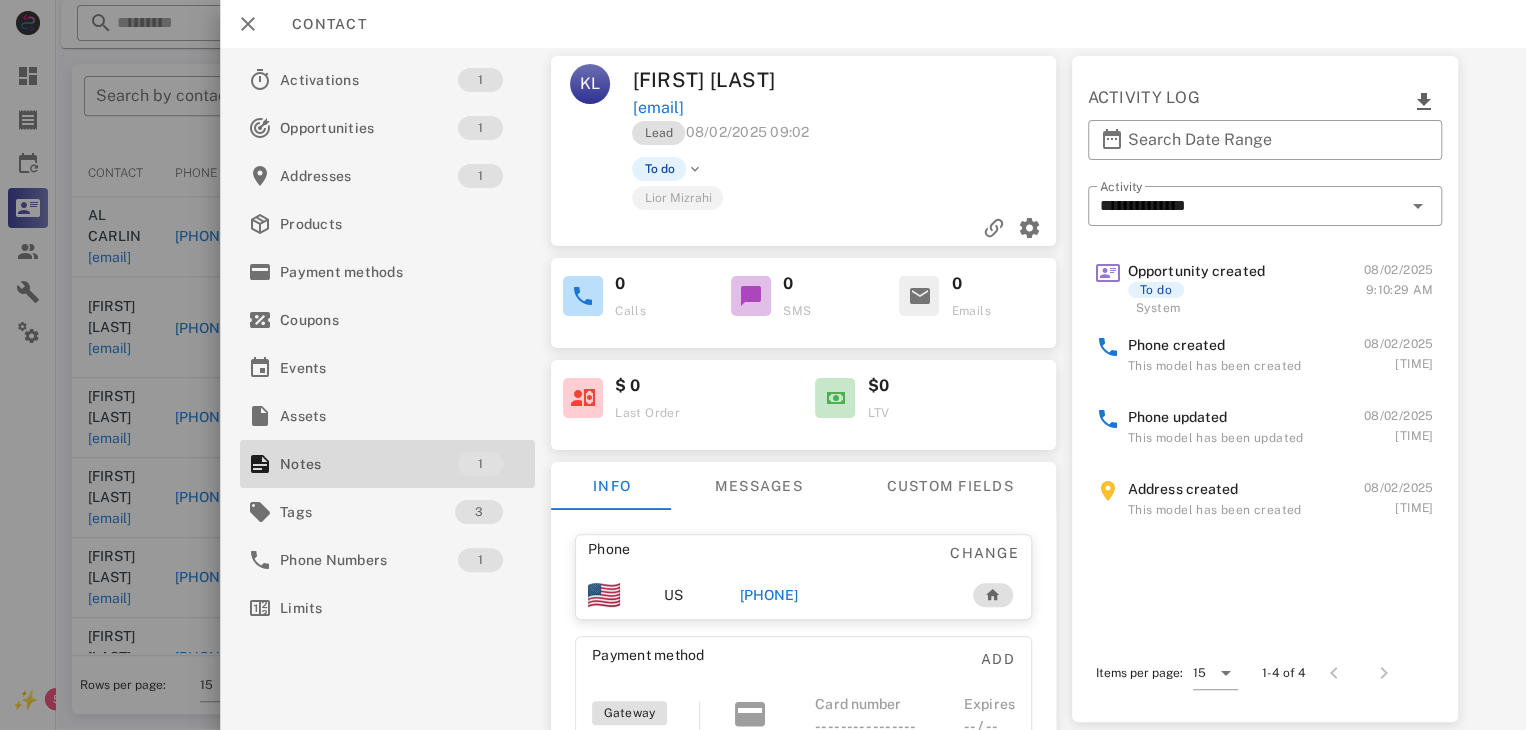 click on "[PHONE]" at bounding box center (769, 595) 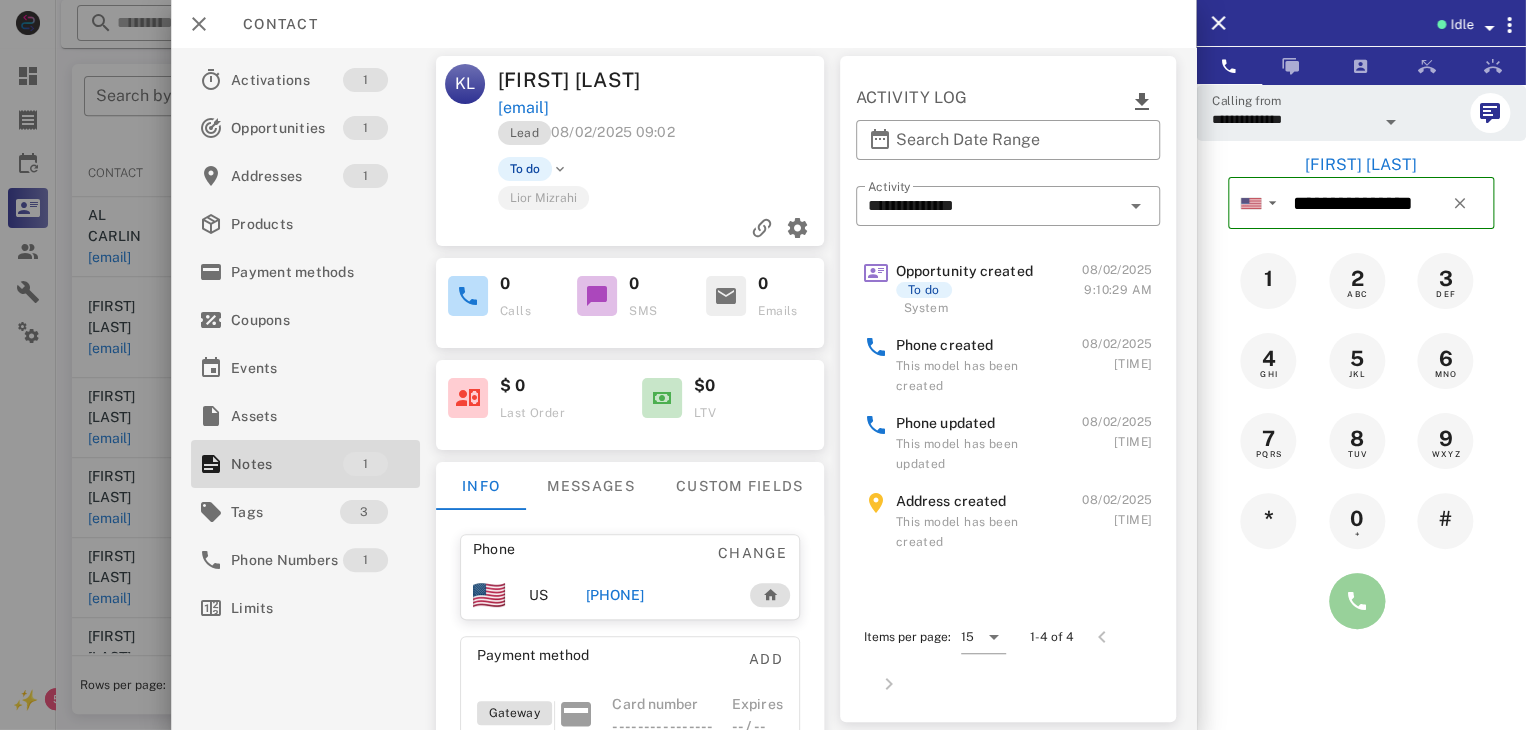 click at bounding box center [1357, 601] 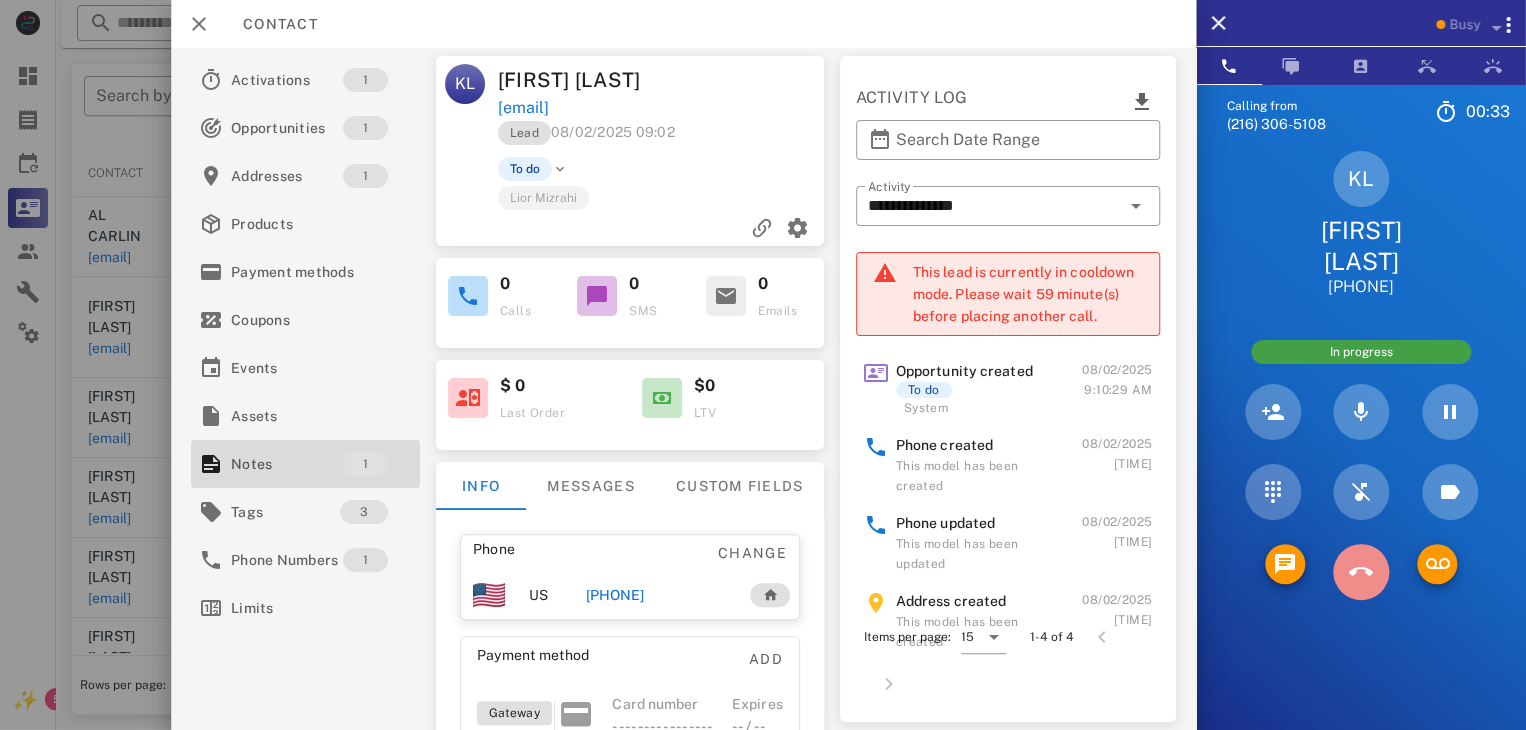 click at bounding box center [1361, 572] 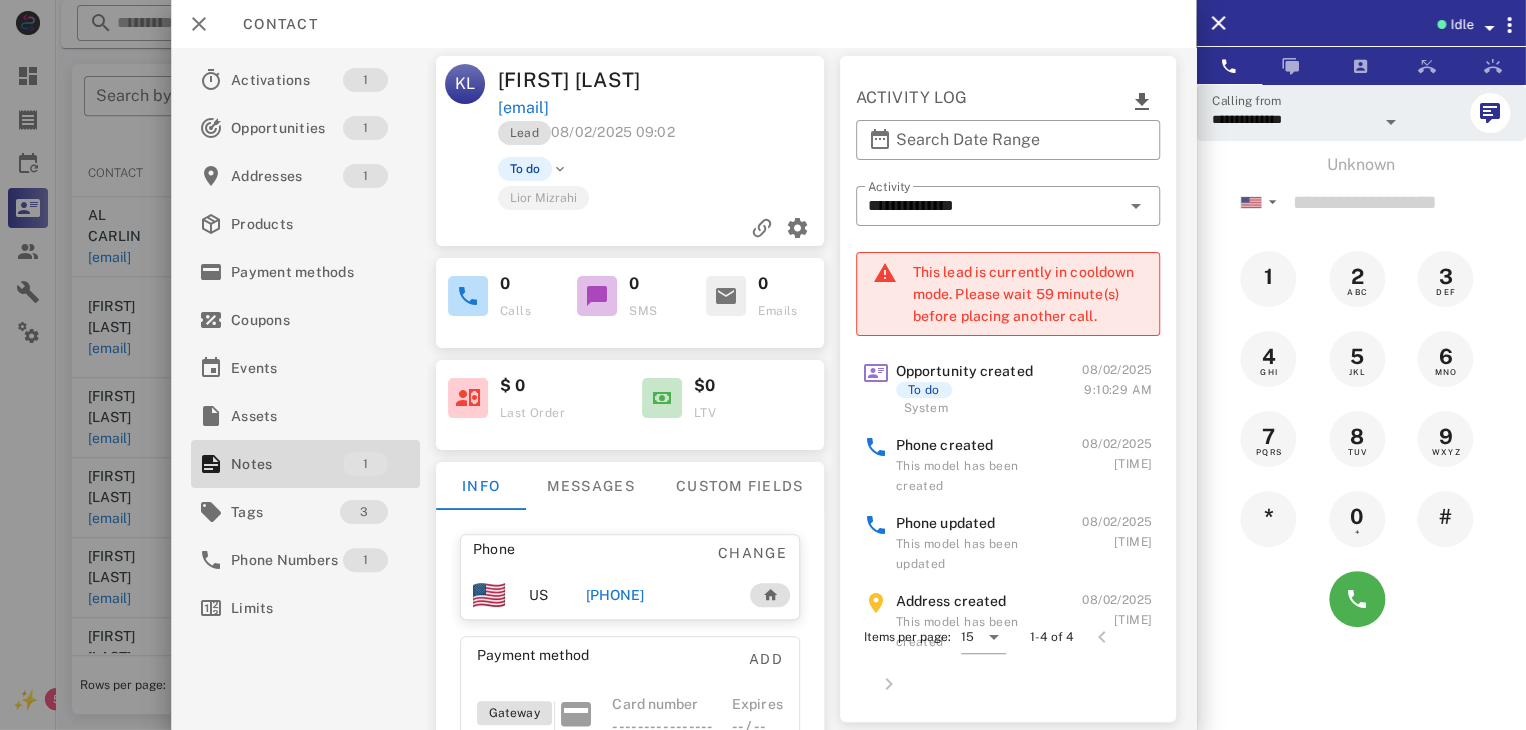 click at bounding box center [763, 365] 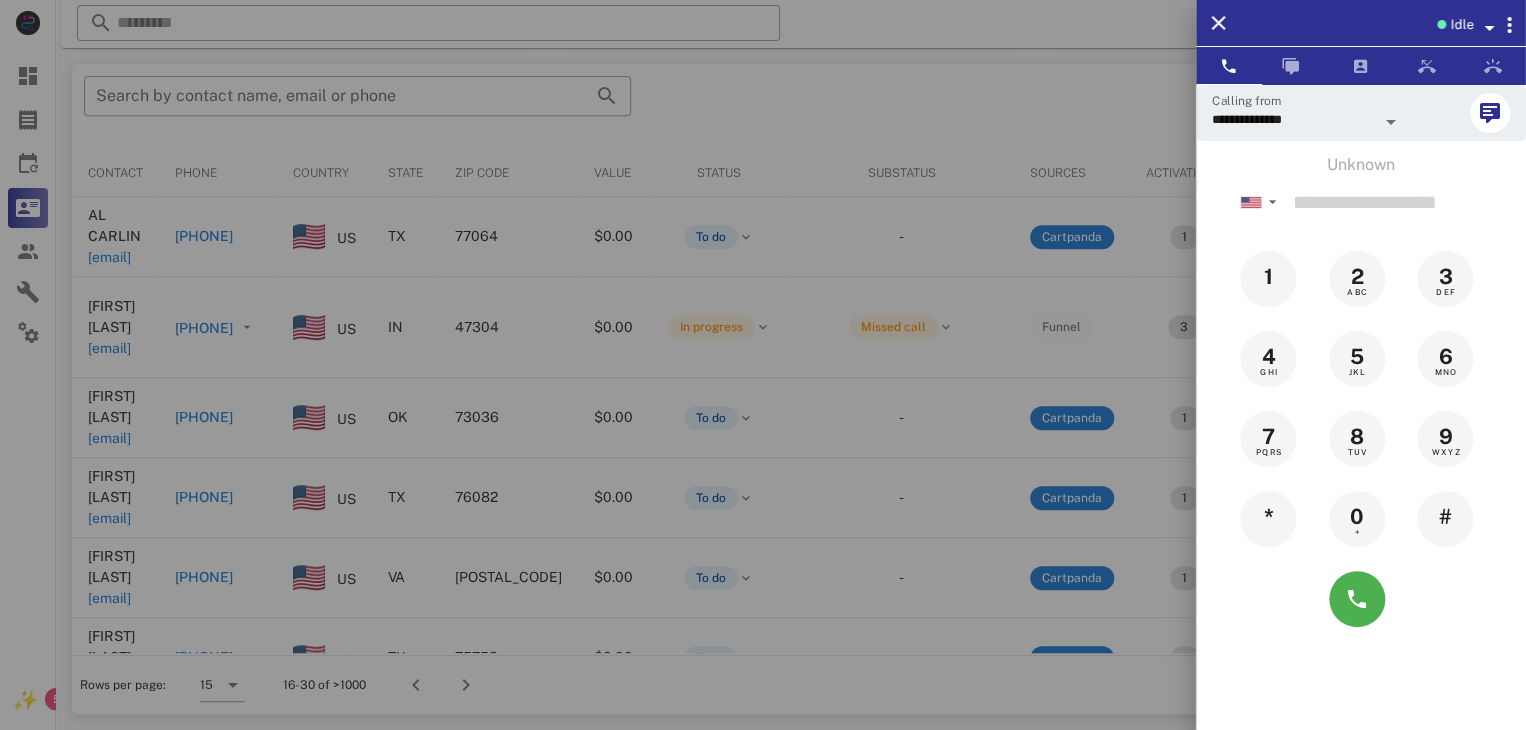 click at bounding box center (763, 365) 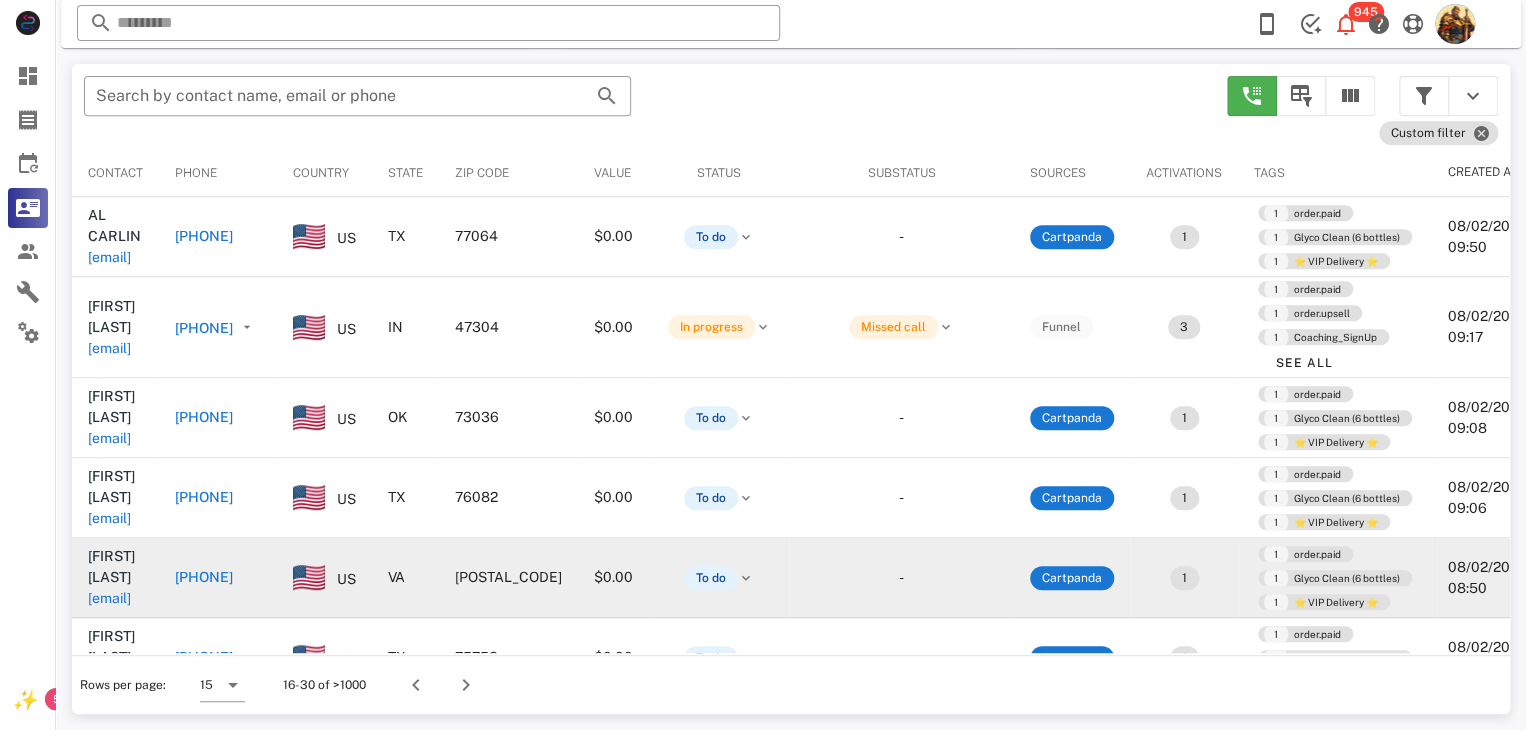 click on "[EMAIL]" at bounding box center [109, 598] 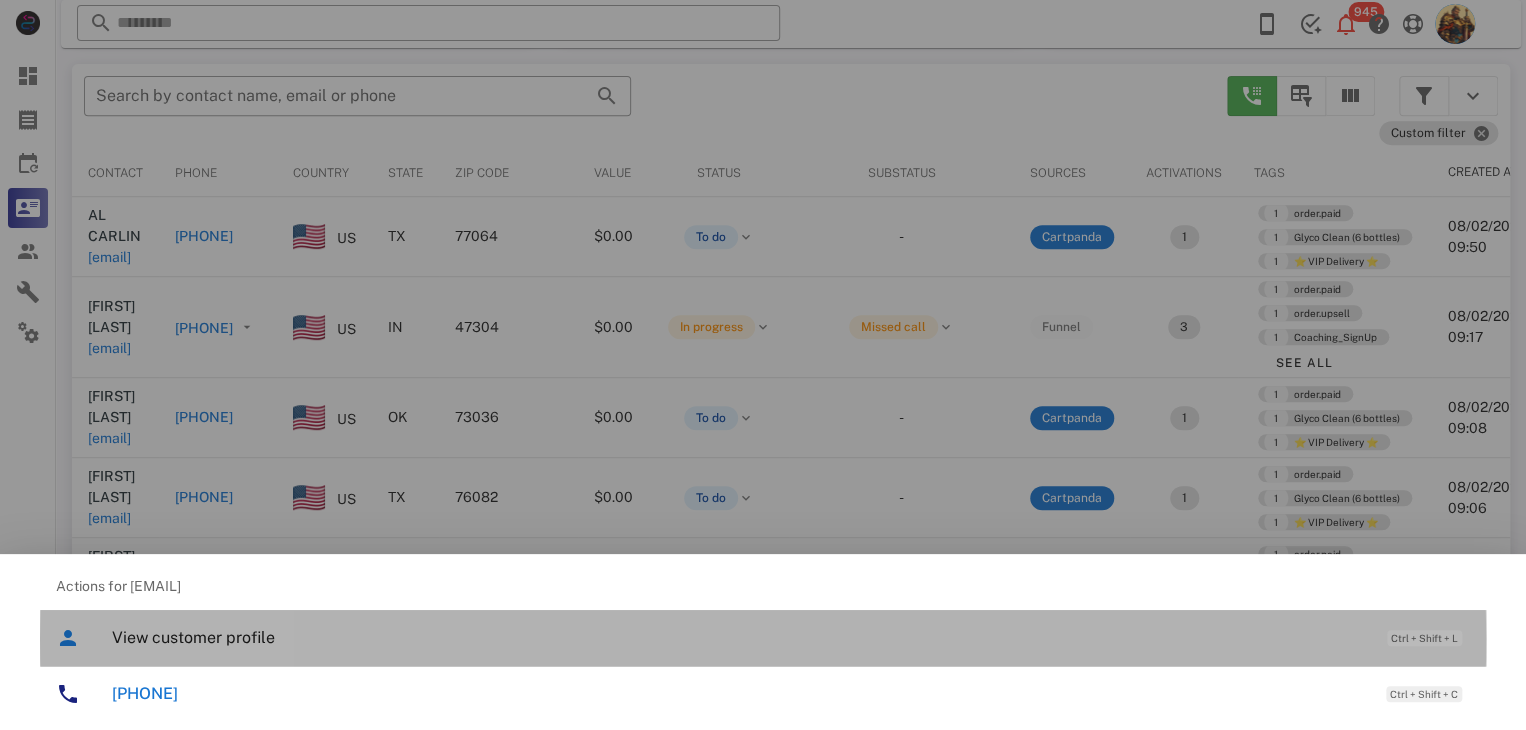 click on "View customer profile Ctrl + Shift + L" at bounding box center [791, 637] 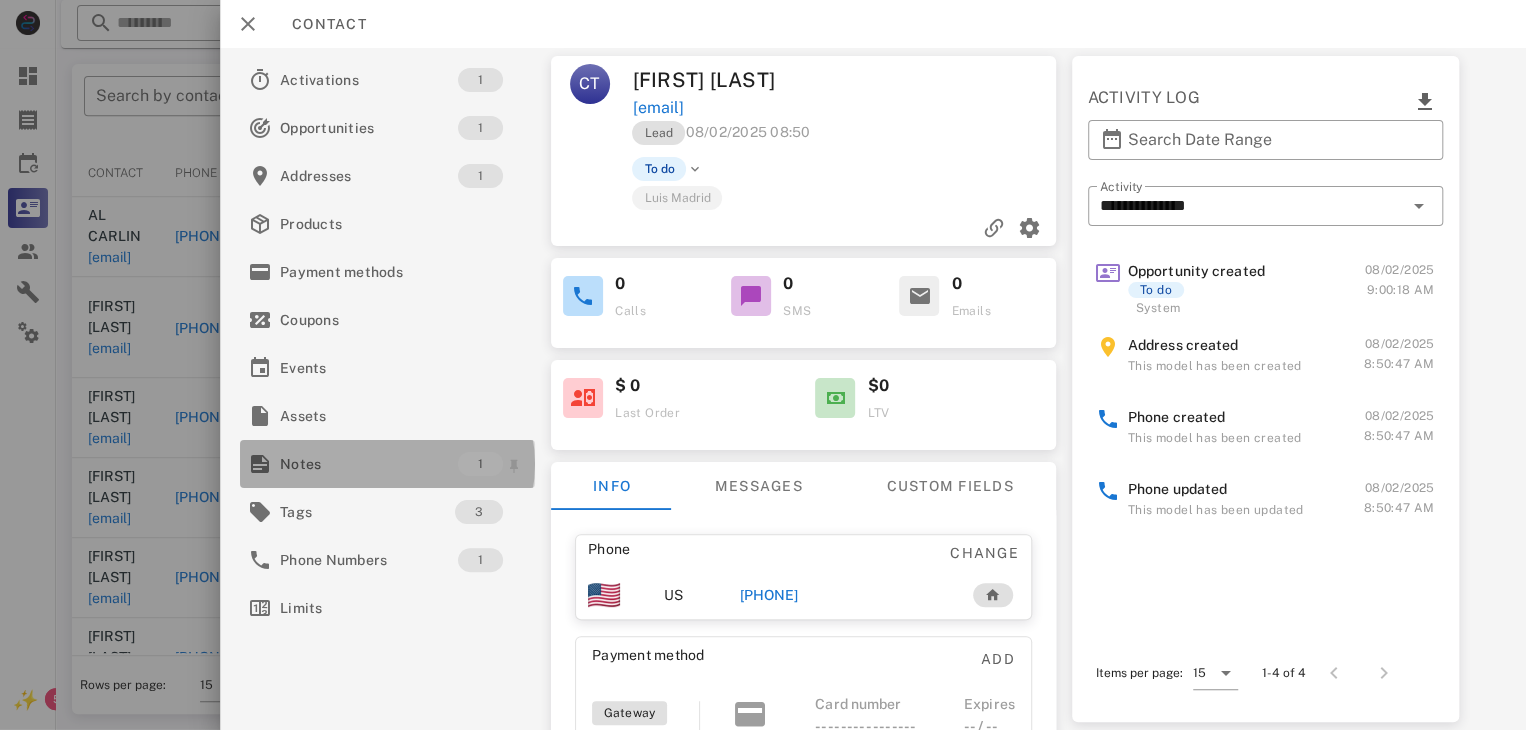 click on "Notes" at bounding box center [369, 464] 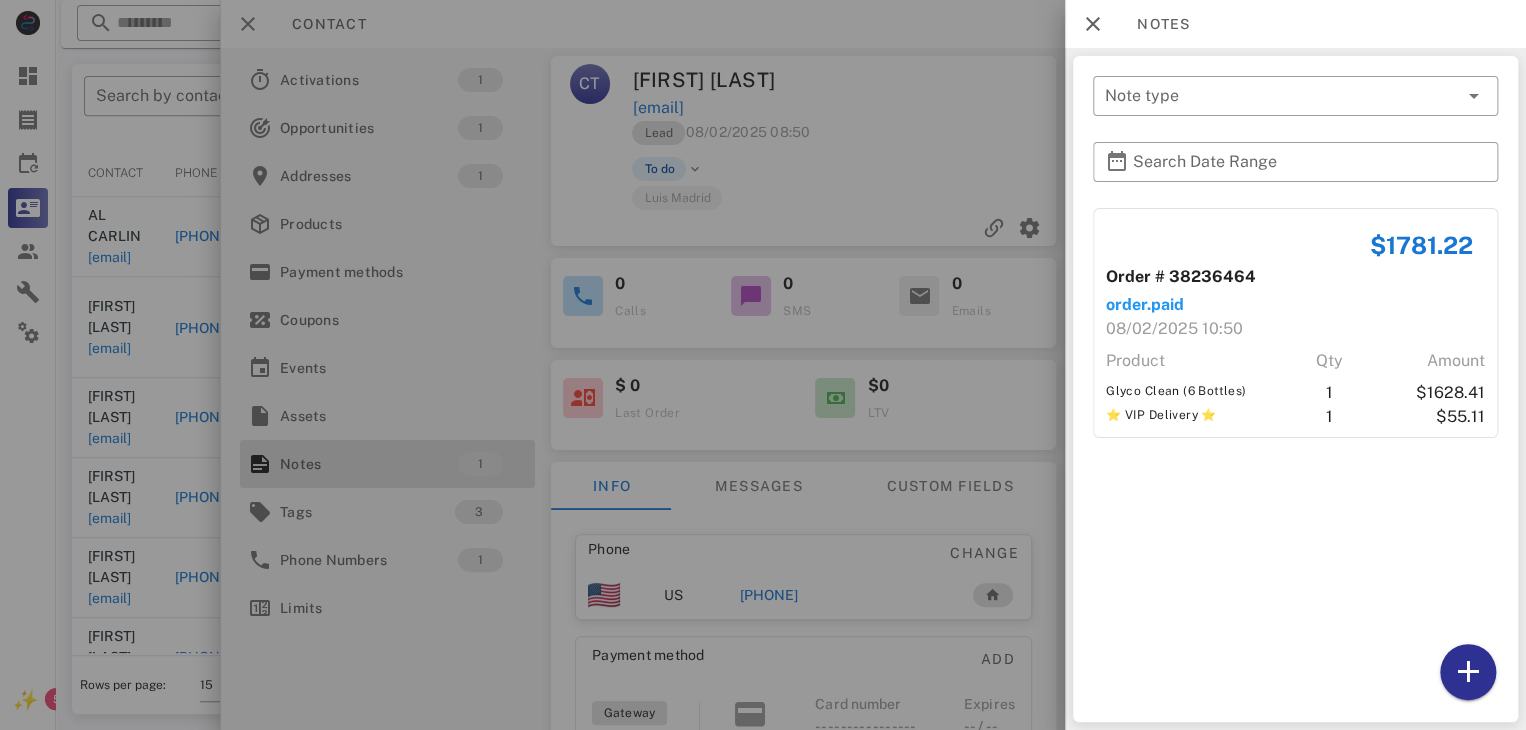 click at bounding box center [763, 365] 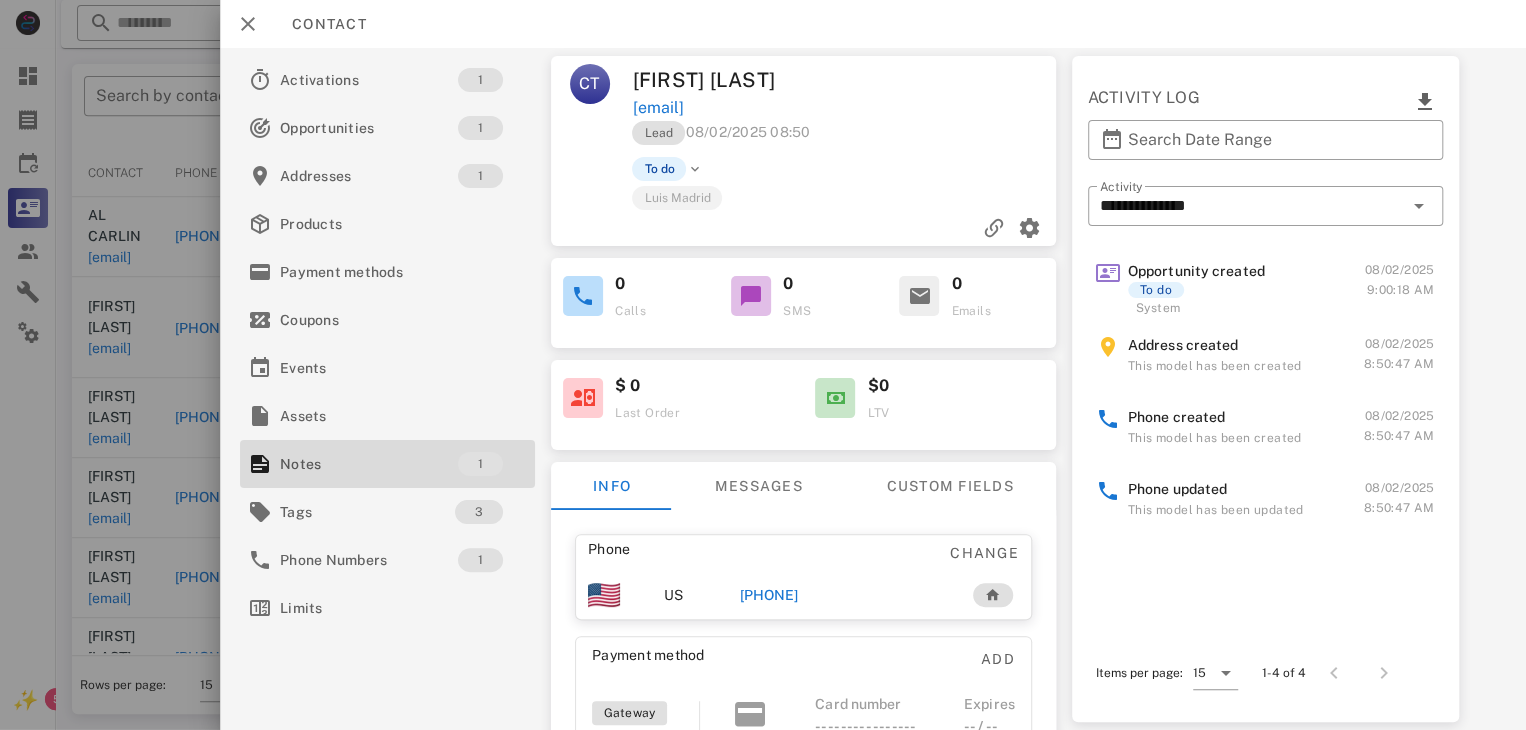 click on "[PHONE]" at bounding box center [769, 595] 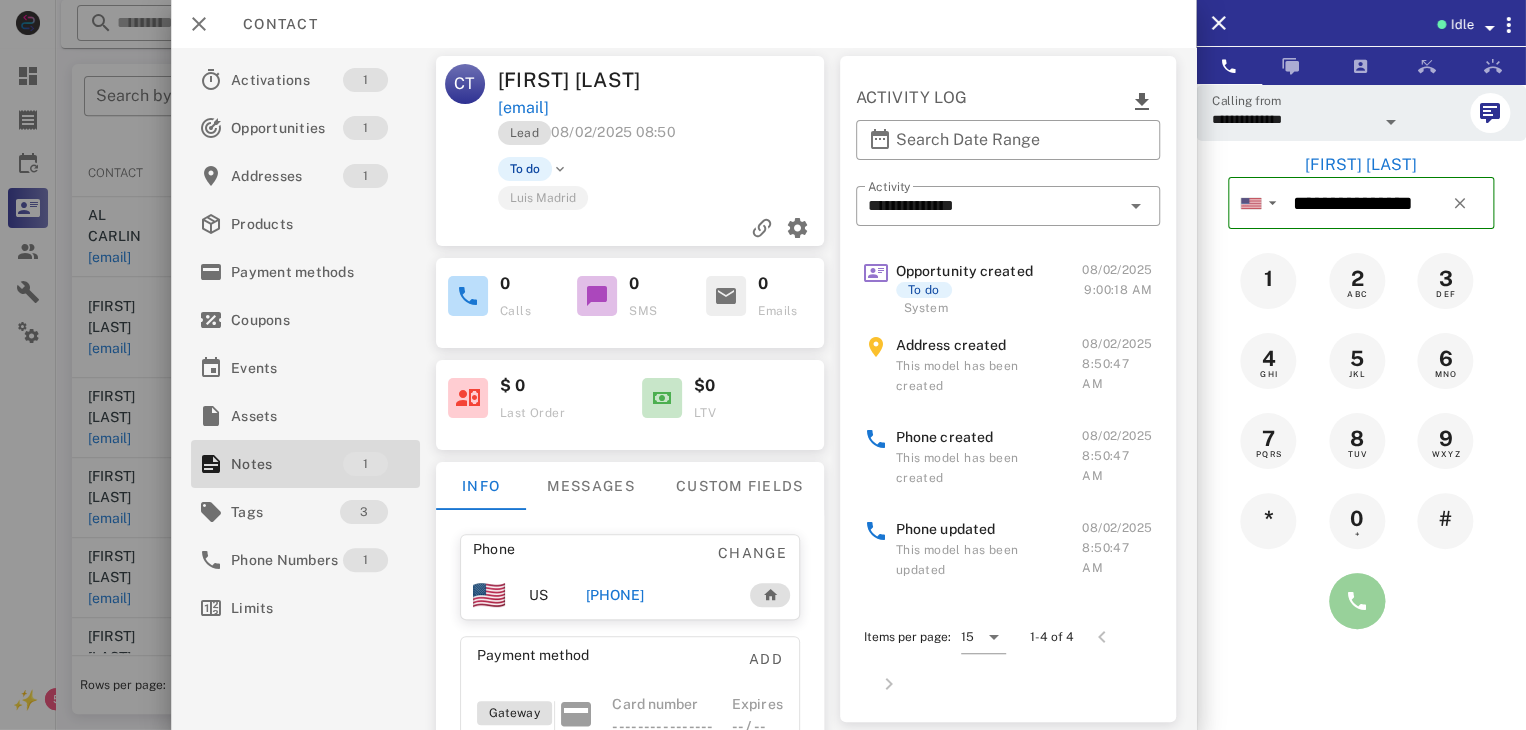 click at bounding box center (1357, 601) 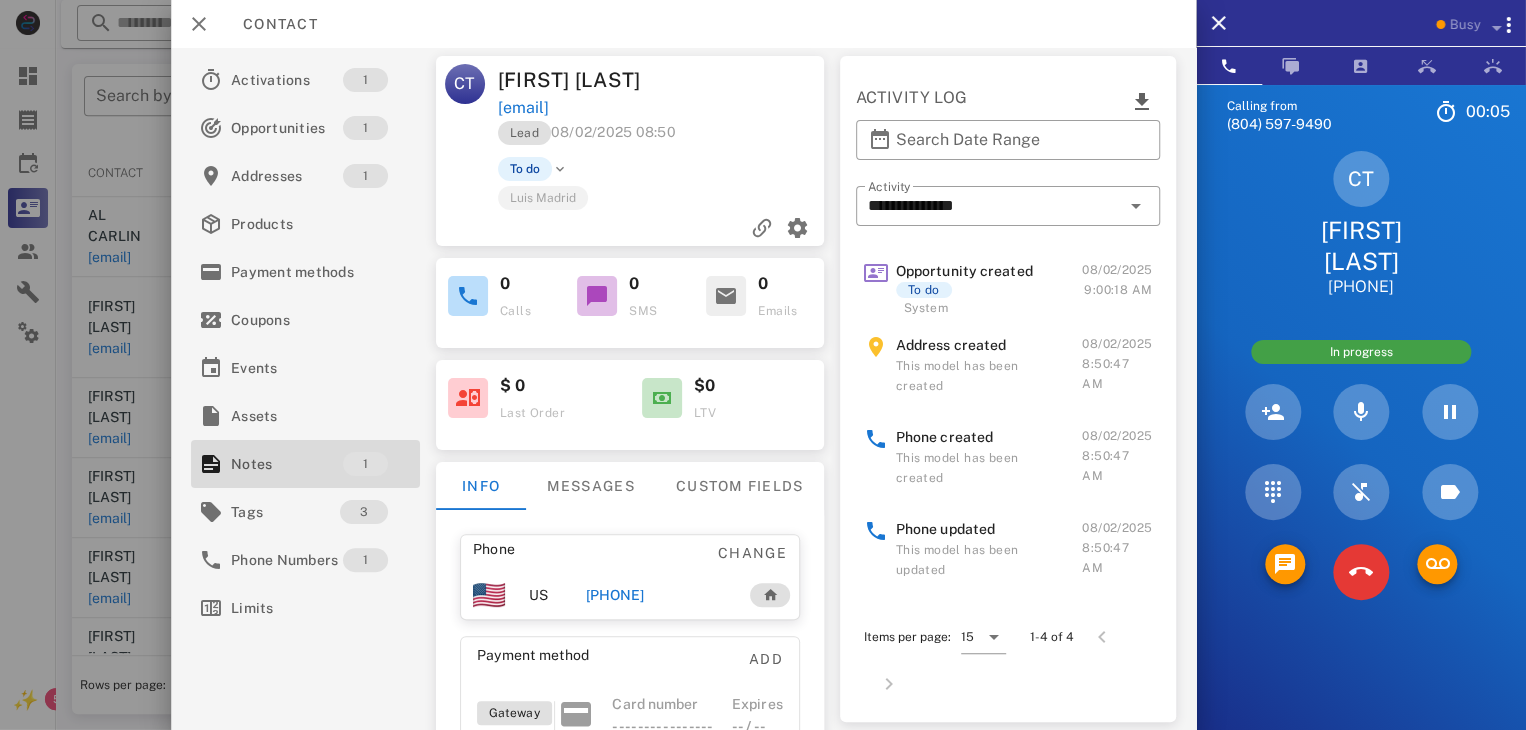 click at bounding box center [1361, 572] 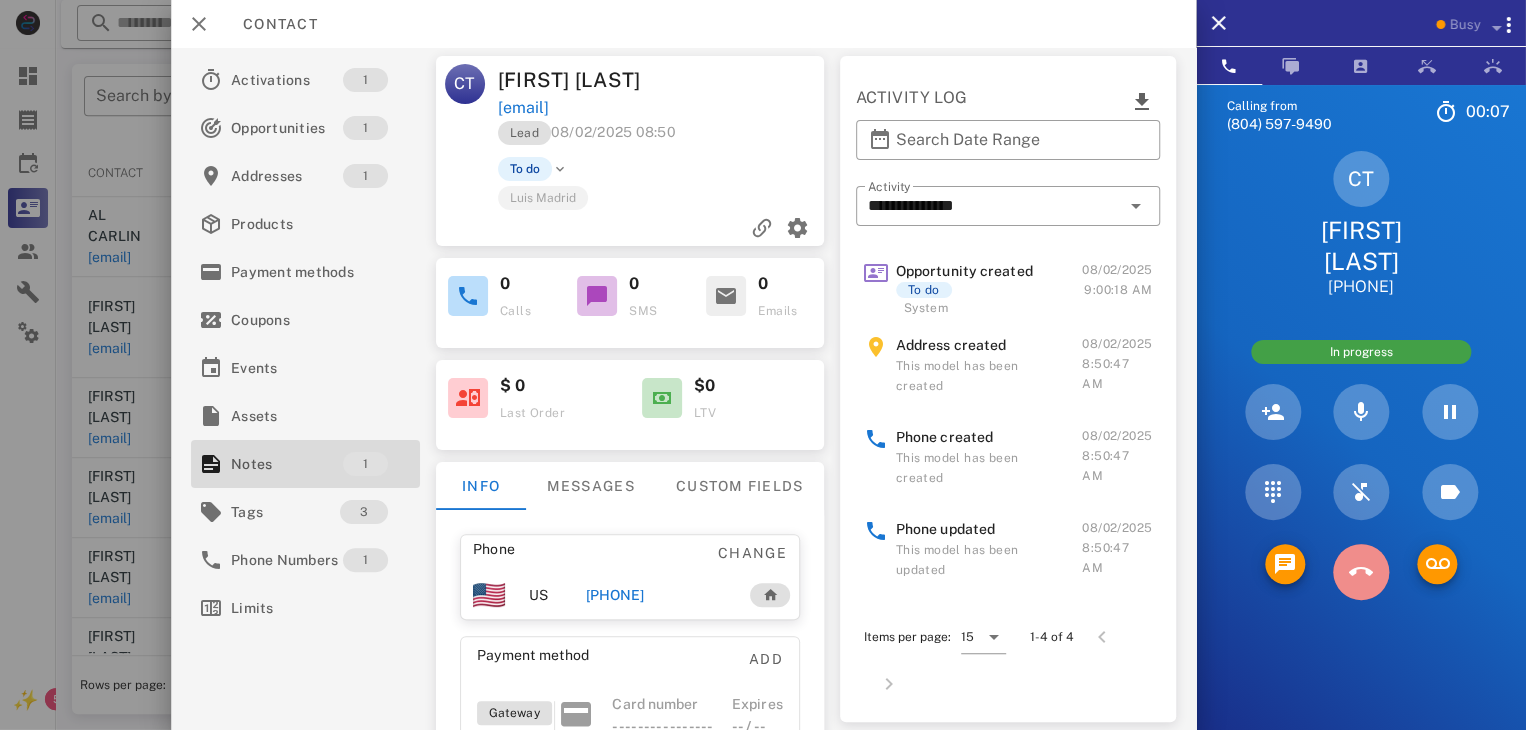 click at bounding box center (1361, 572) 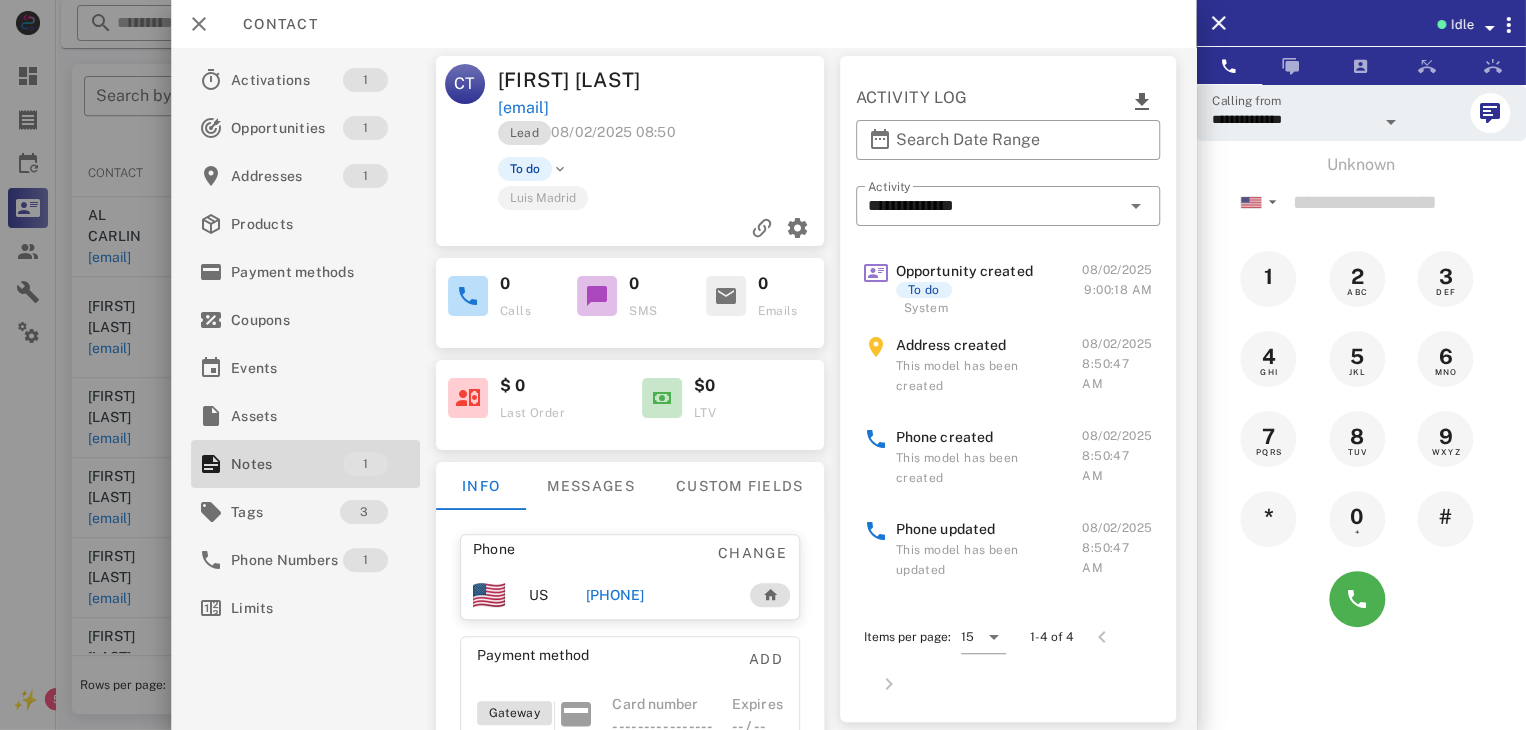 click at bounding box center [763, 365] 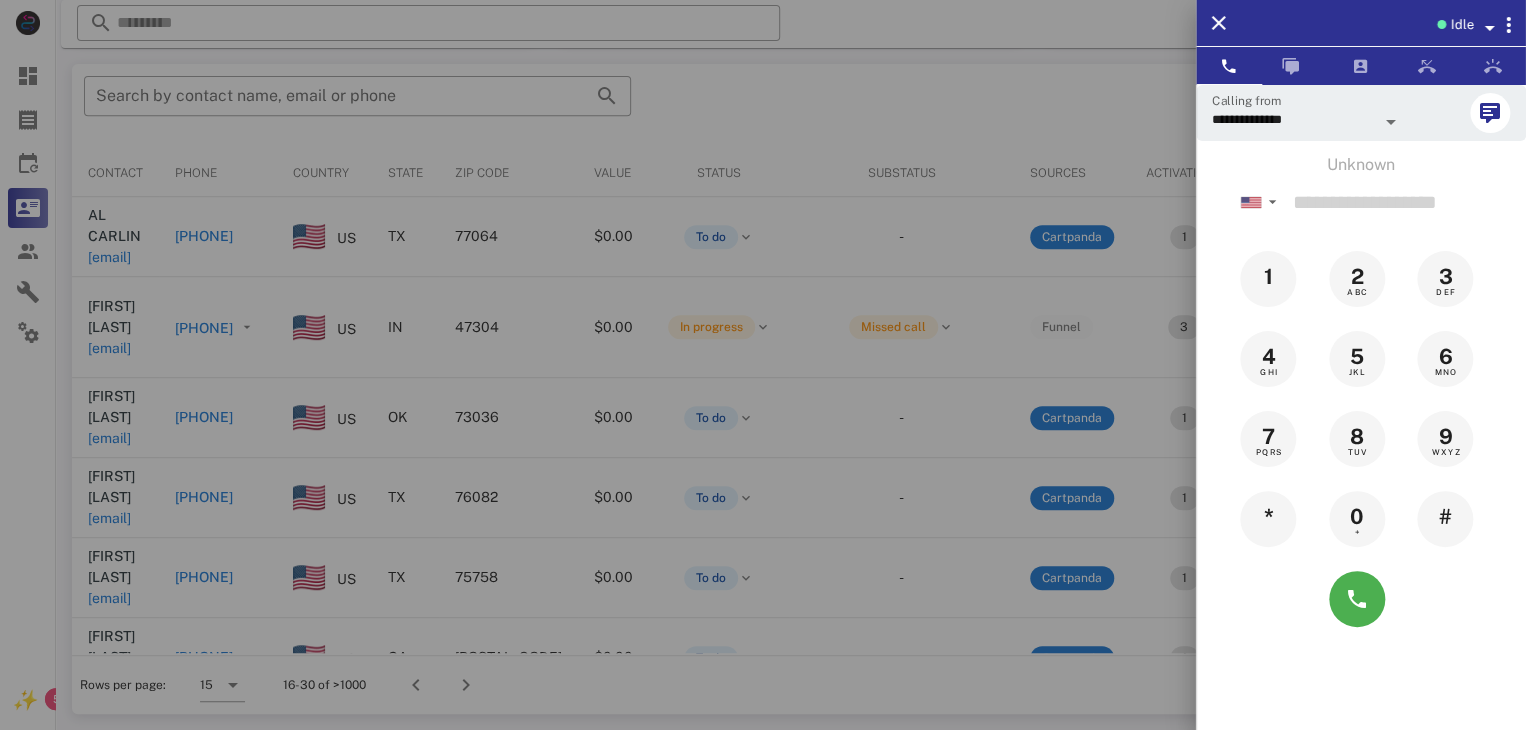 click at bounding box center [763, 365] 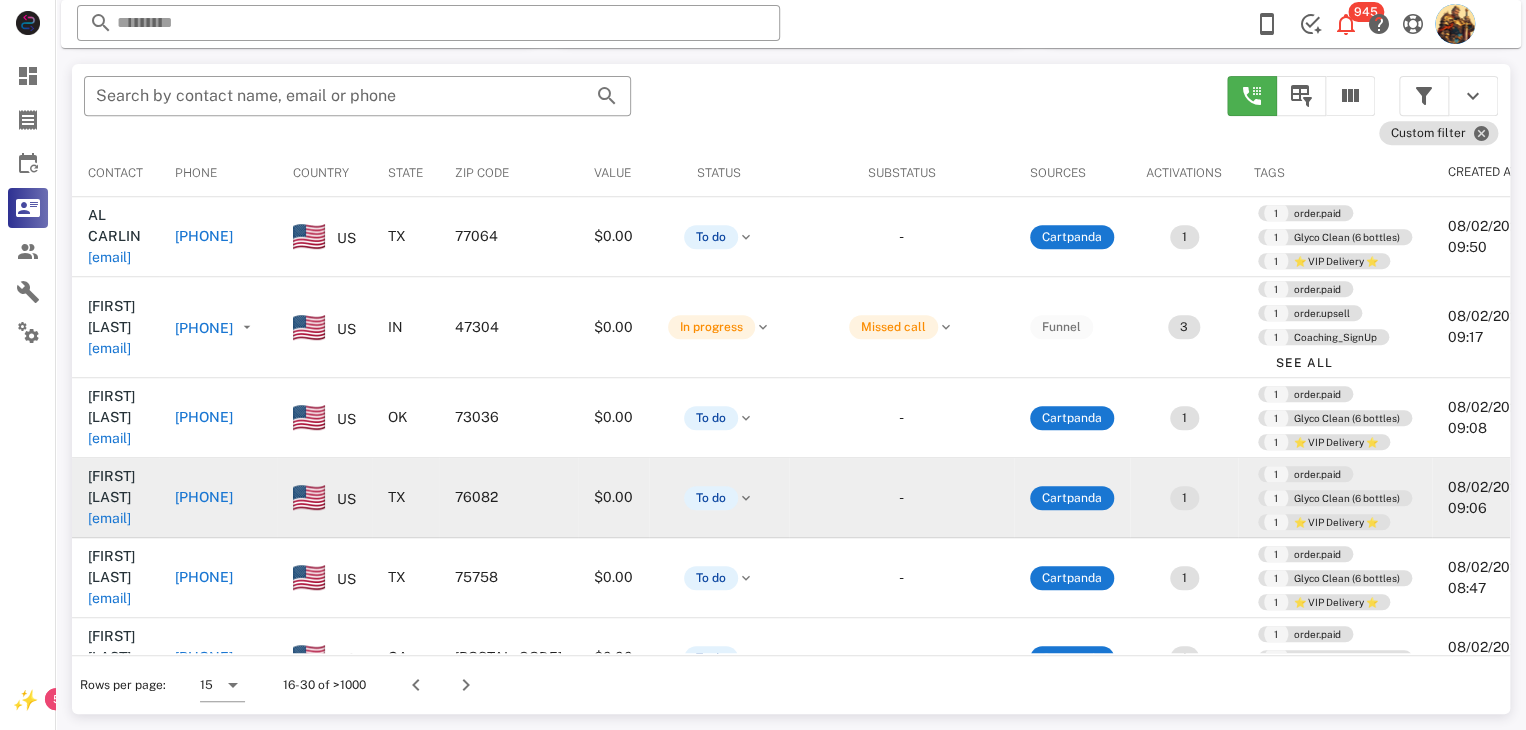 click on "[EMAIL]" at bounding box center (109, 518) 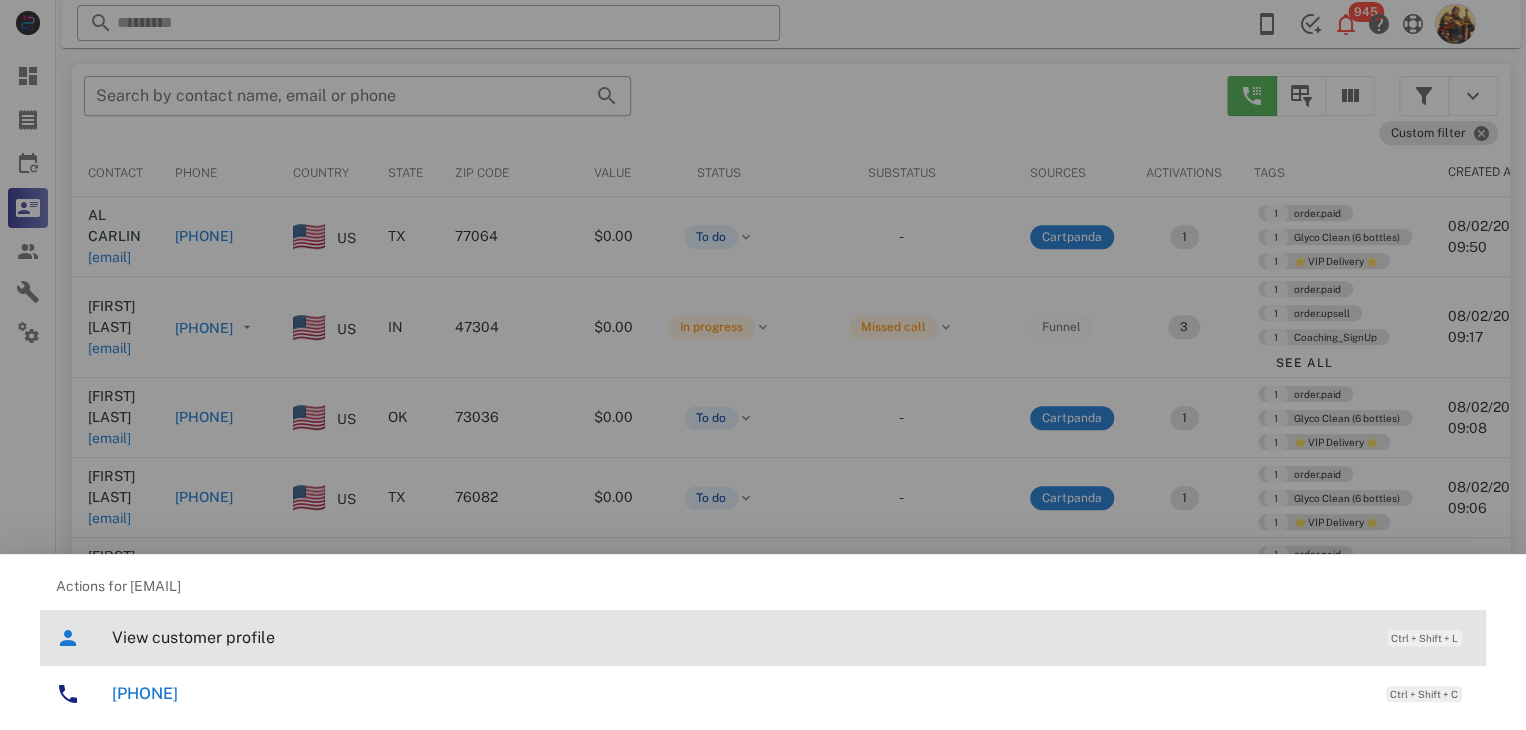 click on "View customer profile" at bounding box center (739, 637) 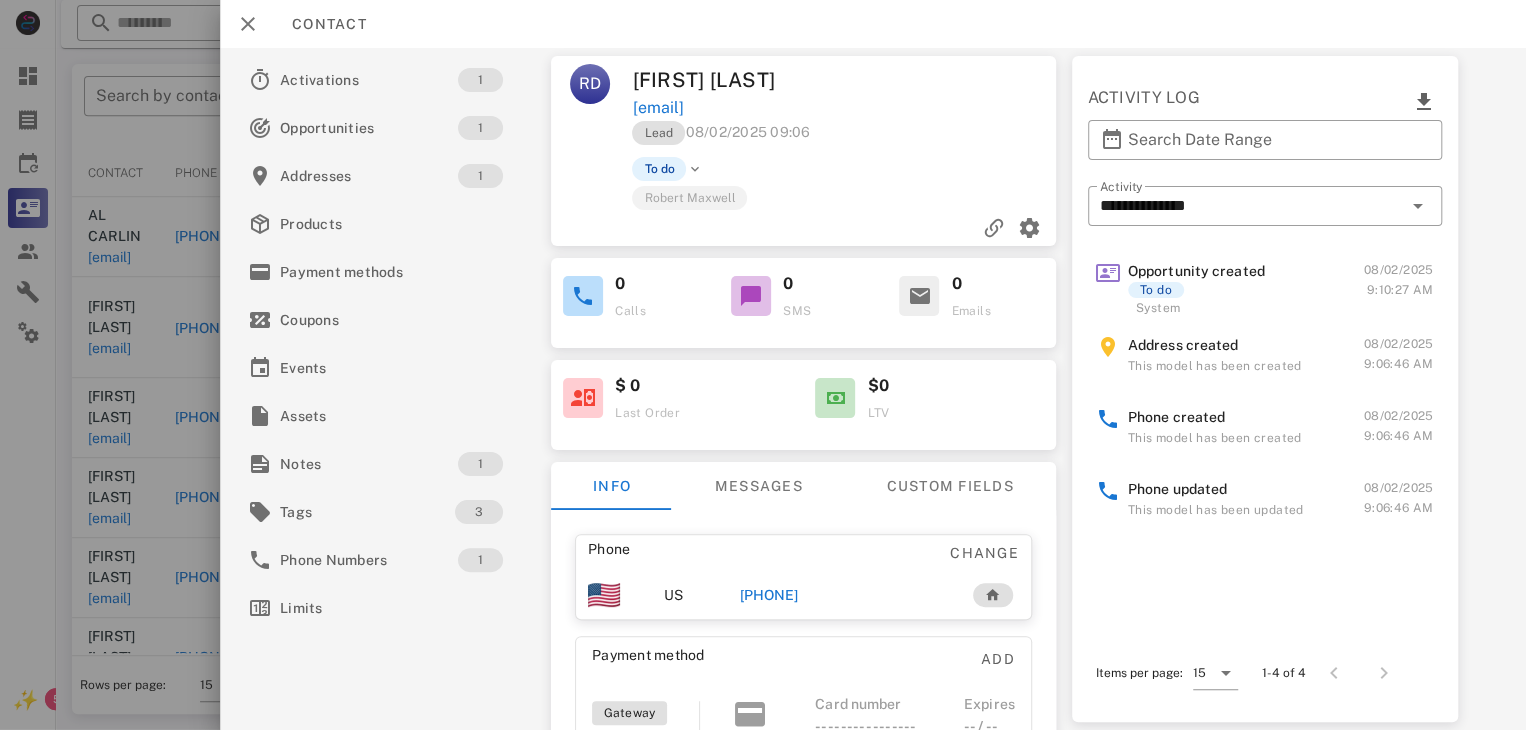 click at bounding box center (763, 365) 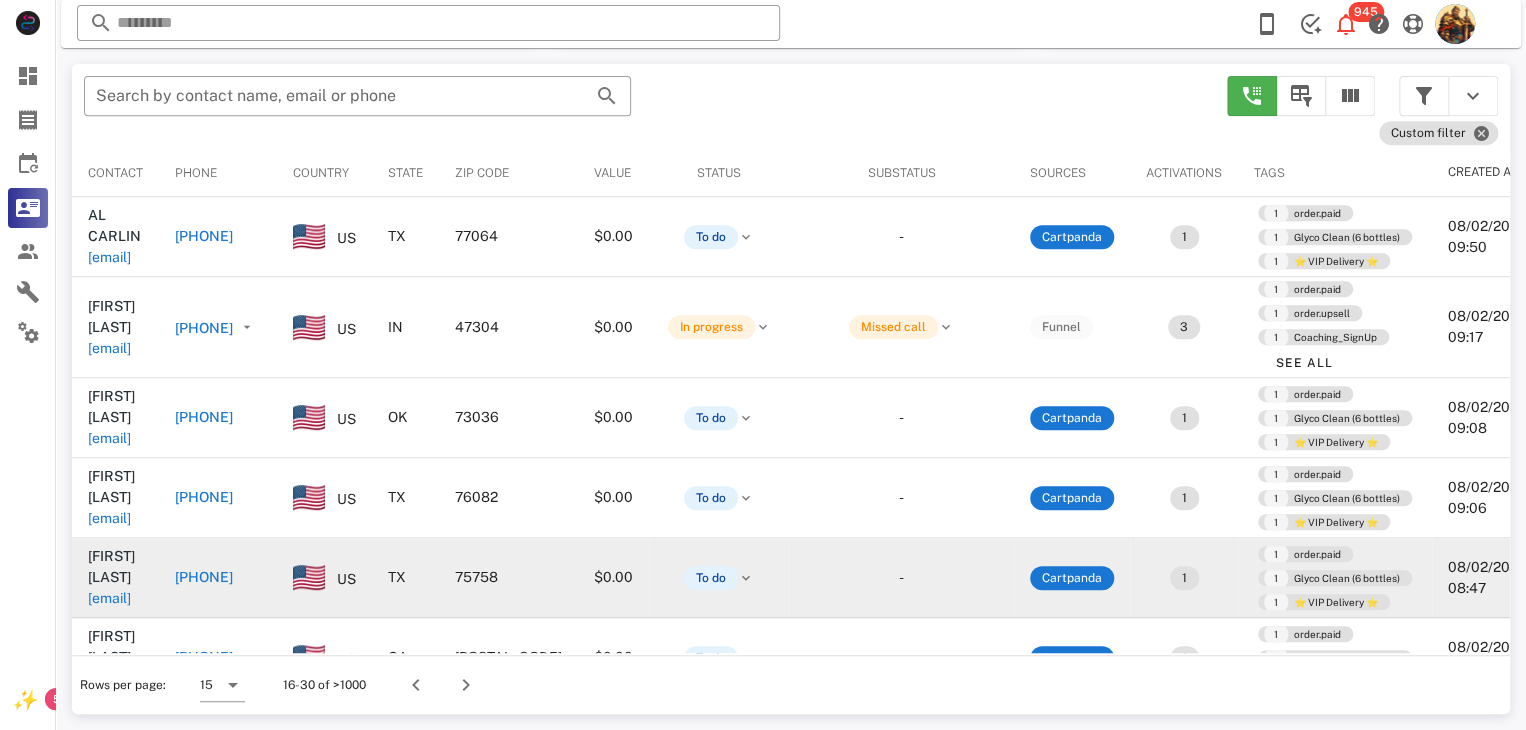 click on "[EMAIL]" at bounding box center [109, 598] 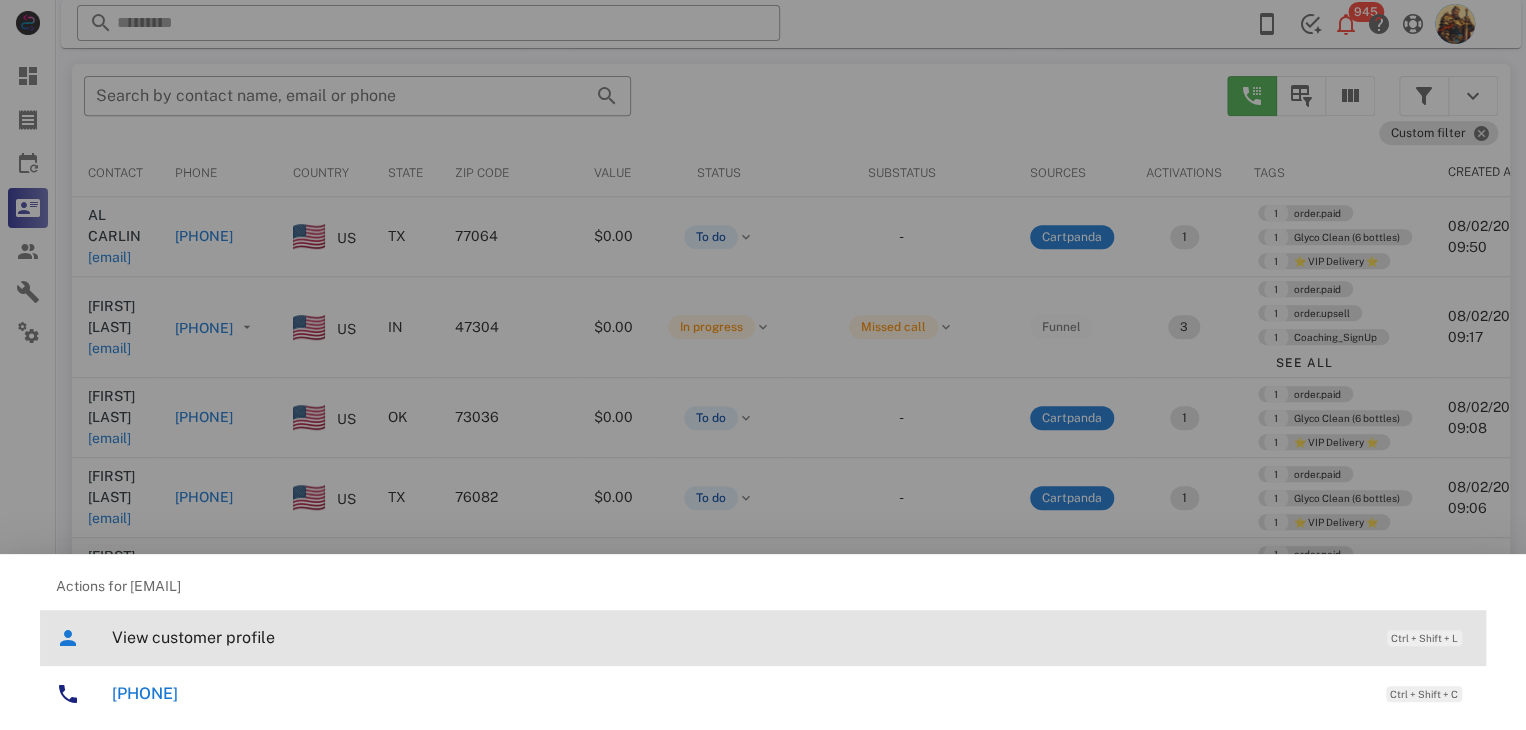 click on "View customer profile" at bounding box center [739, 637] 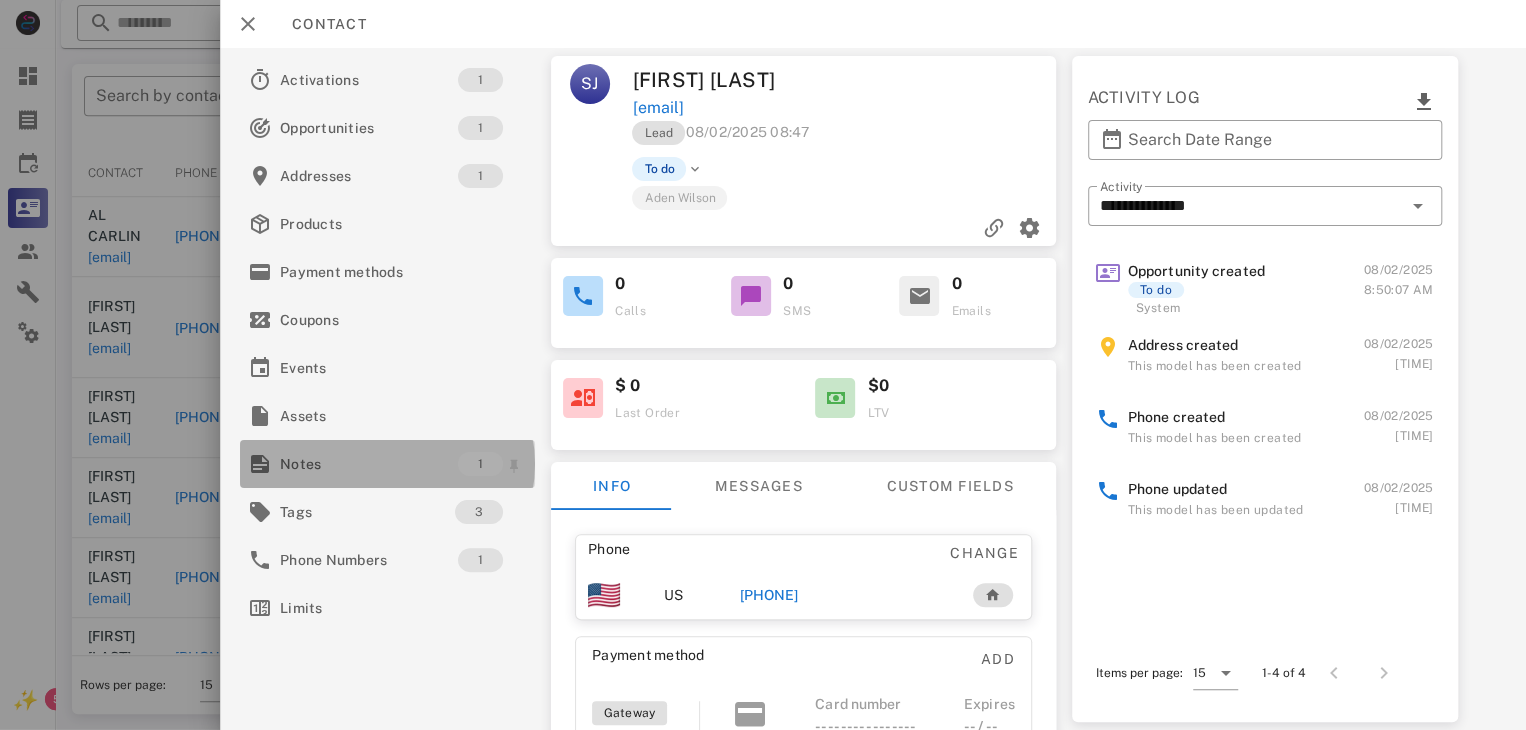 click on "Notes" at bounding box center (369, 464) 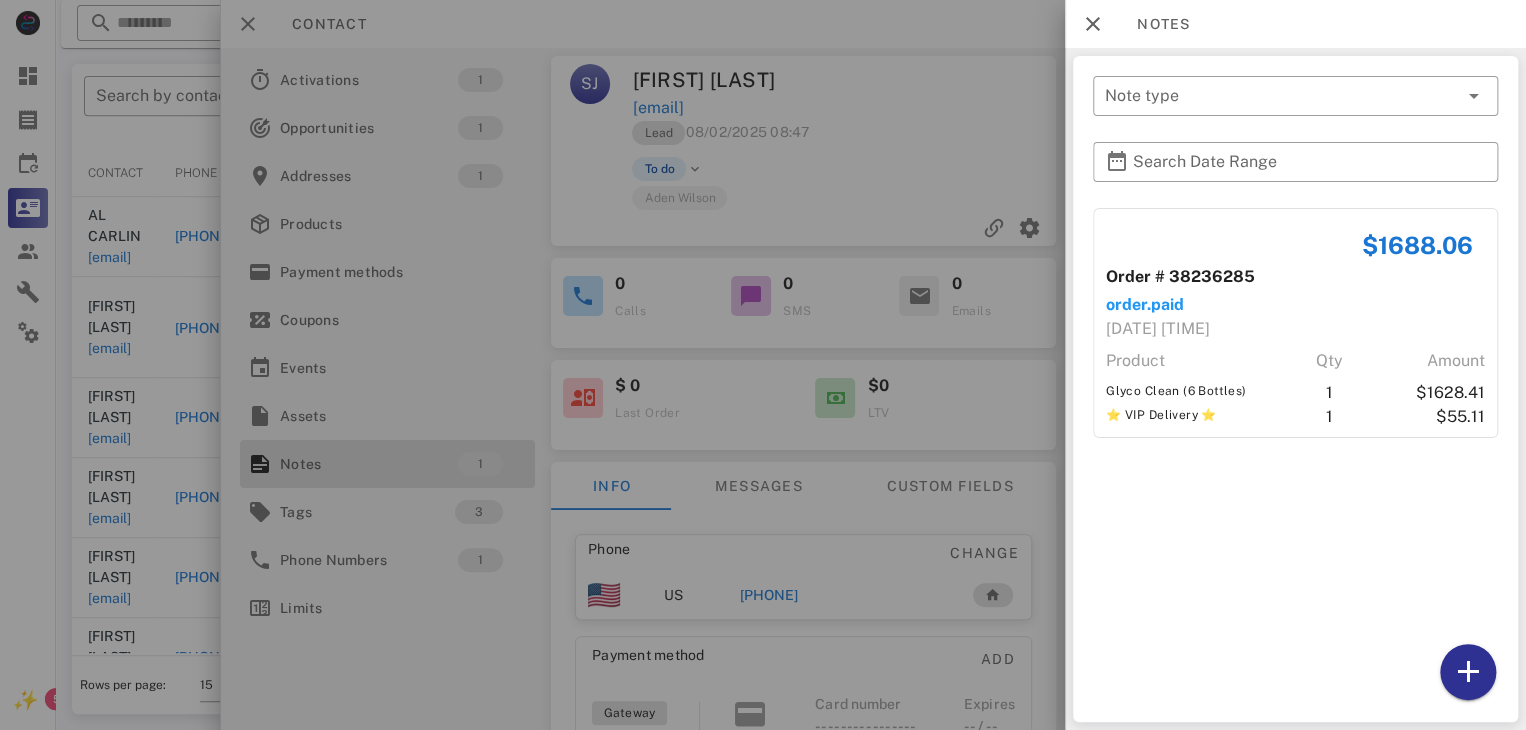 click at bounding box center (763, 365) 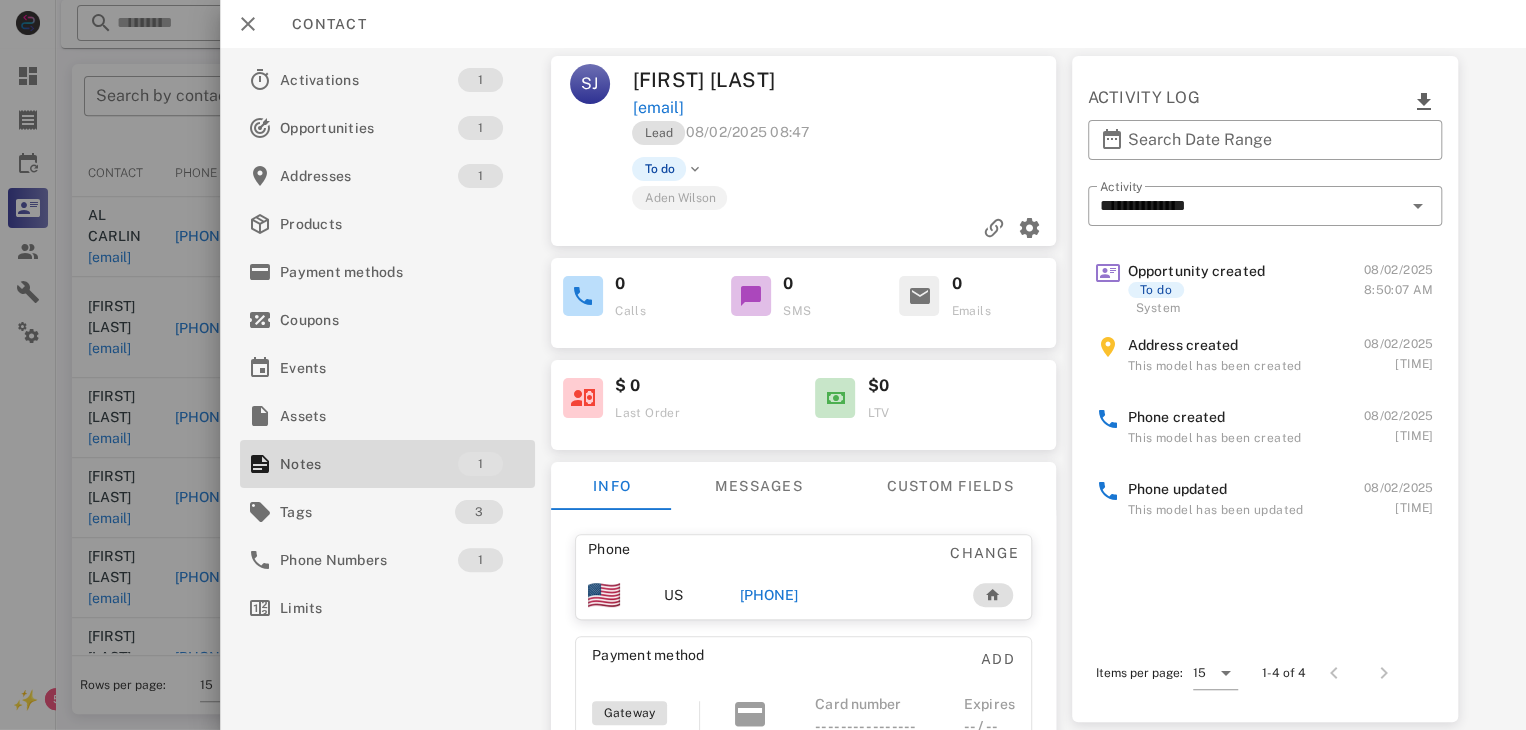 click on "[PHONE]" at bounding box center (769, 595) 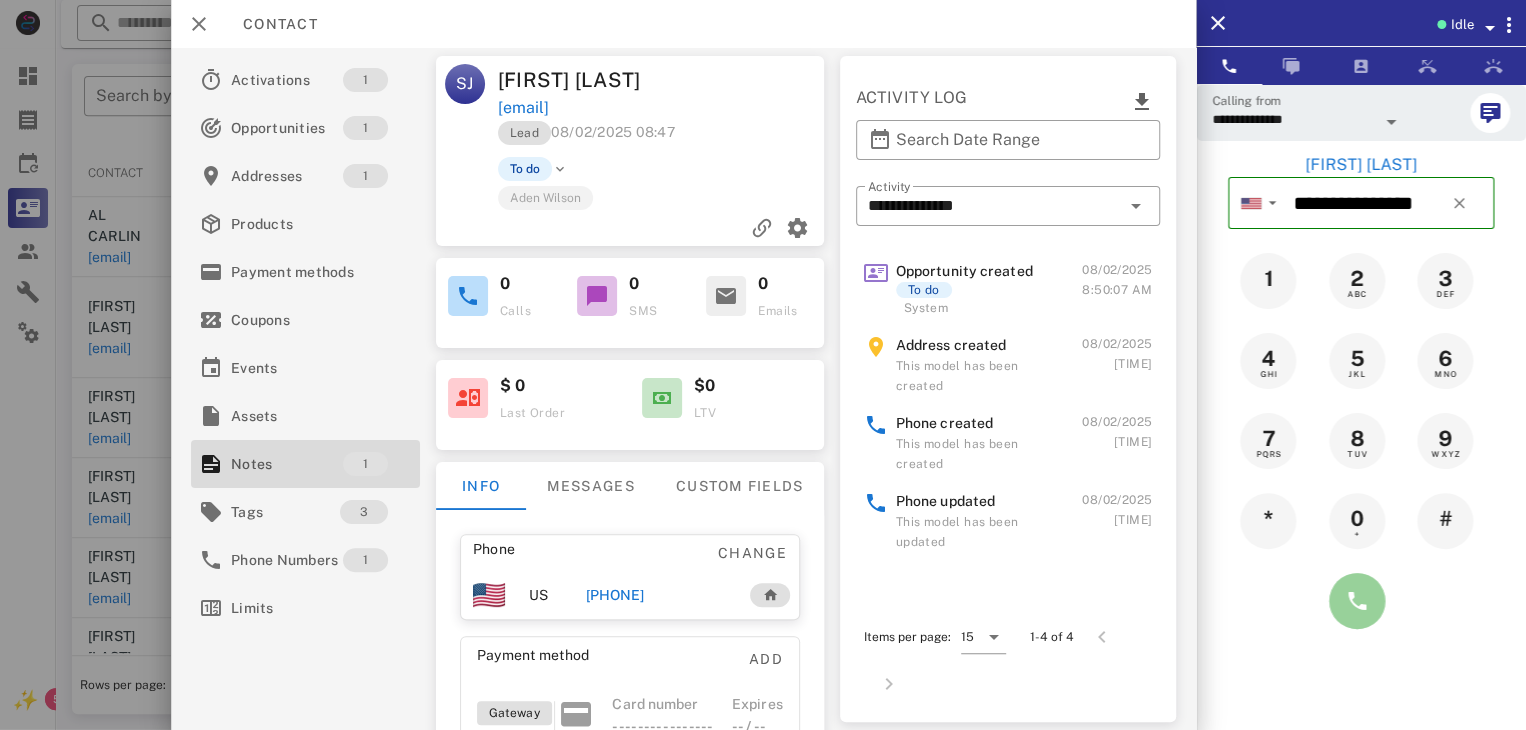 click at bounding box center (1357, 601) 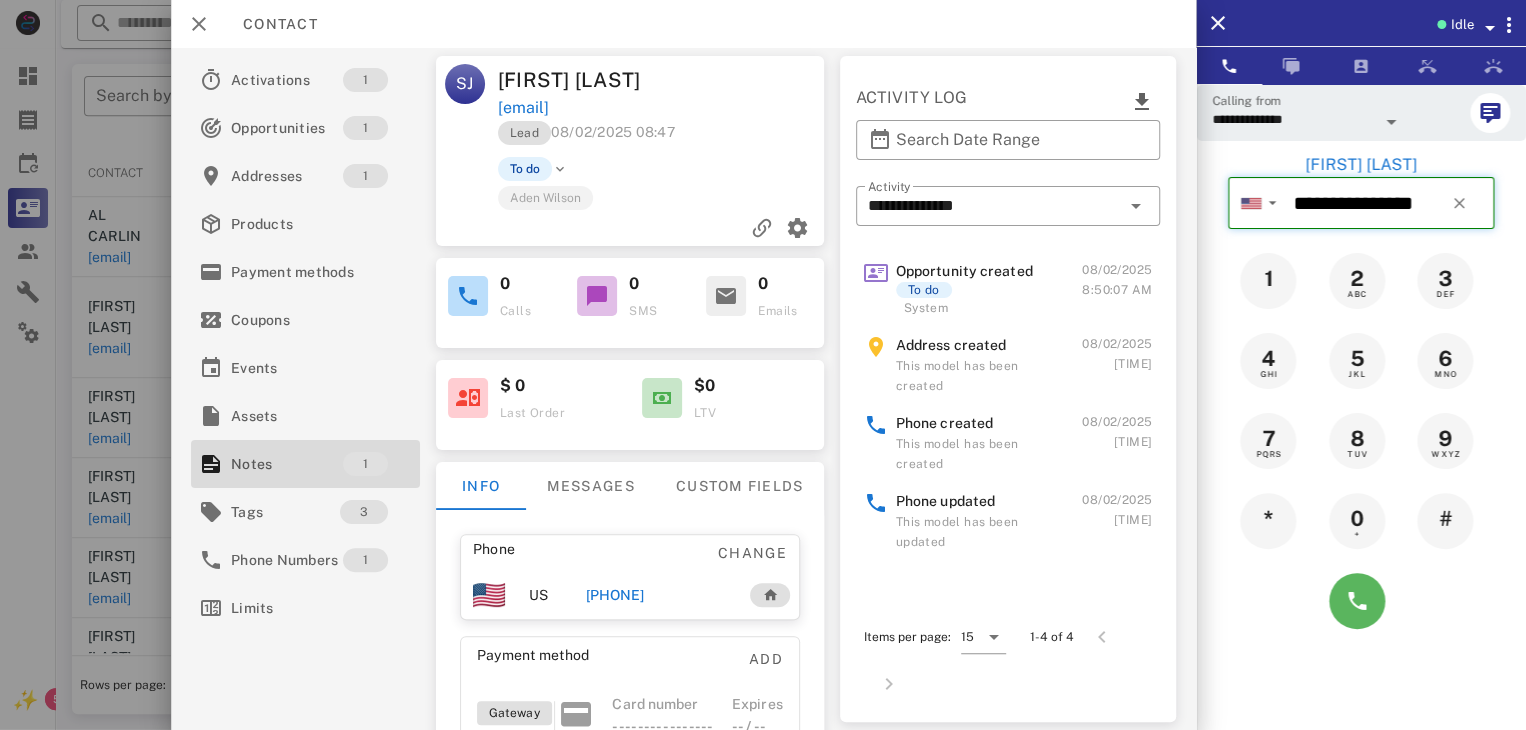 type 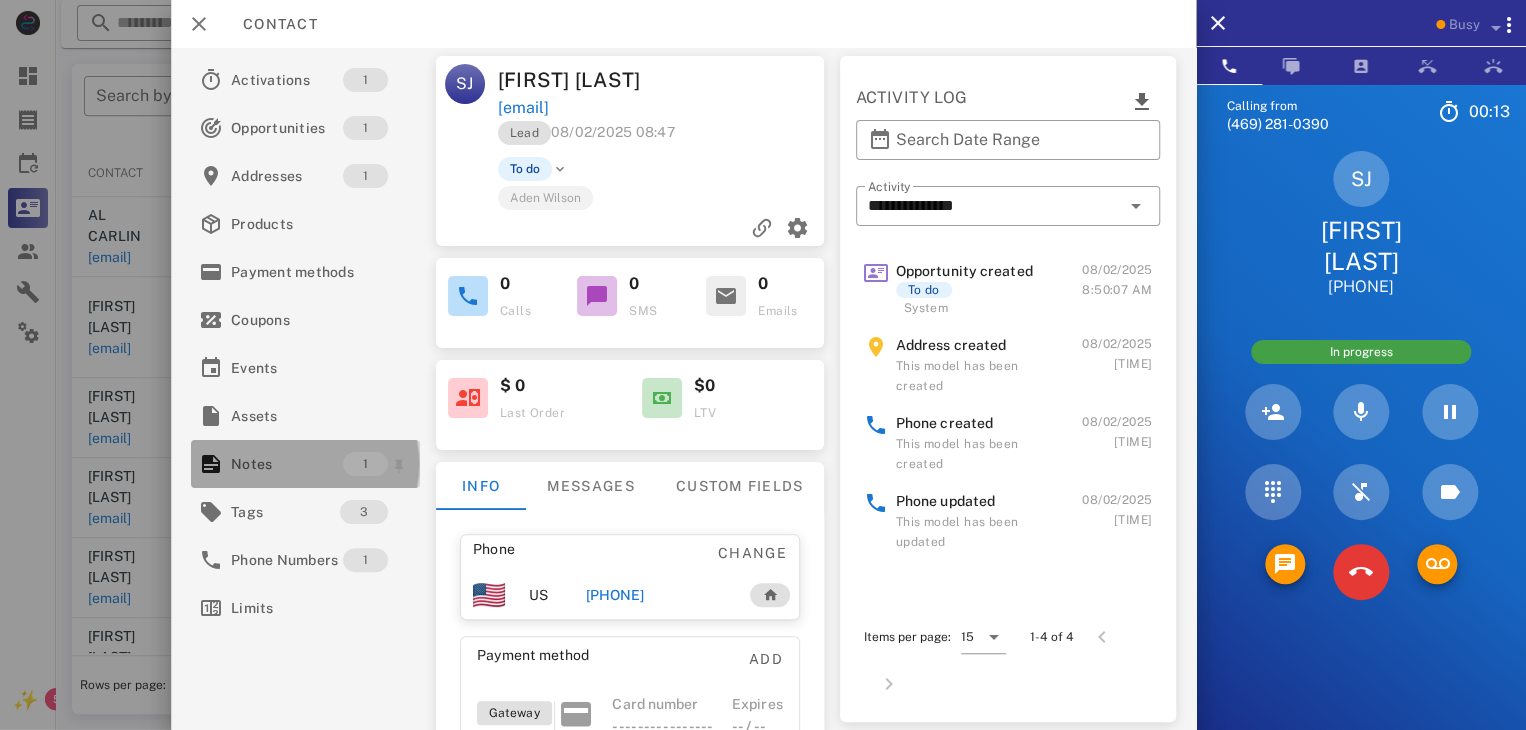 click on "Notes" at bounding box center [287, 464] 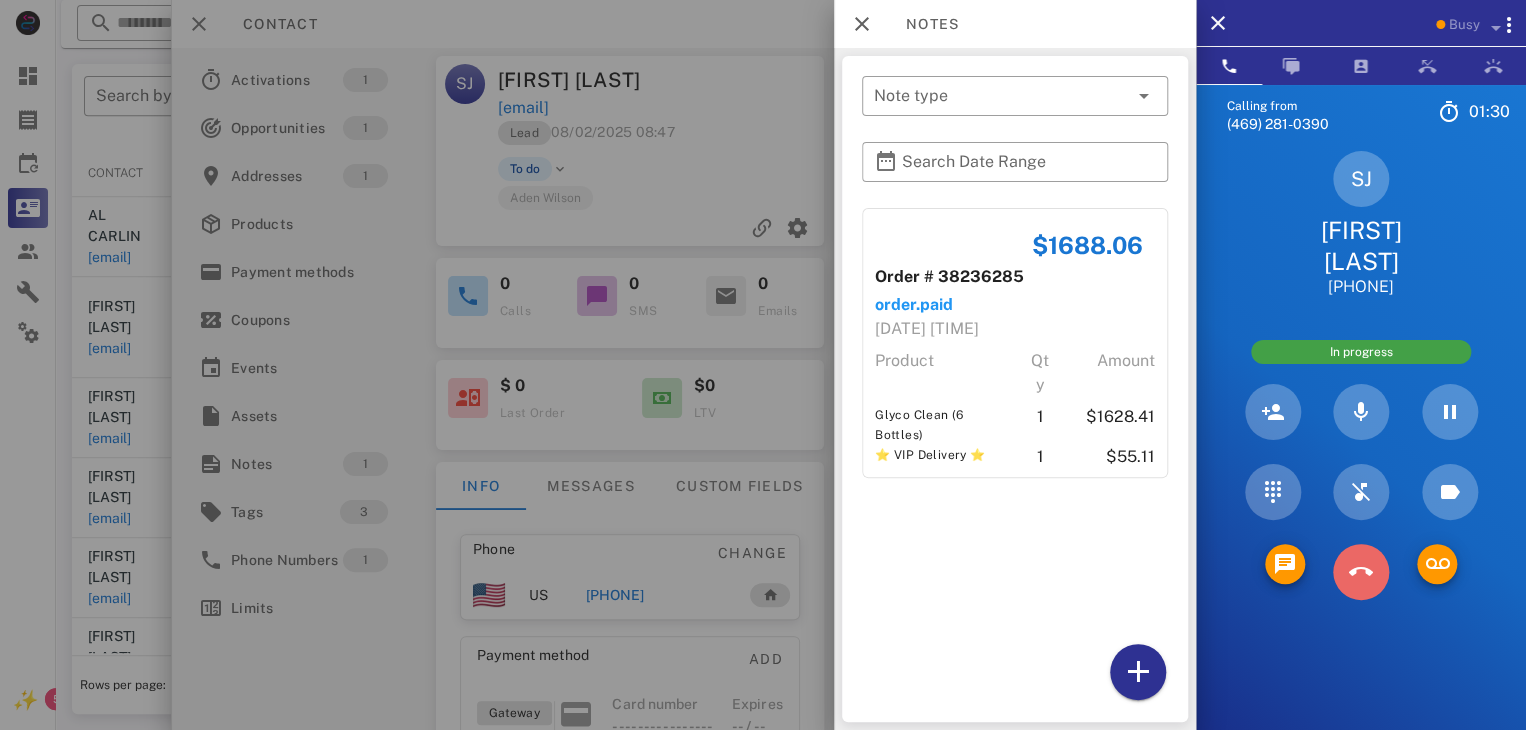 click at bounding box center [1361, 572] 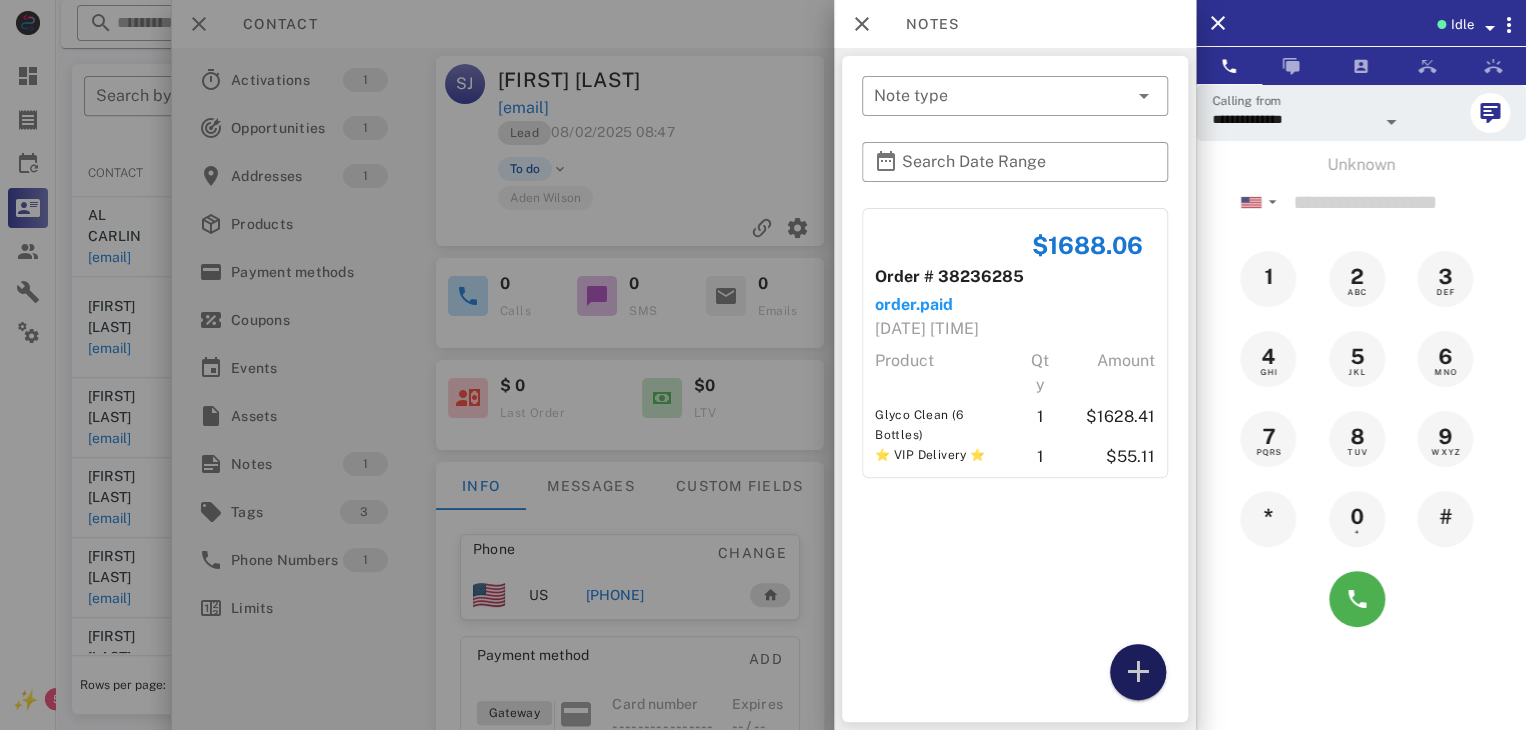 click at bounding box center [1138, 672] 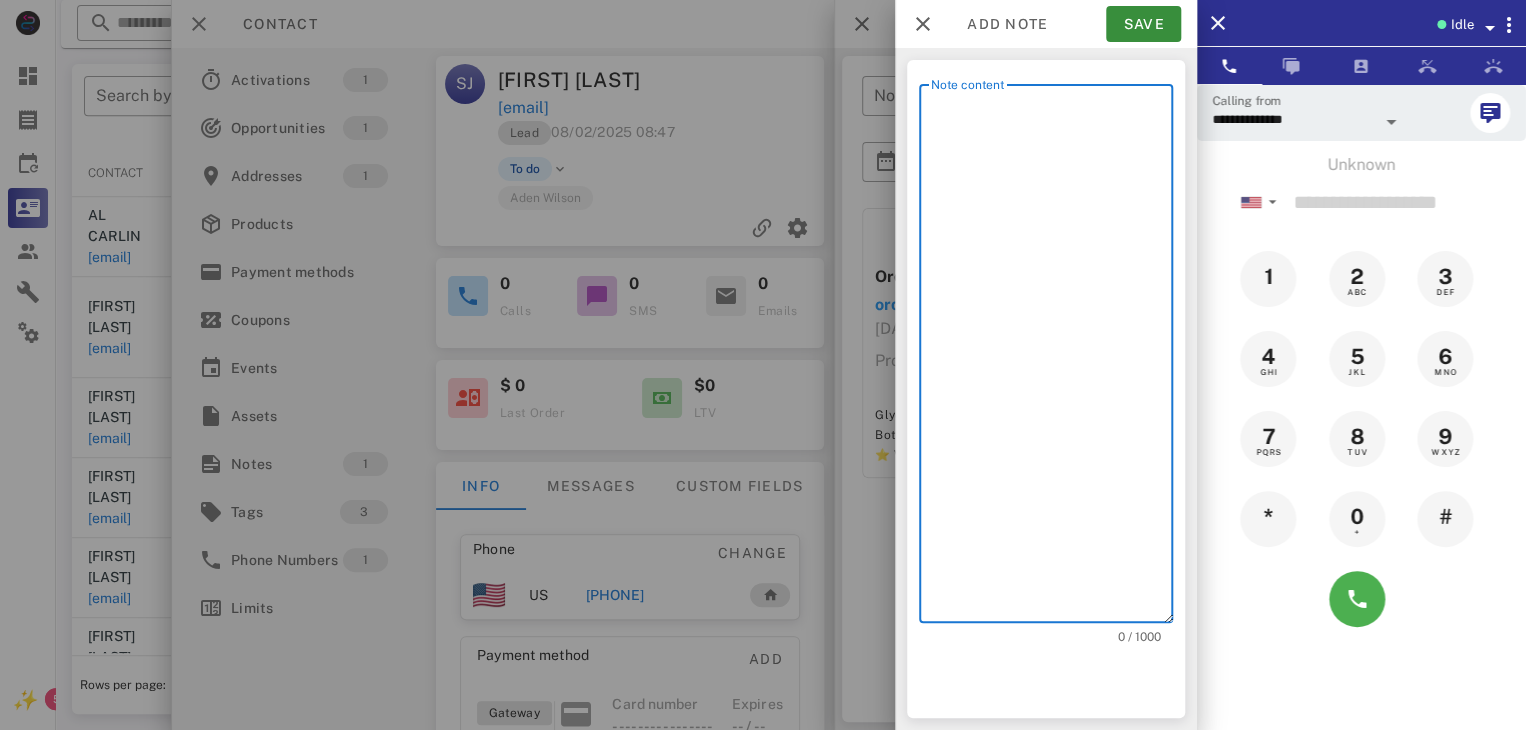 click on "Note content" at bounding box center [1052, 358] 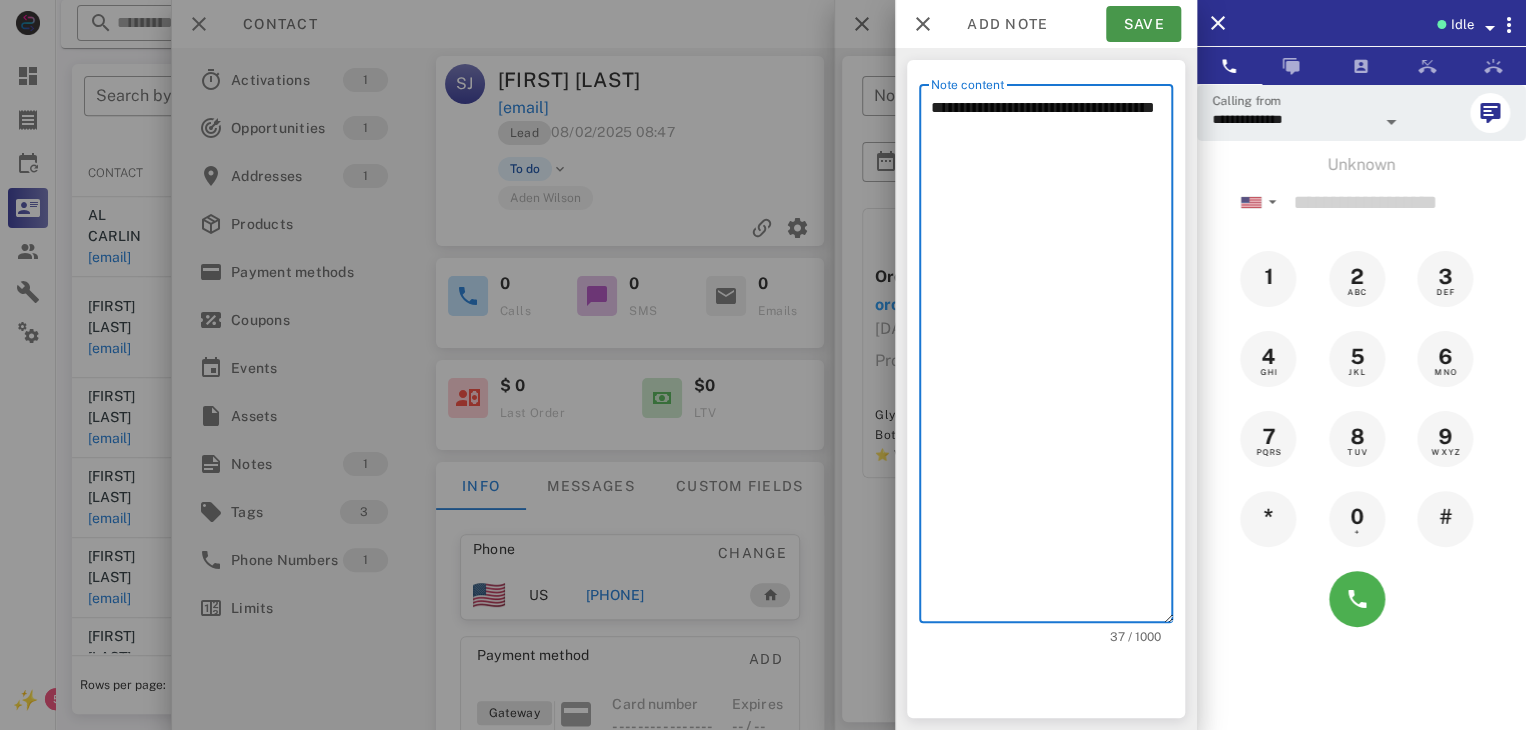 type on "**********" 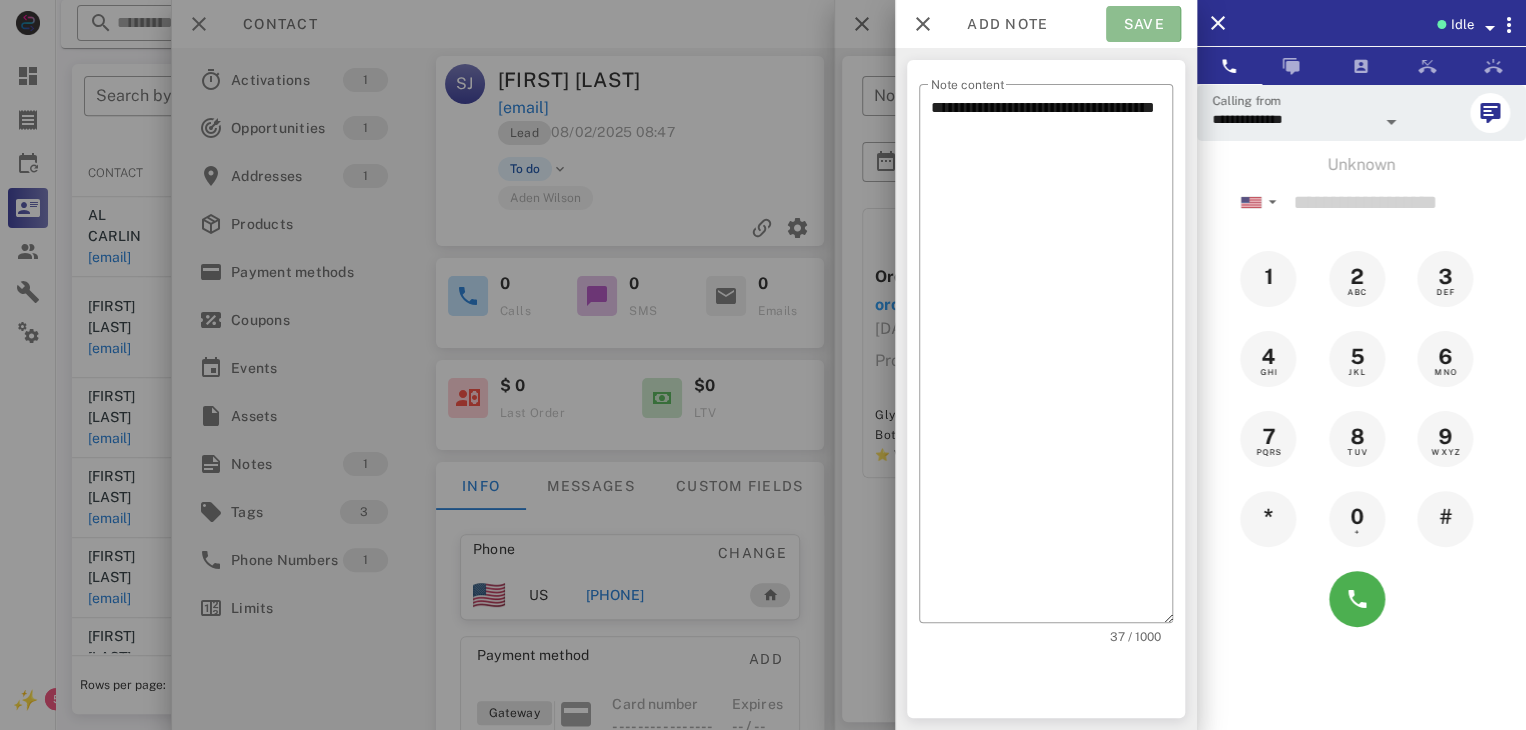 click on "Save" at bounding box center [1143, 24] 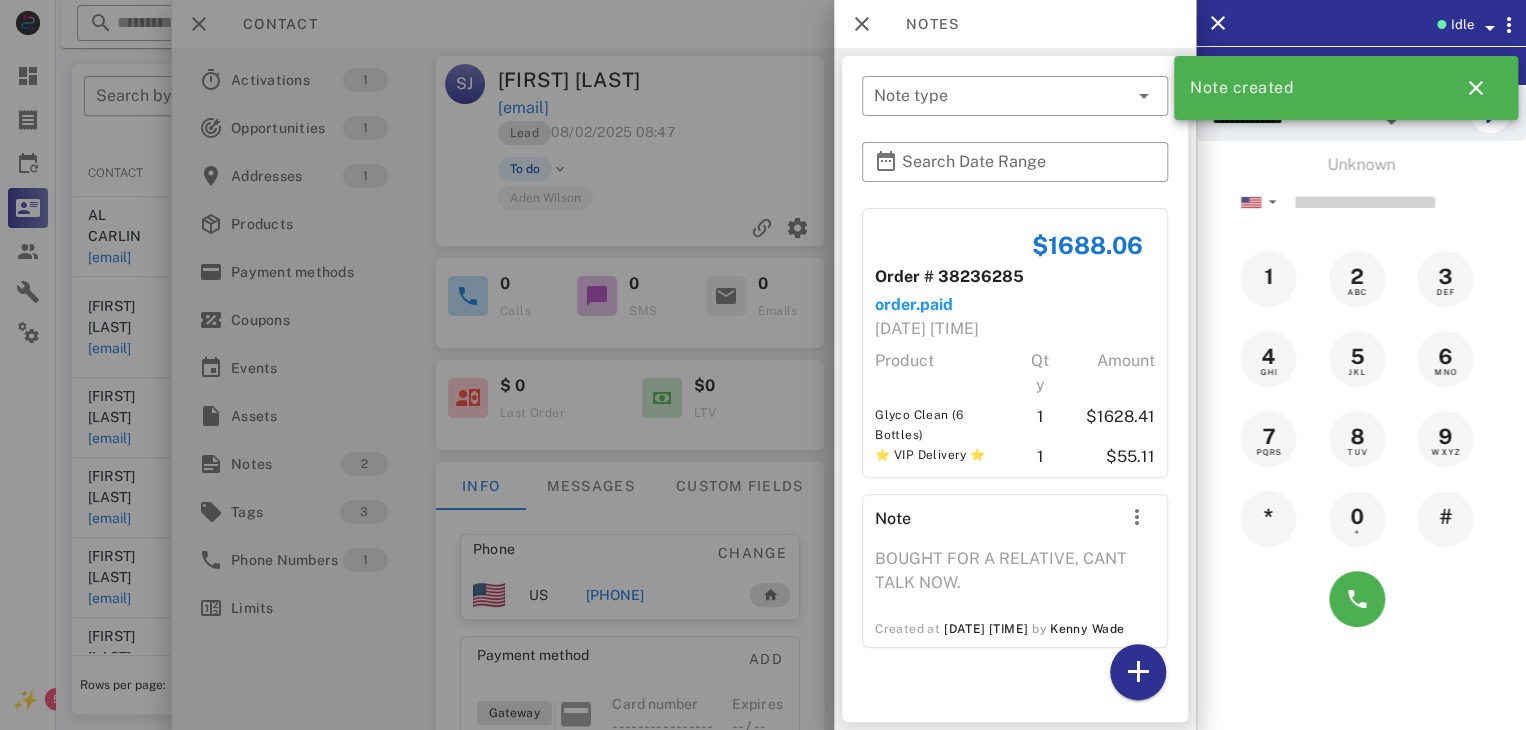 click at bounding box center [763, 365] 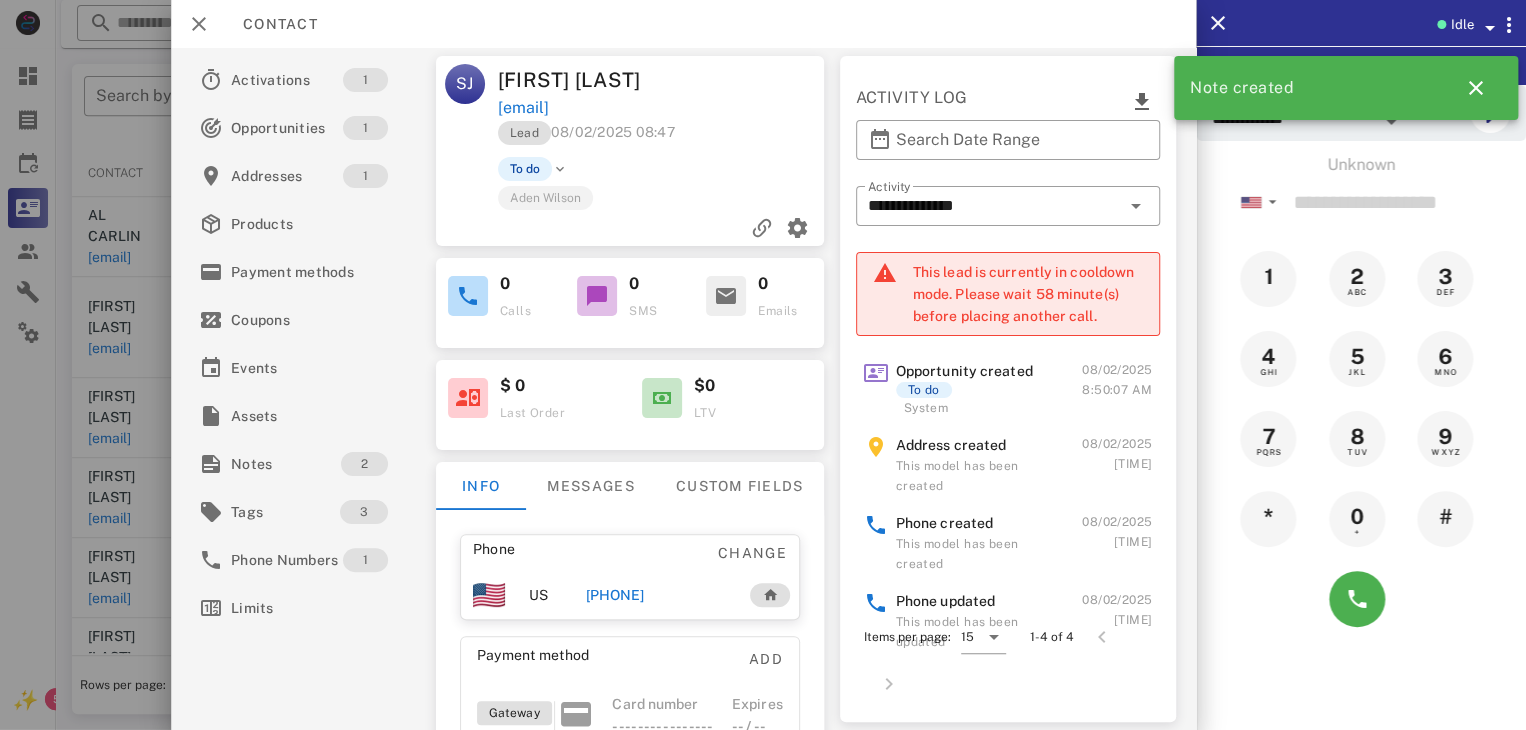 click at bounding box center (763, 365) 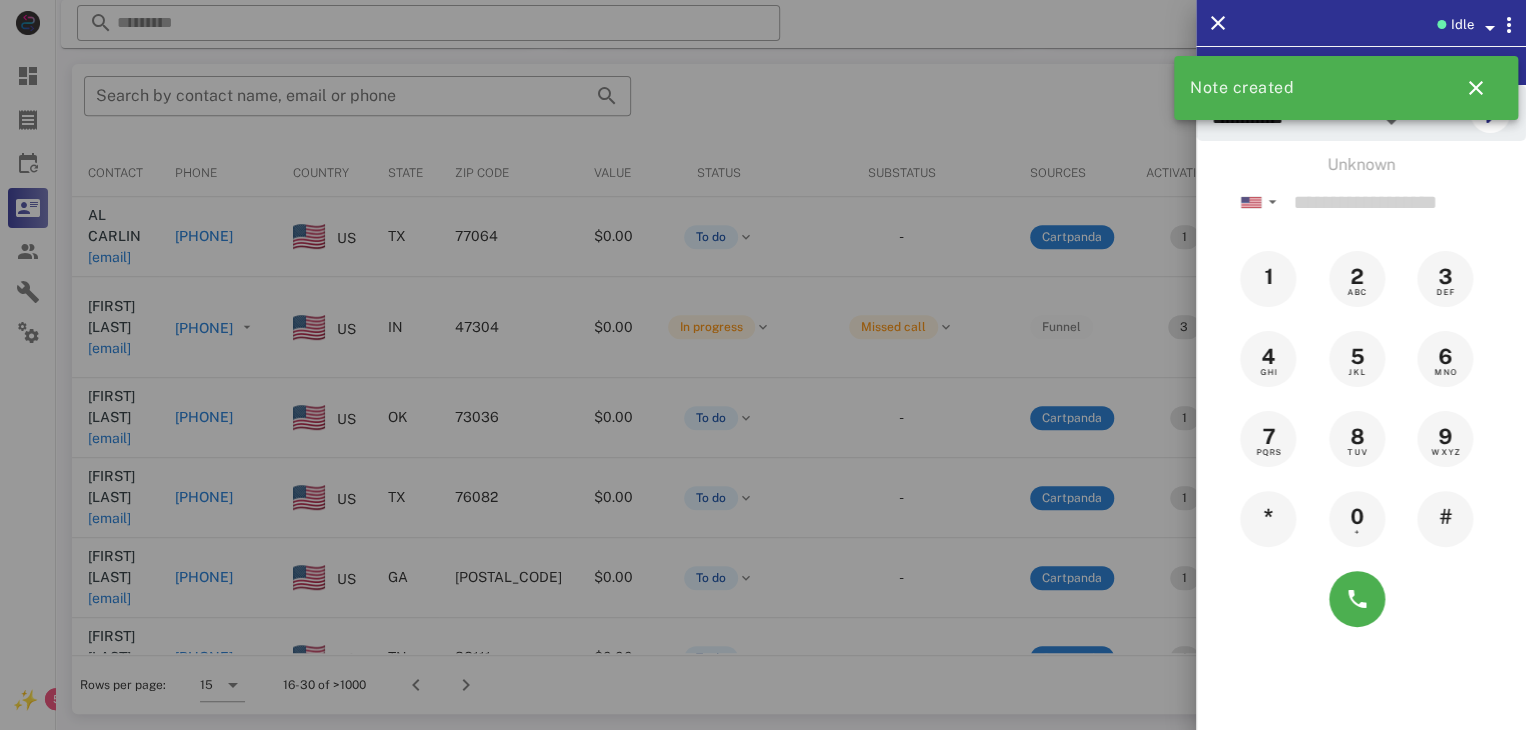 click at bounding box center (763, 365) 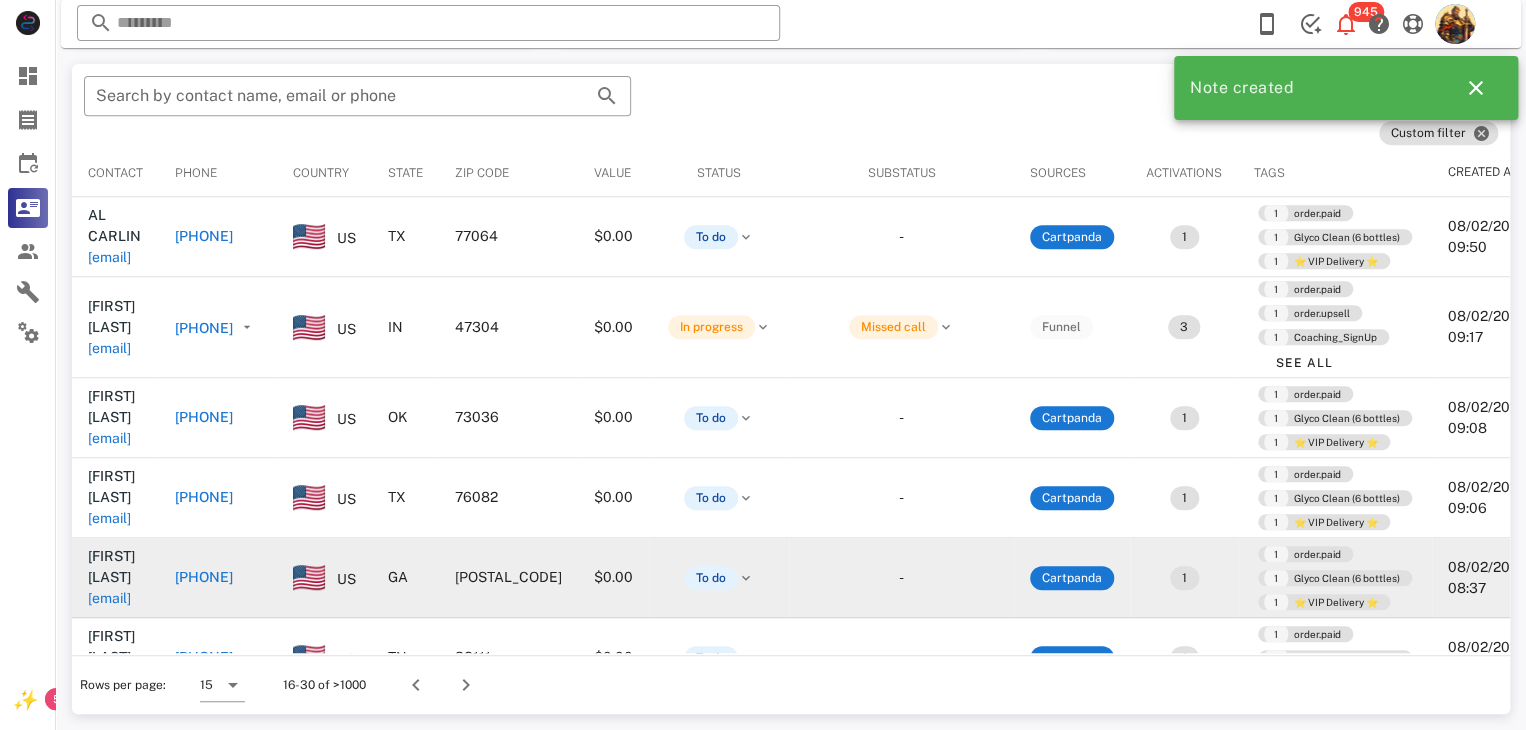click on "[EMAIL]" at bounding box center (109, 598) 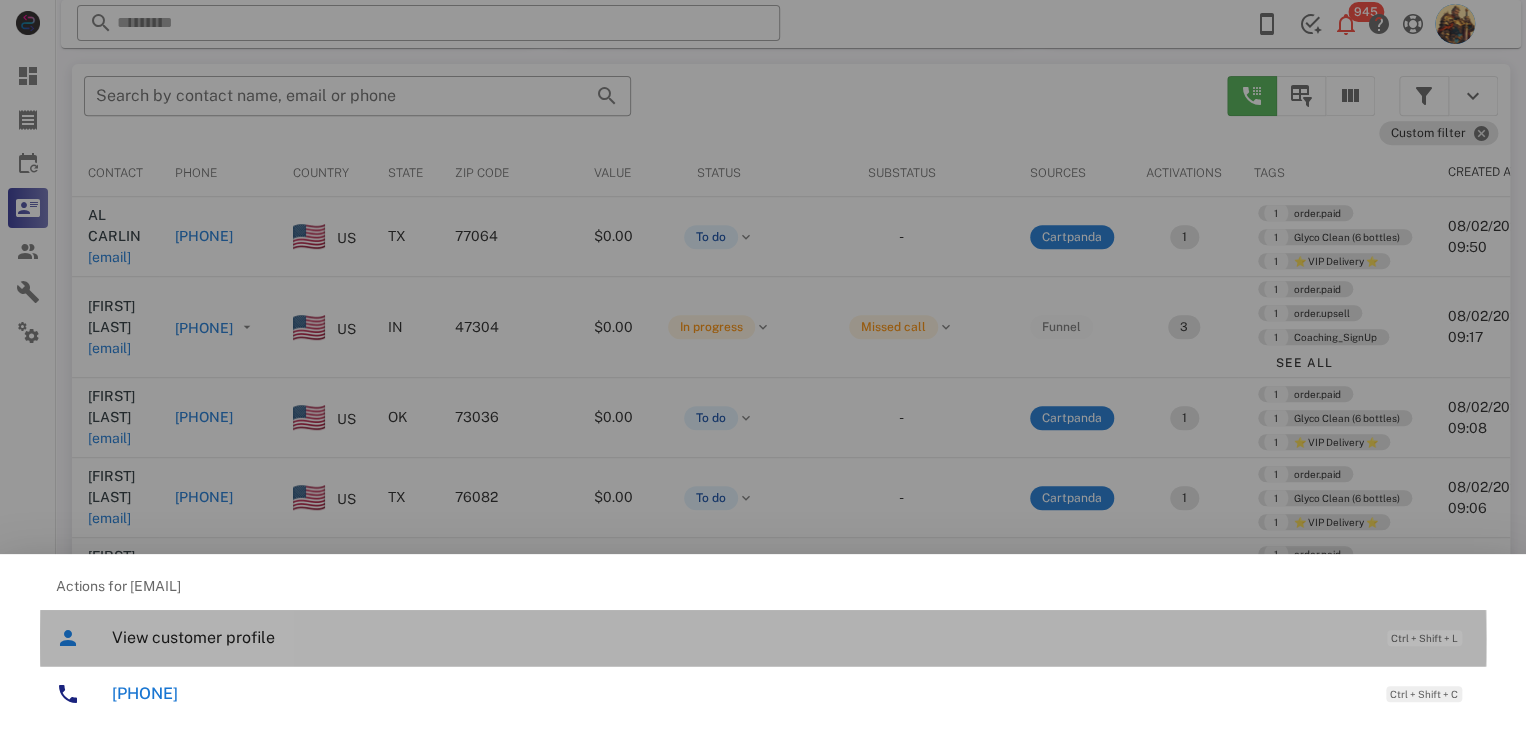 click on "View customer profile" at bounding box center [739, 637] 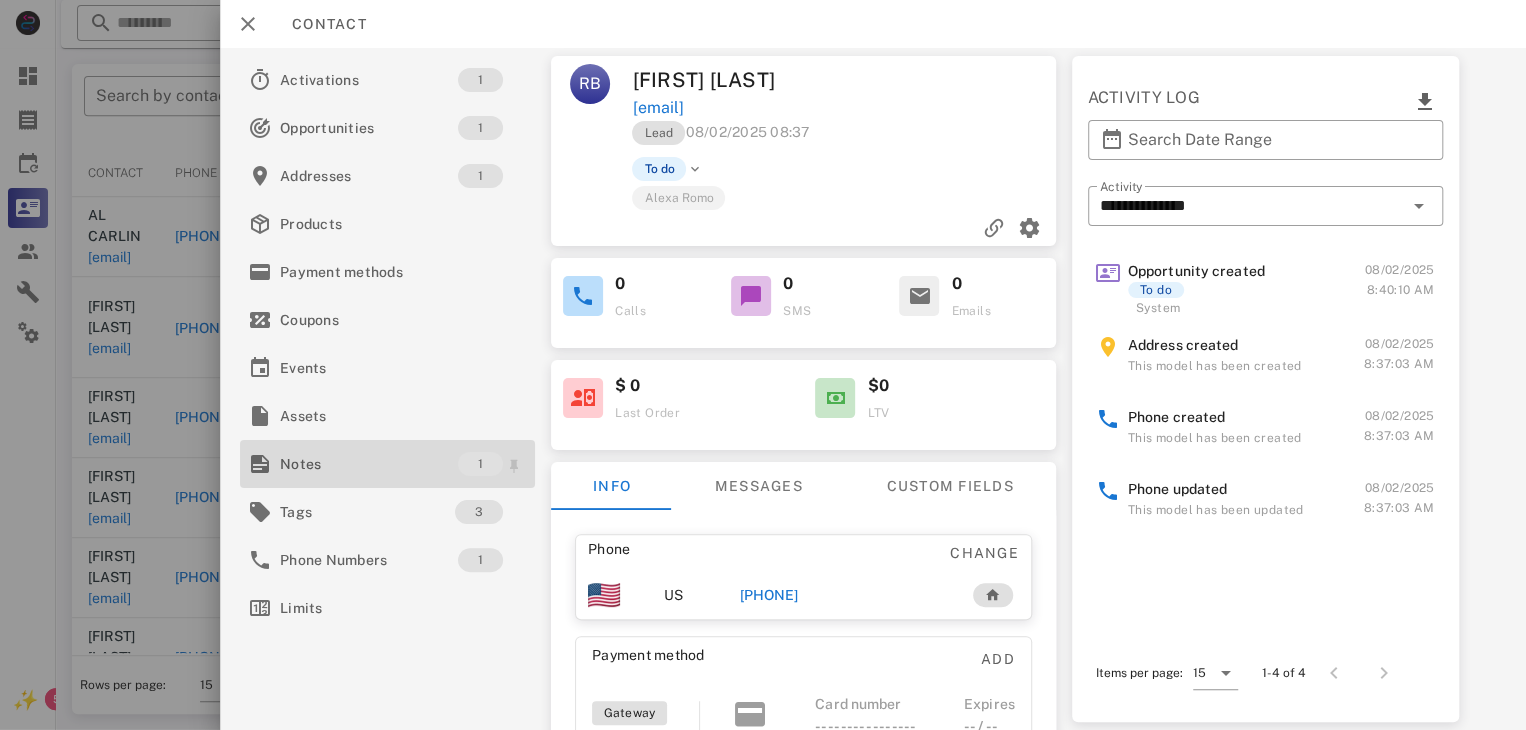 click on "Notes" at bounding box center [369, 464] 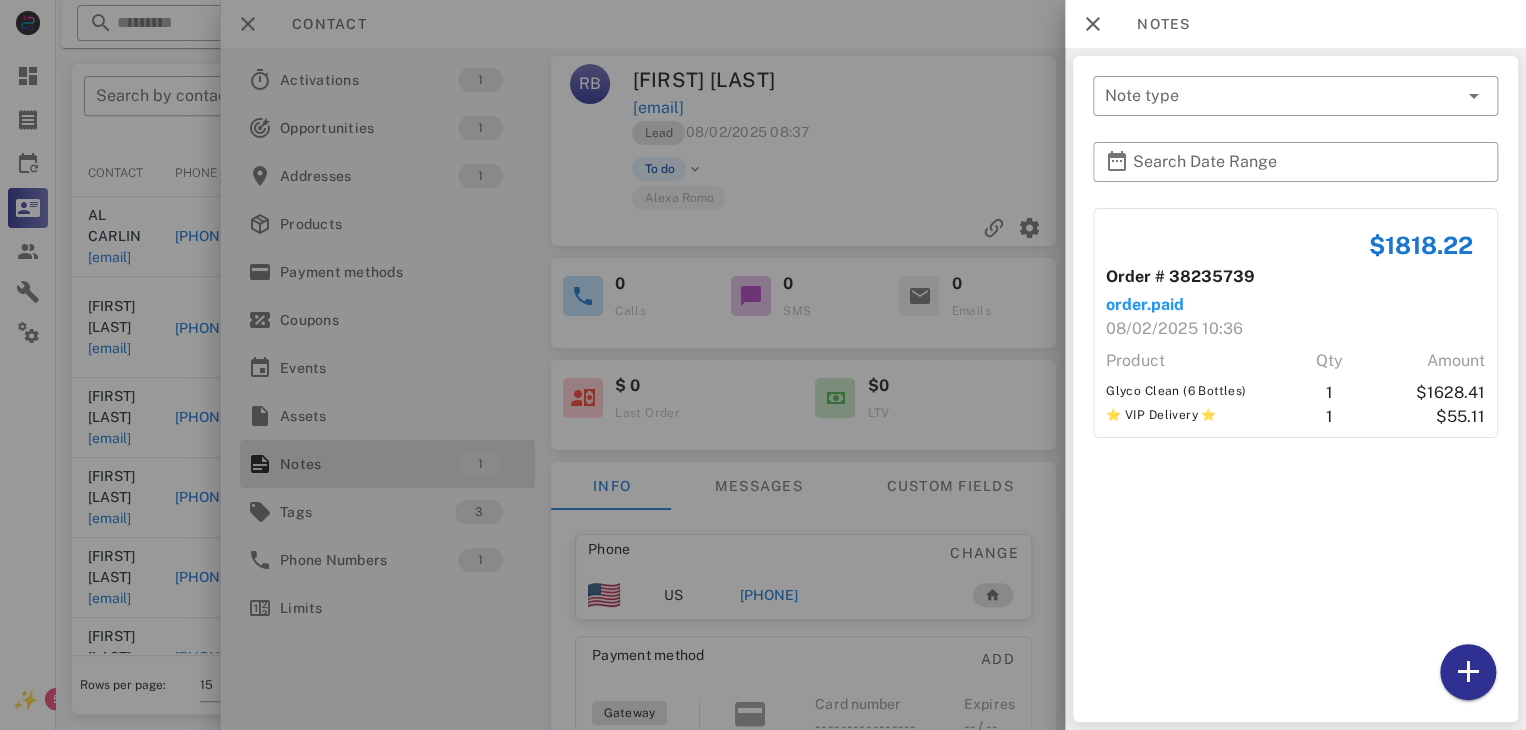 click at bounding box center [763, 365] 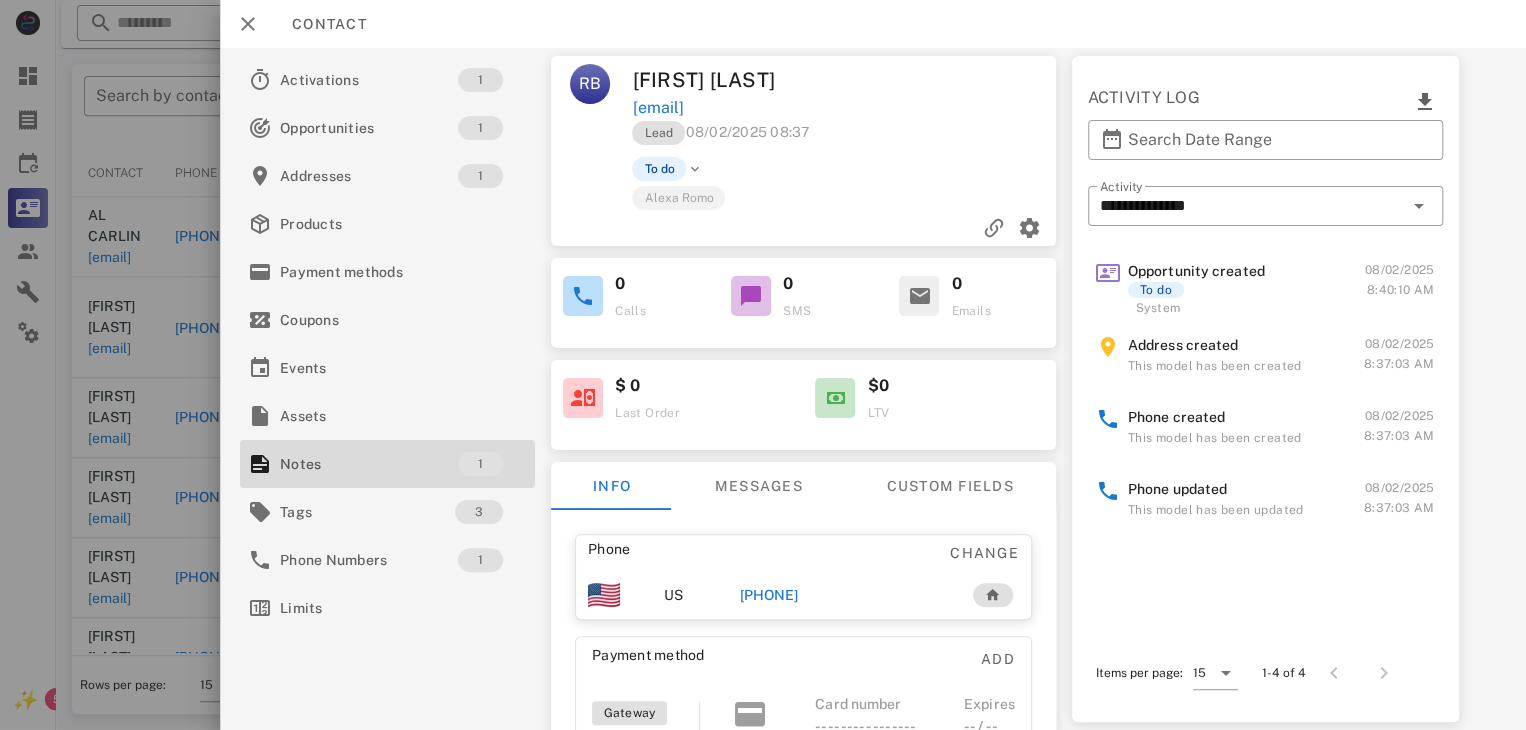 click on "[PHONE]" at bounding box center (769, 595) 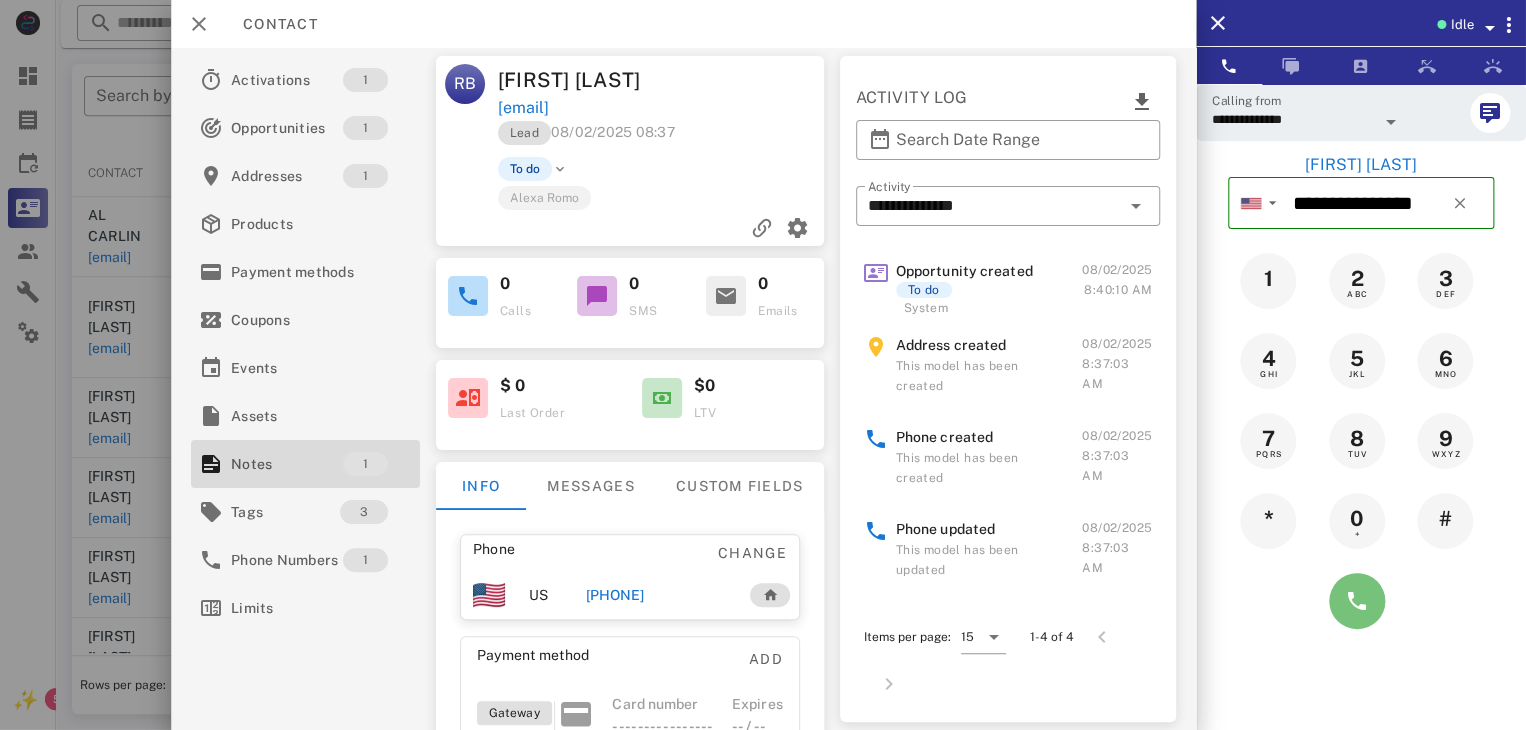 click at bounding box center [1357, 601] 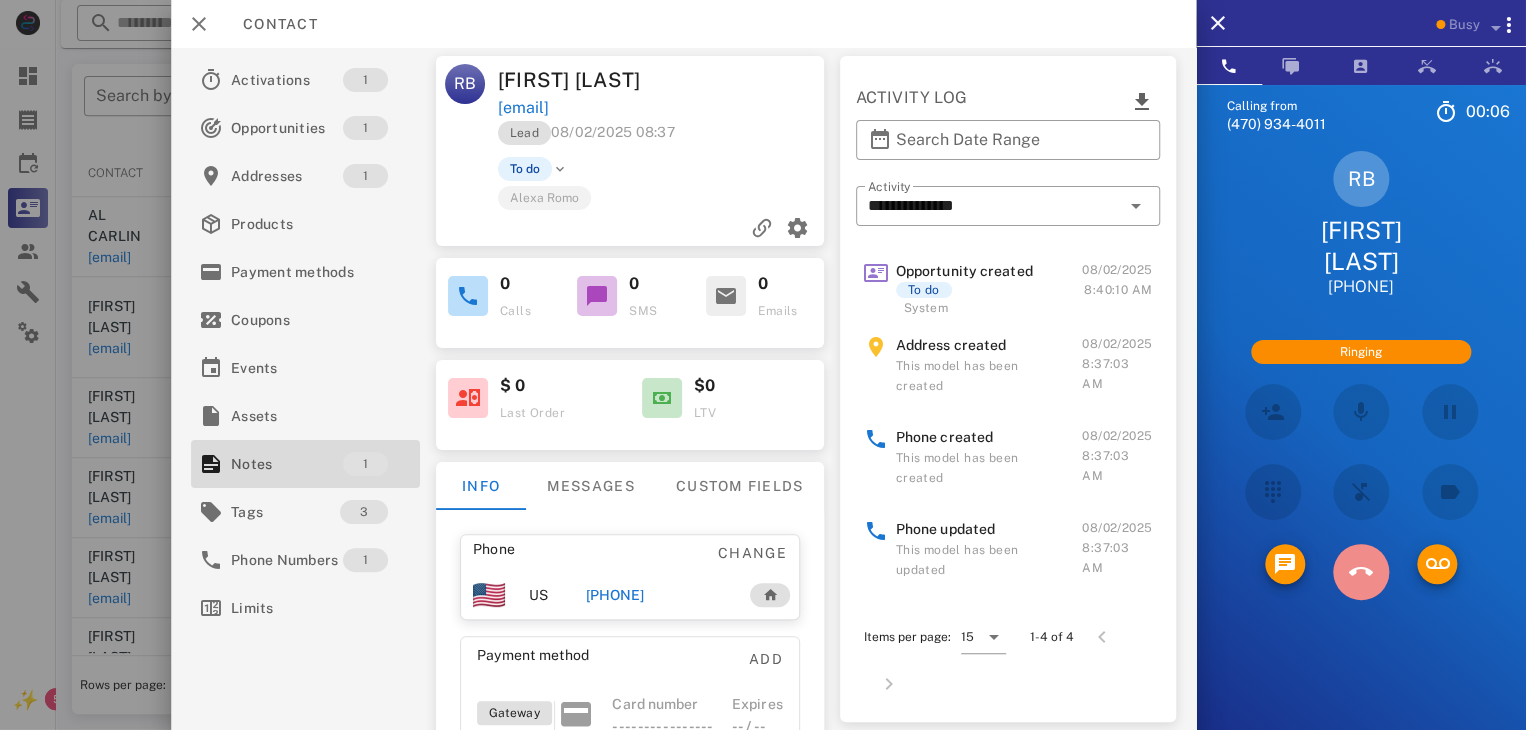 click at bounding box center (1361, 572) 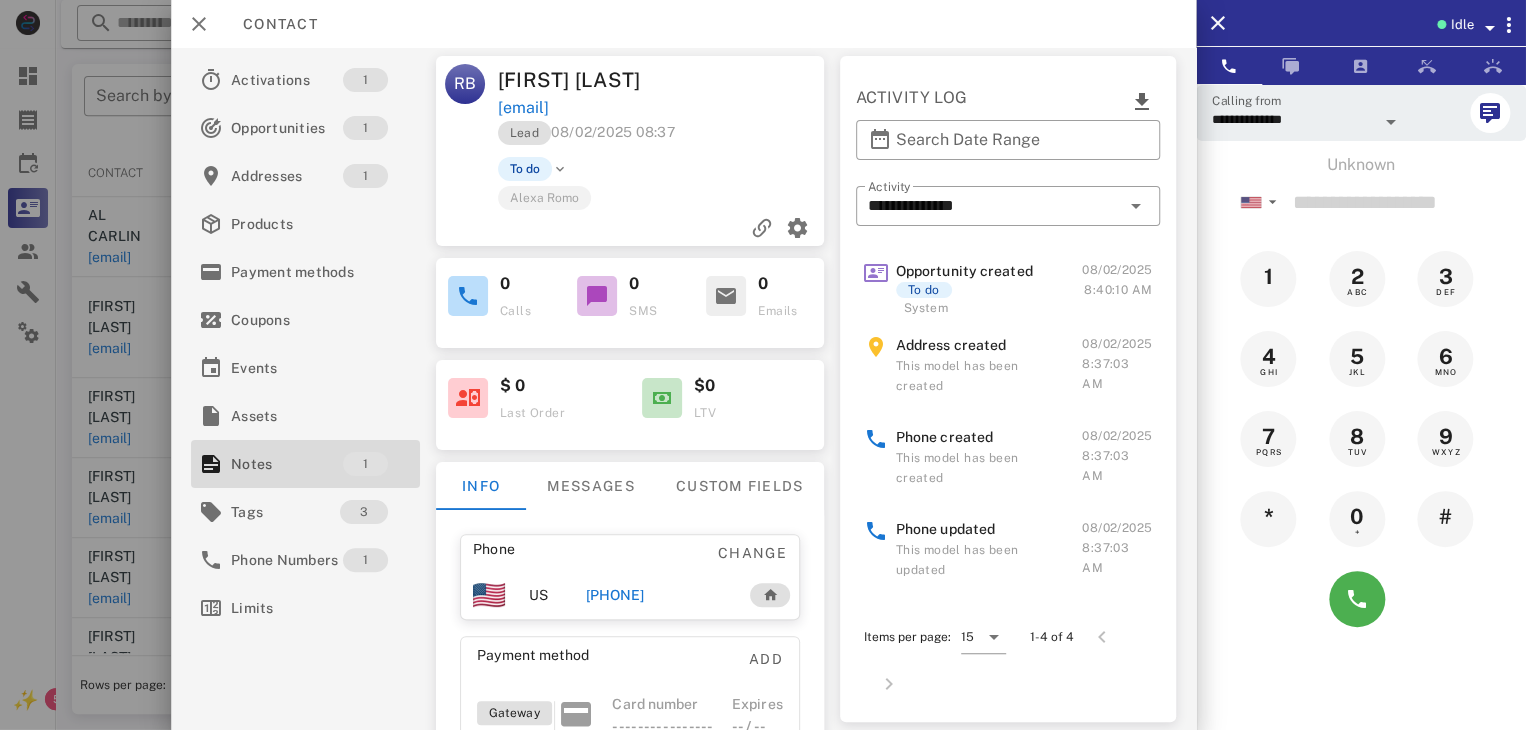 click at bounding box center (763, 365) 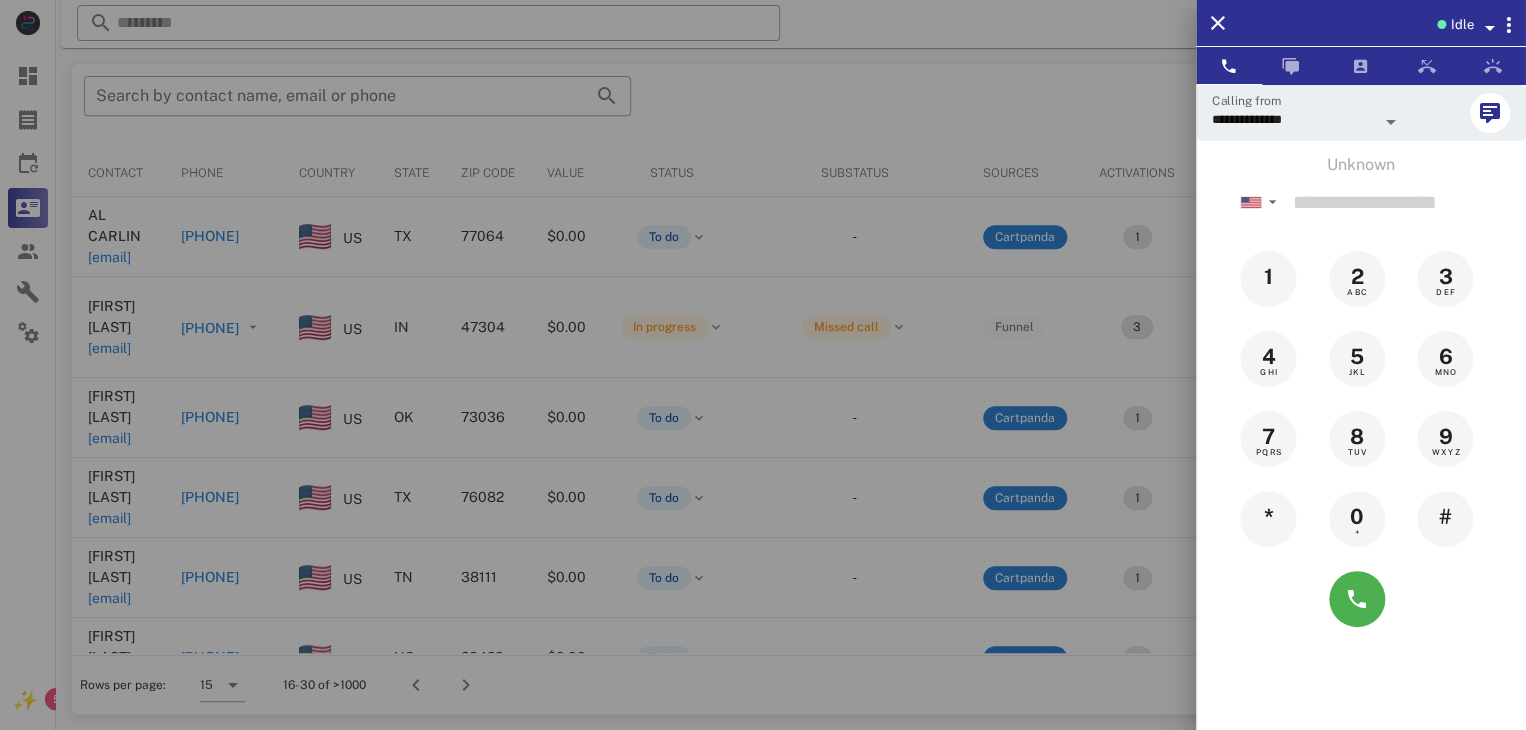click at bounding box center [763, 365] 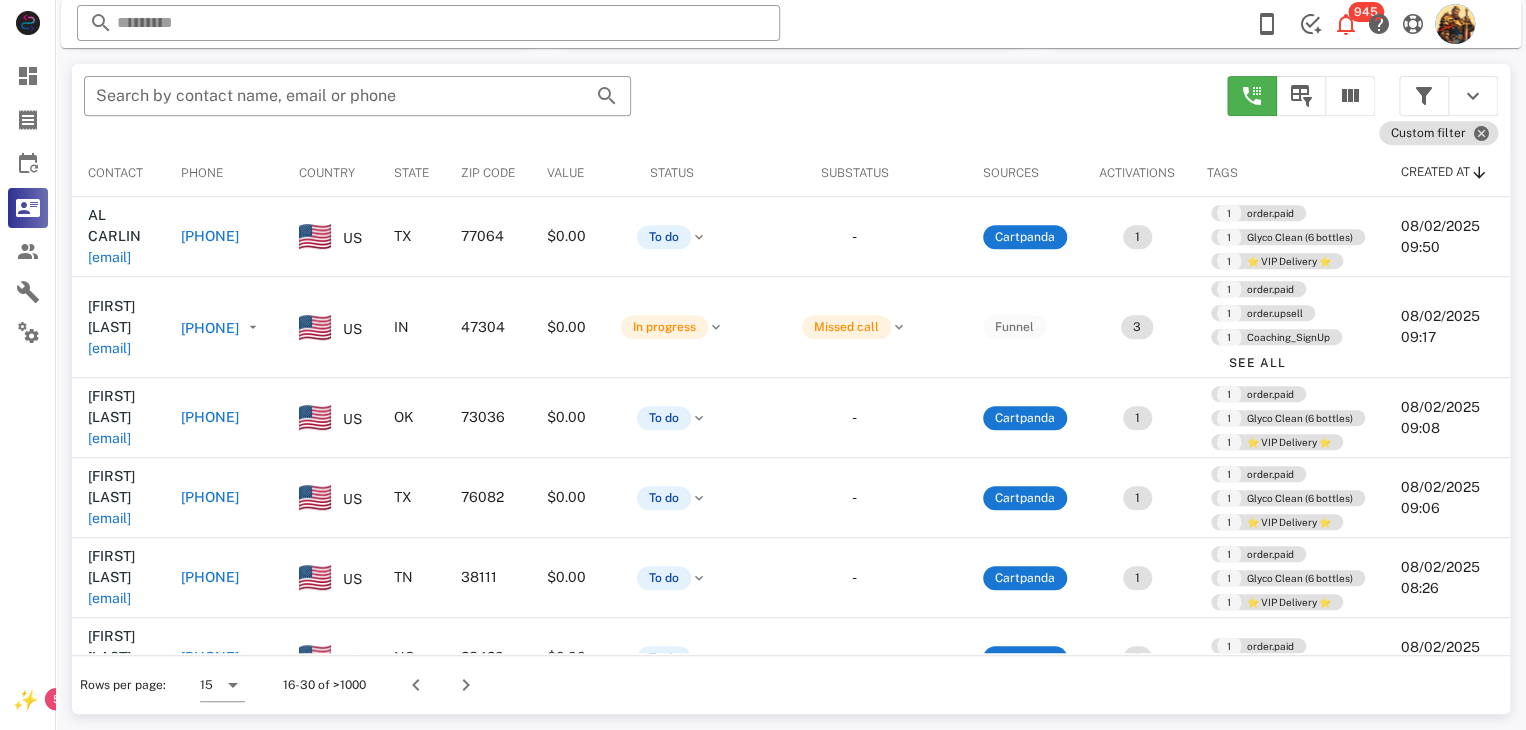 scroll, scrollTop: 4, scrollLeft: 0, axis: vertical 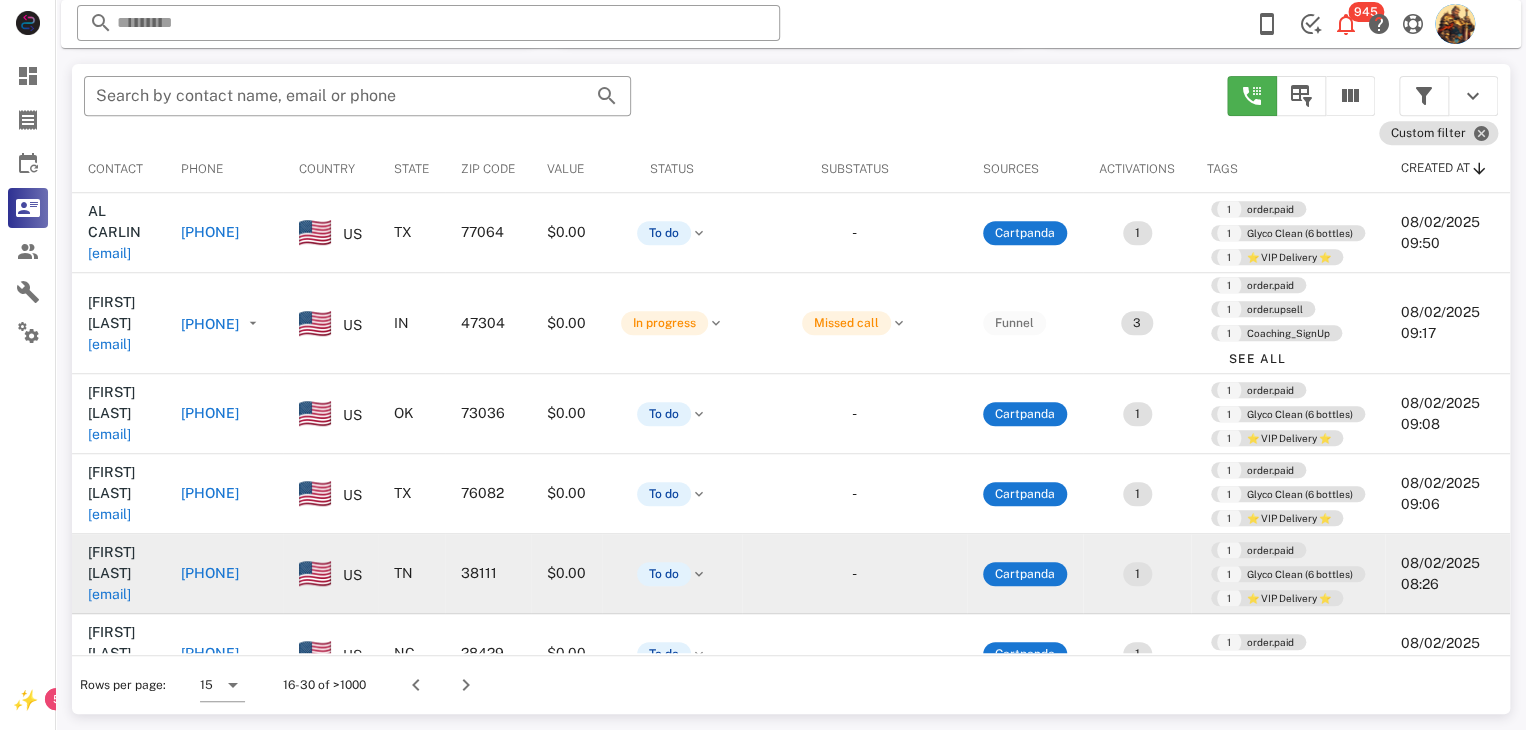 click on "[EMAIL]" at bounding box center (109, 594) 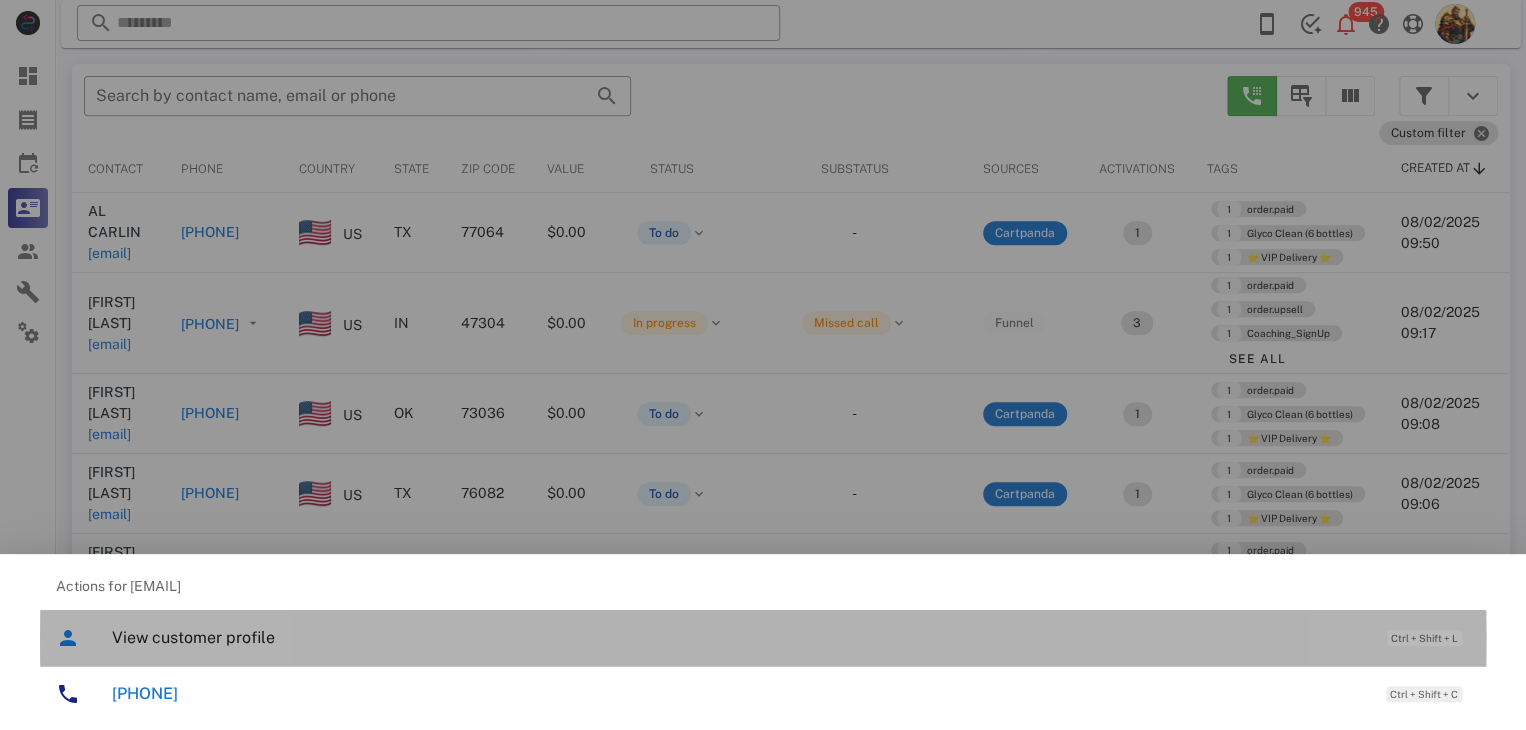 click on "View customer profile" at bounding box center [739, 637] 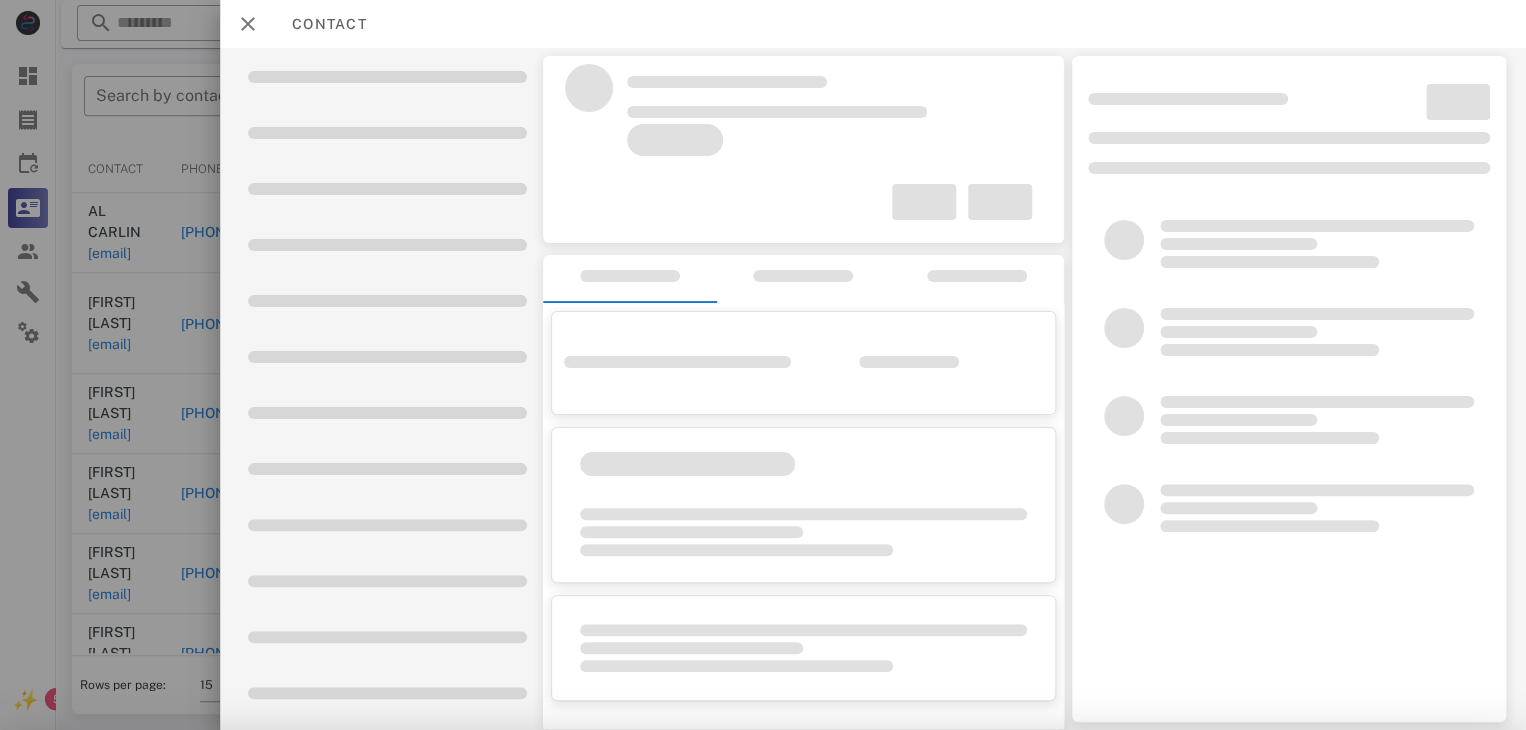 scroll, scrollTop: 0, scrollLeft: 0, axis: both 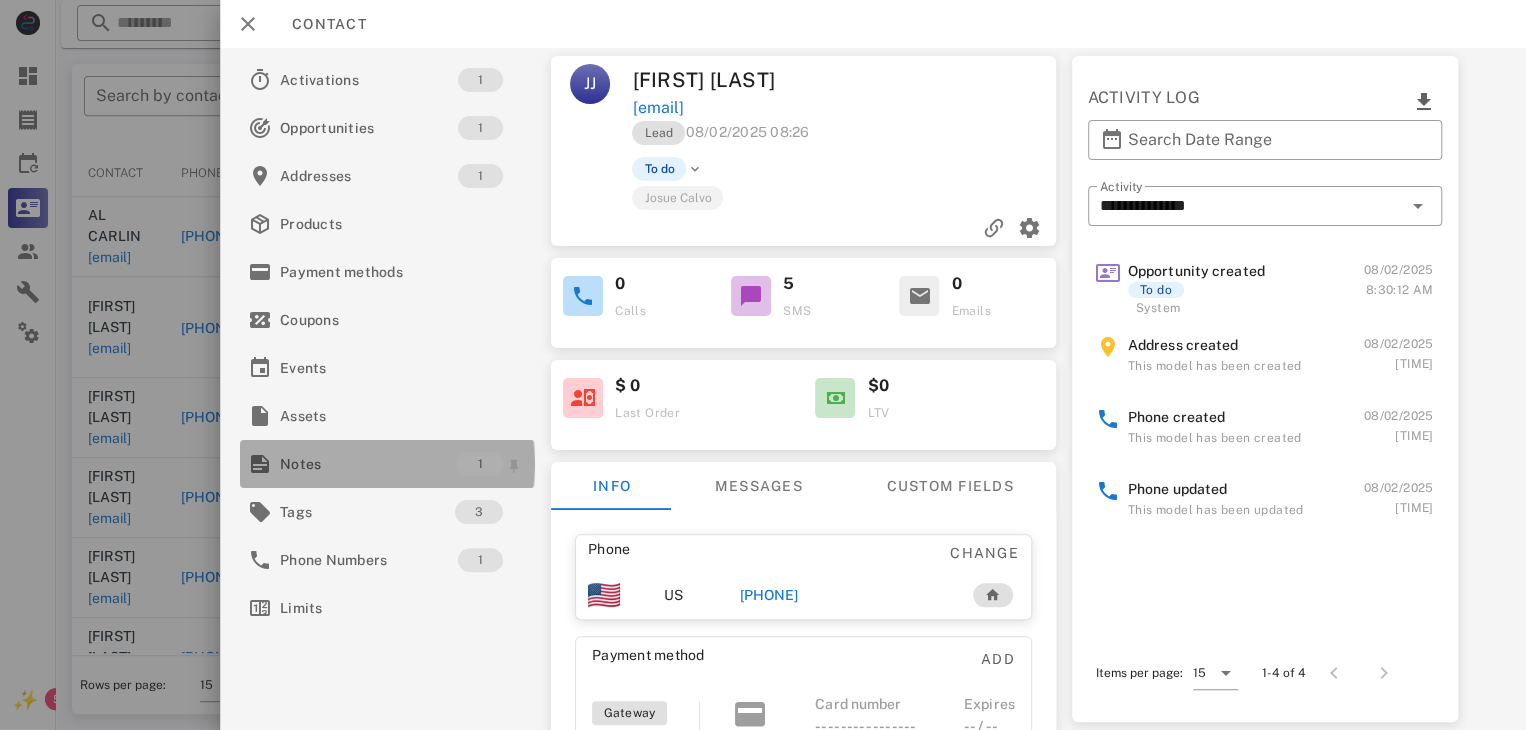 click on "Notes" at bounding box center (369, 464) 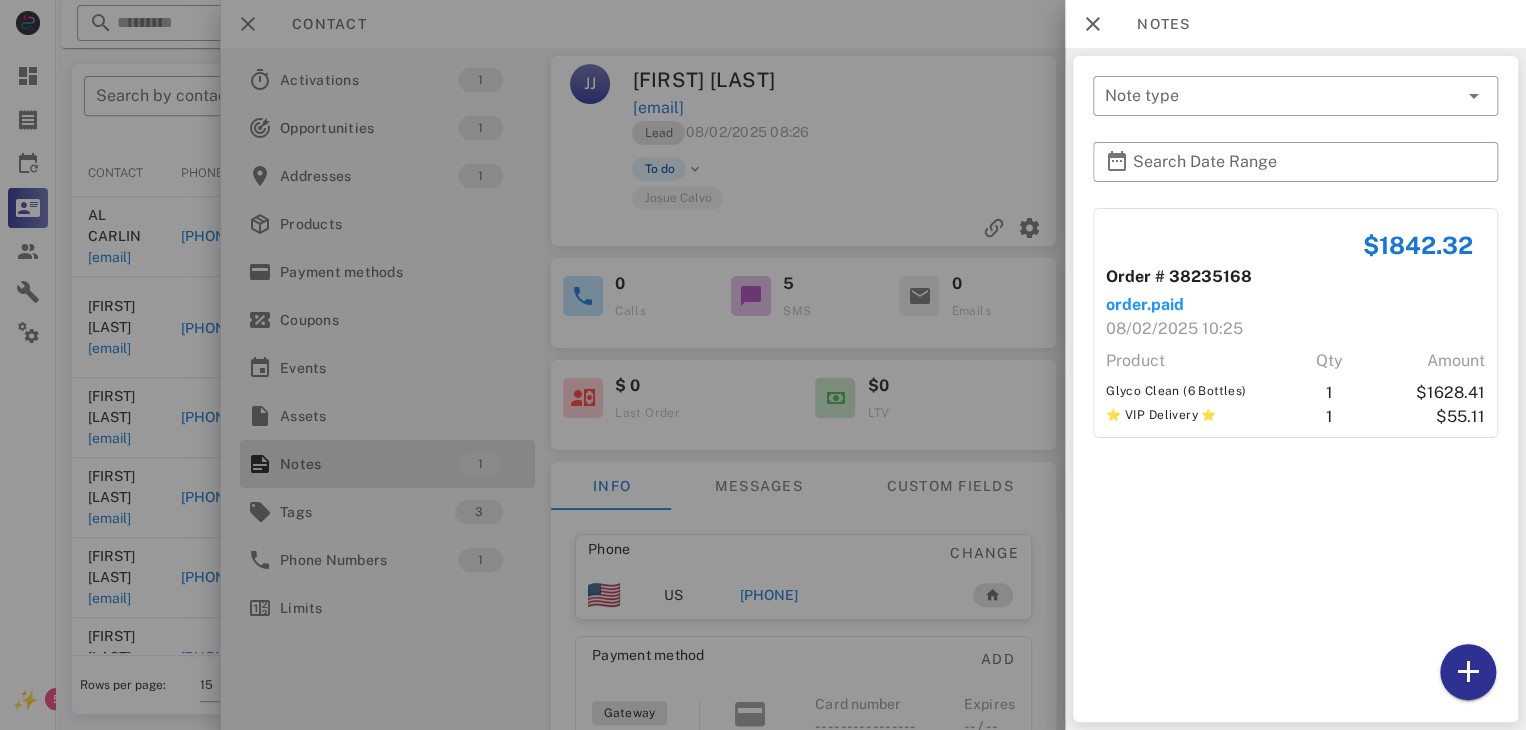 click at bounding box center (763, 365) 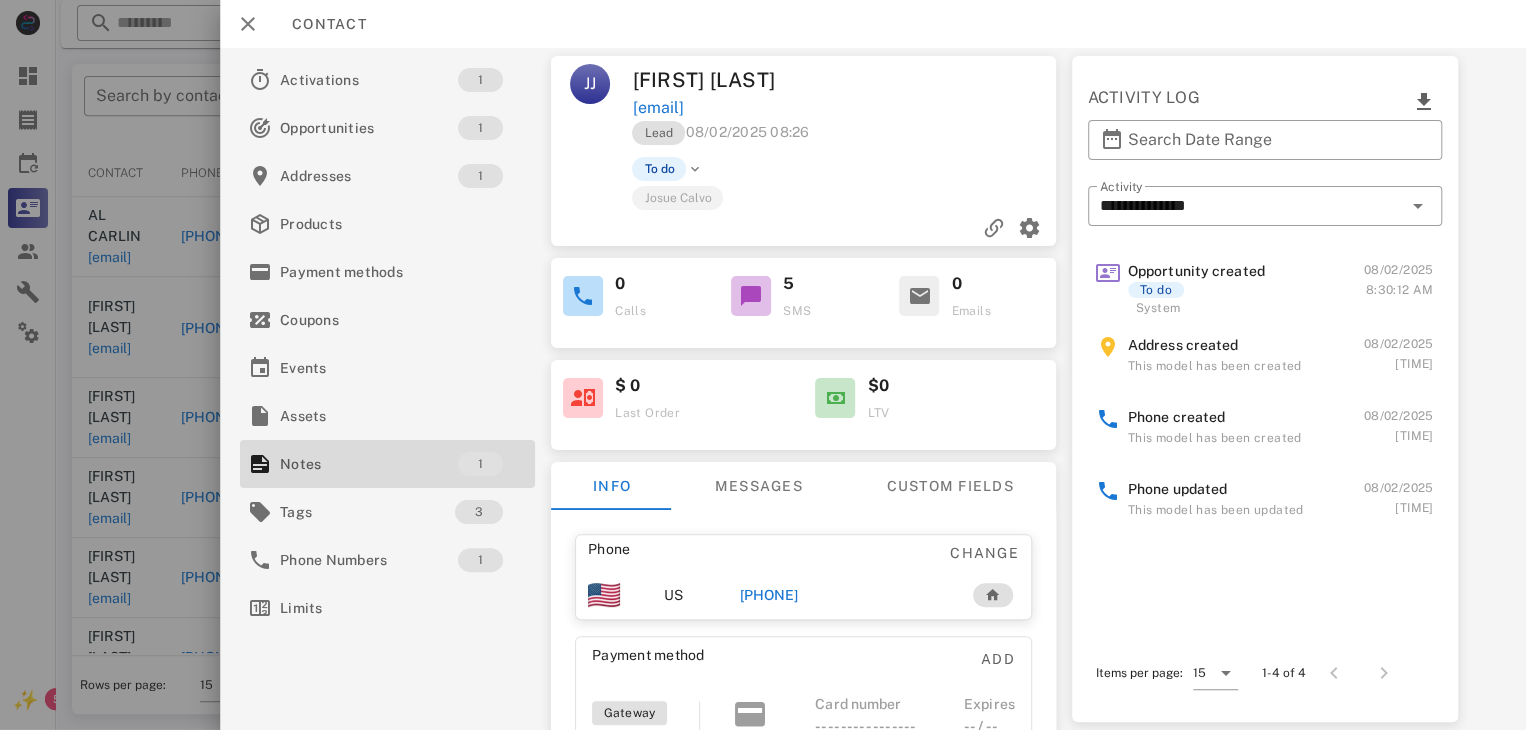 click on "[PHONE]" at bounding box center (769, 595) 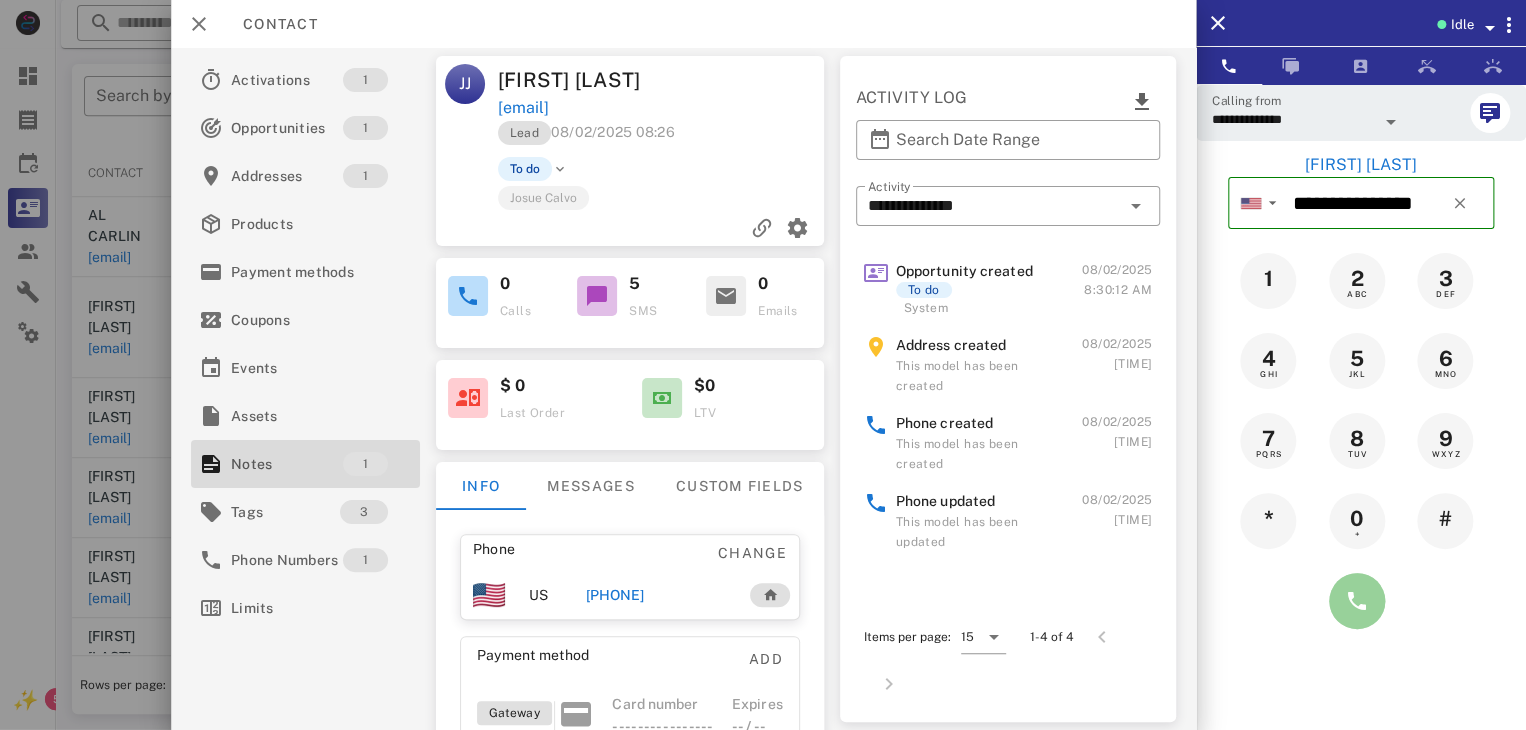 click at bounding box center [1357, 601] 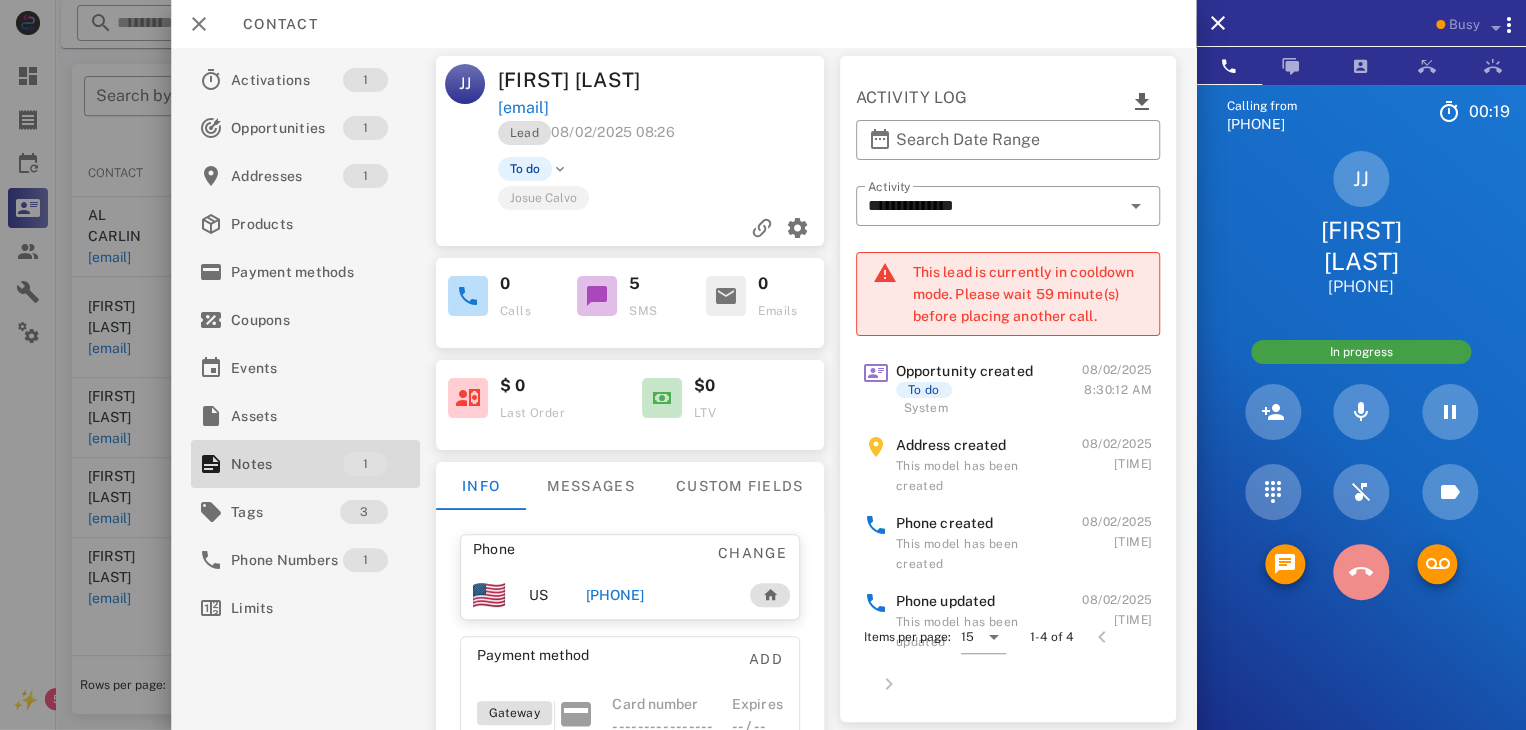 click at bounding box center (1361, 572) 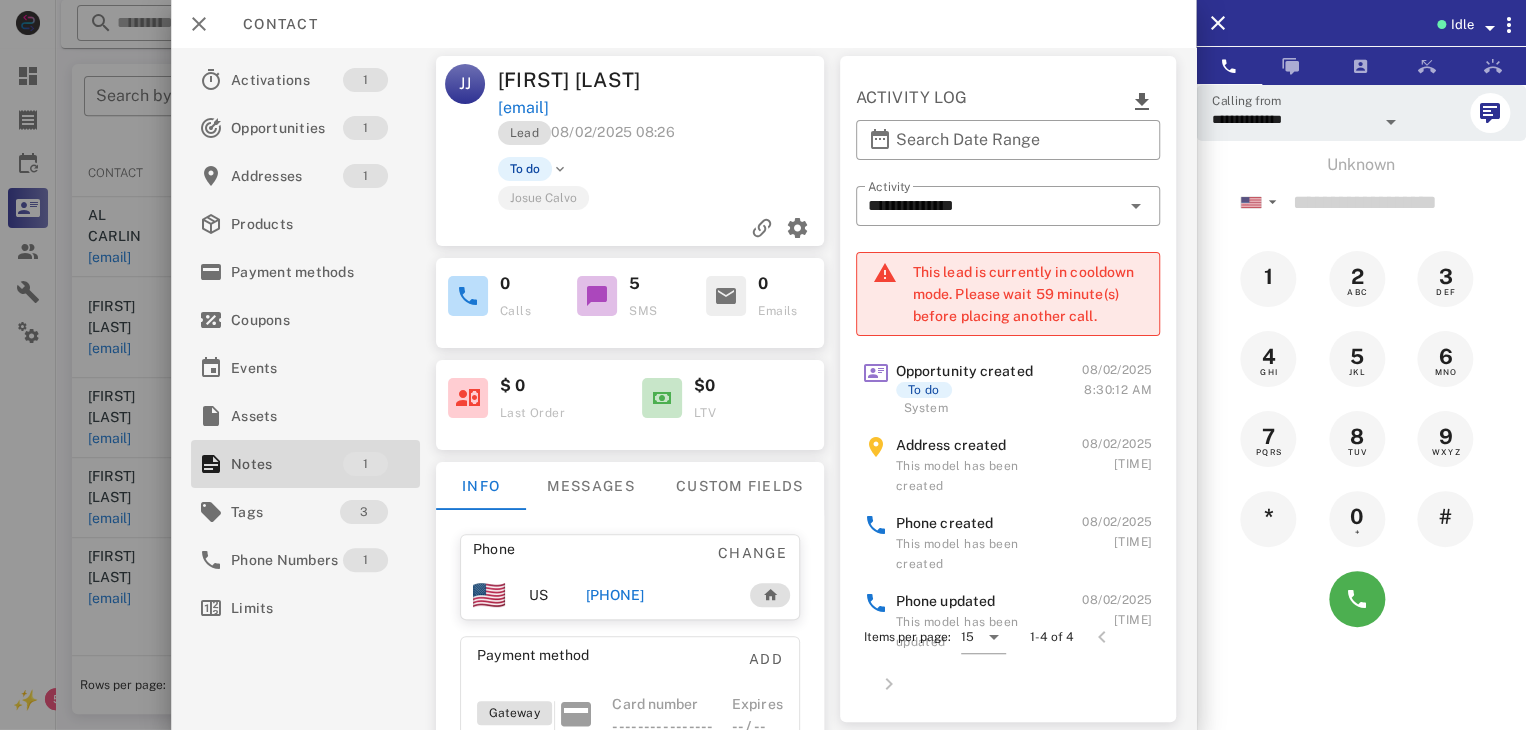 click at bounding box center (763, 365) 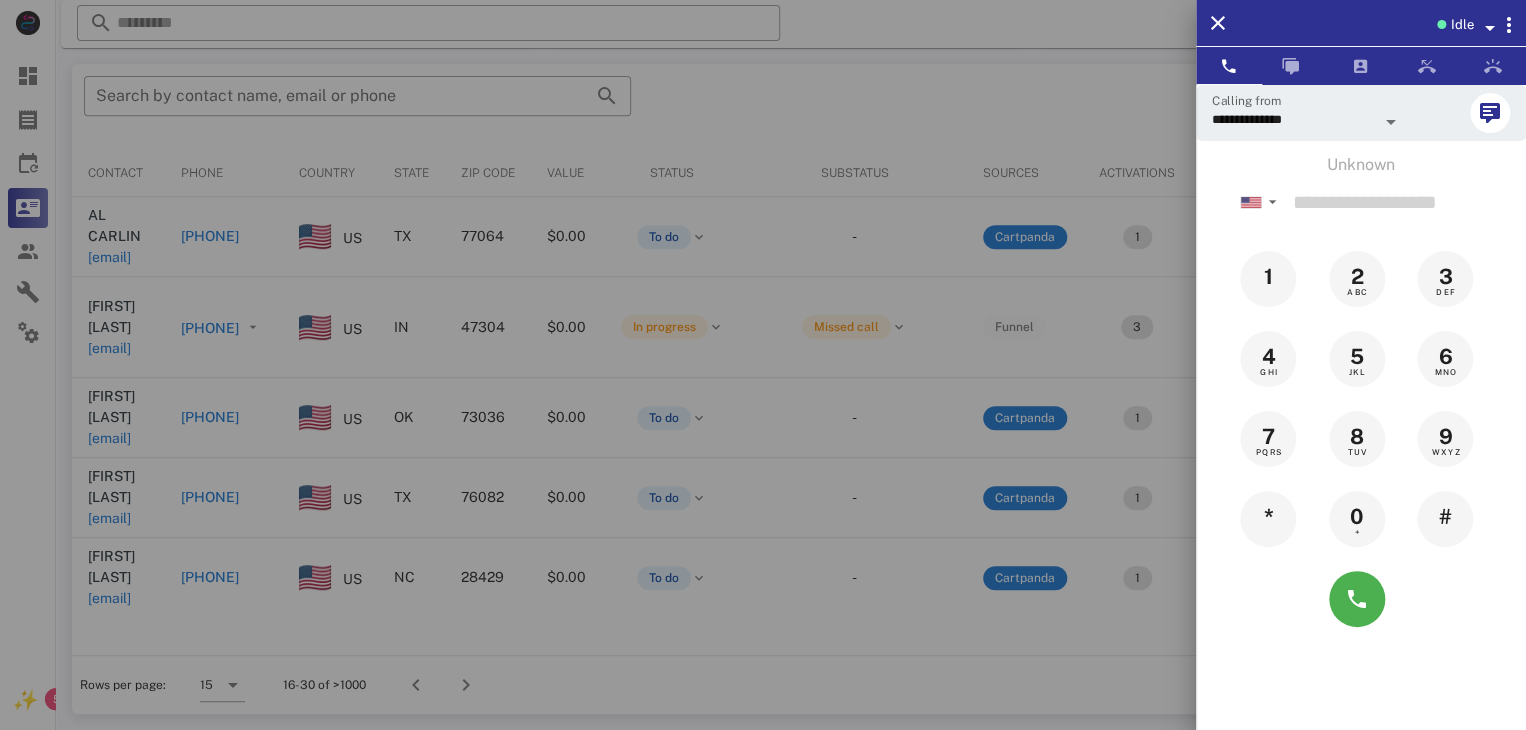 click at bounding box center [763, 365] 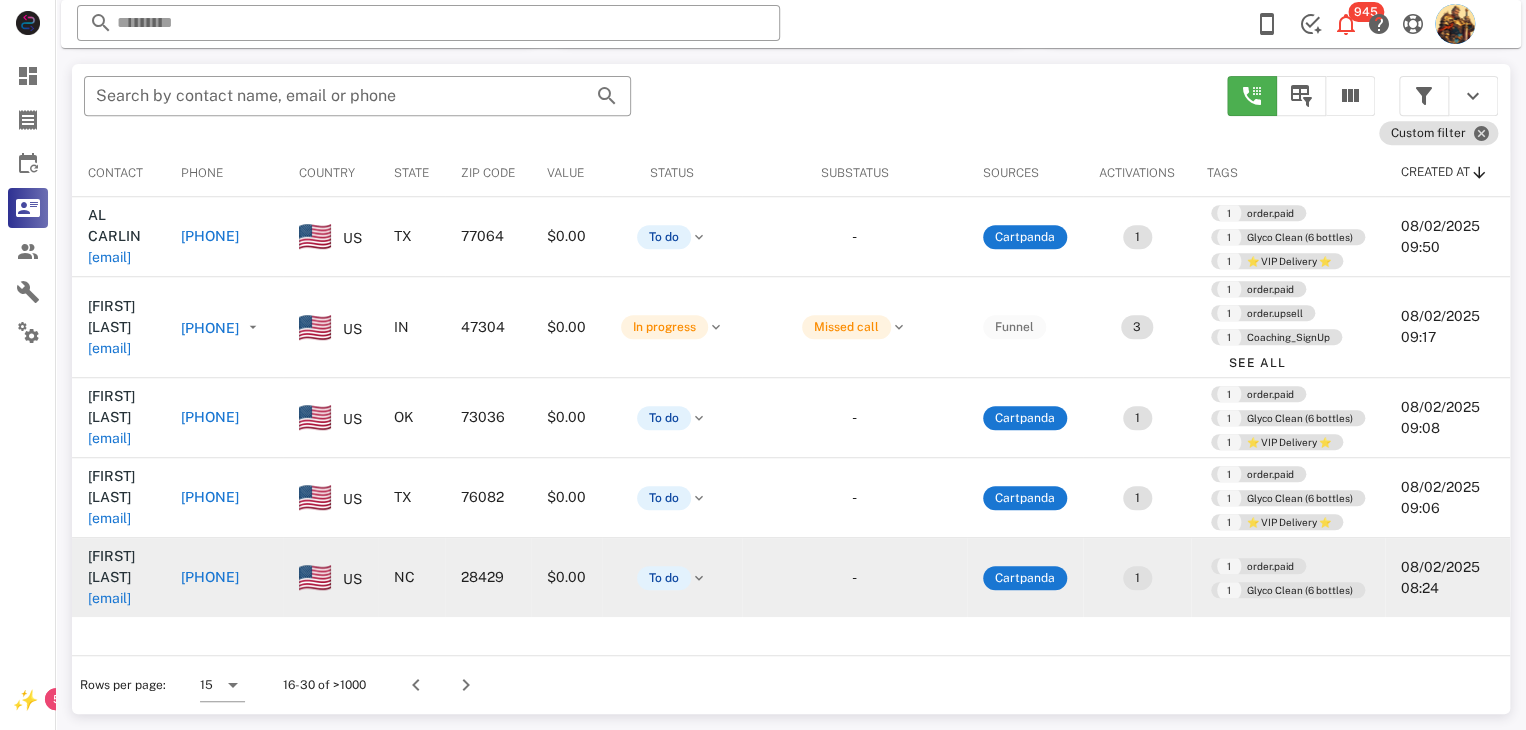 click on "[EMAIL]" at bounding box center [109, 598] 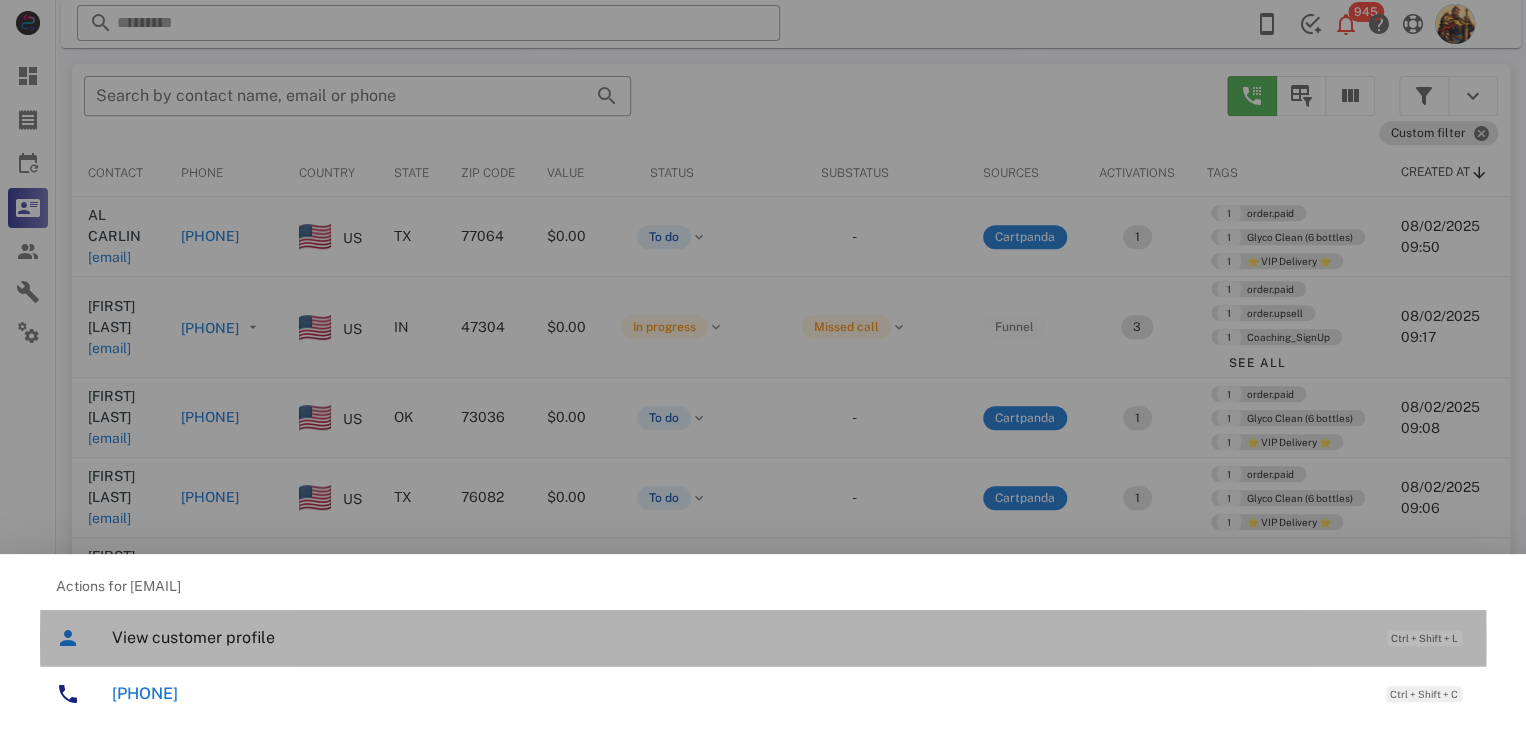 click on "View customer profile" at bounding box center (739, 637) 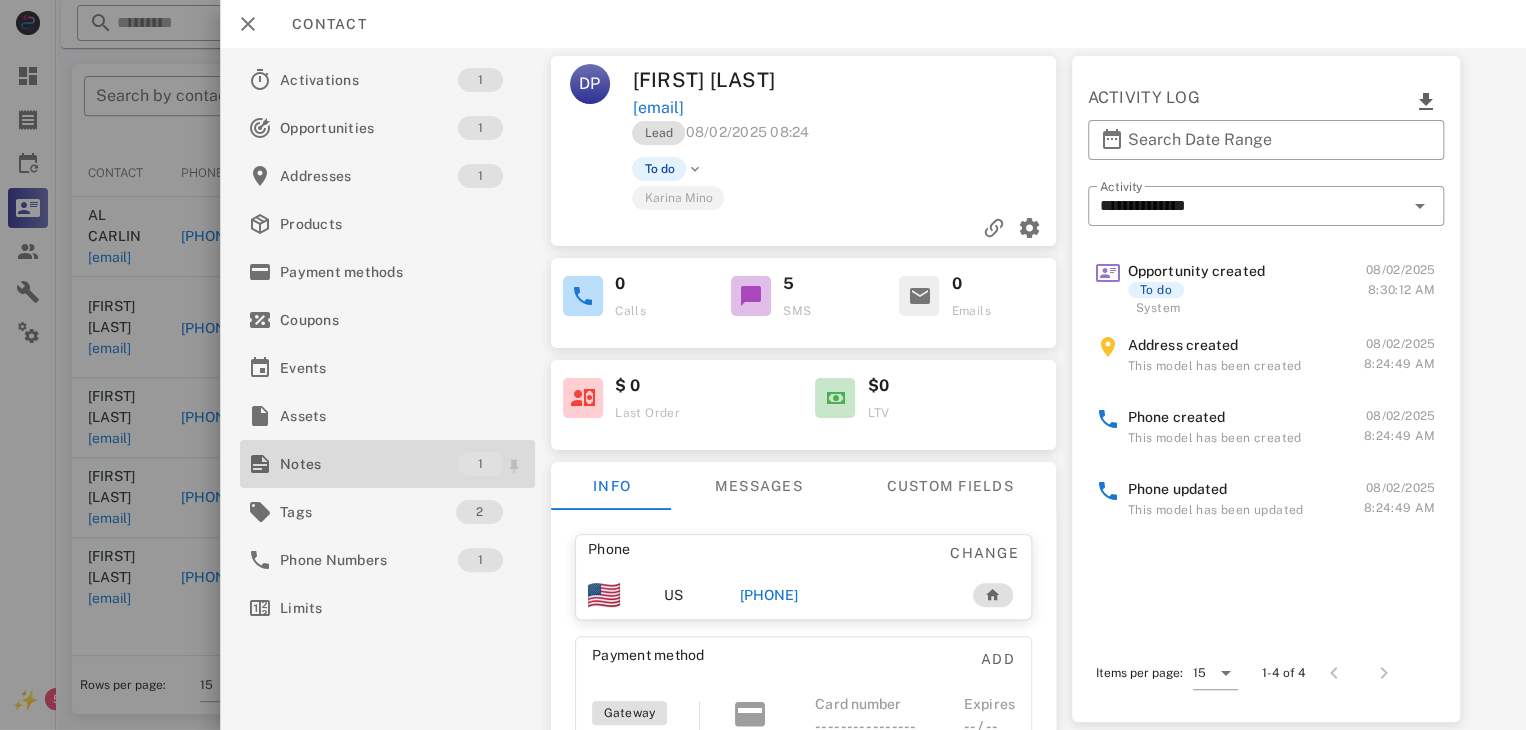 click on "Notes" at bounding box center [369, 464] 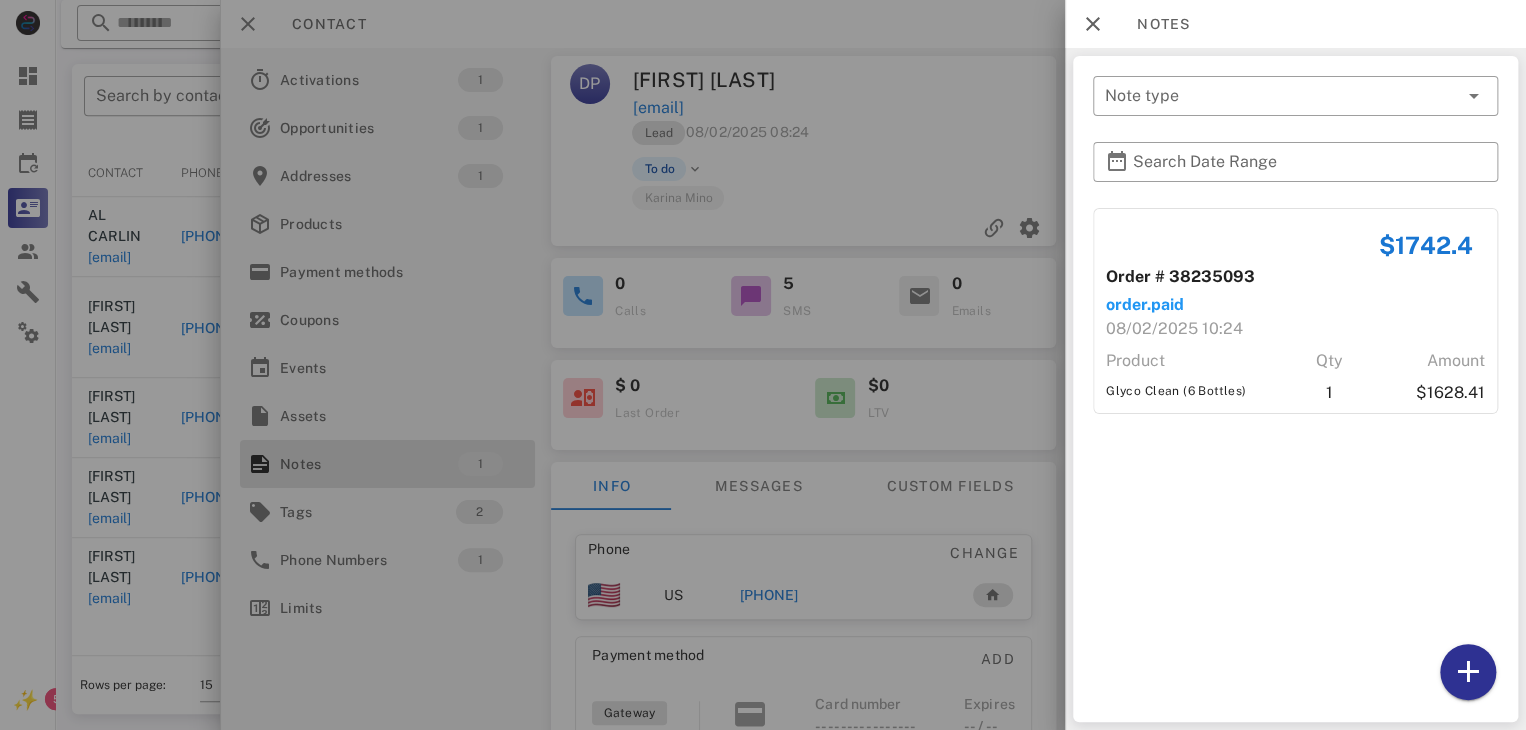click at bounding box center [763, 365] 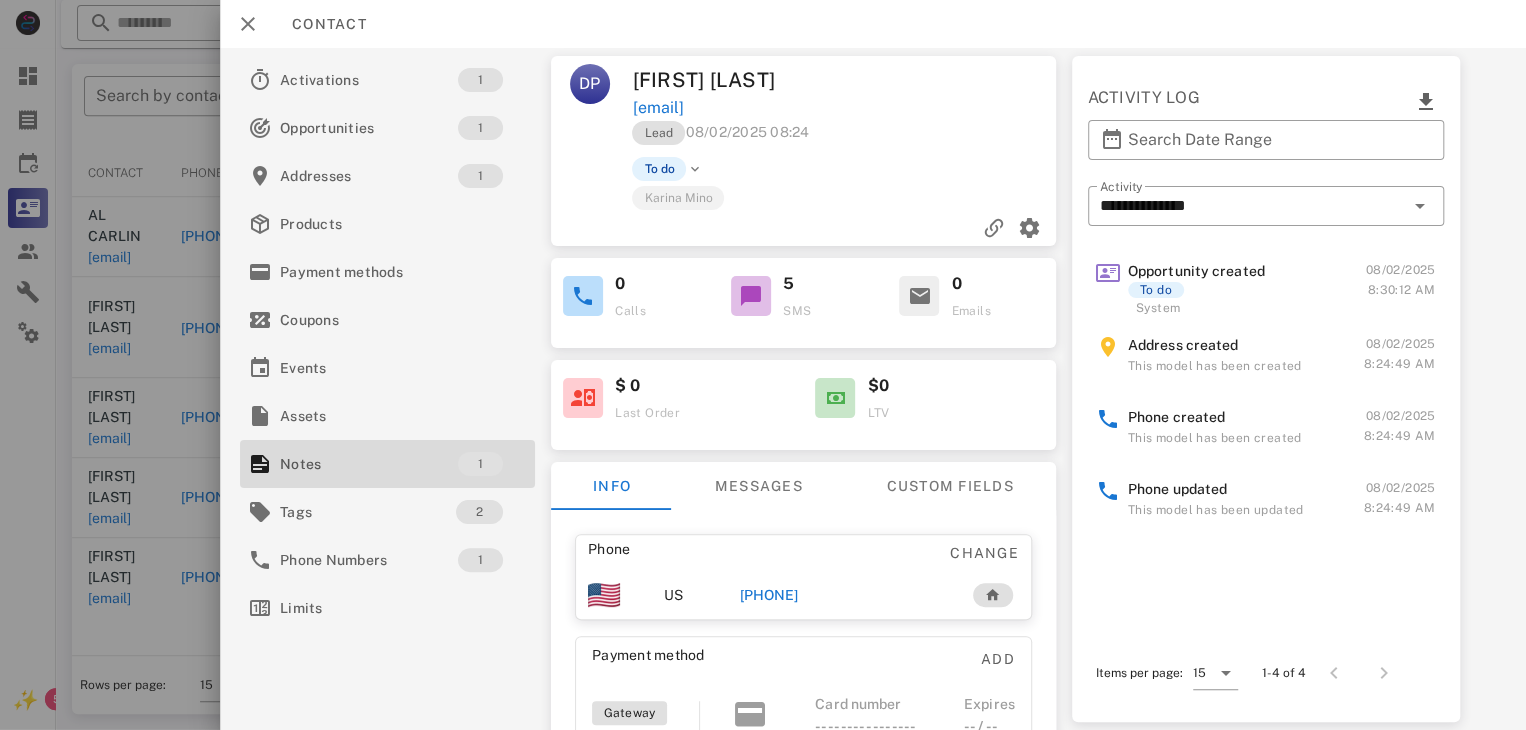 click on "[PHONE]" at bounding box center [769, 595] 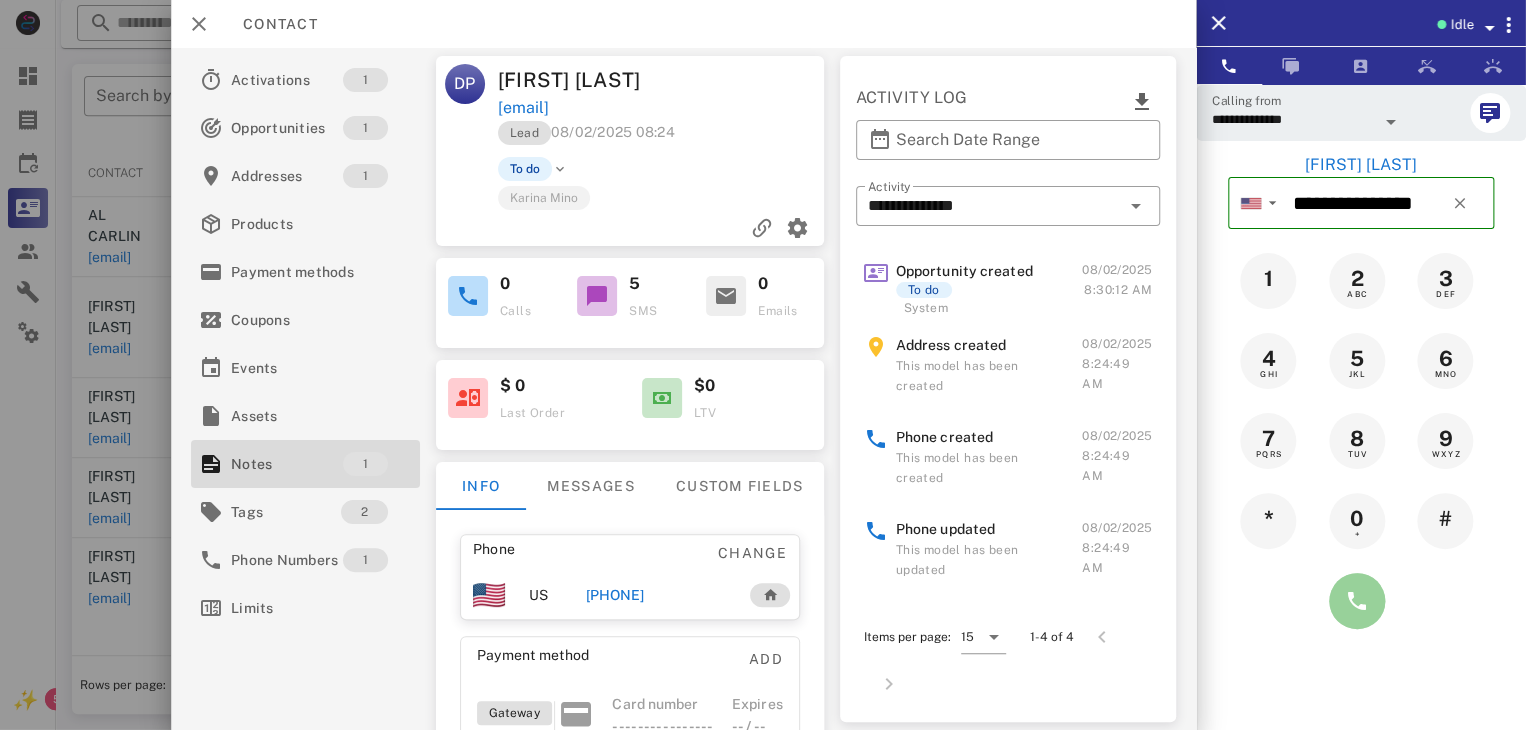 click at bounding box center (1357, 601) 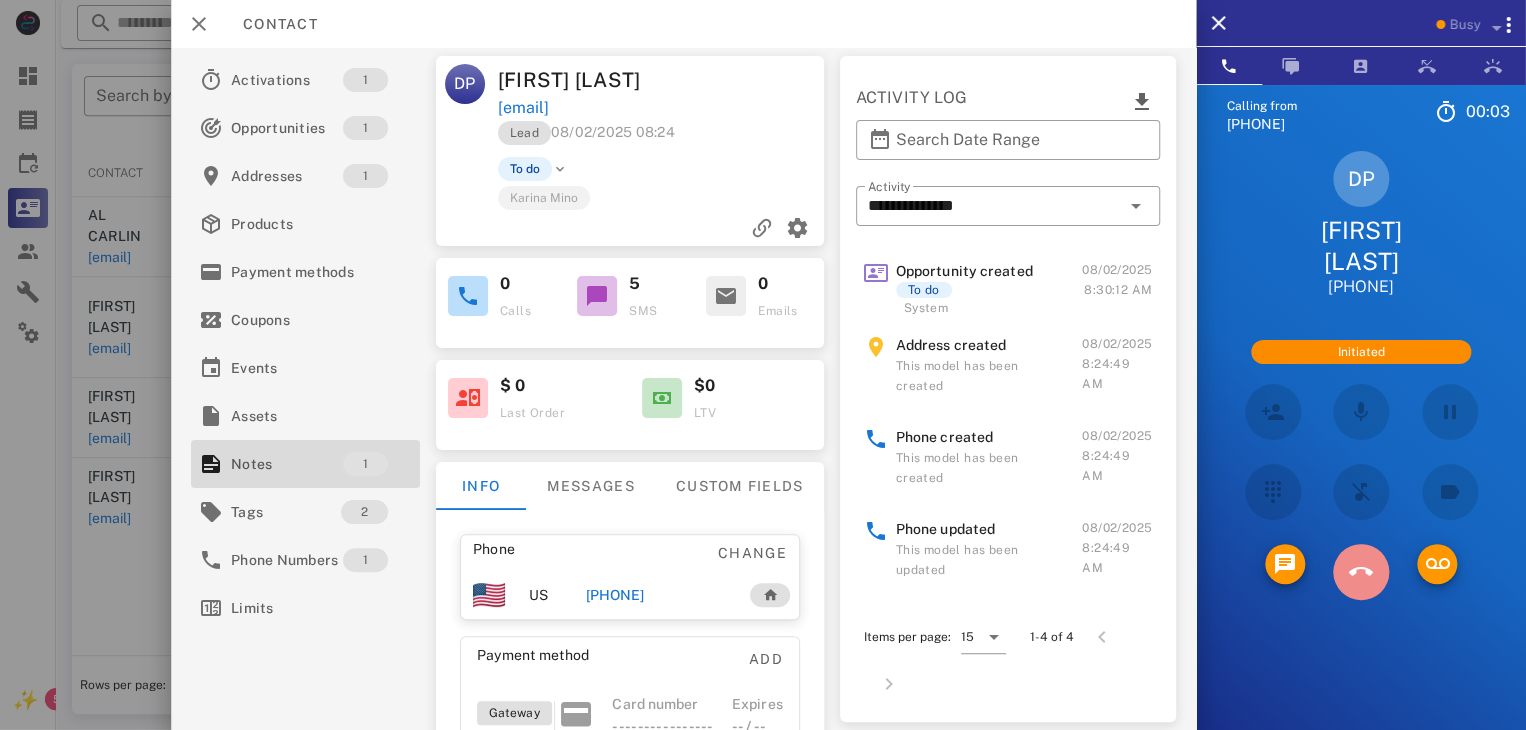 click at bounding box center [1361, 572] 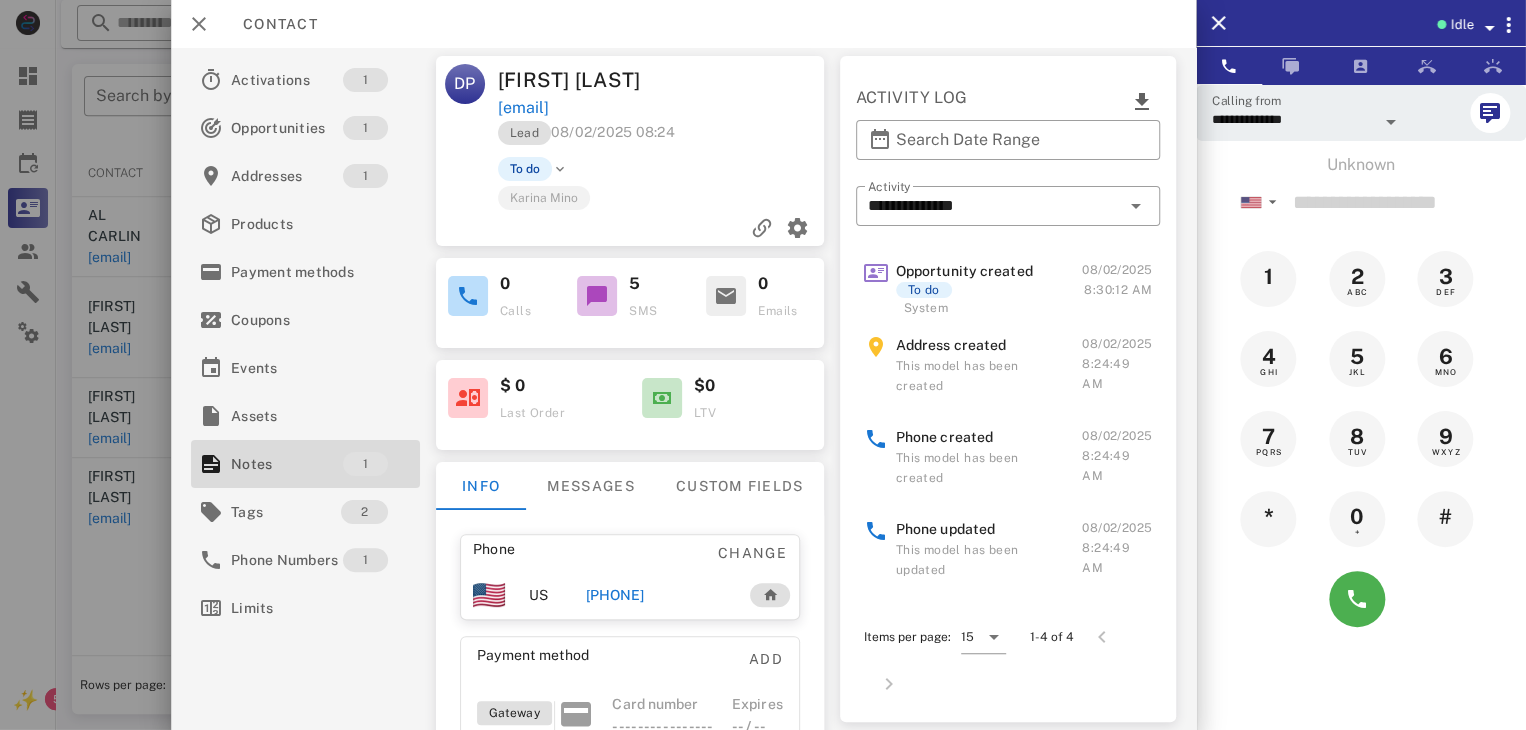 click on "[PHONE]" at bounding box center (614, 595) 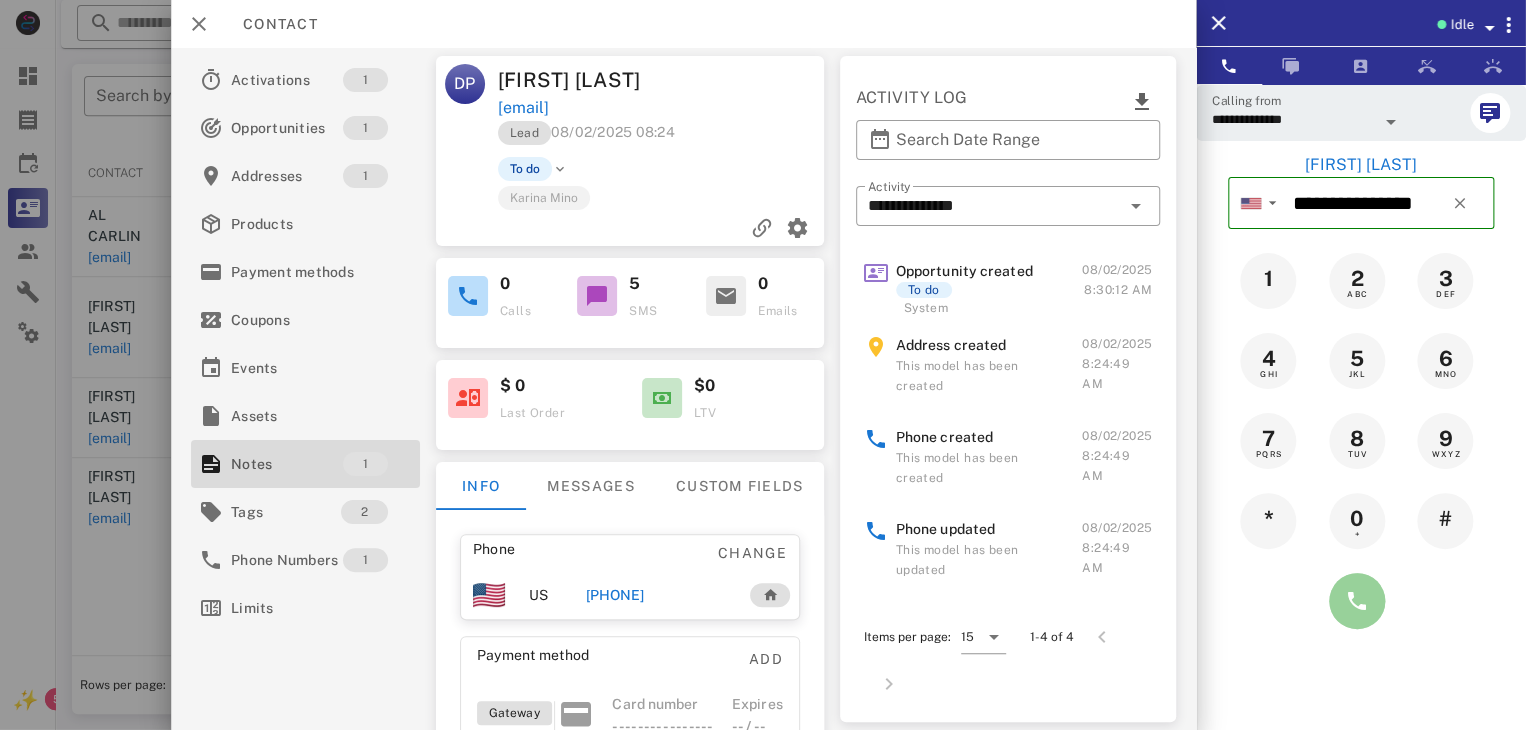 click at bounding box center (1357, 601) 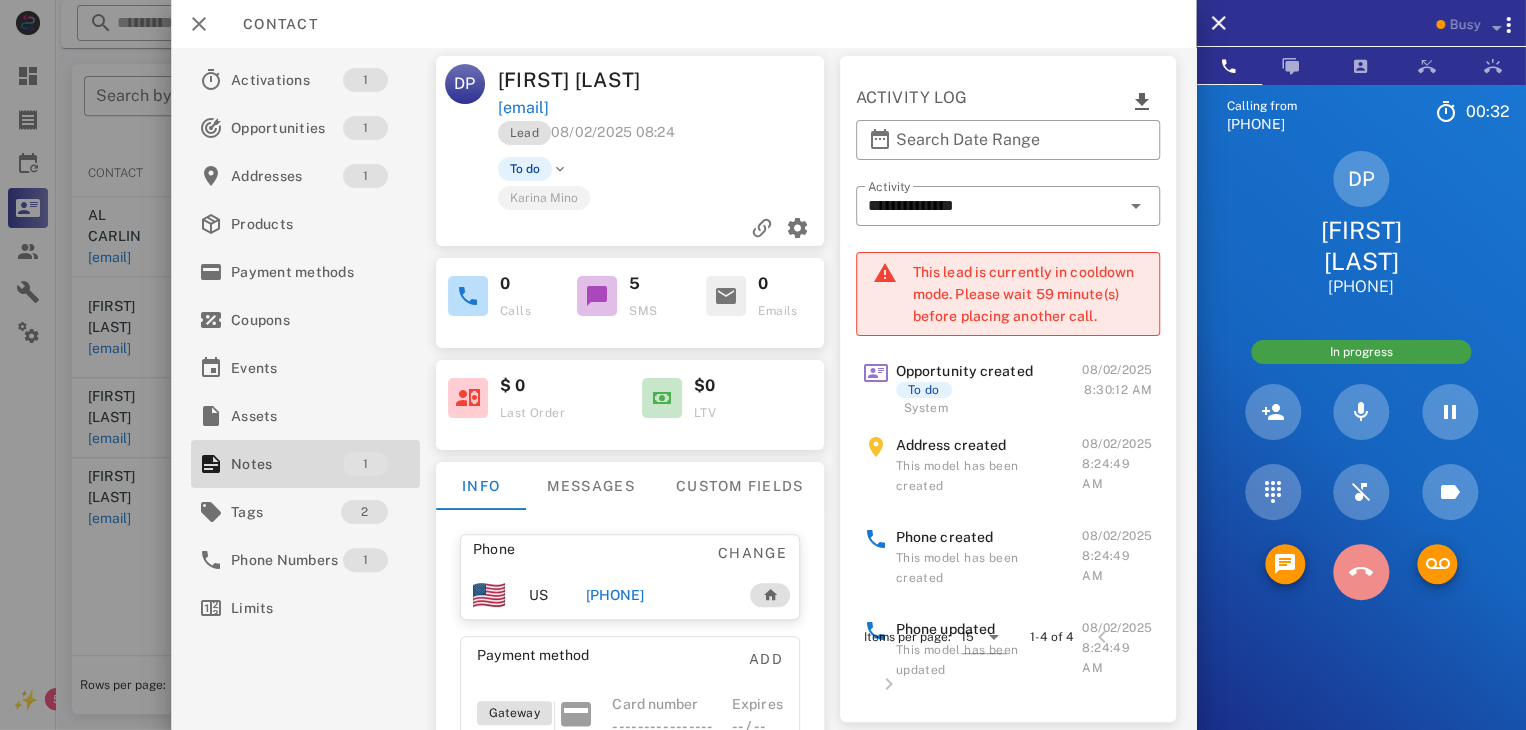 click at bounding box center [1361, 572] 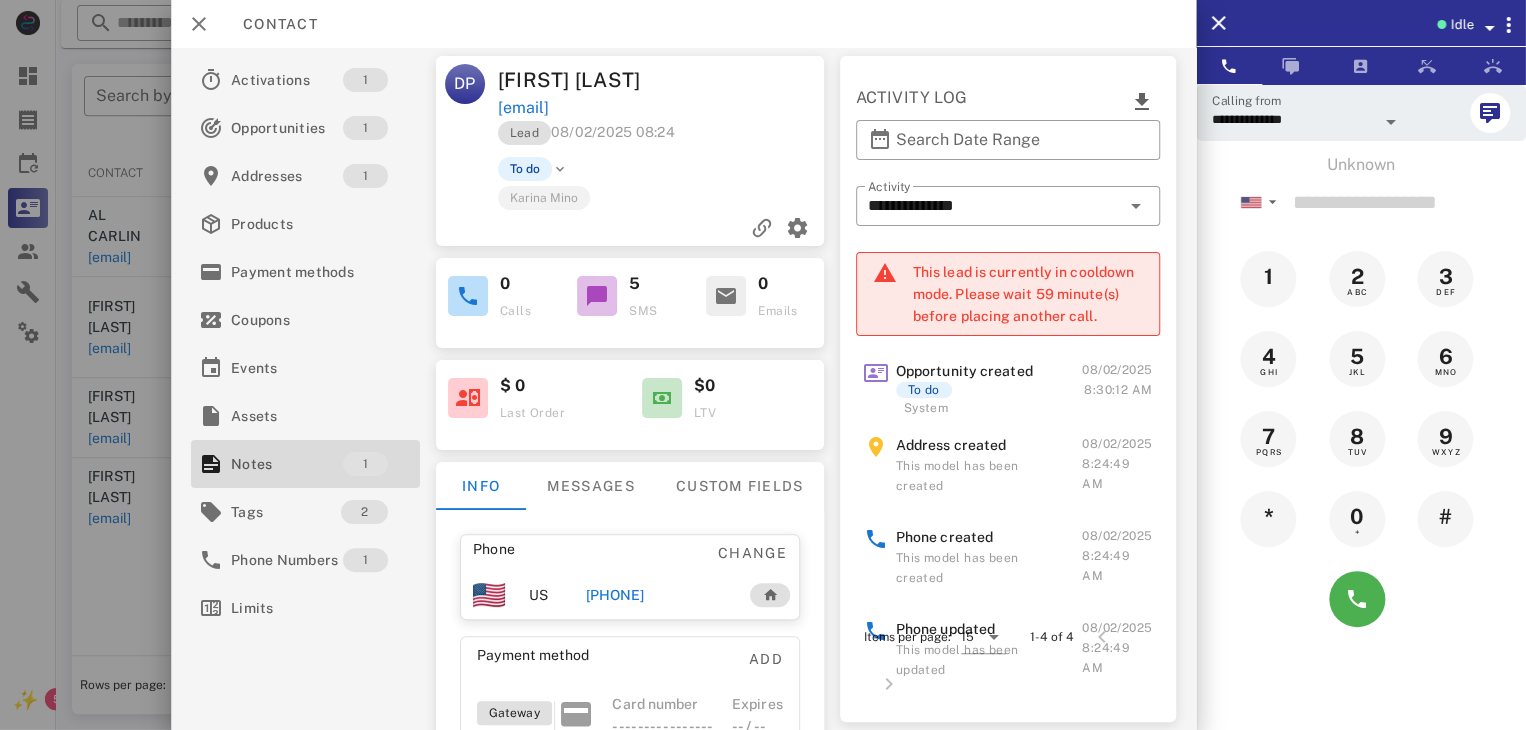 click at bounding box center [763, 365] 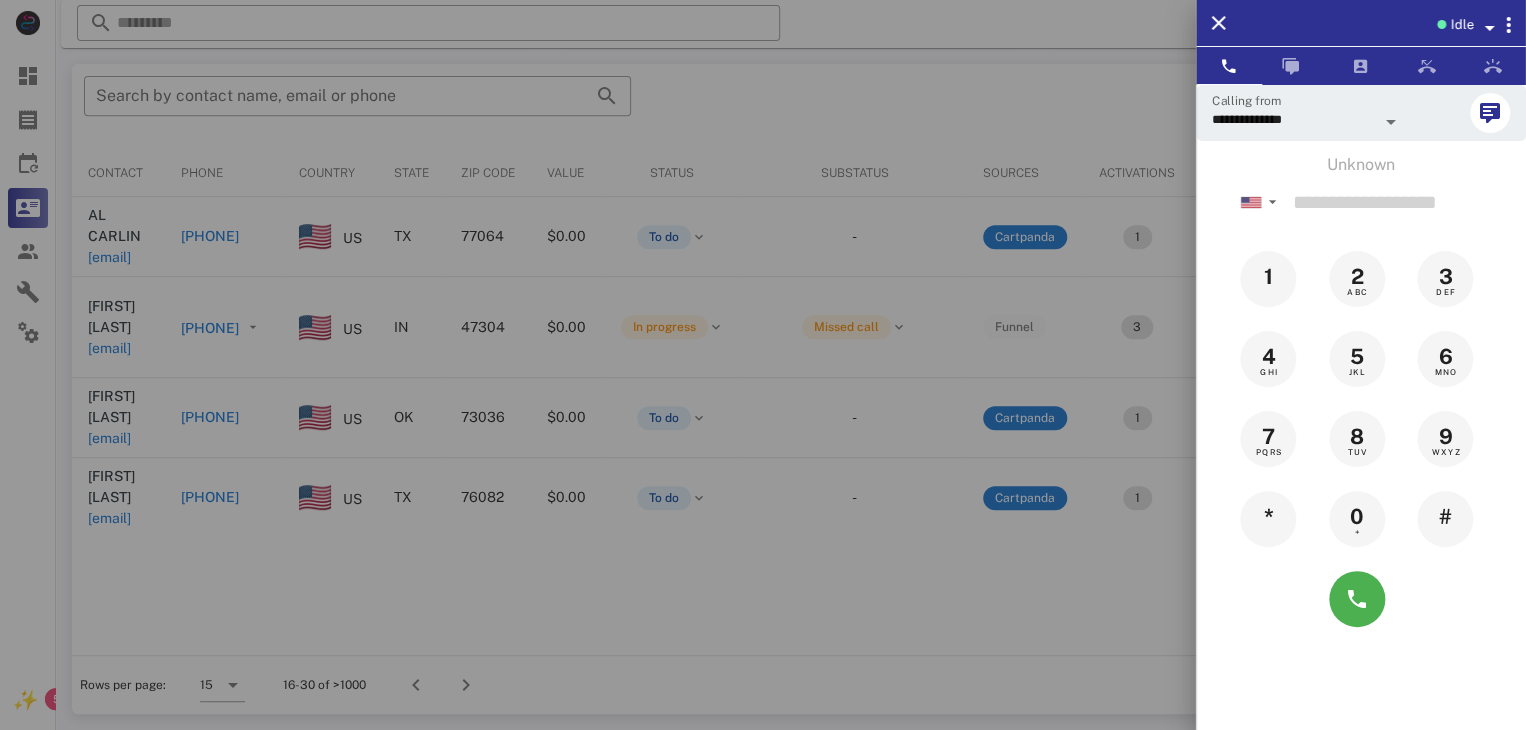 click at bounding box center [763, 365] 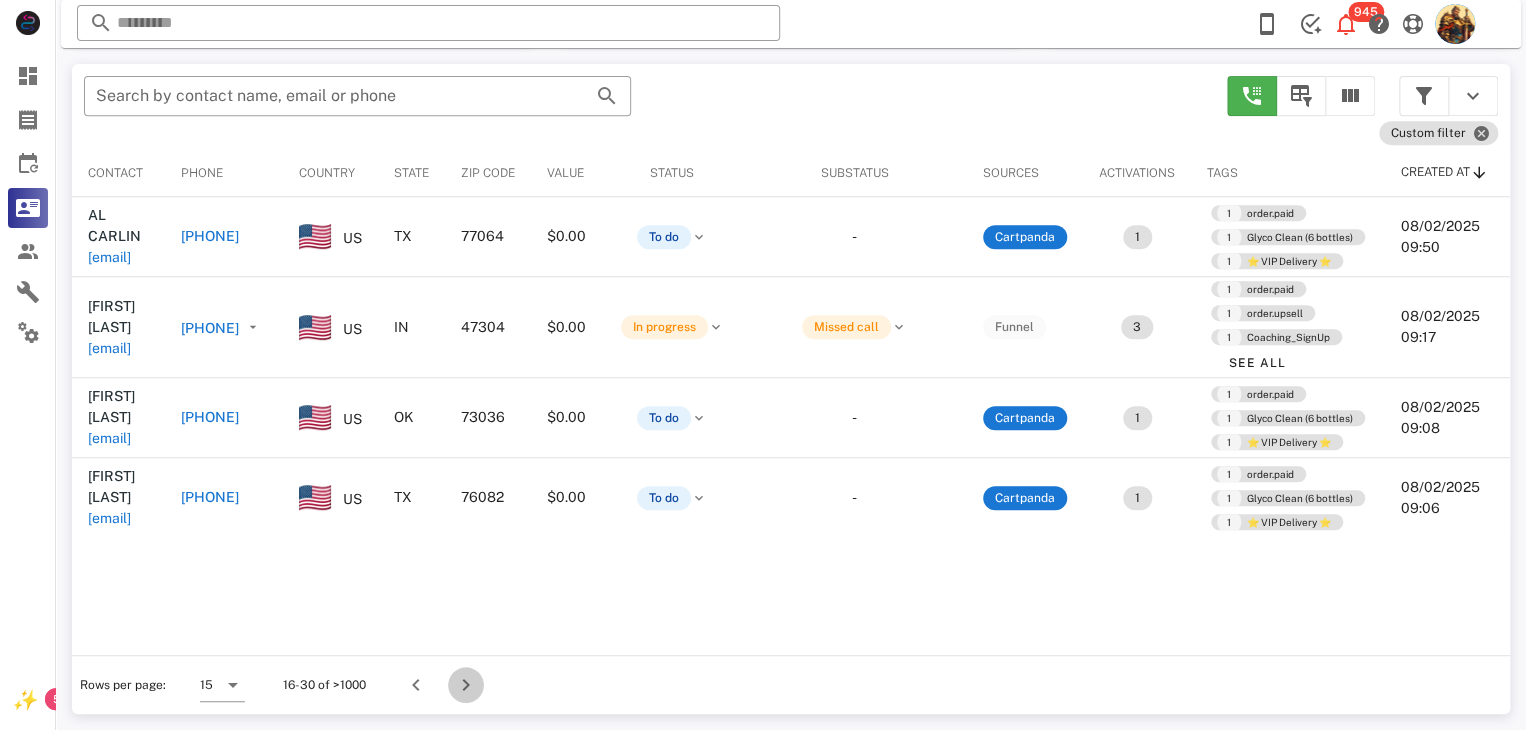 click at bounding box center (466, 685) 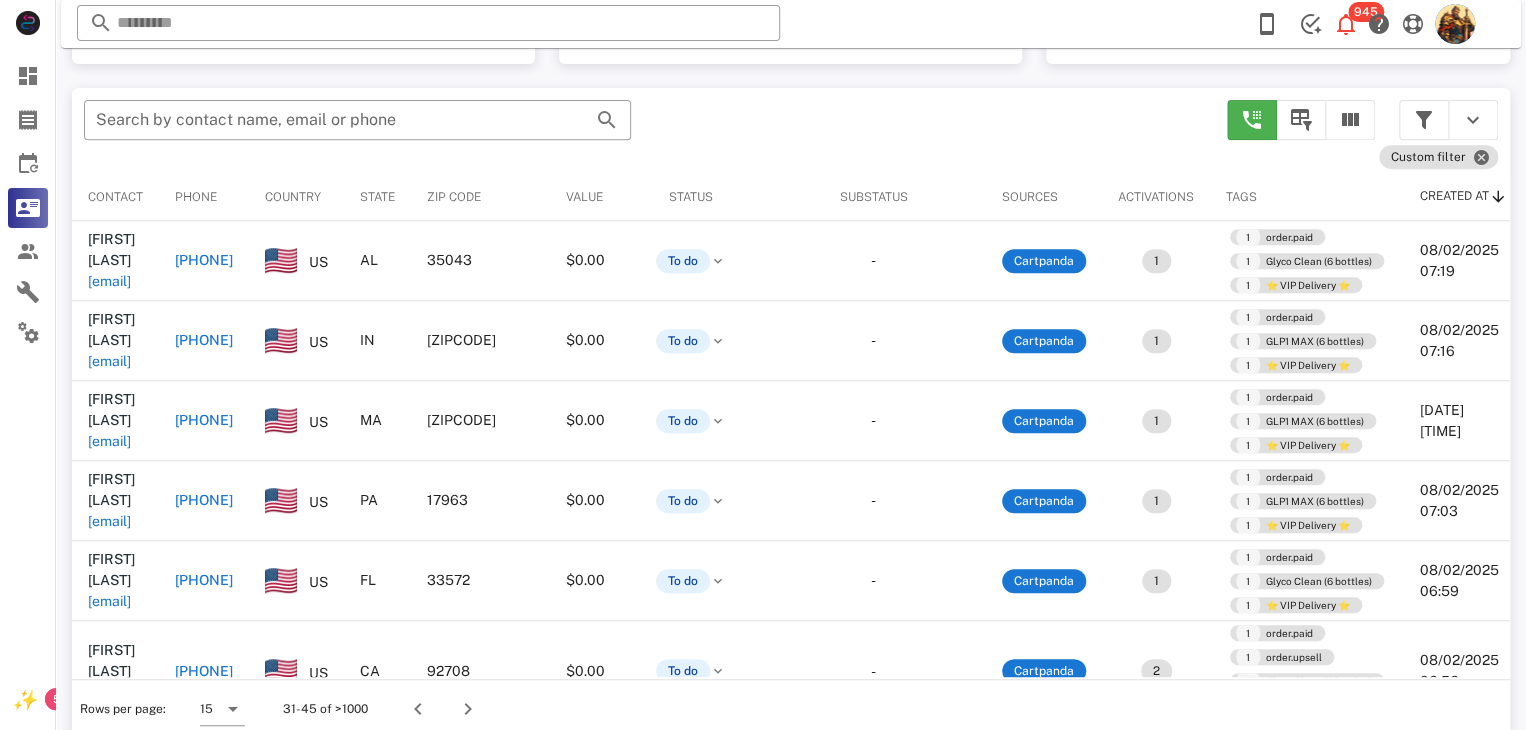 scroll, scrollTop: 380, scrollLeft: 0, axis: vertical 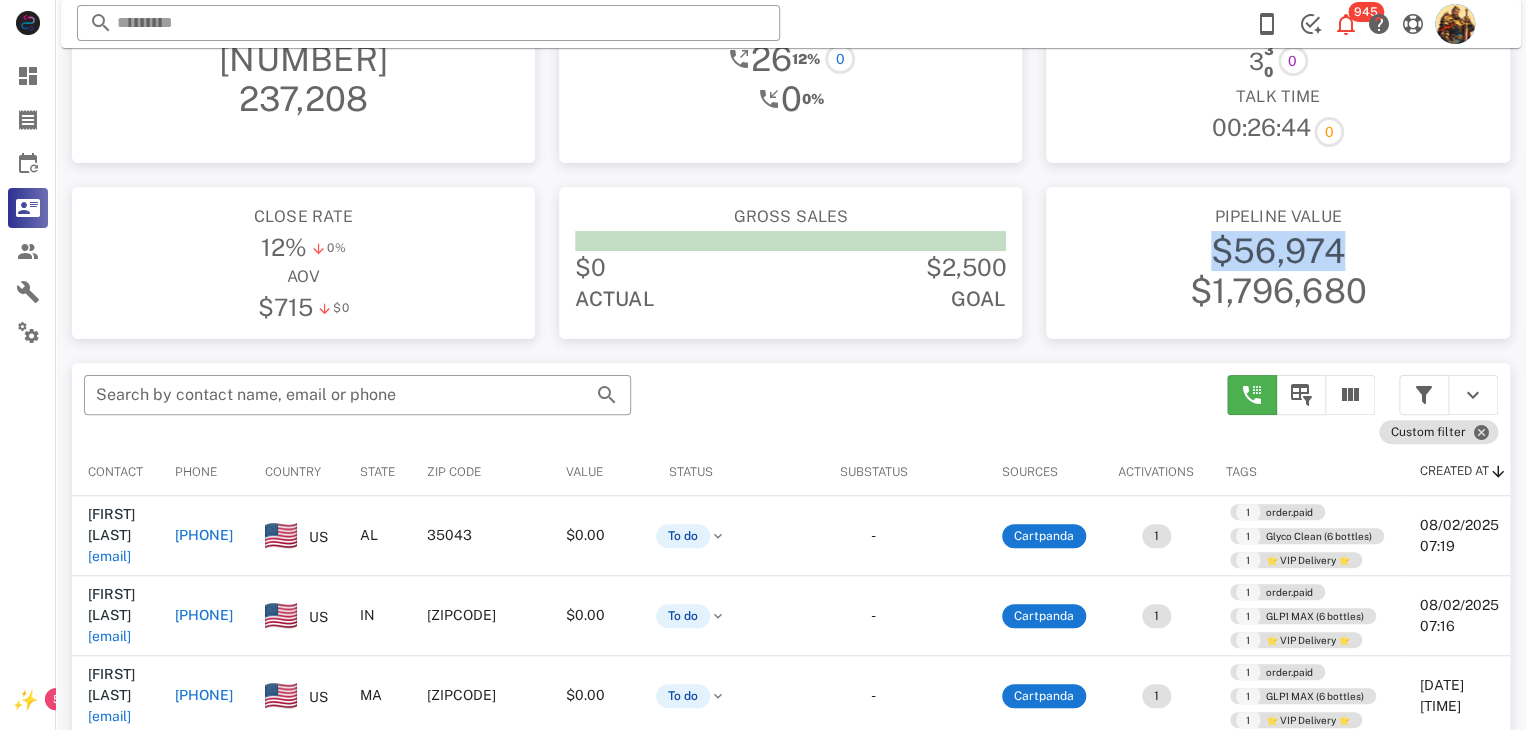 drag, startPoint x: 1514, startPoint y: 185, endPoint x: 1524, endPoint y: 260, distance: 75.66373 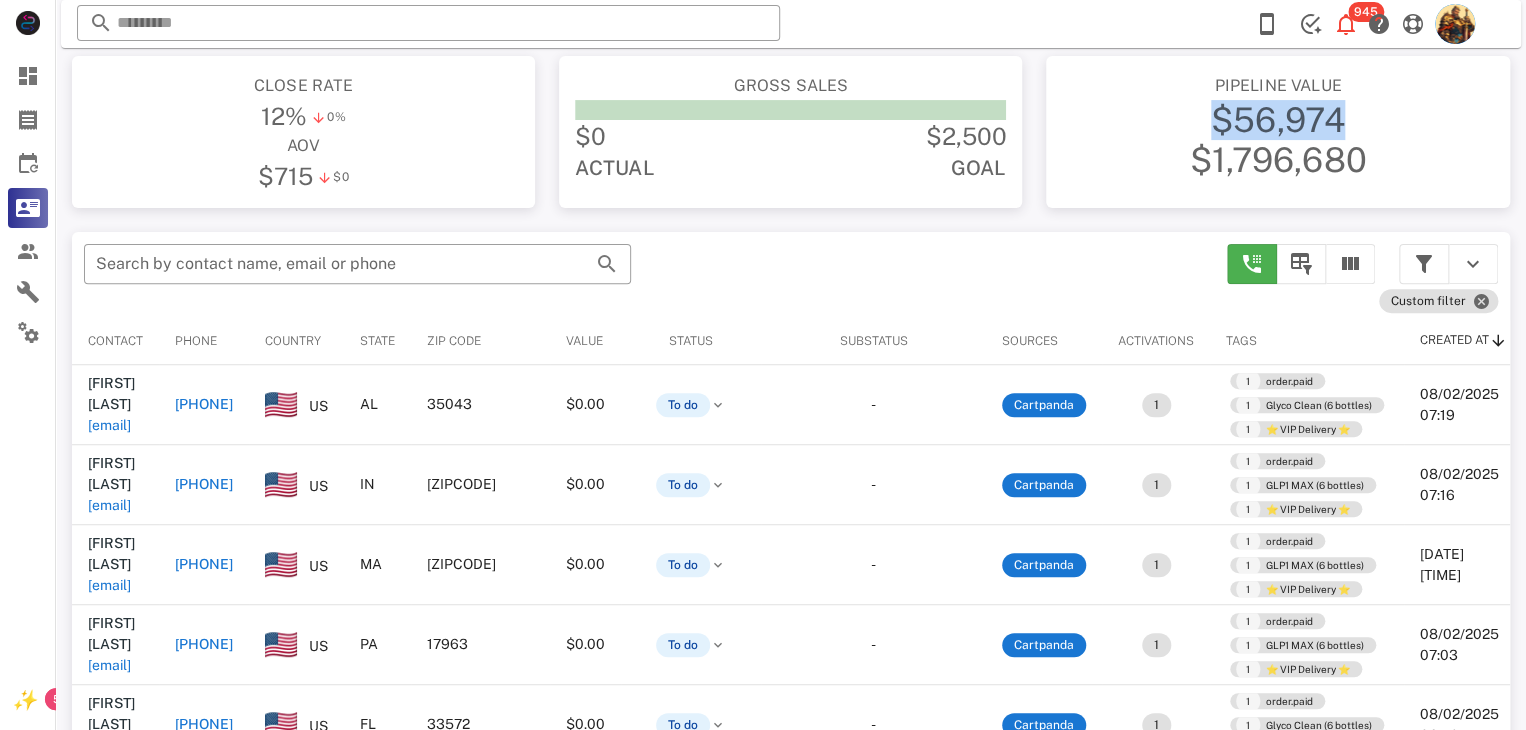 scroll, scrollTop: 380, scrollLeft: 0, axis: vertical 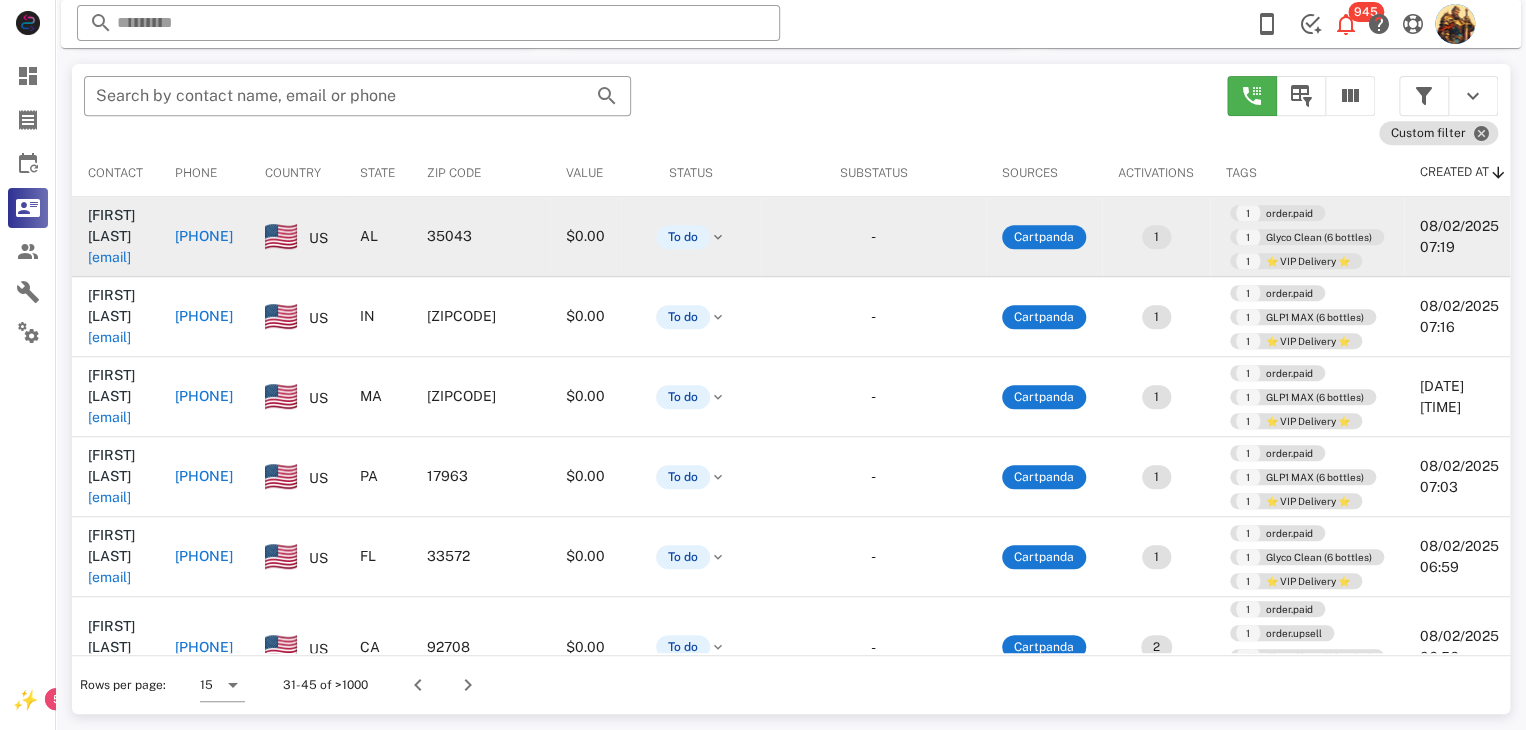 click on "[EMAIL]" at bounding box center [109, 257] 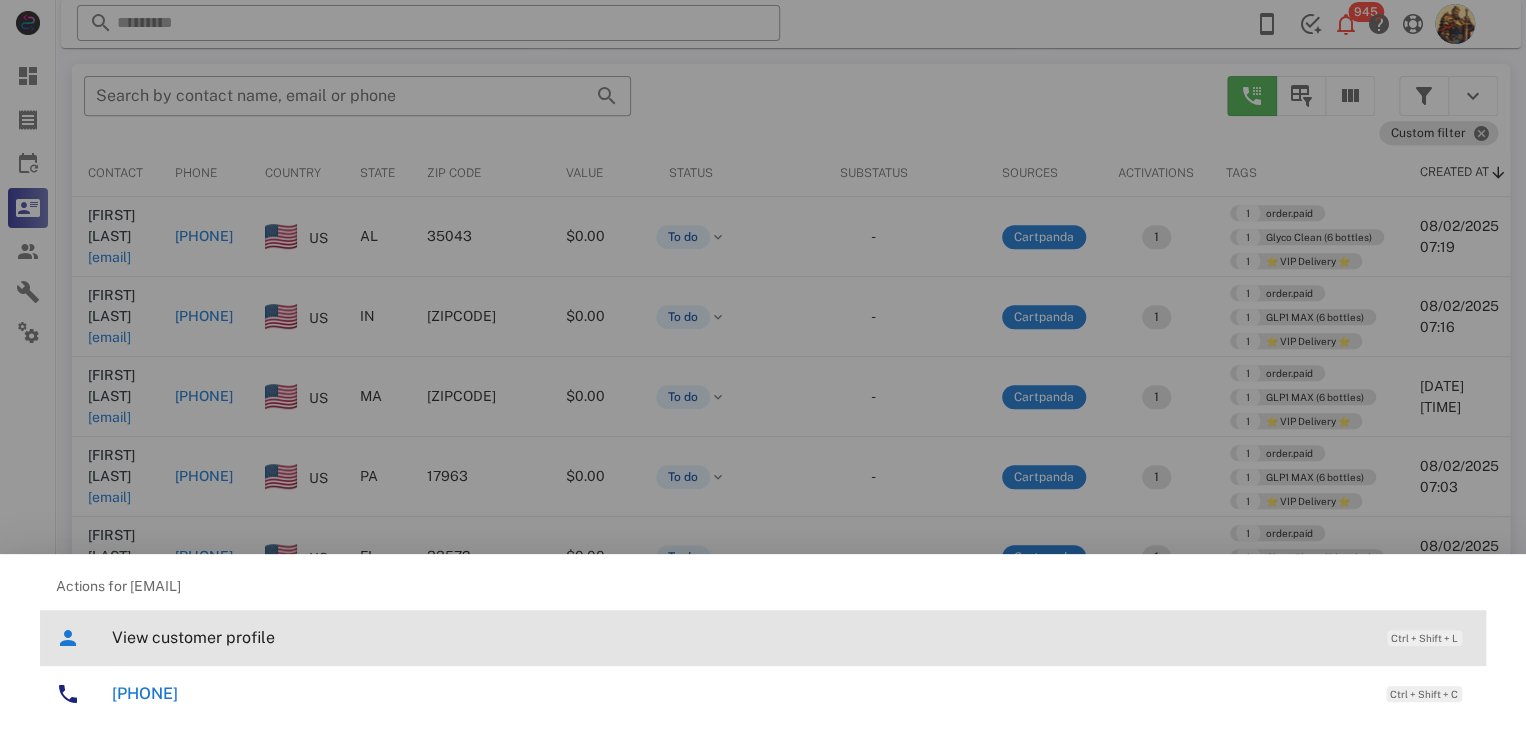 click on "View customer profile" at bounding box center (739, 637) 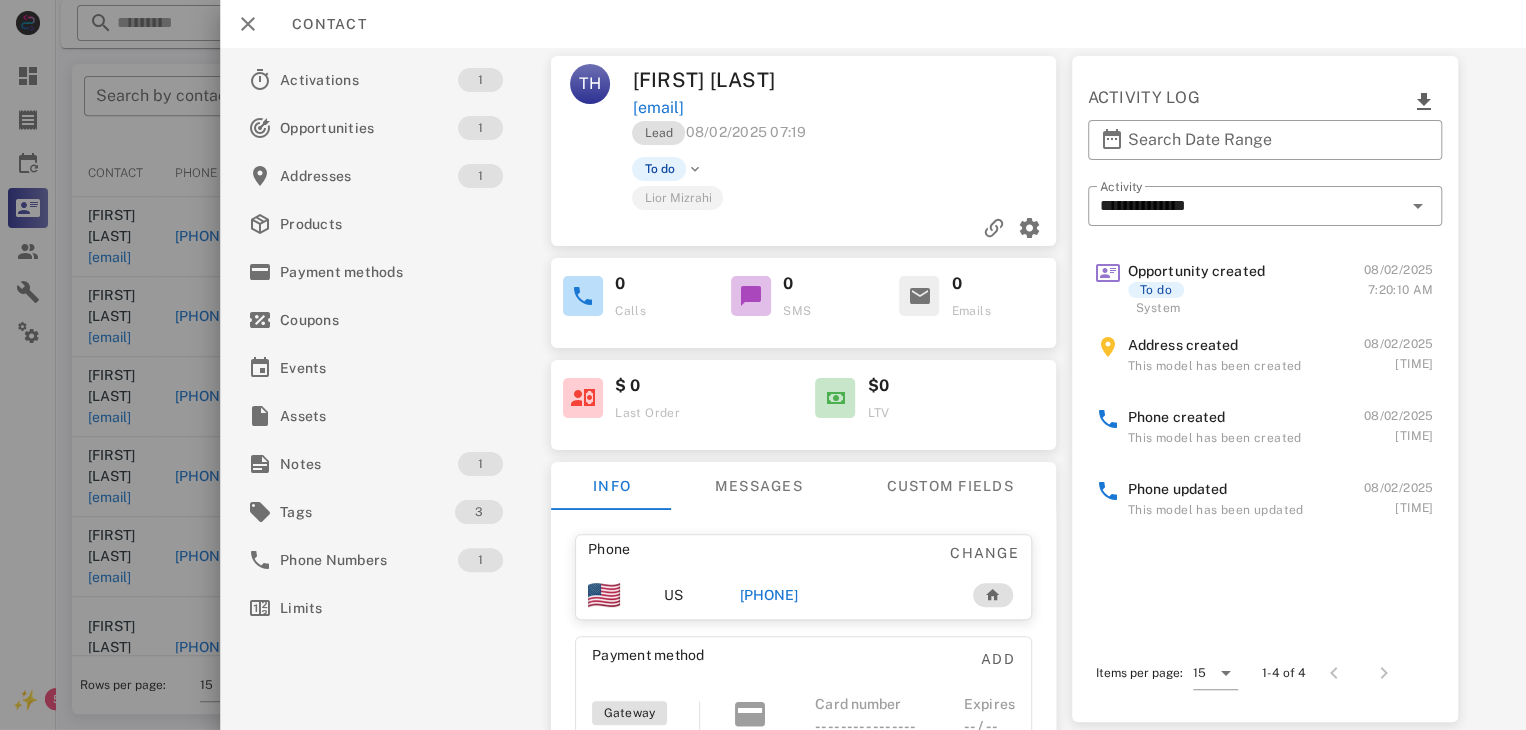 click at bounding box center (763, 365) 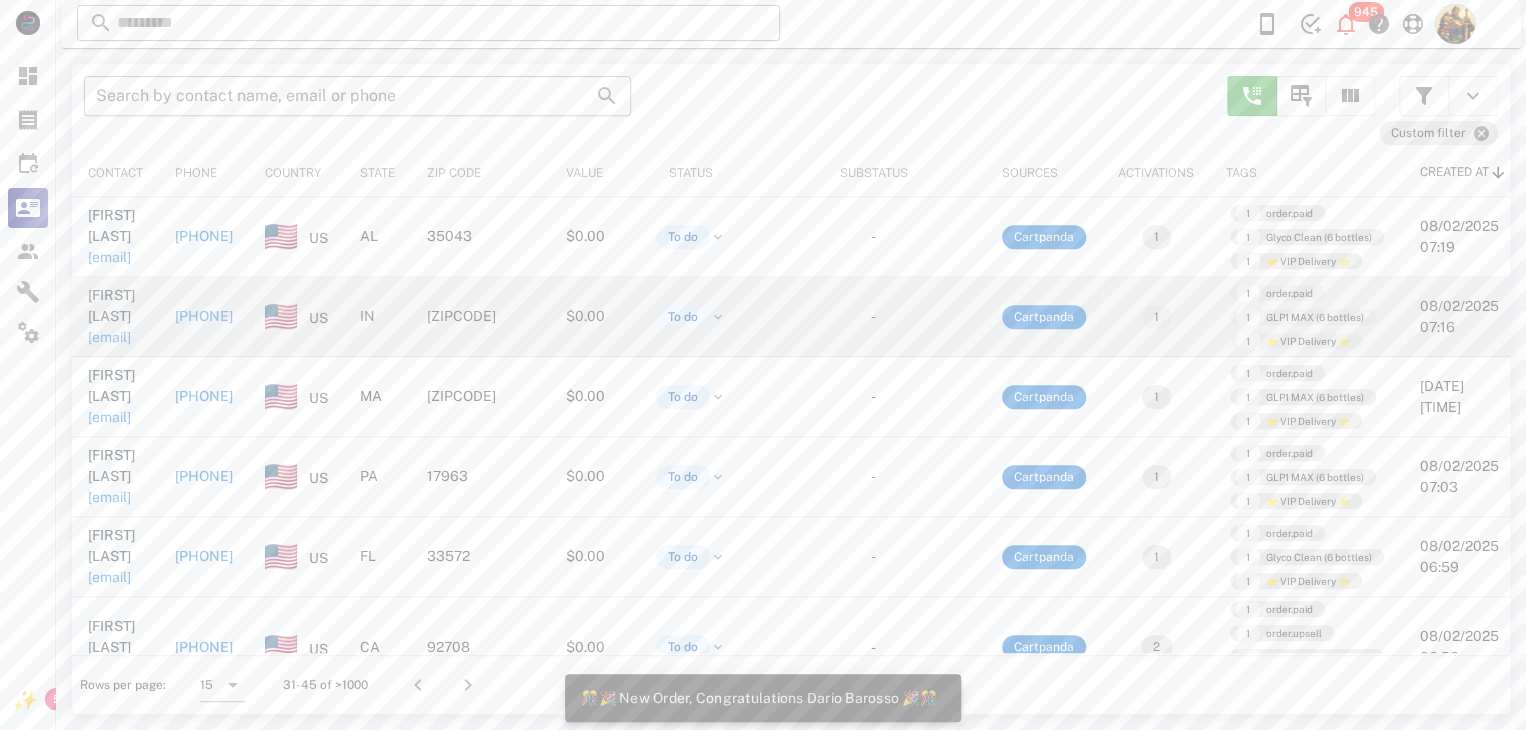 click on "[EMAIL]" at bounding box center (109, 337) 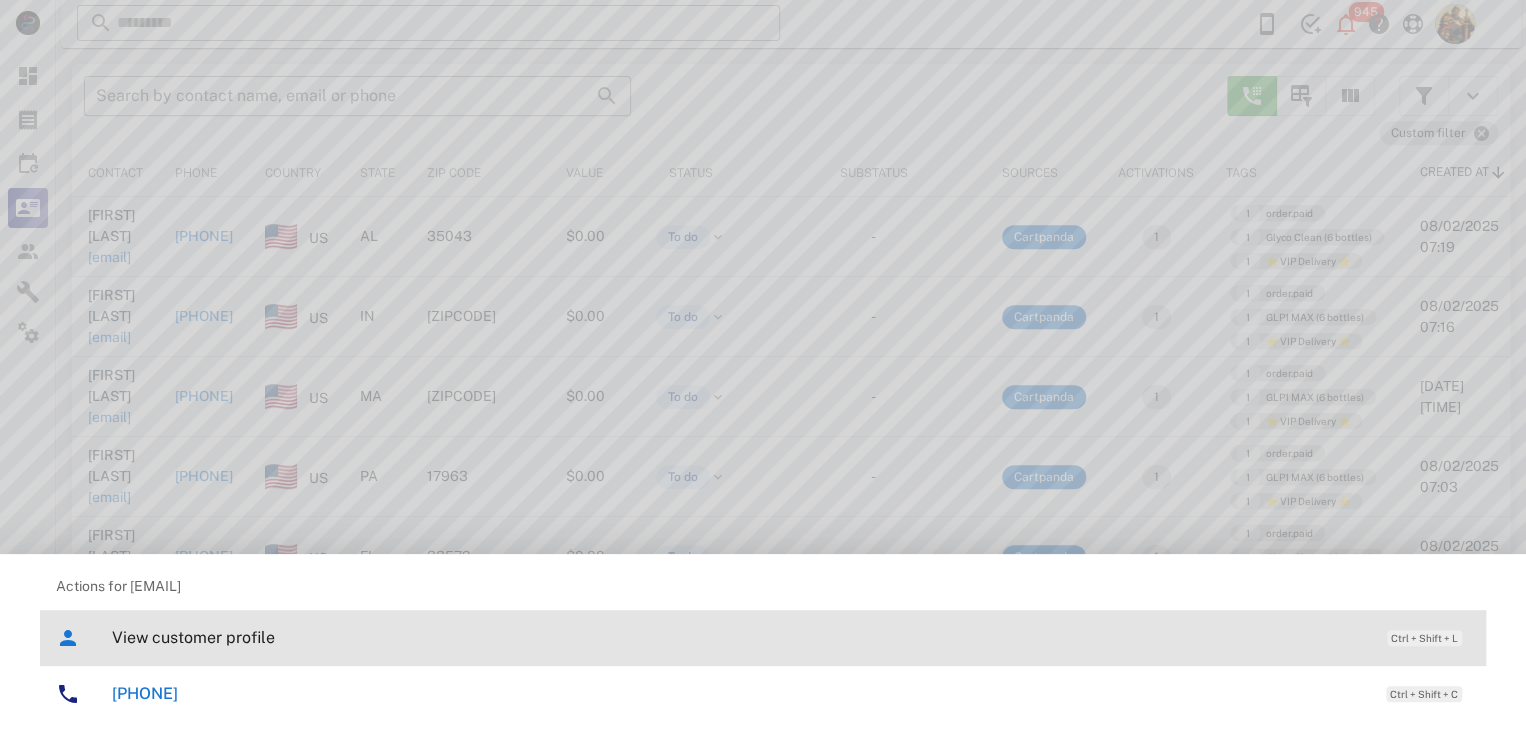 click on "View customer profile" at bounding box center [739, 637] 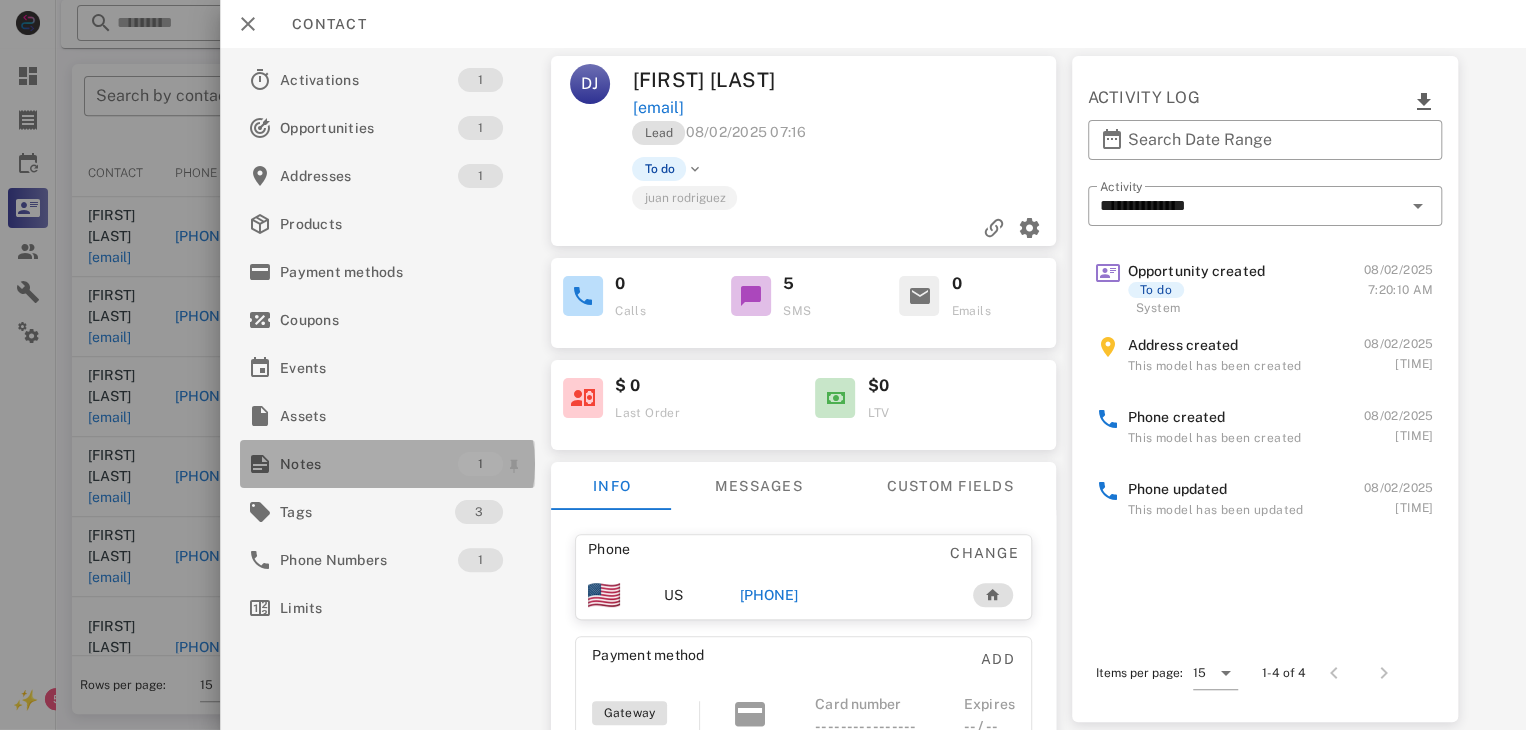 click on "Notes" at bounding box center (369, 464) 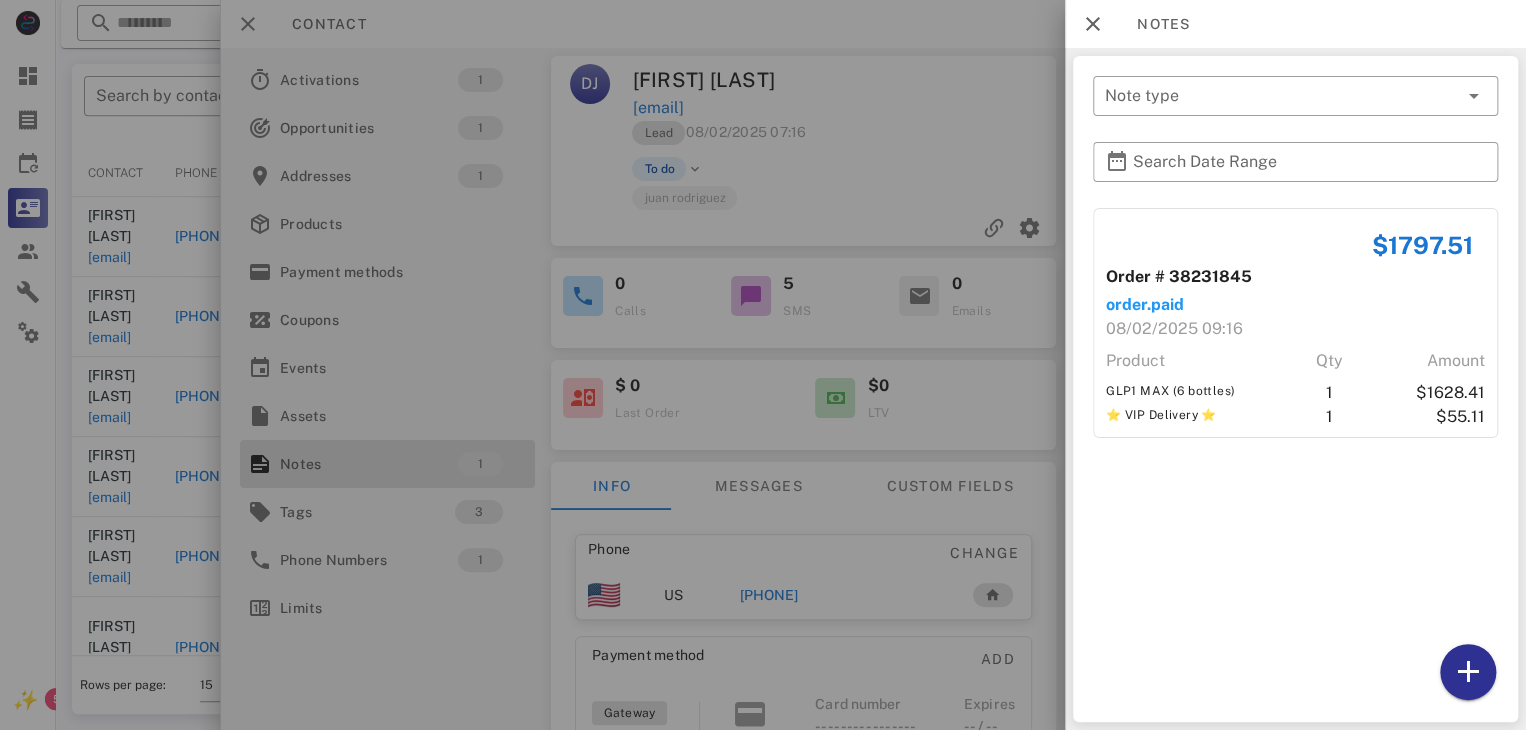 click at bounding box center (763, 365) 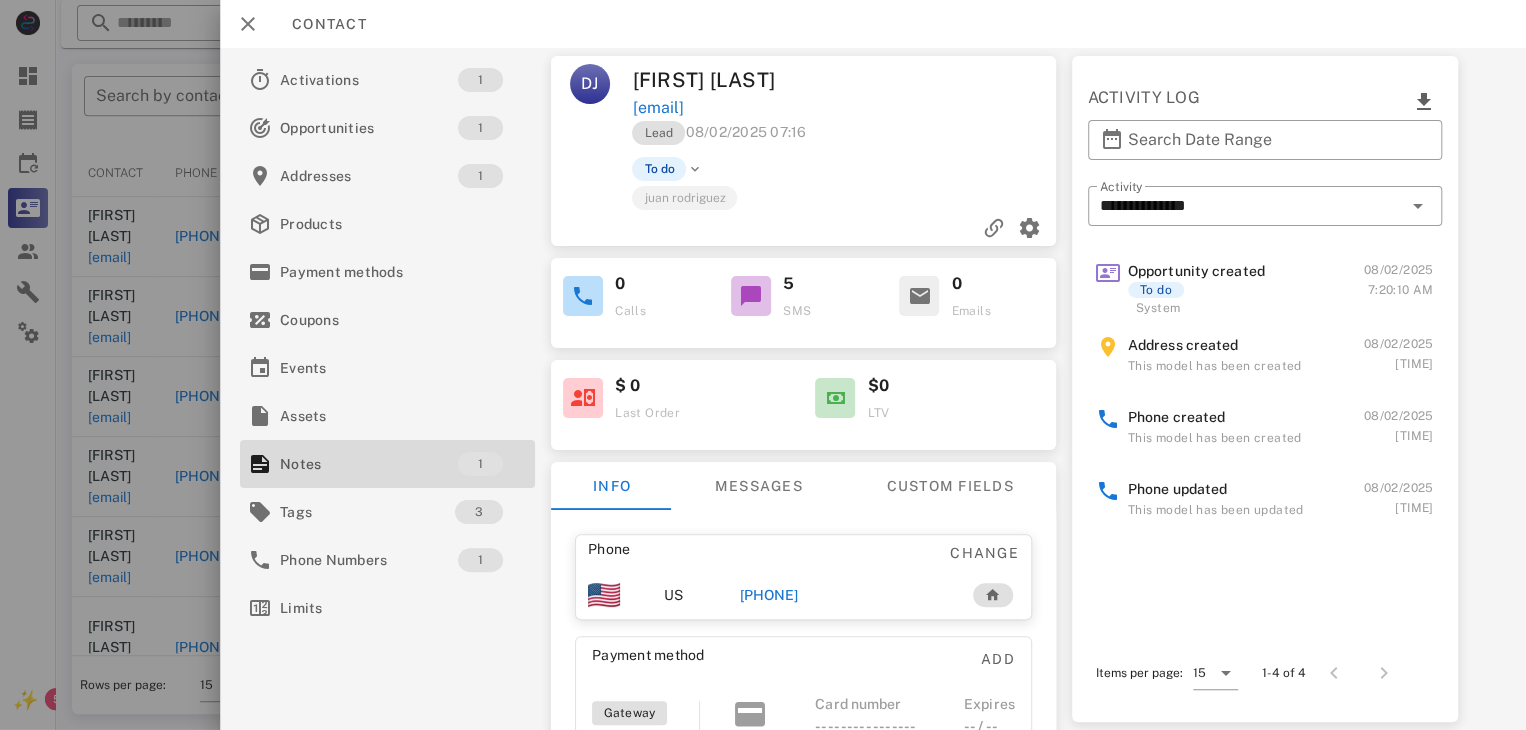 click on "[PHONE]" at bounding box center (769, 595) 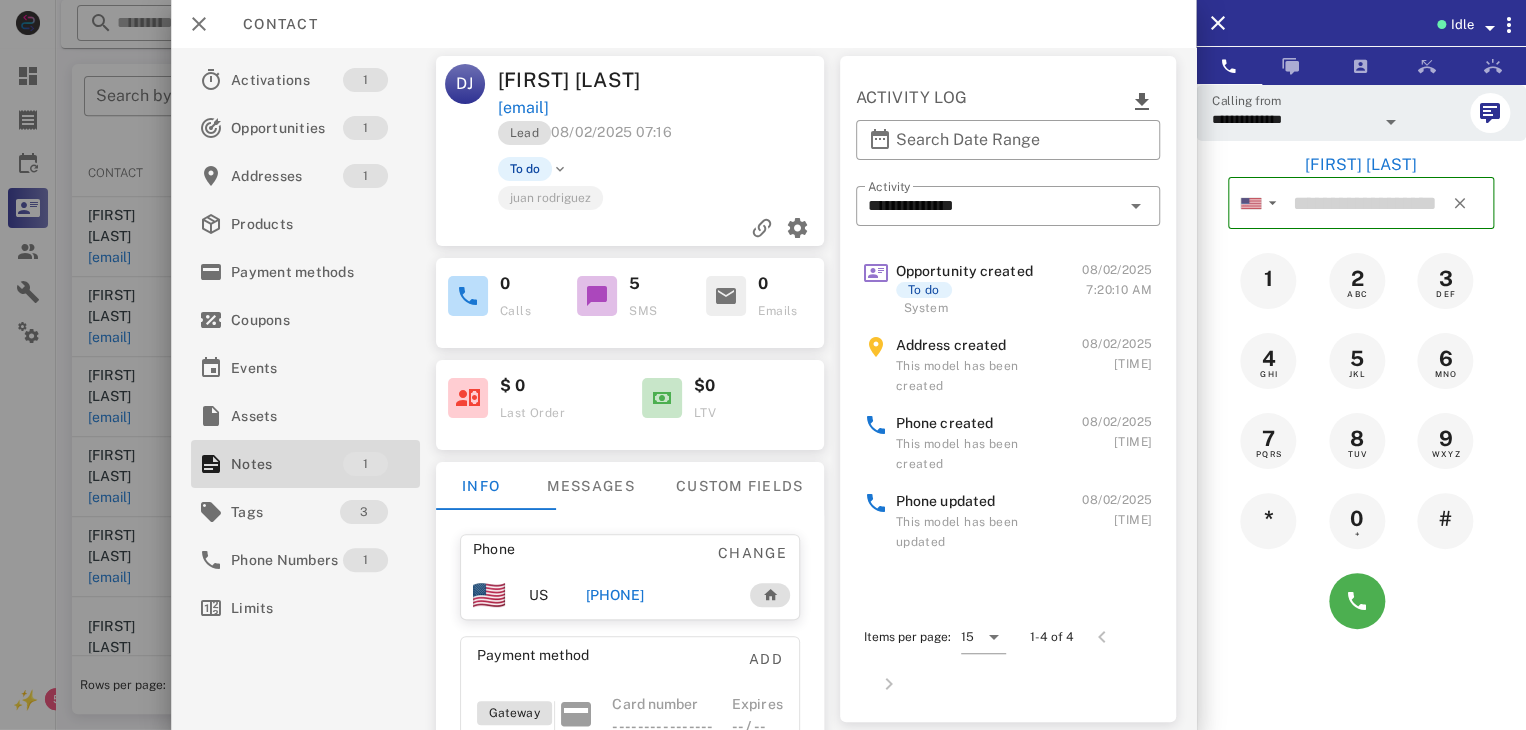 type on "**********" 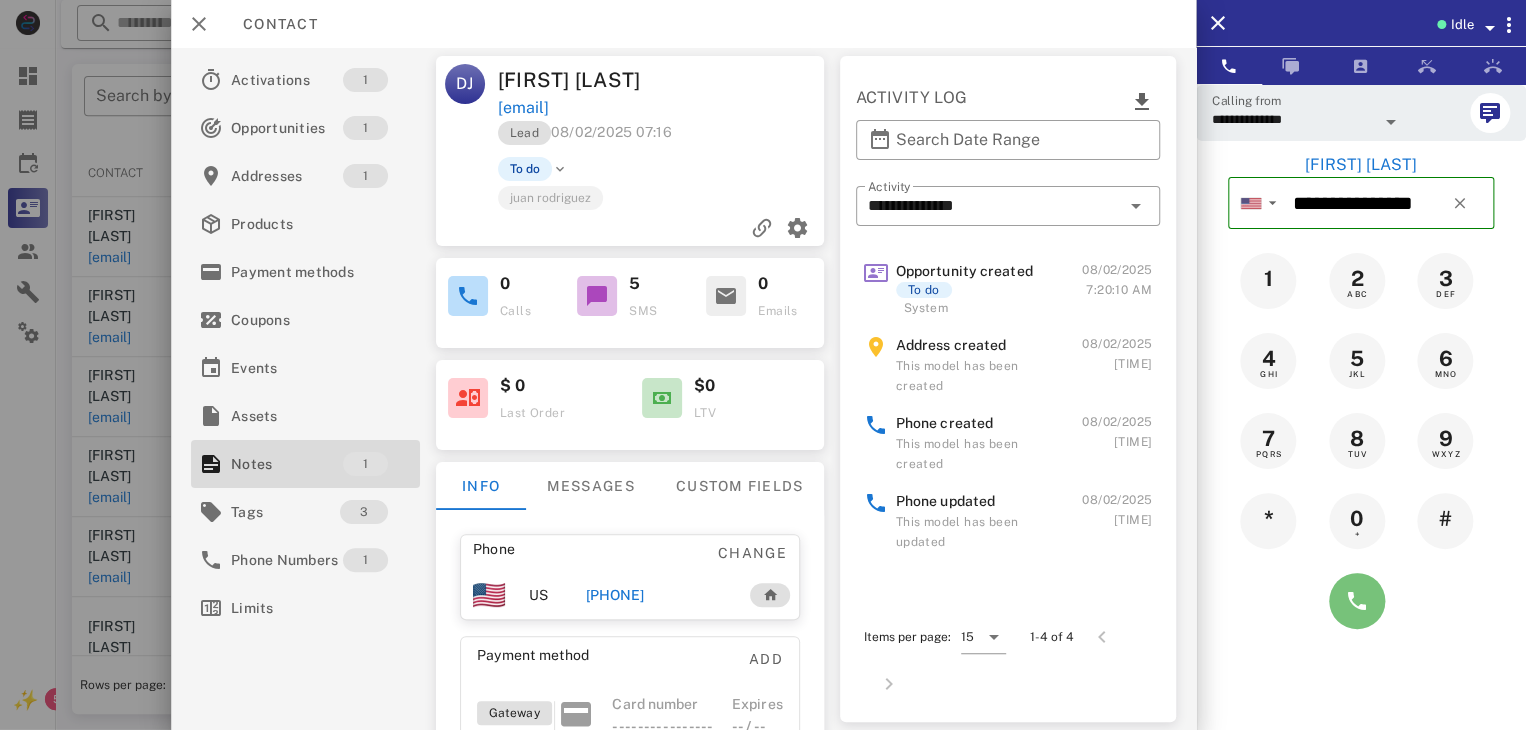 click at bounding box center [1357, 601] 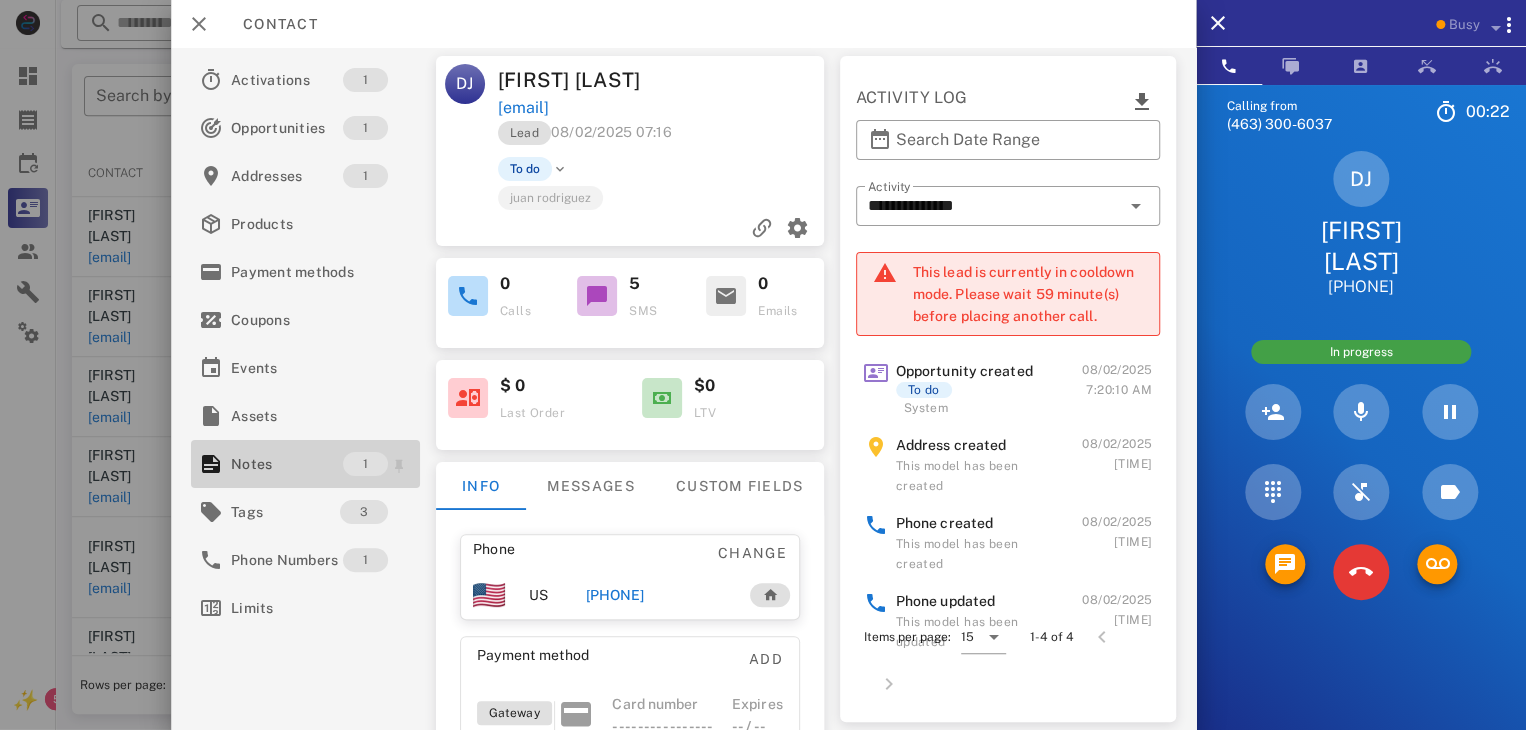 click on "Notes" at bounding box center (287, 464) 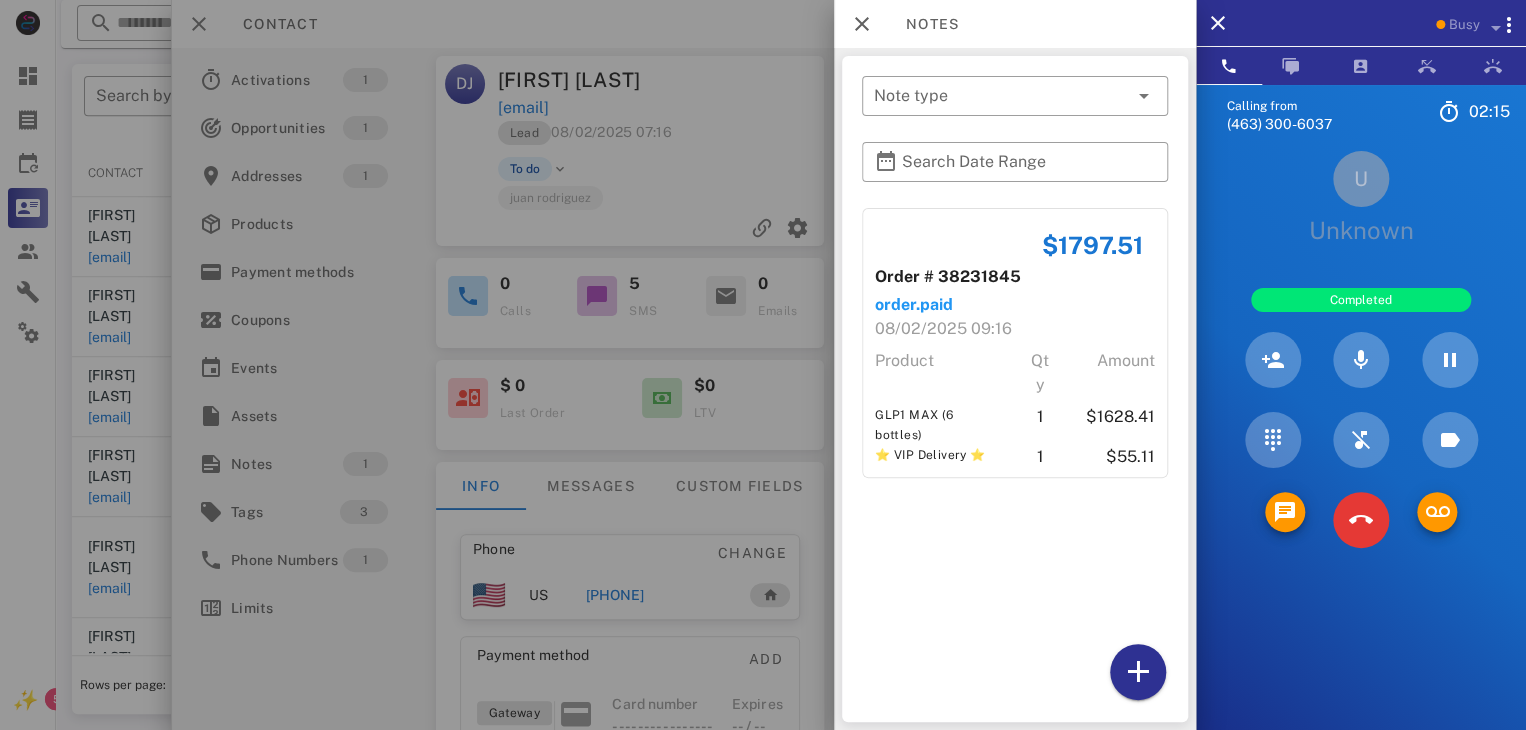 click at bounding box center [1361, 520] 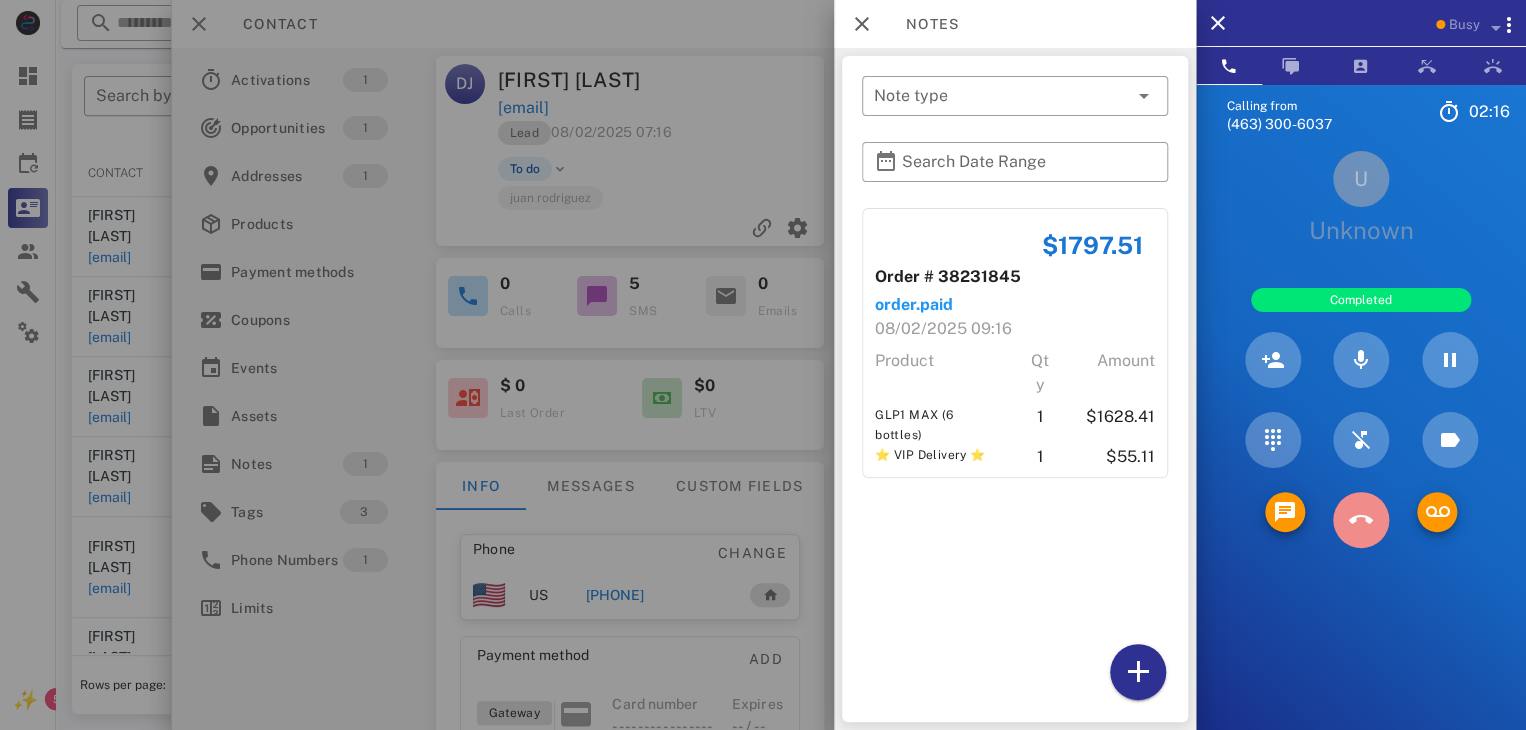 click at bounding box center (1361, 520) 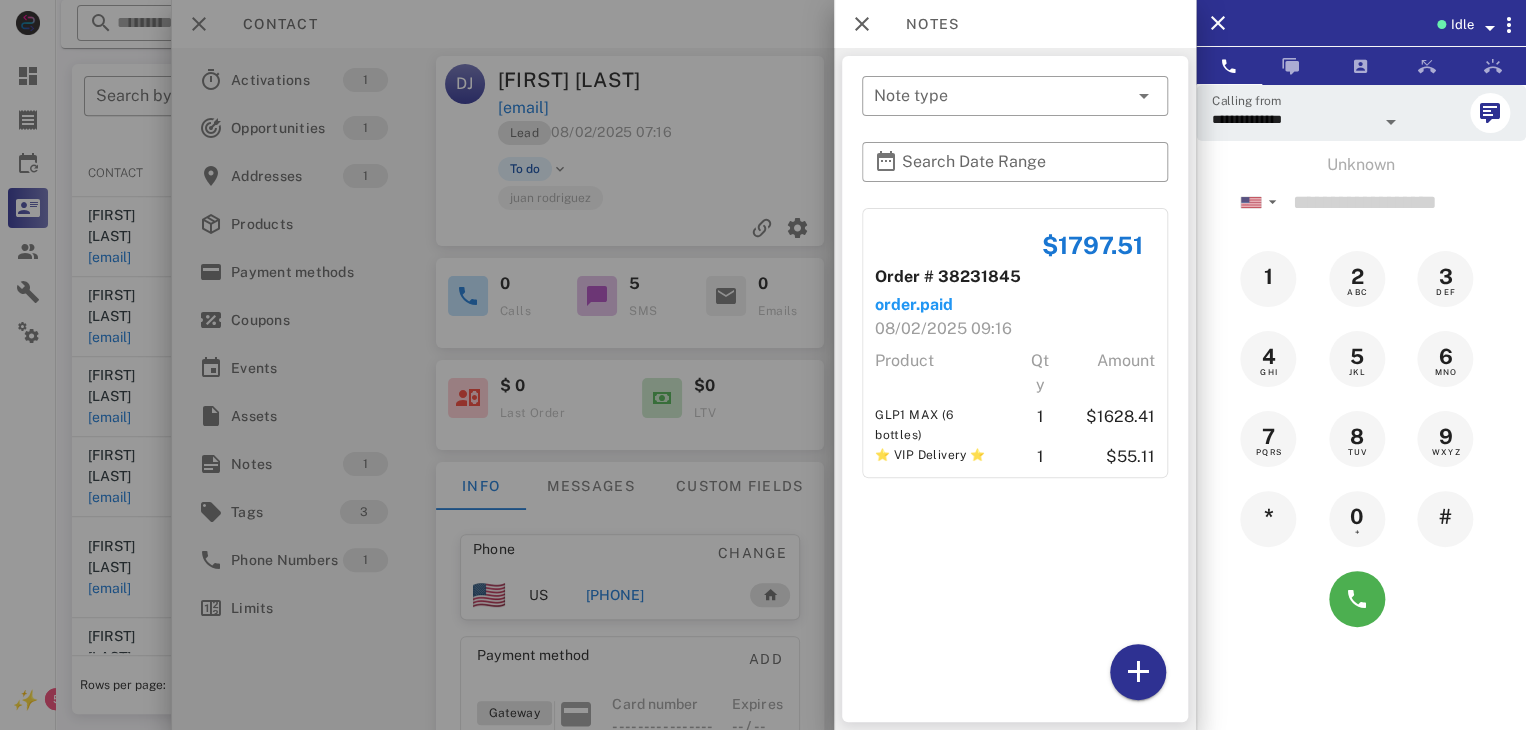 click at bounding box center [763, 365] 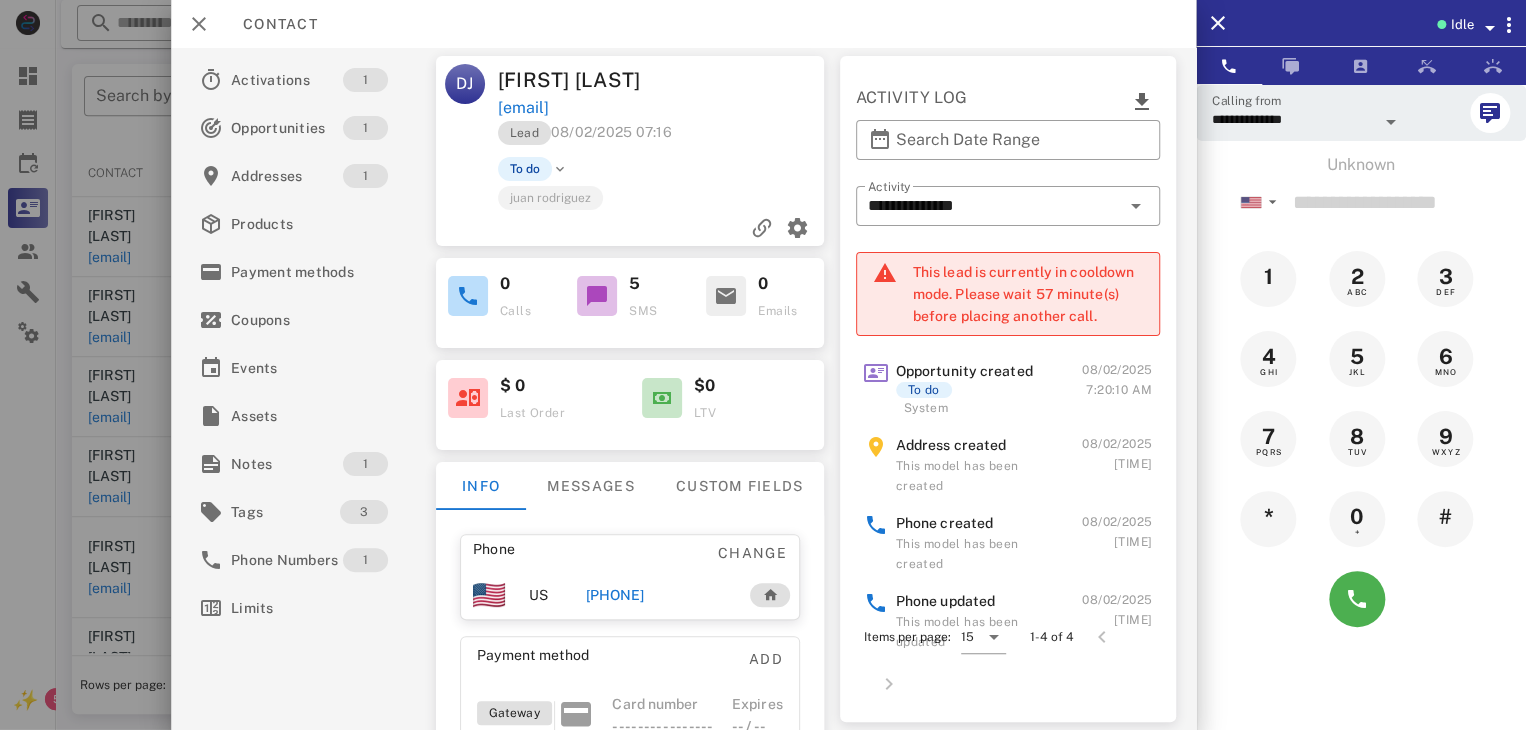 click at bounding box center (763, 365) 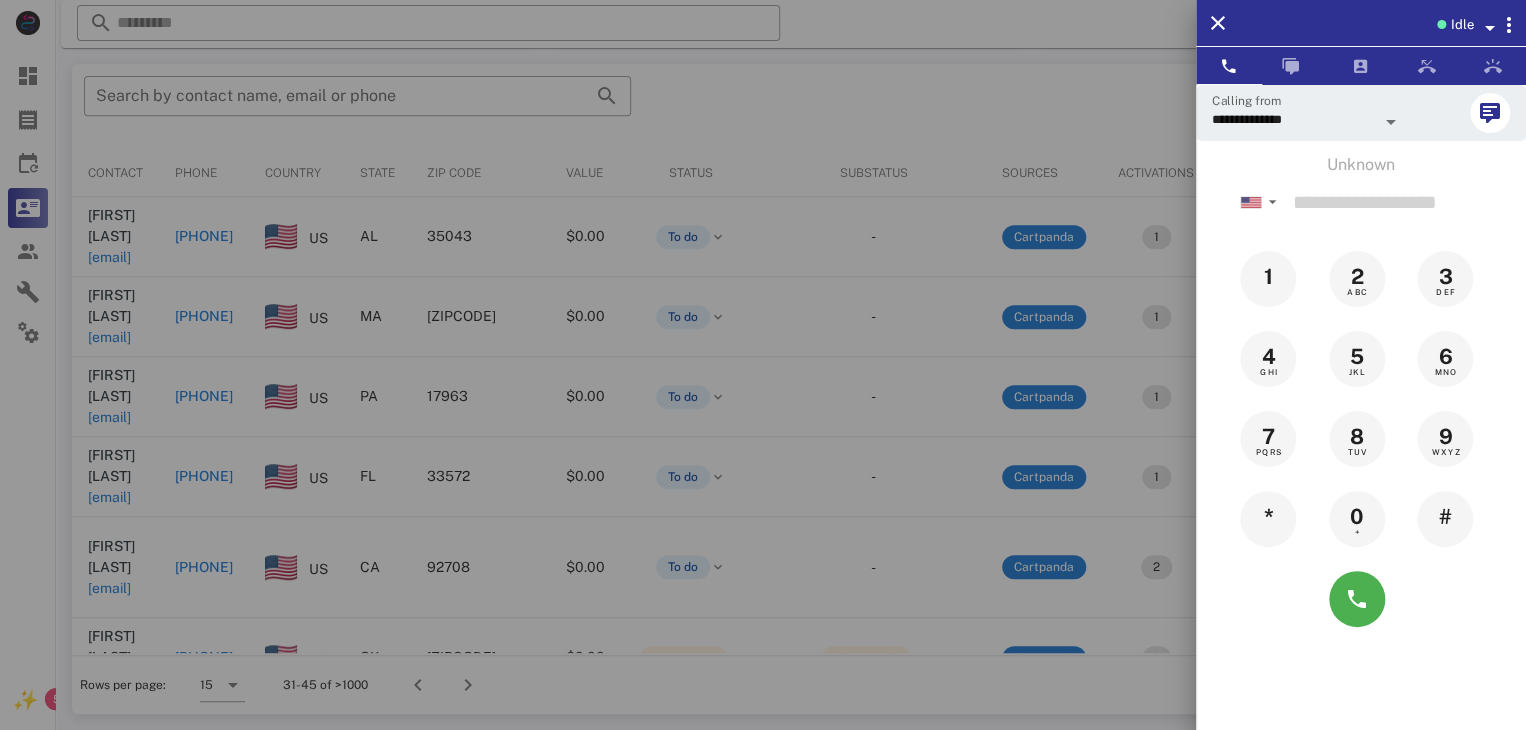 click at bounding box center [763, 365] 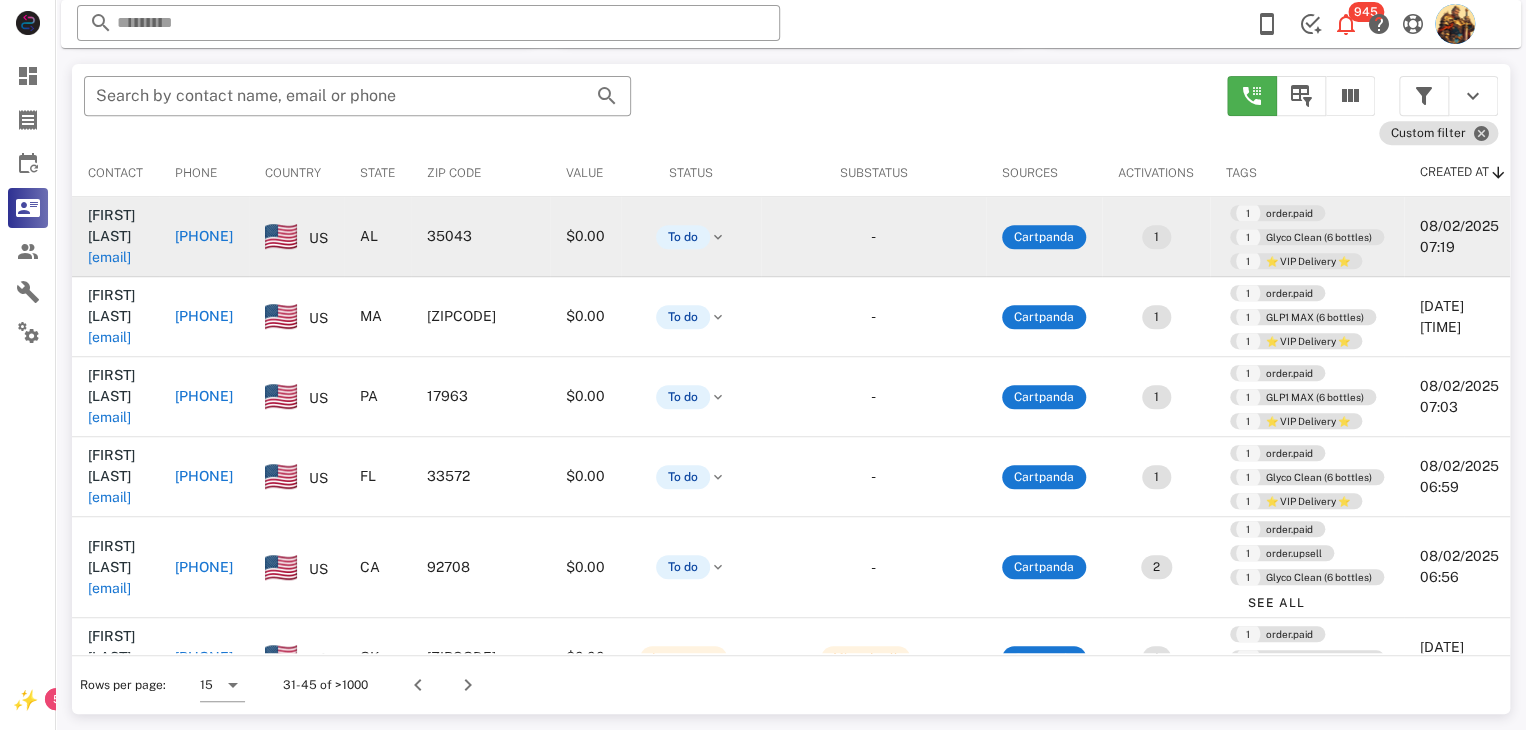 click on "[EMAIL]" at bounding box center [109, 257] 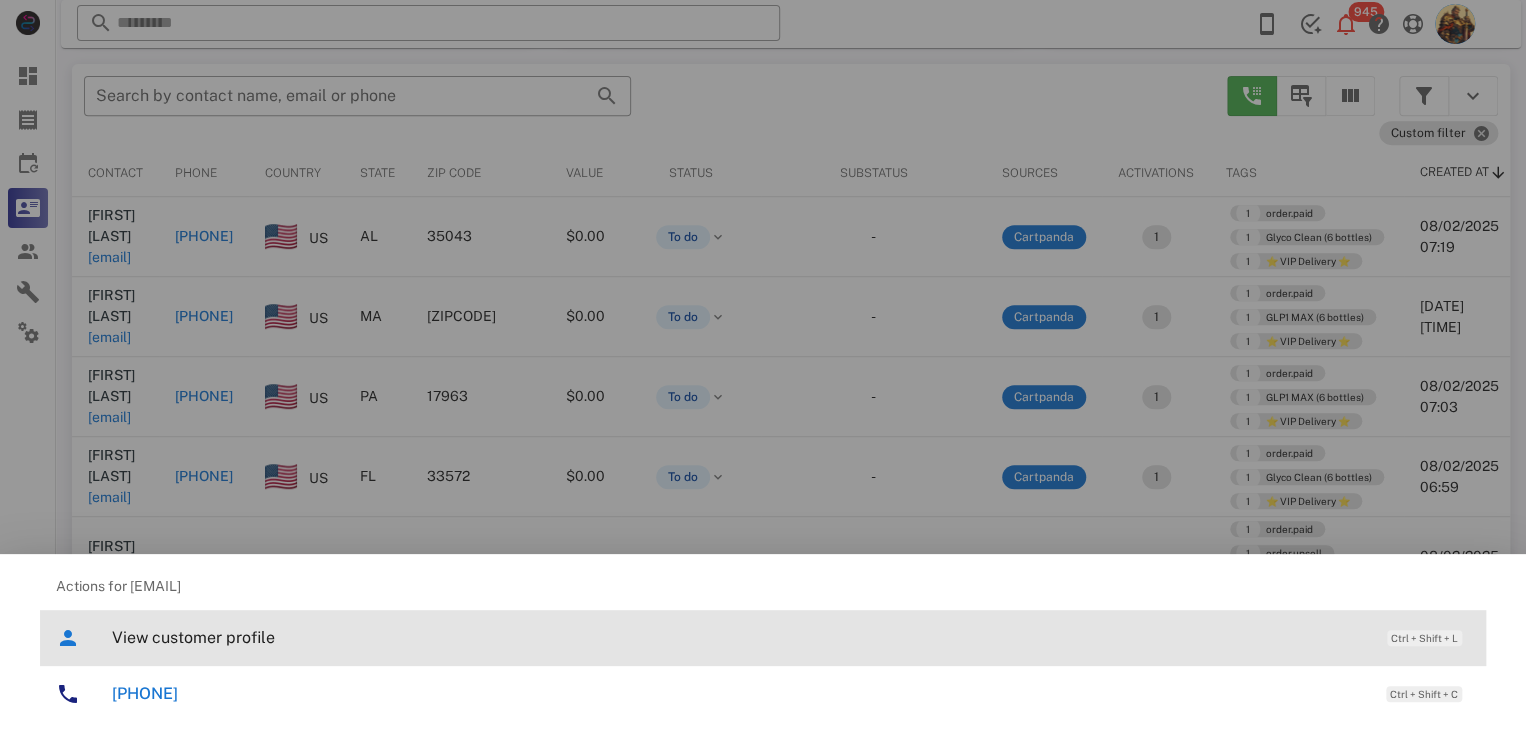 click on "View customer profile" at bounding box center [739, 637] 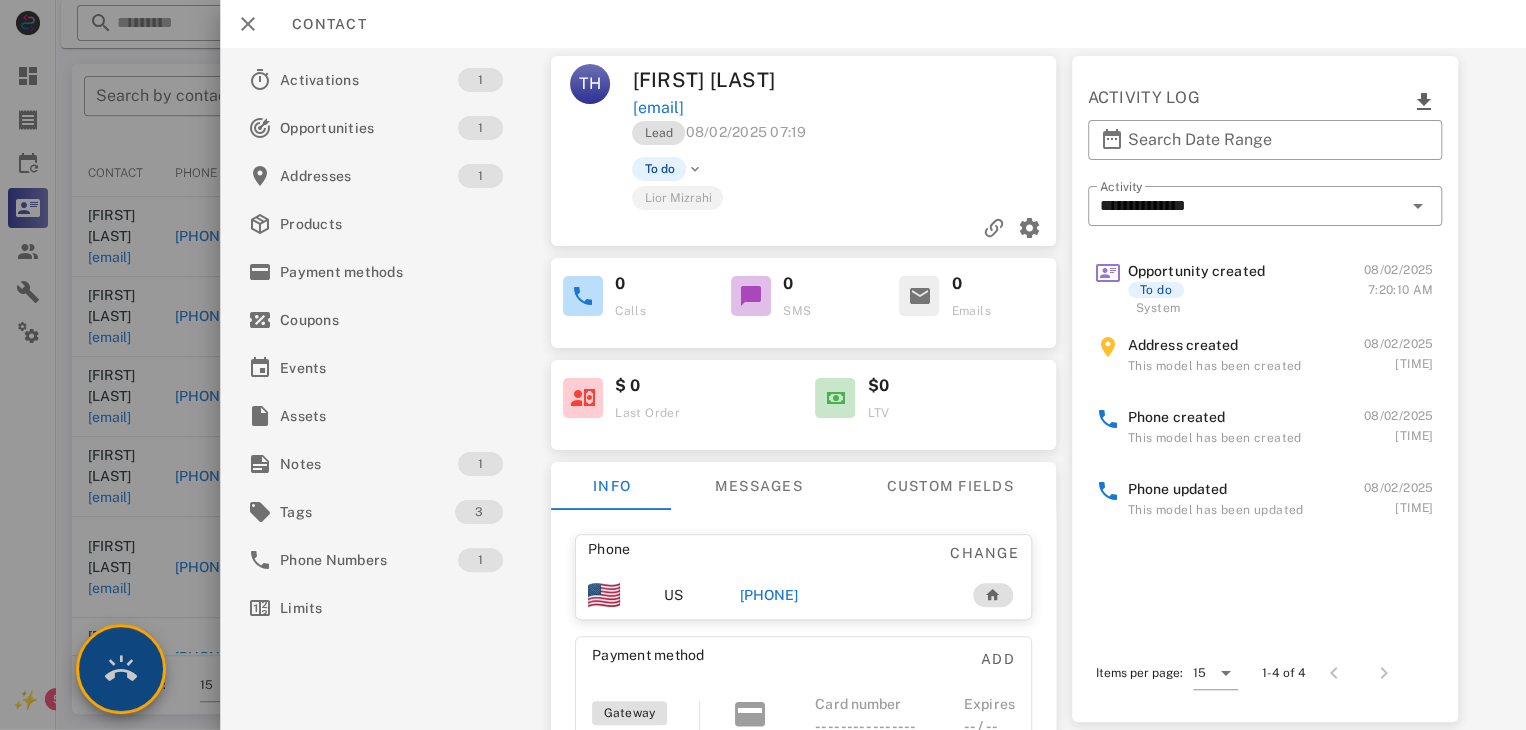 click at bounding box center [121, 669] 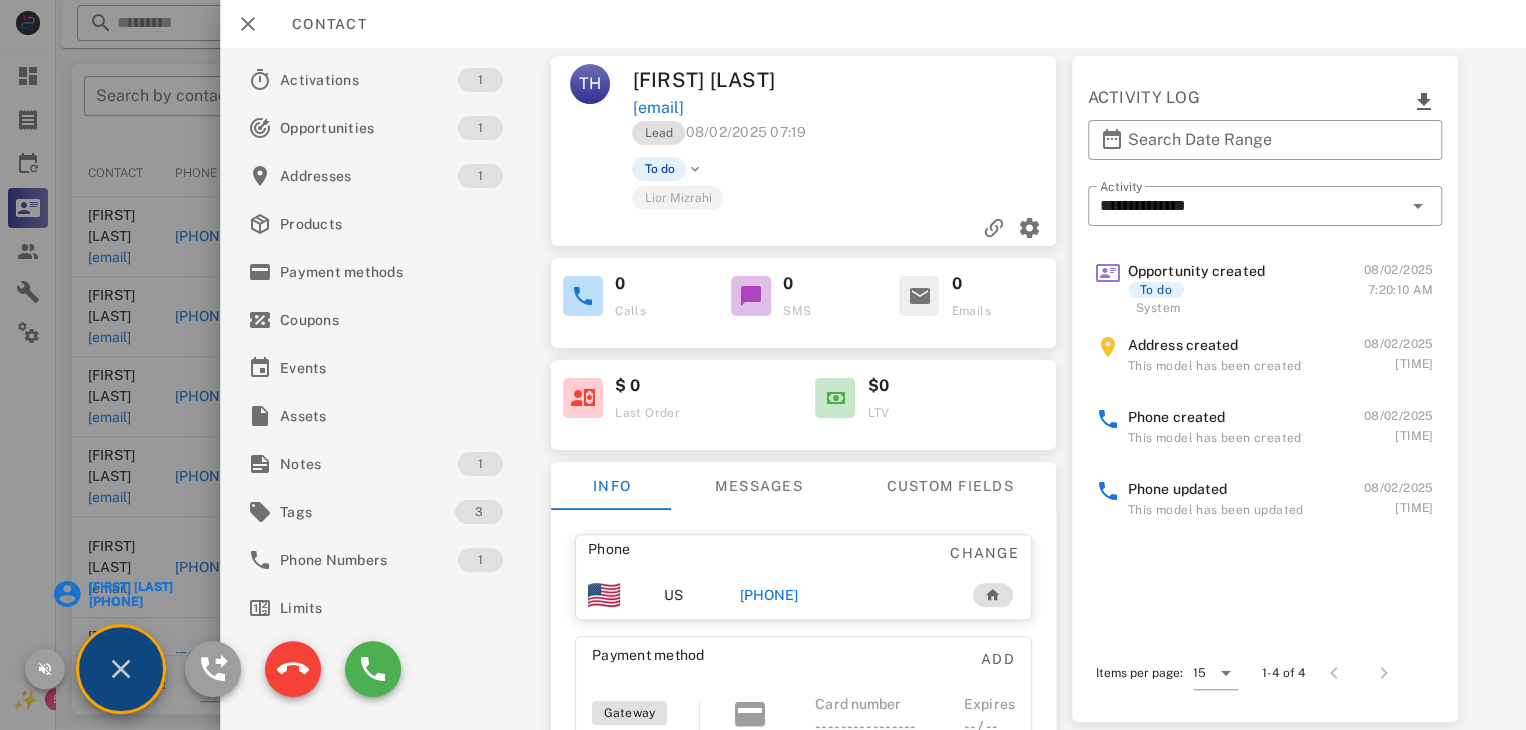 click on "[PHONE]" at bounding box center [129, 601] 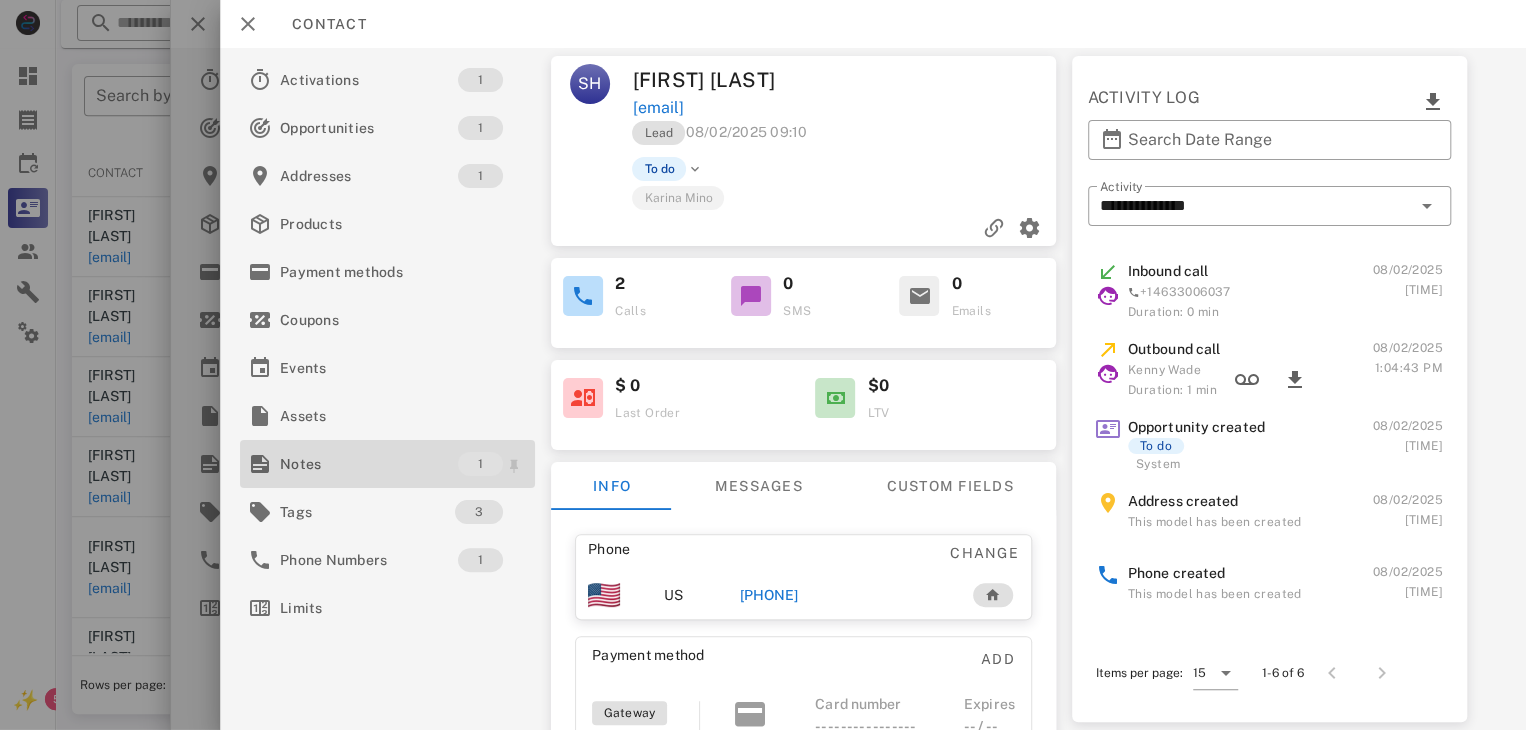 click on "Notes" at bounding box center (369, 464) 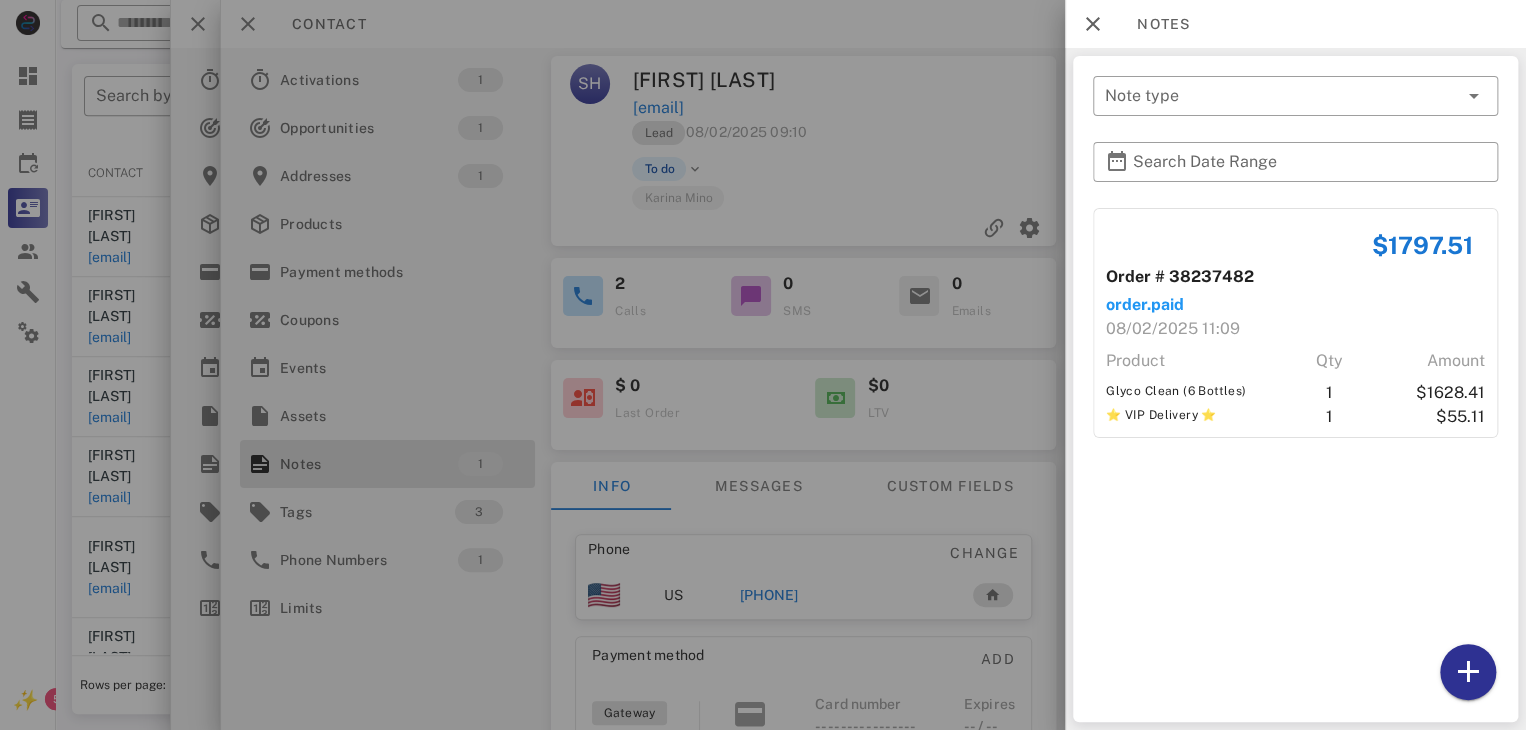 click at bounding box center [763, 365] 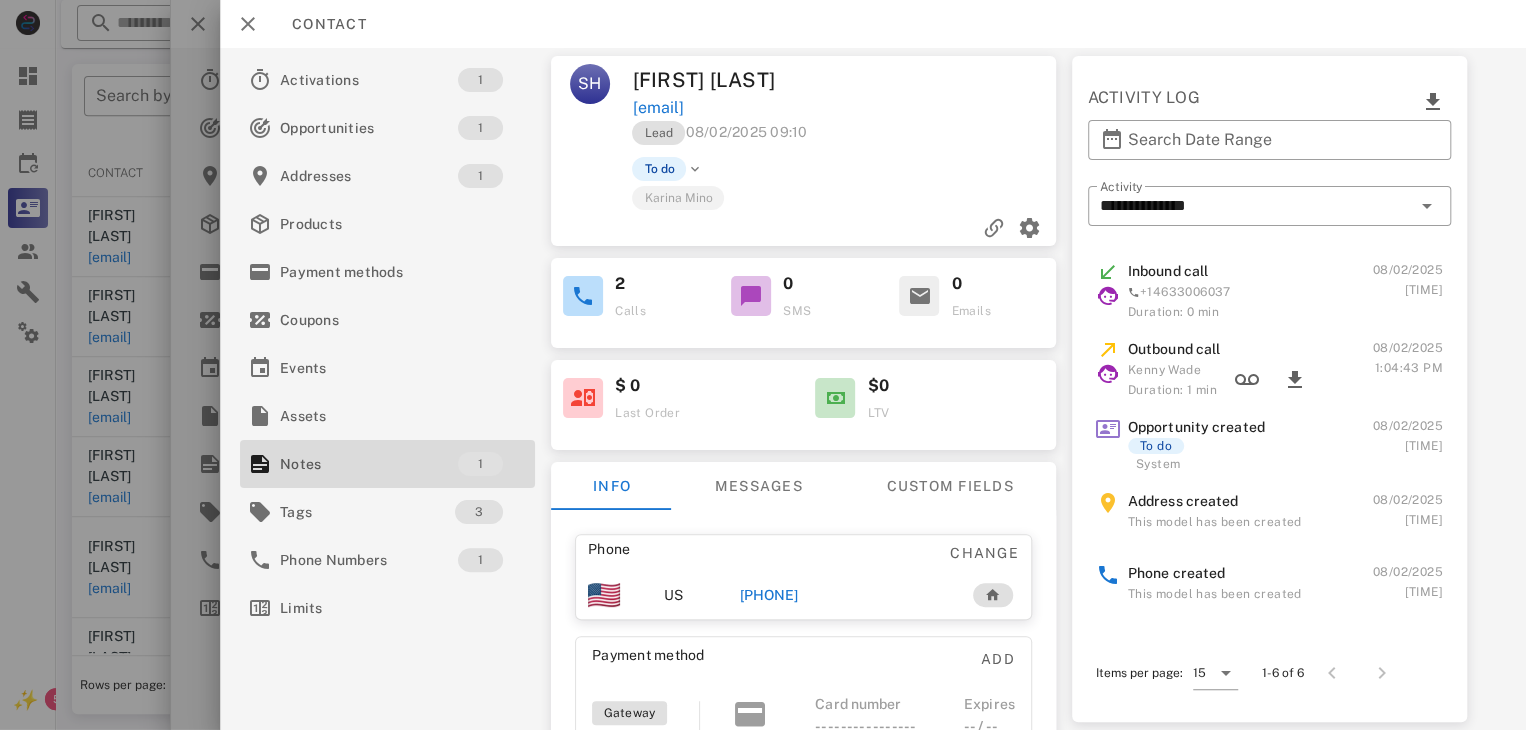 click on "[PHONE]" at bounding box center [769, 595] 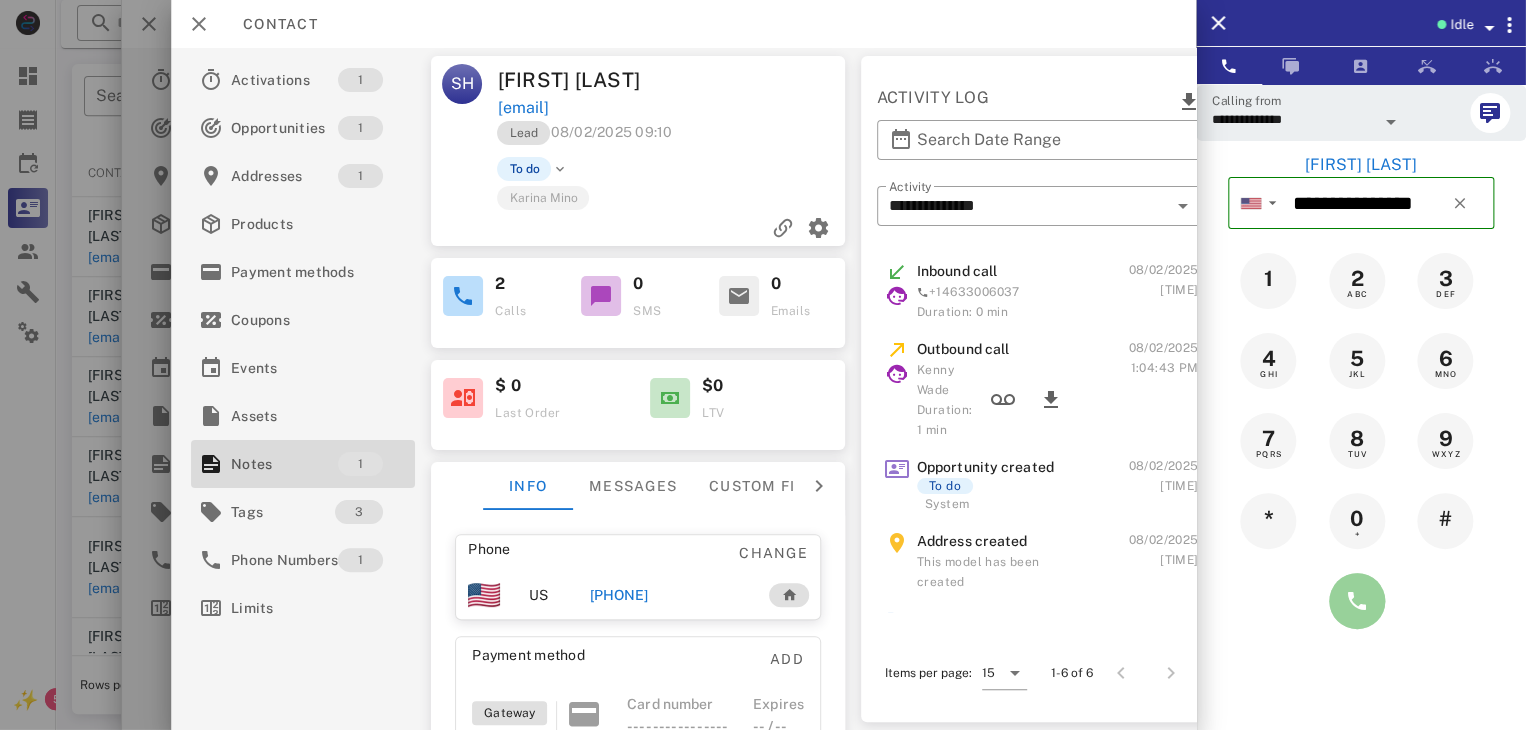 click at bounding box center [1357, 601] 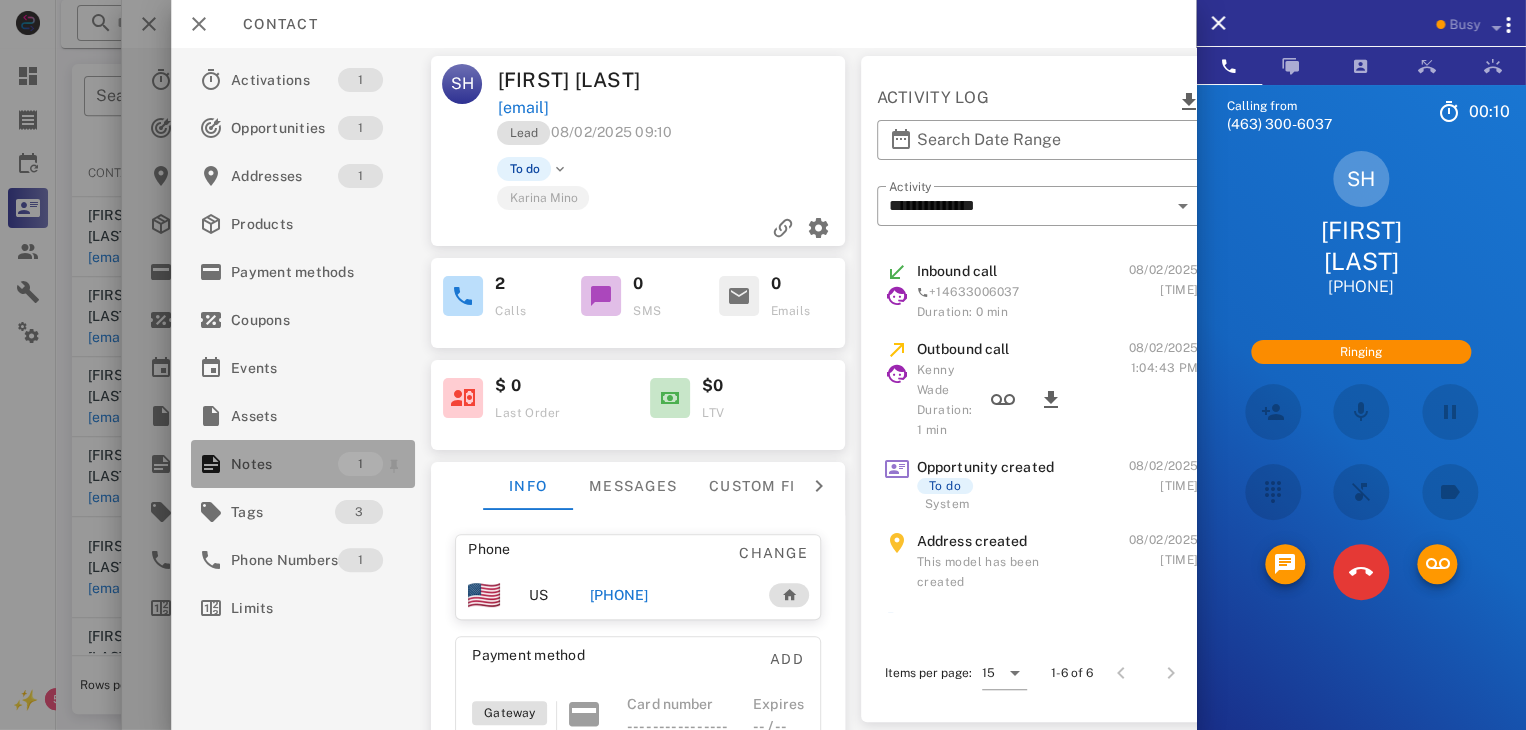 click on "Notes" at bounding box center [284, 464] 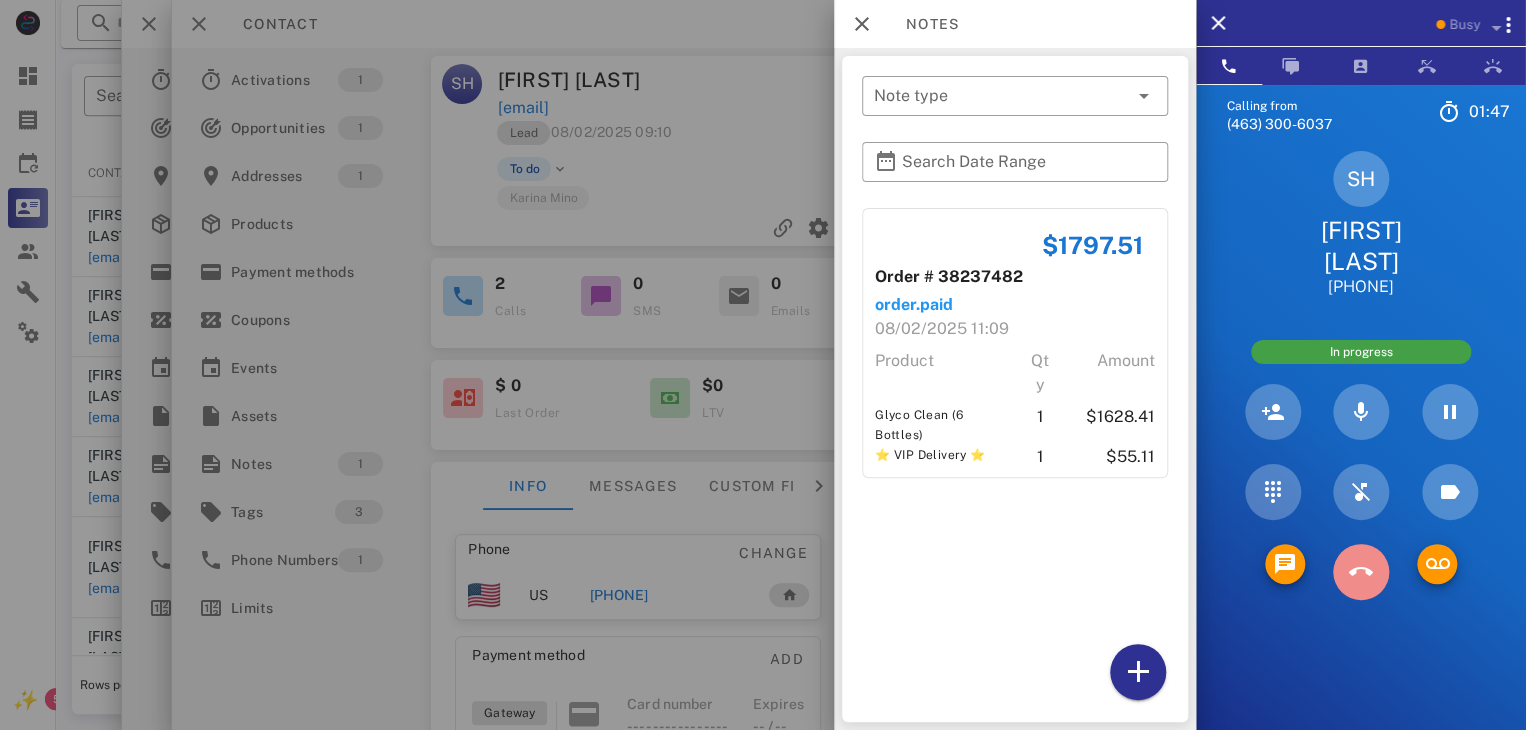 click at bounding box center (1361, 572) 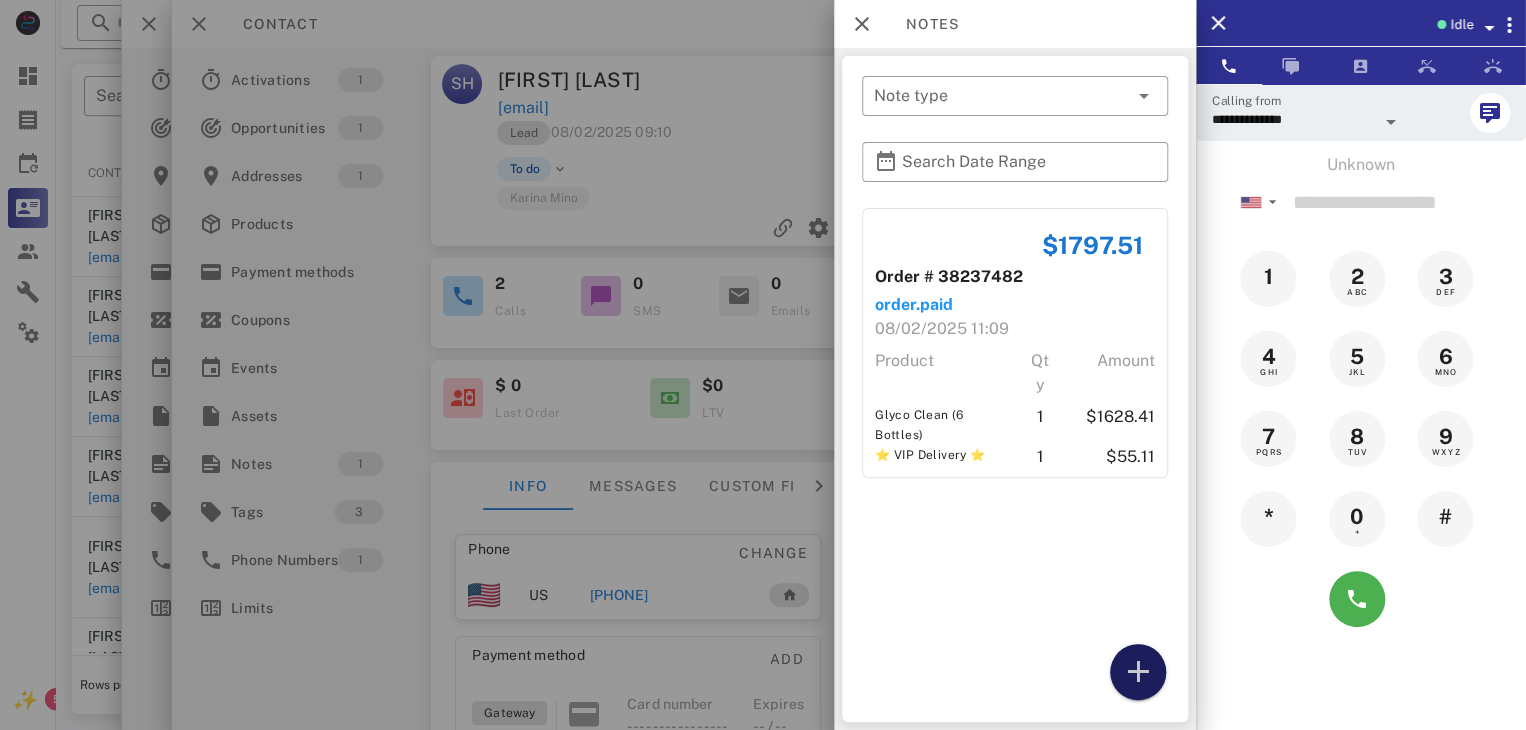click at bounding box center [1138, 672] 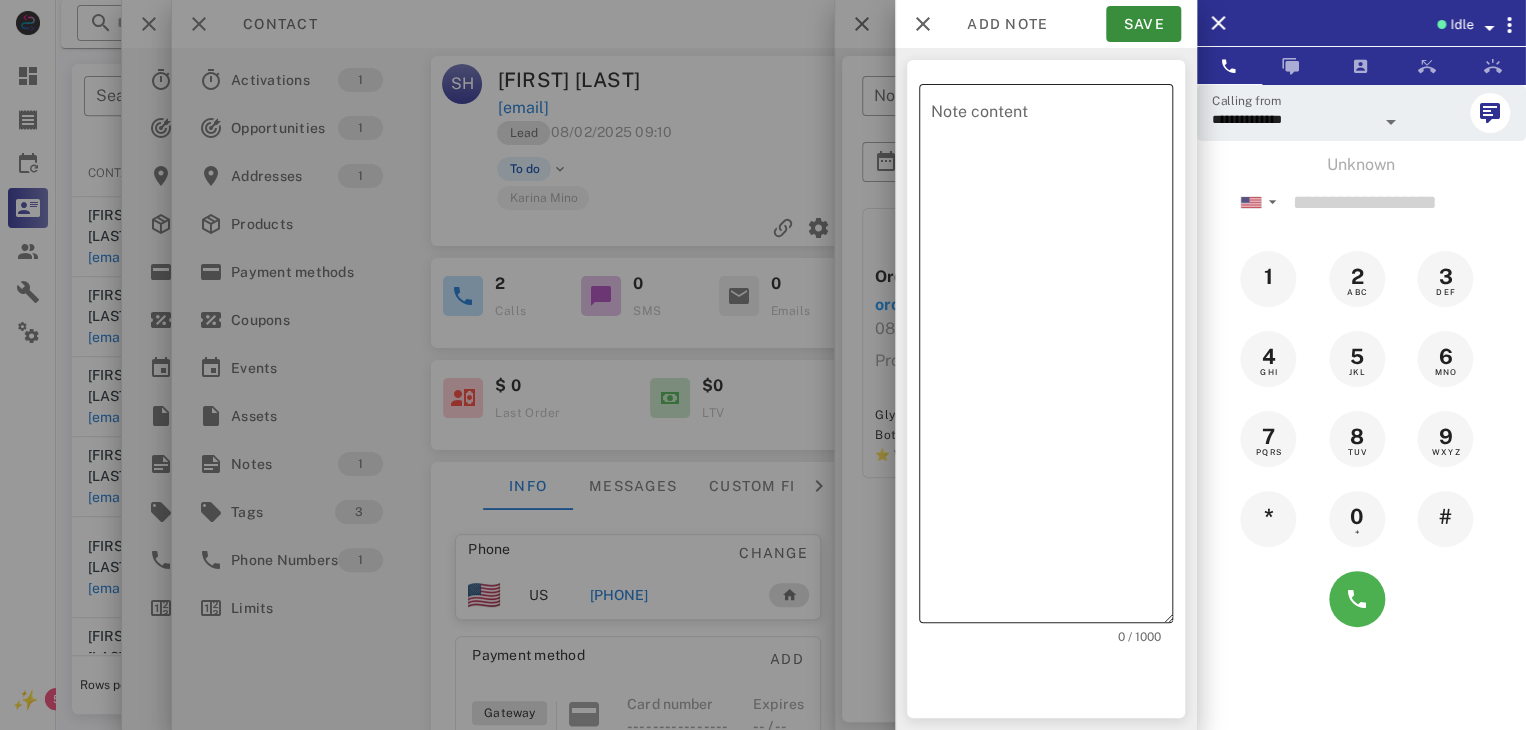 click on "Note content" at bounding box center [1052, 358] 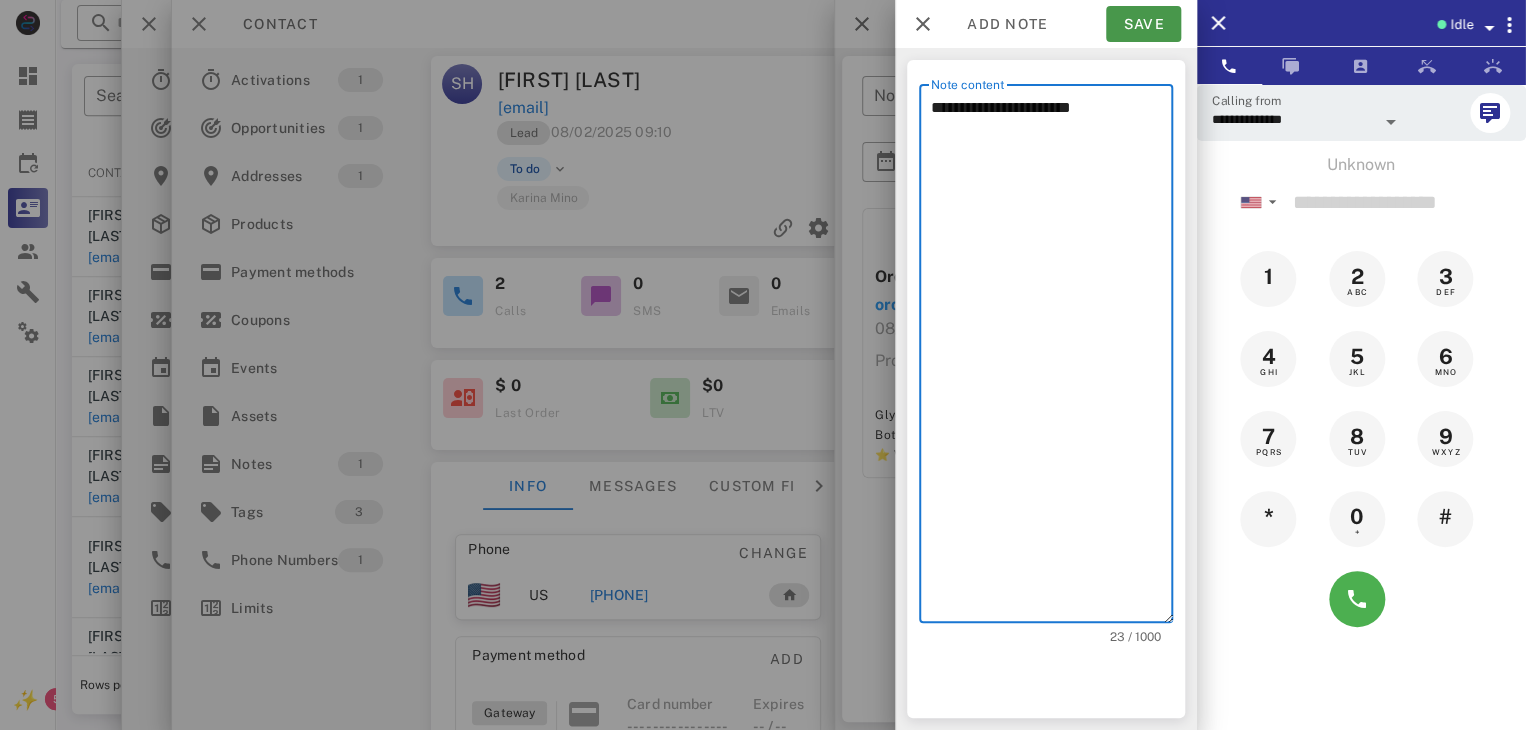type on "**********" 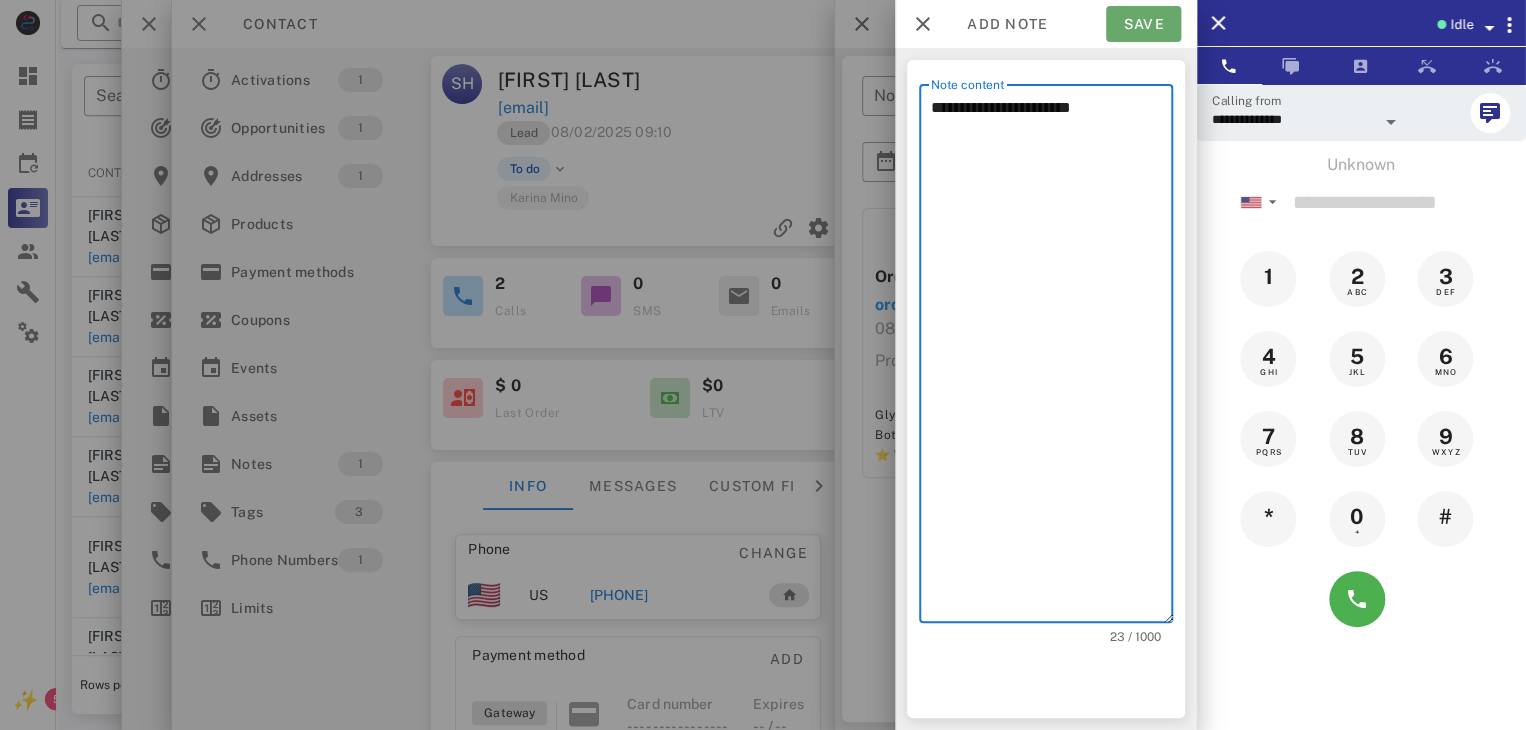 click on "Save" at bounding box center (1143, 24) 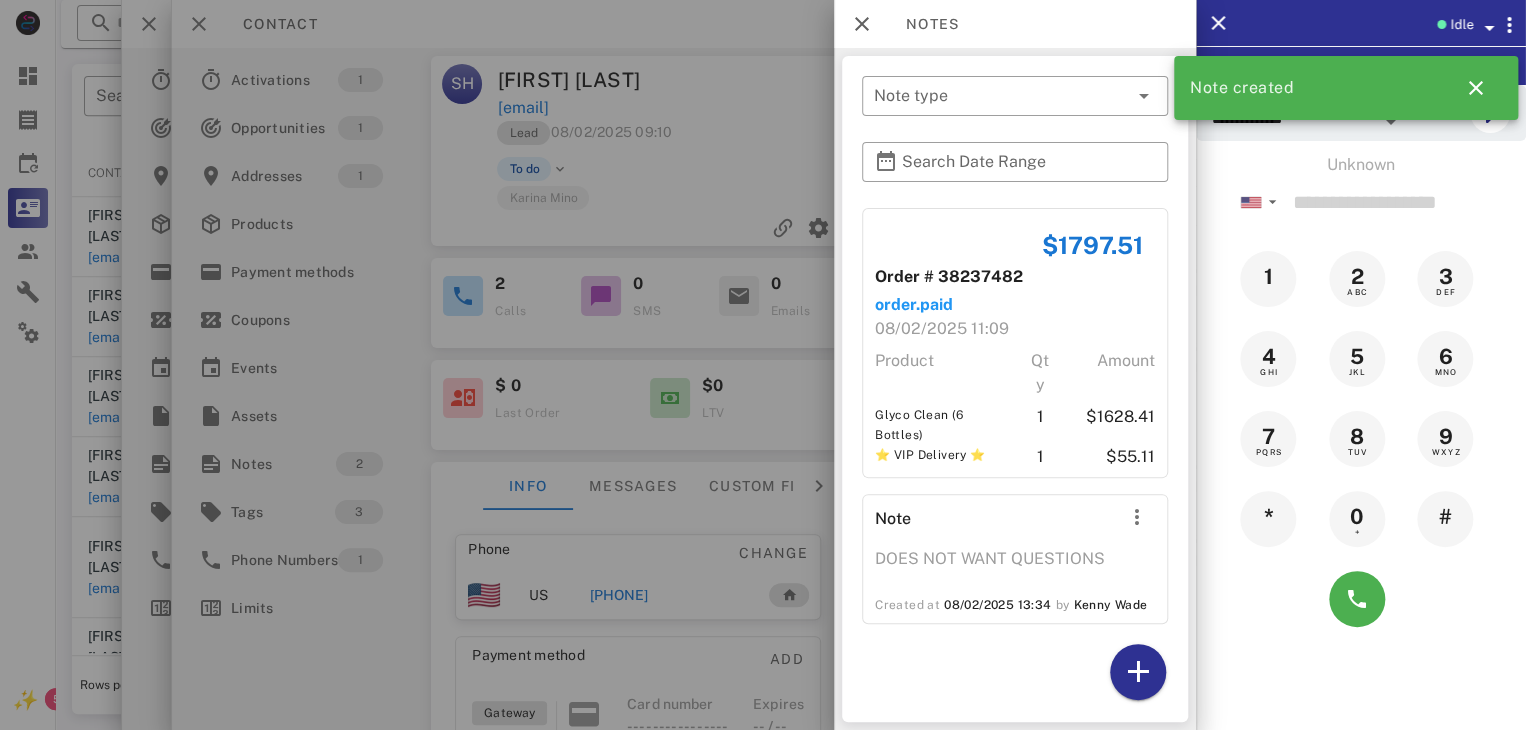 click at bounding box center [763, 365] 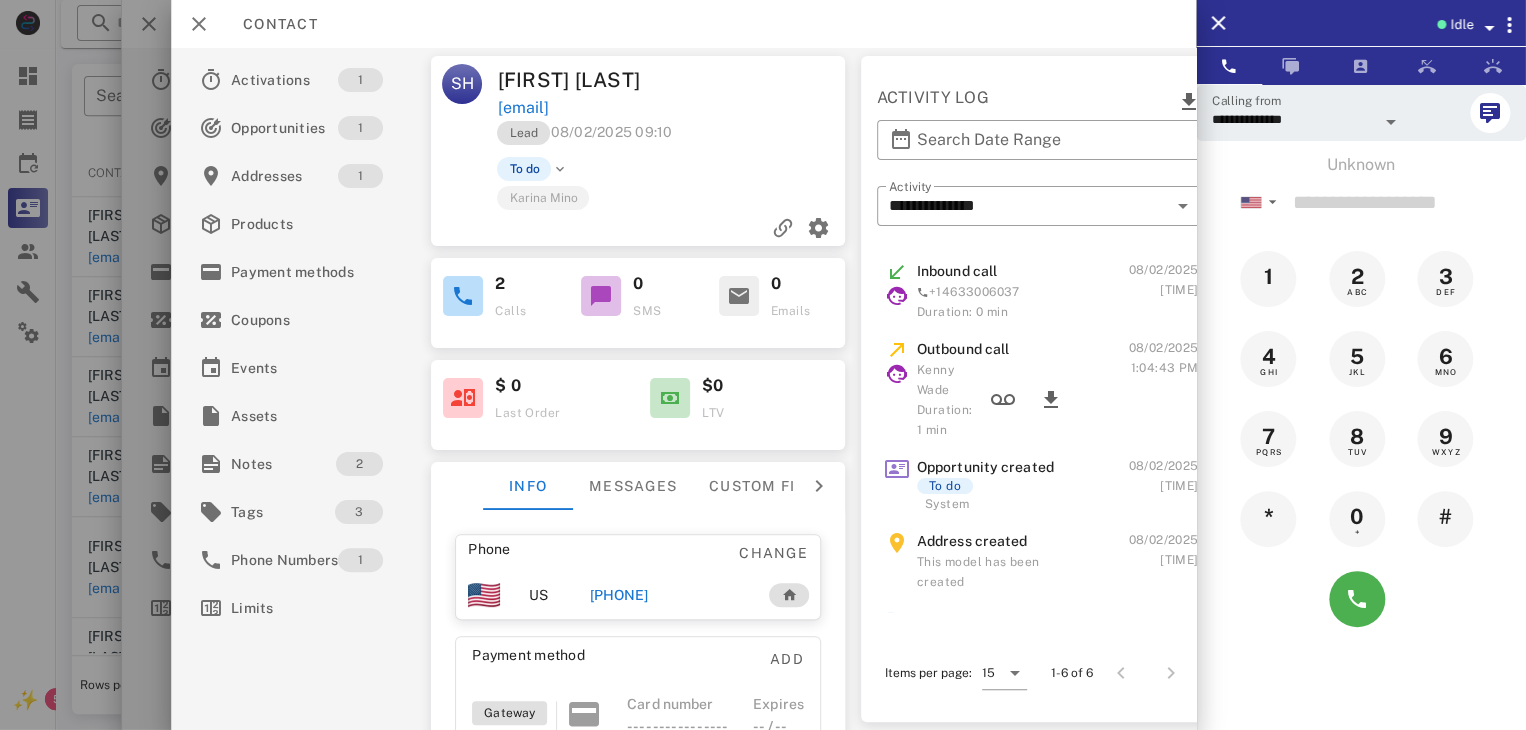 click at bounding box center (763, 365) 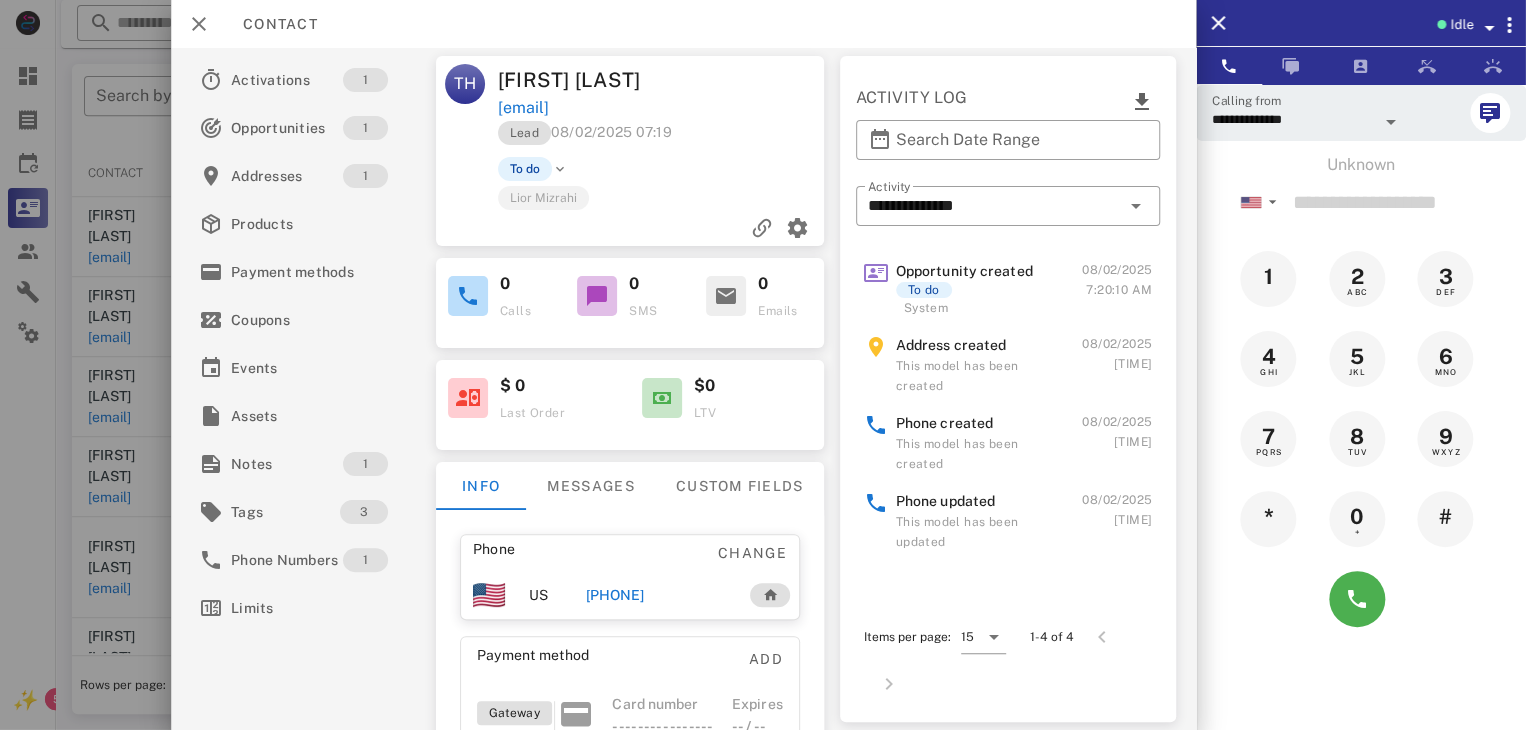 click at bounding box center (763, 365) 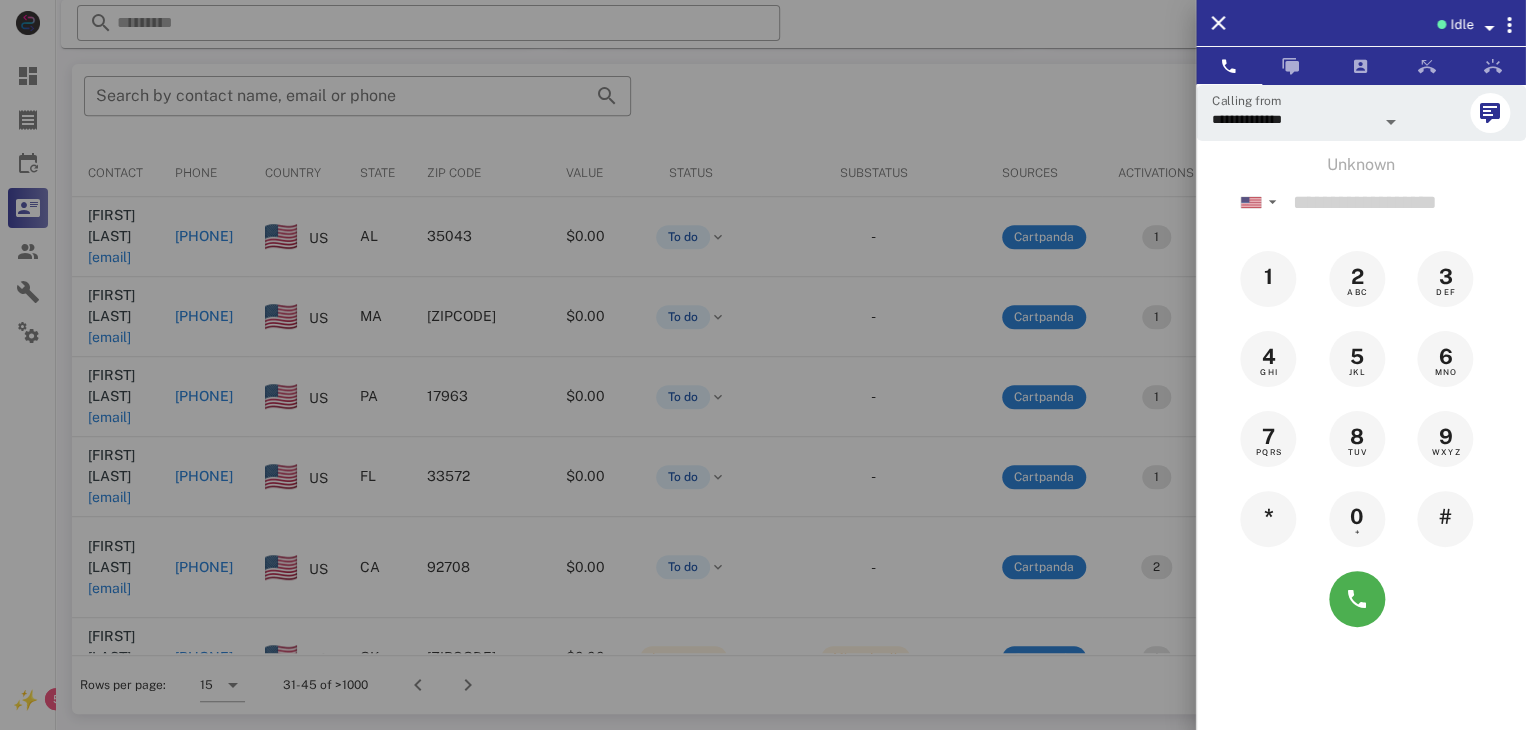 click at bounding box center (763, 365) 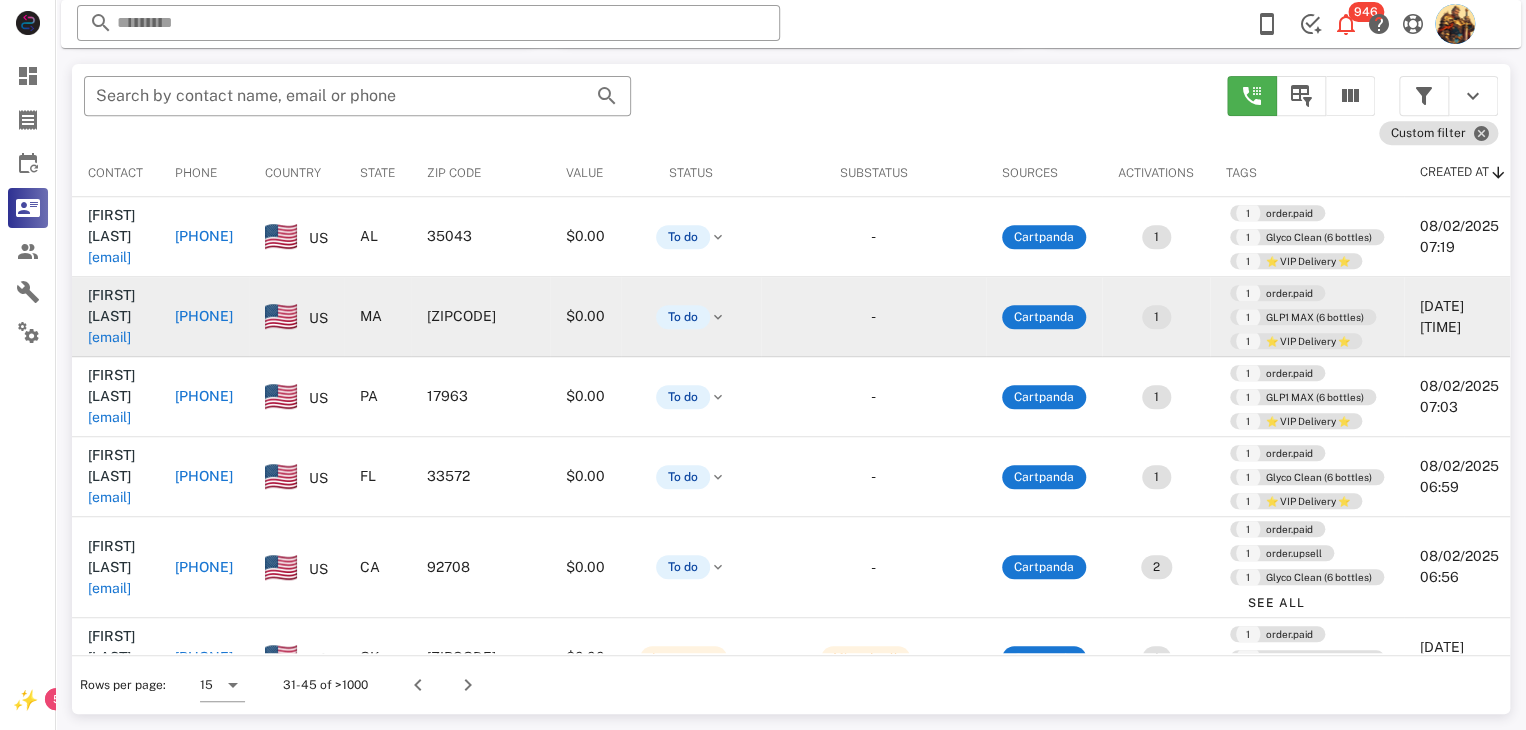 click on "[EMAIL]" at bounding box center [109, 337] 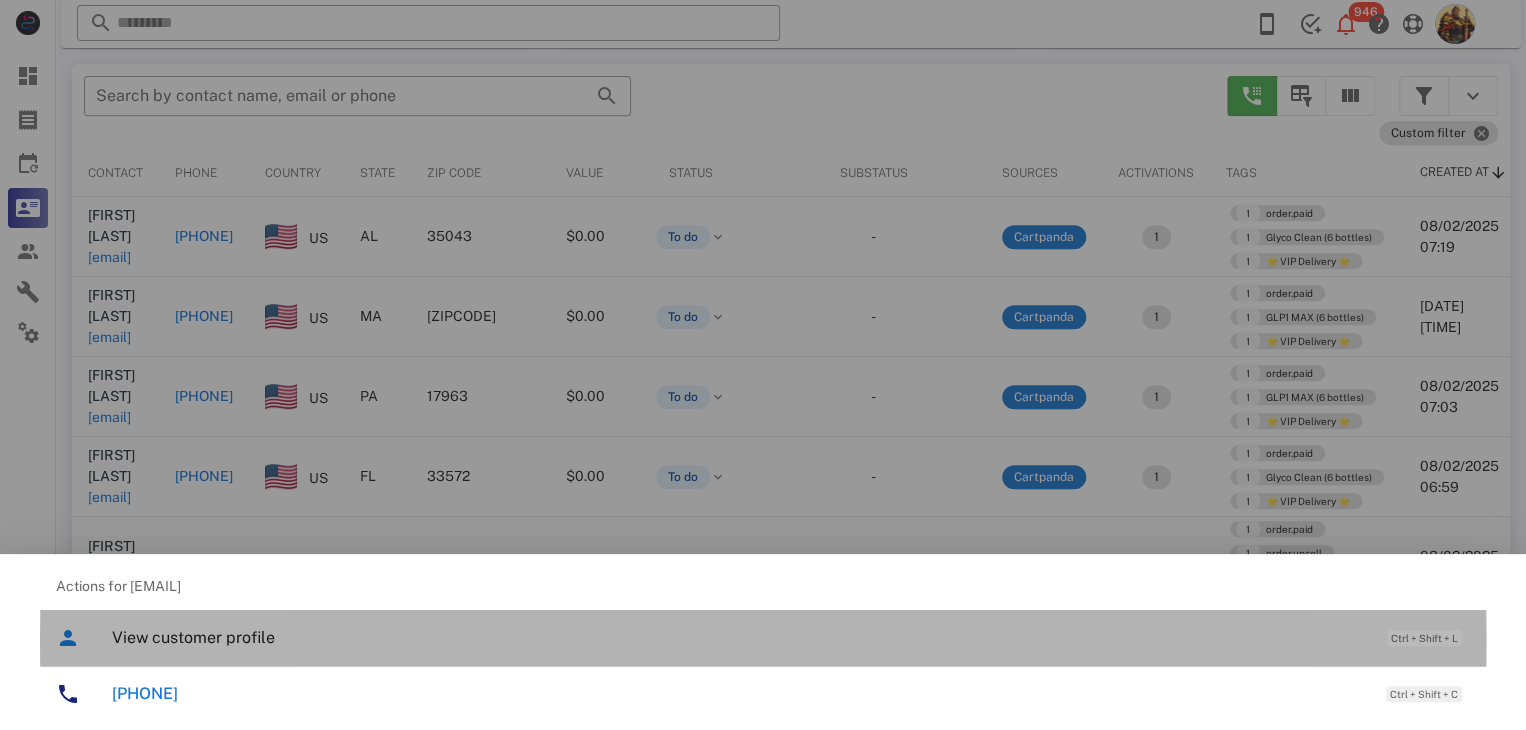 click on "View customer profile" at bounding box center (739, 637) 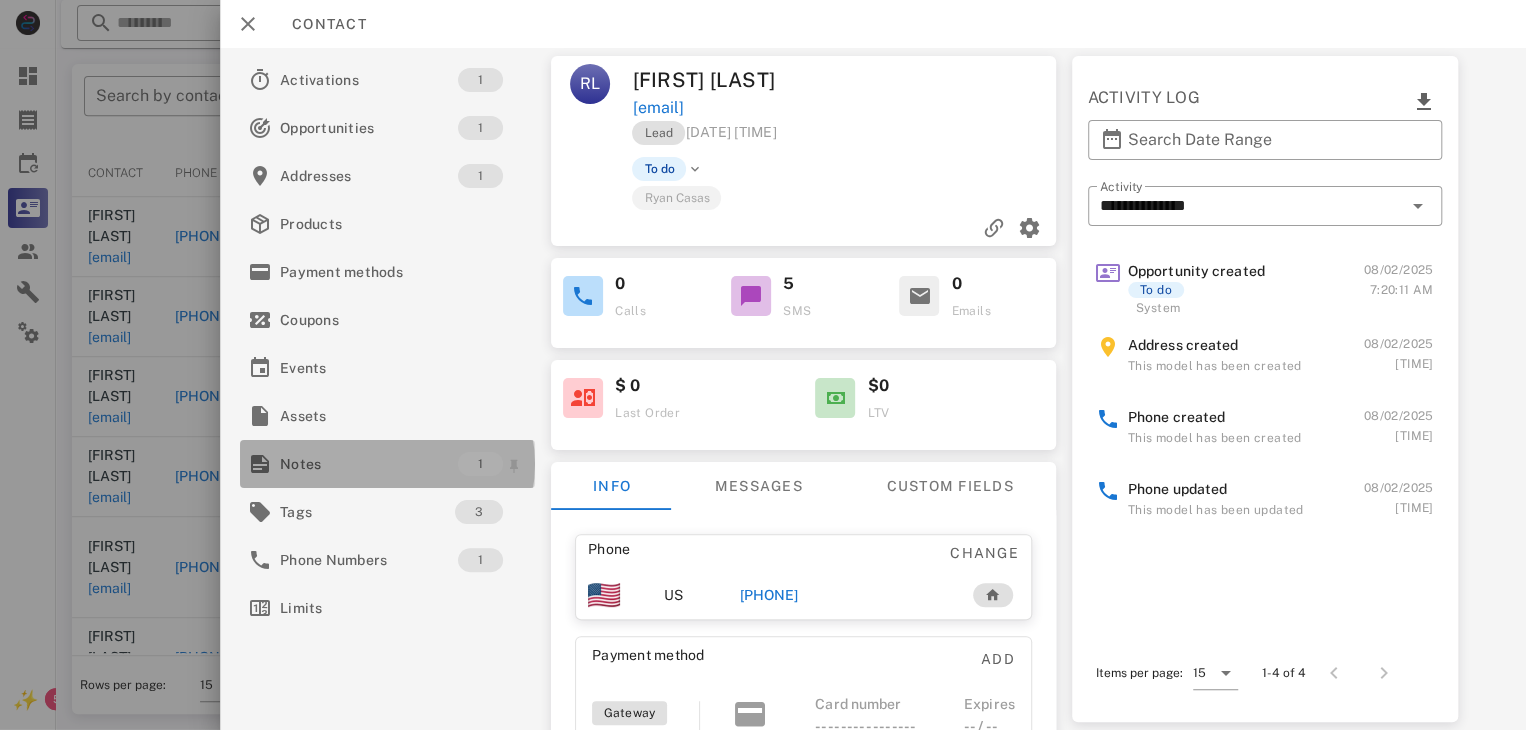 click on "Notes" at bounding box center [369, 464] 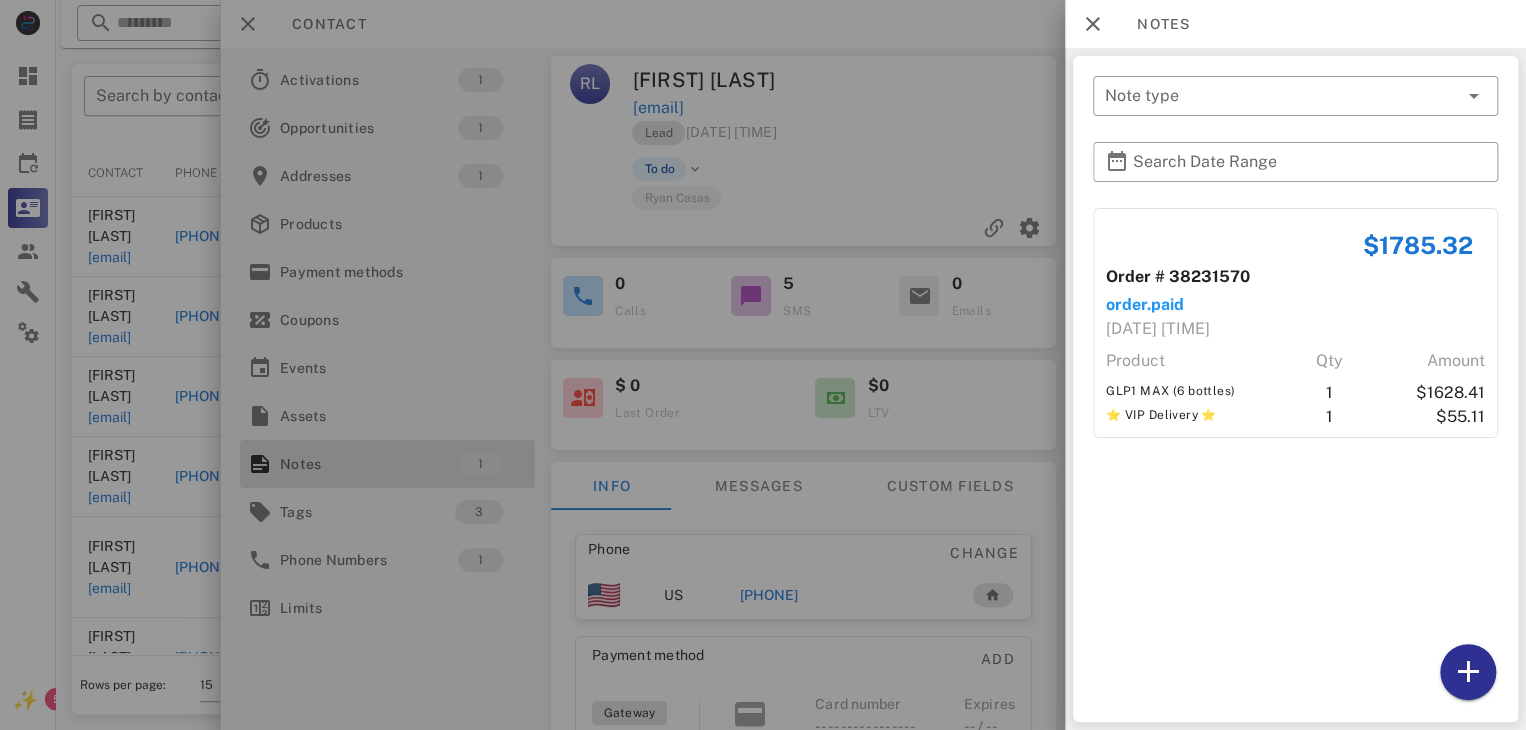 click at bounding box center [763, 365] 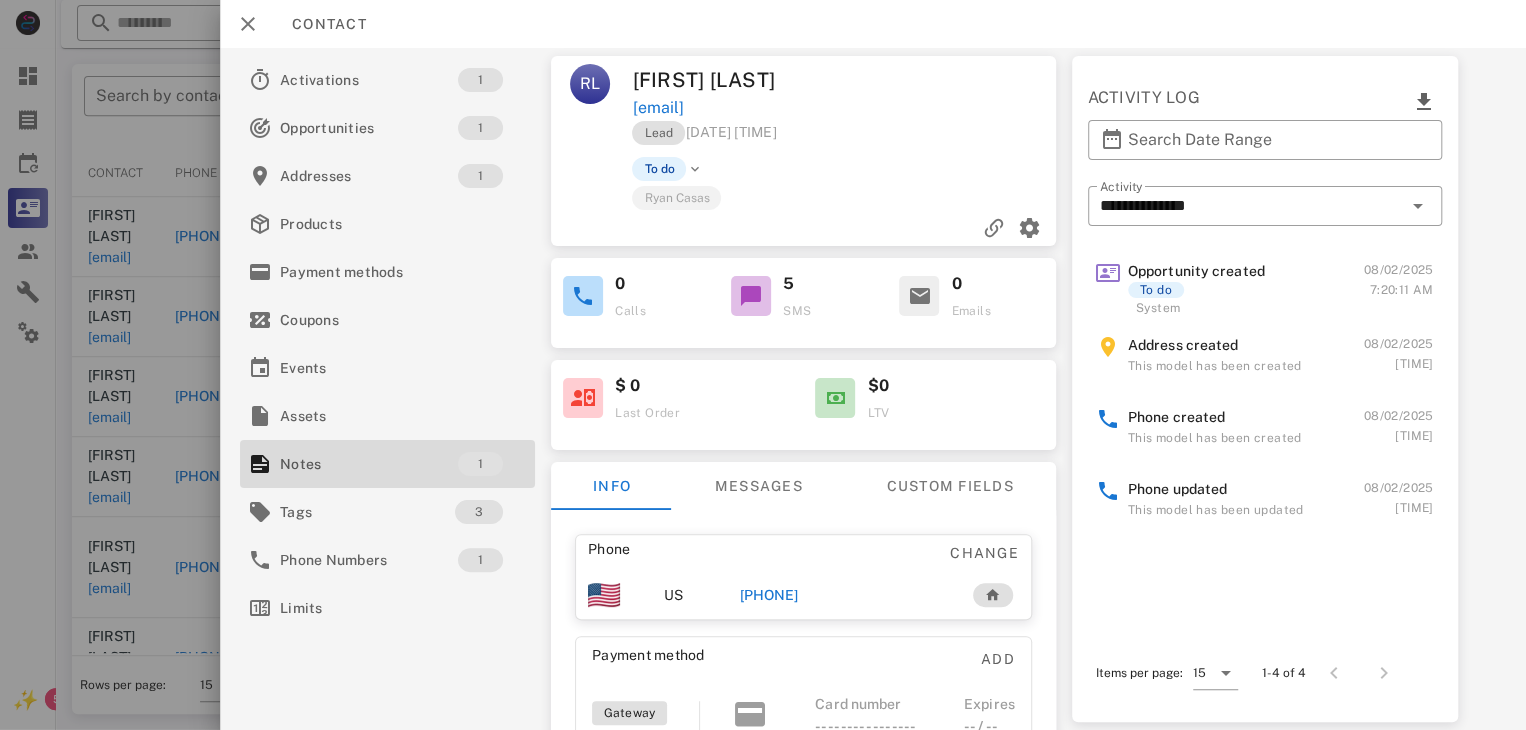 click on "[PHONE]" at bounding box center [769, 595] 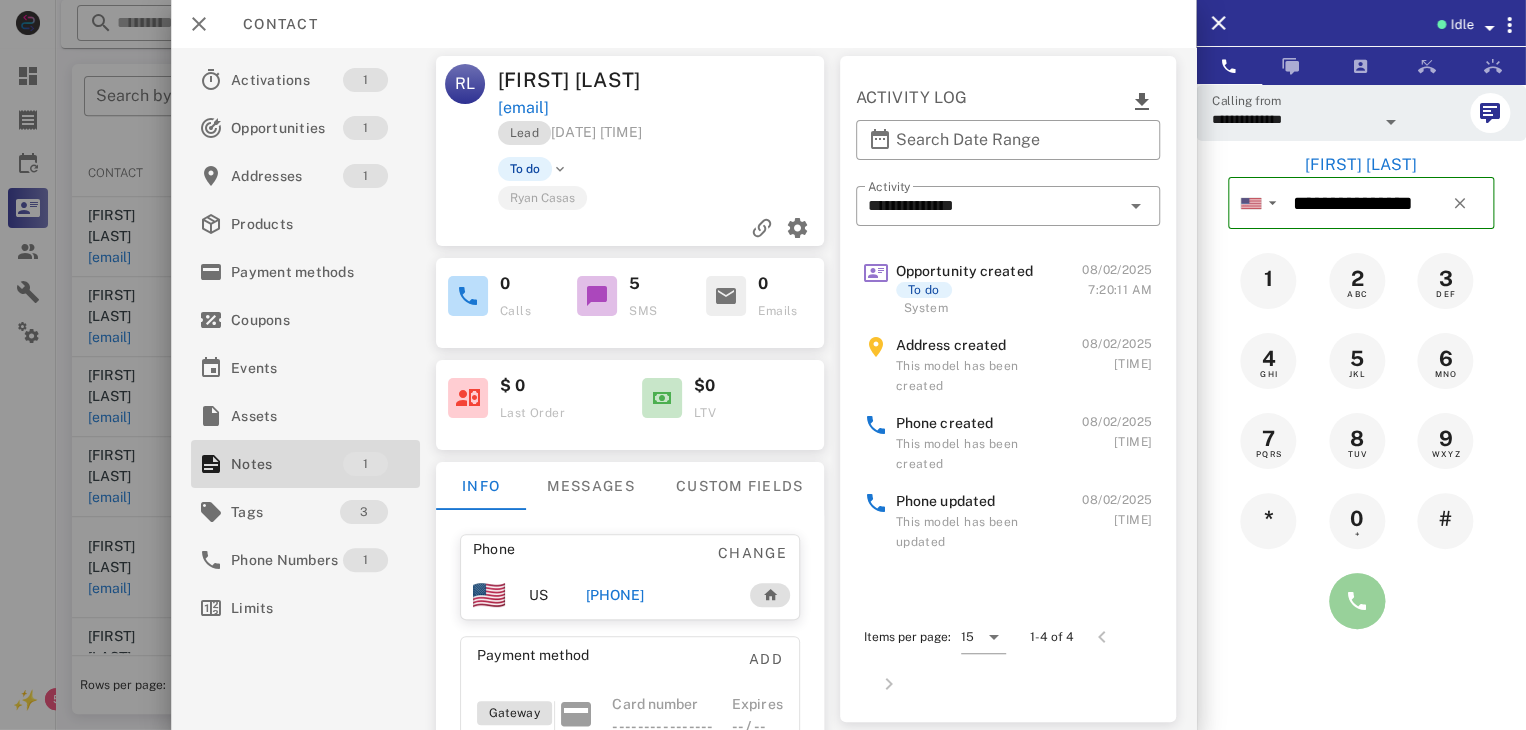 click at bounding box center (1357, 601) 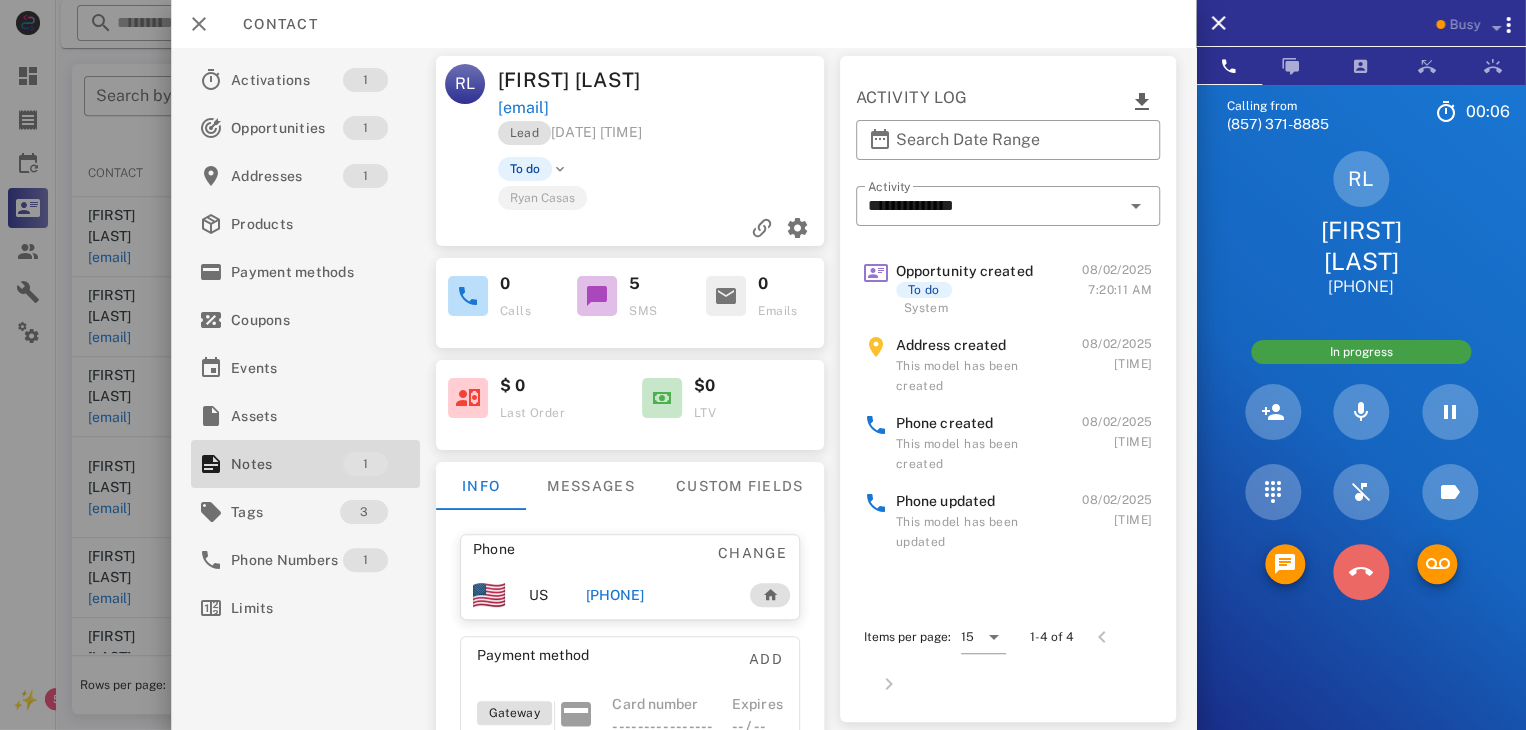 click at bounding box center (1361, 572) 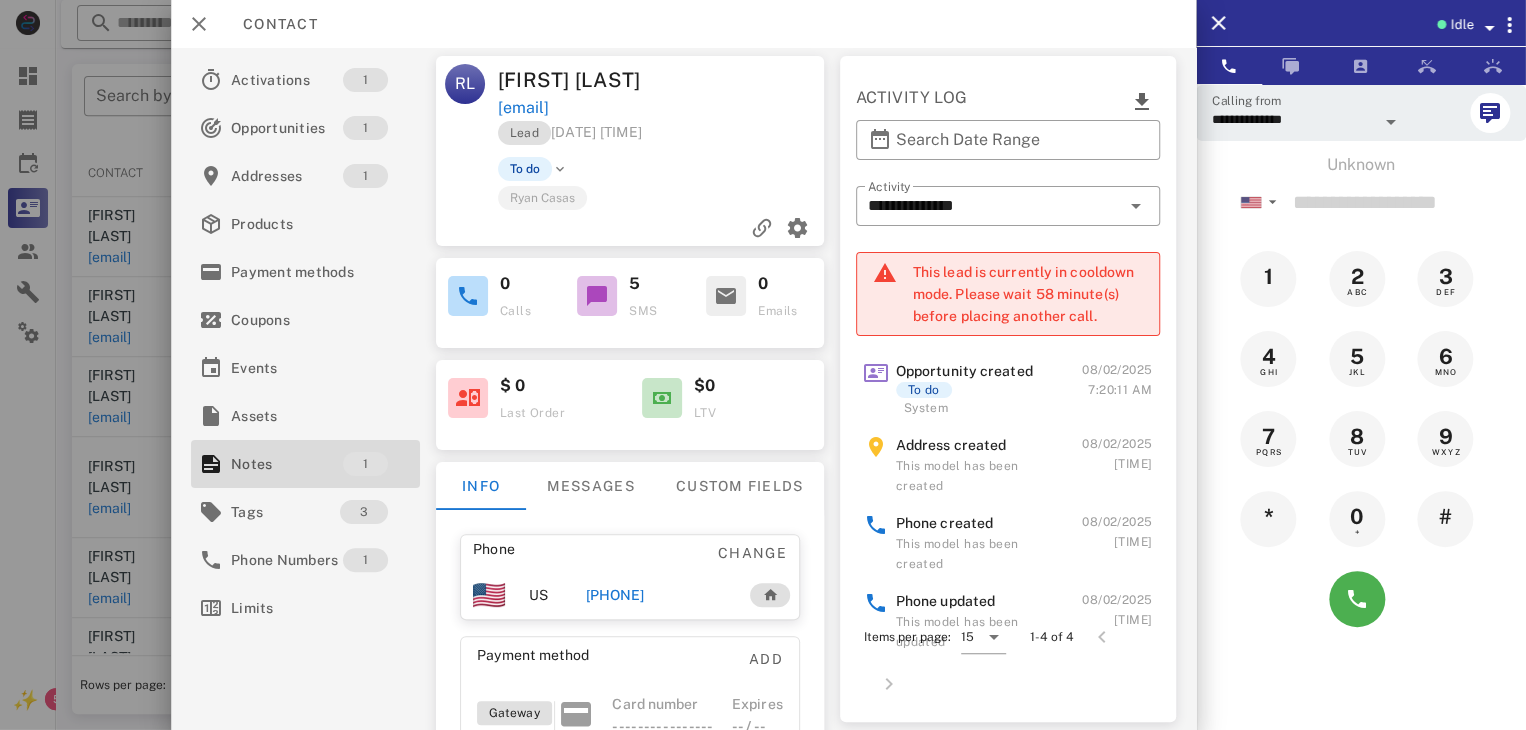 click on "[PHONE]" at bounding box center [614, 595] 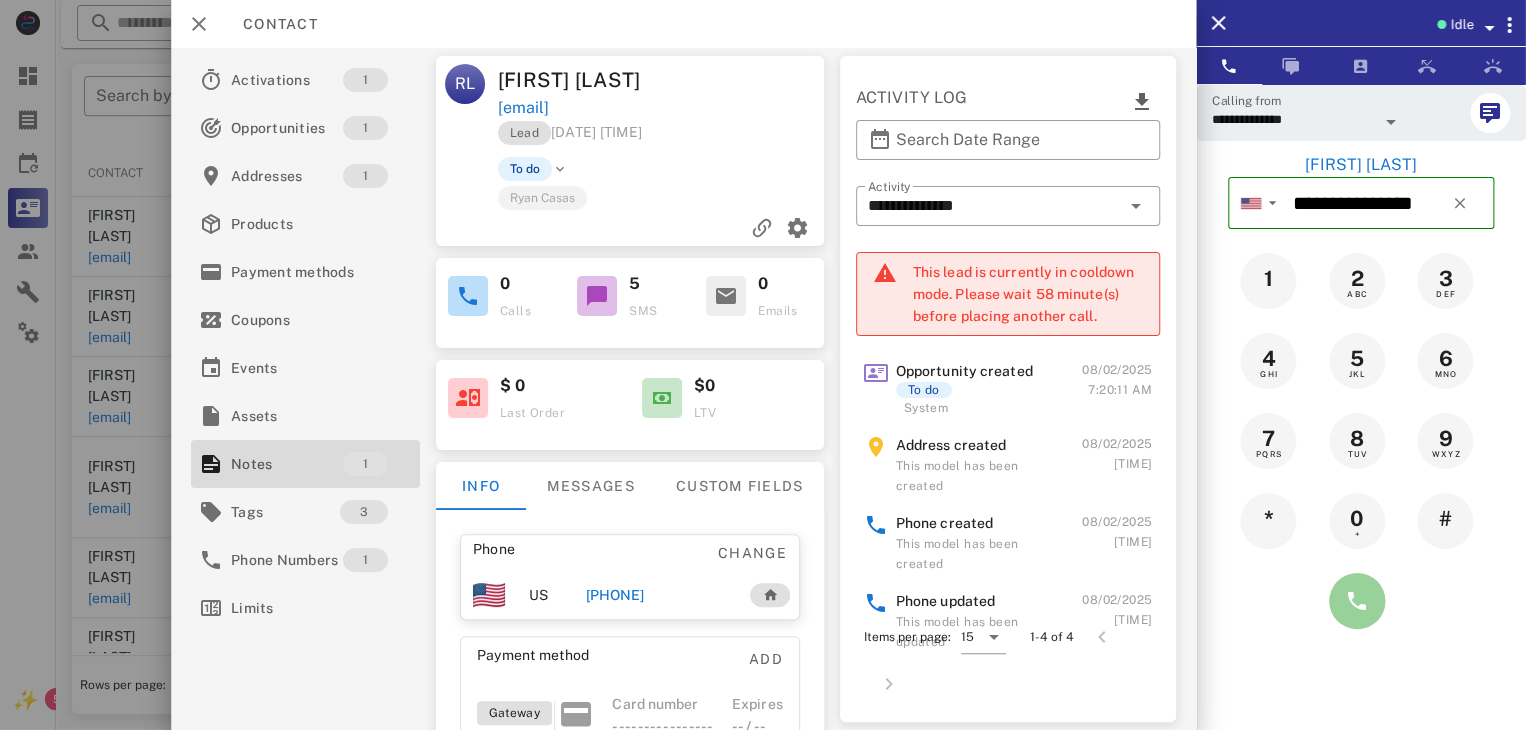 click at bounding box center [1357, 601] 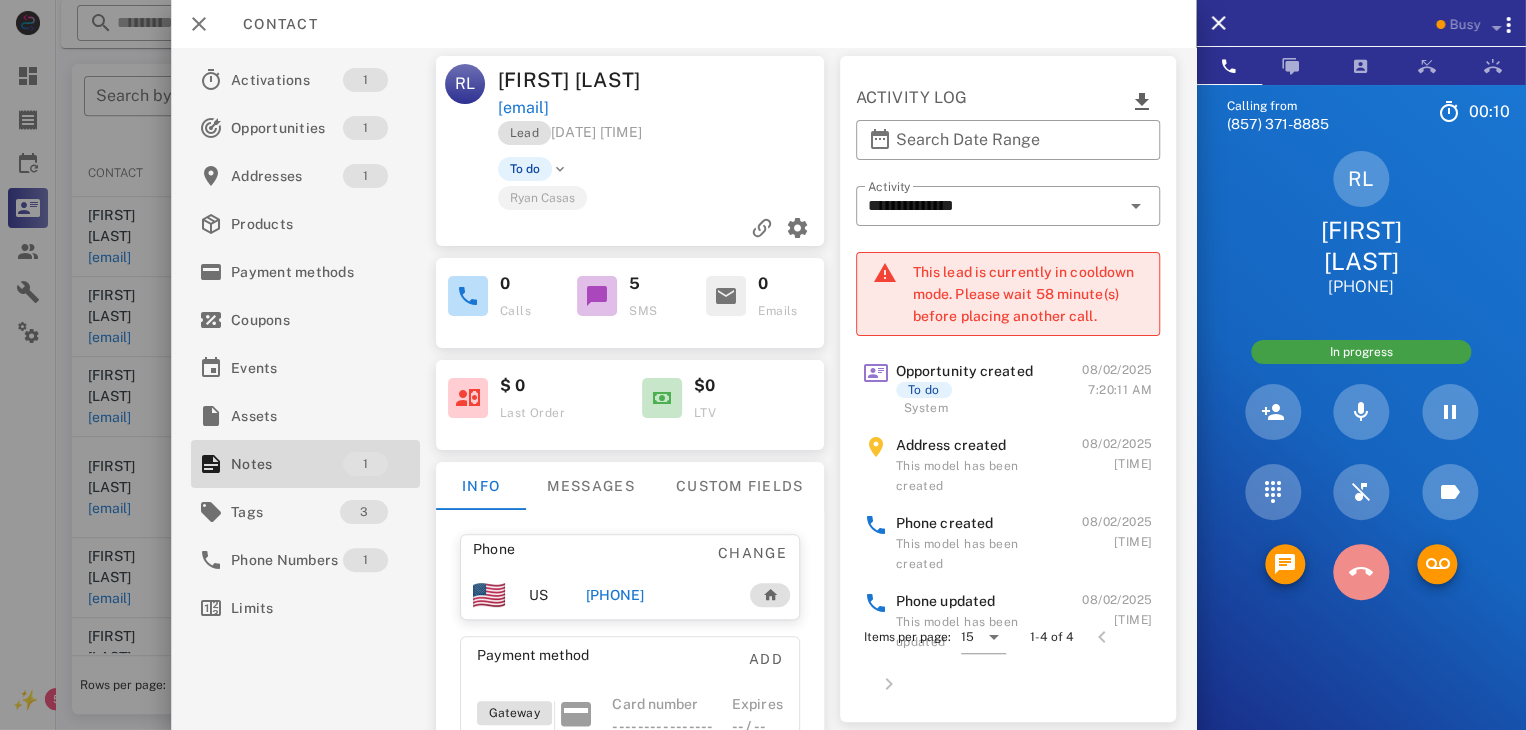 click at bounding box center [1361, 572] 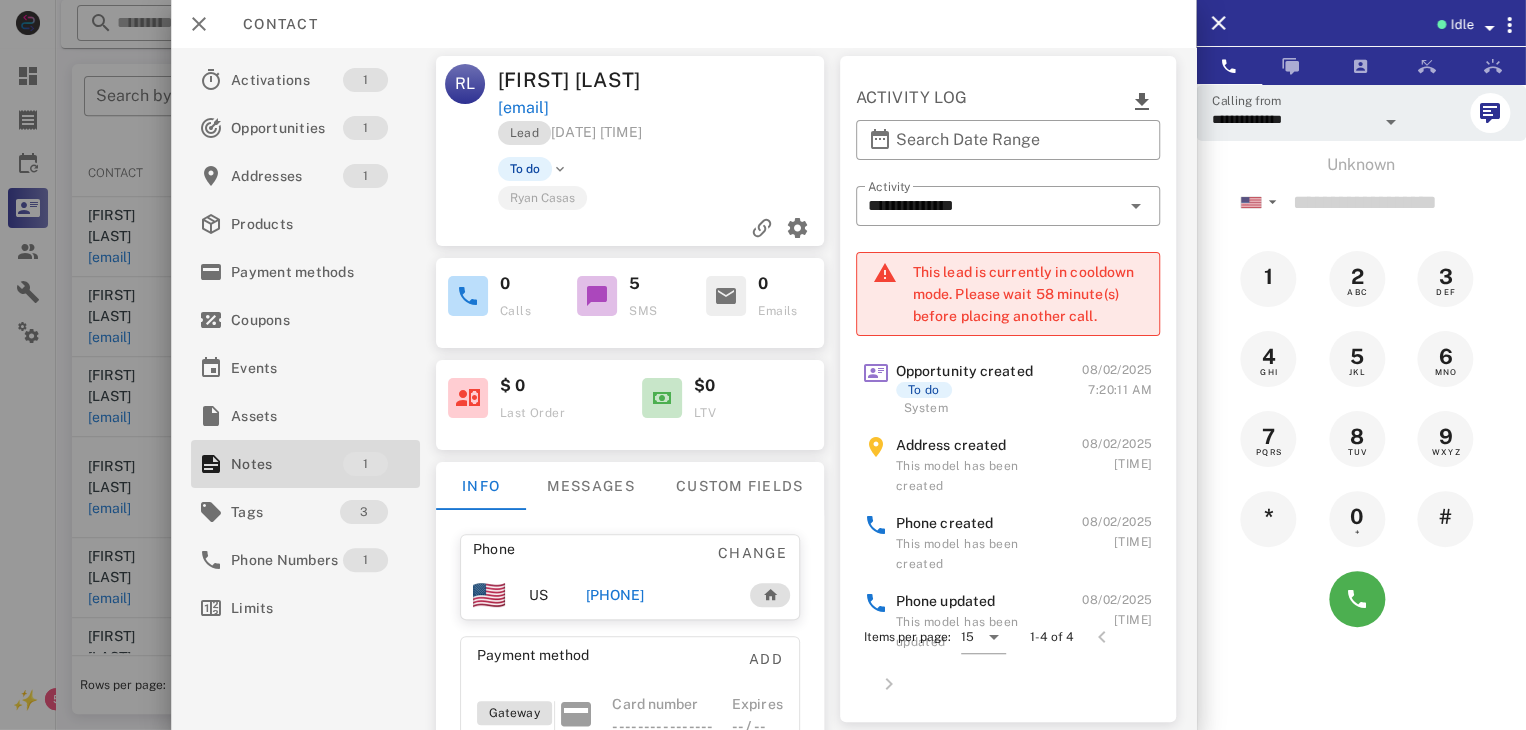 click at bounding box center [763, 365] 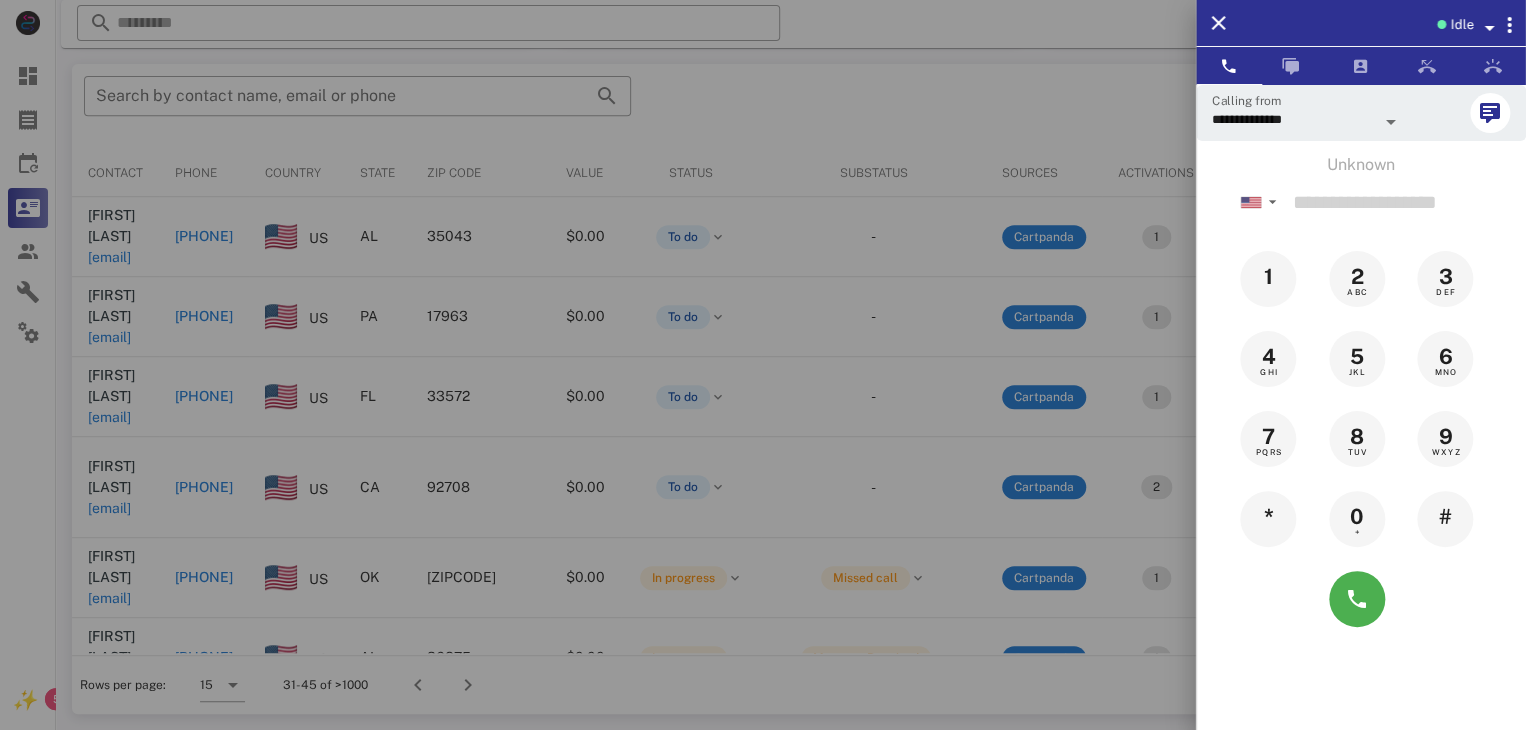 click at bounding box center [763, 365] 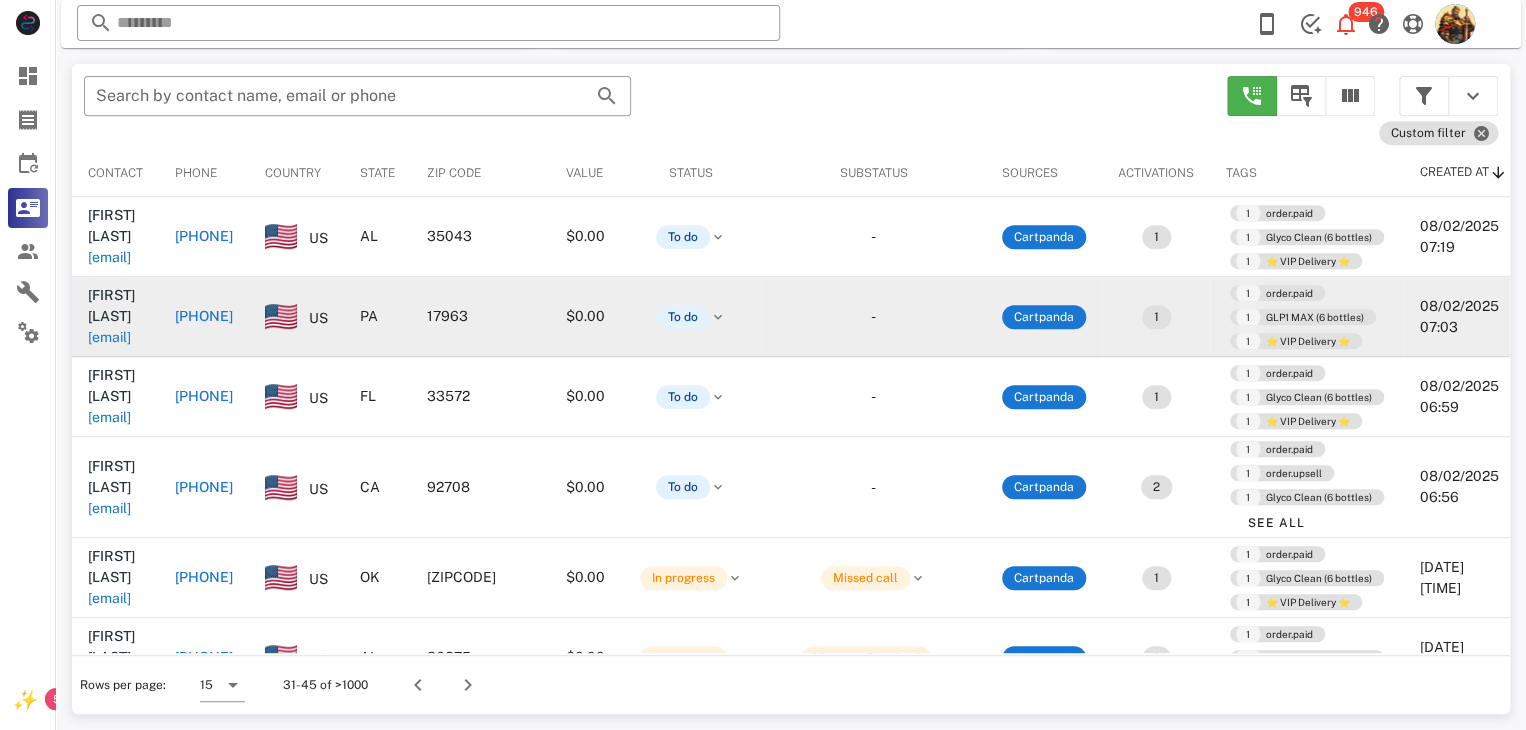 click on "[EMAIL]" at bounding box center [109, 337] 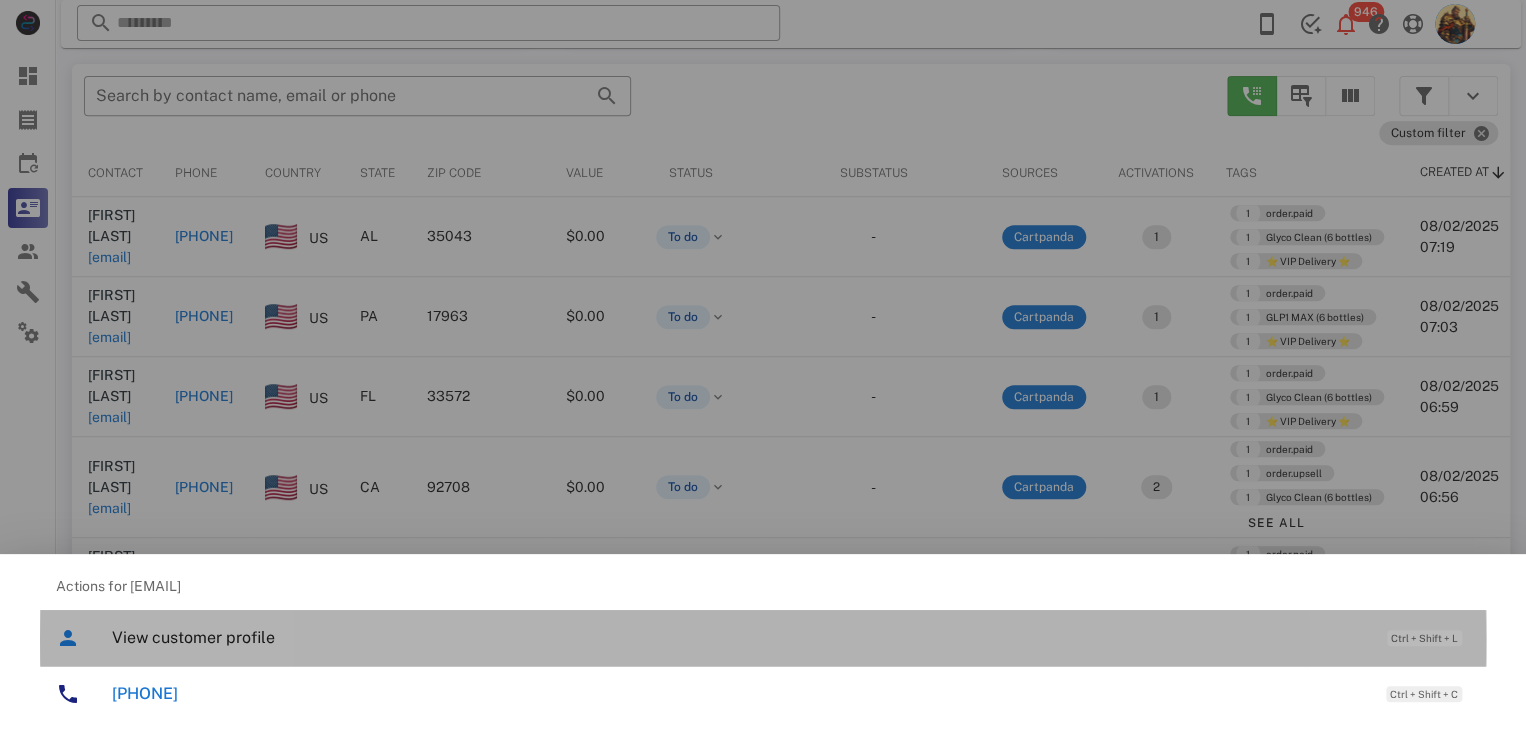 click on "View customer profile" at bounding box center (739, 637) 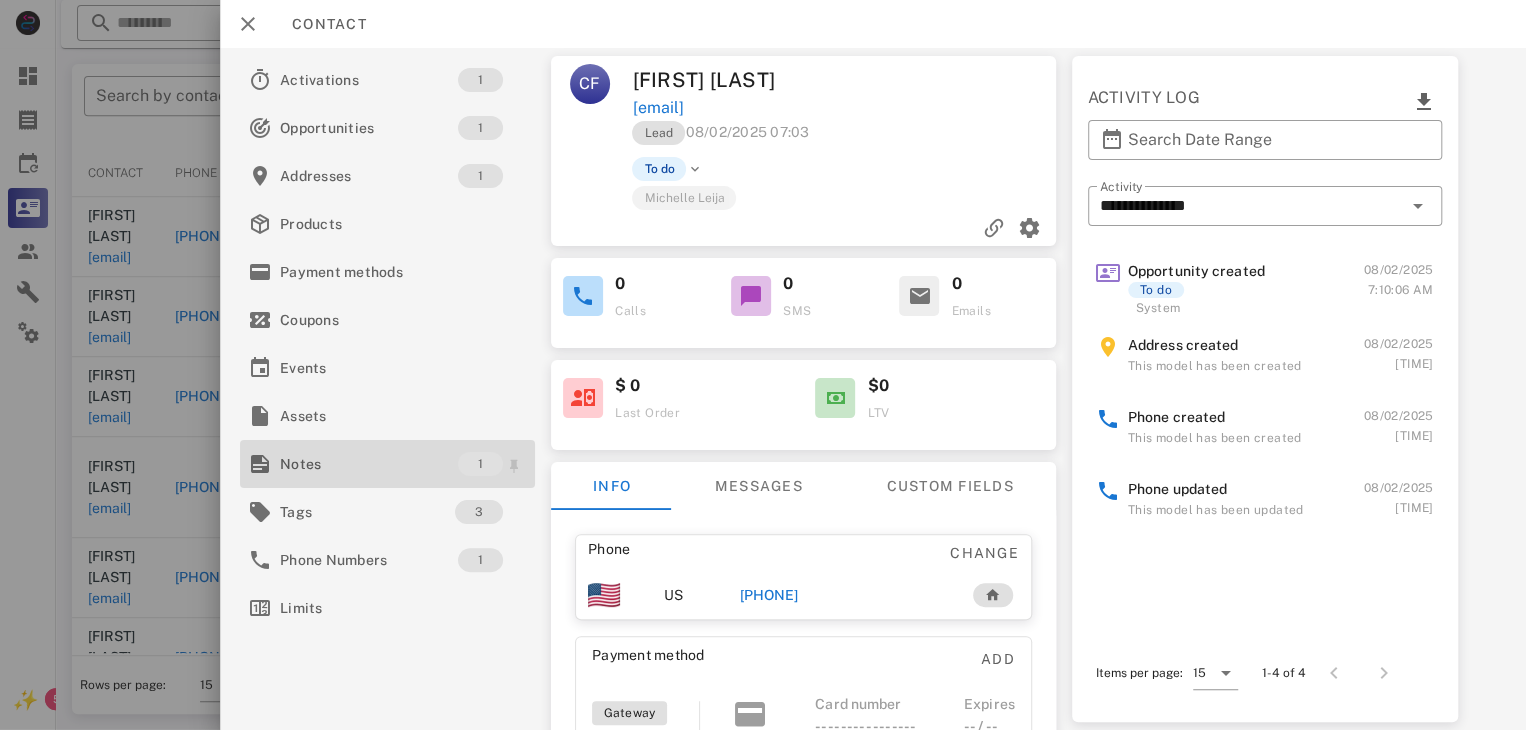 click on "Notes" at bounding box center (369, 464) 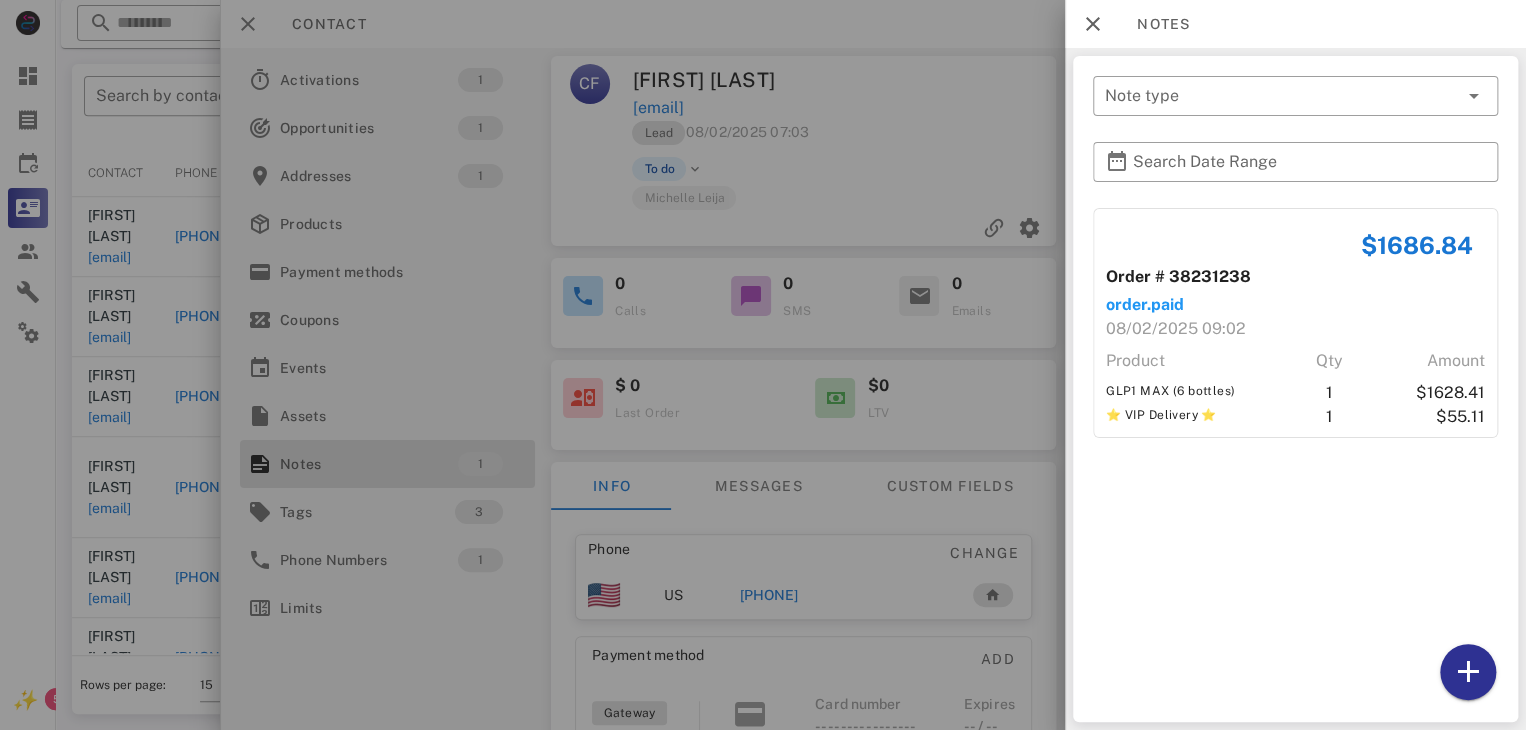click at bounding box center (763, 365) 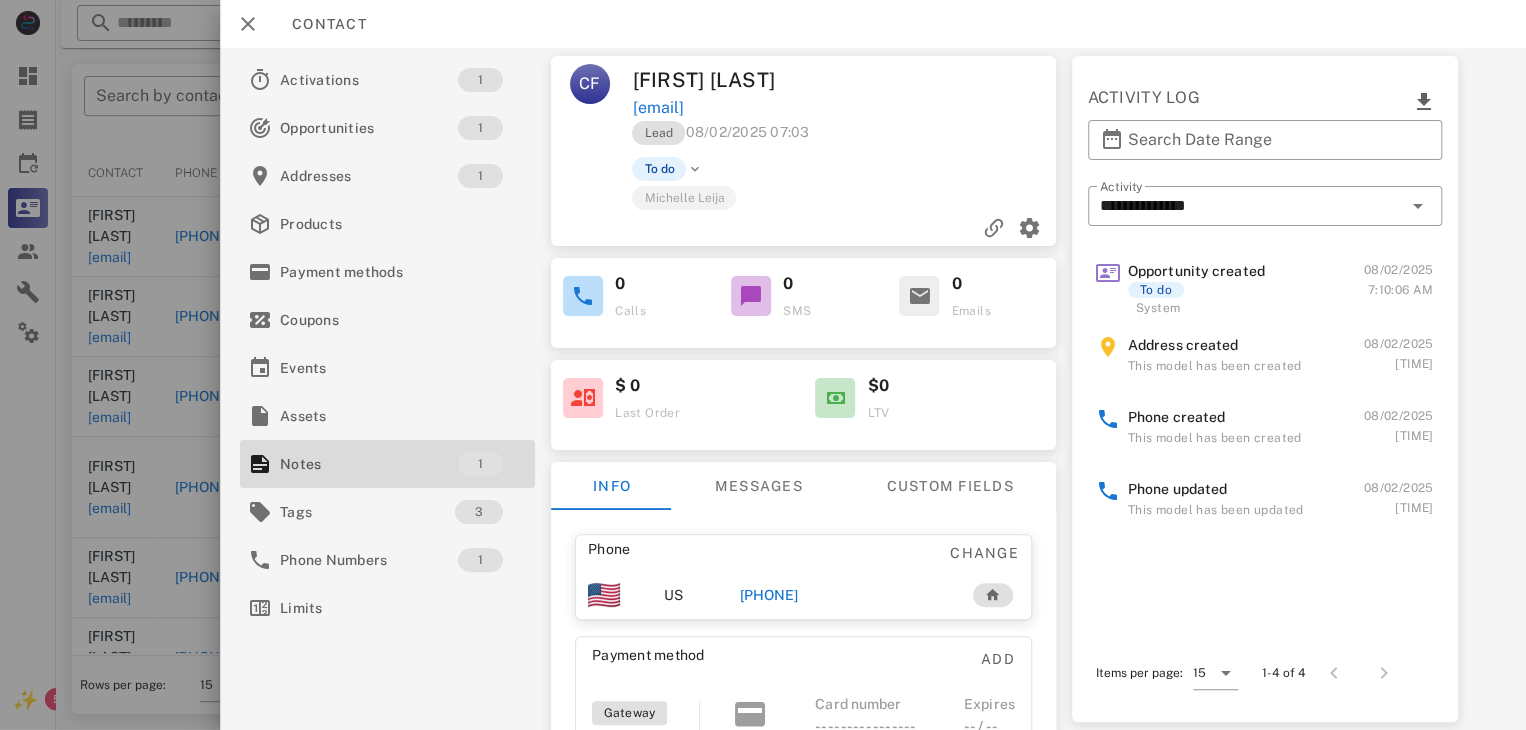 click on "[PHONE]" at bounding box center (769, 595) 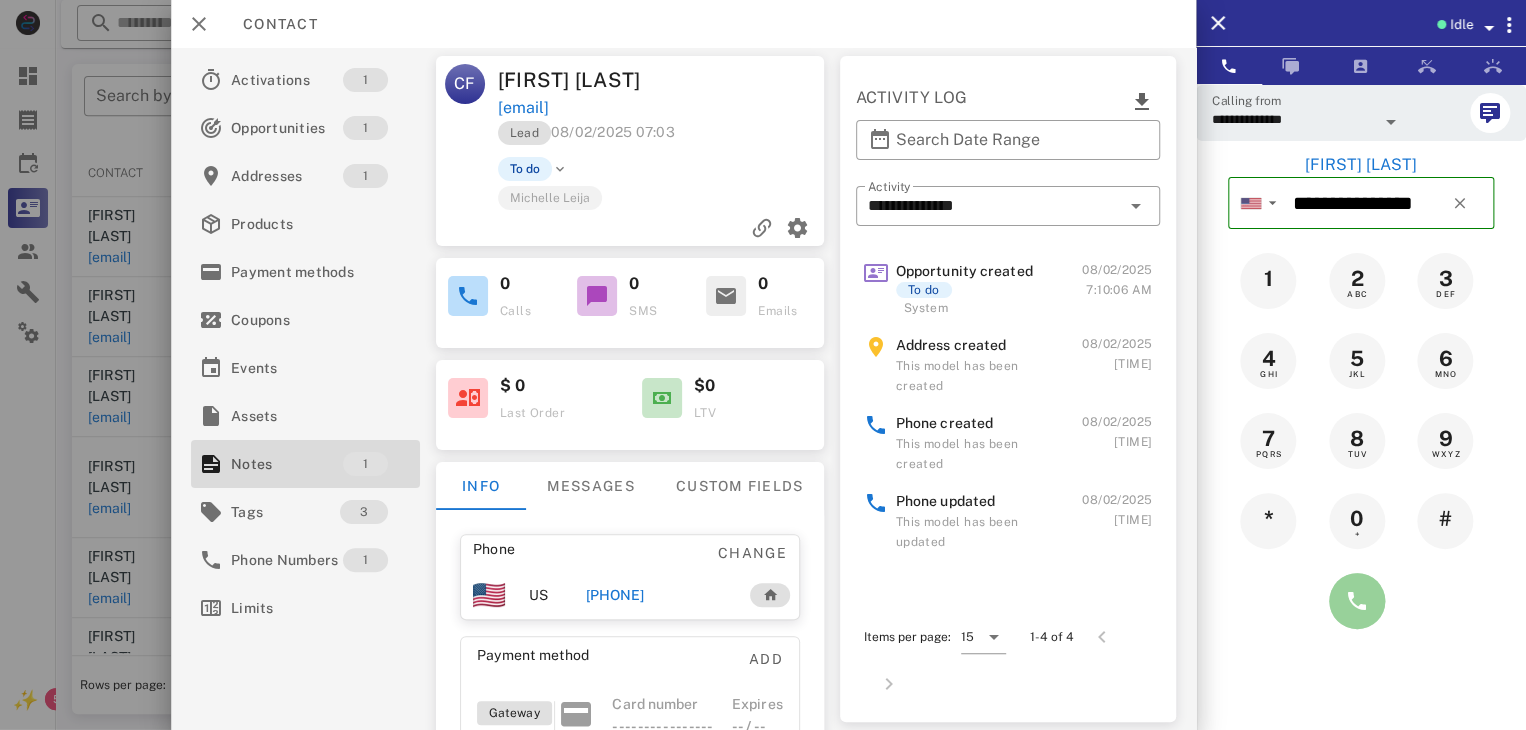 click at bounding box center (1357, 601) 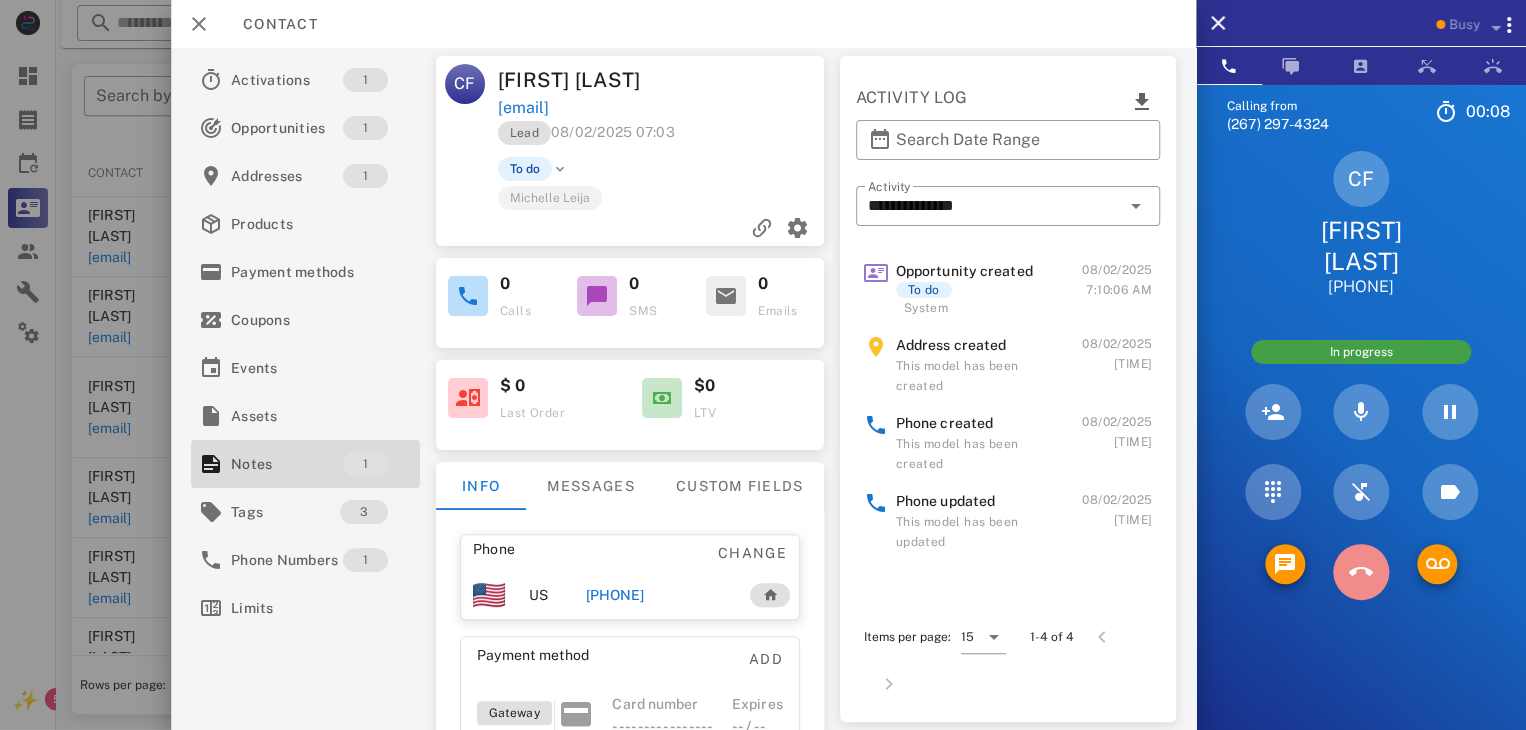 click at bounding box center [1361, 572] 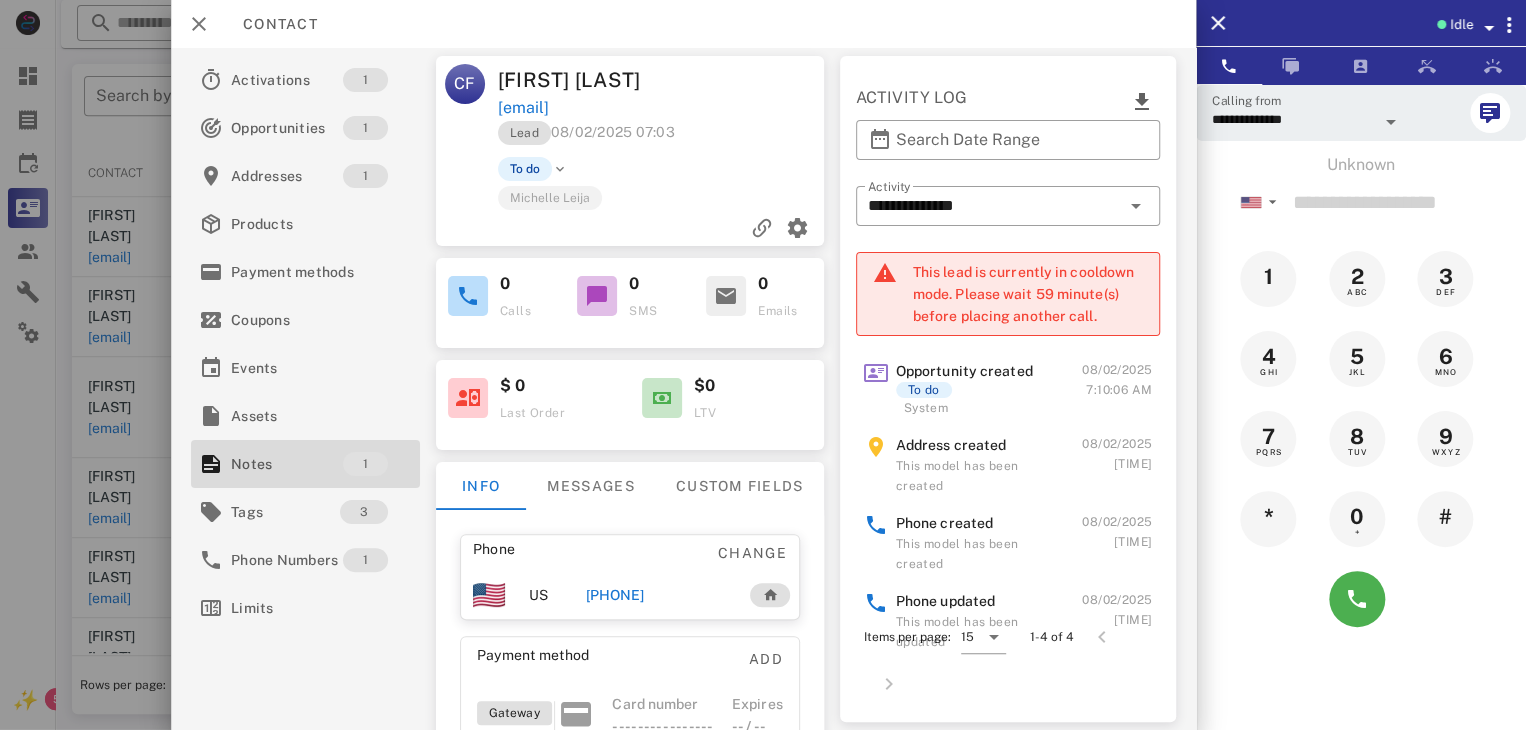 click at bounding box center [763, 365] 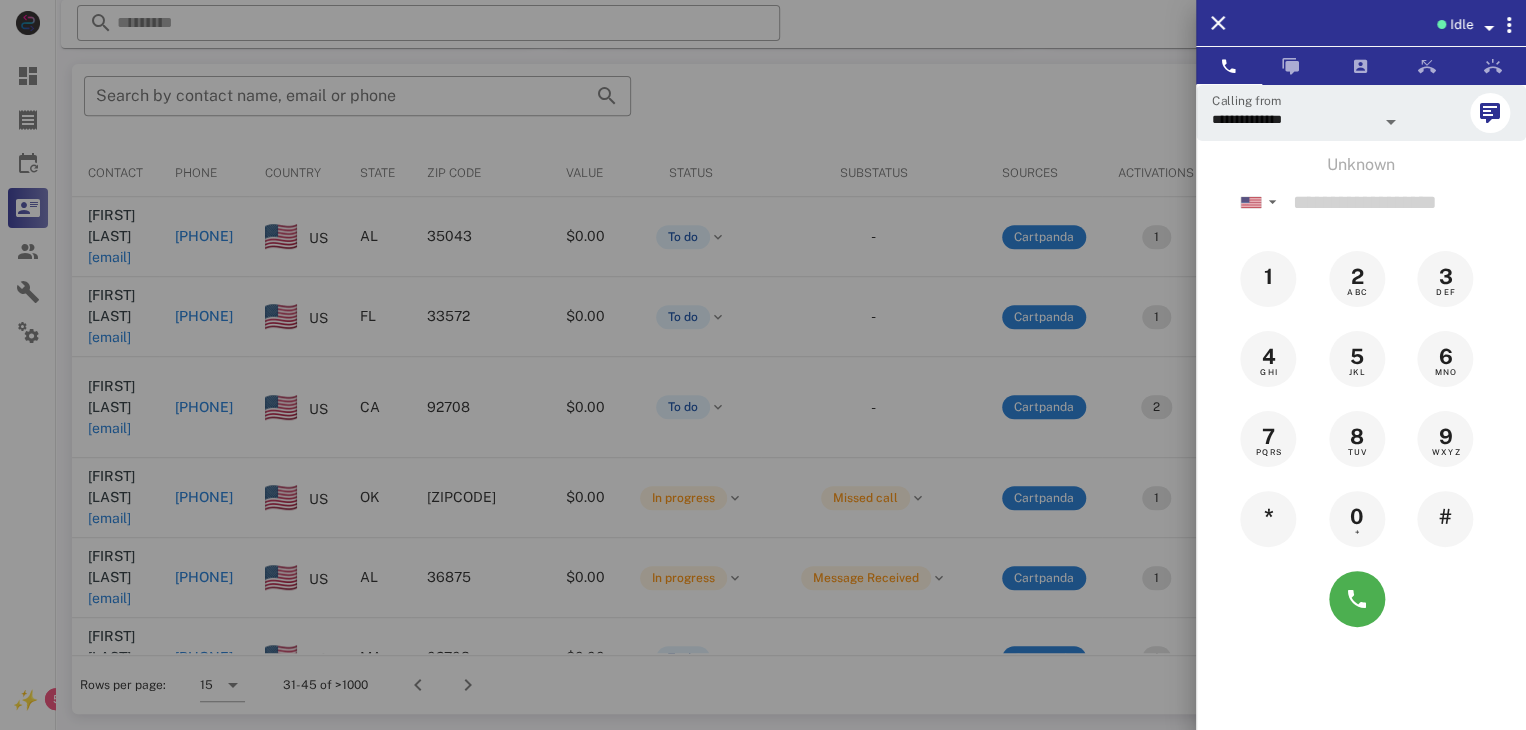 click at bounding box center (763, 365) 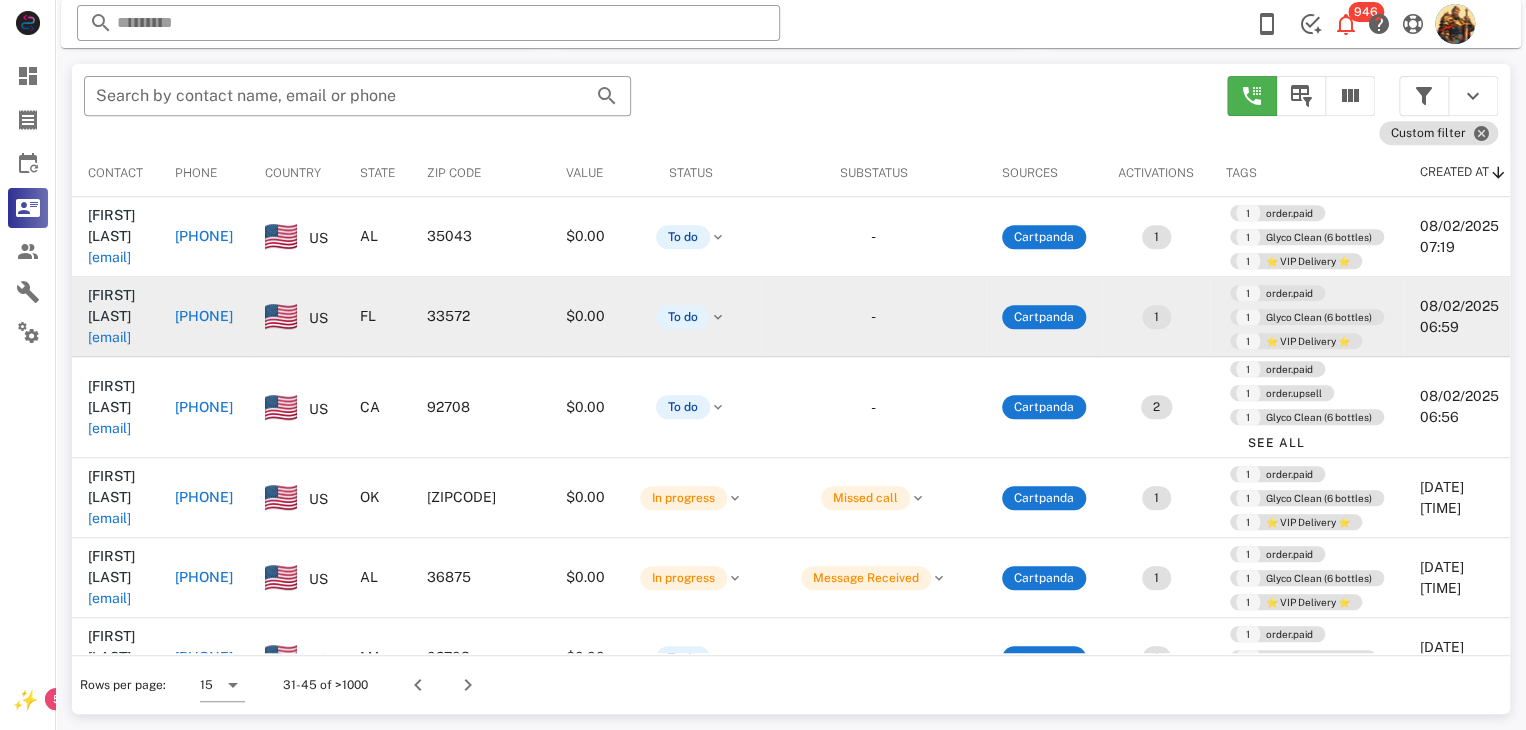 click on "[EMAIL]" at bounding box center (109, 337) 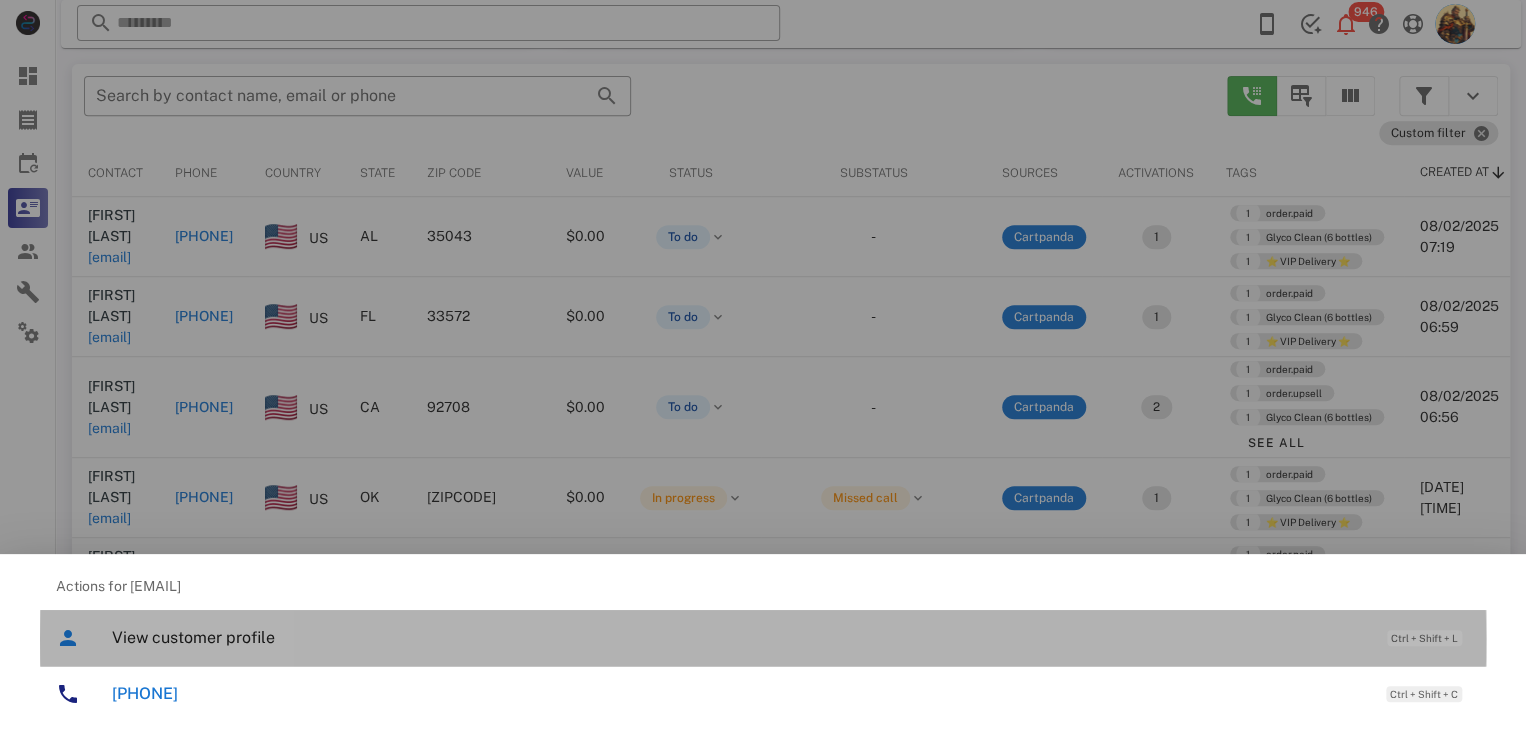 click on "View customer profile" at bounding box center [739, 637] 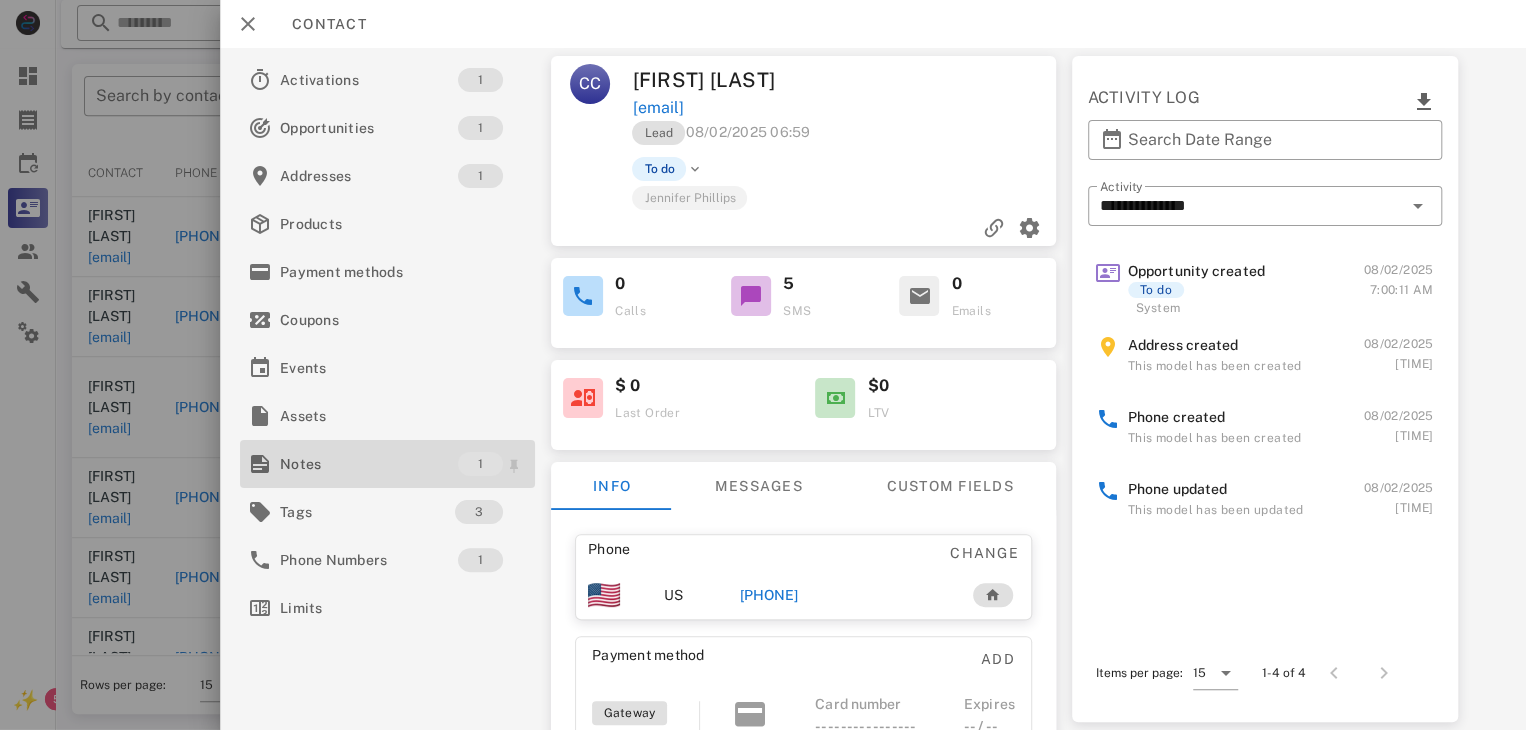 click on "Notes" at bounding box center (369, 464) 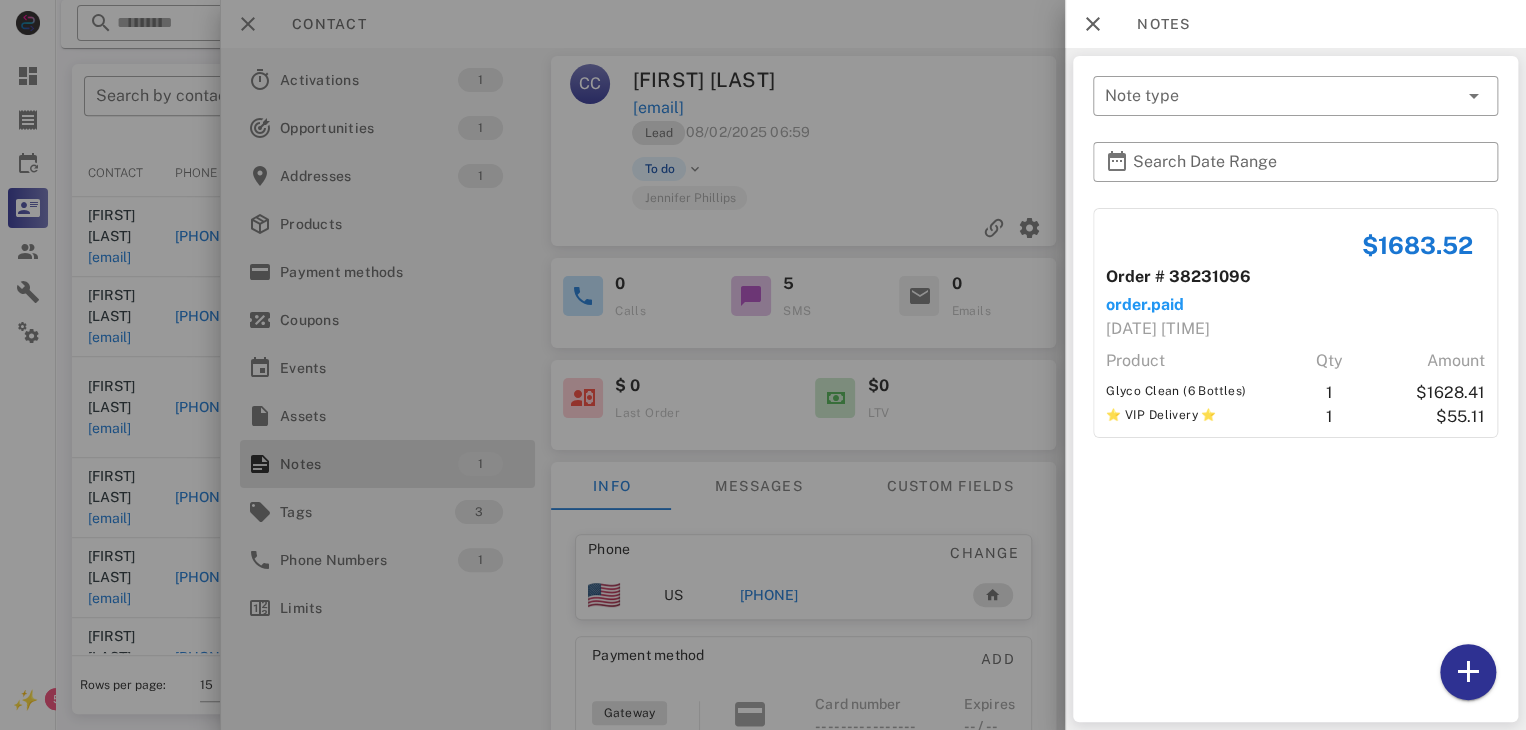 click at bounding box center [763, 365] 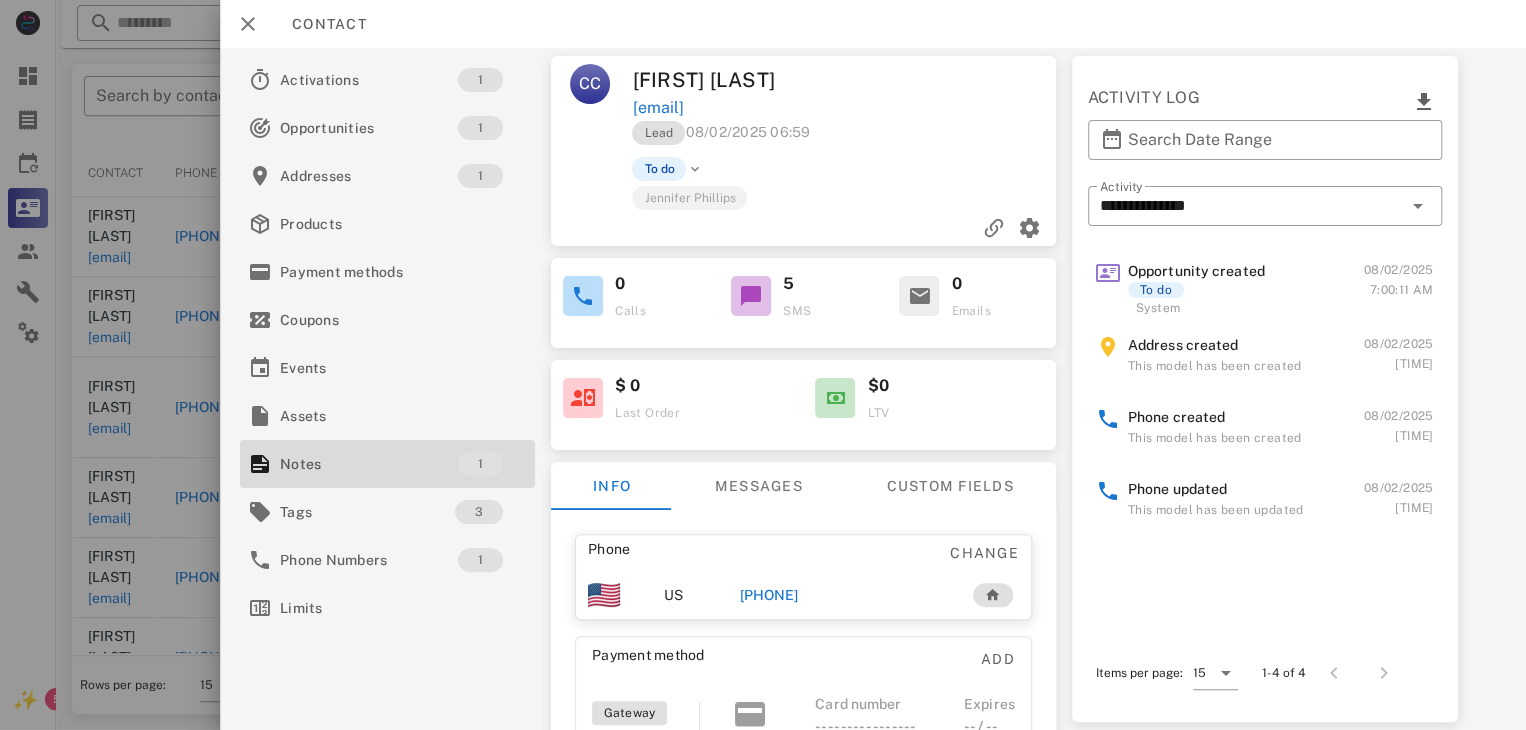 click on "[PHONE]" at bounding box center [769, 595] 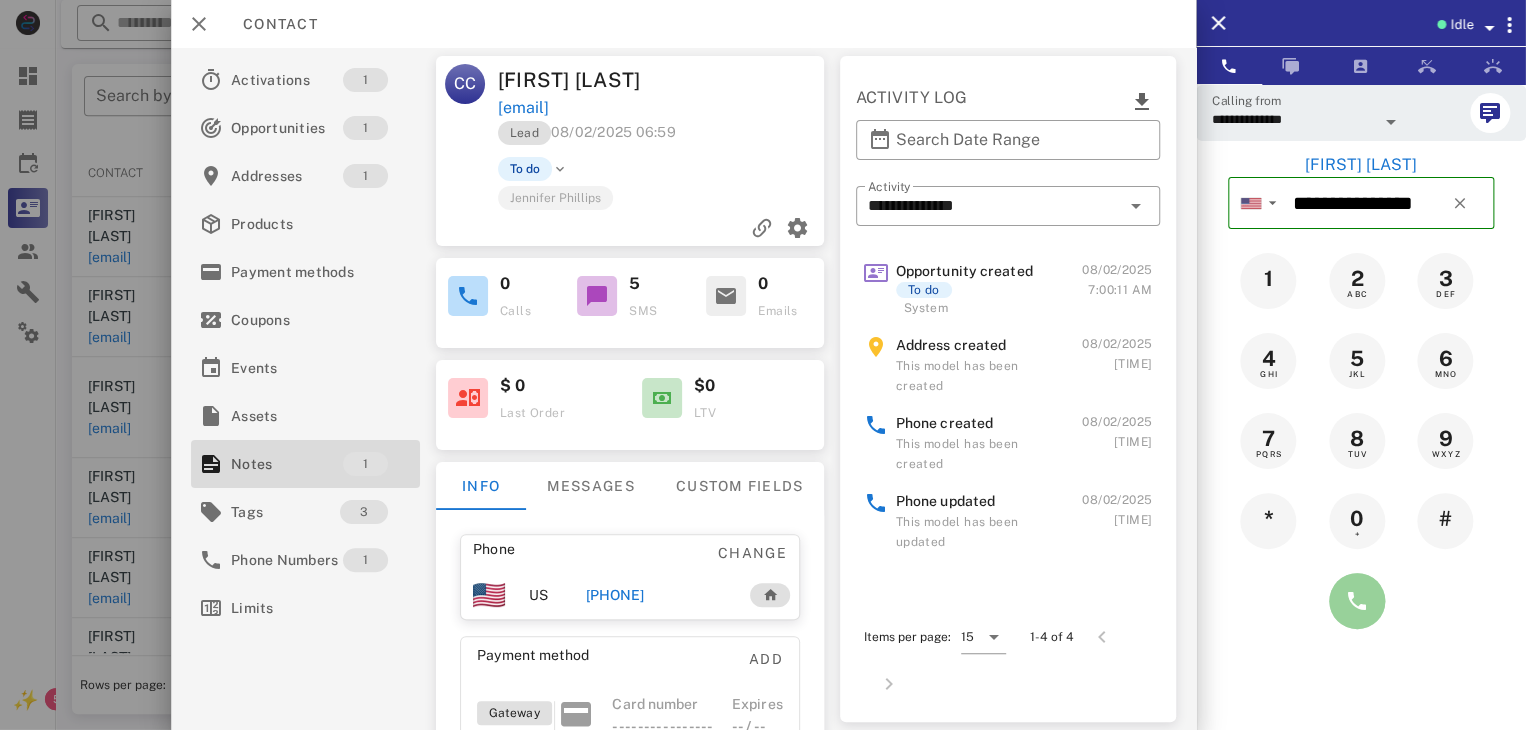 click at bounding box center (1357, 601) 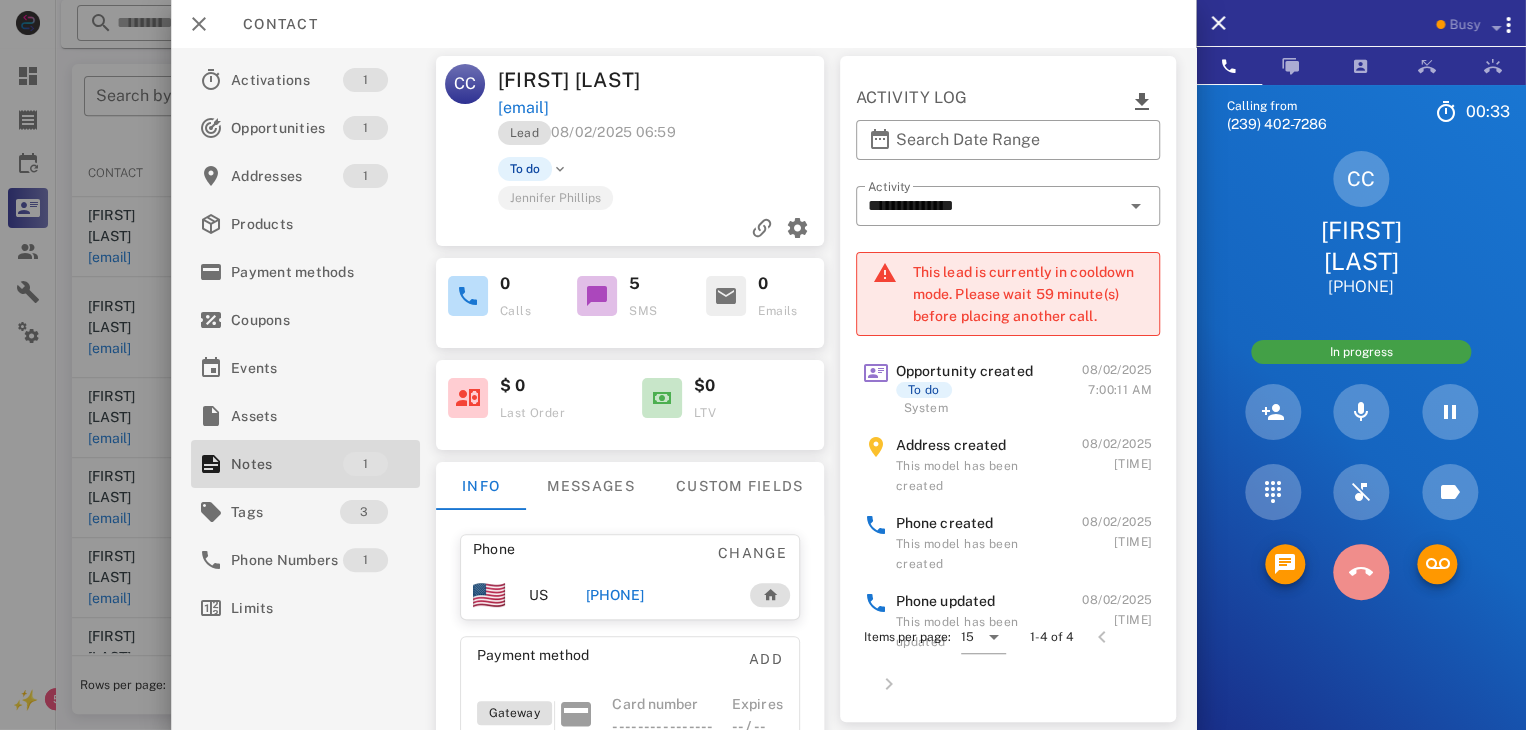 click at bounding box center (1361, 572) 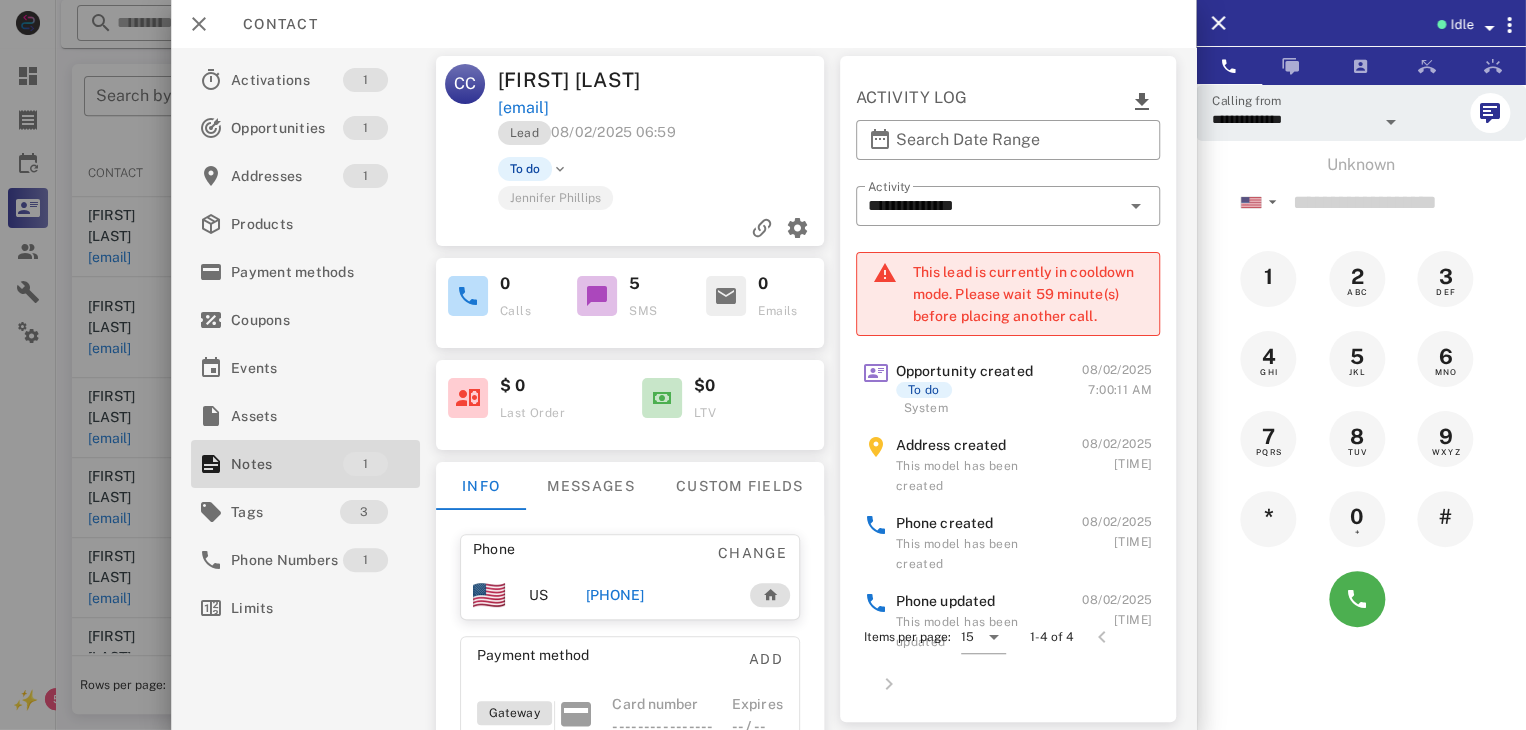 click on "[PHONE]" at bounding box center (614, 595) 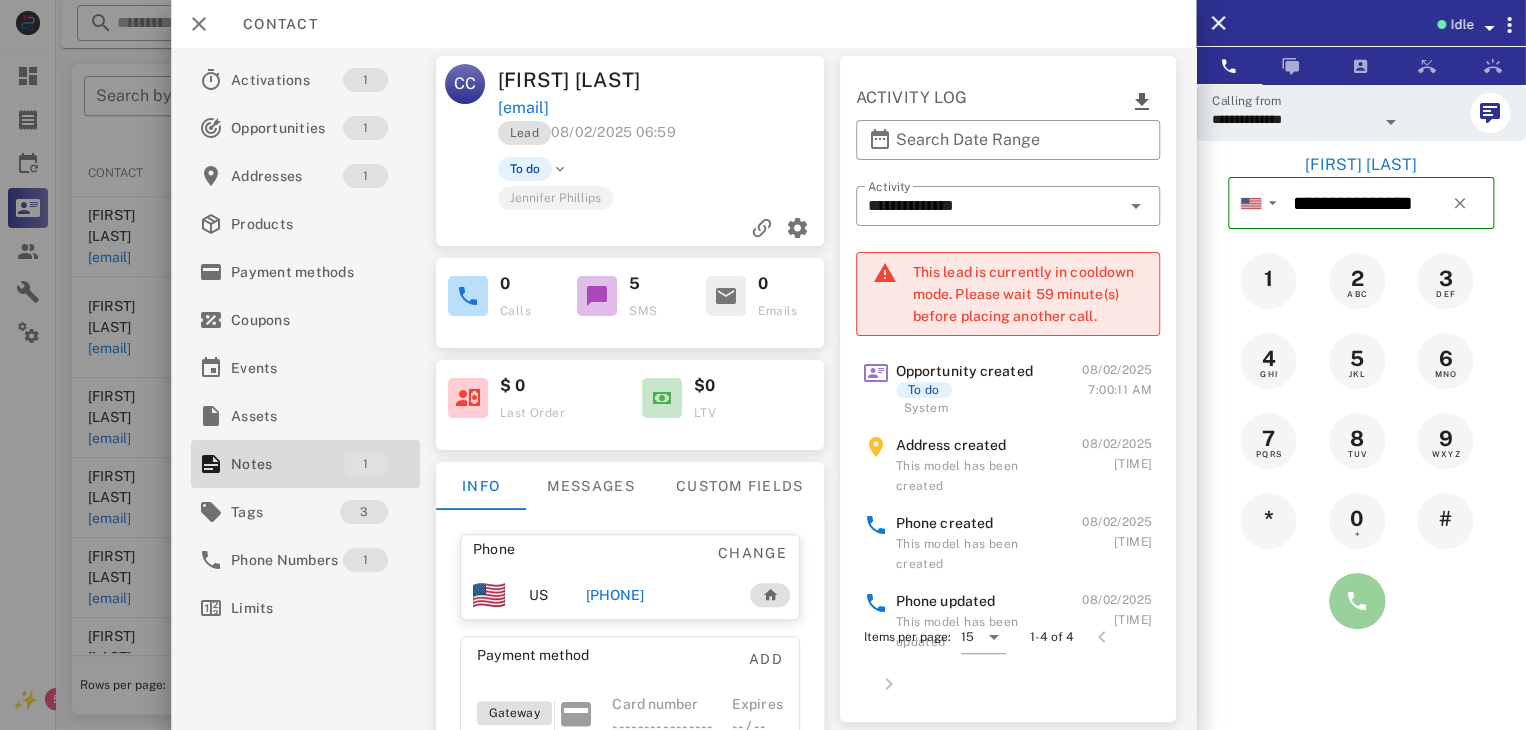 click at bounding box center [1357, 601] 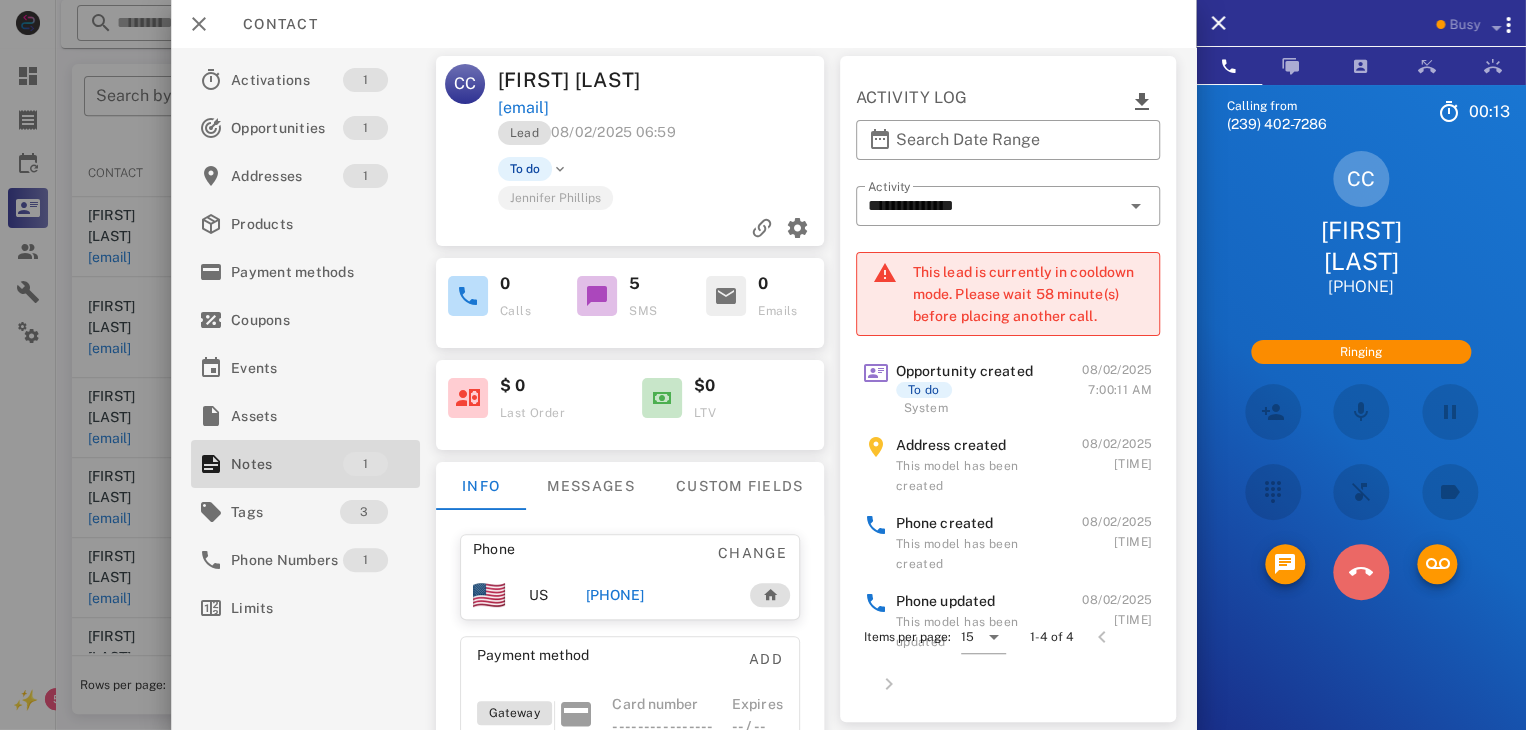 click at bounding box center (1361, 572) 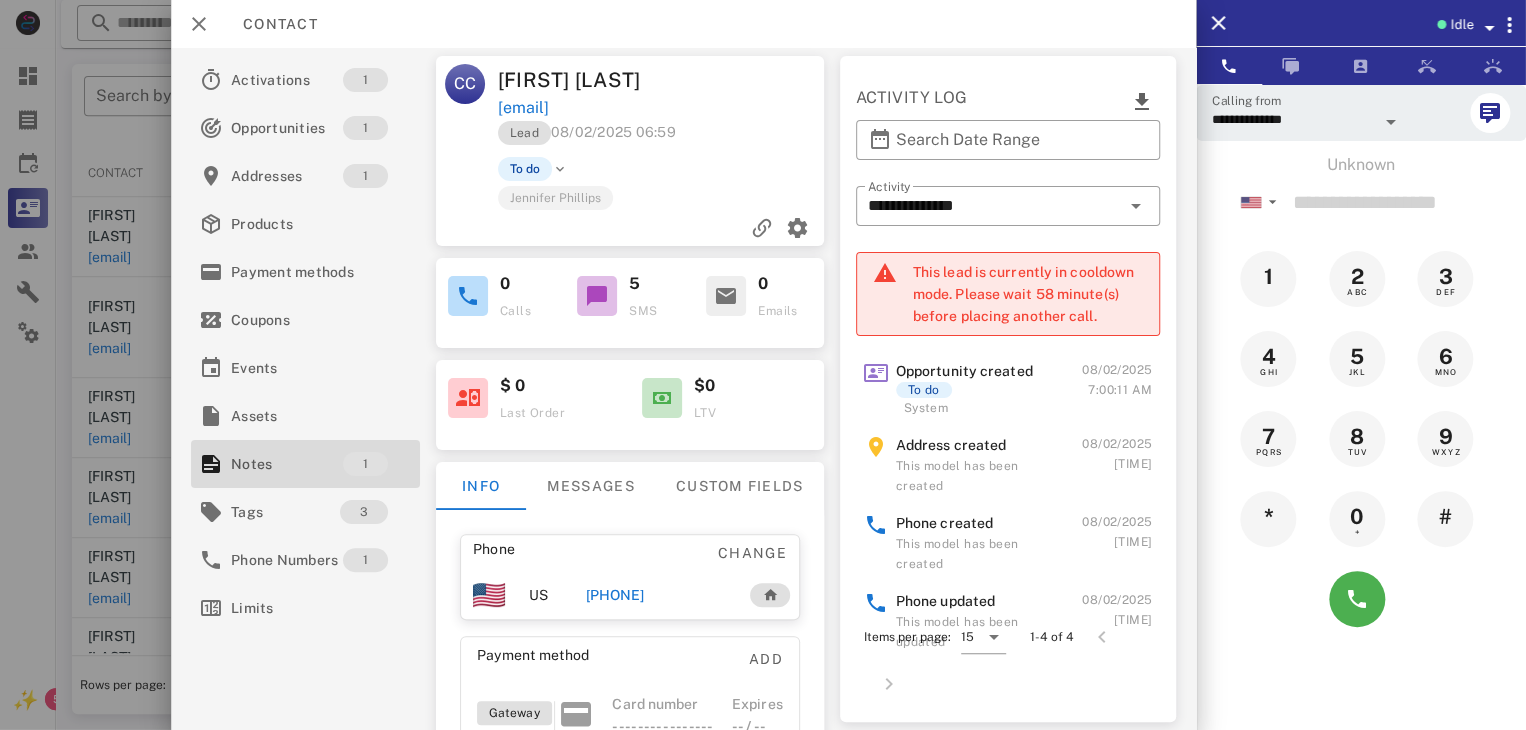 click on "[PHONE]" at bounding box center [614, 595] 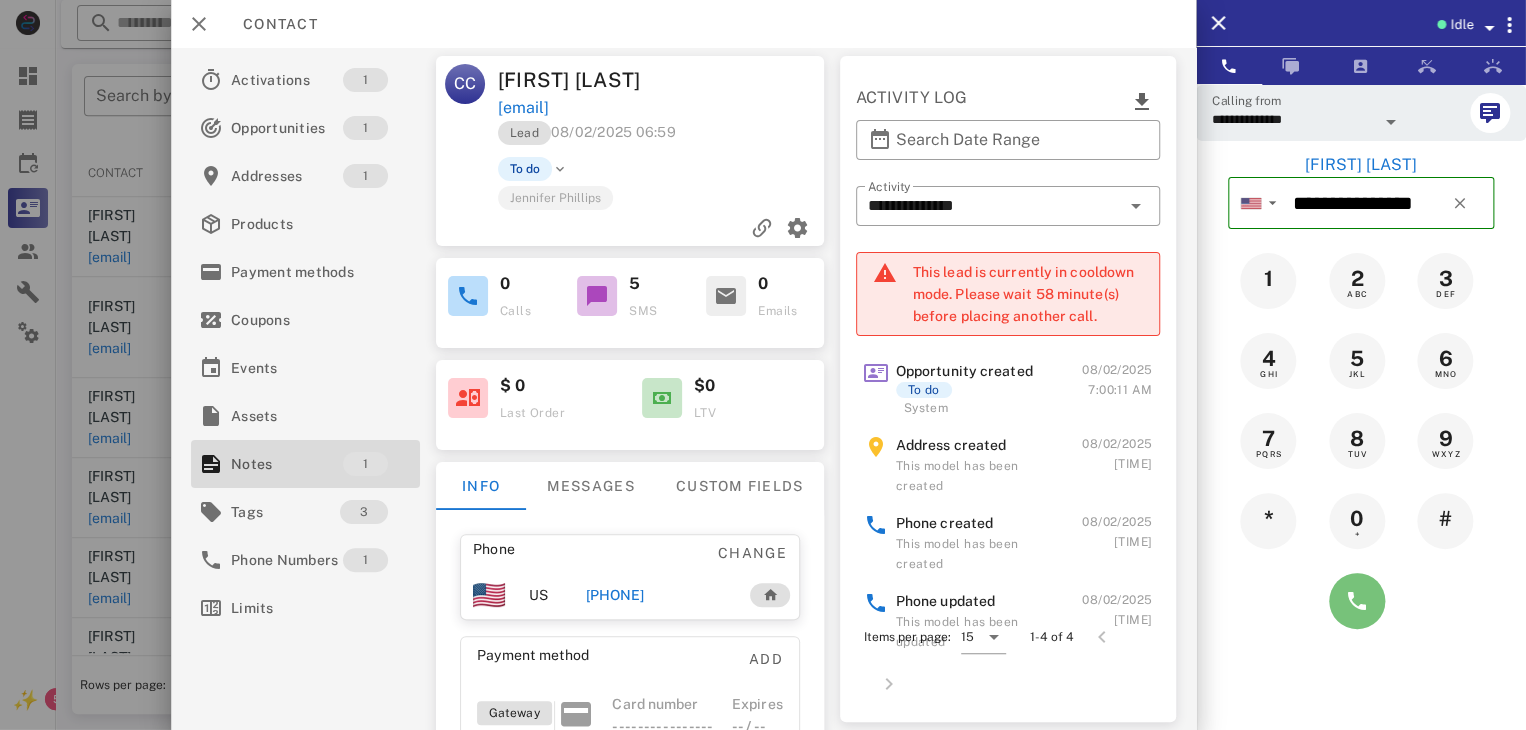 click at bounding box center [1357, 601] 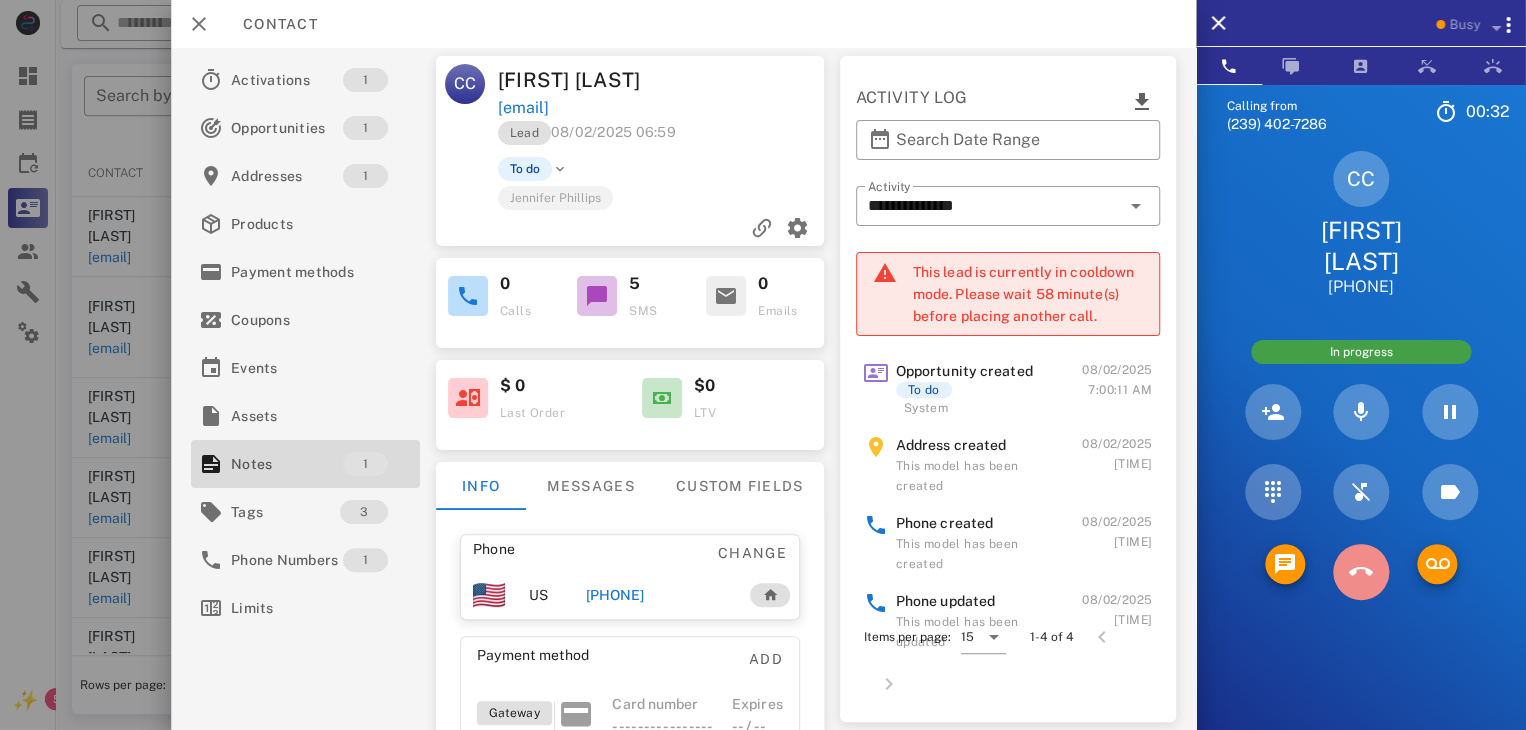 click at bounding box center [1361, 572] 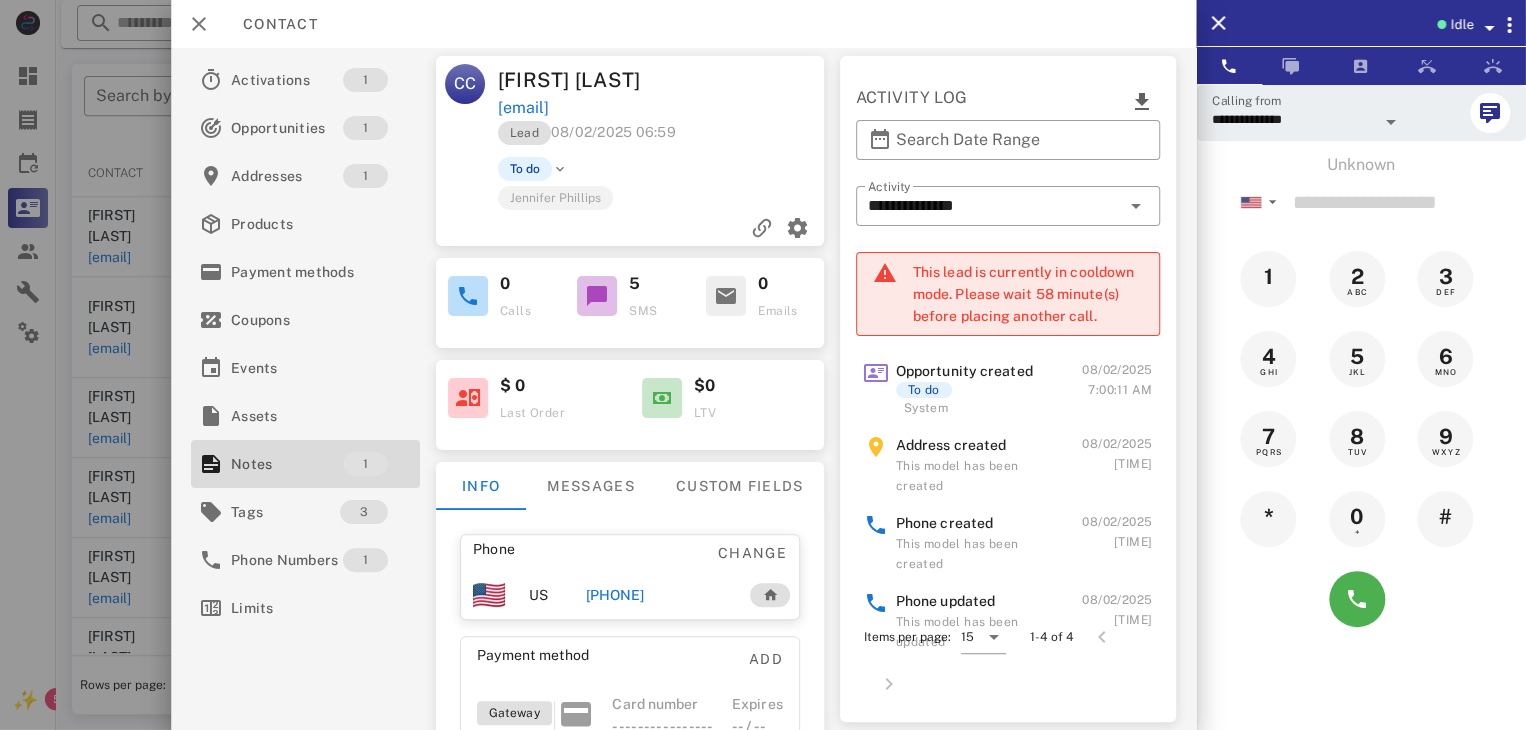 click at bounding box center [763, 365] 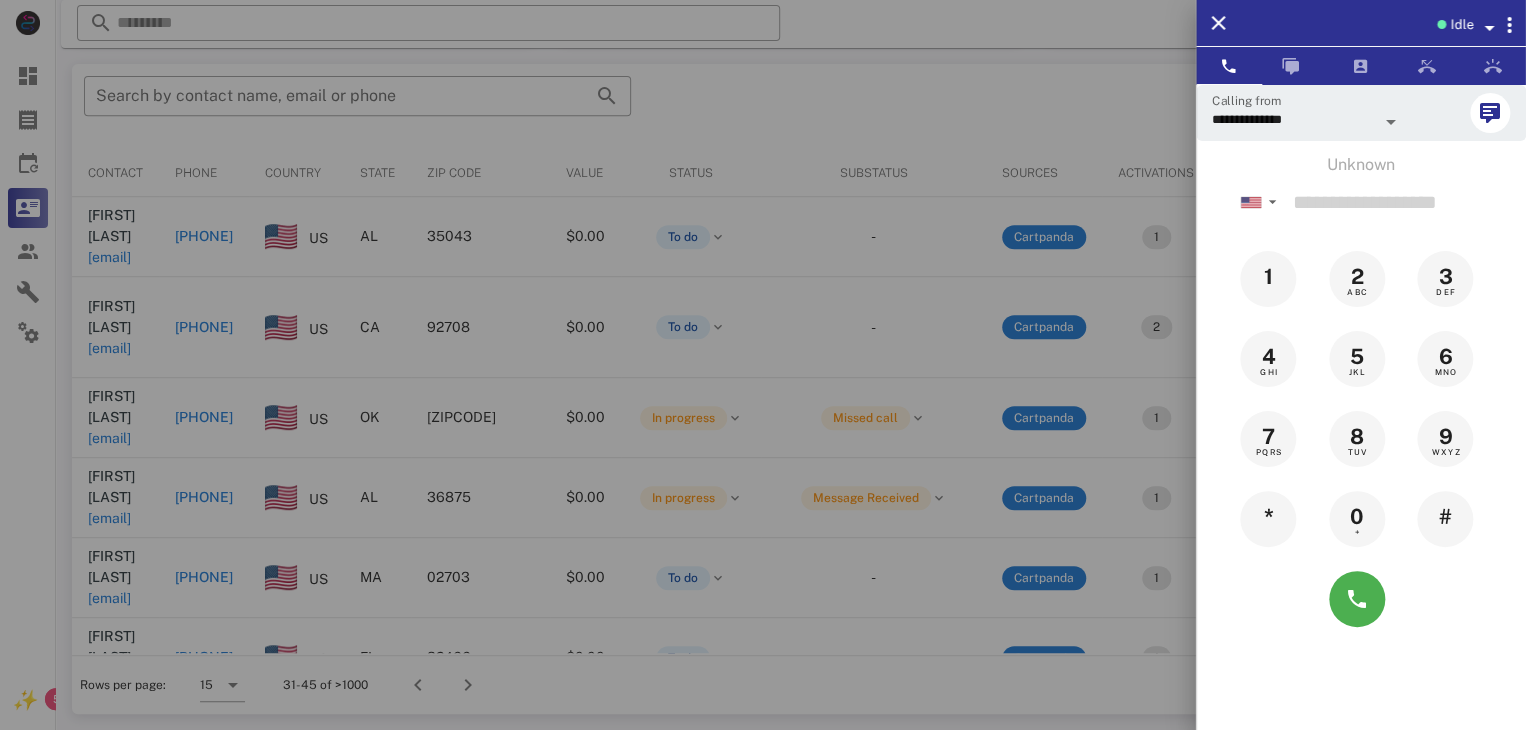 click at bounding box center (763, 365) 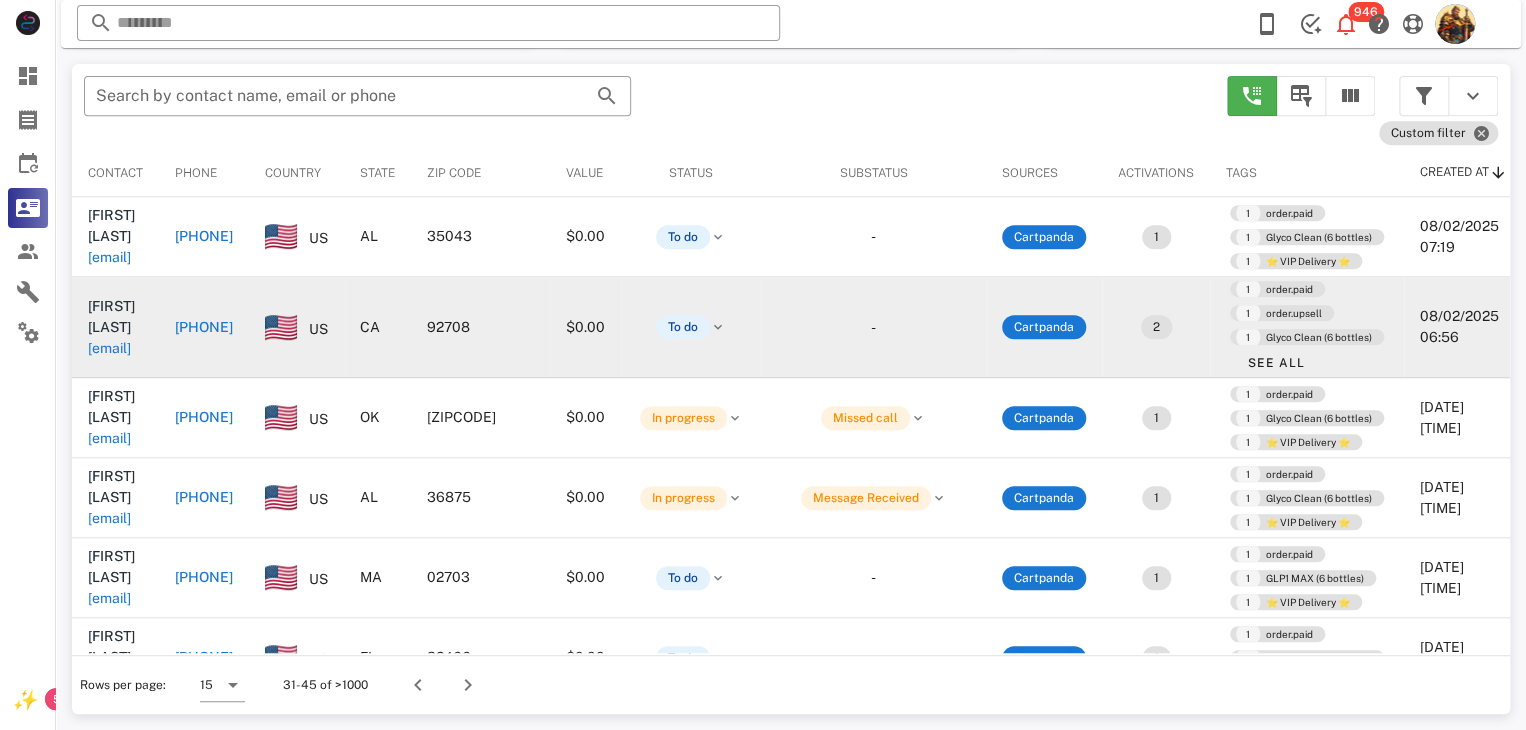 click on "[EMAIL]" at bounding box center [109, 348] 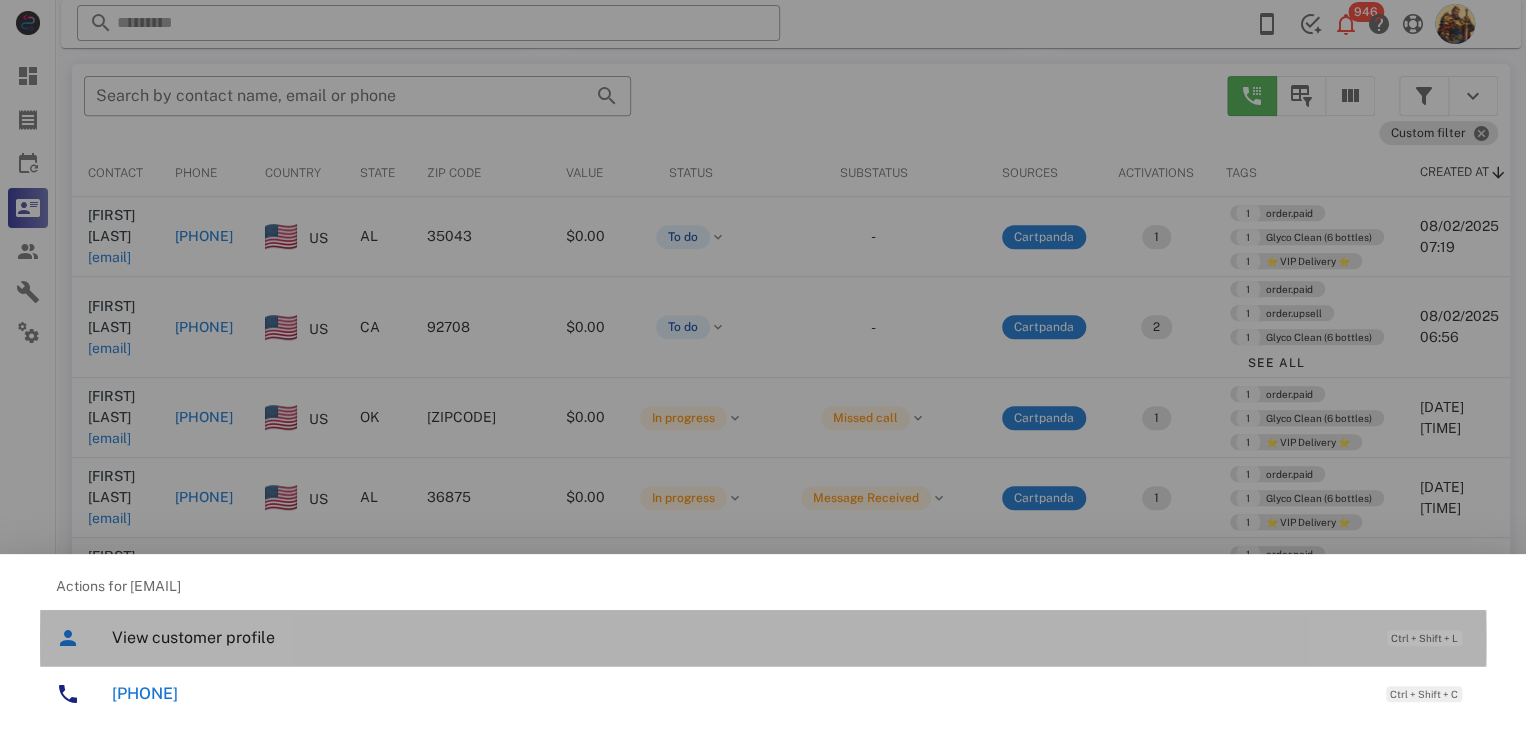 click on "View customer profile" at bounding box center (739, 637) 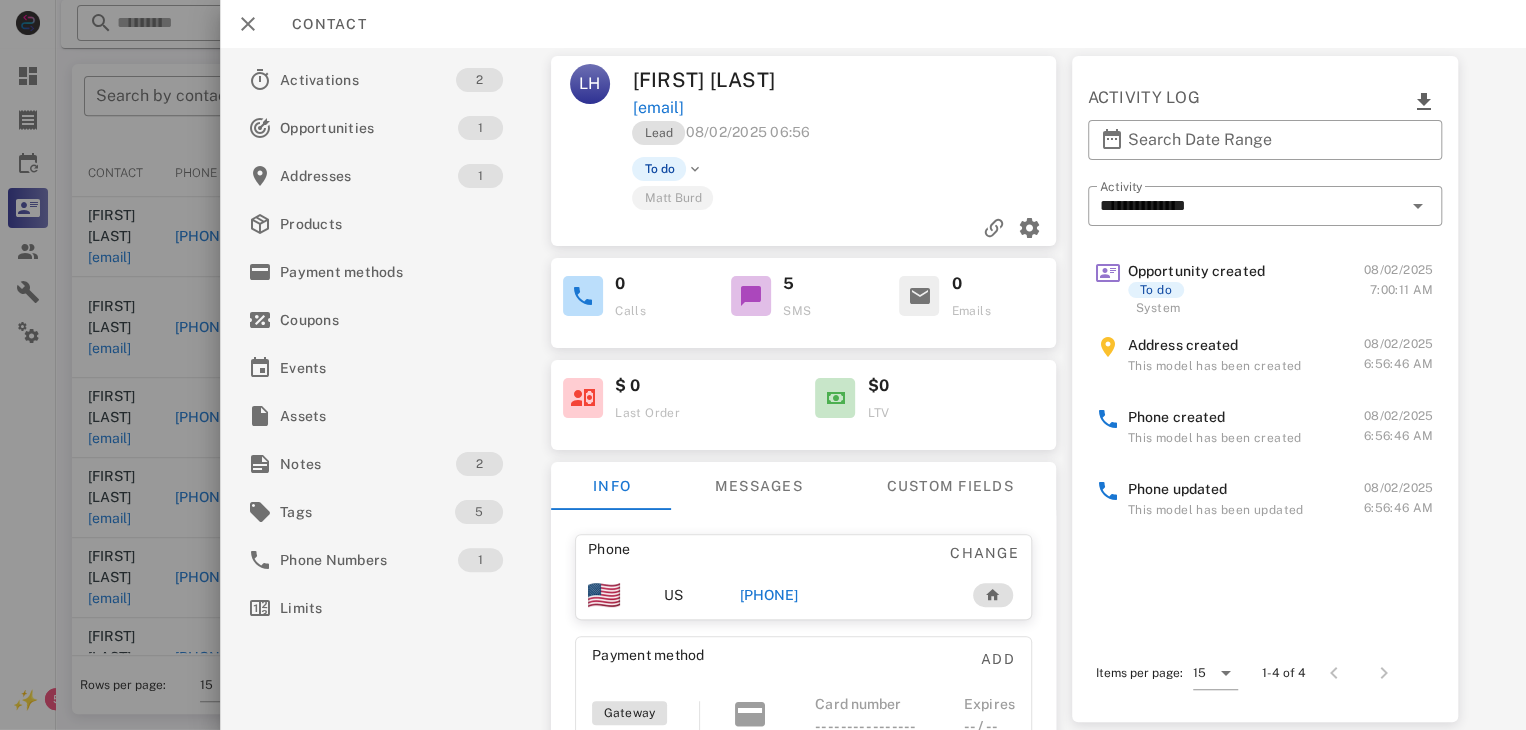 click on "[PHONE]" at bounding box center (769, 595) 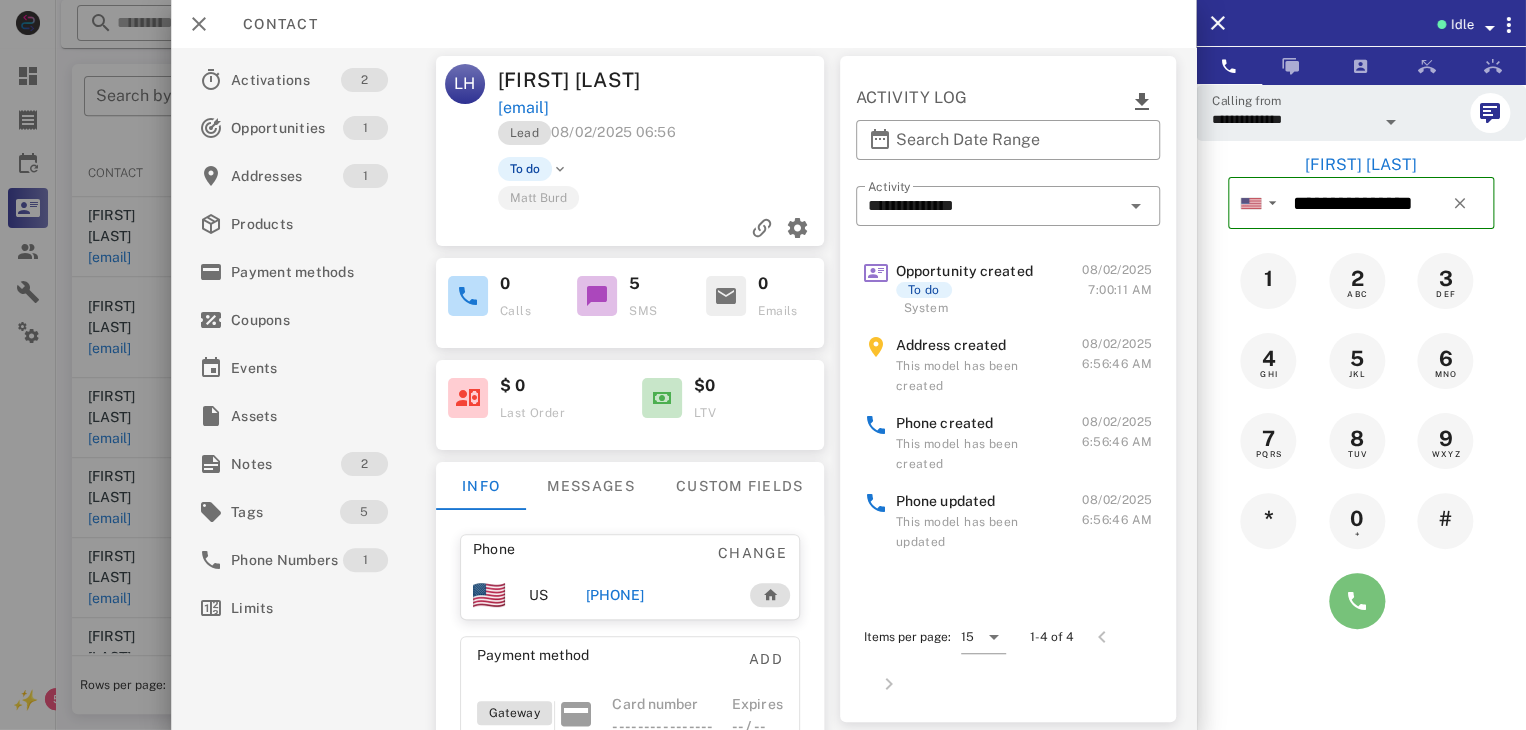click at bounding box center (1357, 601) 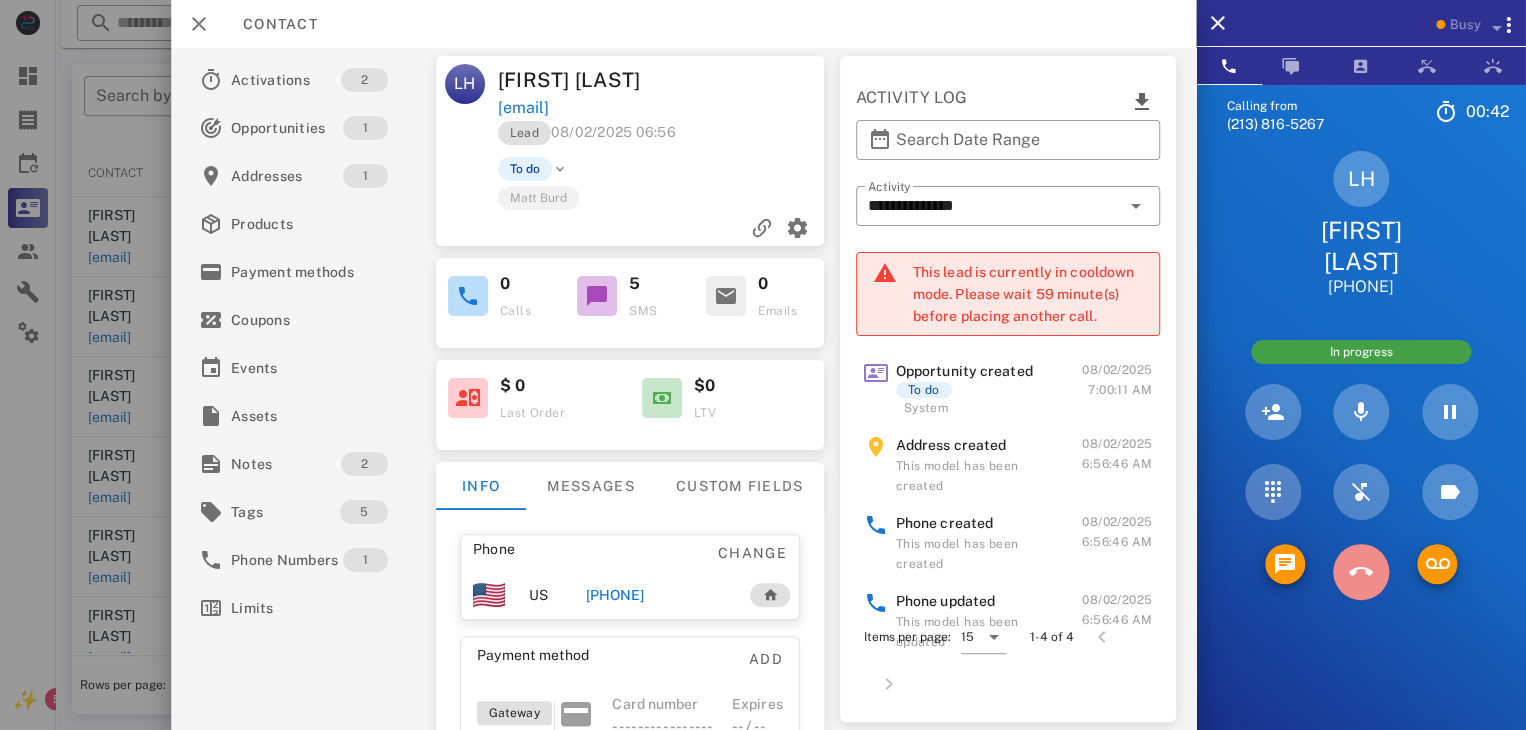 click at bounding box center [1361, 572] 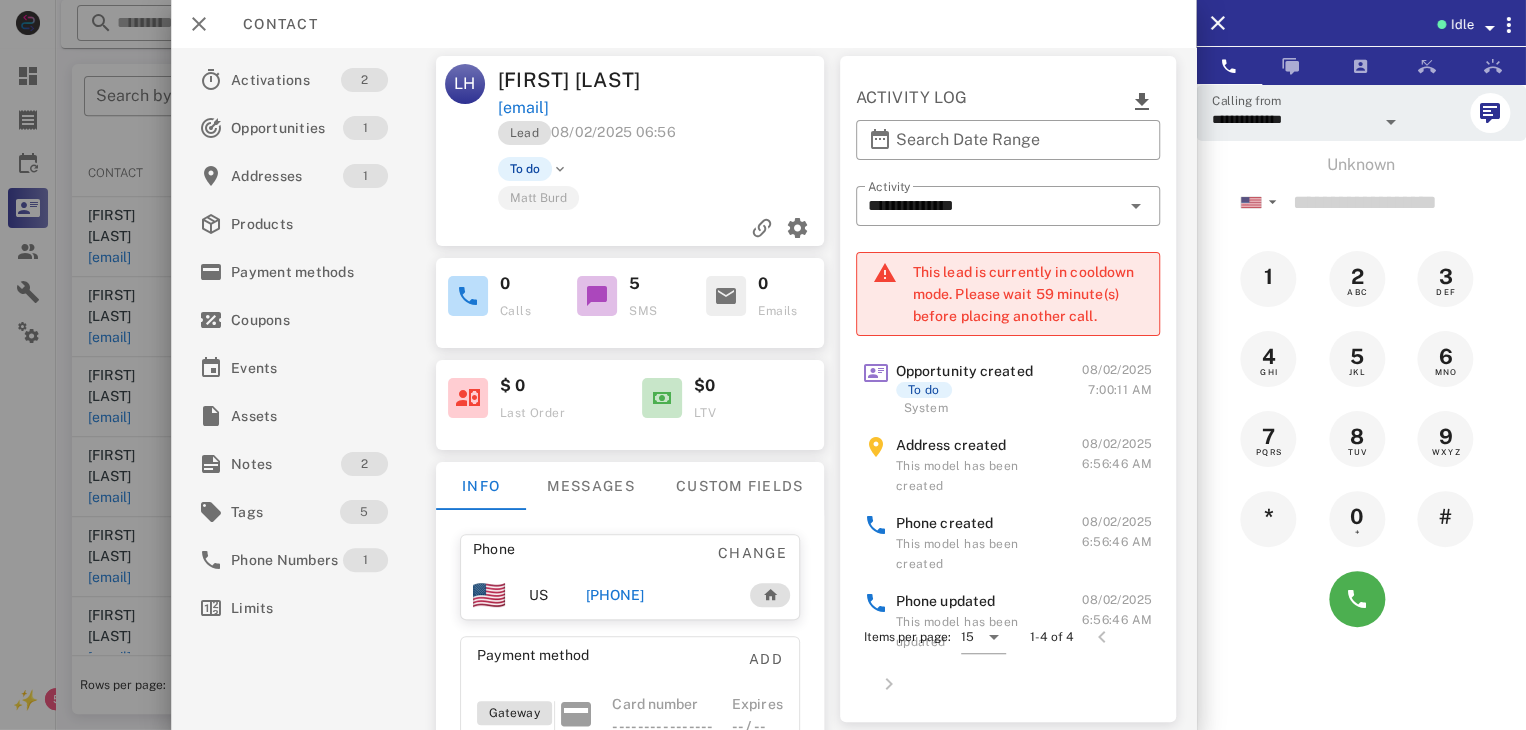 click at bounding box center (763, 365) 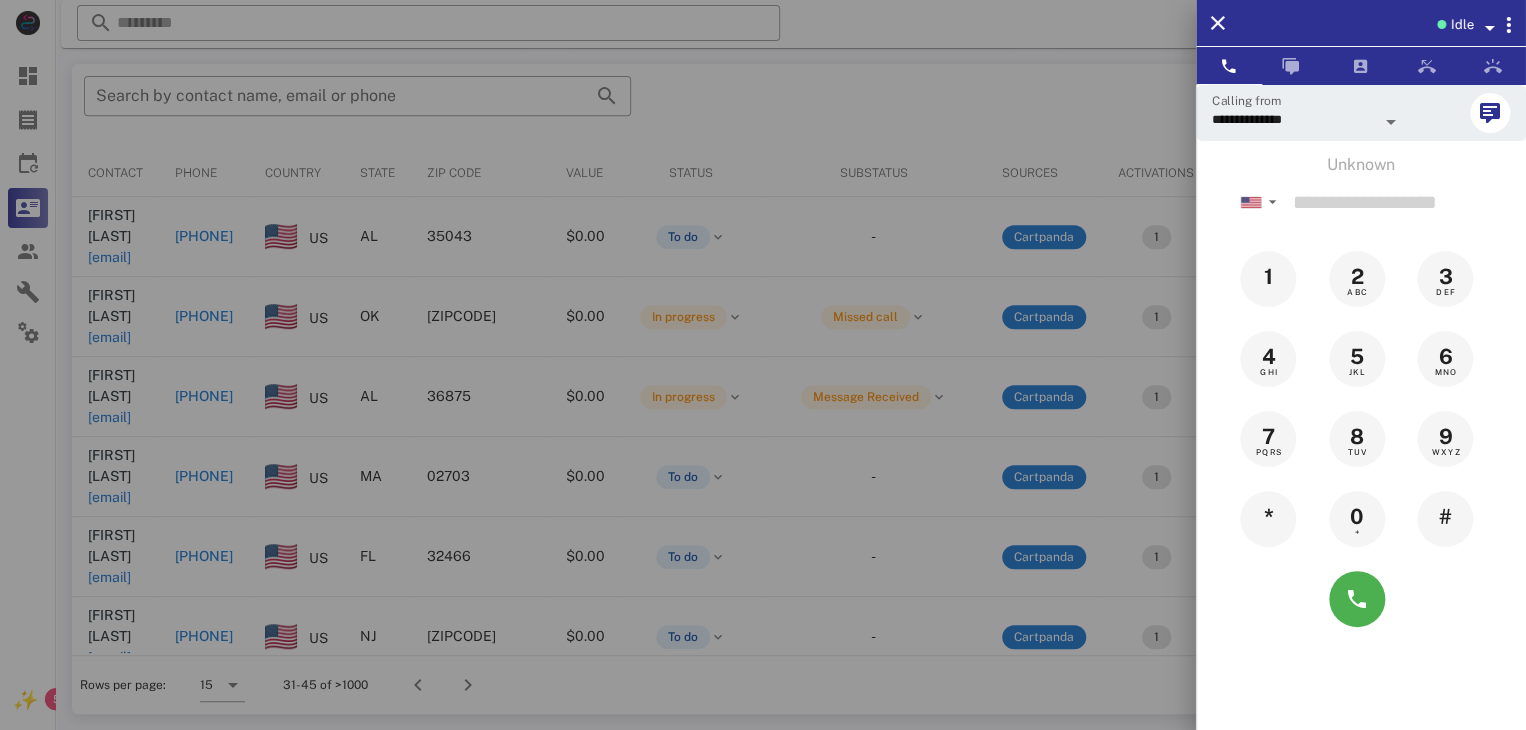click at bounding box center [763, 365] 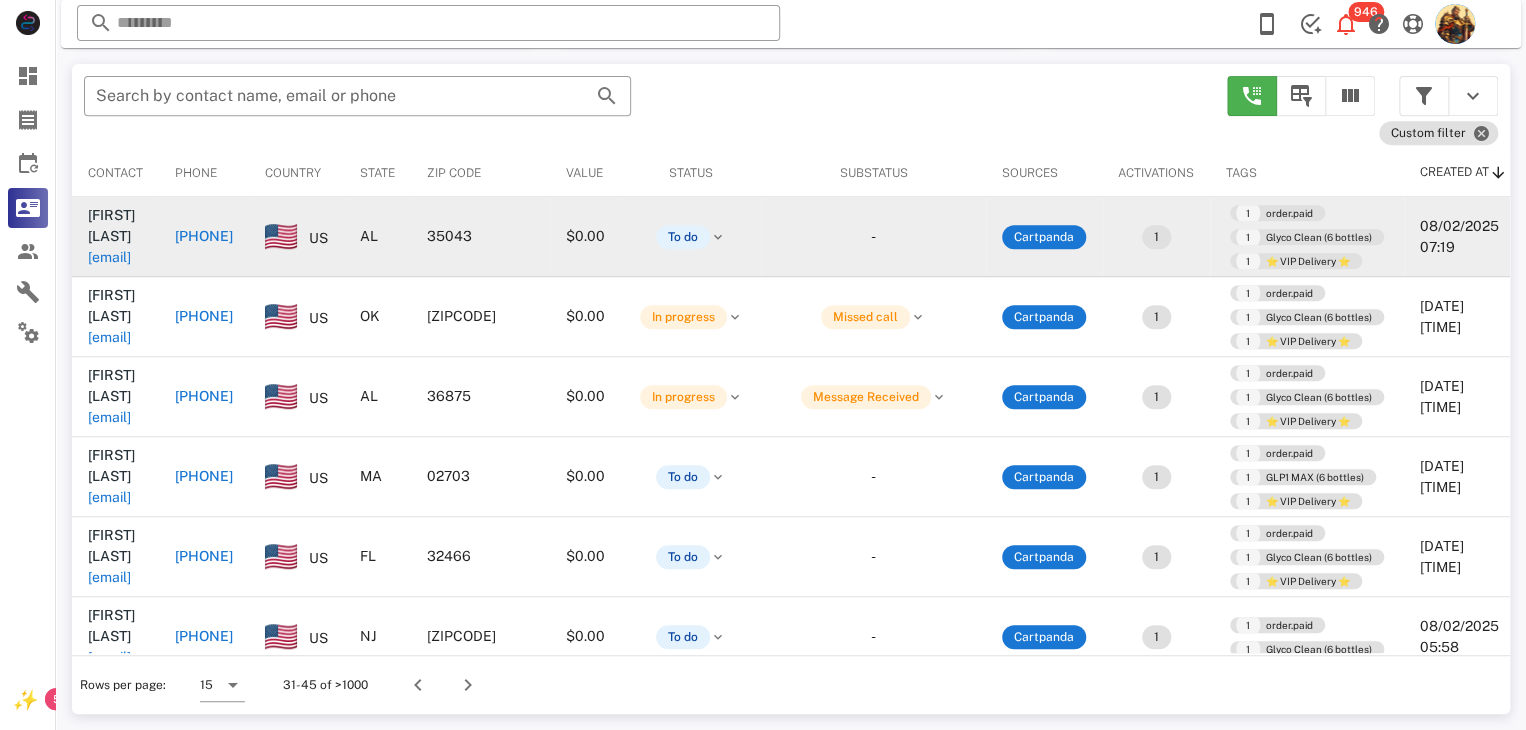 click on "[EMAIL]" at bounding box center (109, 257) 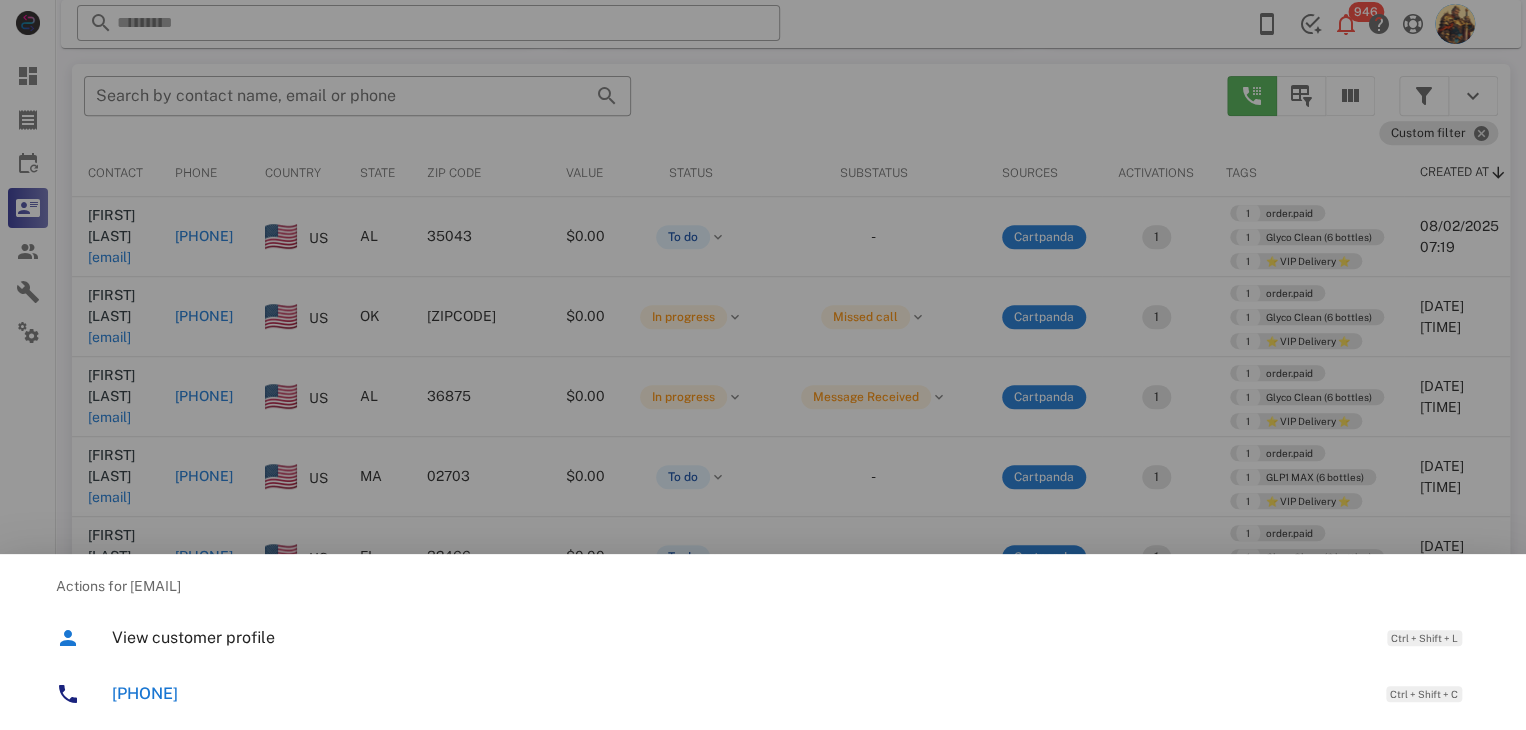 click at bounding box center [763, 365] 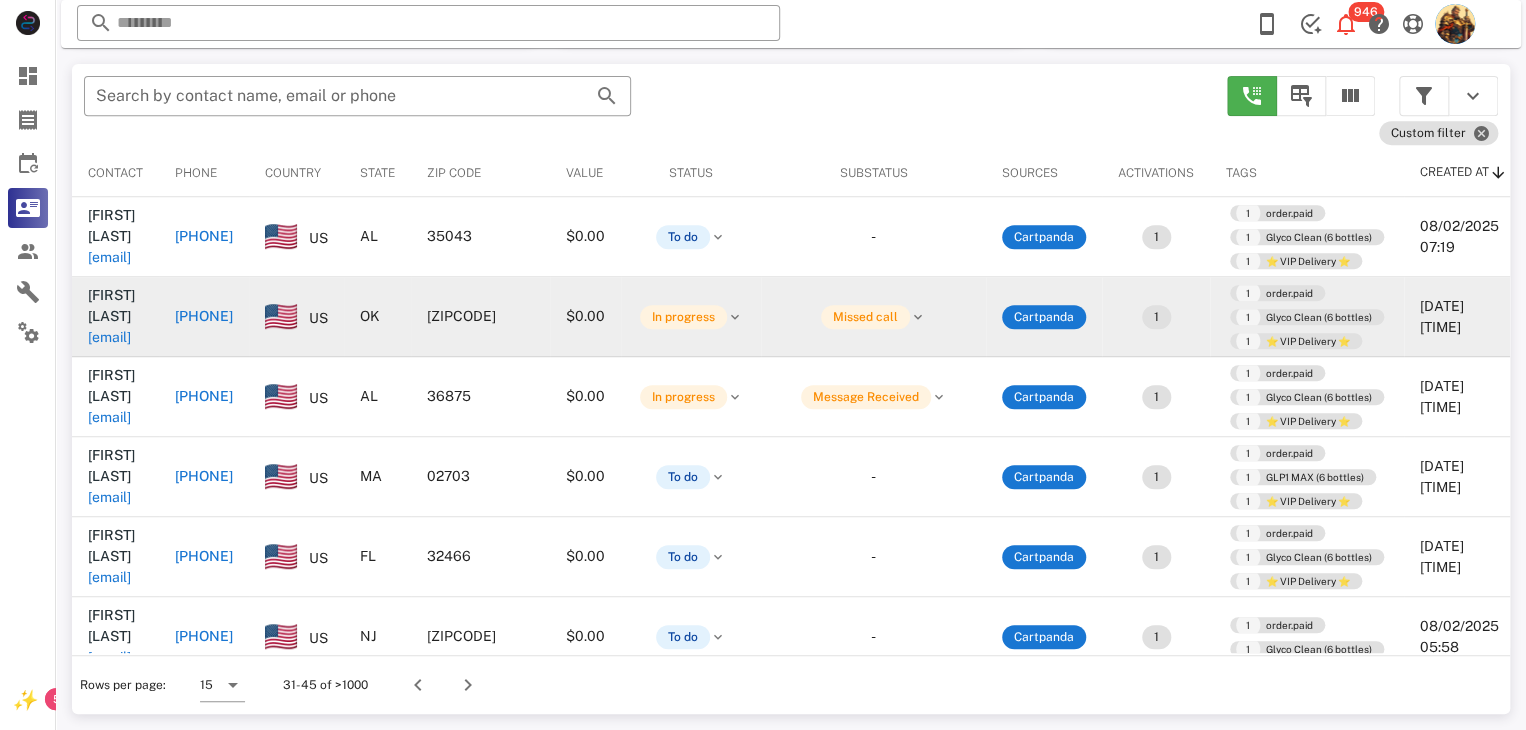 click on "[EMAIL]" at bounding box center [109, 337] 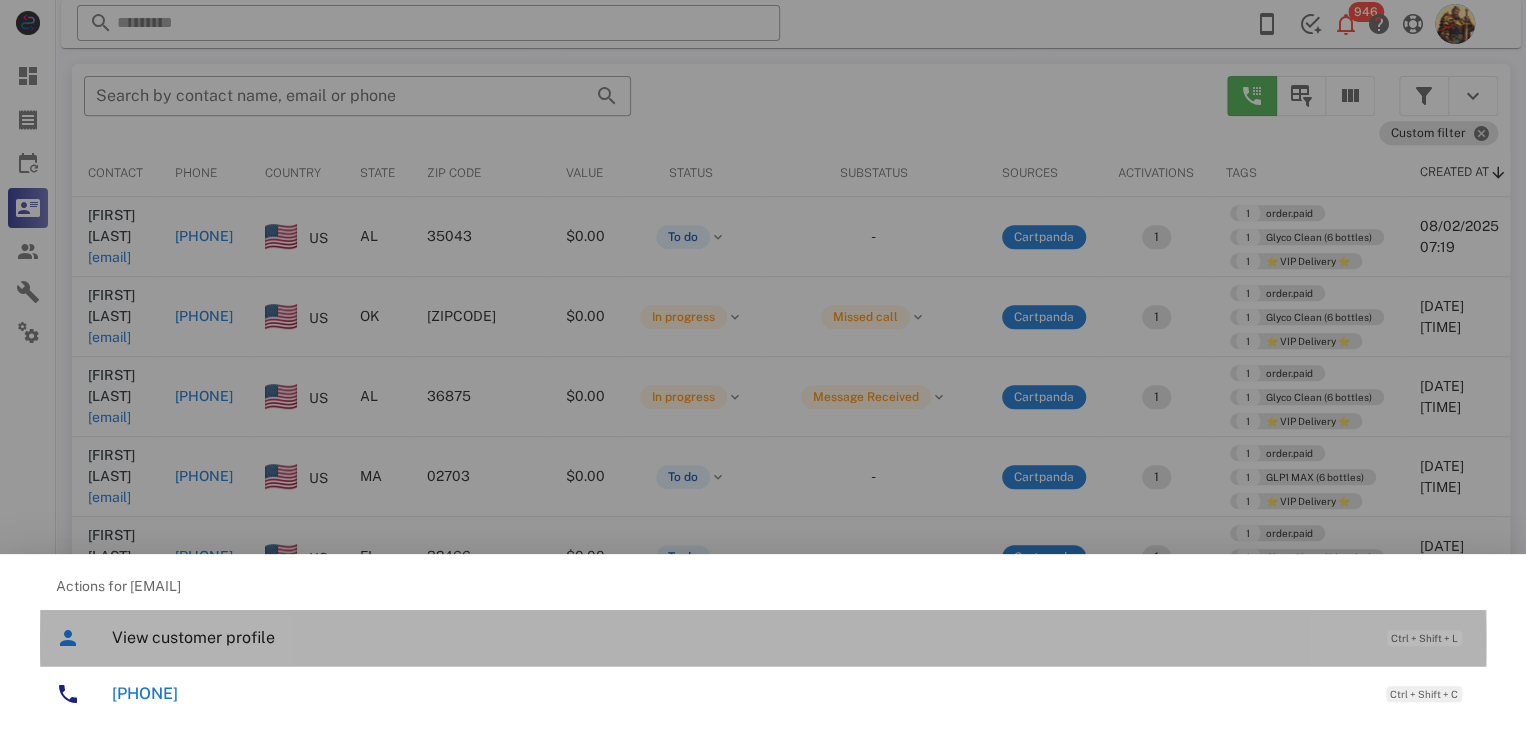 click on "View customer profile" at bounding box center [739, 637] 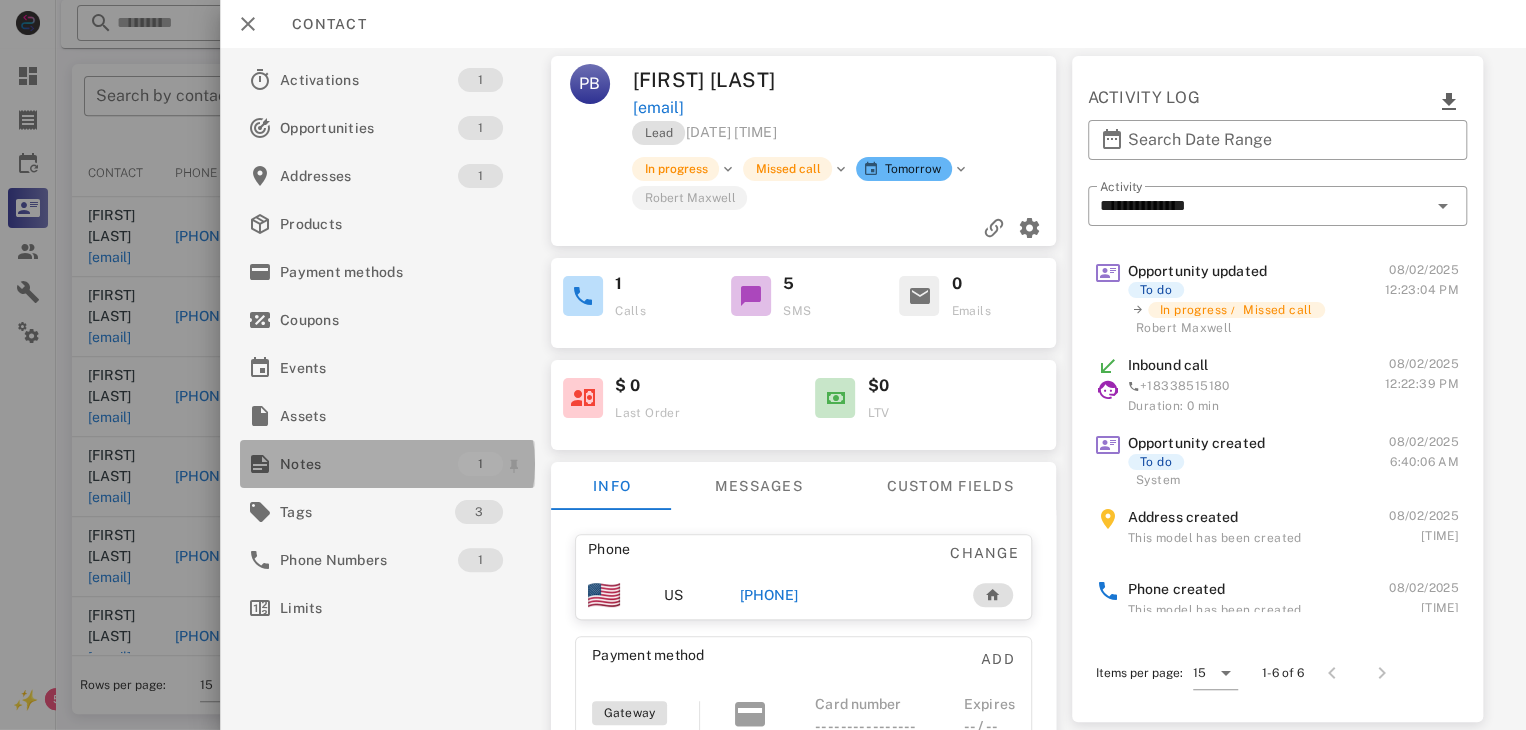 click on "Notes" at bounding box center [369, 464] 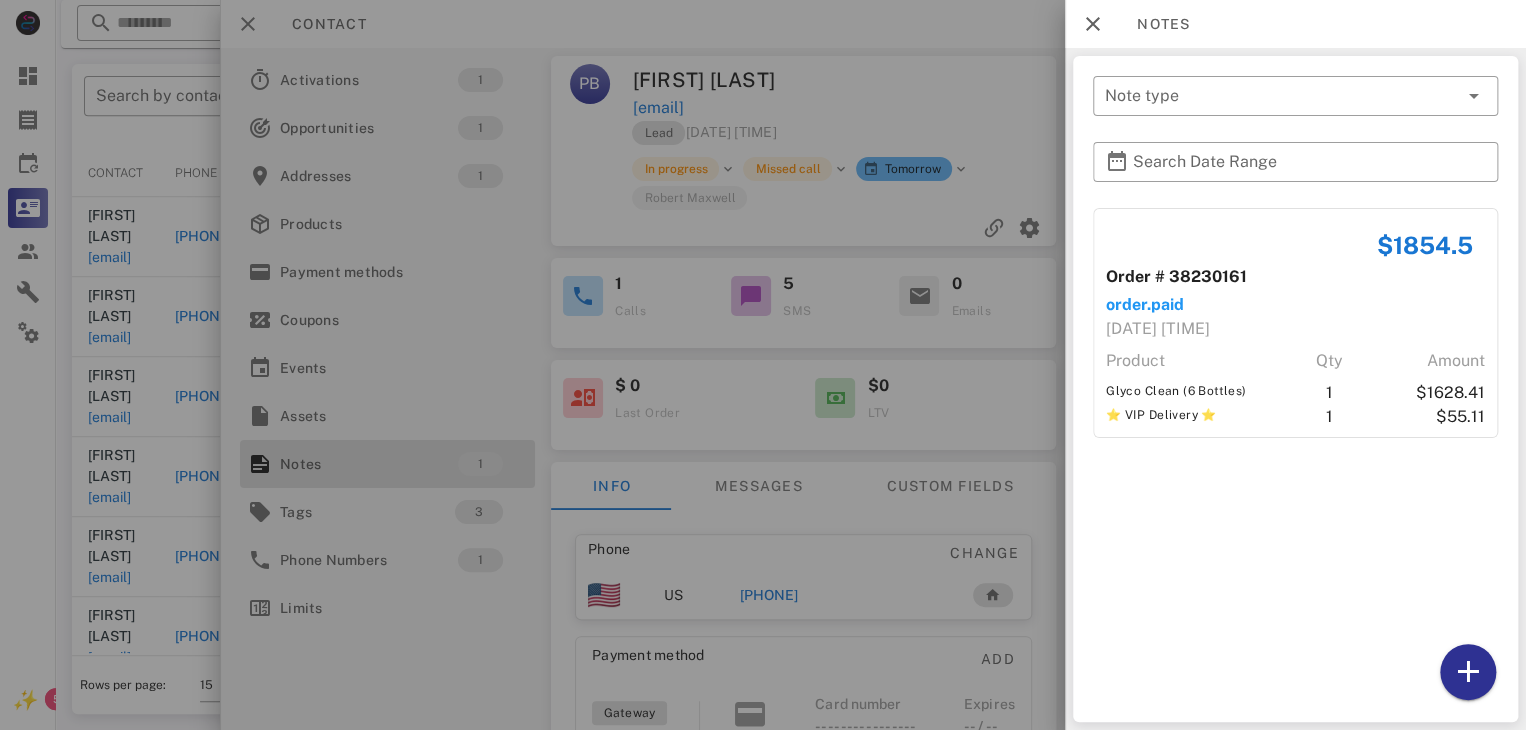 click at bounding box center (763, 365) 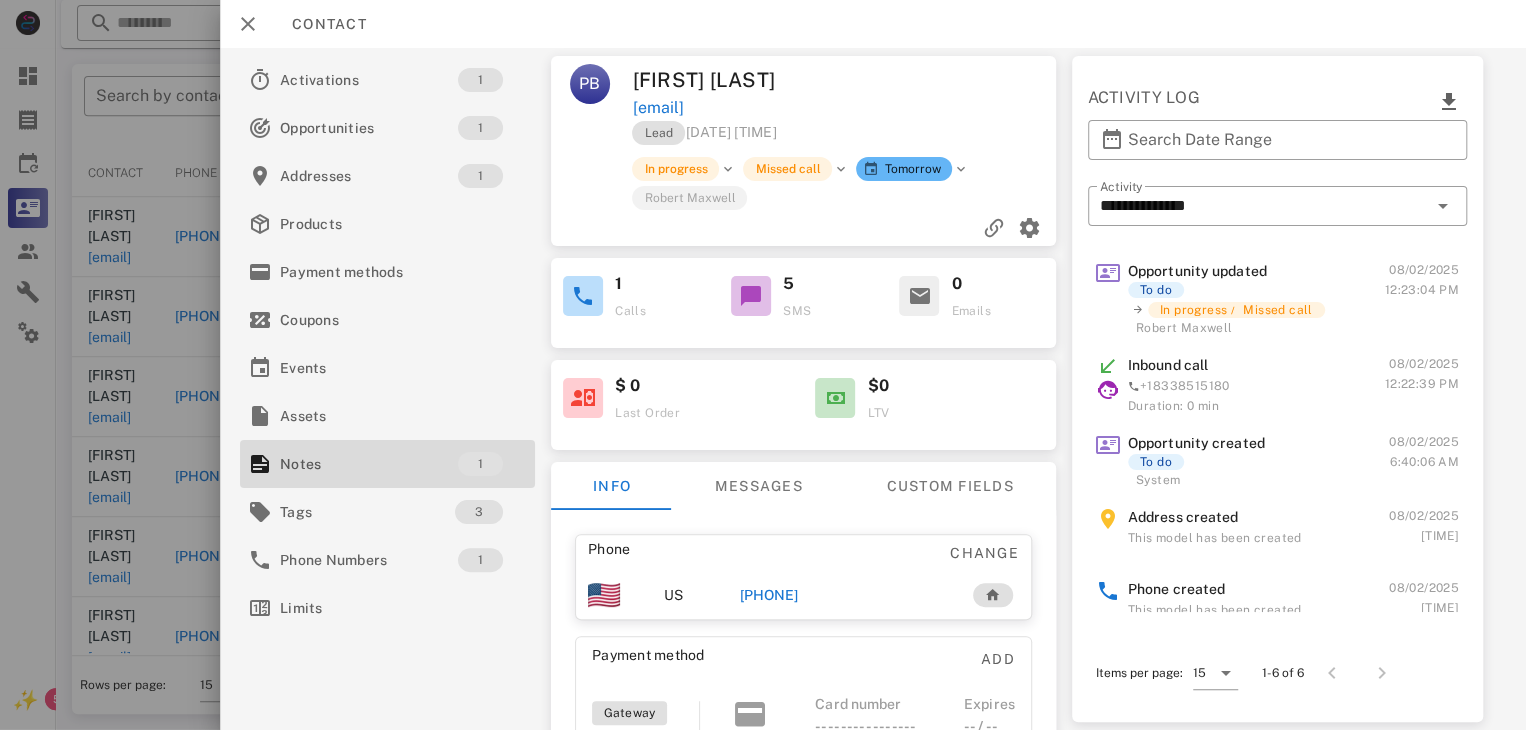 click on "[PHONE]" at bounding box center [769, 595] 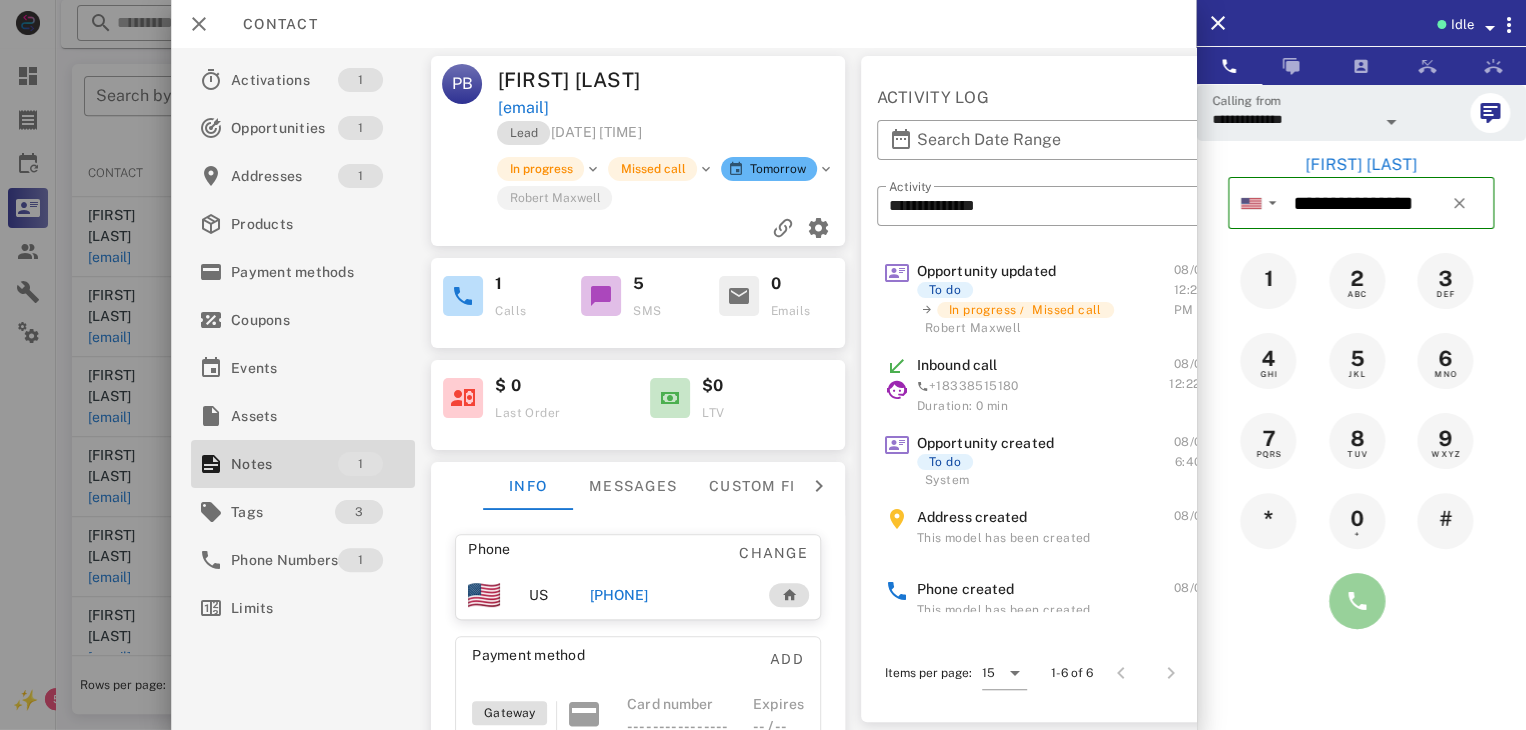 click at bounding box center (1357, 601) 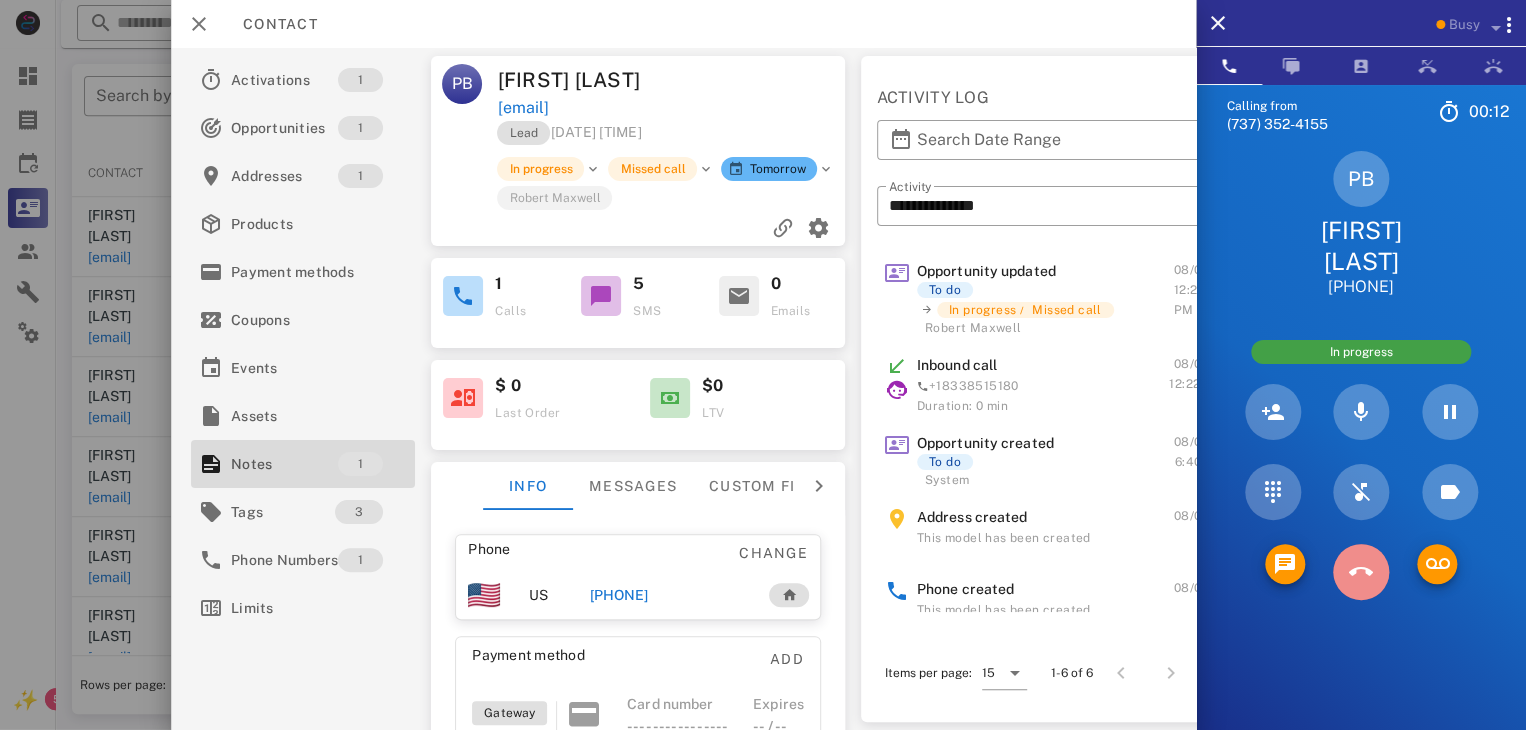 click at bounding box center [1361, 572] 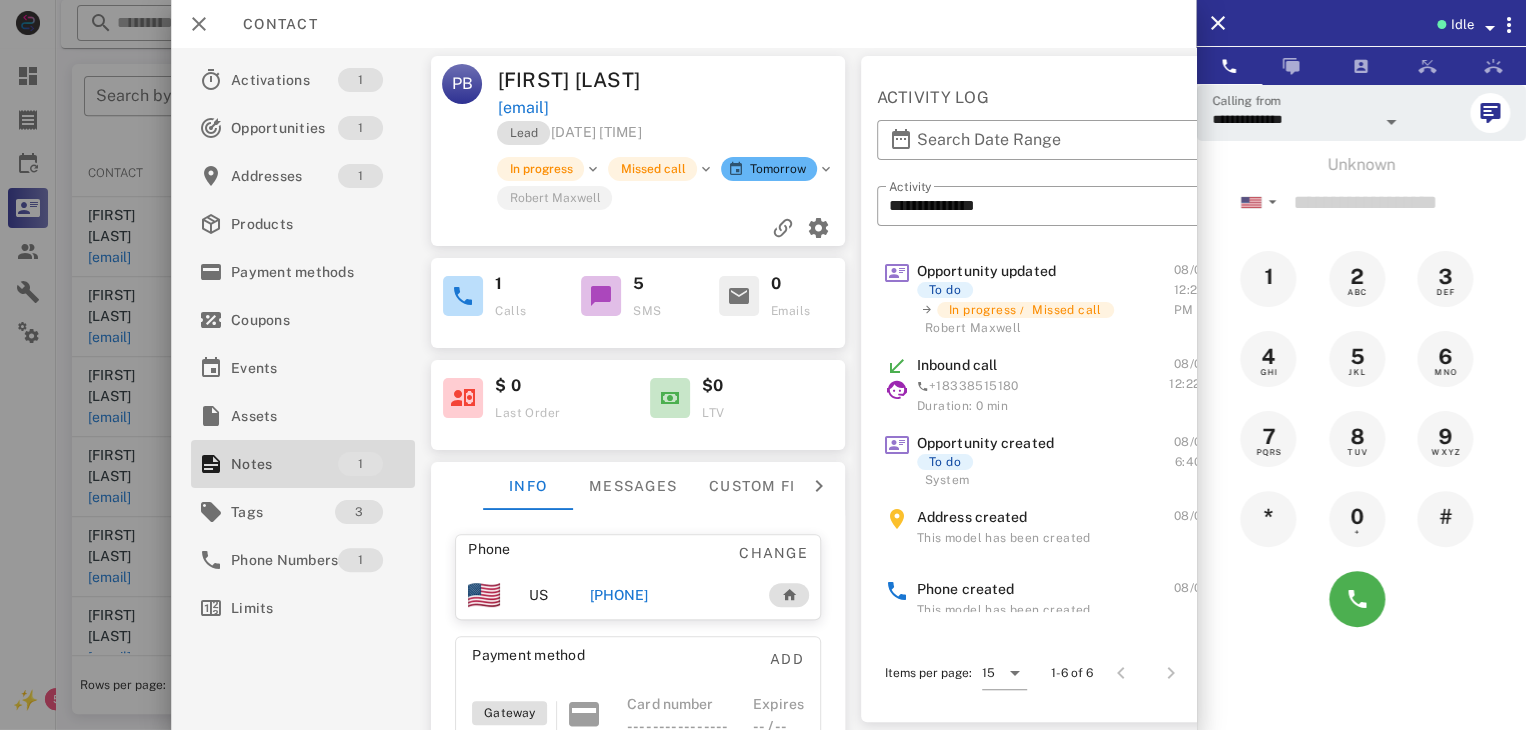 click at bounding box center (763, 365) 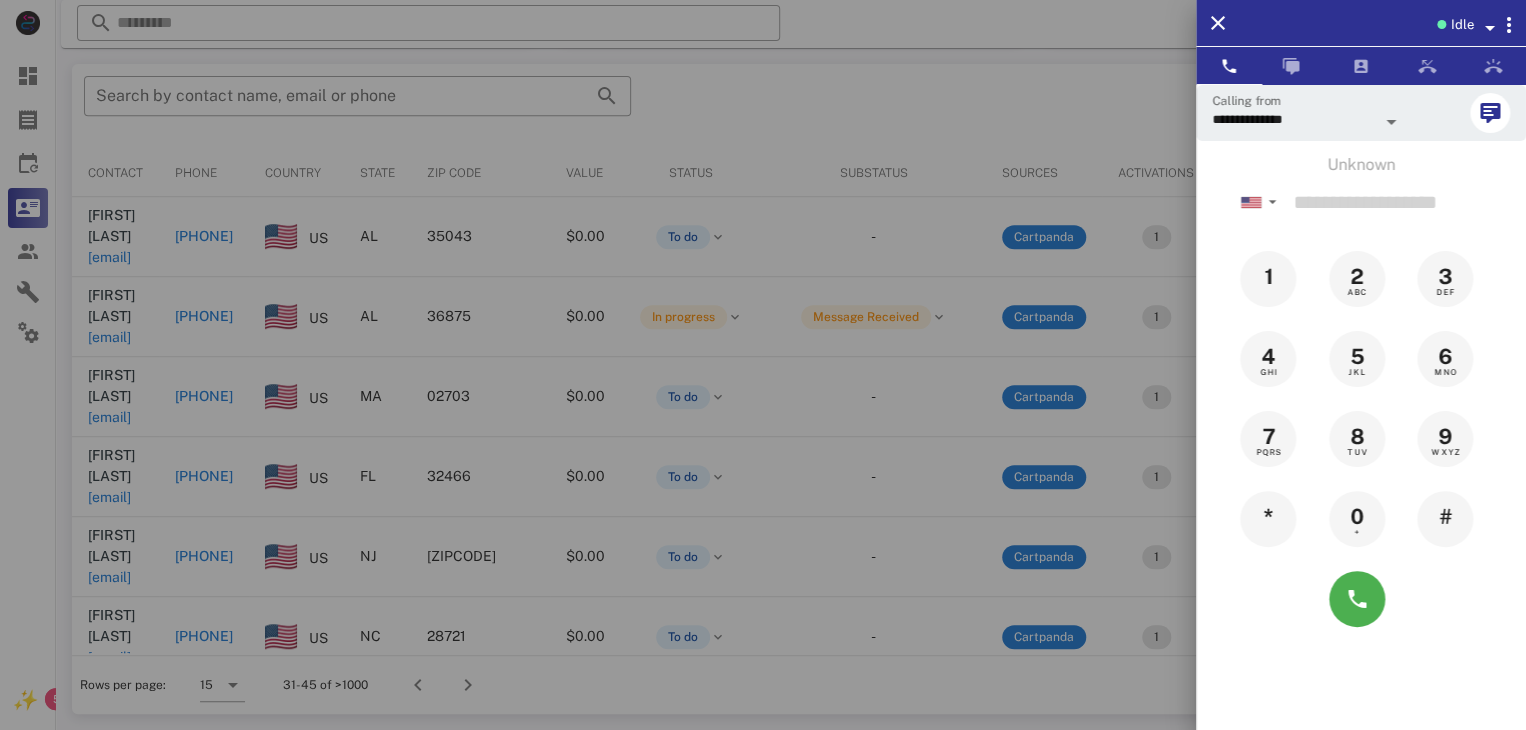click at bounding box center [763, 365] 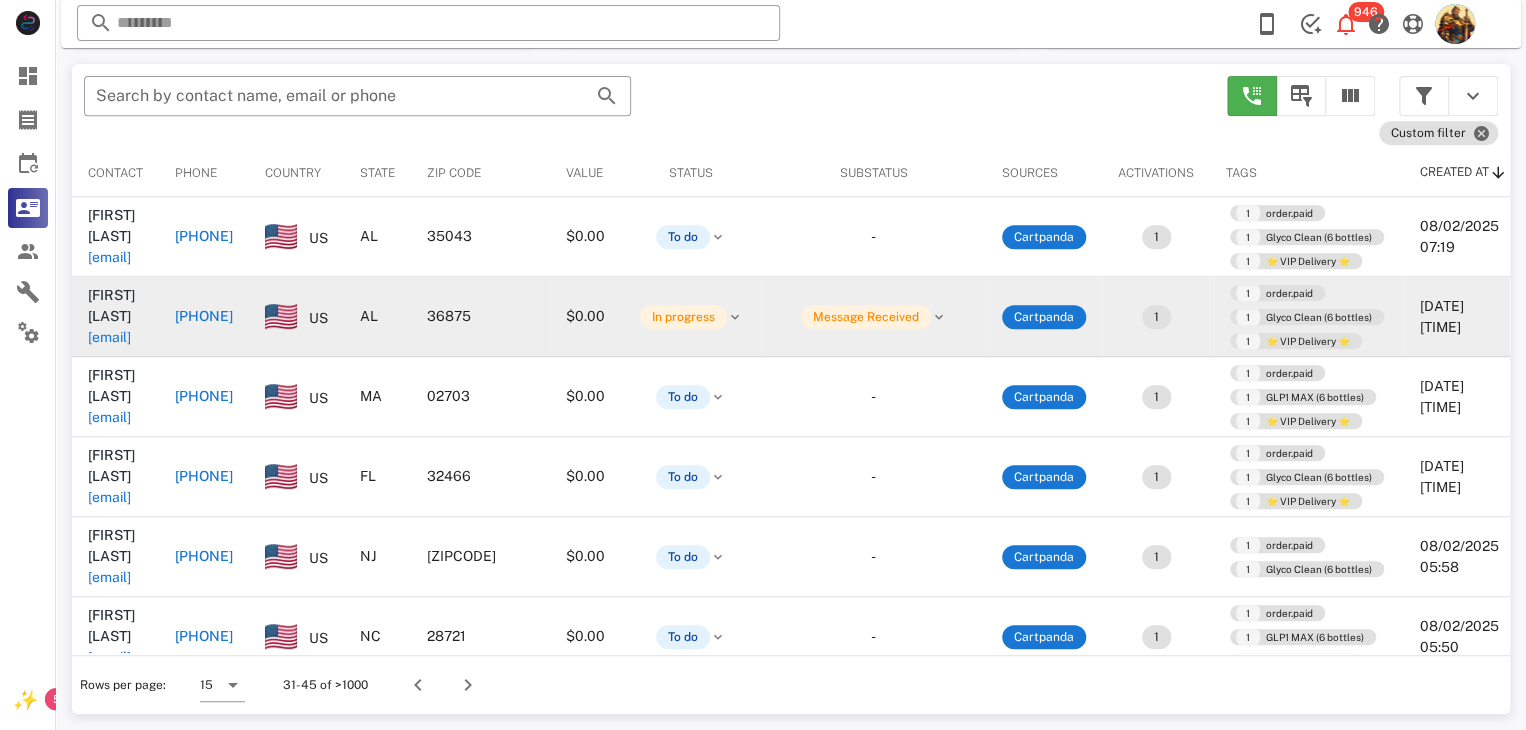 click on "[EMAIL]" at bounding box center [109, 337] 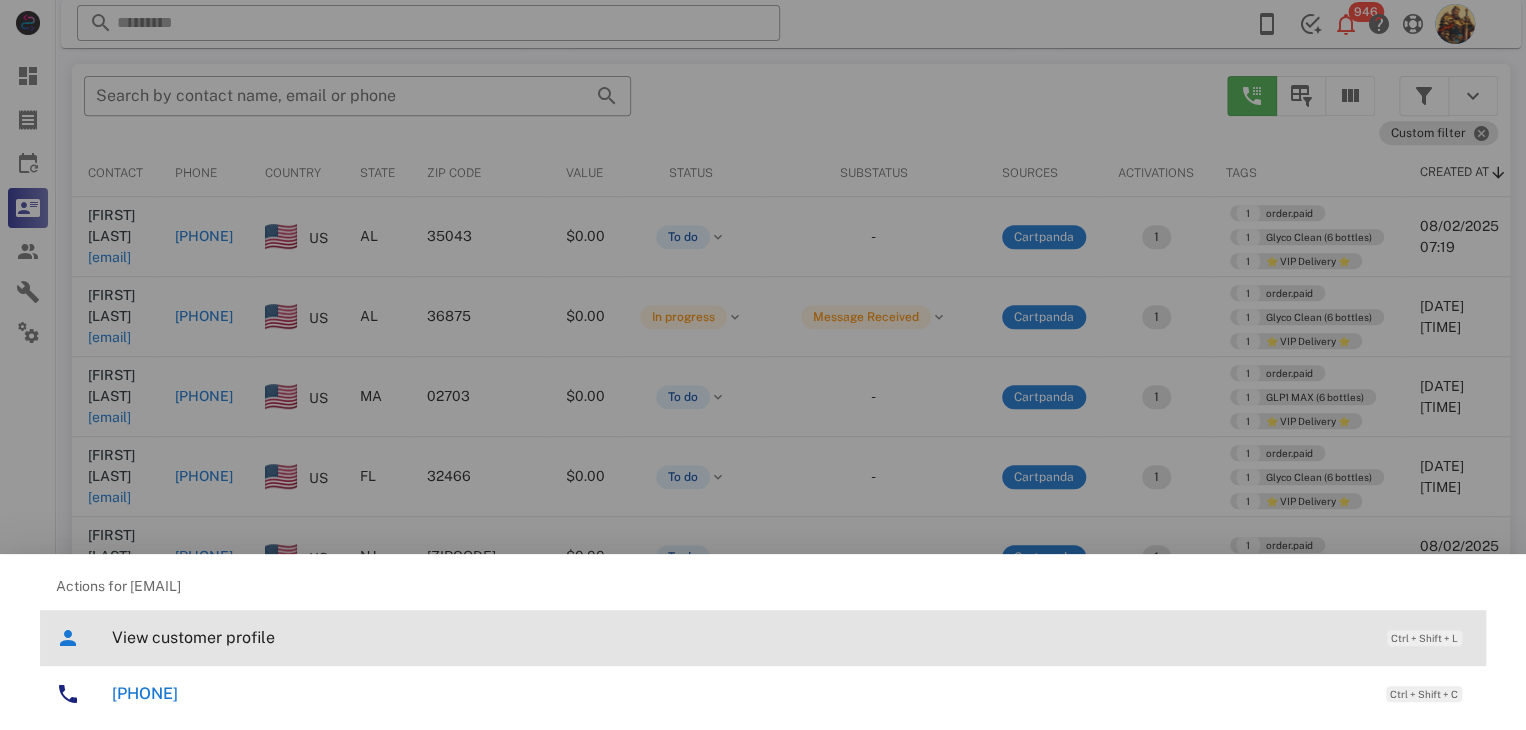 click on "View customer profile" at bounding box center [739, 637] 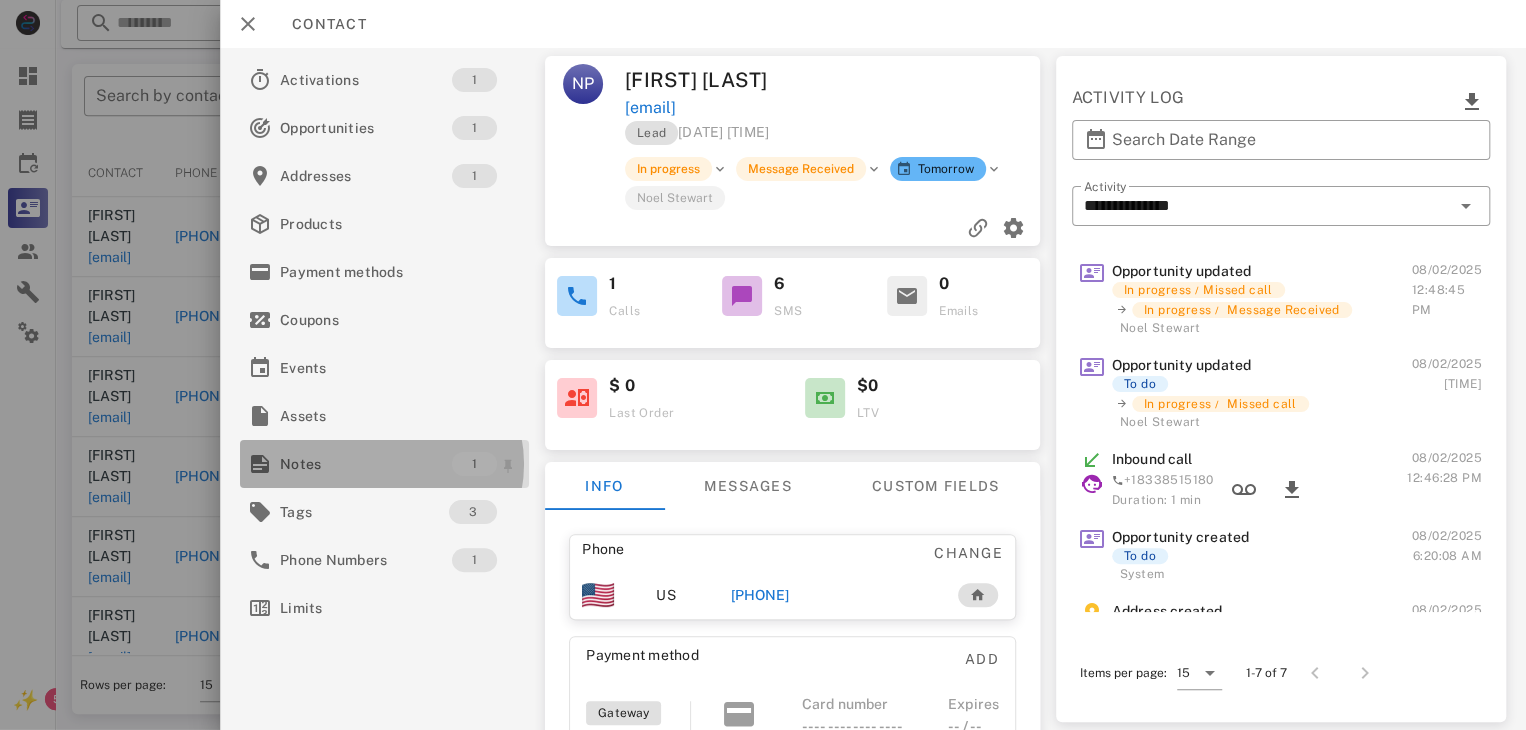 click on "Notes" at bounding box center (366, 464) 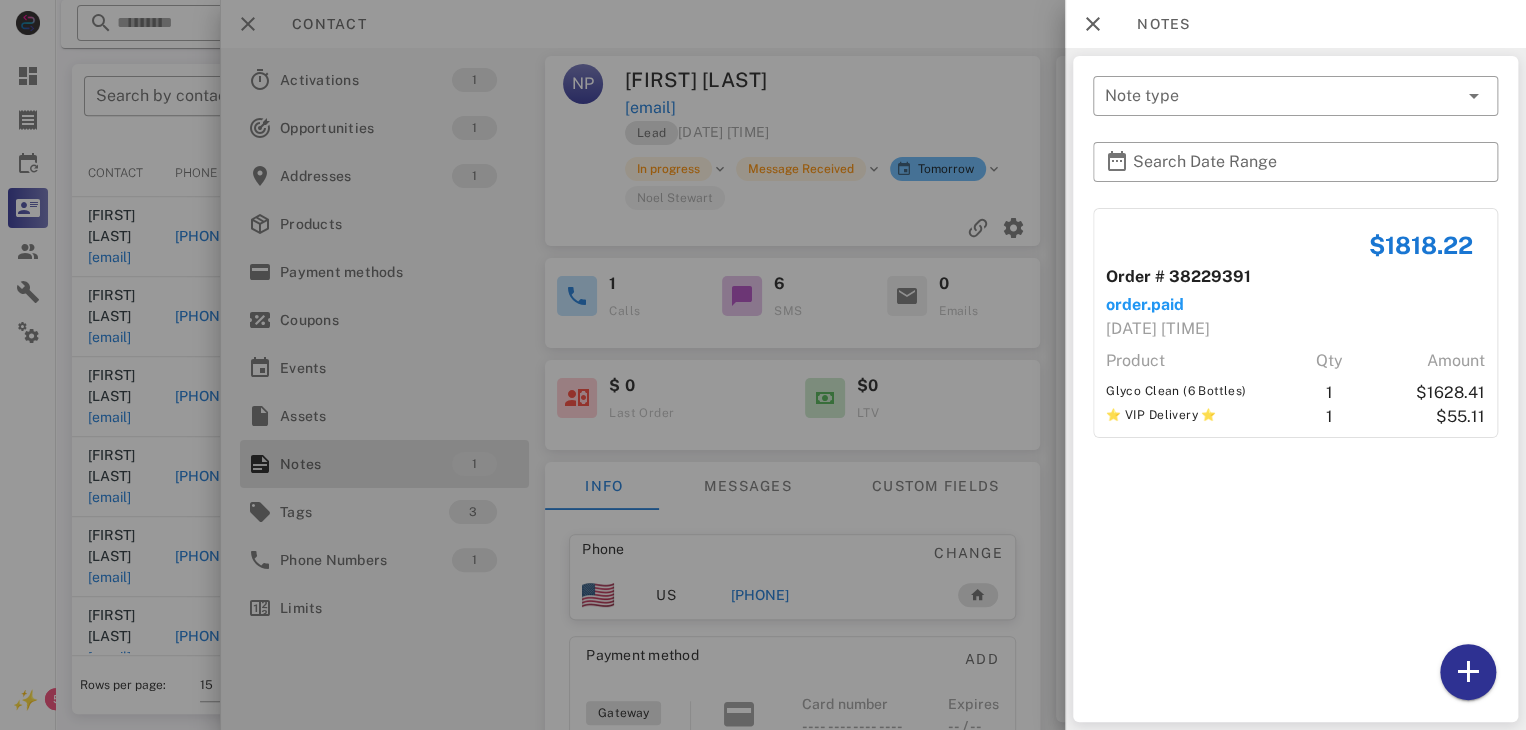 click at bounding box center (763, 365) 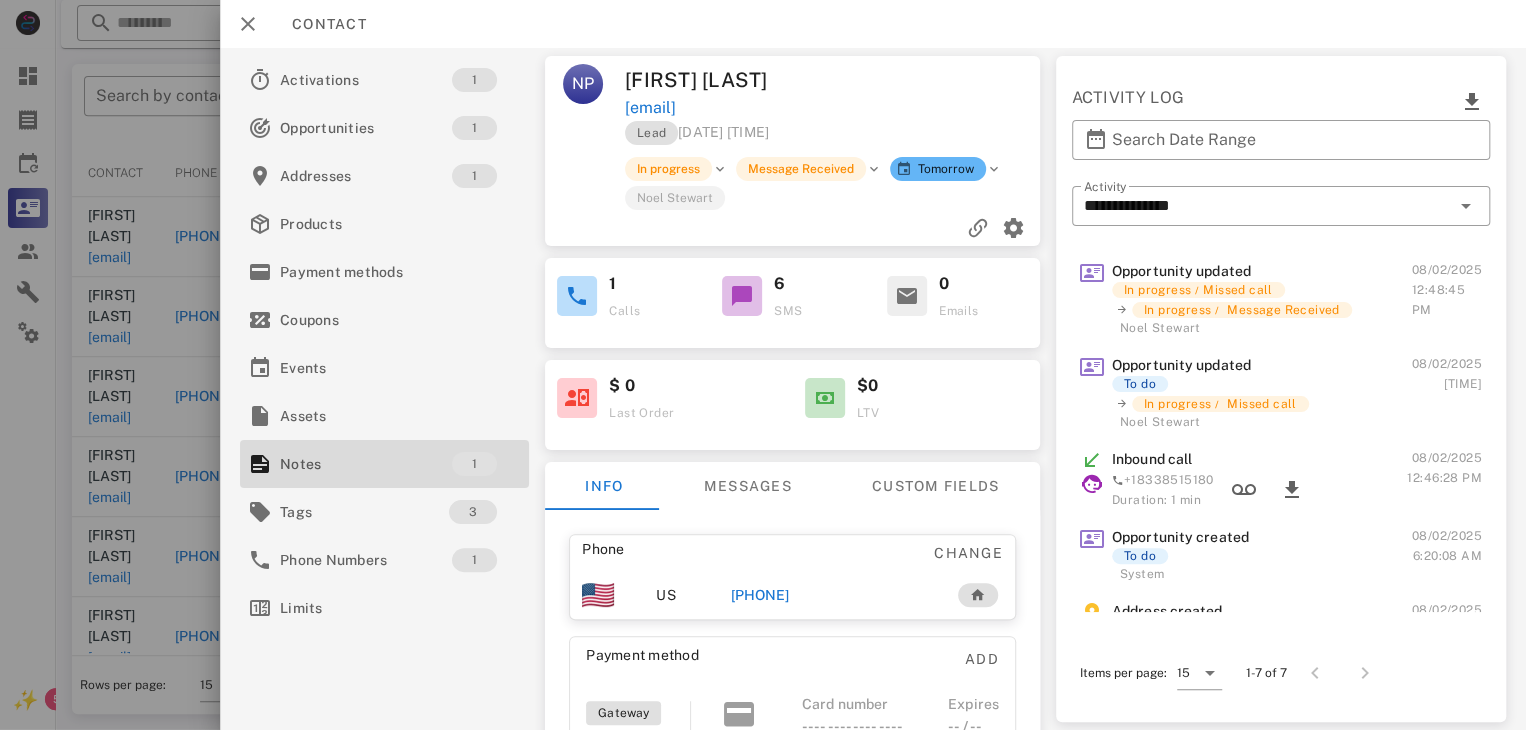 click on "[PHONE]" at bounding box center [760, 595] 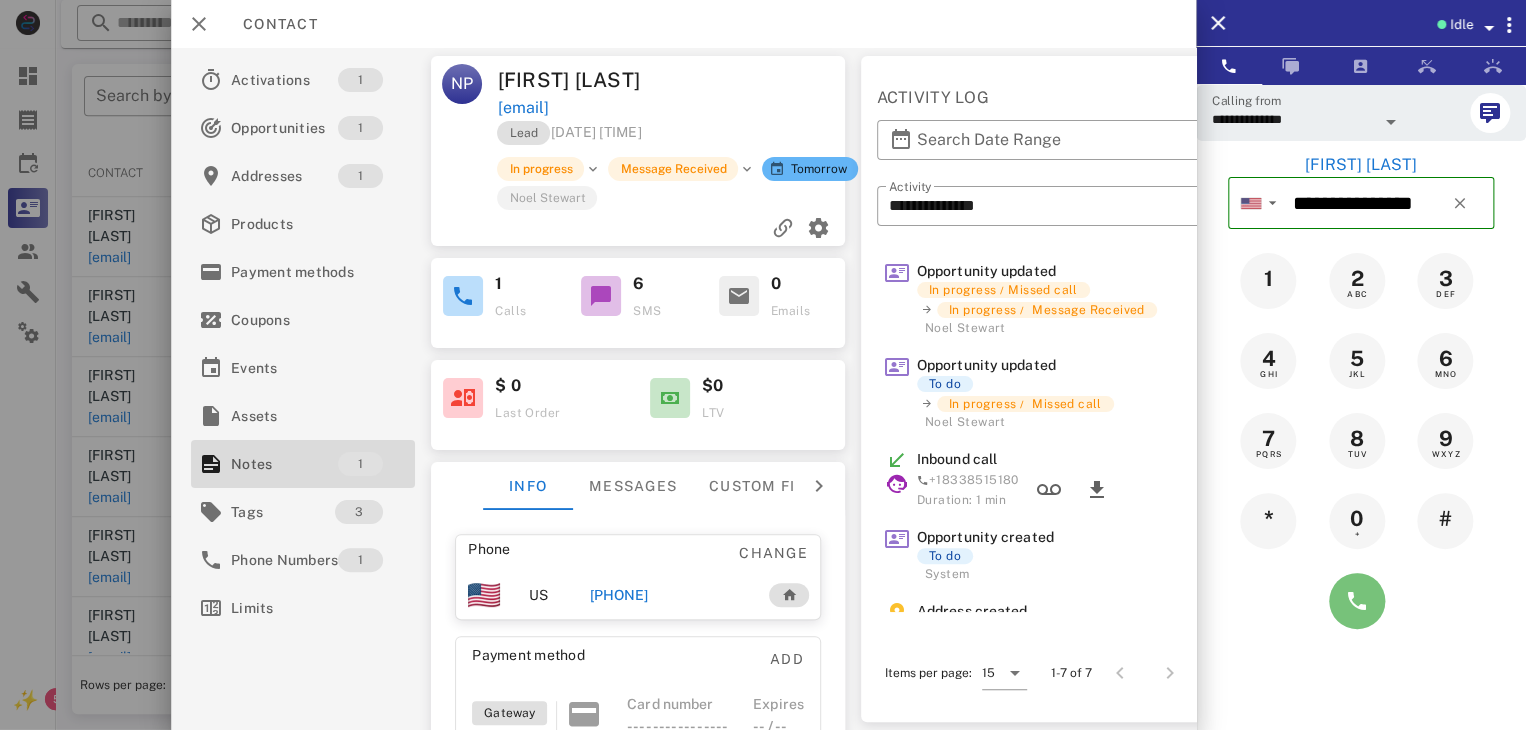 click at bounding box center (1357, 601) 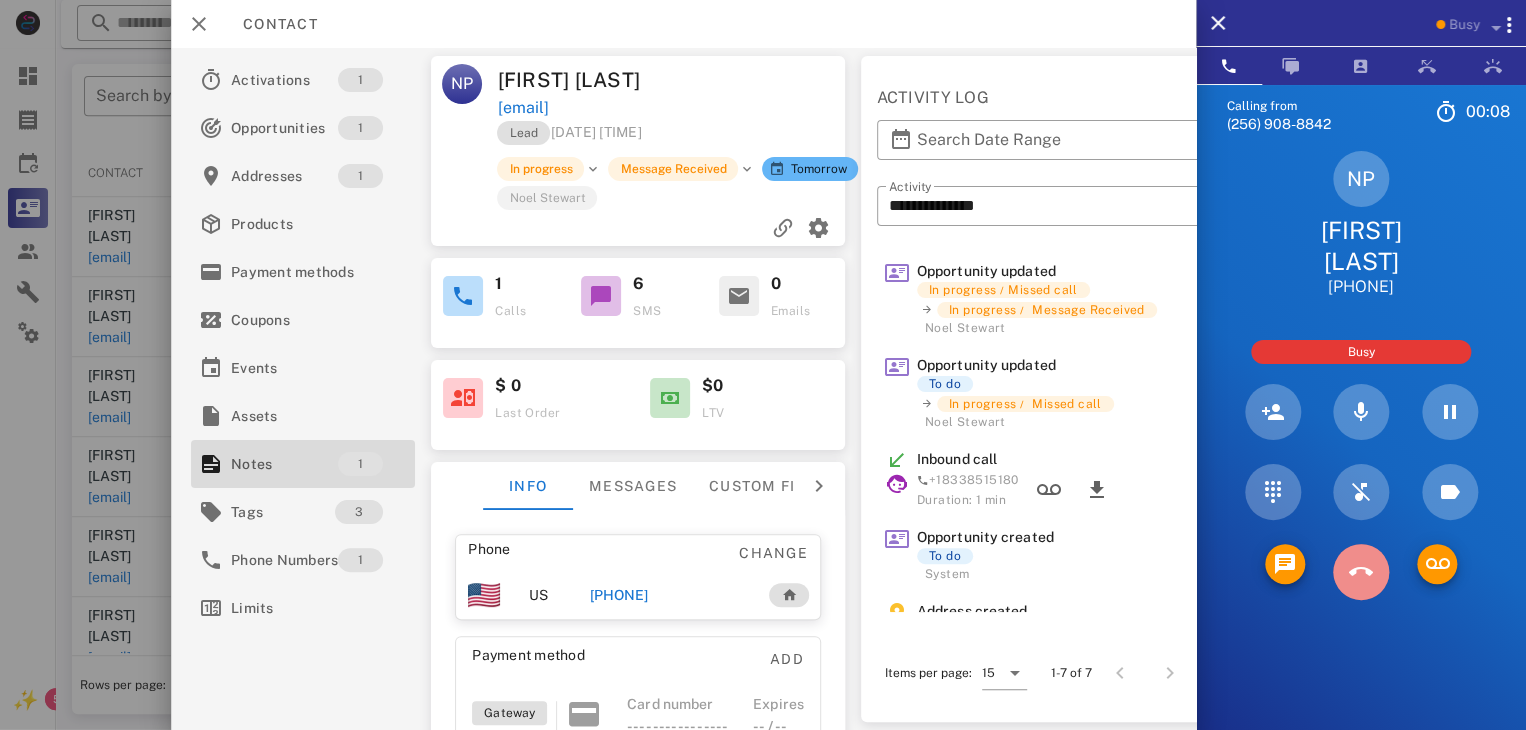 click at bounding box center [1361, 572] 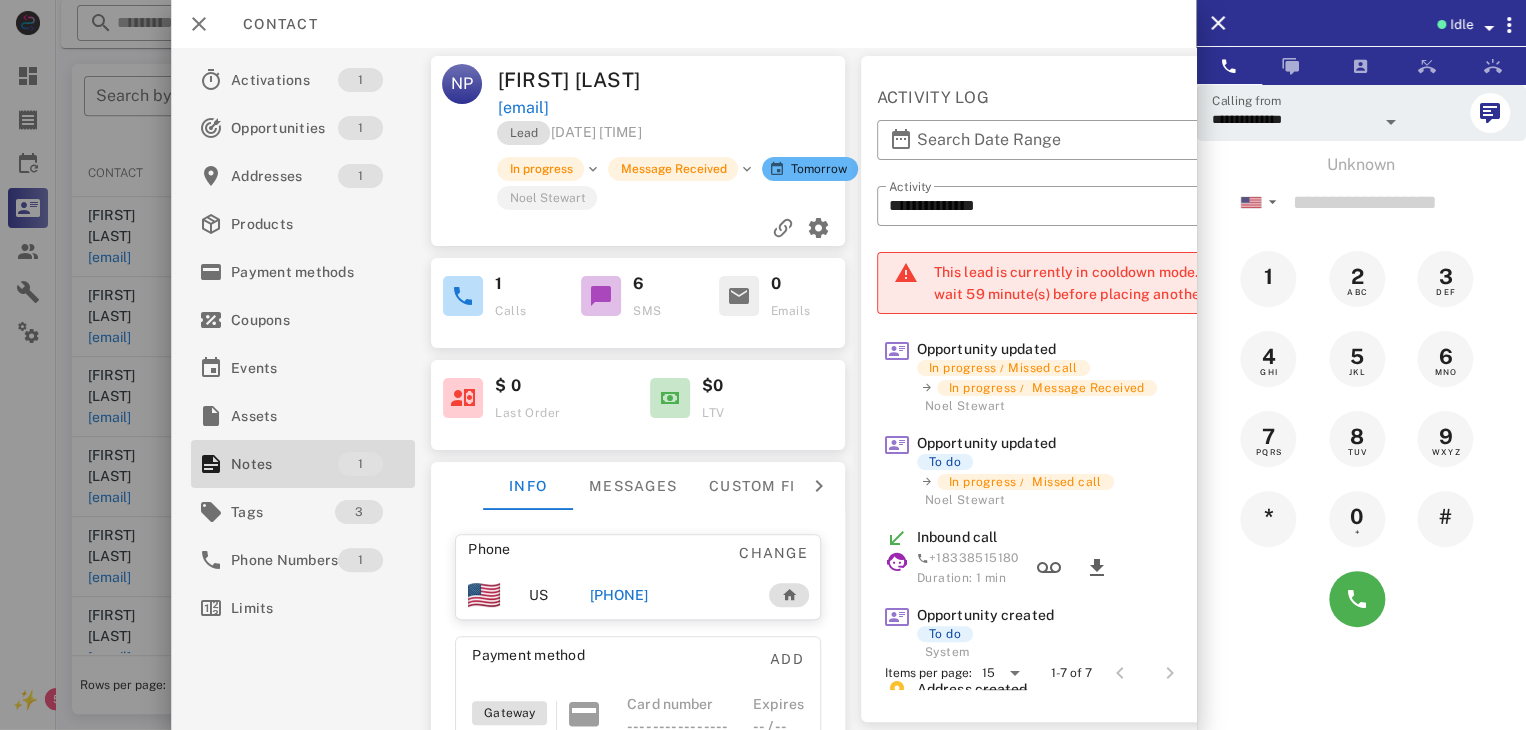 click at bounding box center [763, 365] 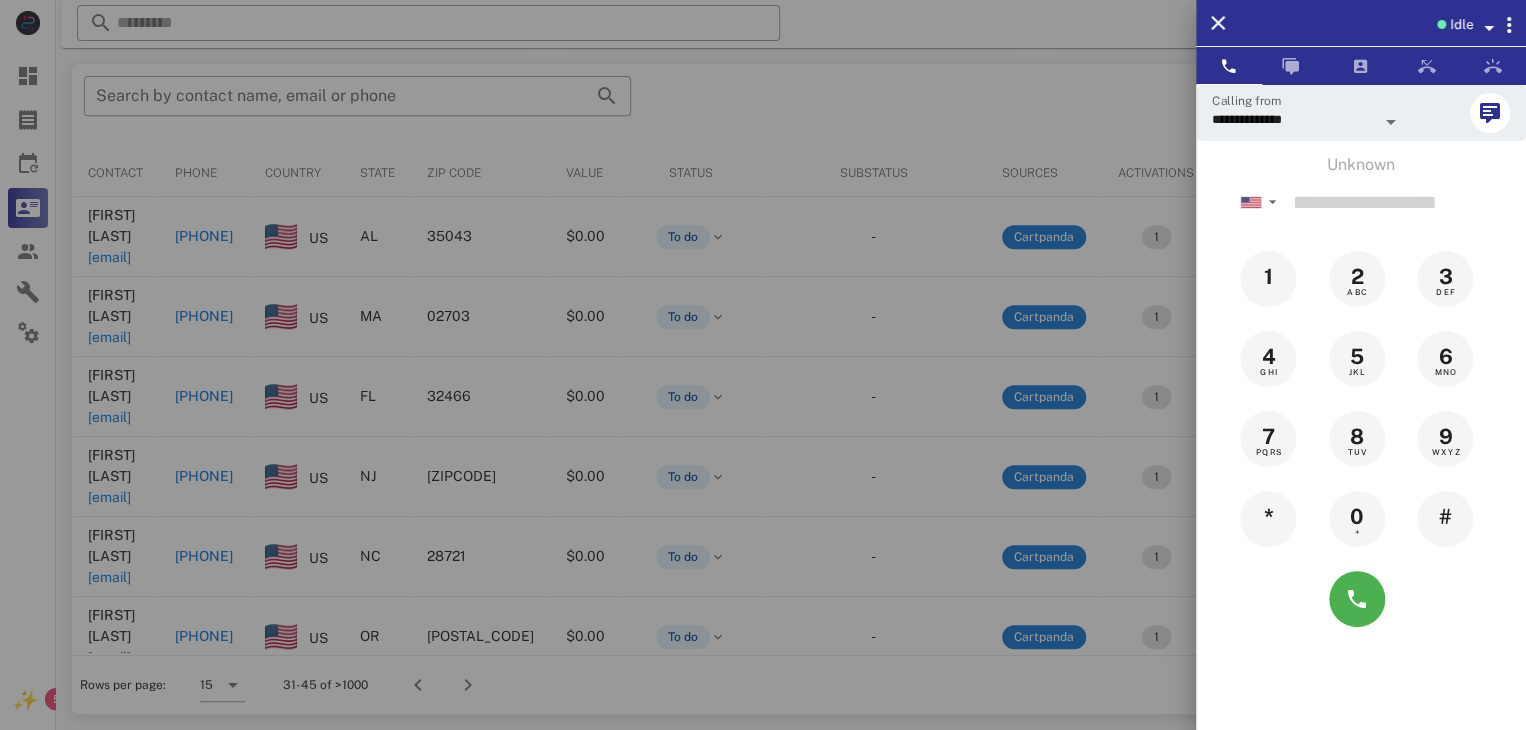 click at bounding box center (763, 365) 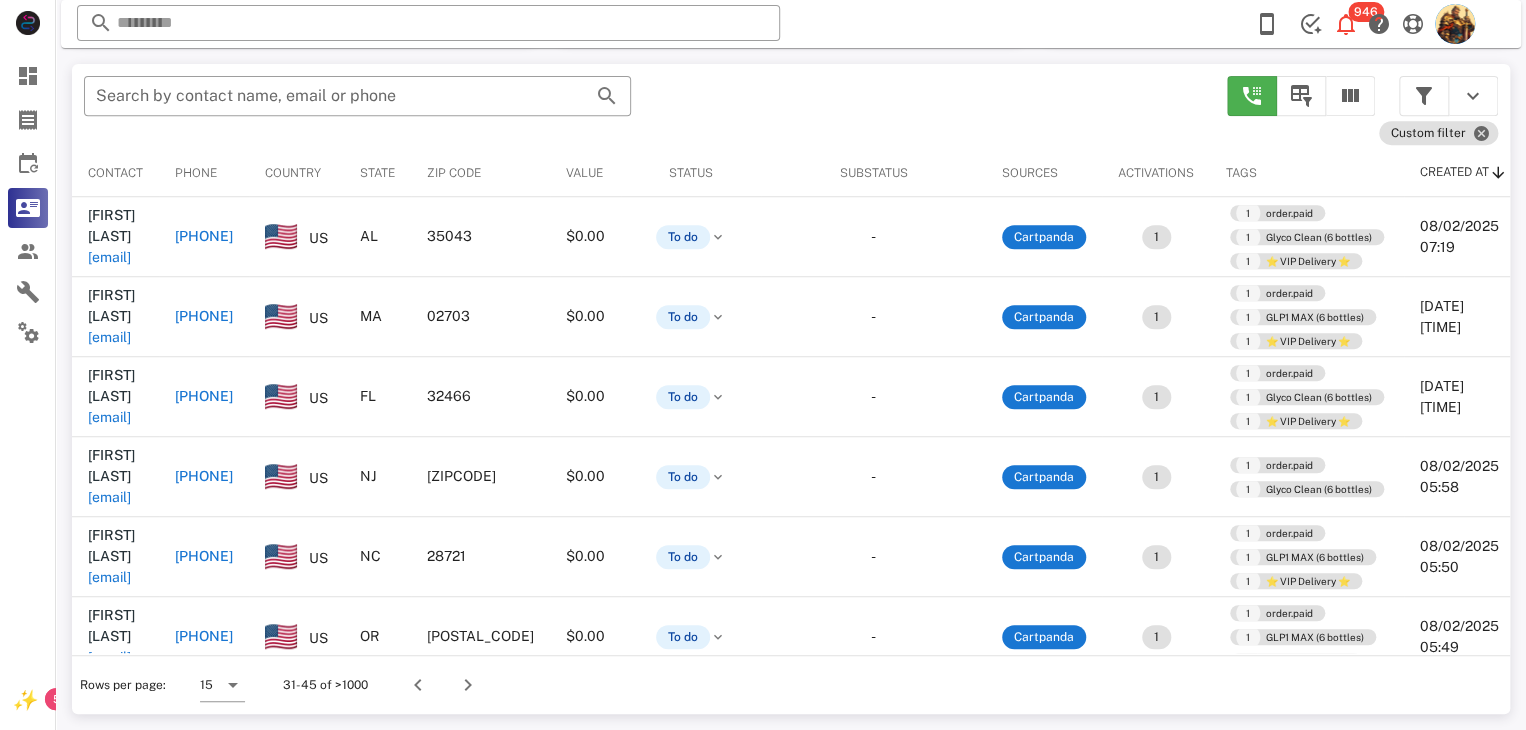 click on "[EMAIL]" at bounding box center (109, 337) 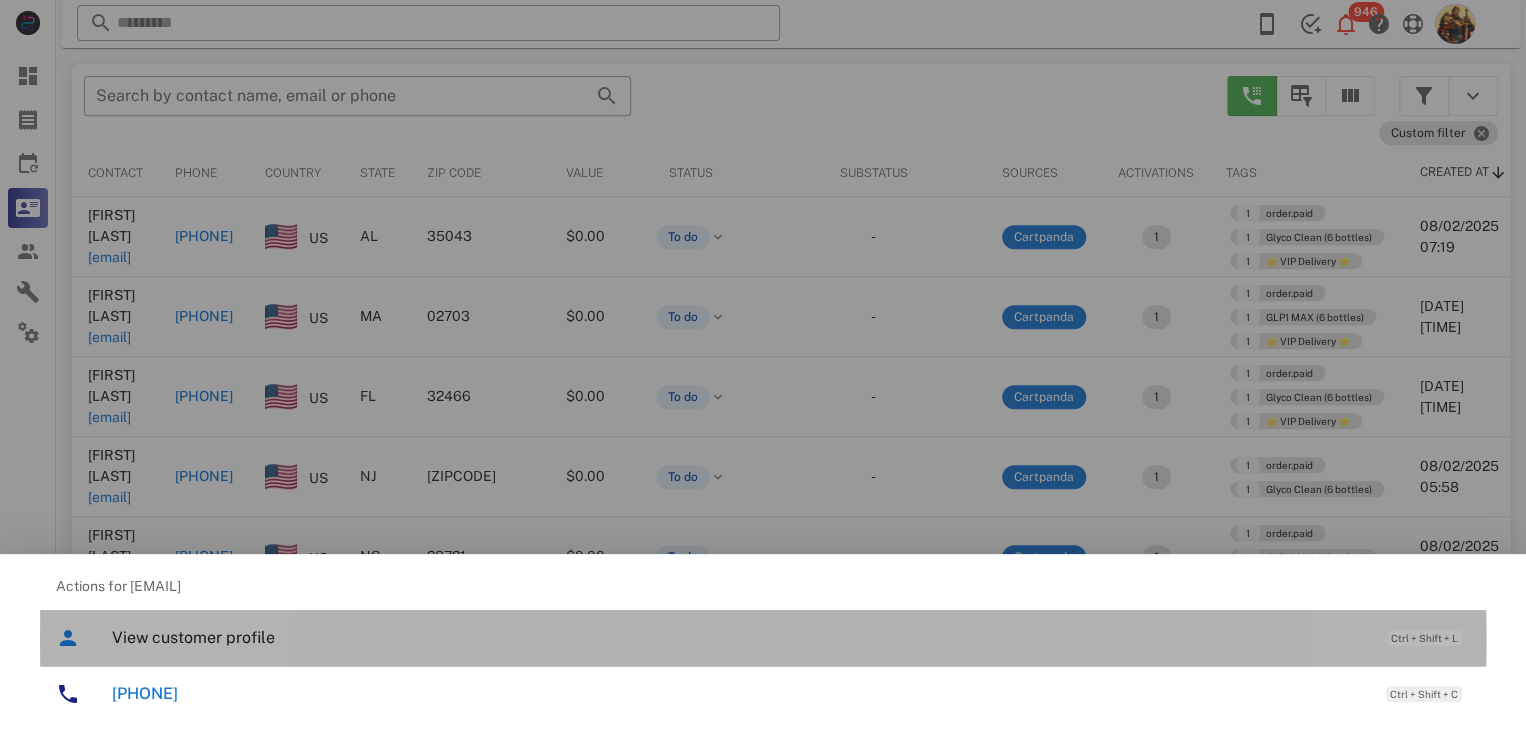 click on "View customer profile" at bounding box center [739, 637] 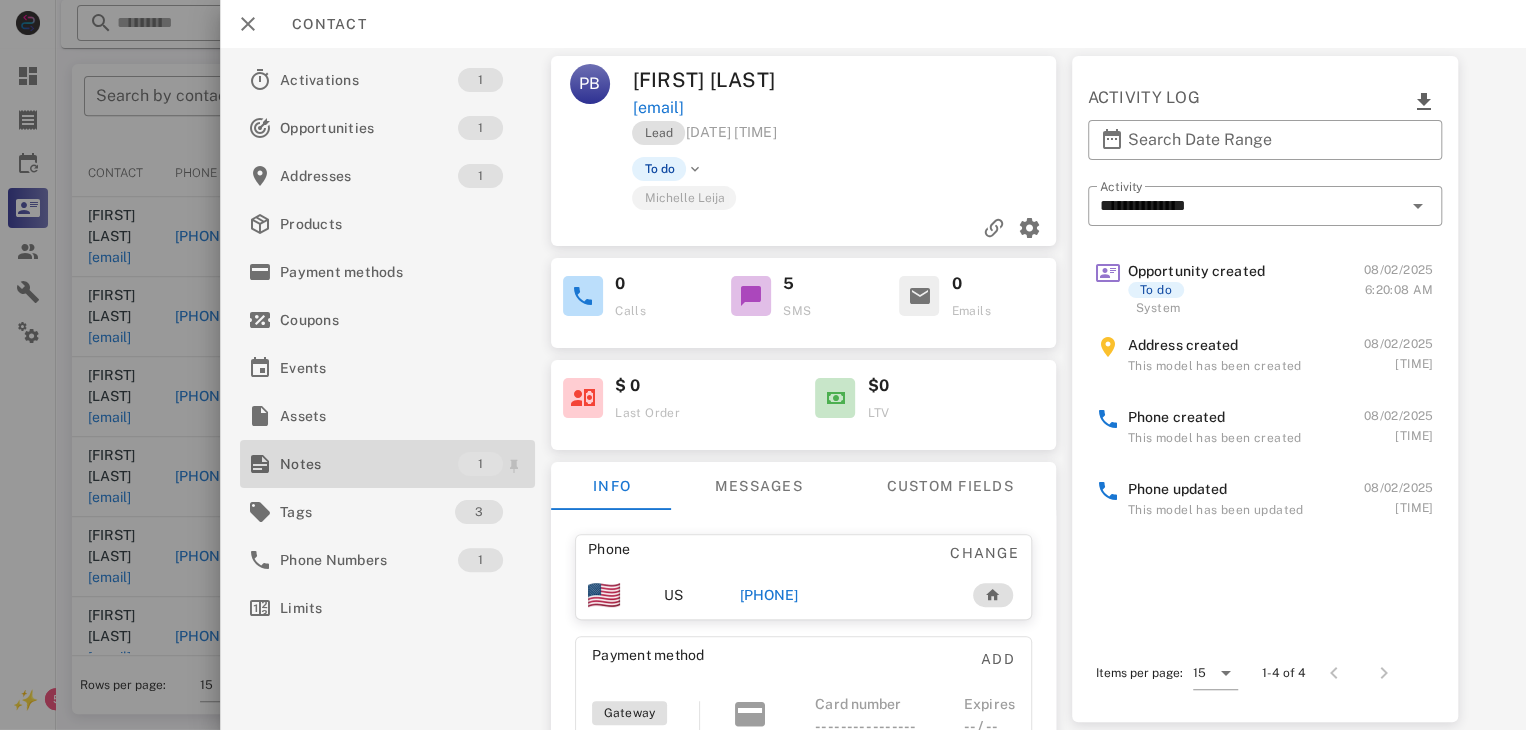 click on "Notes" at bounding box center [369, 464] 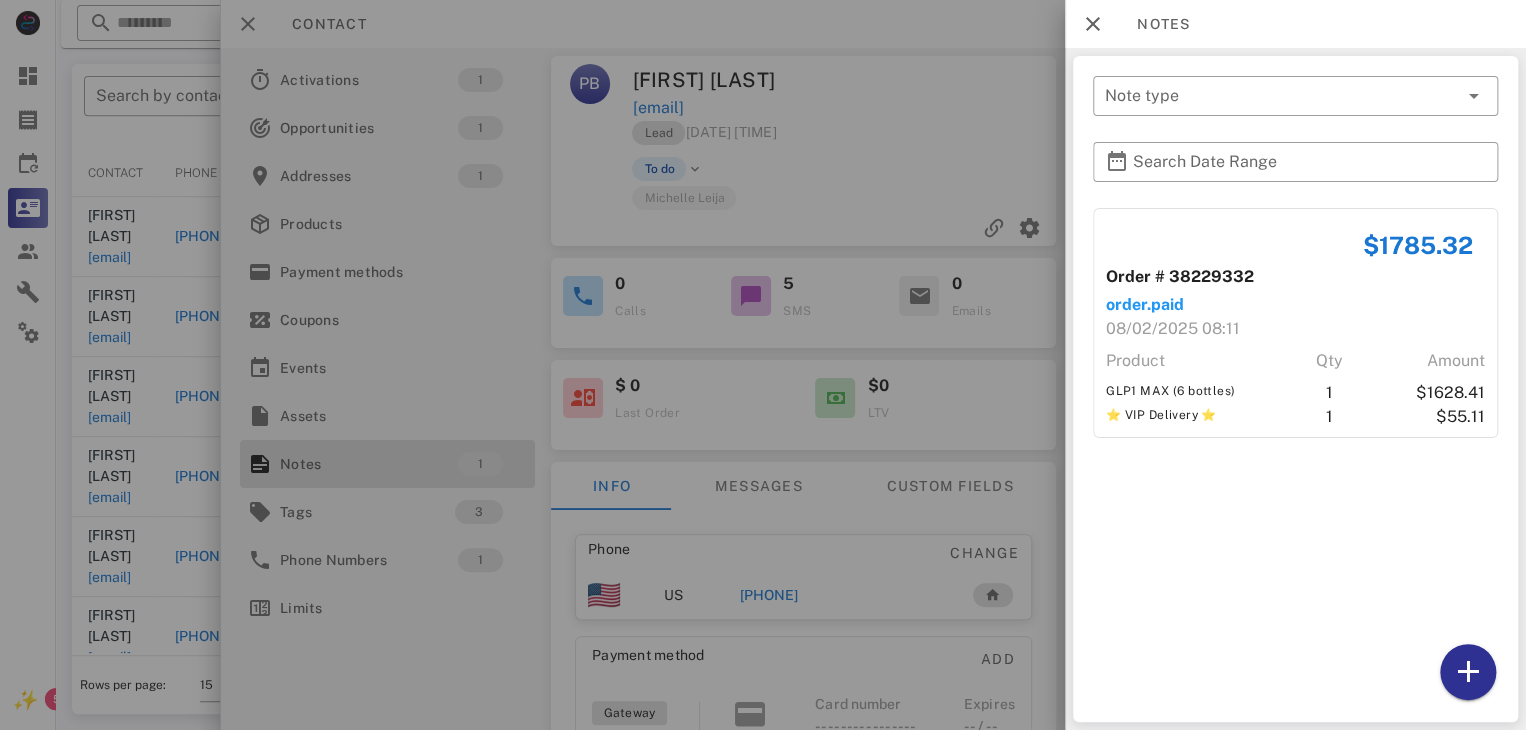 click at bounding box center (763, 365) 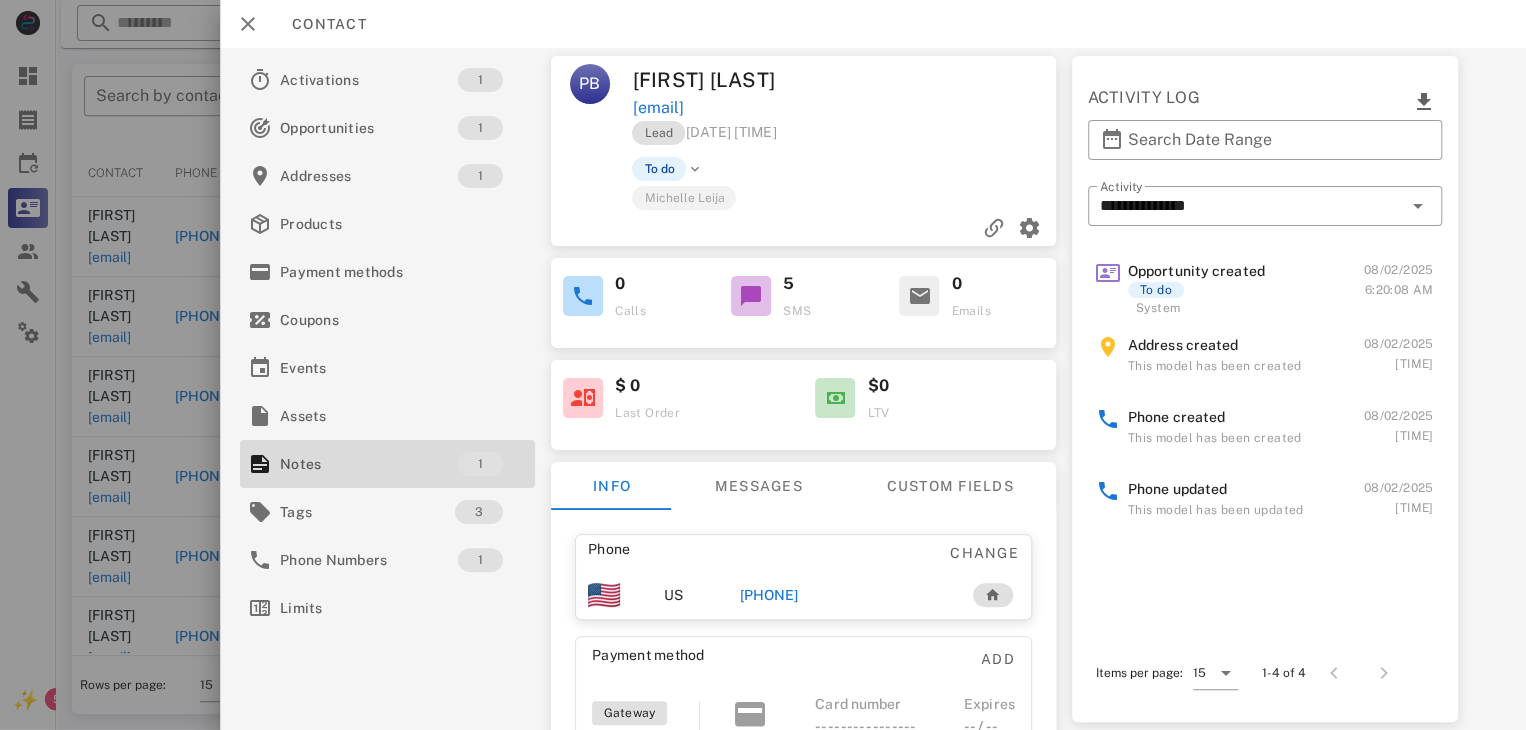 click on "[PHONE]" at bounding box center [769, 595] 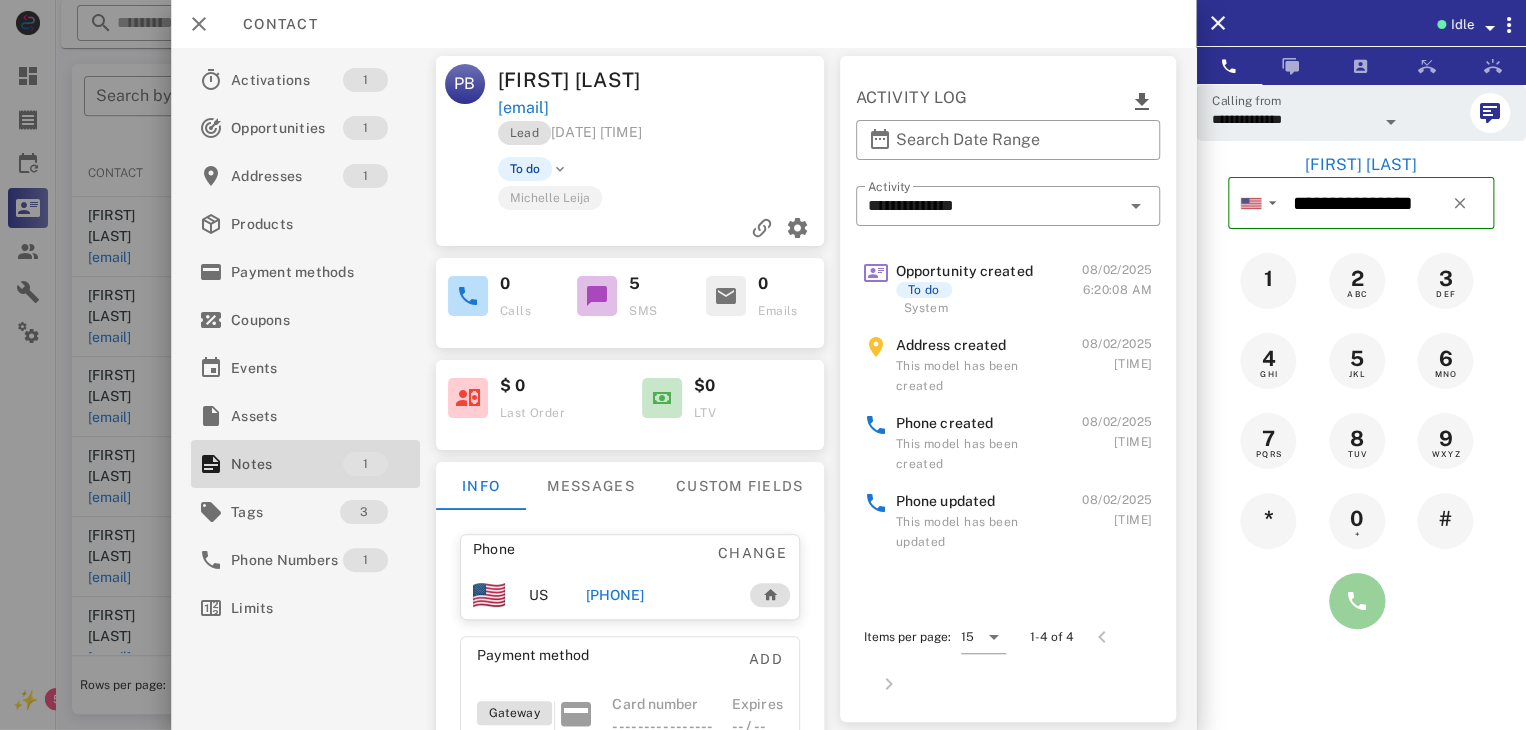 click at bounding box center [1357, 601] 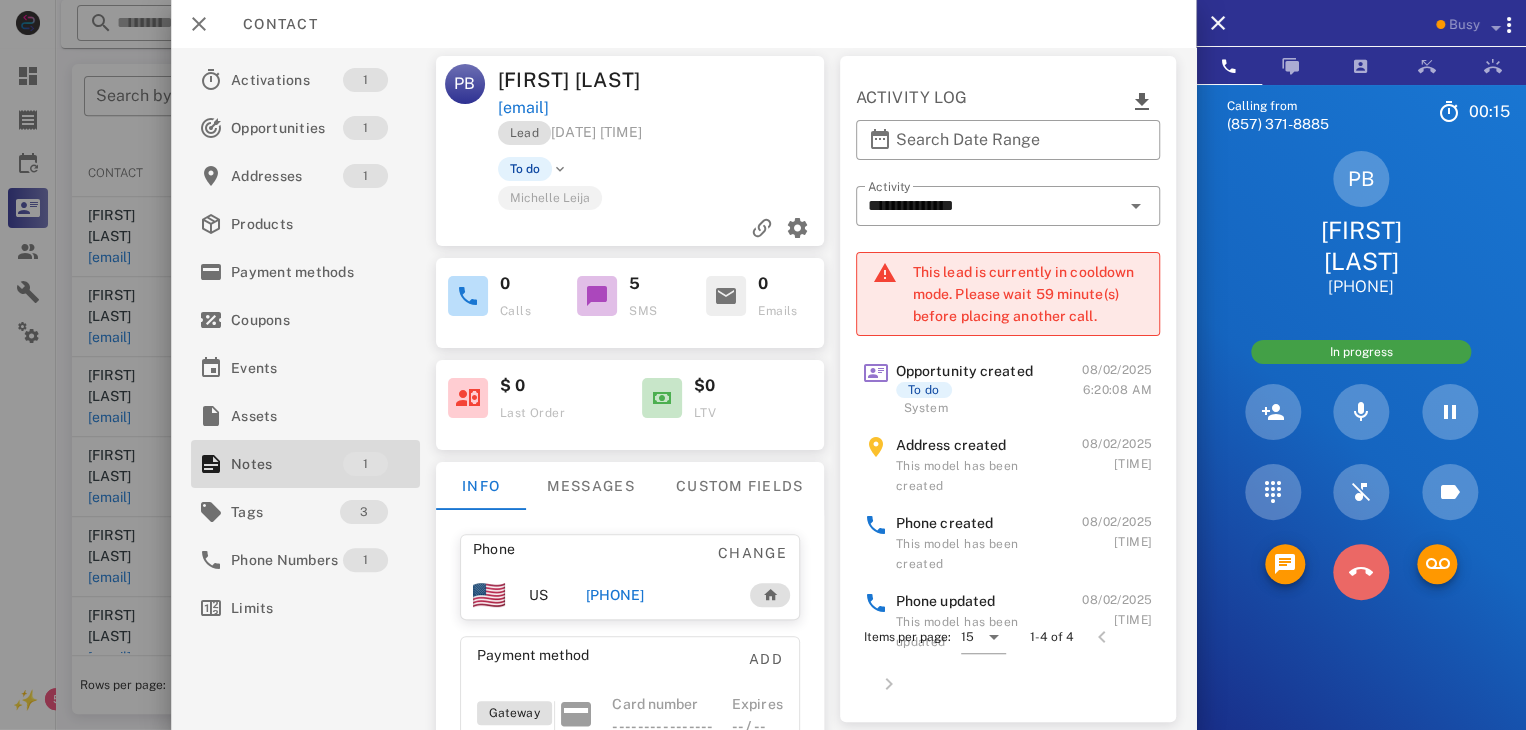 drag, startPoint x: 1360, startPoint y: 586, endPoint x: 1276, endPoint y: 609, distance: 87.0919 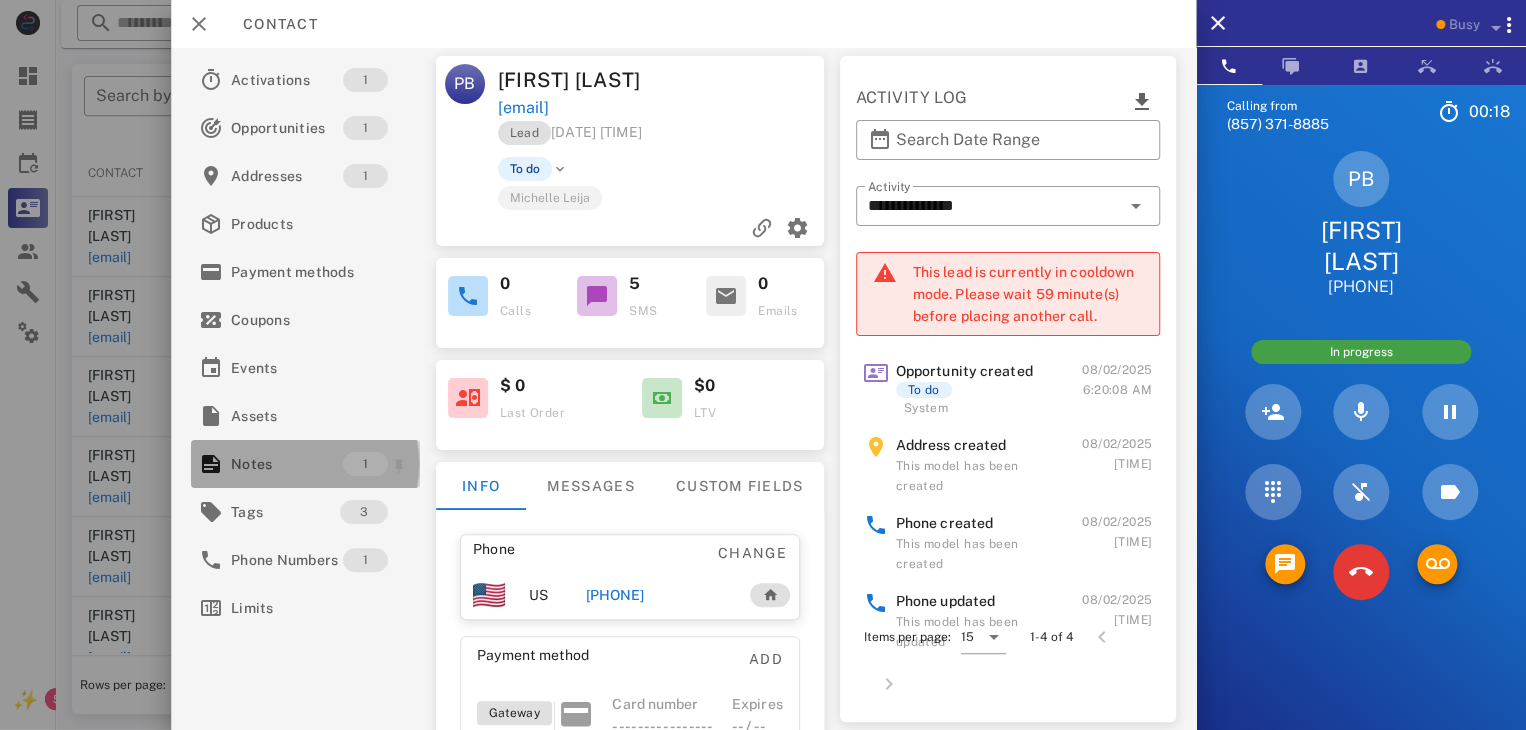 click on "Notes" at bounding box center [287, 464] 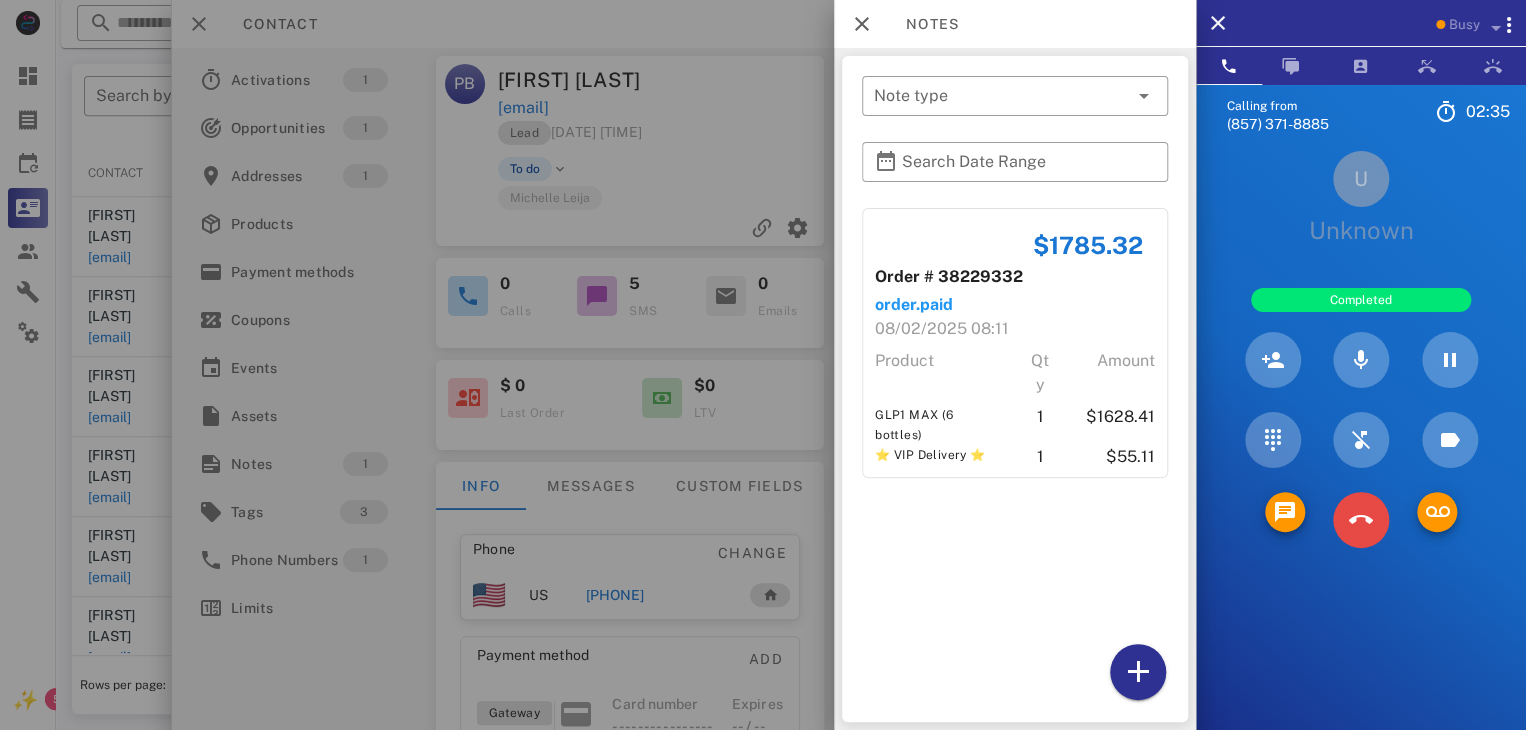 click on "Calling from [PHONE] [TIME]  Unknown      ▼     Australia
+61
Canada
+1
Guam
+1671
Mexico (México)
+52
New Zealand
+64
United Kingdom
+44
United States
+1
1 2 ABC 3 DEF 4 GHI 5 JKL 6 MNO 7 PQRS 8 TUV 9 WXYZ * 0 + #  U  Unknown  Completed  Directory ​  ML  [FIRST] [LAST]  Idle   AB  [FIRST] [LAST]  Idle   A1  Agent 131  Idle   AL  [FIRST] [LAST]  Idle   AA  [FIRST] [LAST]  Idle   AR  [FIRST] [LAST]  Idle   DM  [FIRST] [LAST]  Idle   DT  [FIRST] [LAST]  Idle   KM  [FIRST] [LAST]  Busy   JP  [FIRST] [LAST]  Busy   MB  [FIRST] [LAST]  Busy   EP  [FIRST] [LAST]  Busy   JS  [FIRST] [LAST]  Busy   HR  [FIRST] [LAST]  Busy   WC  [FIRST] [LAST]  Busy   CA  [FIRST] [LAST]  Busy   DB  [FIRST] [LAST]  Busy   FS  [FIRST] [LAST]  Offline   YM  [FIRST] [LAST]  Offline   LN  [FIRST] [LAST]  Offline   RM  [FIRST] [LAST]  Offline   EV  [FIRST] [LAST]  Offline   NS" at bounding box center [1361, 449] 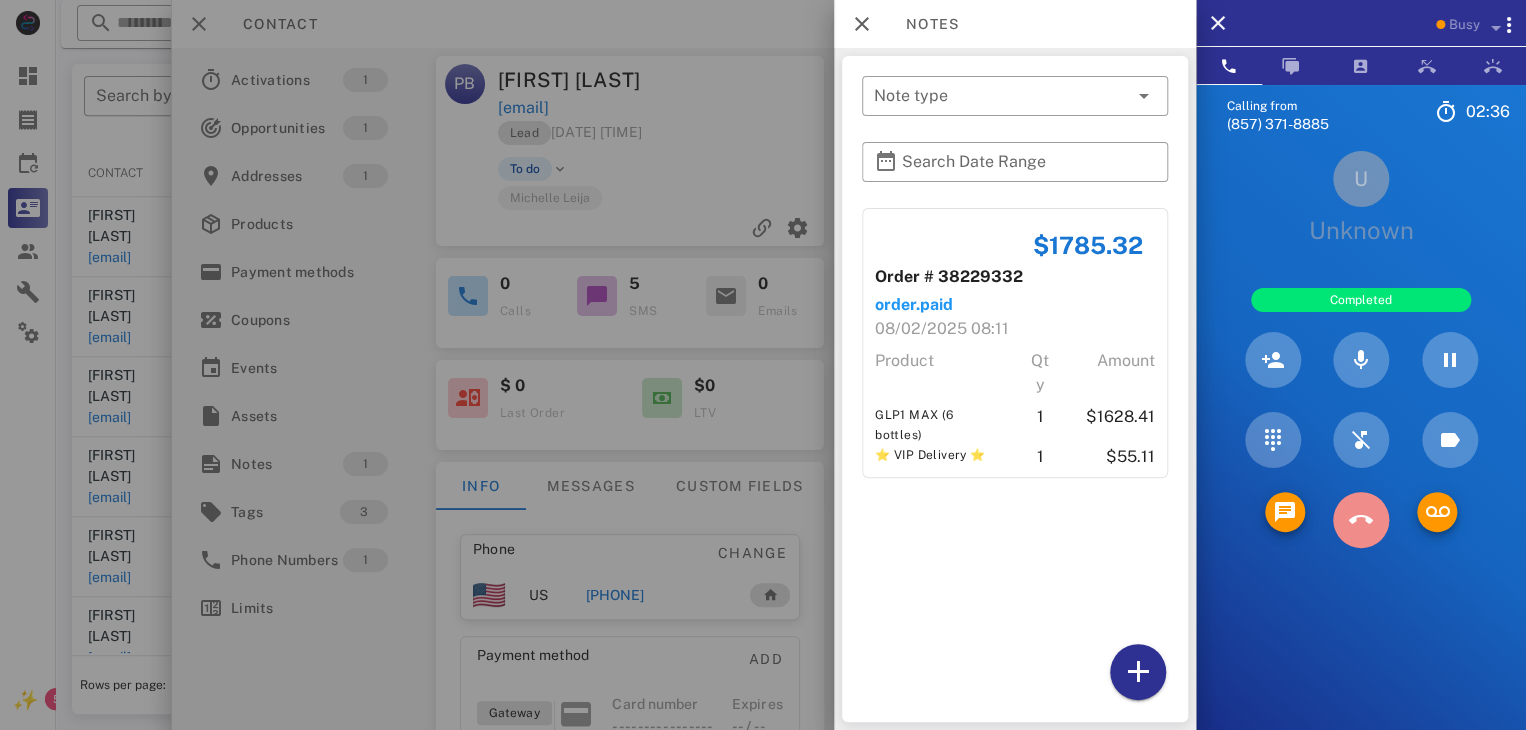 click at bounding box center (1361, 520) 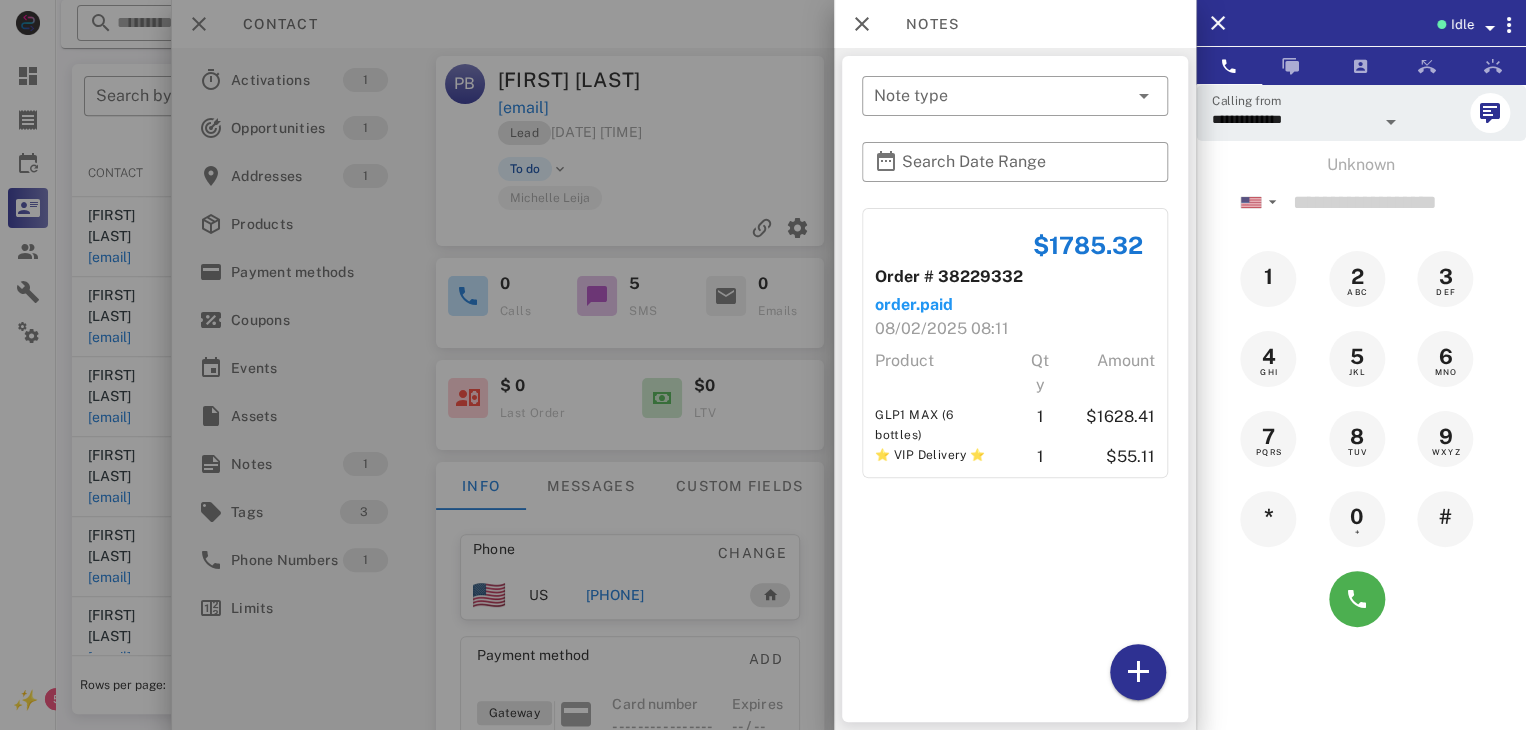 click at bounding box center [763, 365] 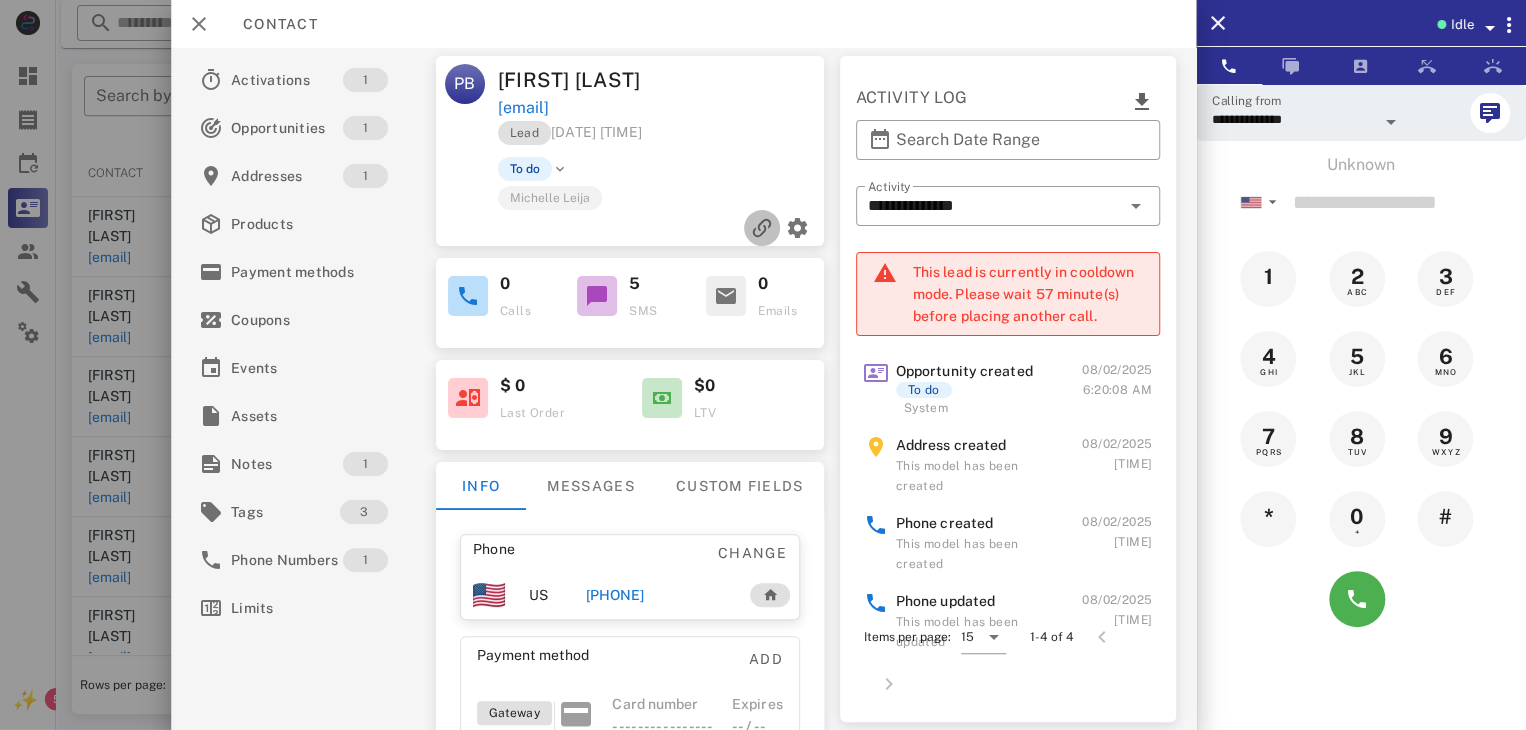 click at bounding box center [762, 228] 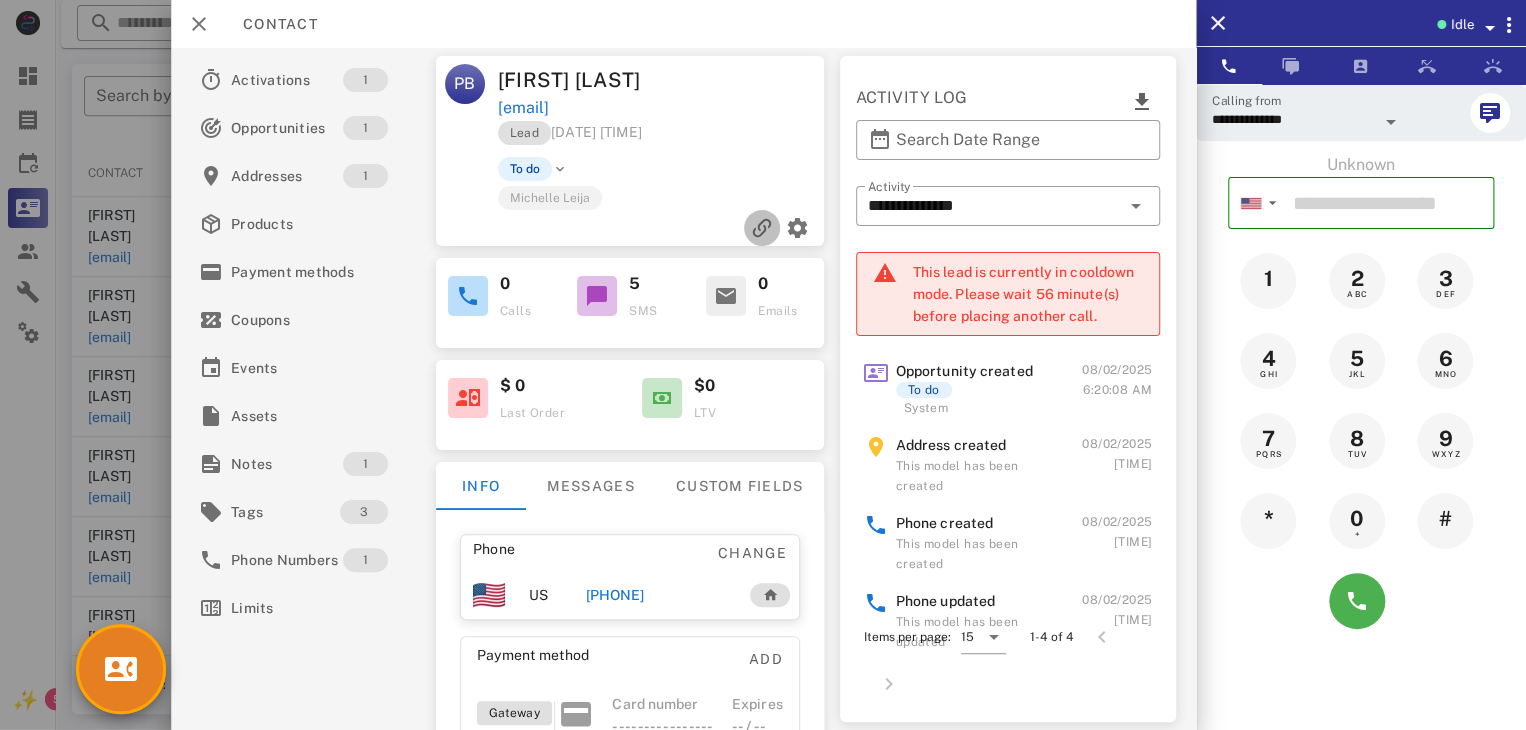 click at bounding box center (762, 228) 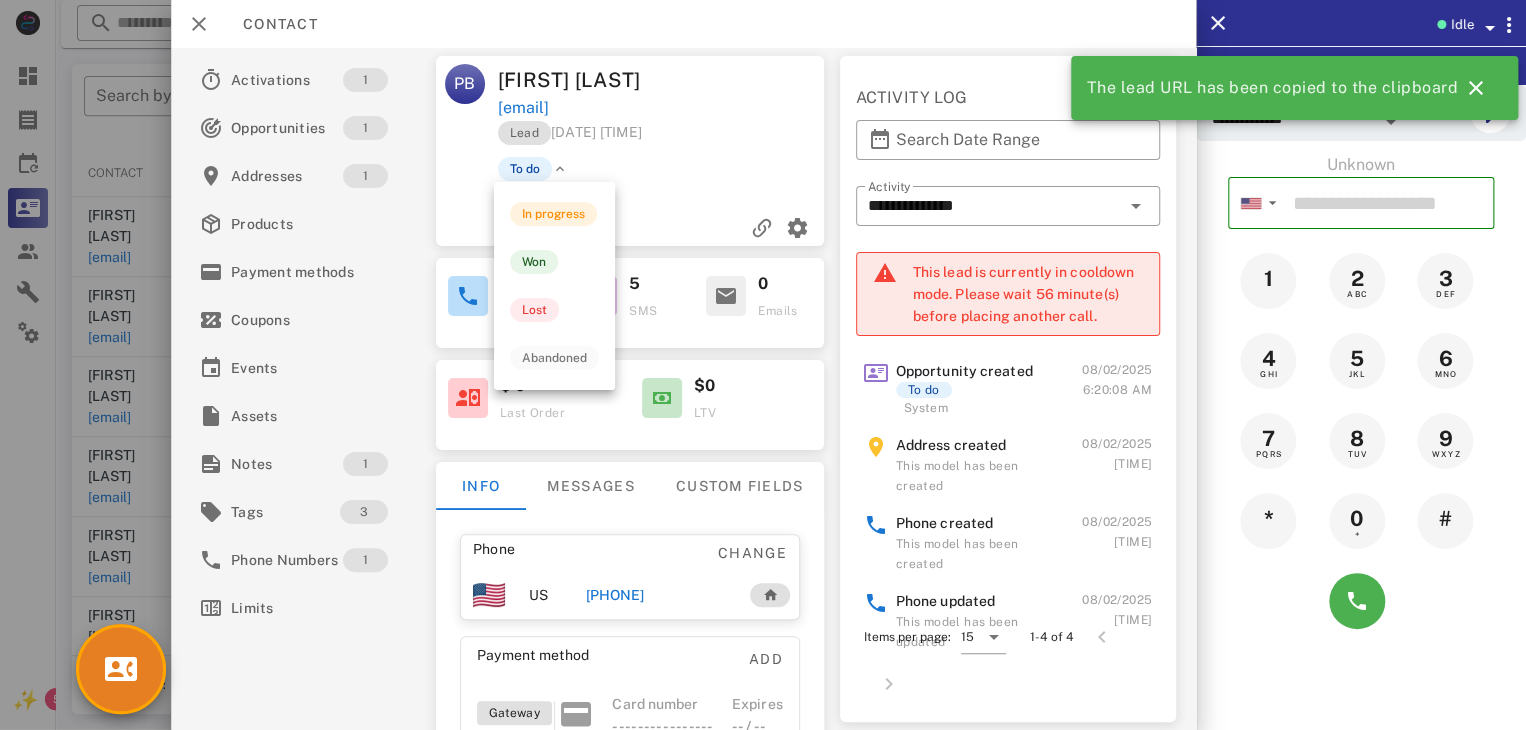 click at bounding box center [560, 169] 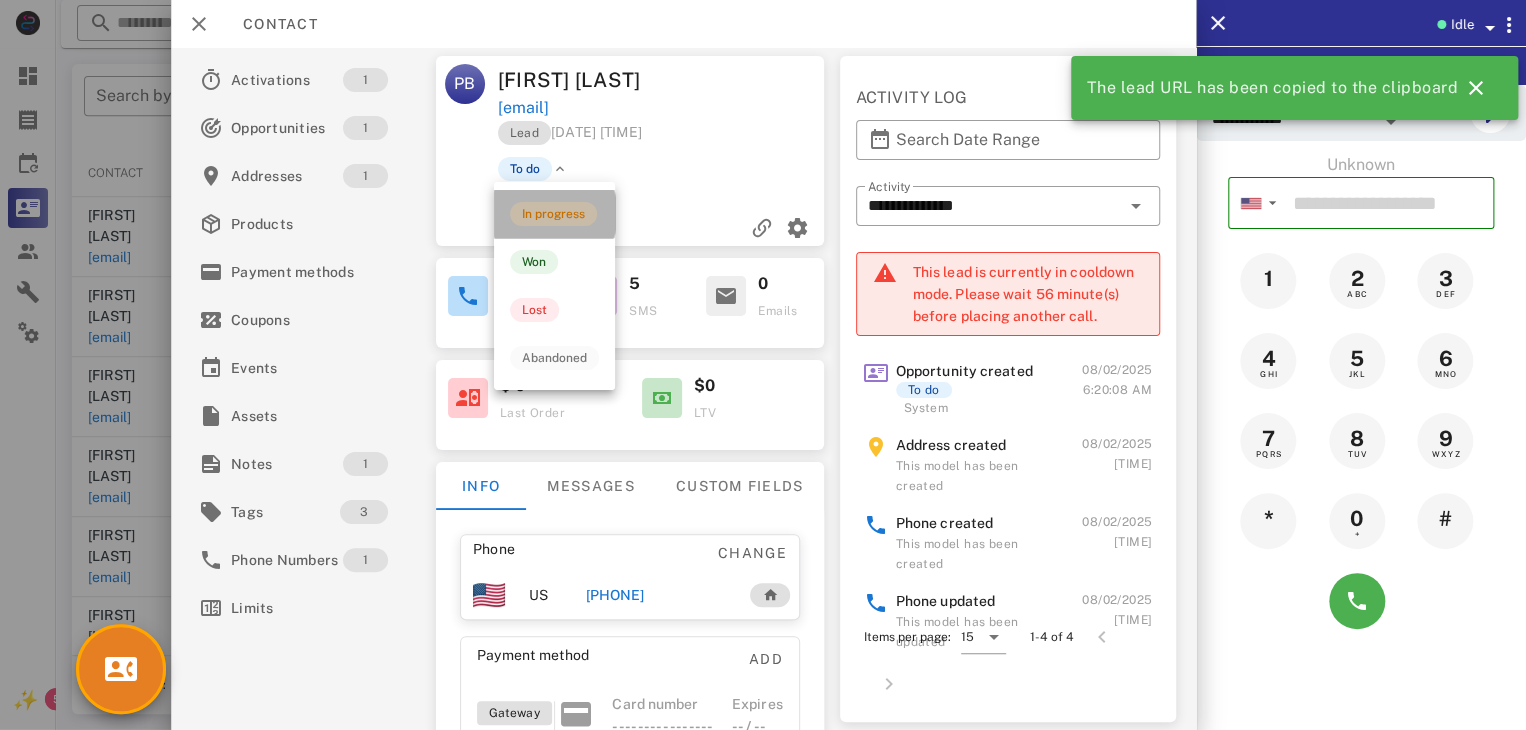 click on "In progress" at bounding box center [553, 214] 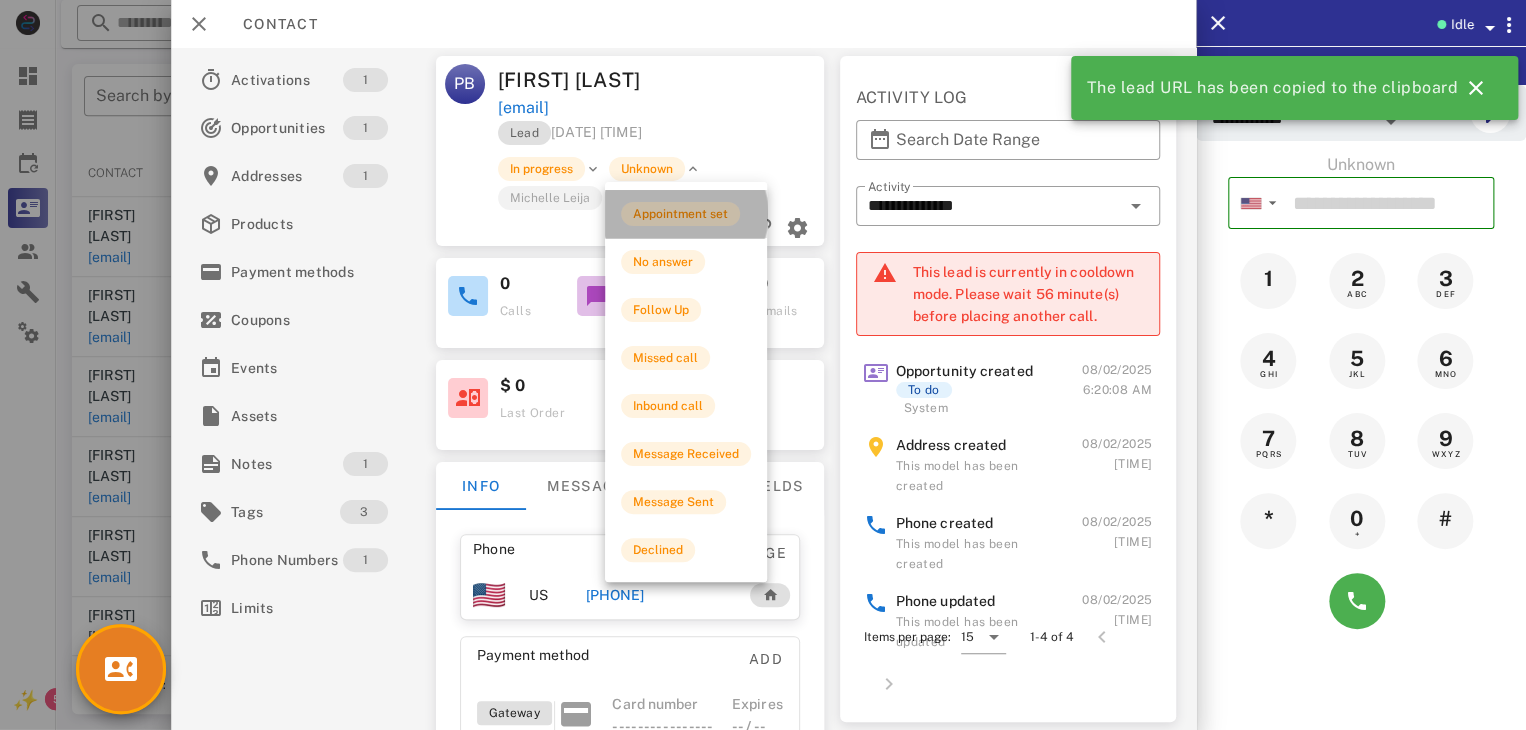 click on "Appointment set" at bounding box center (680, 214) 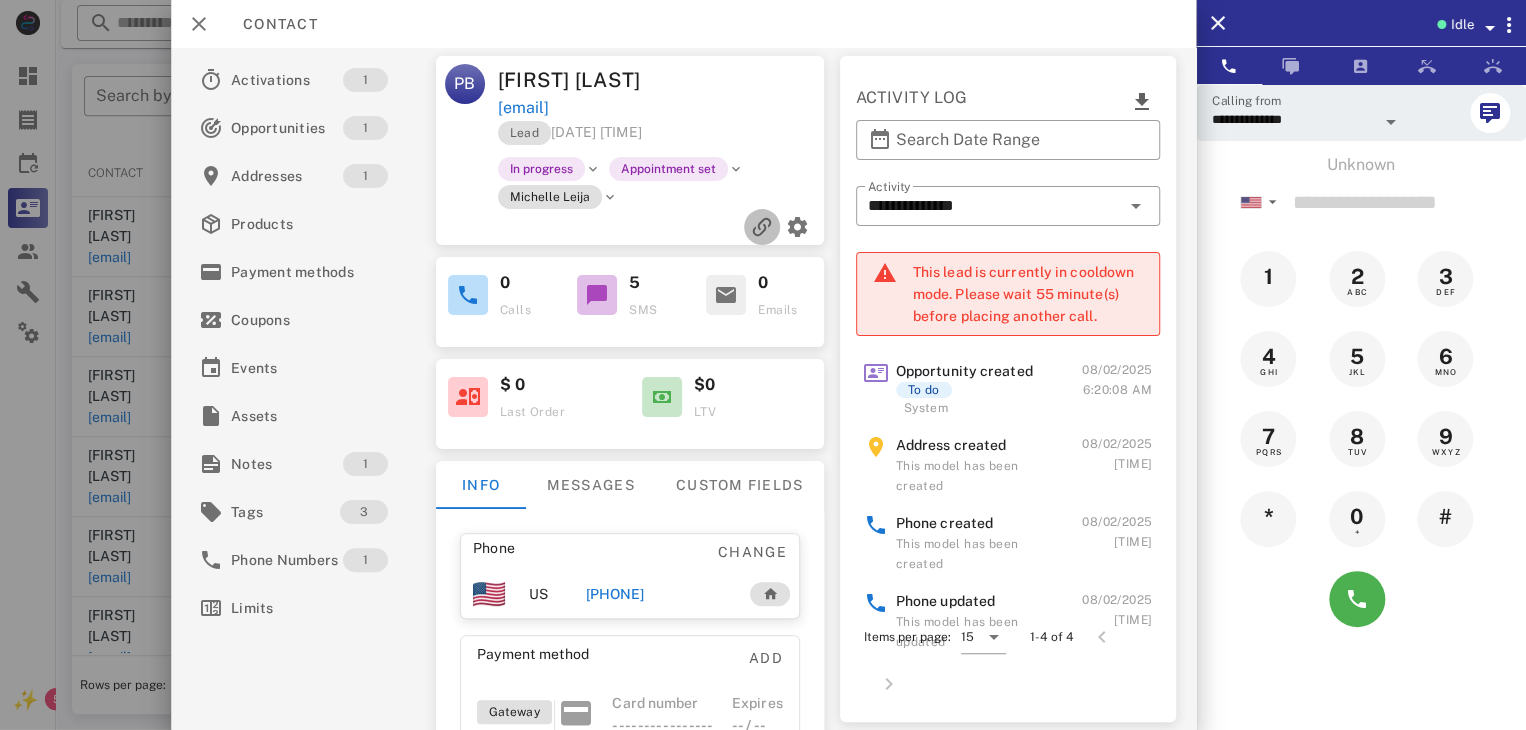 click at bounding box center (762, 227) 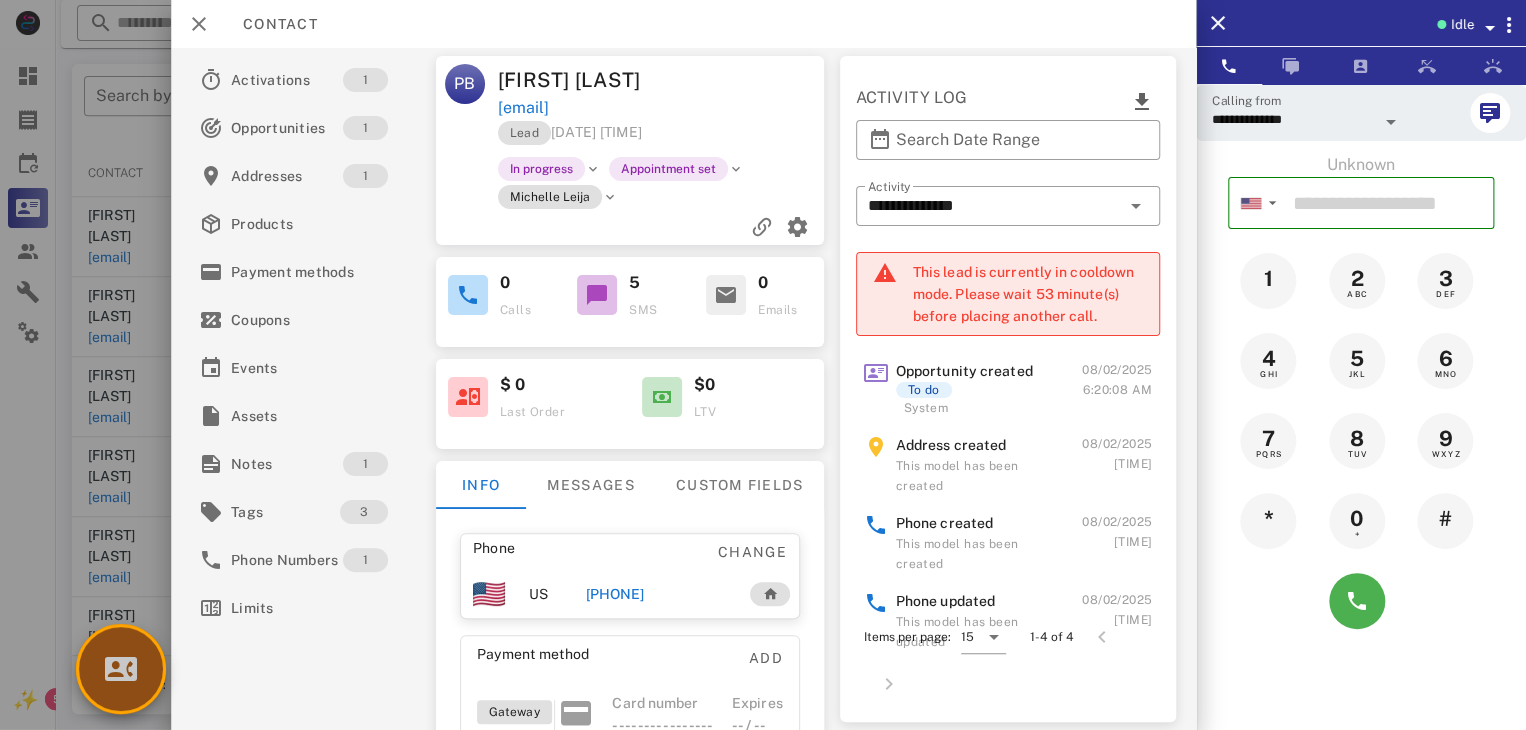 click at bounding box center [121, 669] 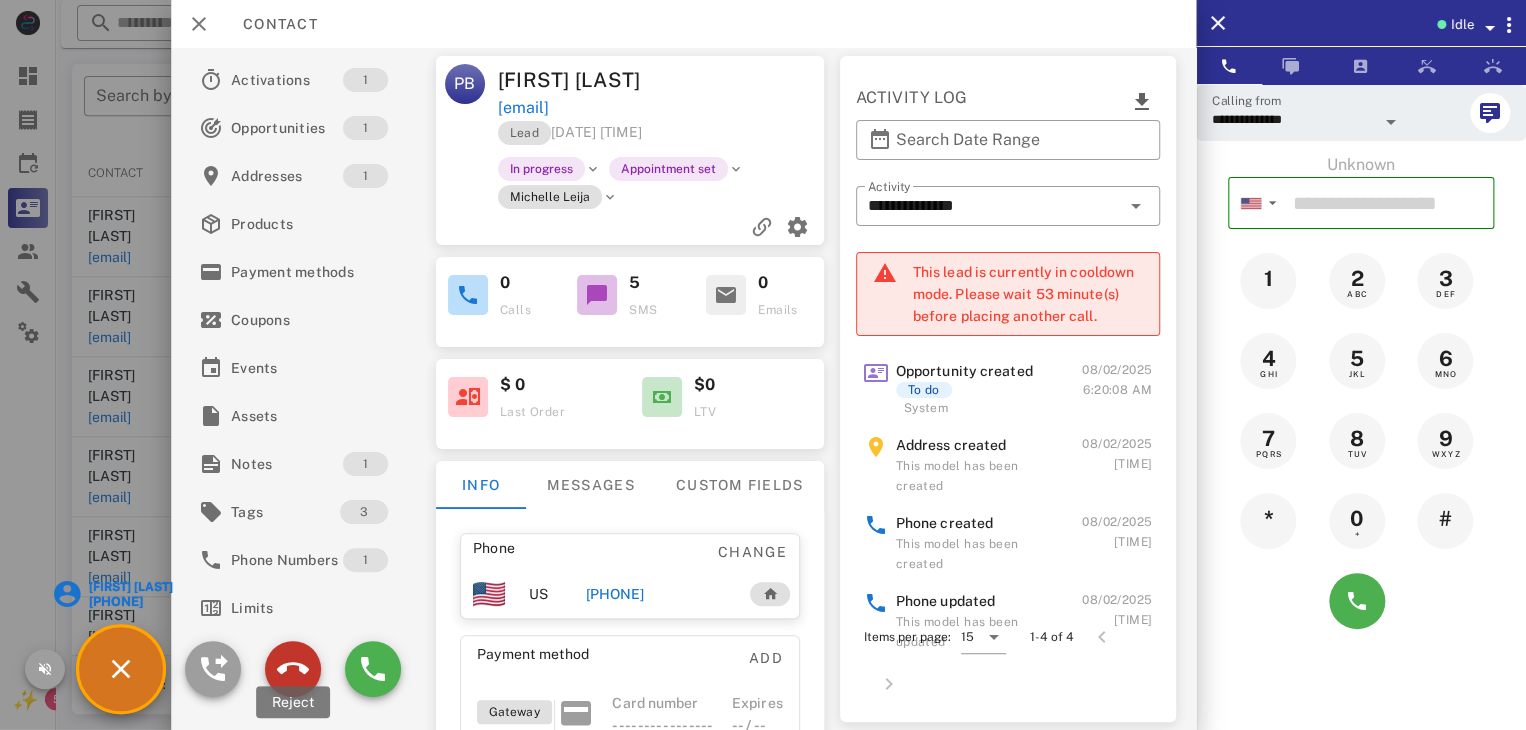 click at bounding box center [293, 669] 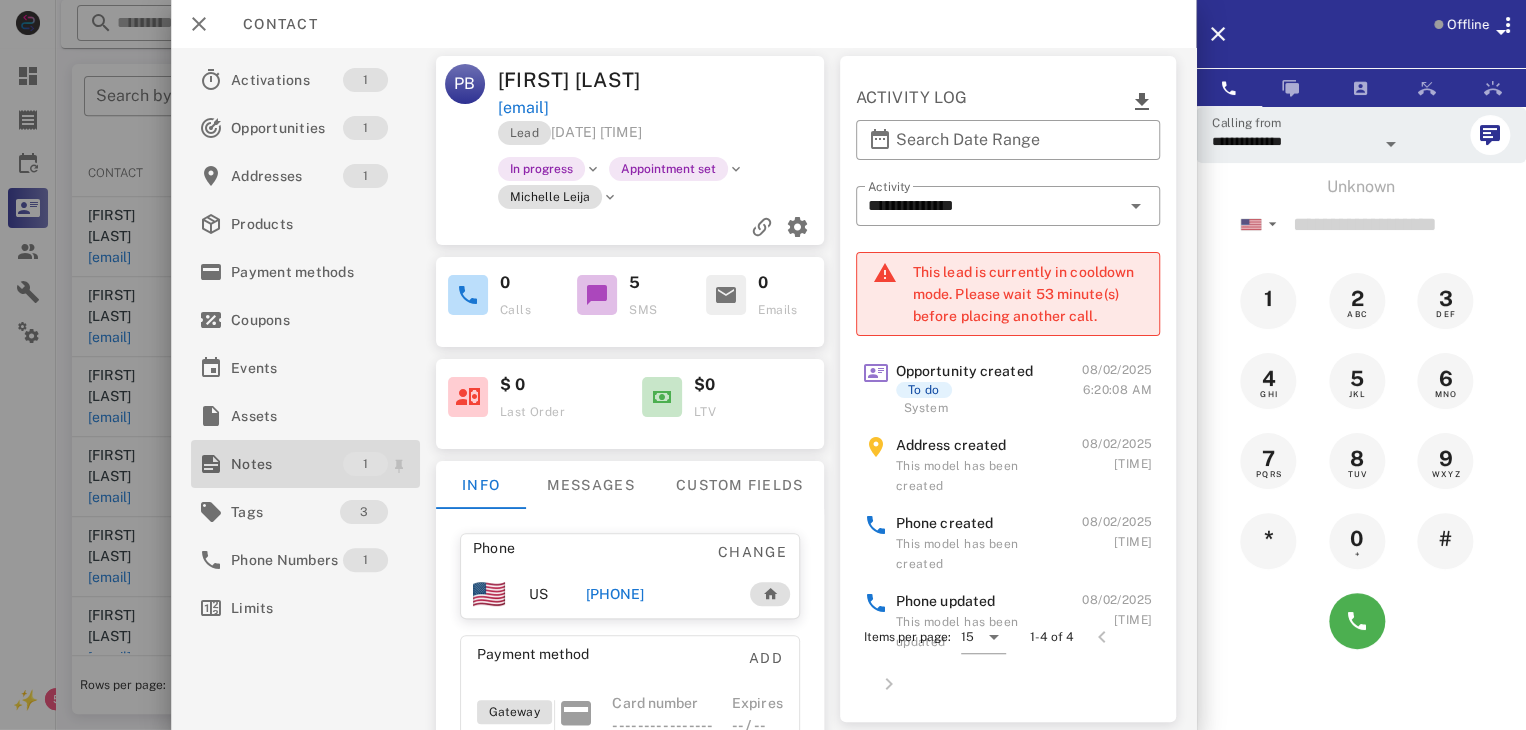 click on "Notes" at bounding box center [287, 464] 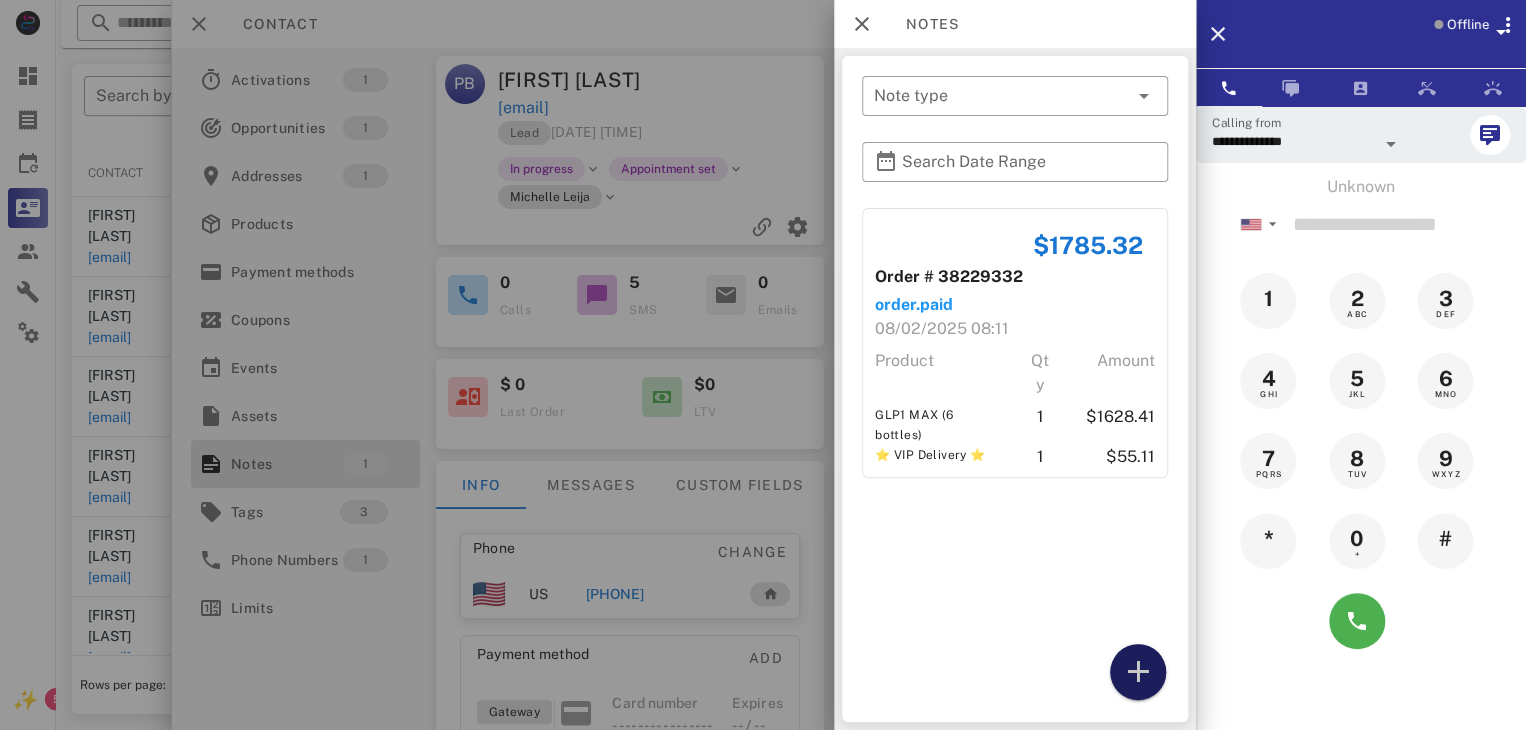 click at bounding box center [1138, 672] 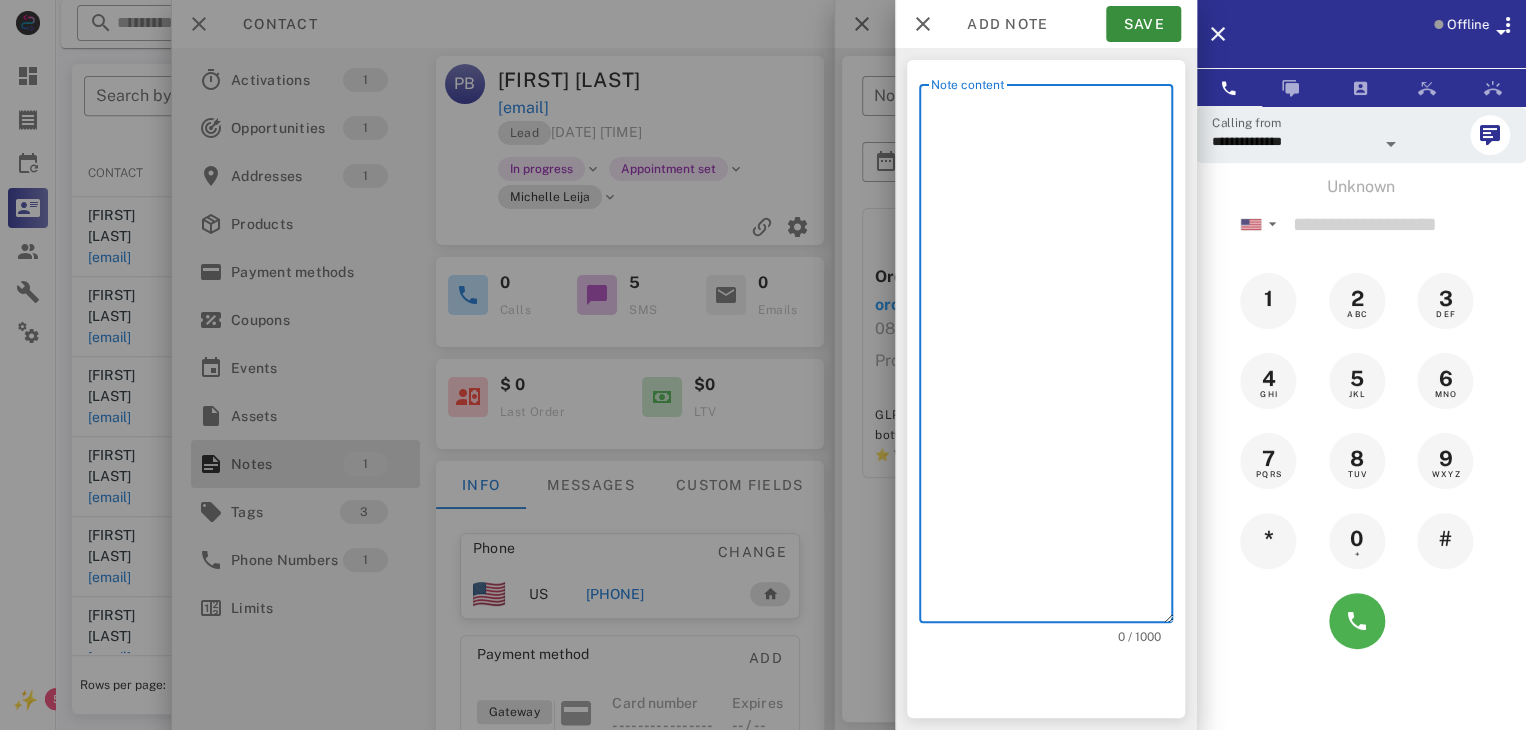 click on "Note content" at bounding box center [1052, 358] 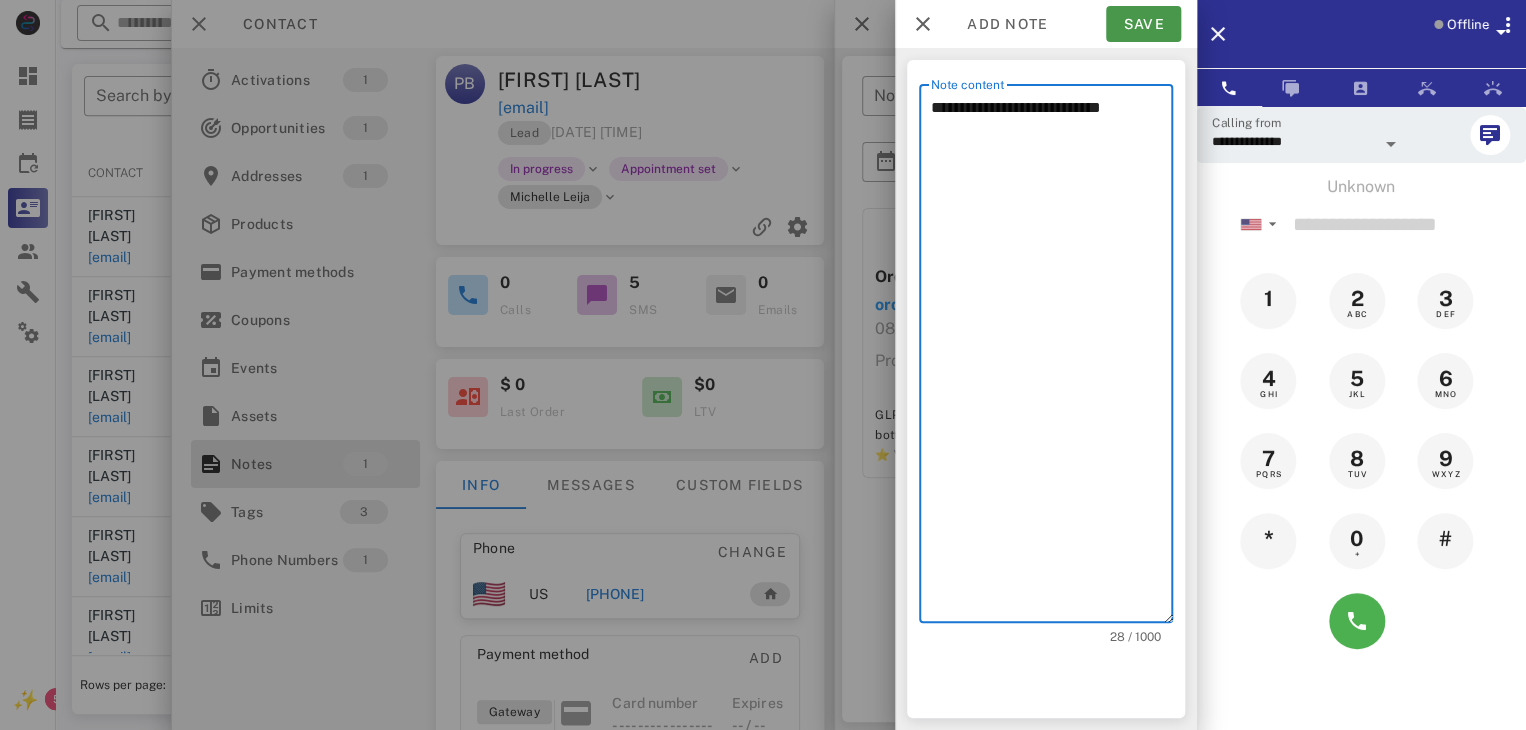 type on "**********" 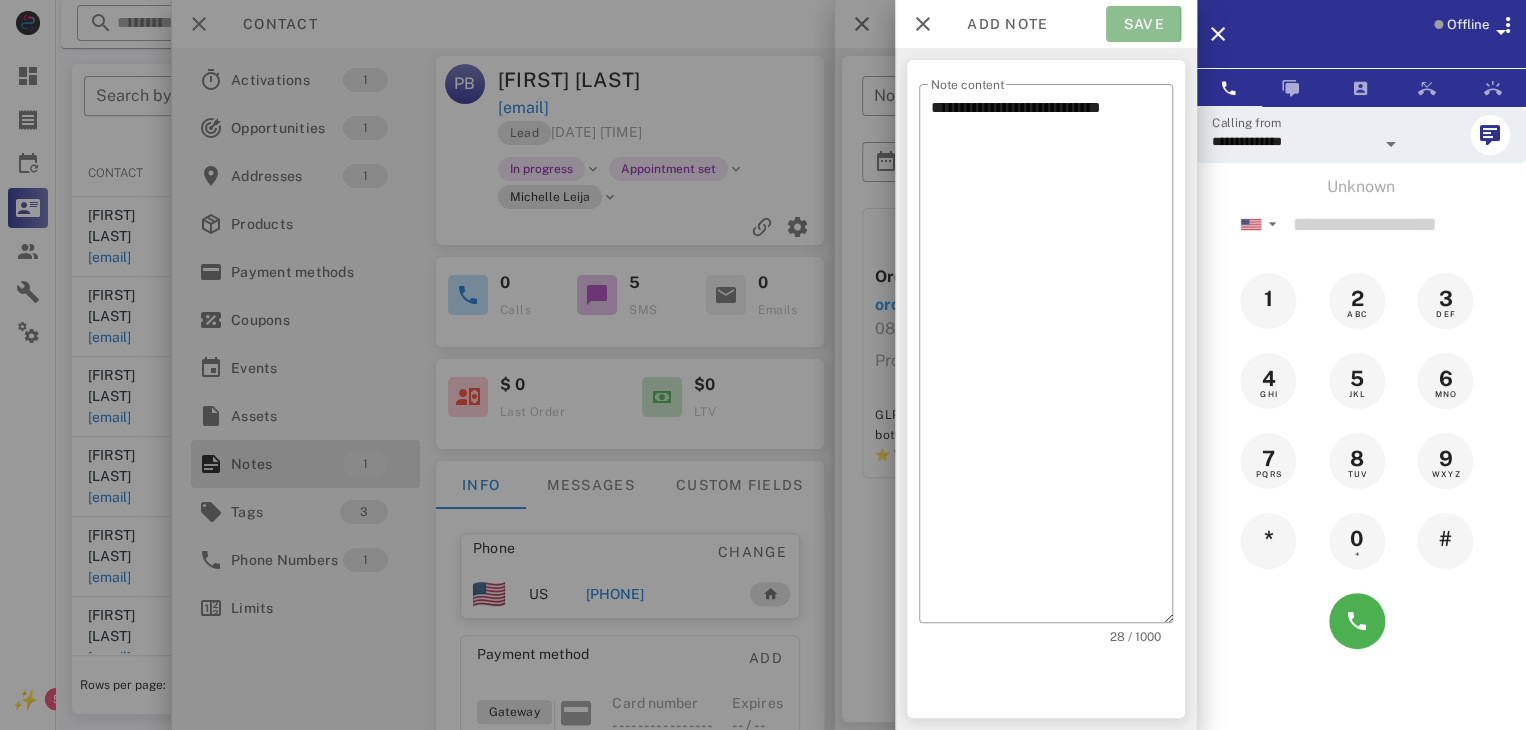 click on "Save" at bounding box center [1143, 24] 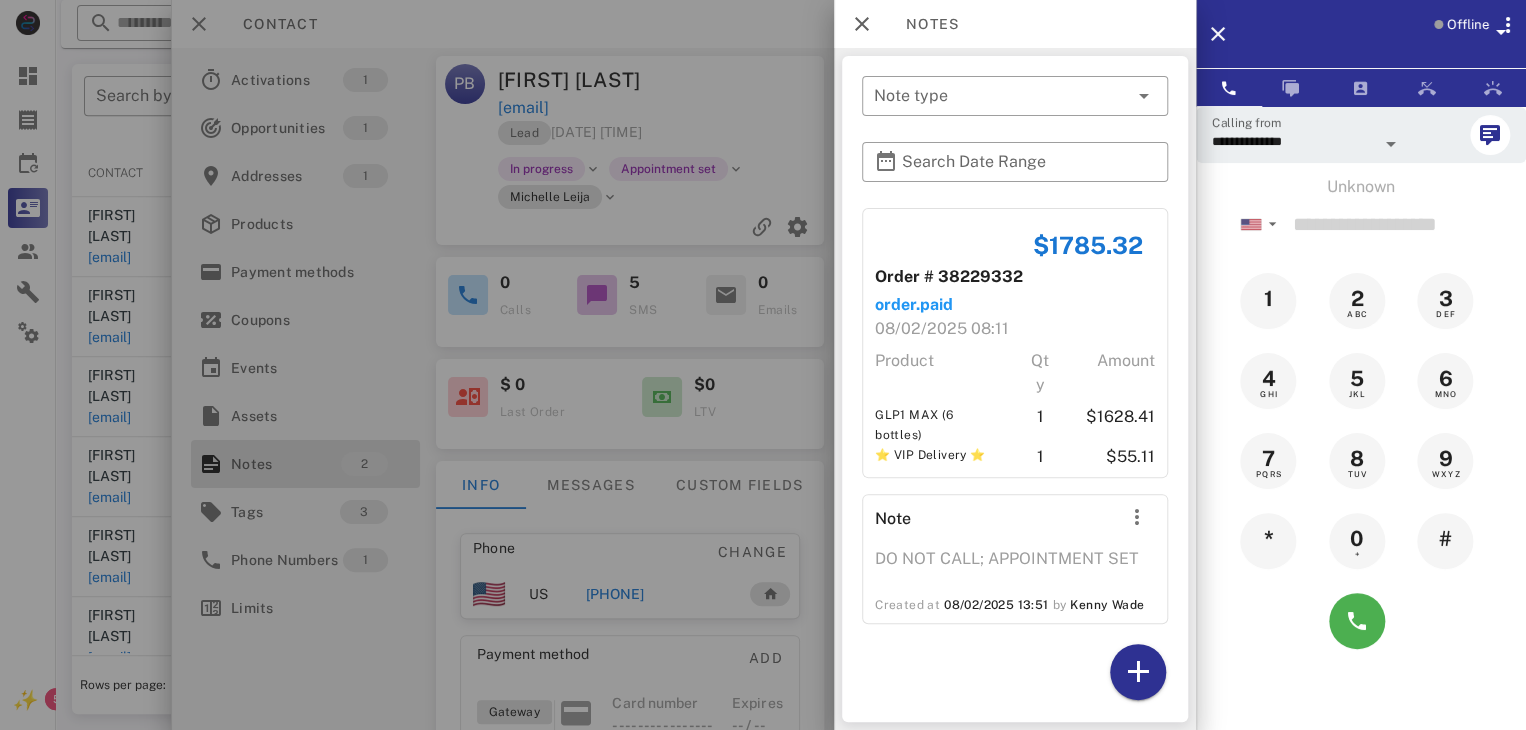 click at bounding box center [763, 365] 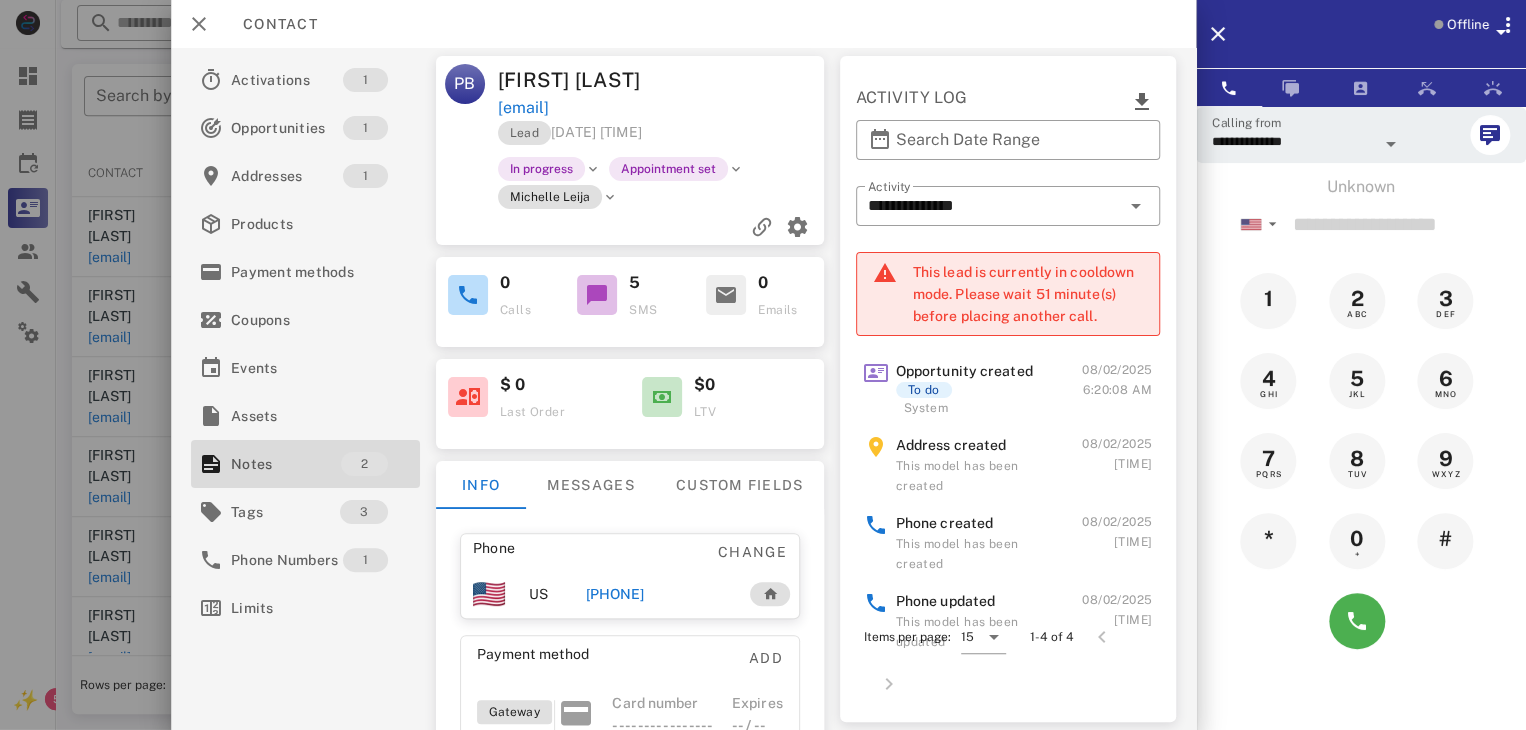 click at bounding box center [763, 365] 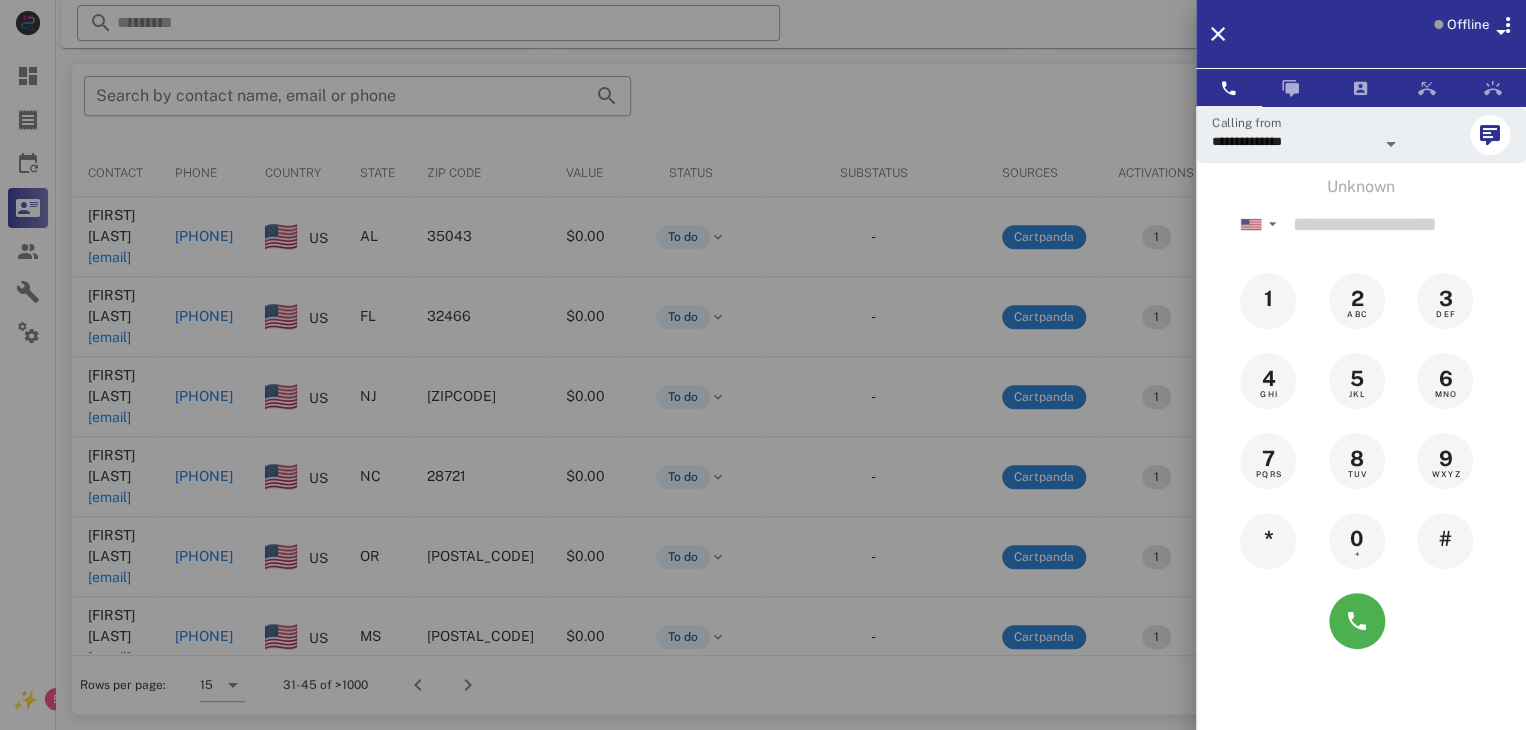 click at bounding box center (763, 365) 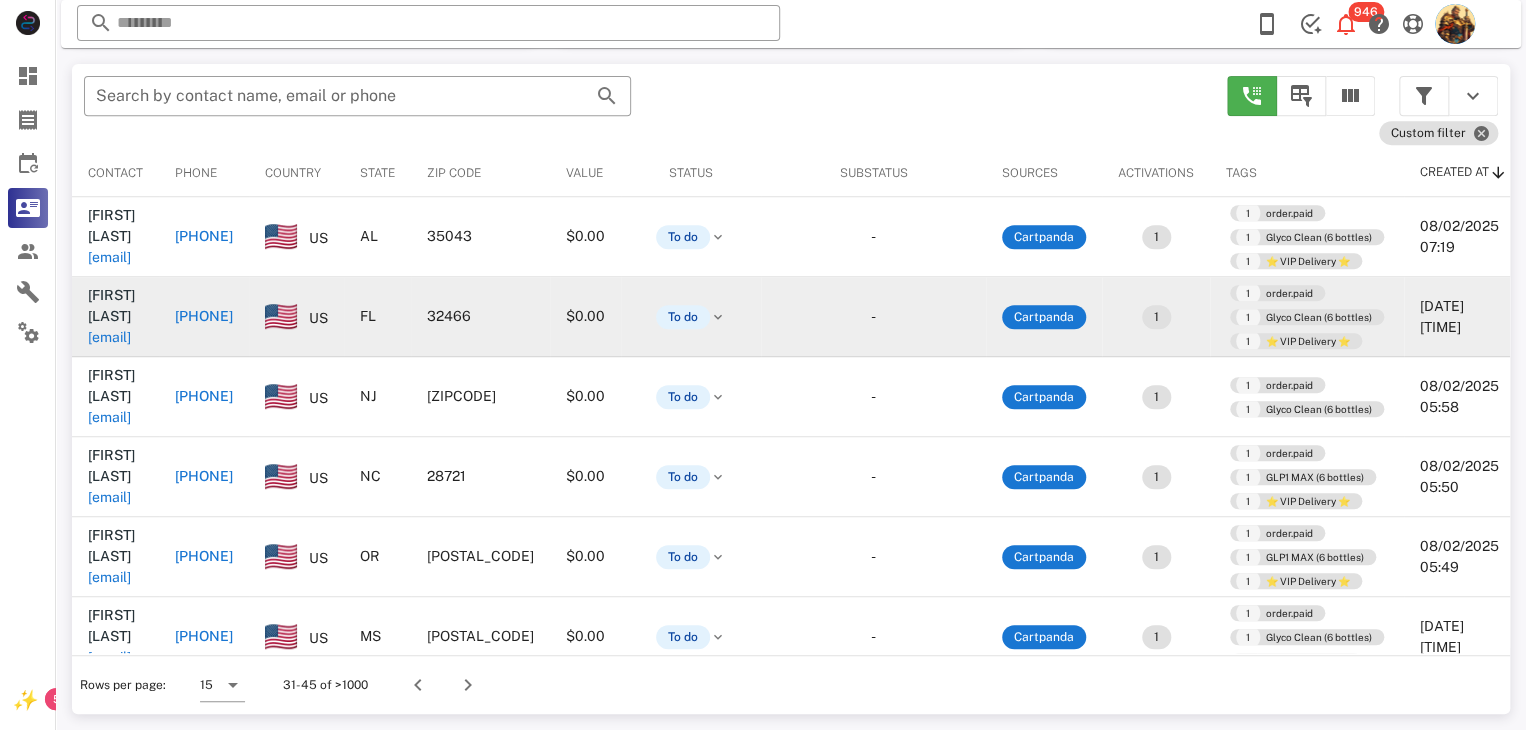 click on "[EMAIL]" at bounding box center [109, 337] 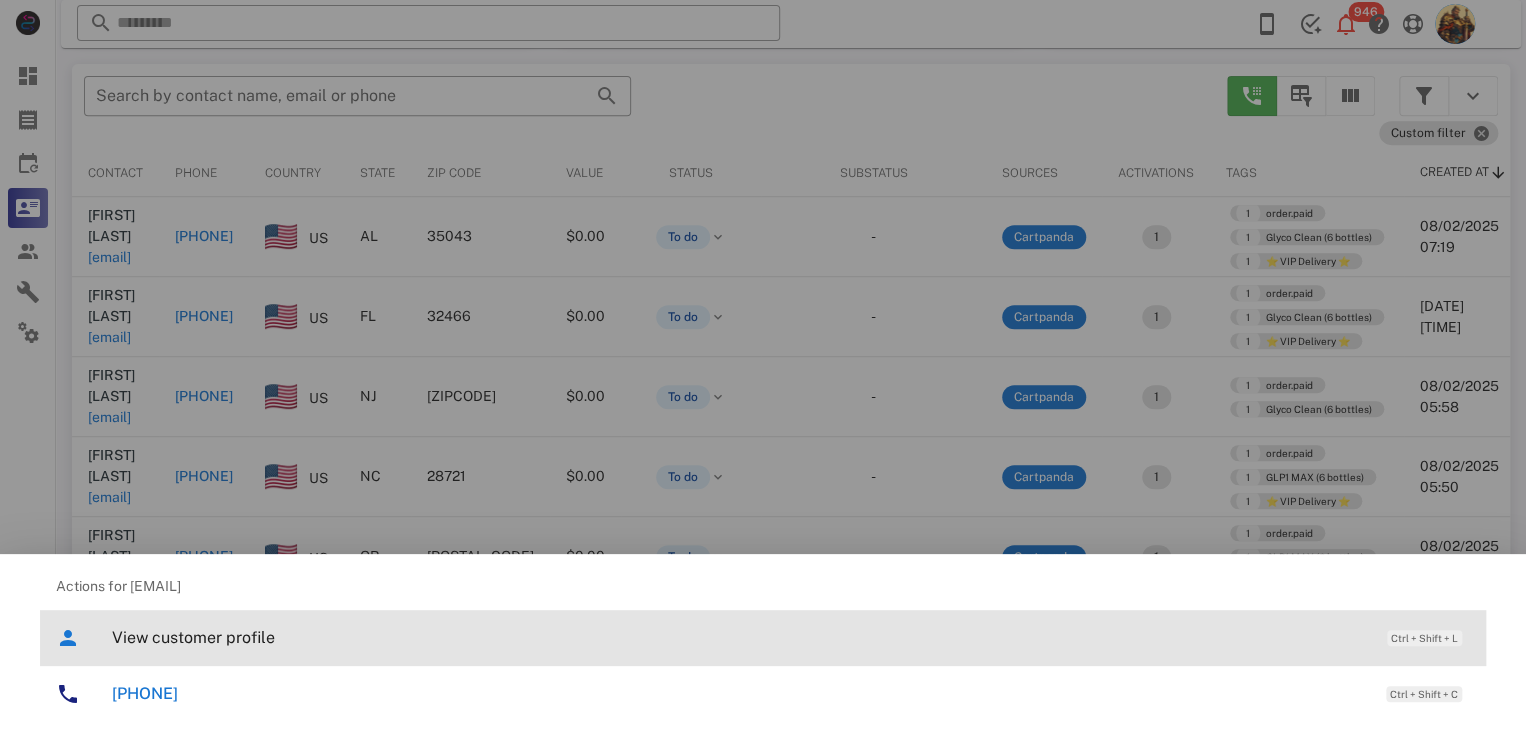 click on "View customer profile" at bounding box center [739, 637] 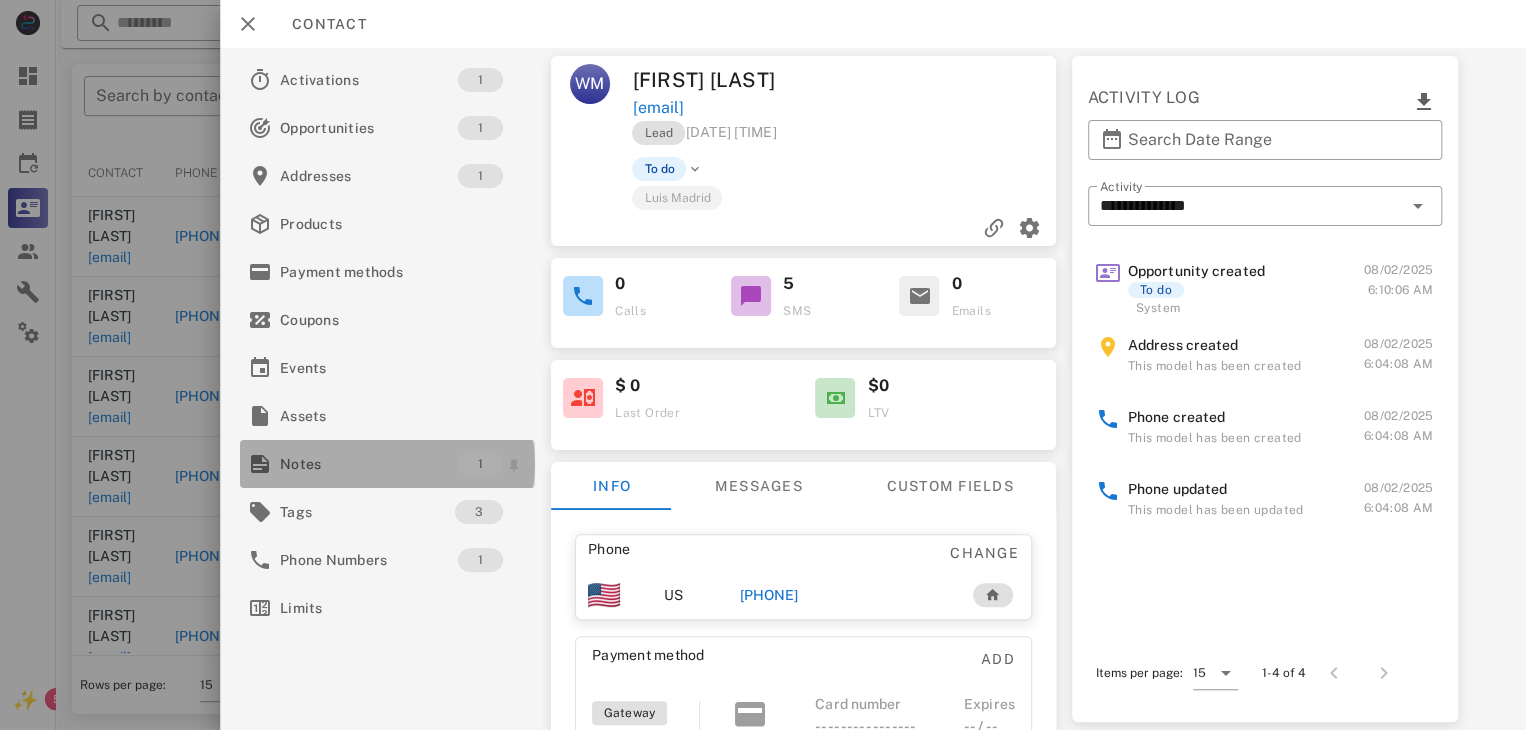 click on "Notes" at bounding box center [369, 464] 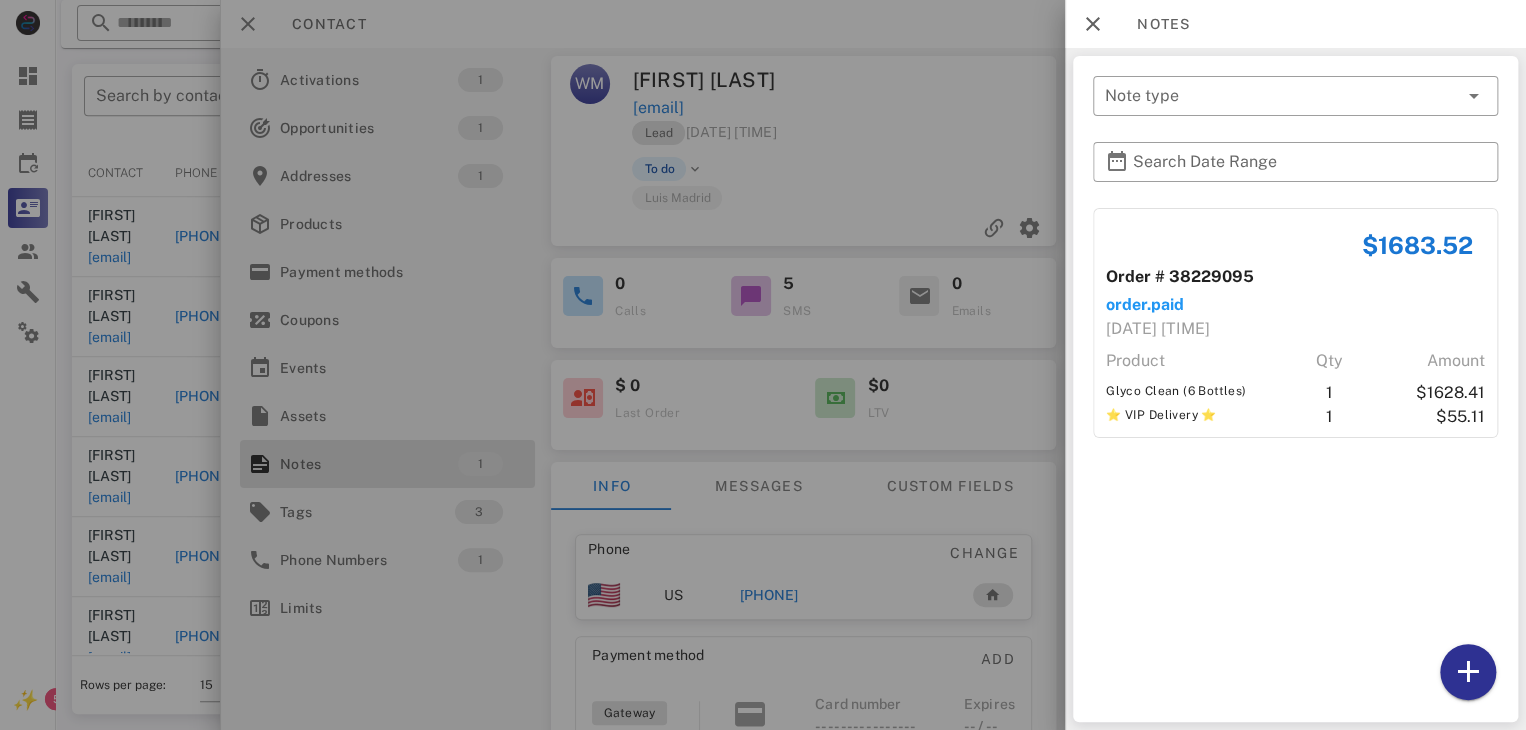click at bounding box center (763, 365) 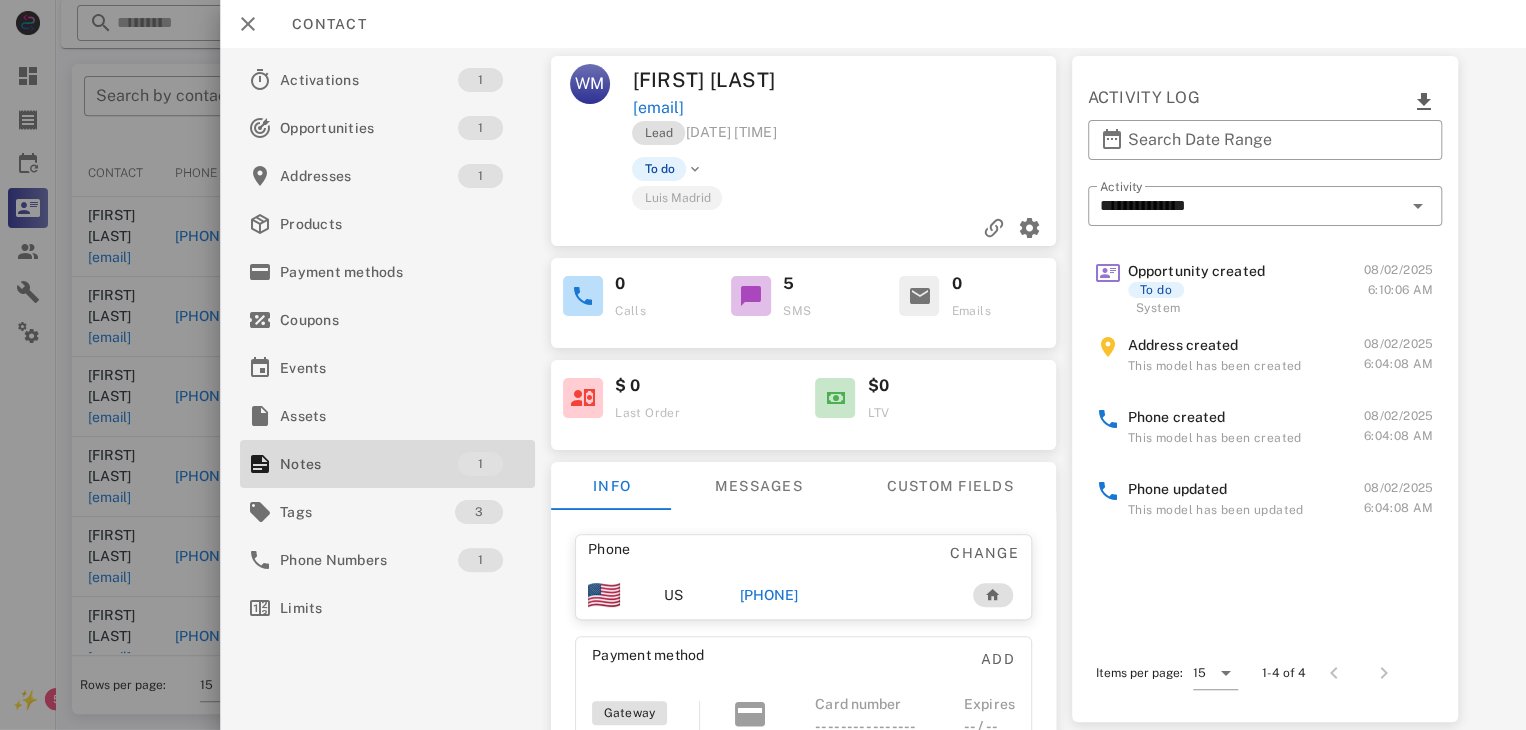 click on "[PHONE]" at bounding box center [769, 595] 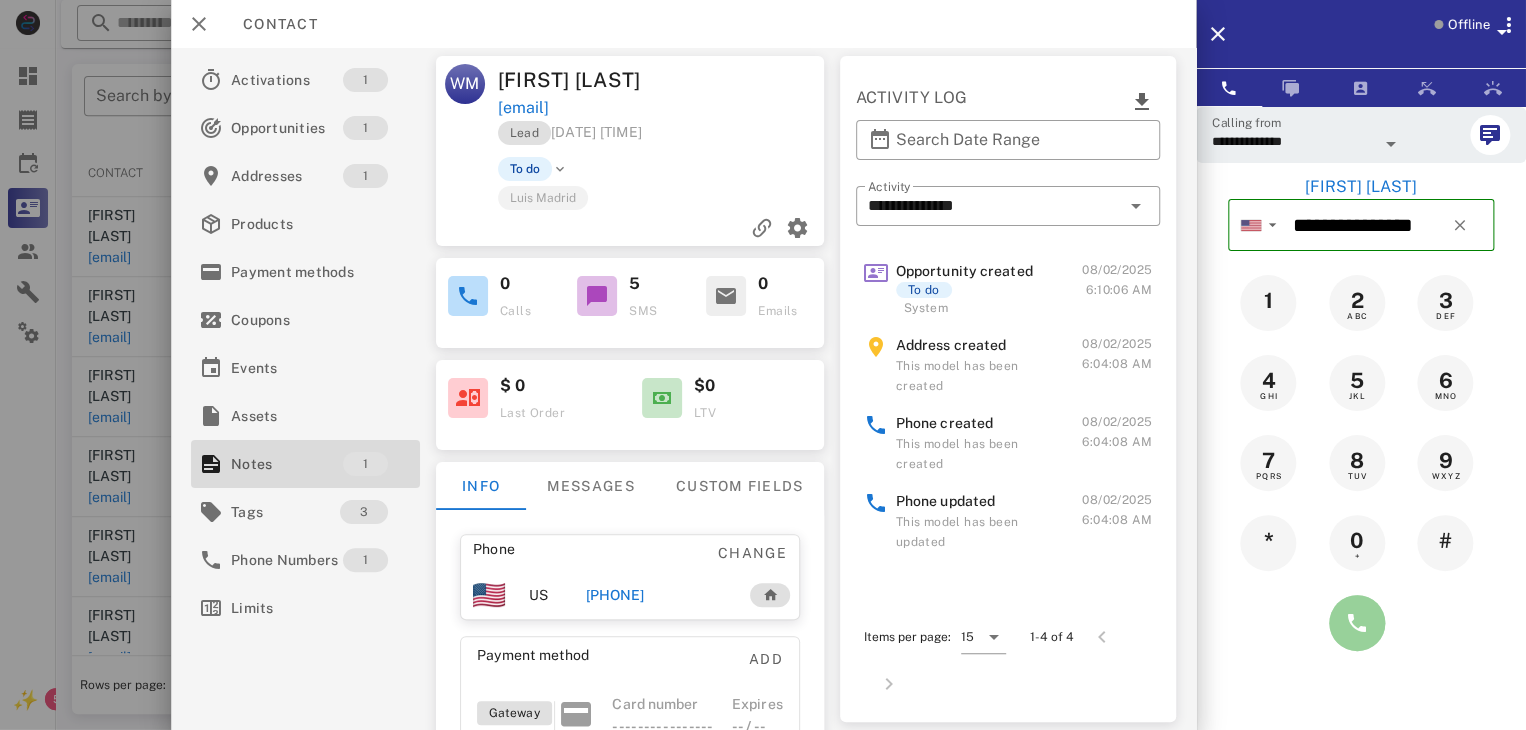click at bounding box center [1357, 623] 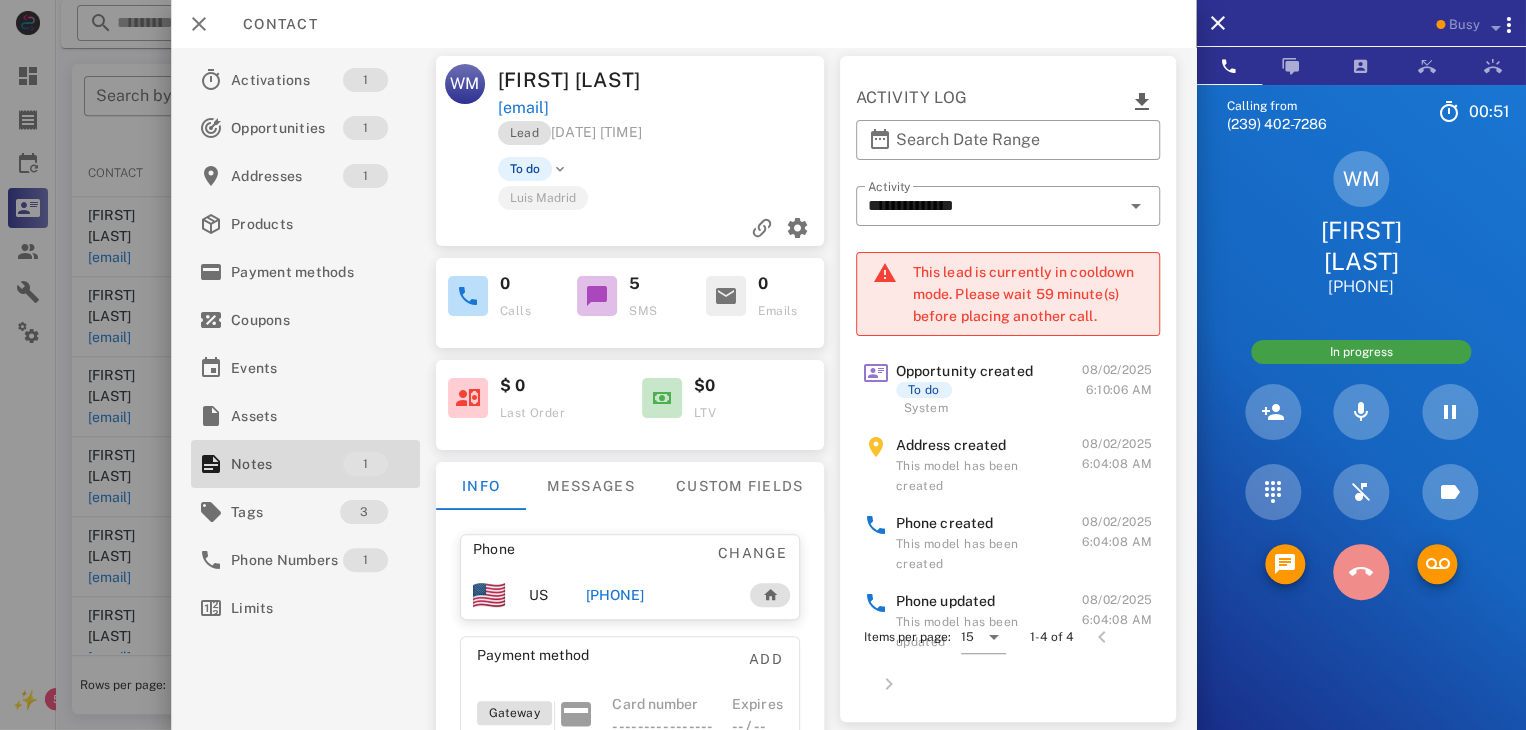 click at bounding box center (1361, 572) 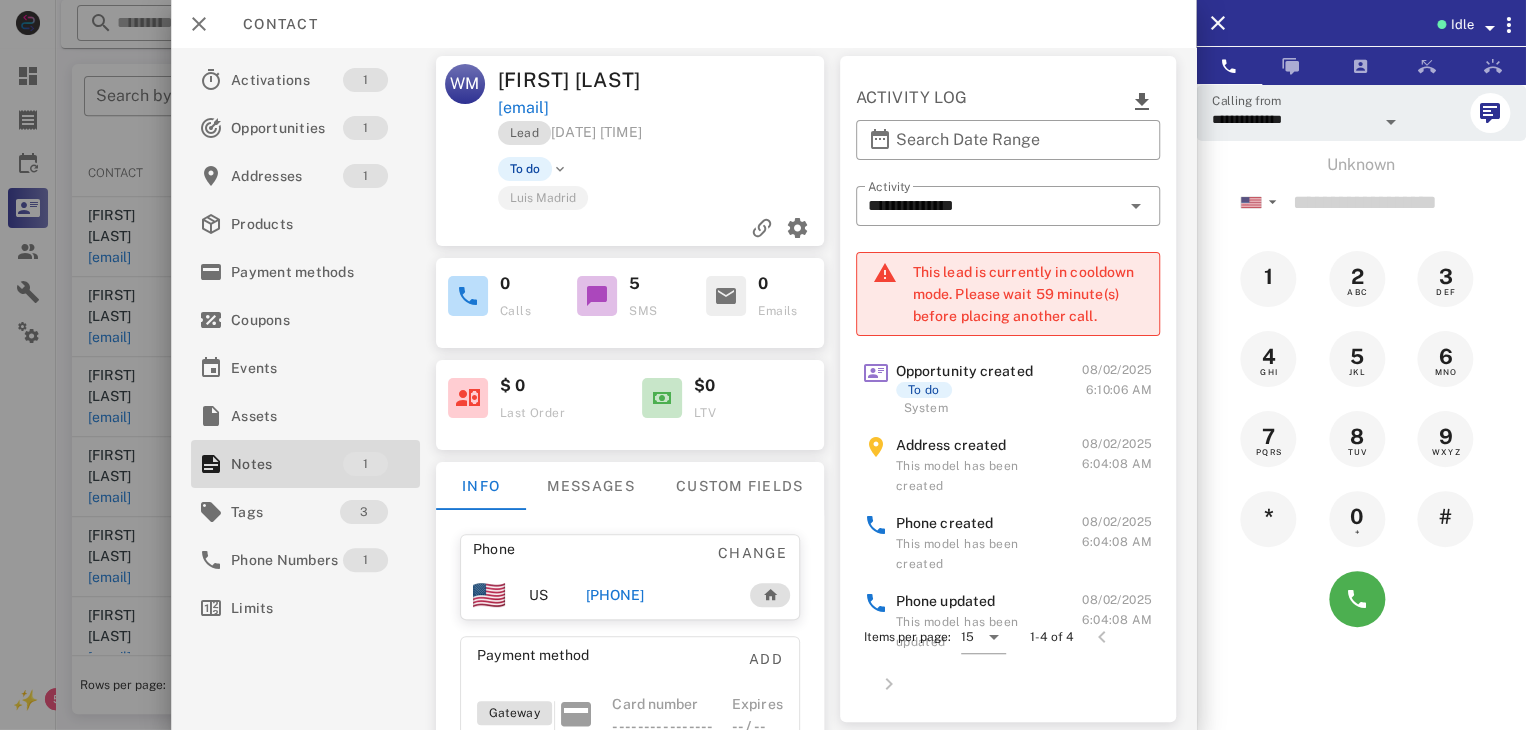 click at bounding box center [763, 365] 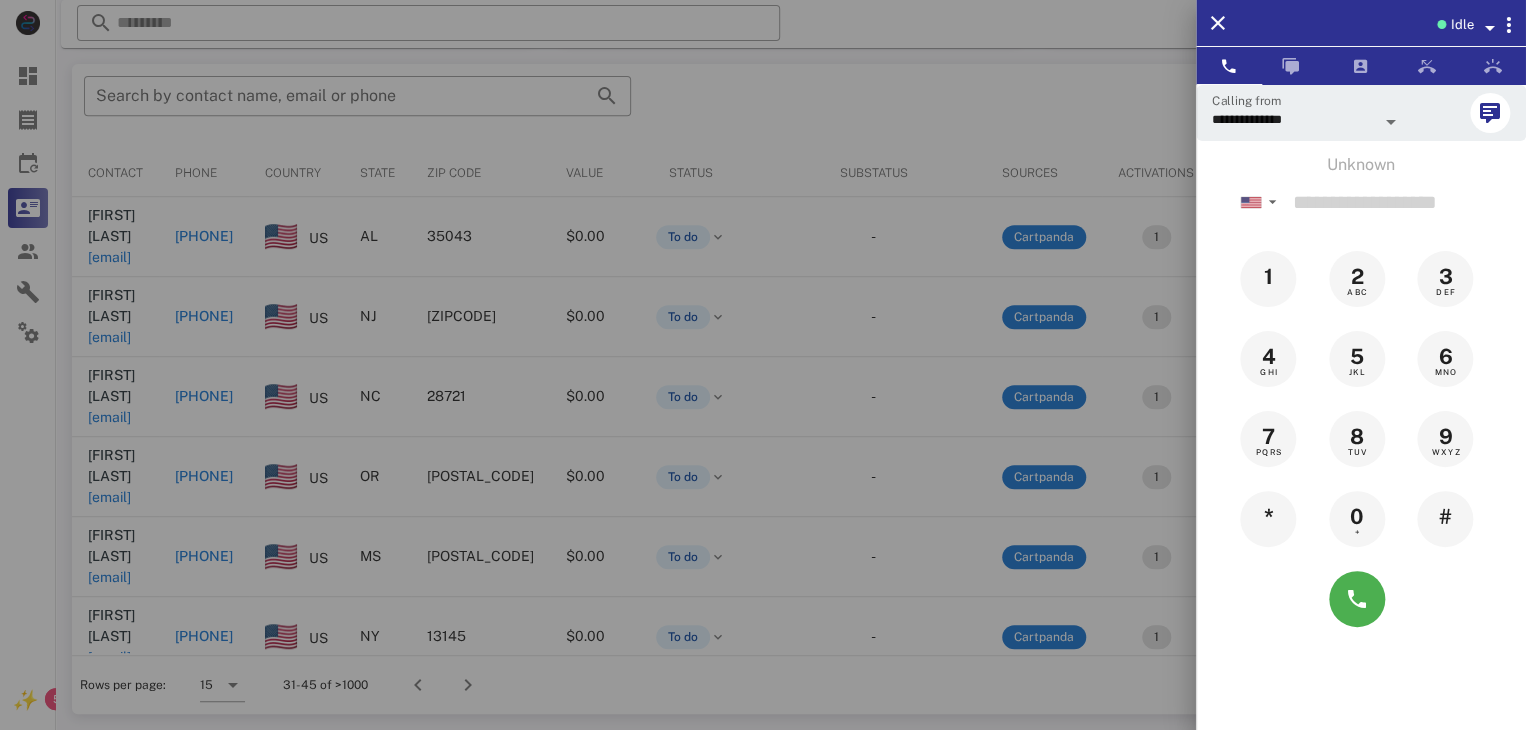 click at bounding box center (763, 365) 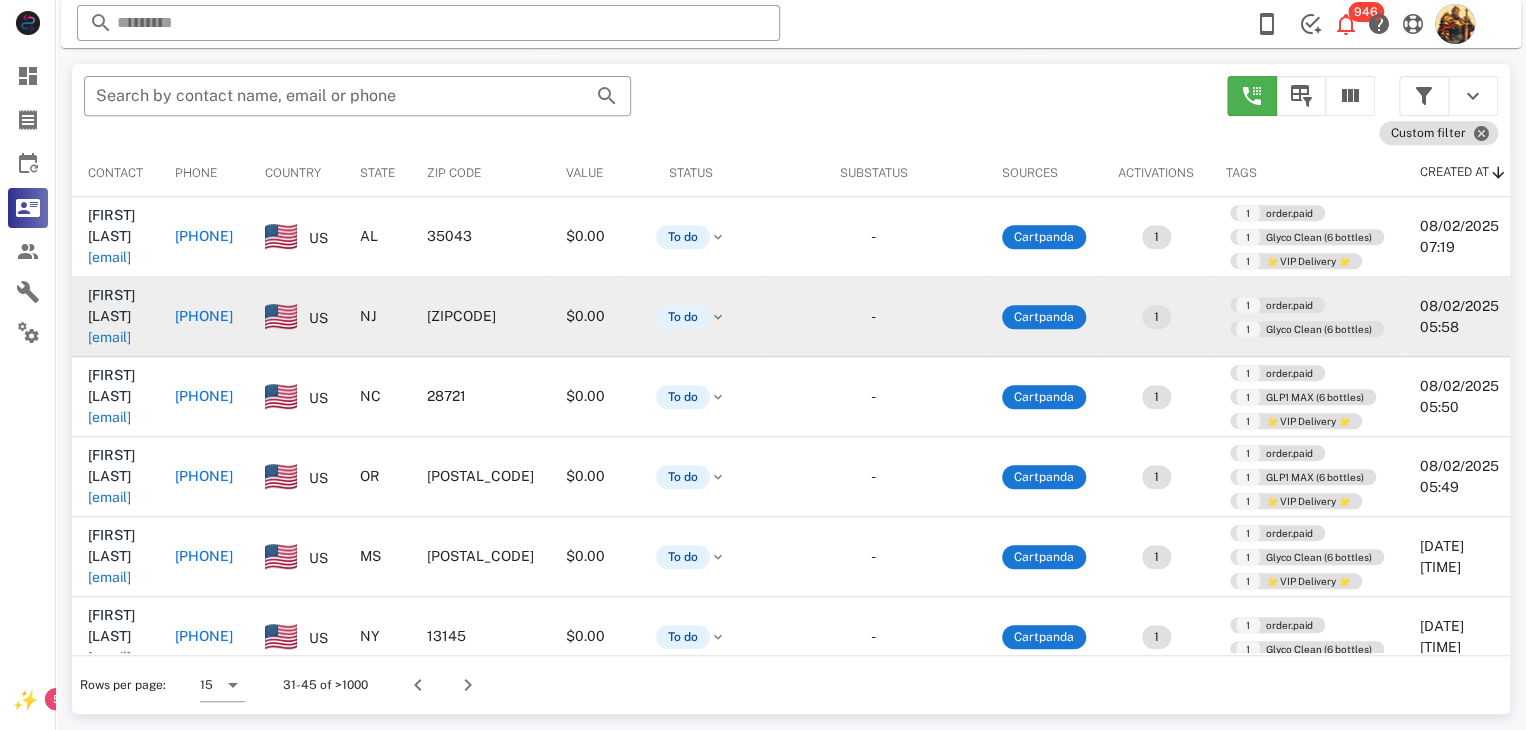 click on "[EMAIL]" at bounding box center (109, 337) 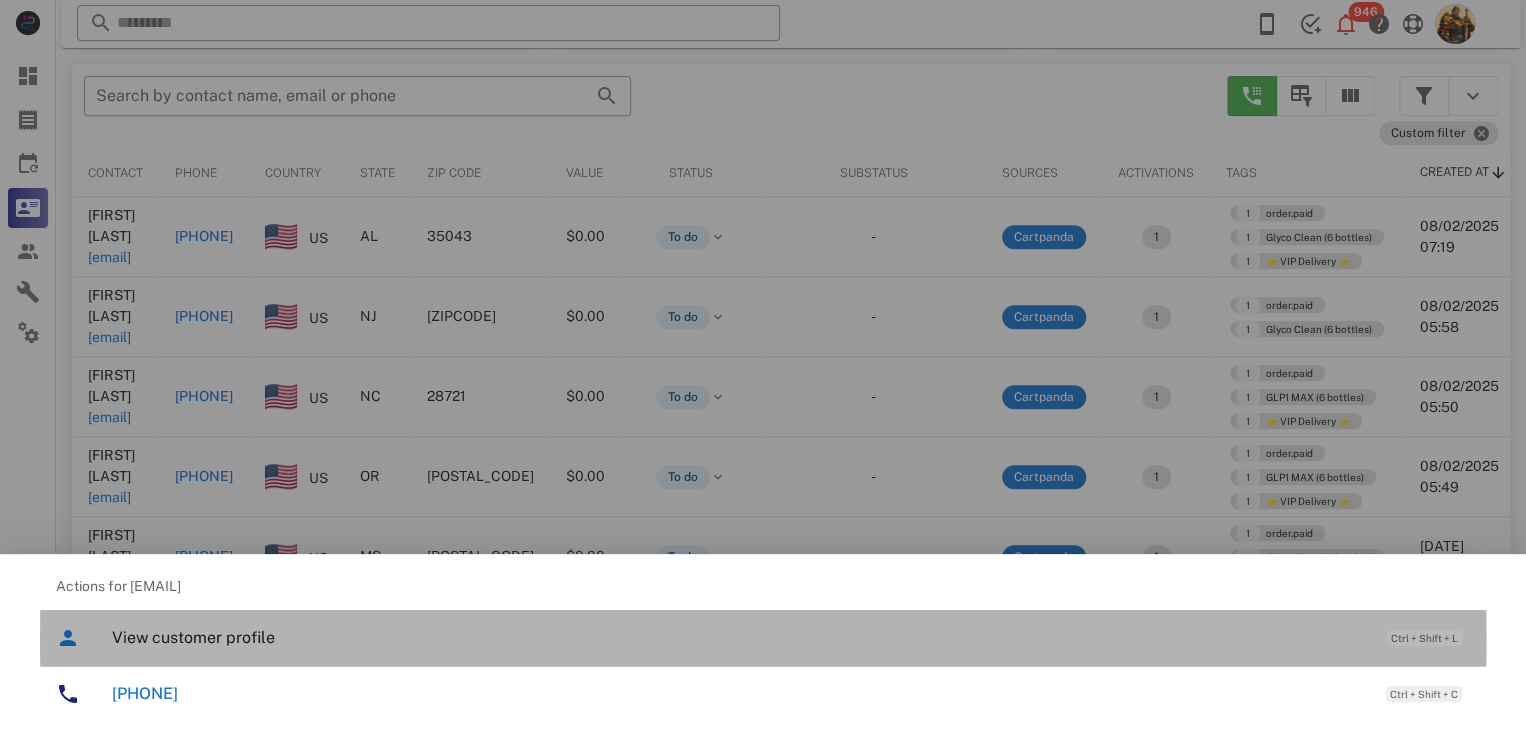 click on "View customer profile" at bounding box center [739, 637] 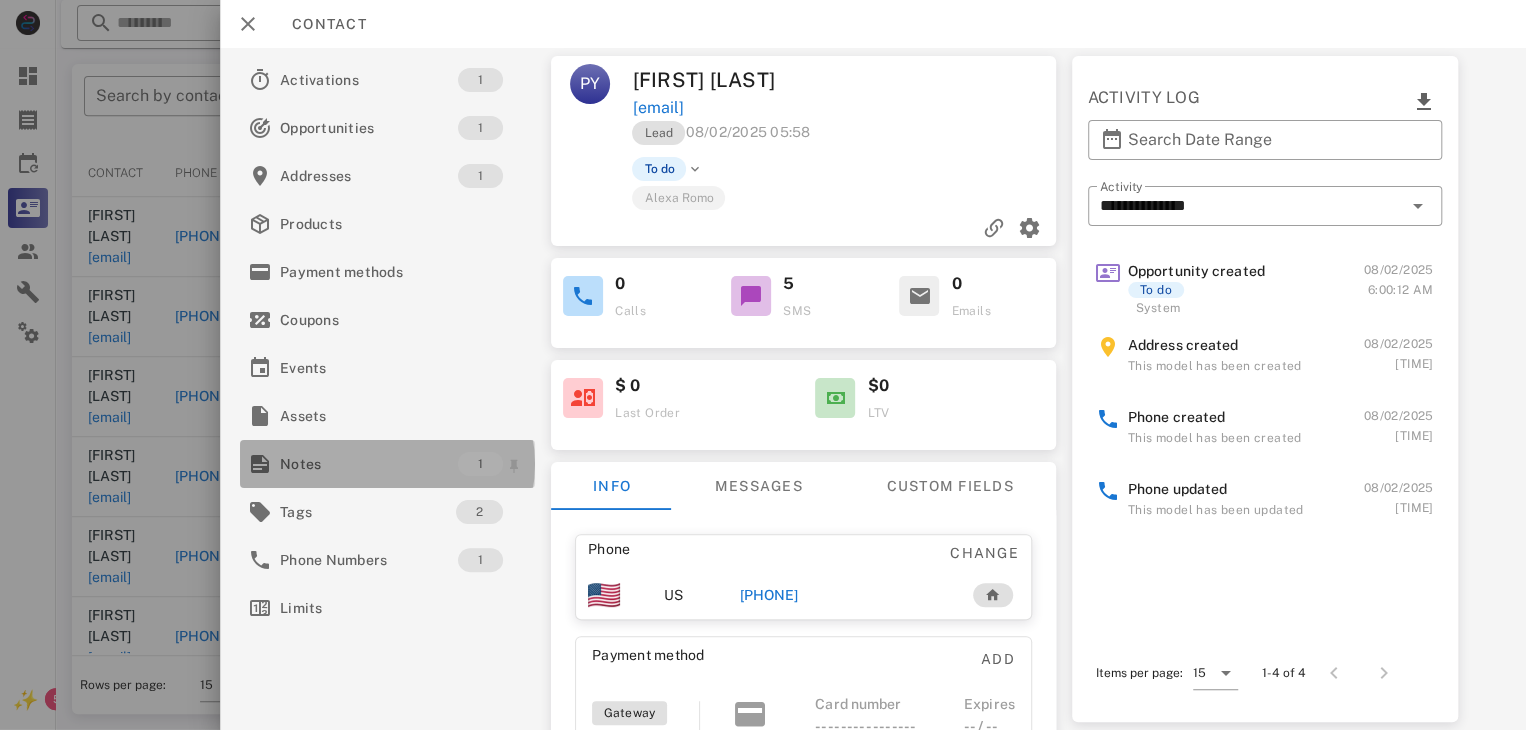 click on "Notes" at bounding box center (369, 464) 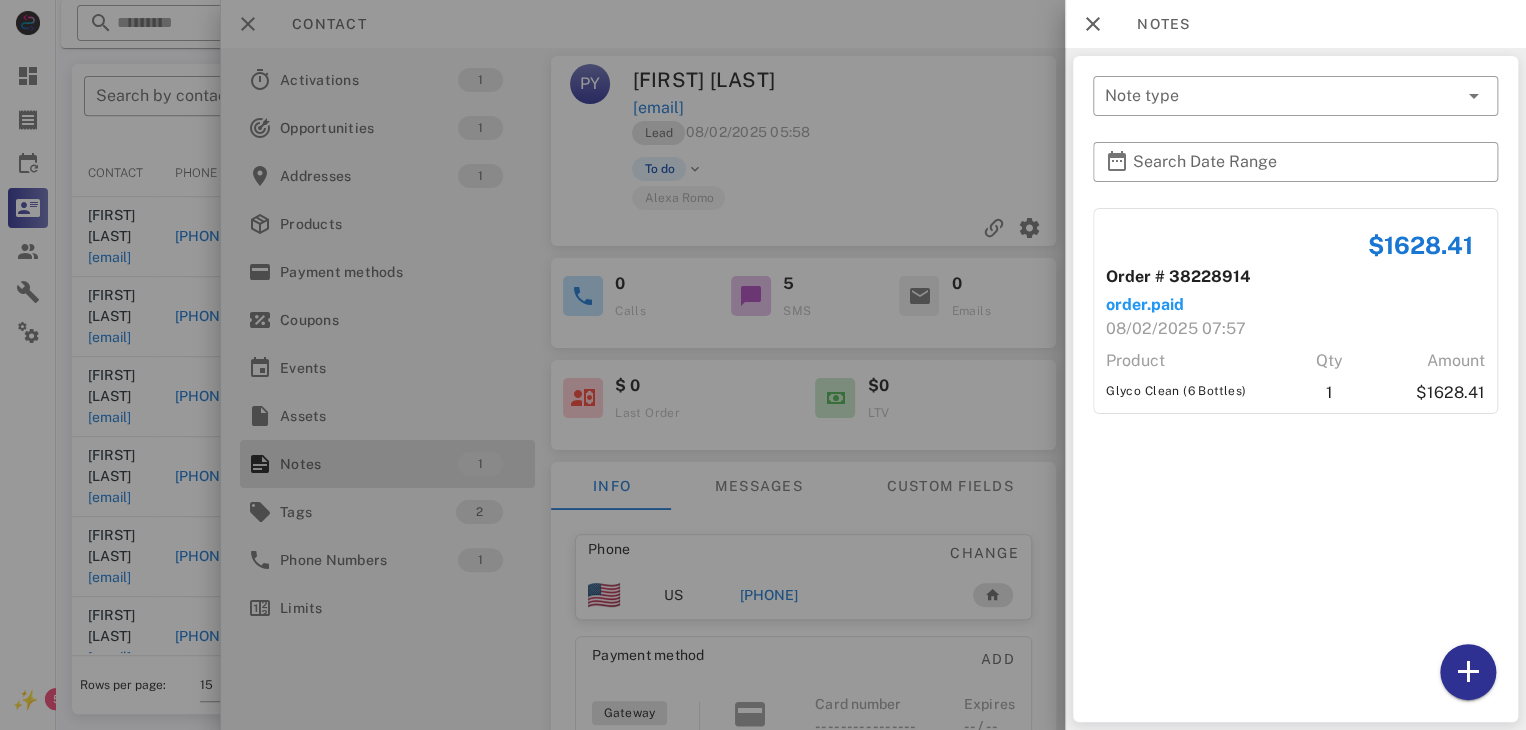 click at bounding box center (763, 365) 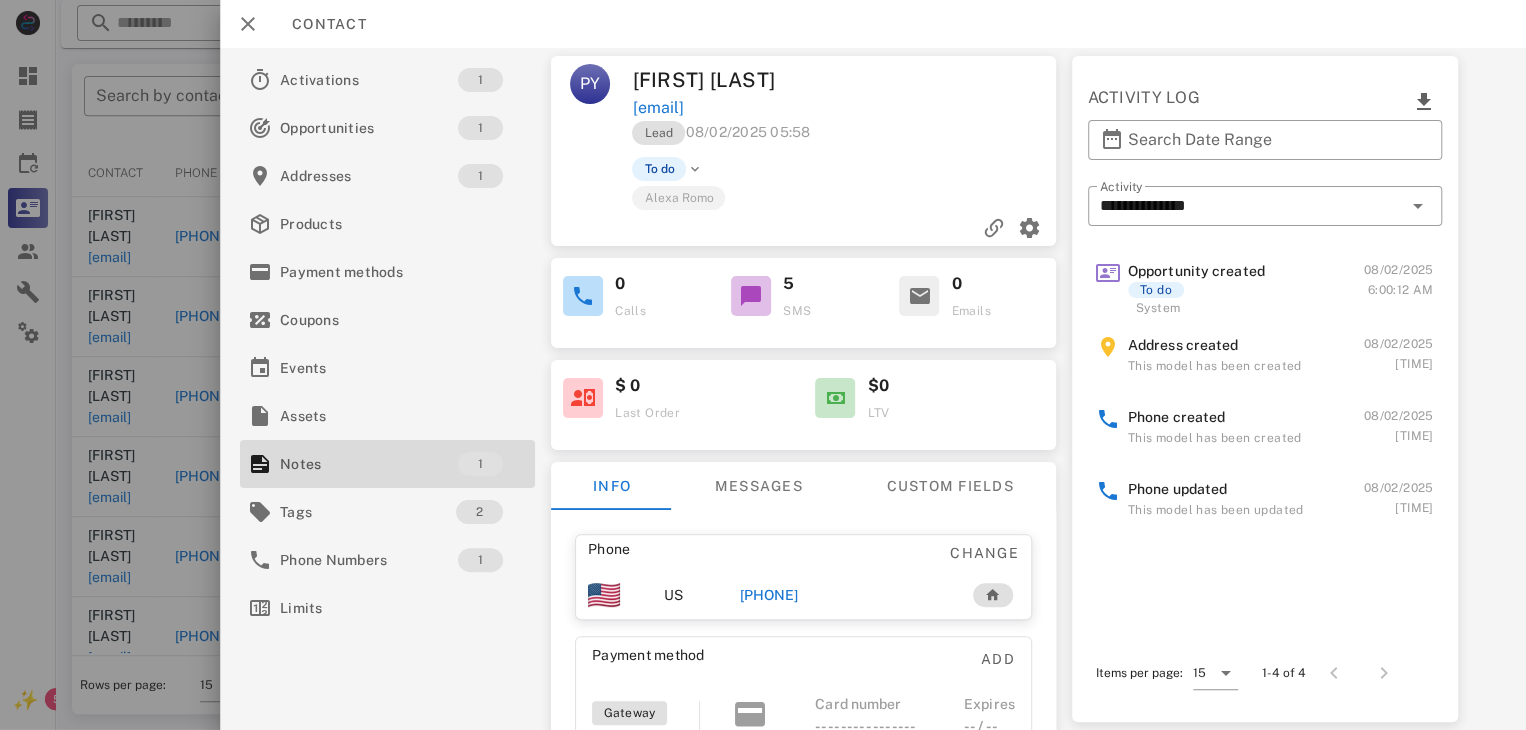 click on "[PHONE]" at bounding box center [769, 595] 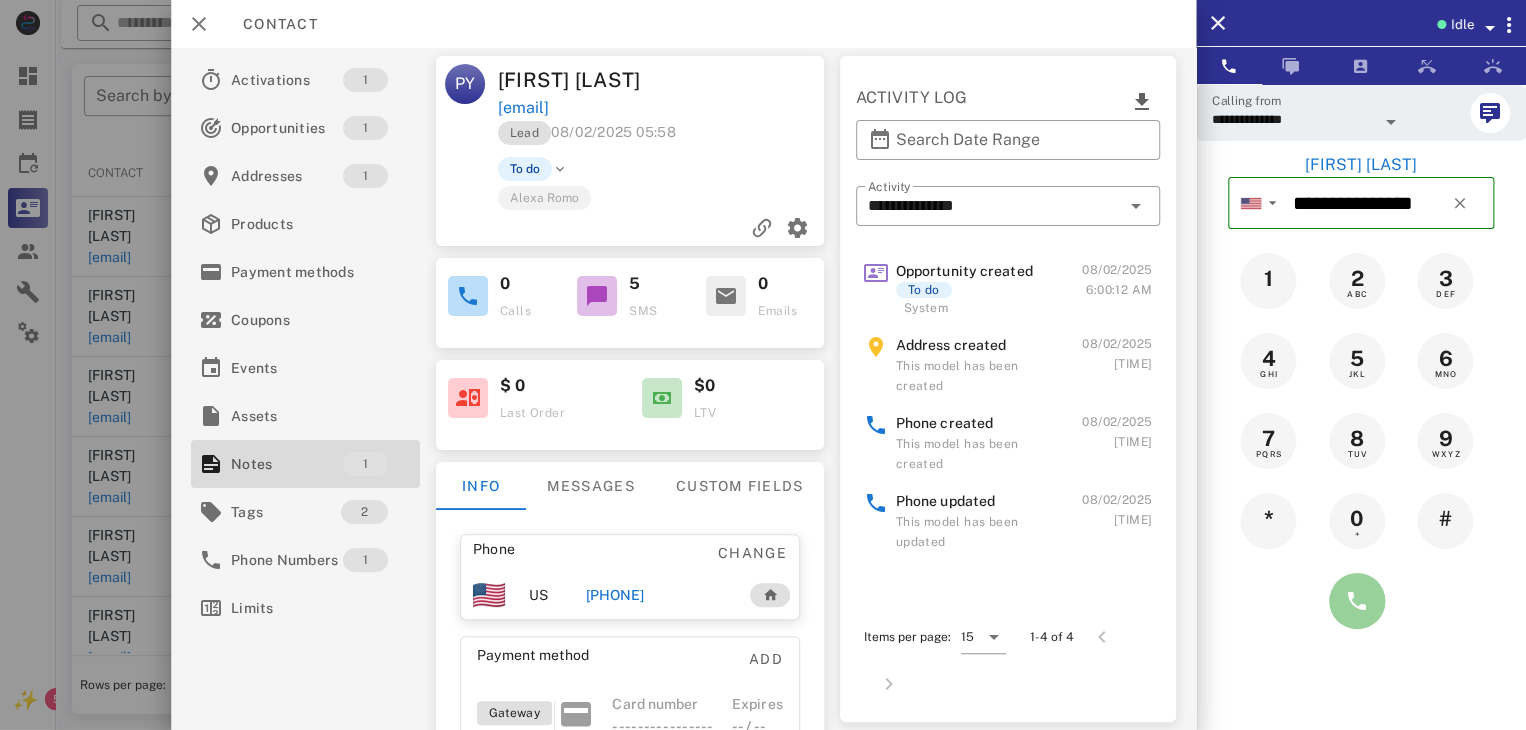click at bounding box center [1357, 601] 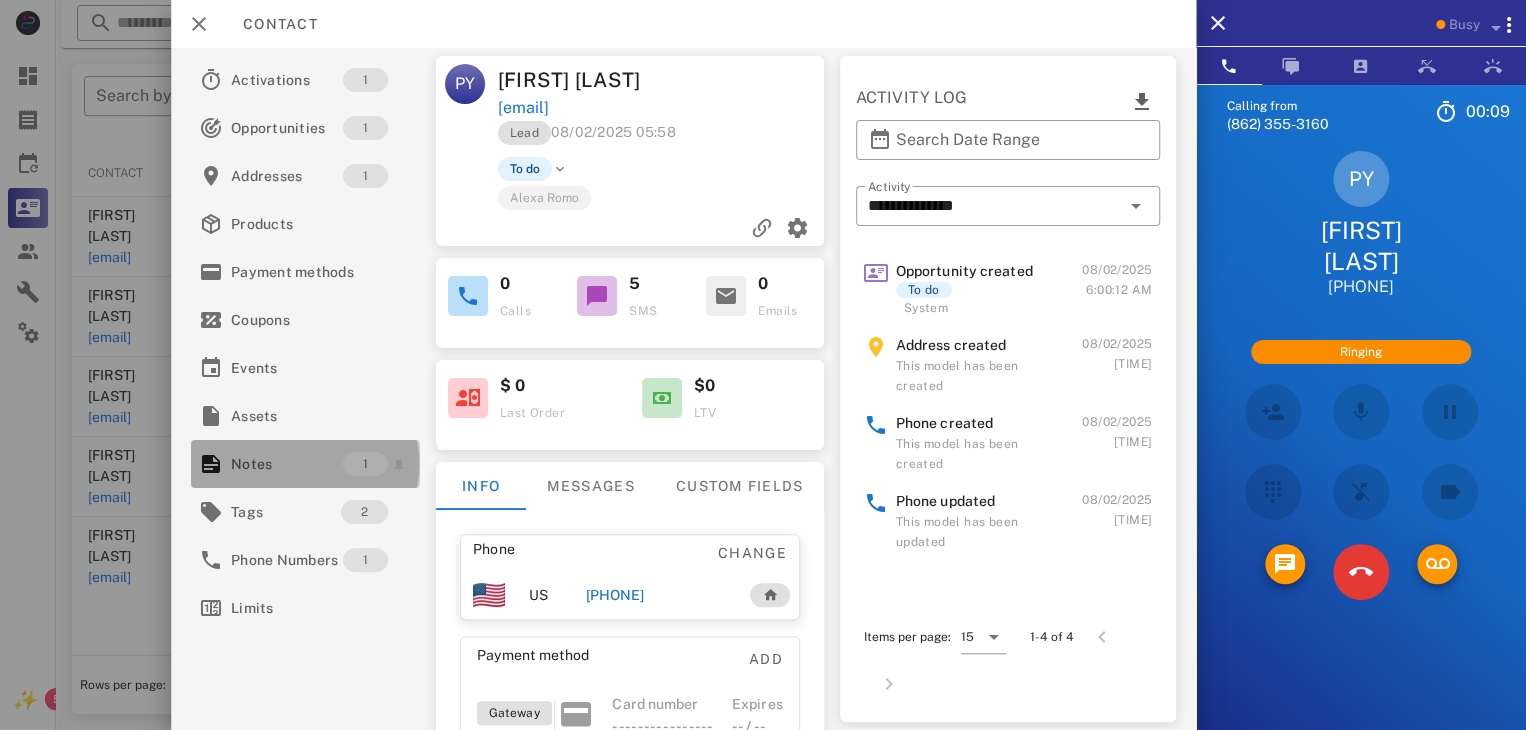 click on "Notes" at bounding box center [287, 464] 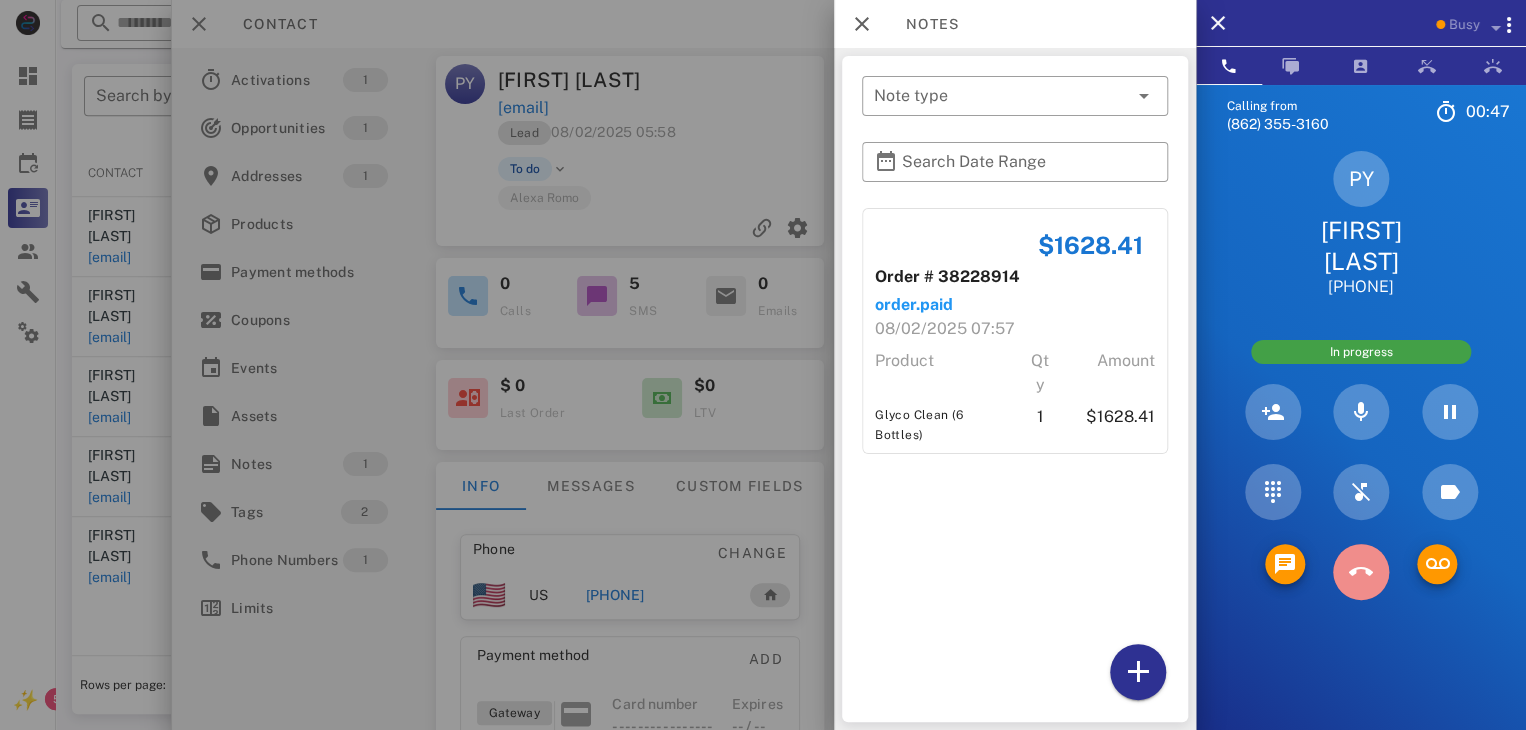 click at bounding box center (1361, 572) 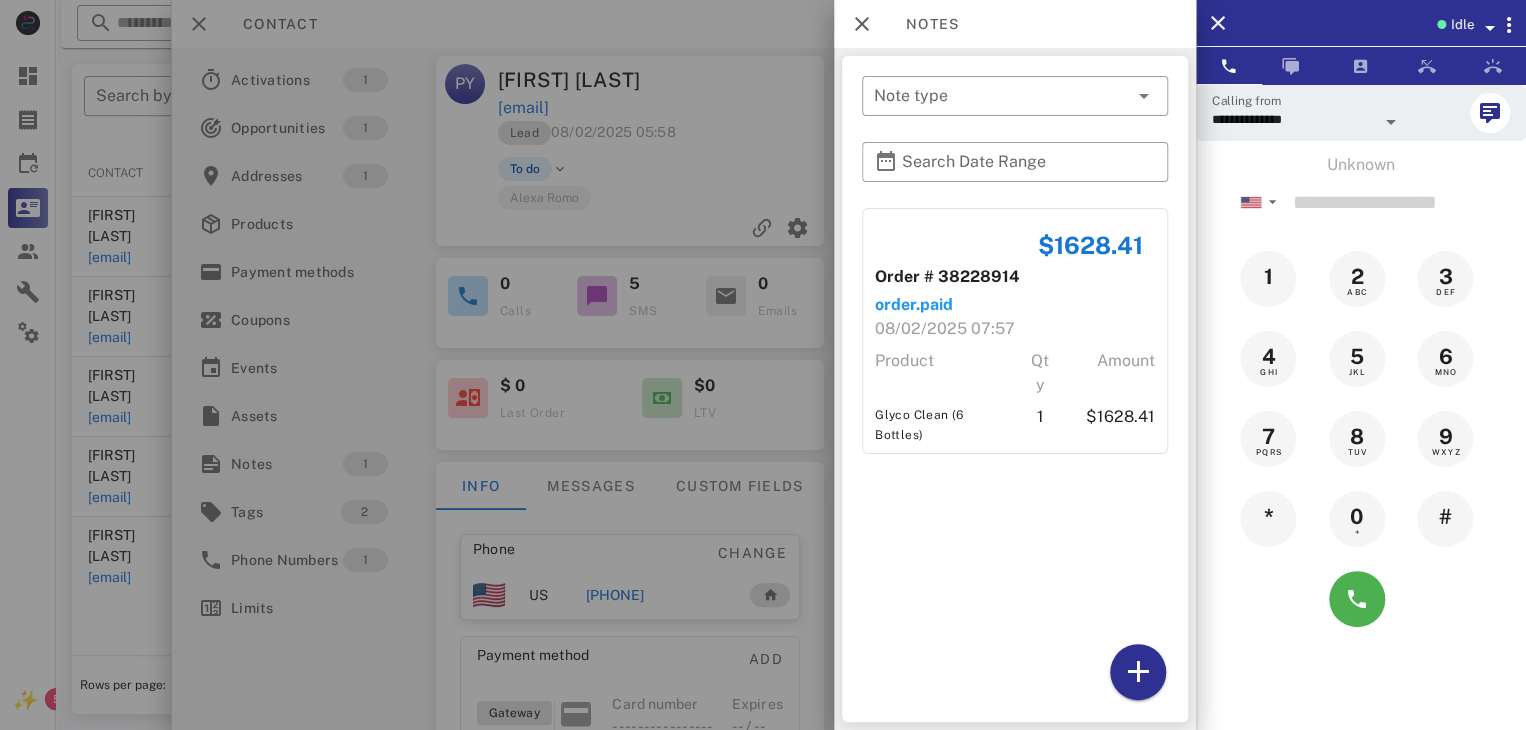 click at bounding box center (763, 365) 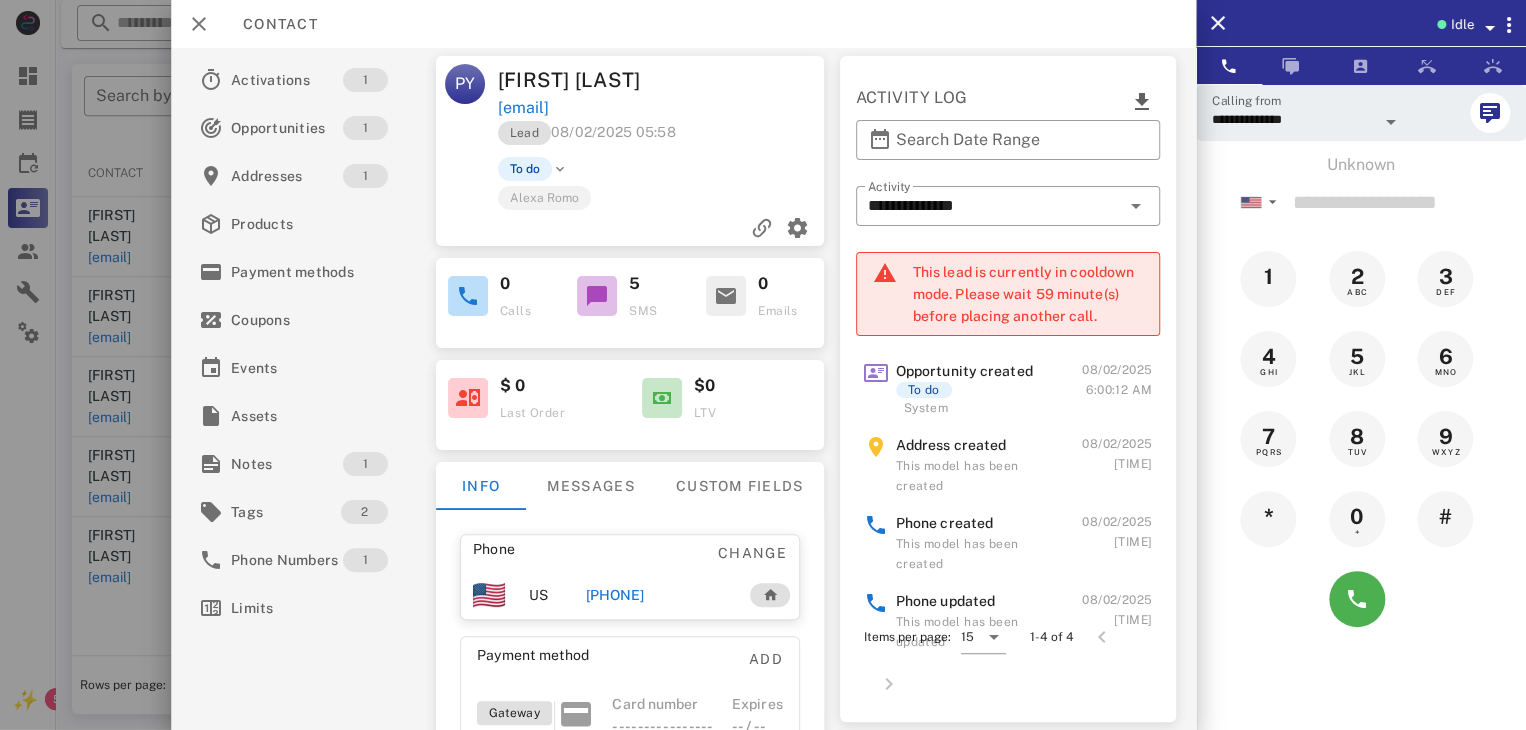 click on "[PHONE]" at bounding box center (614, 595) 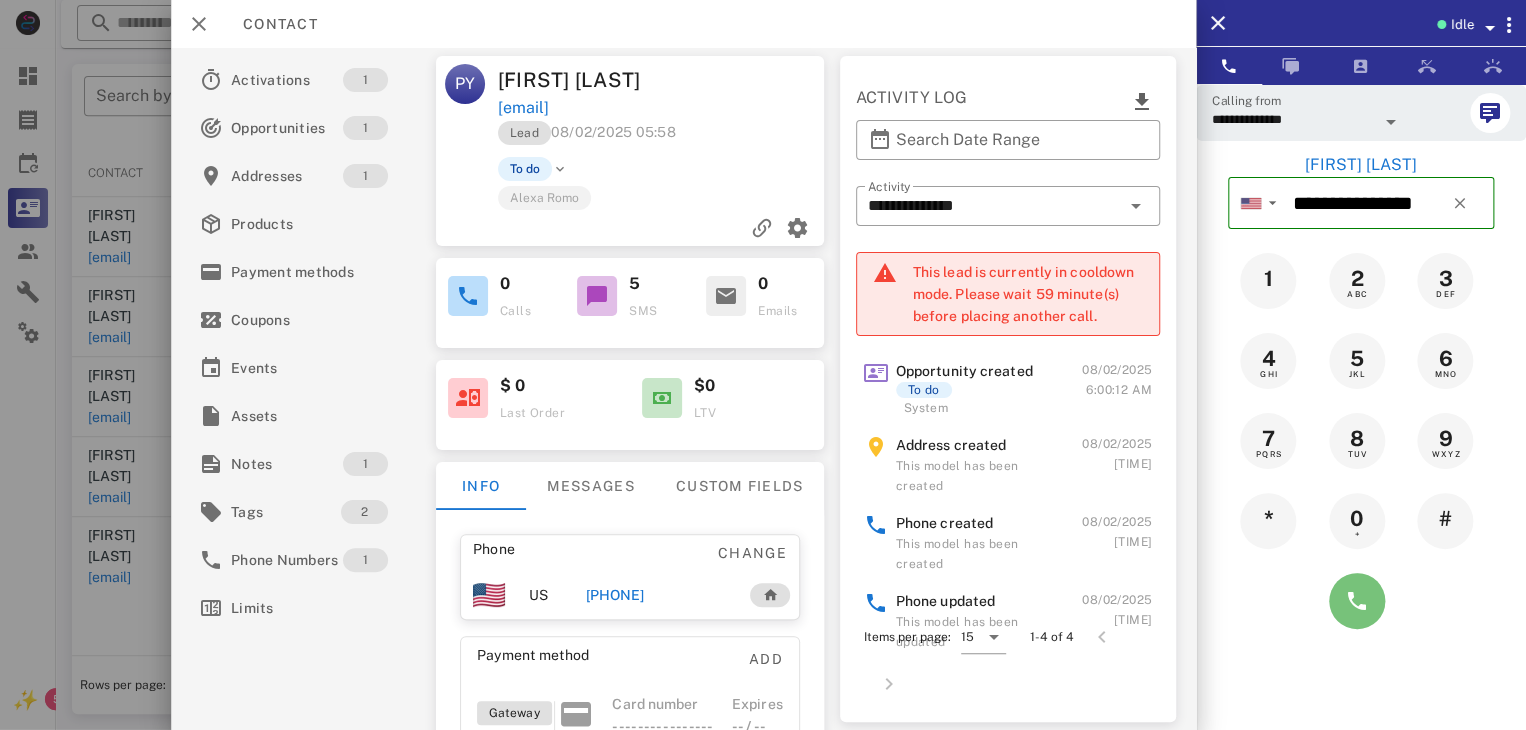 click at bounding box center (1357, 601) 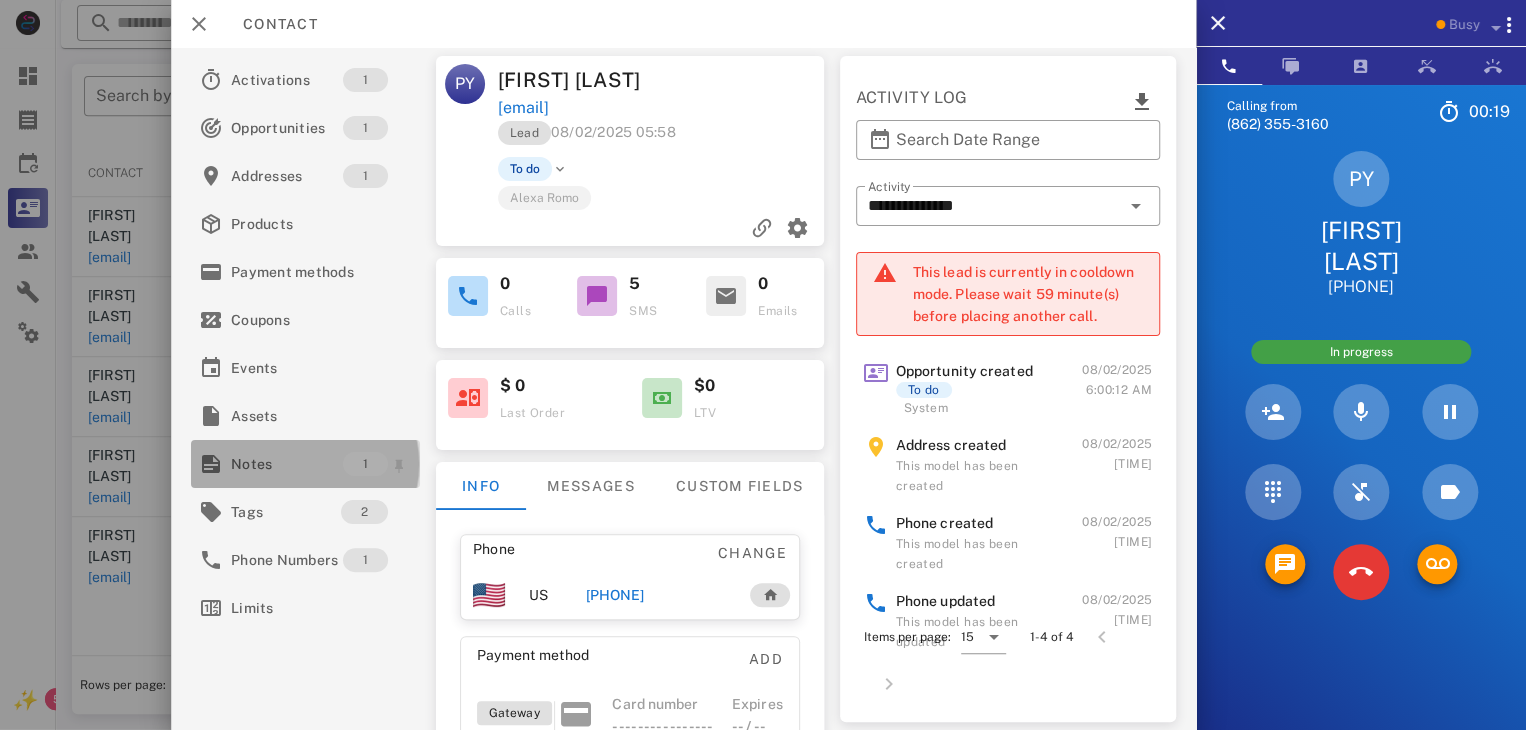 click on "Notes" at bounding box center (287, 464) 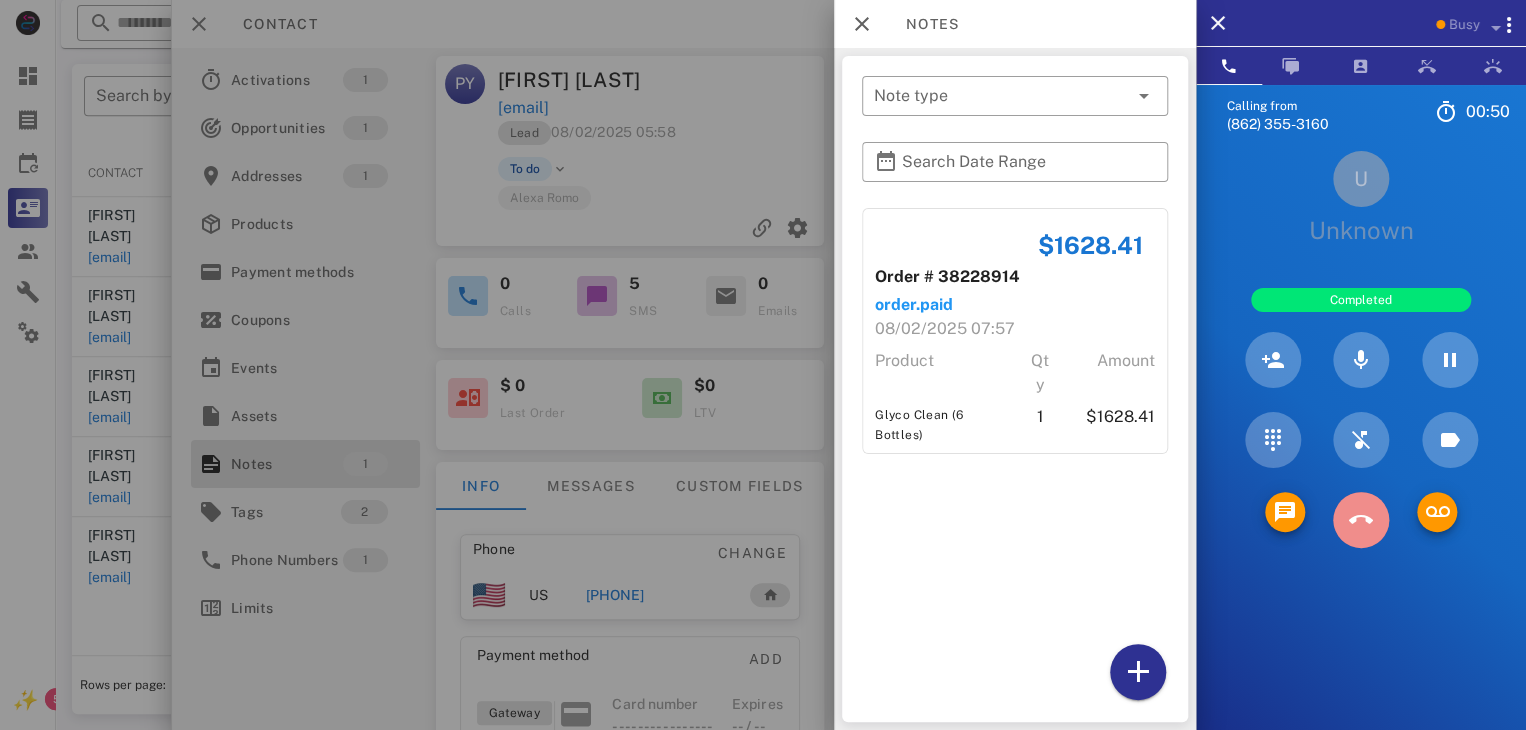 click at bounding box center (1361, 520) 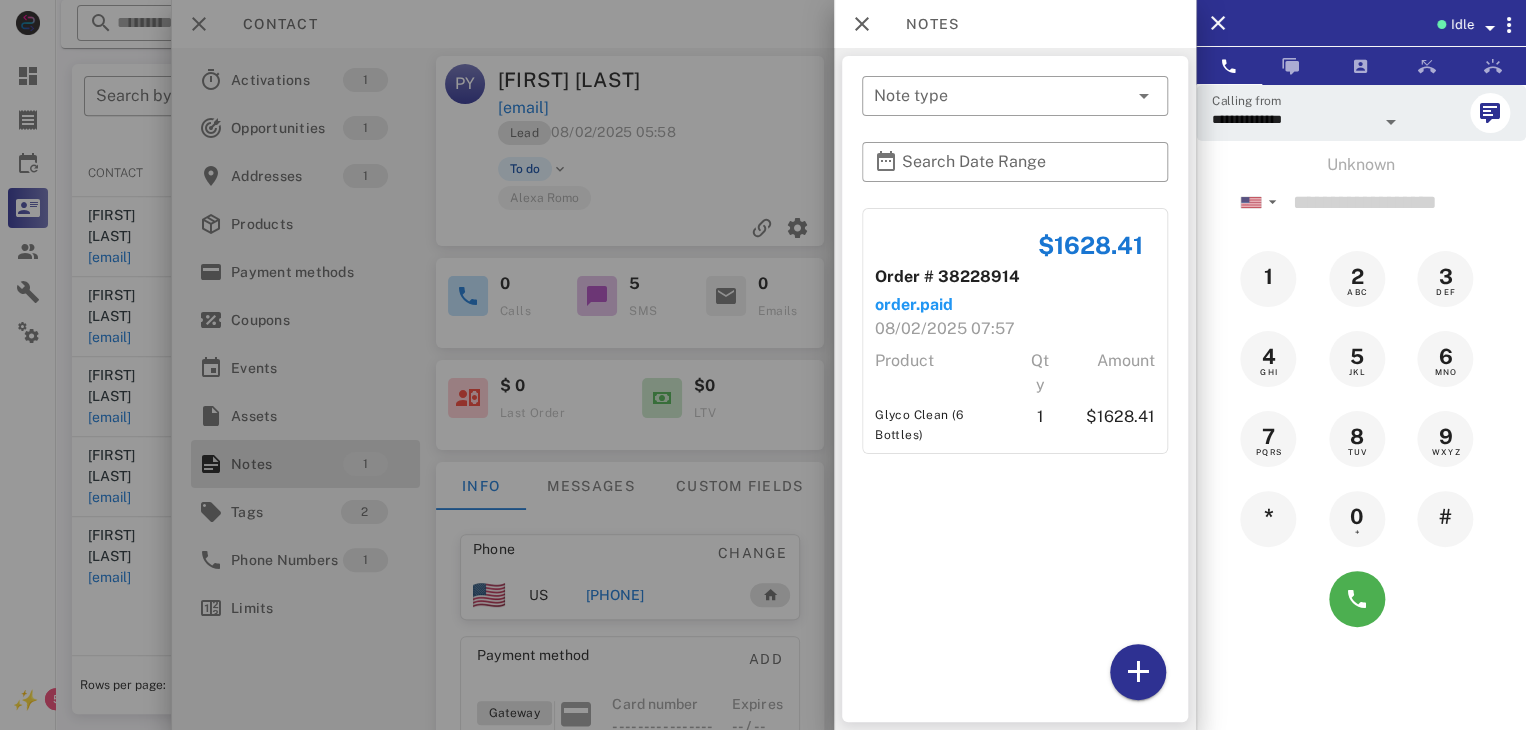 click at bounding box center (763, 365) 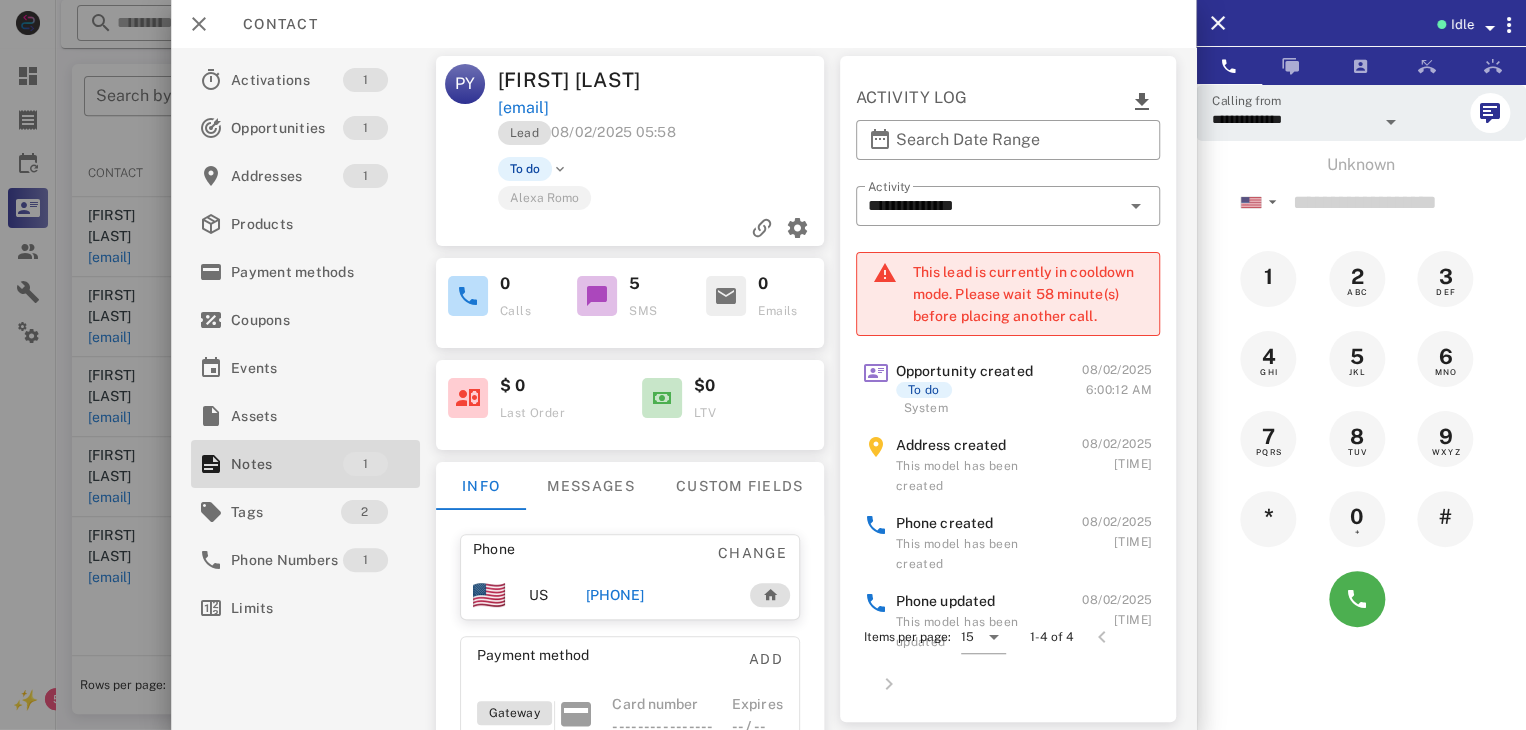 click on "[PHONE]" at bounding box center [614, 595] 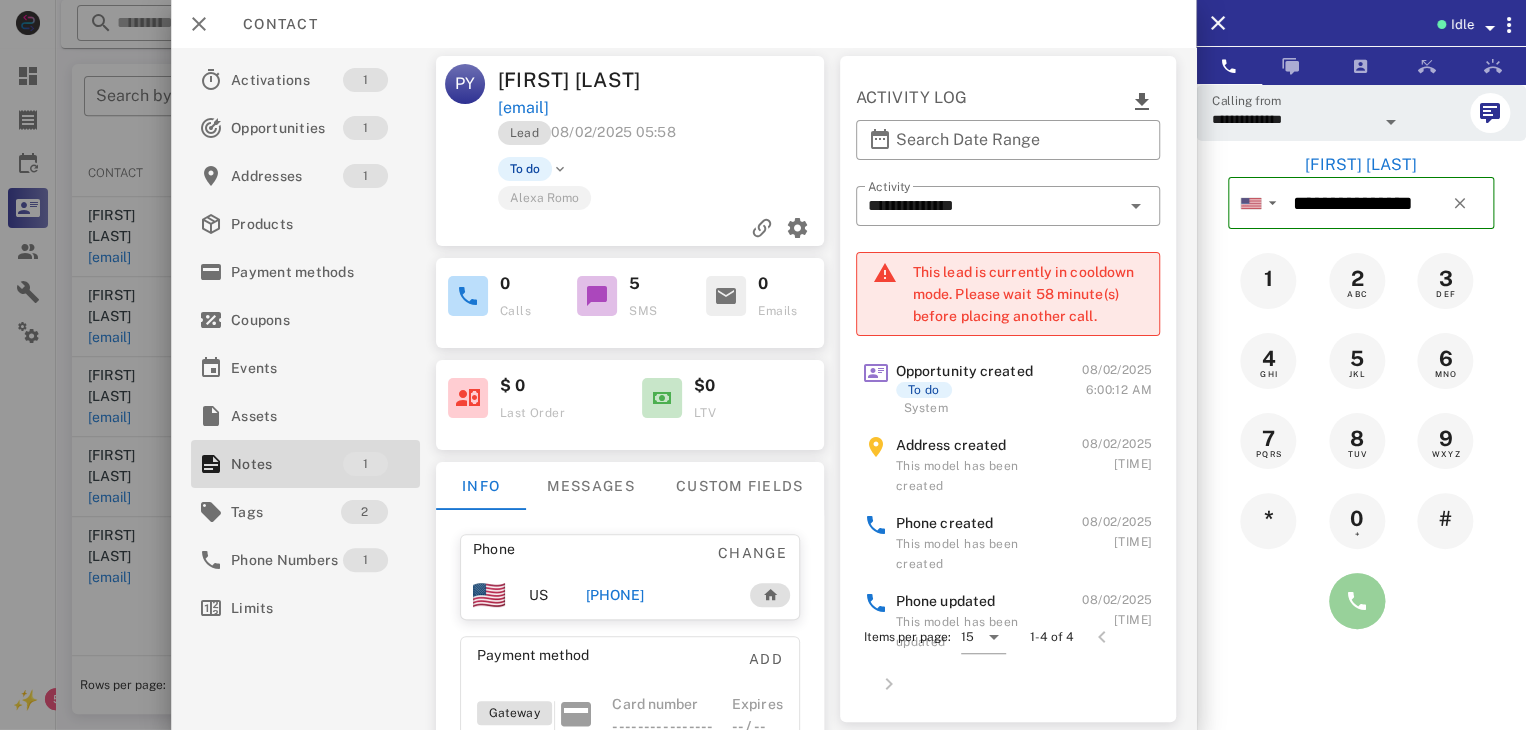 click at bounding box center [1357, 601] 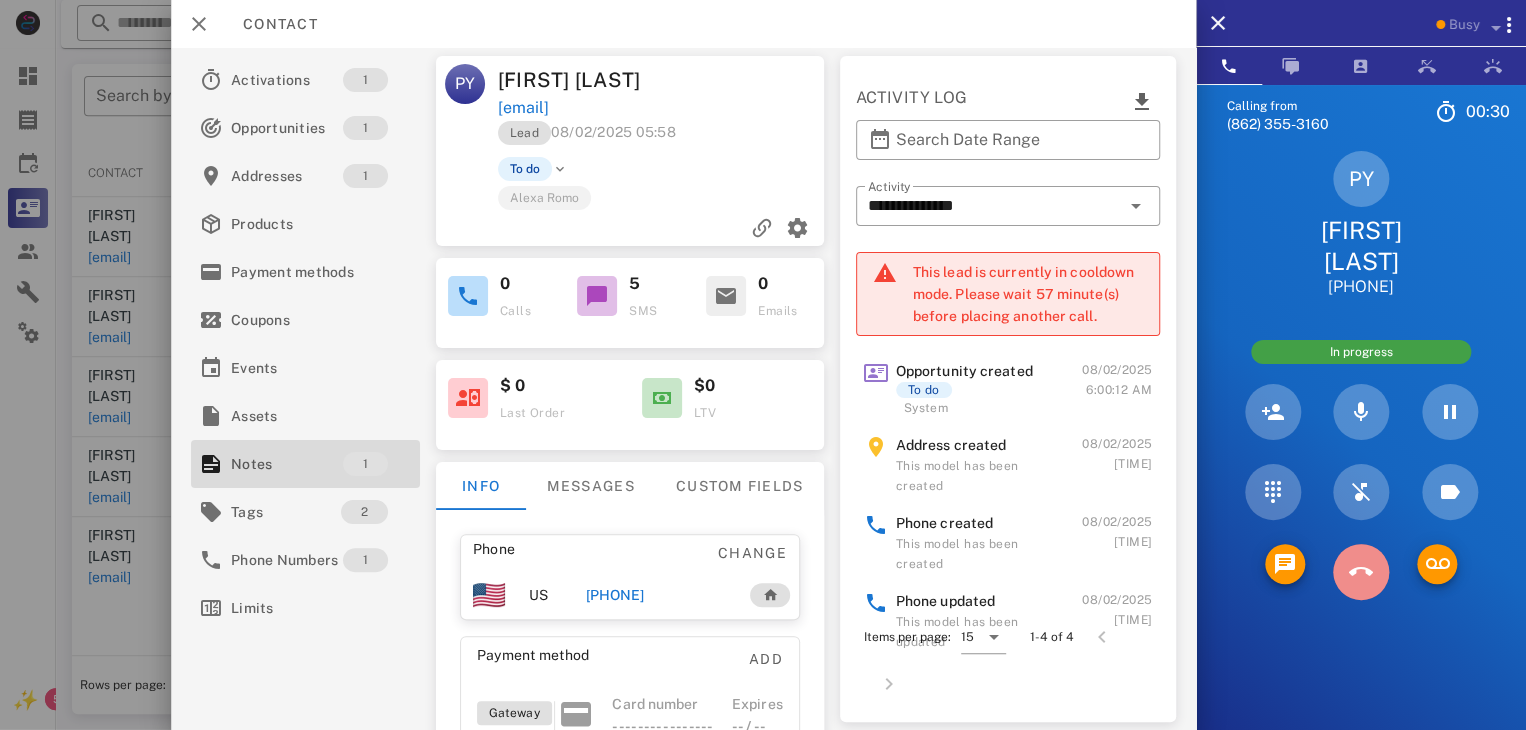 click at bounding box center [1361, 572] 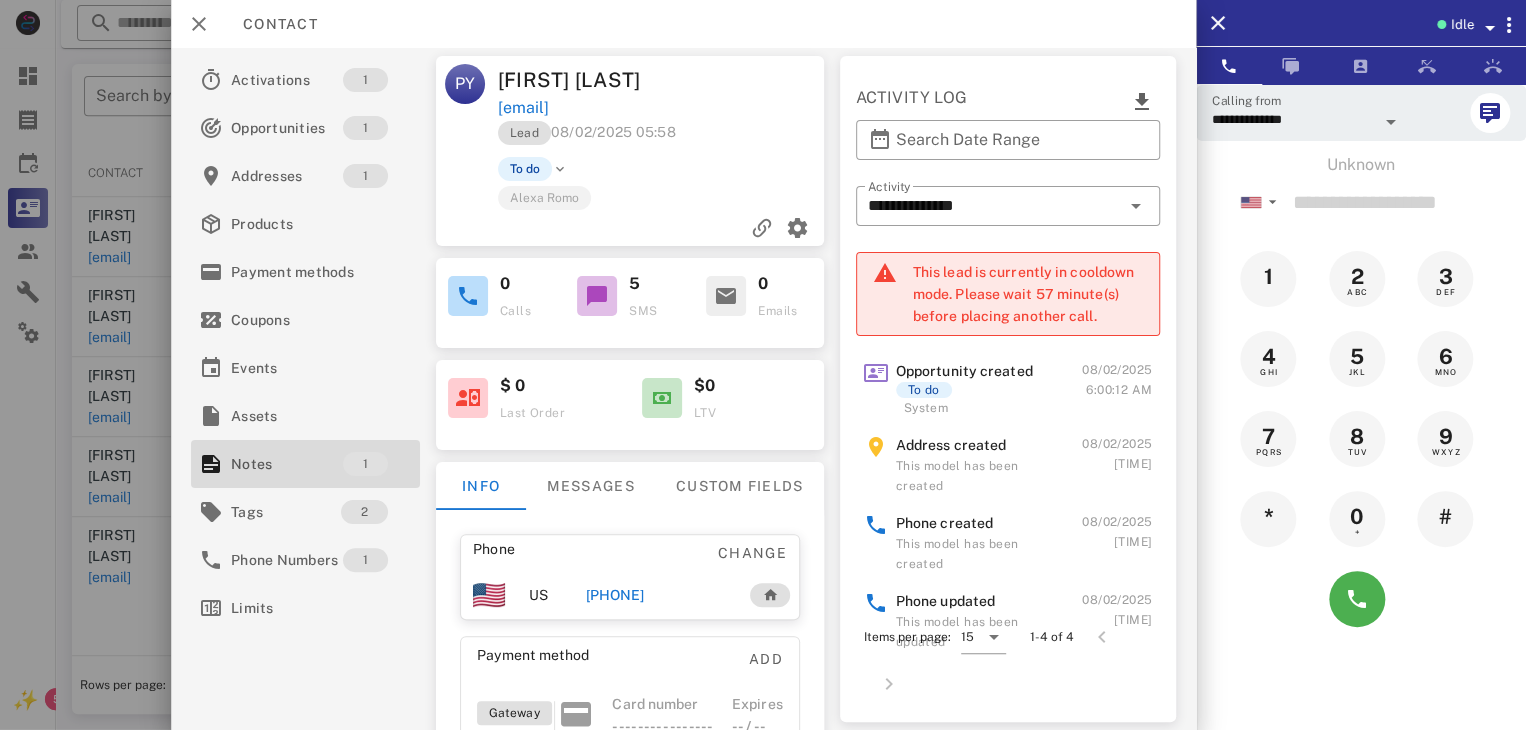 click on "[PHONE]" at bounding box center (614, 595) 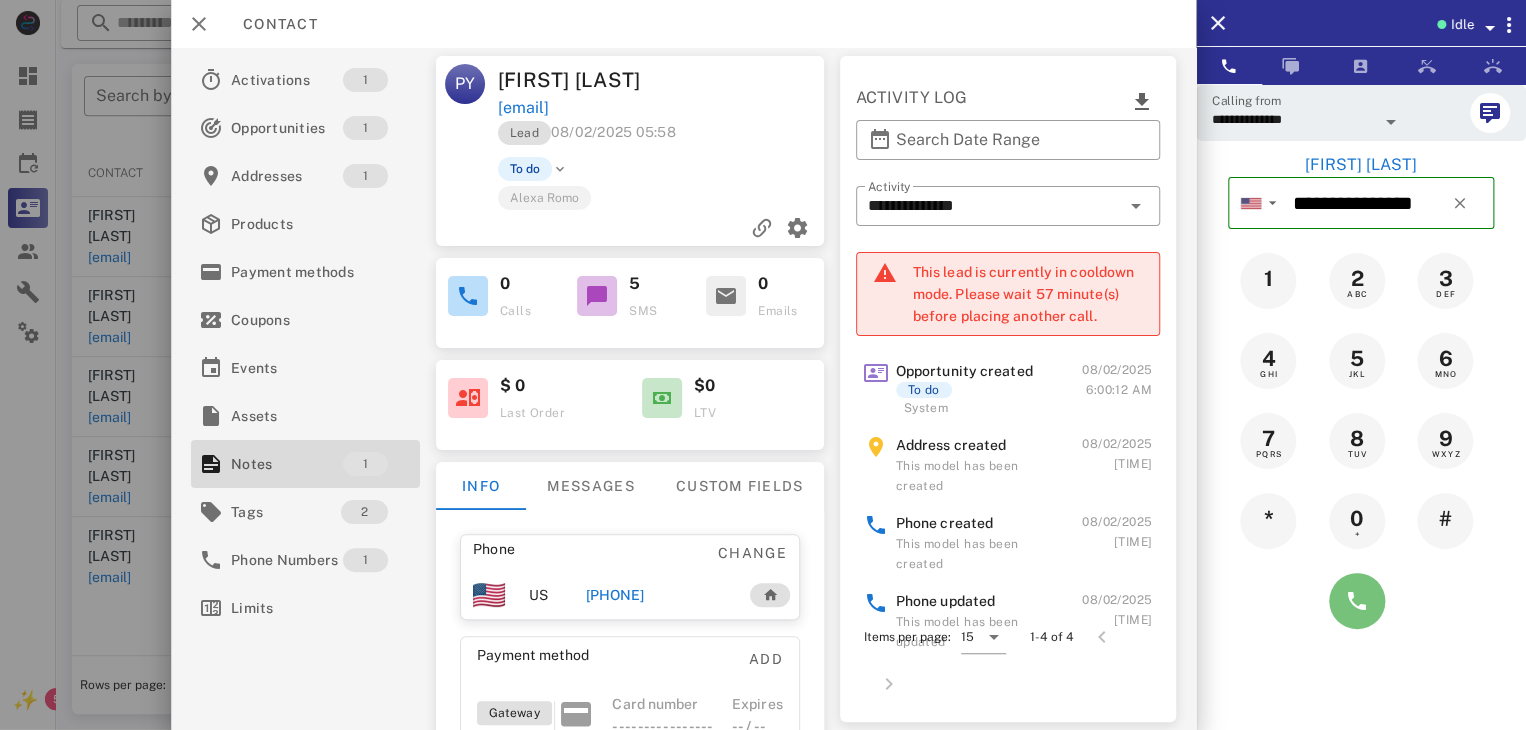 click at bounding box center (1357, 601) 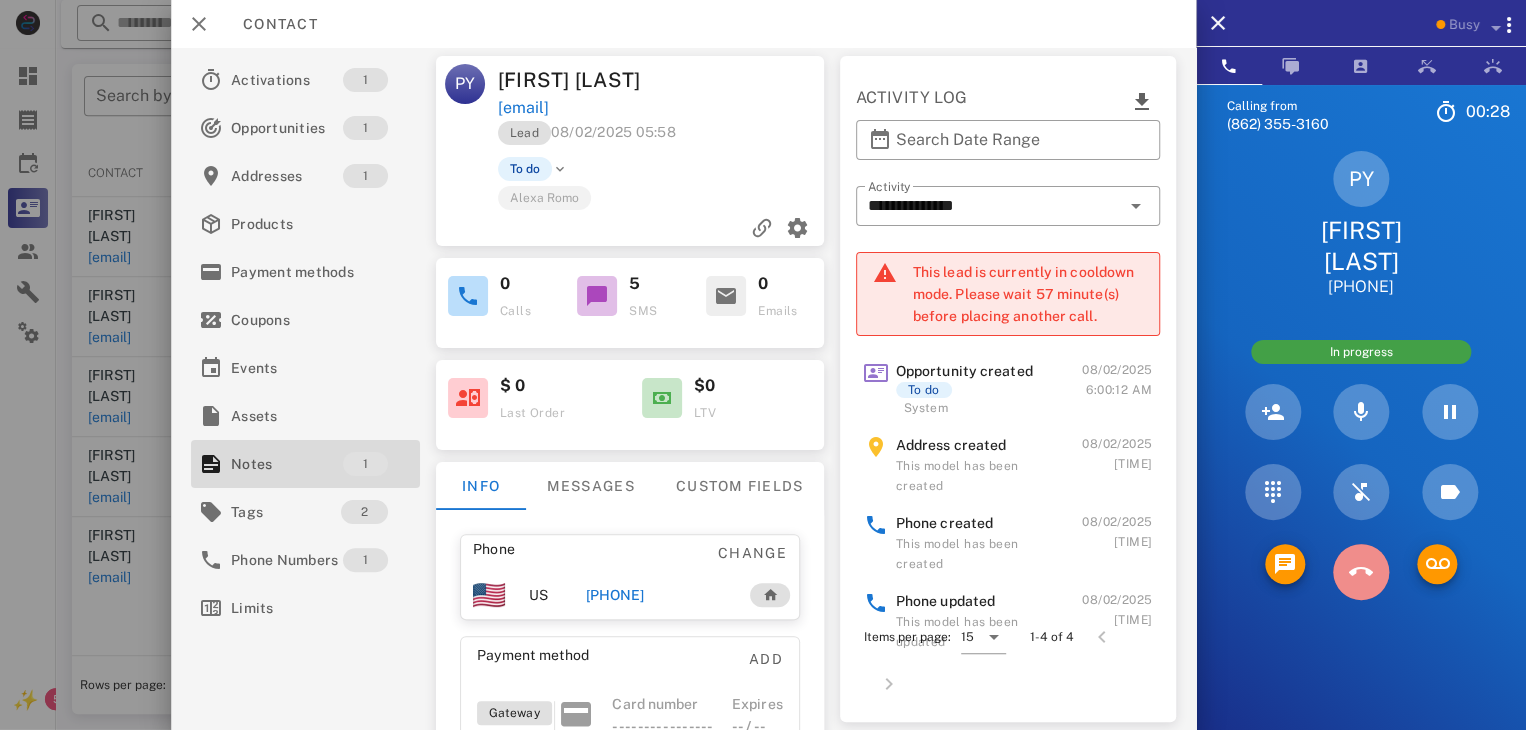 click at bounding box center [1361, 572] 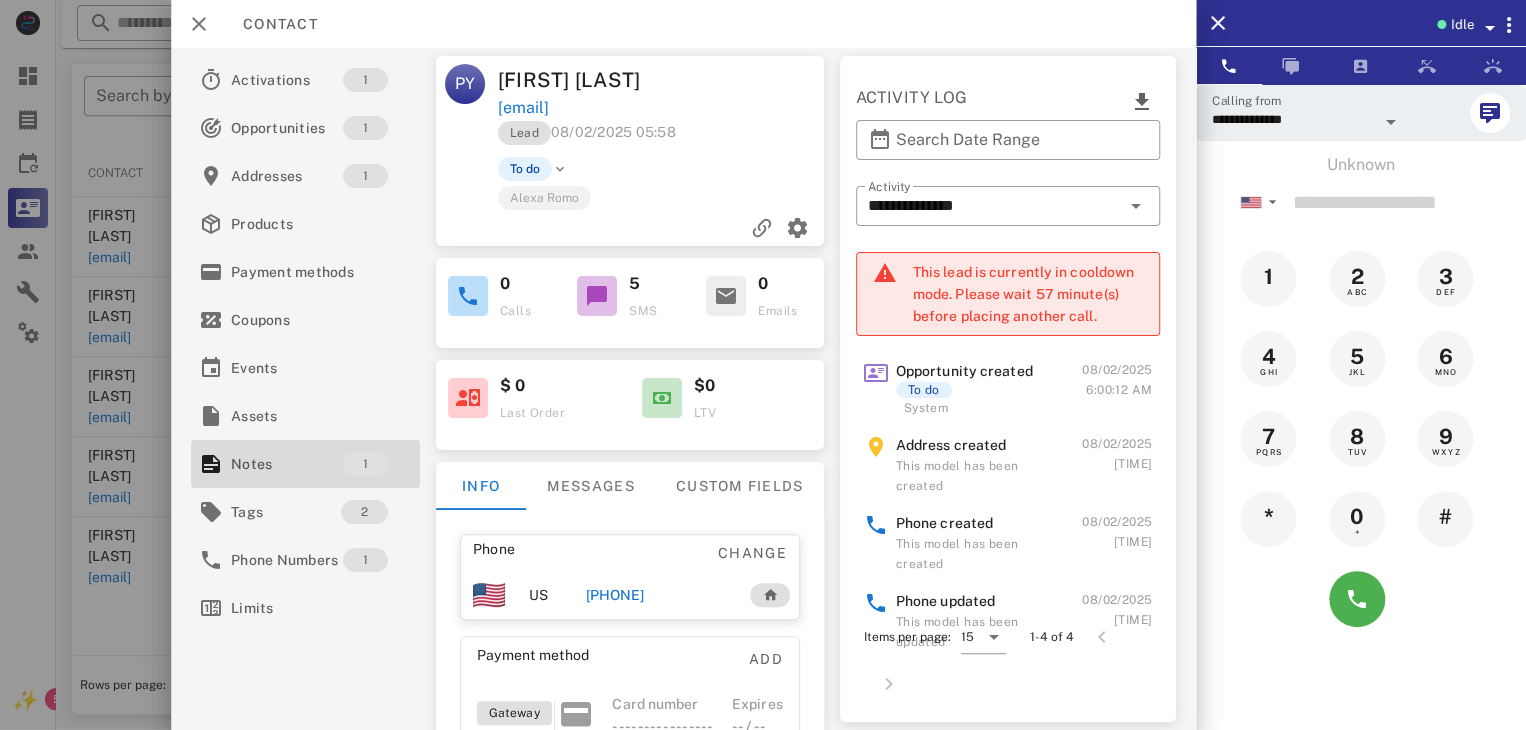 click at bounding box center (763, 365) 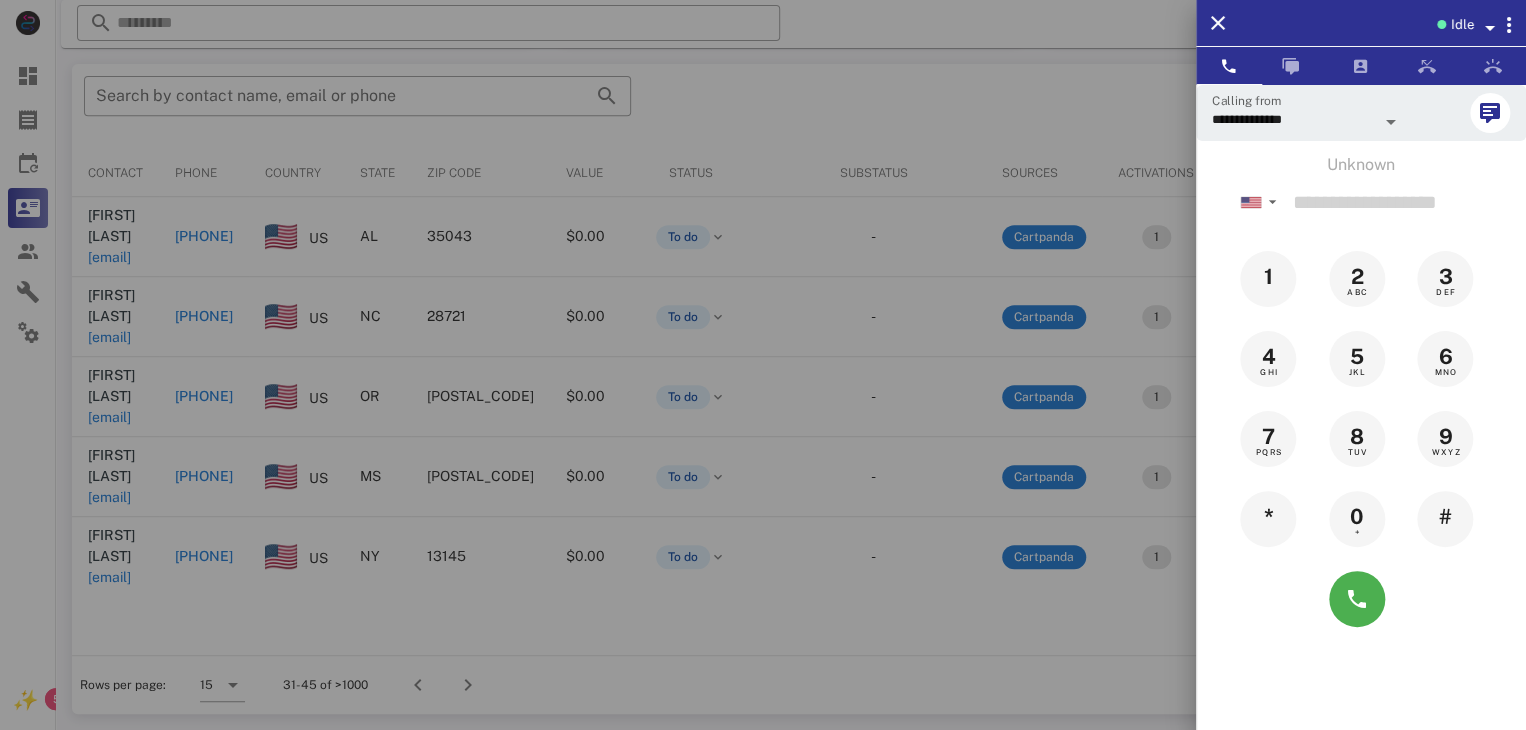 click at bounding box center (763, 365) 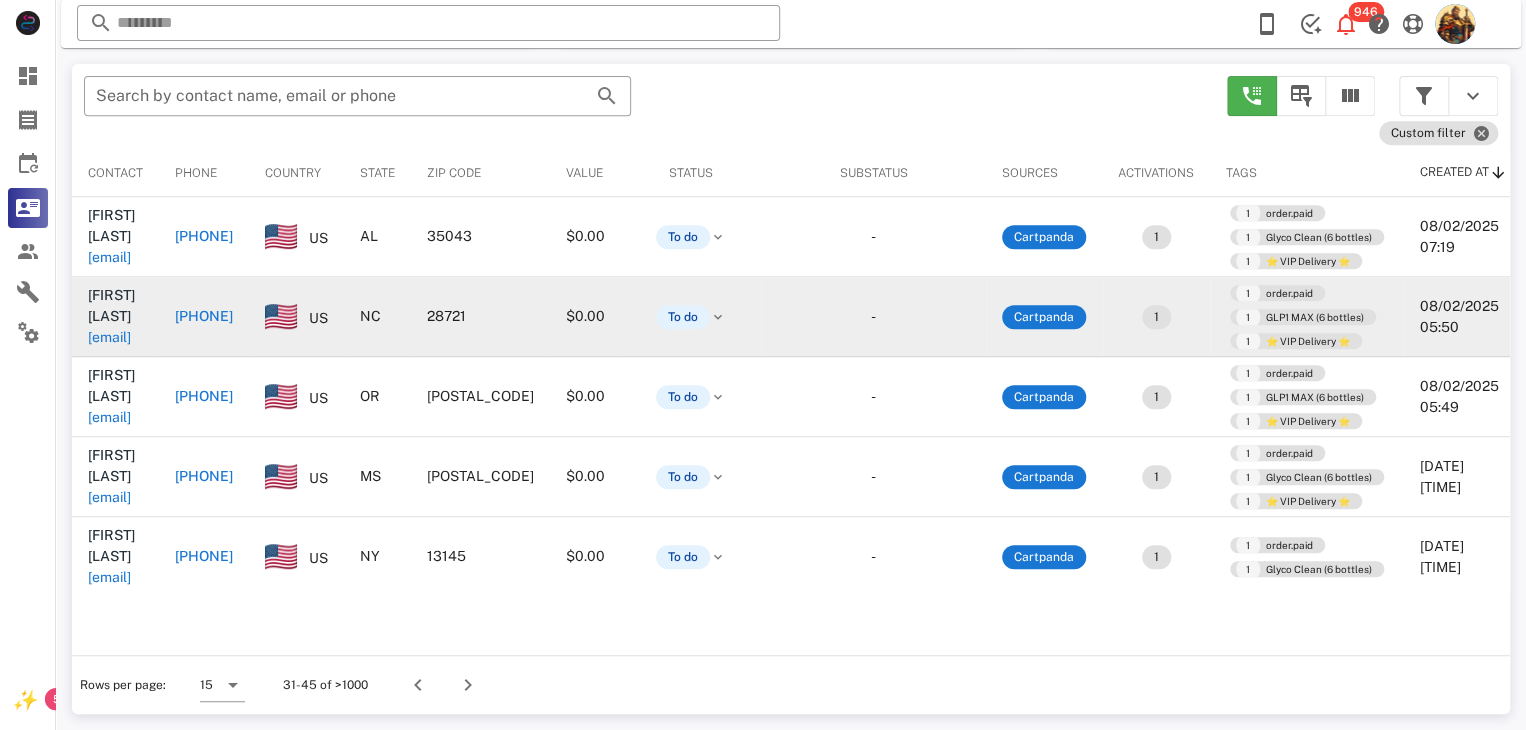 click on "[EMAIL]" at bounding box center (109, 337) 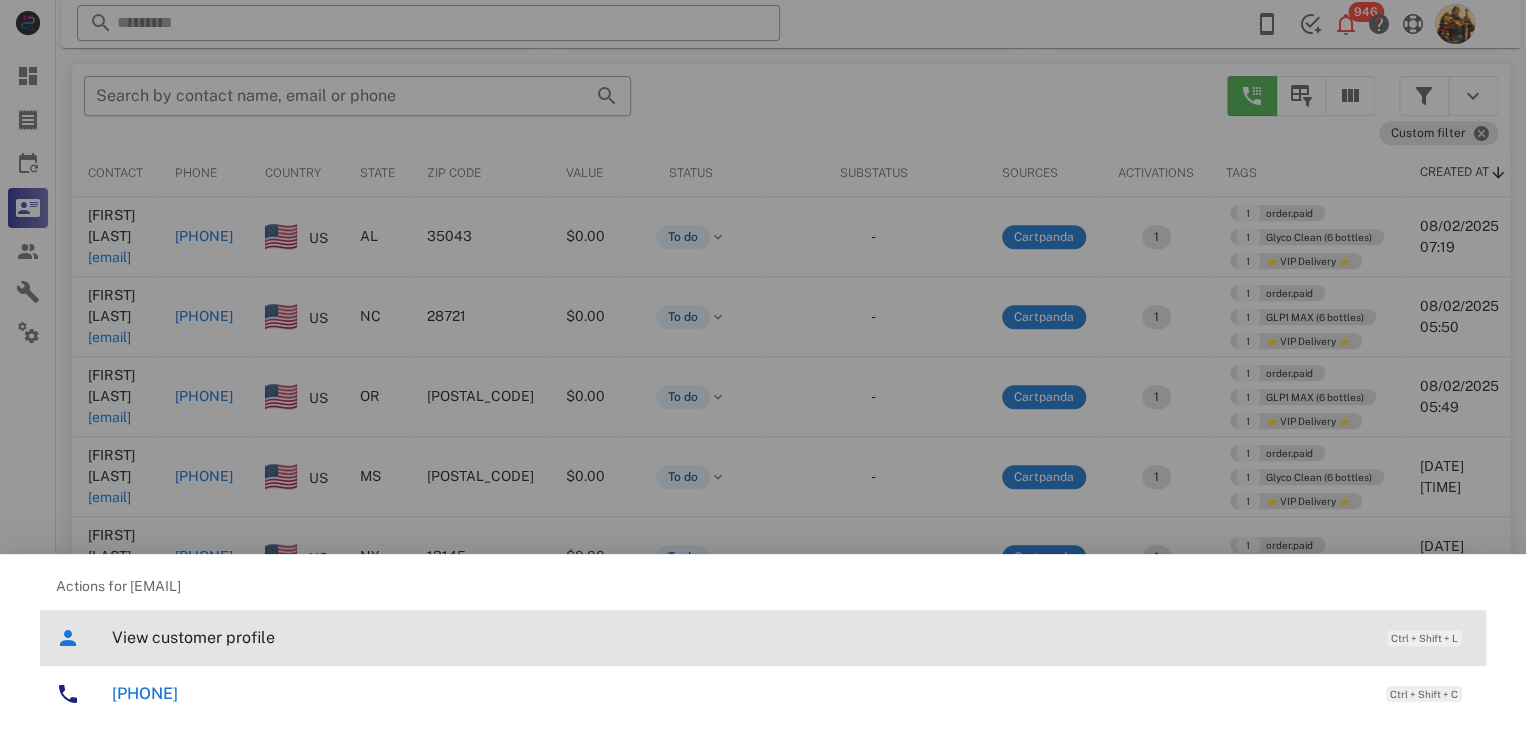 click on "View customer profile" at bounding box center [739, 637] 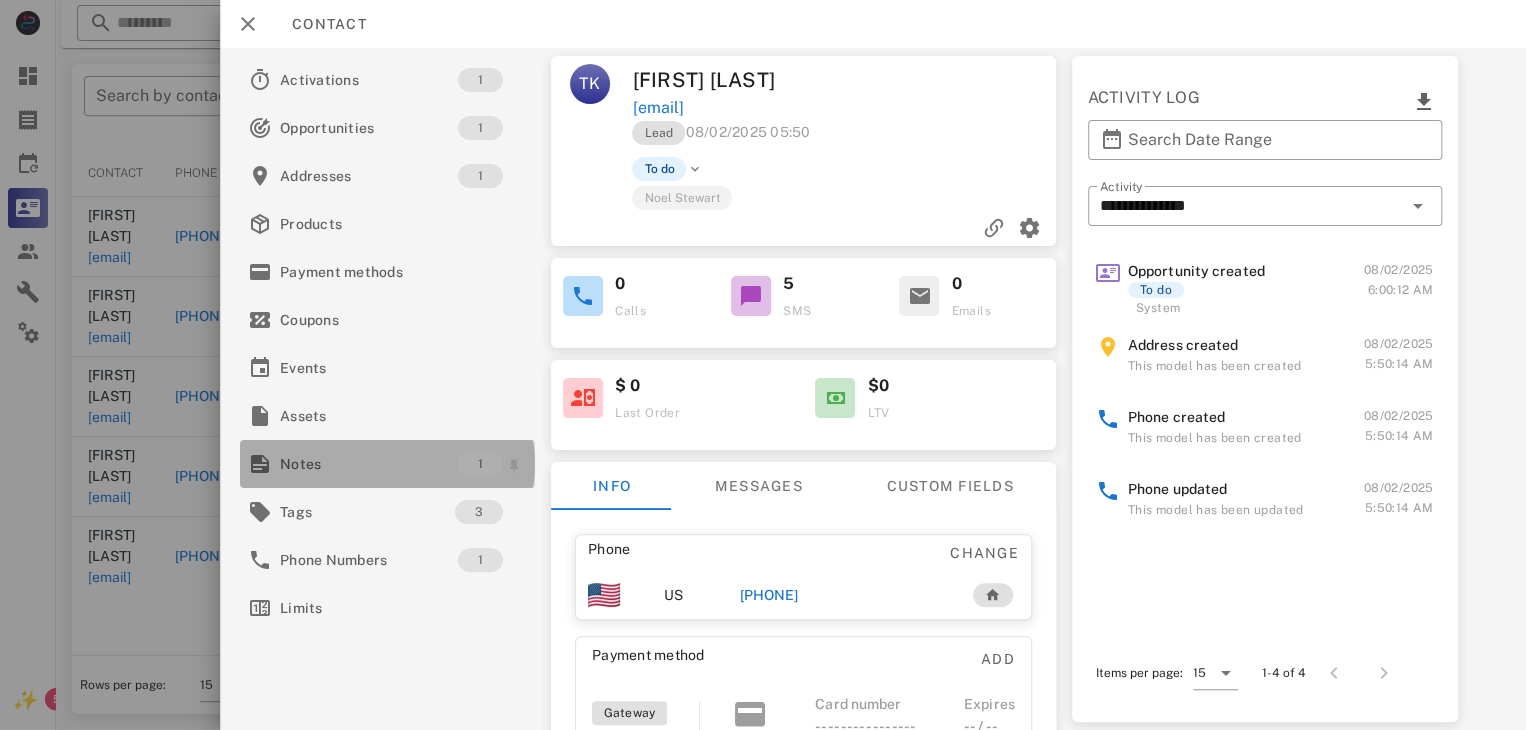 click on "Notes" at bounding box center (369, 464) 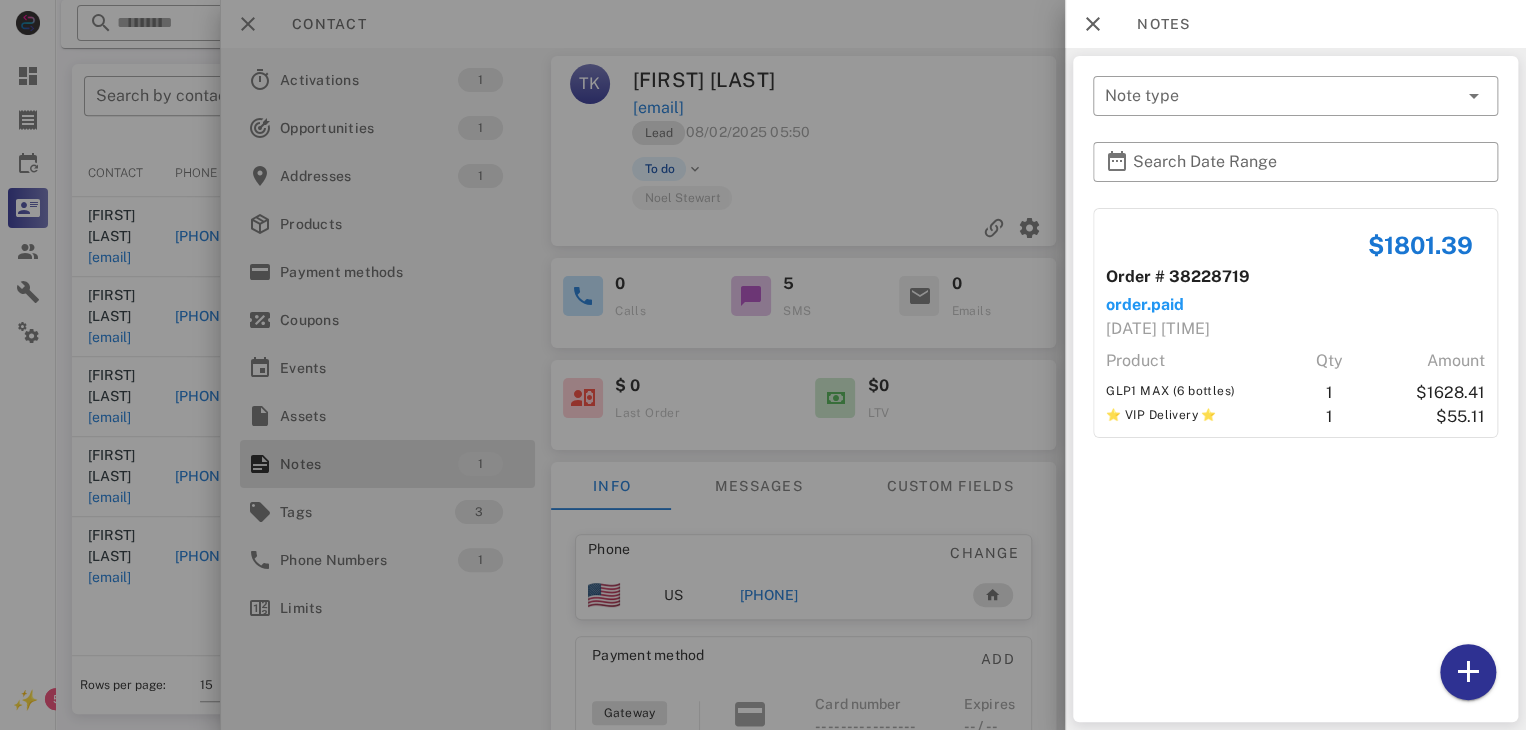 click at bounding box center (763, 365) 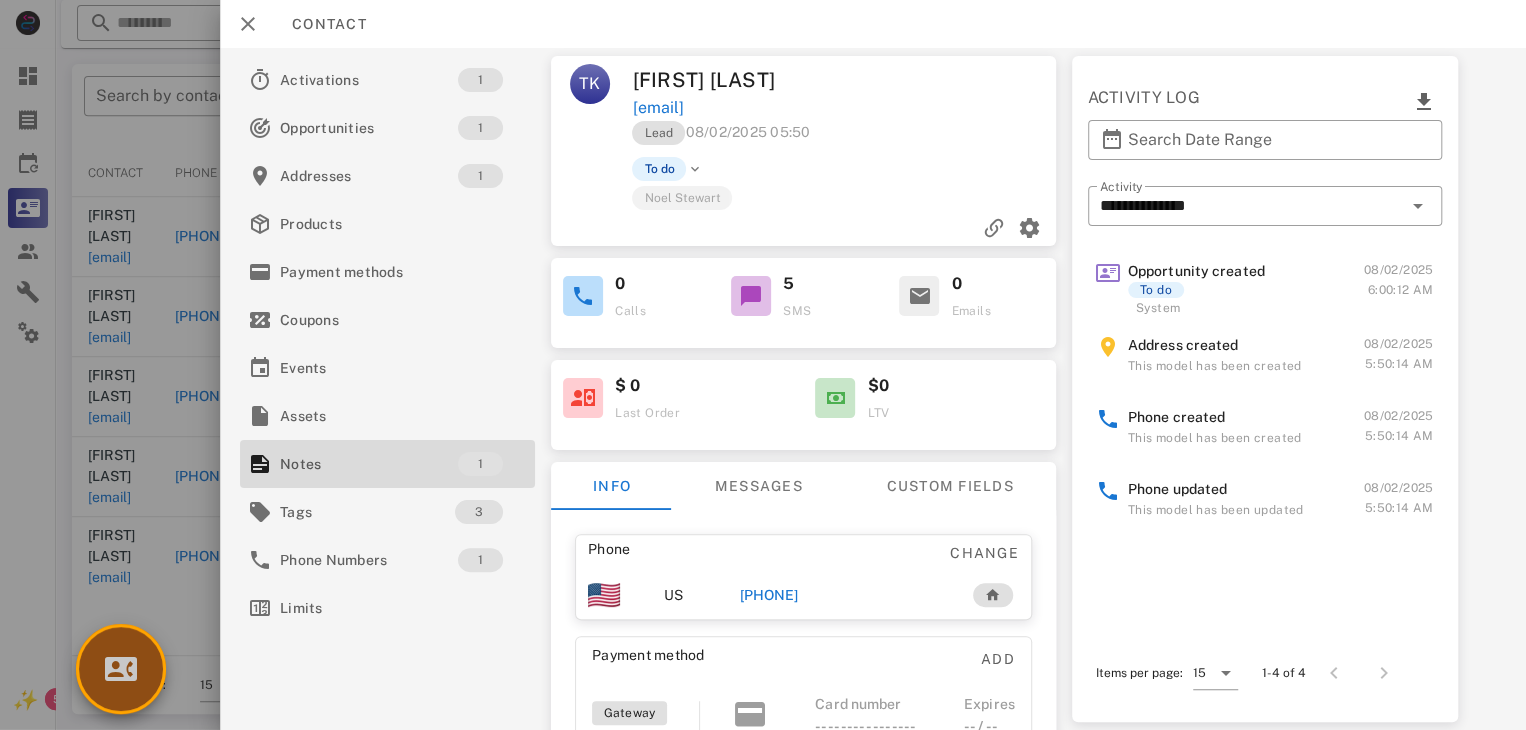 click at bounding box center (121, 669) 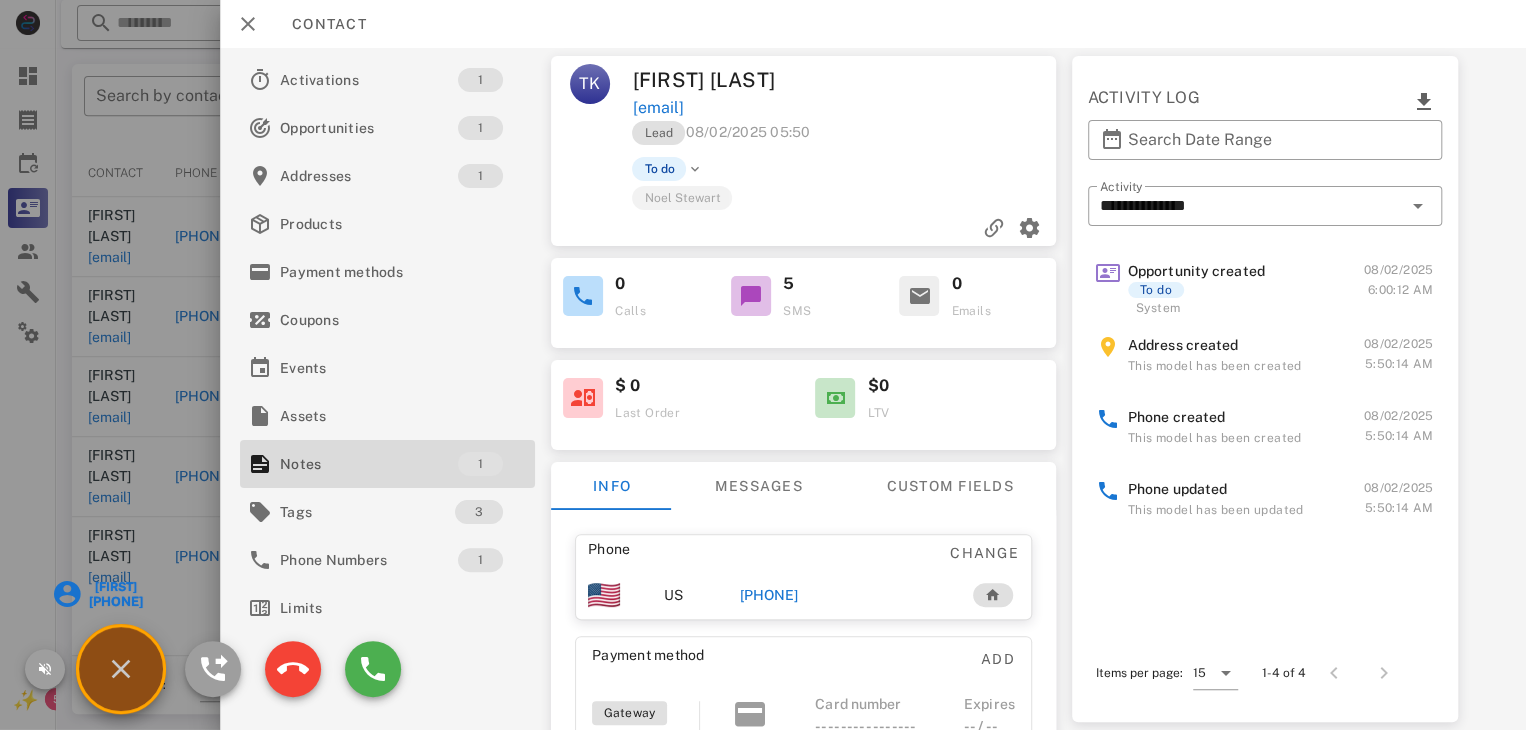 click on "[FIRST]" at bounding box center (114, 587) 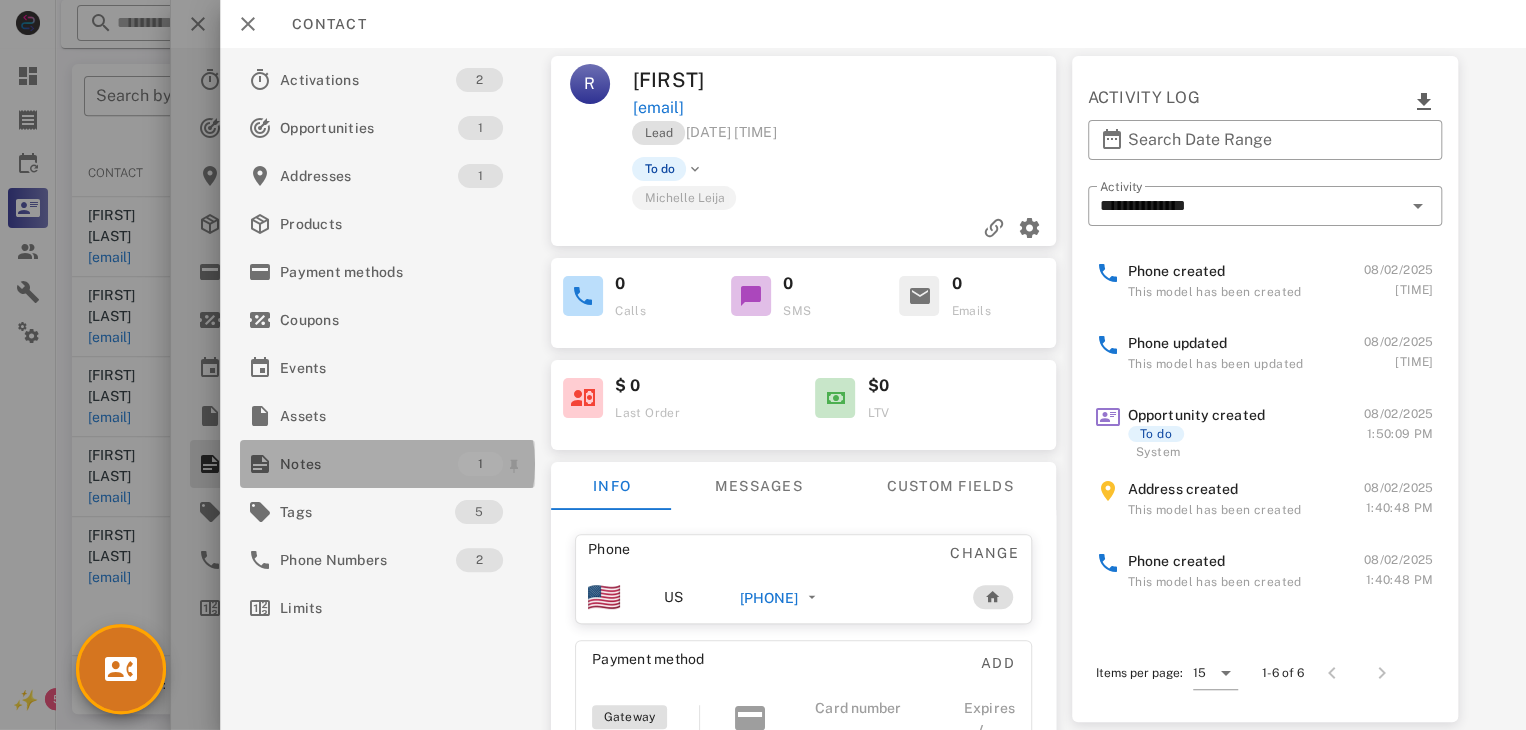 click on "Notes" at bounding box center (369, 464) 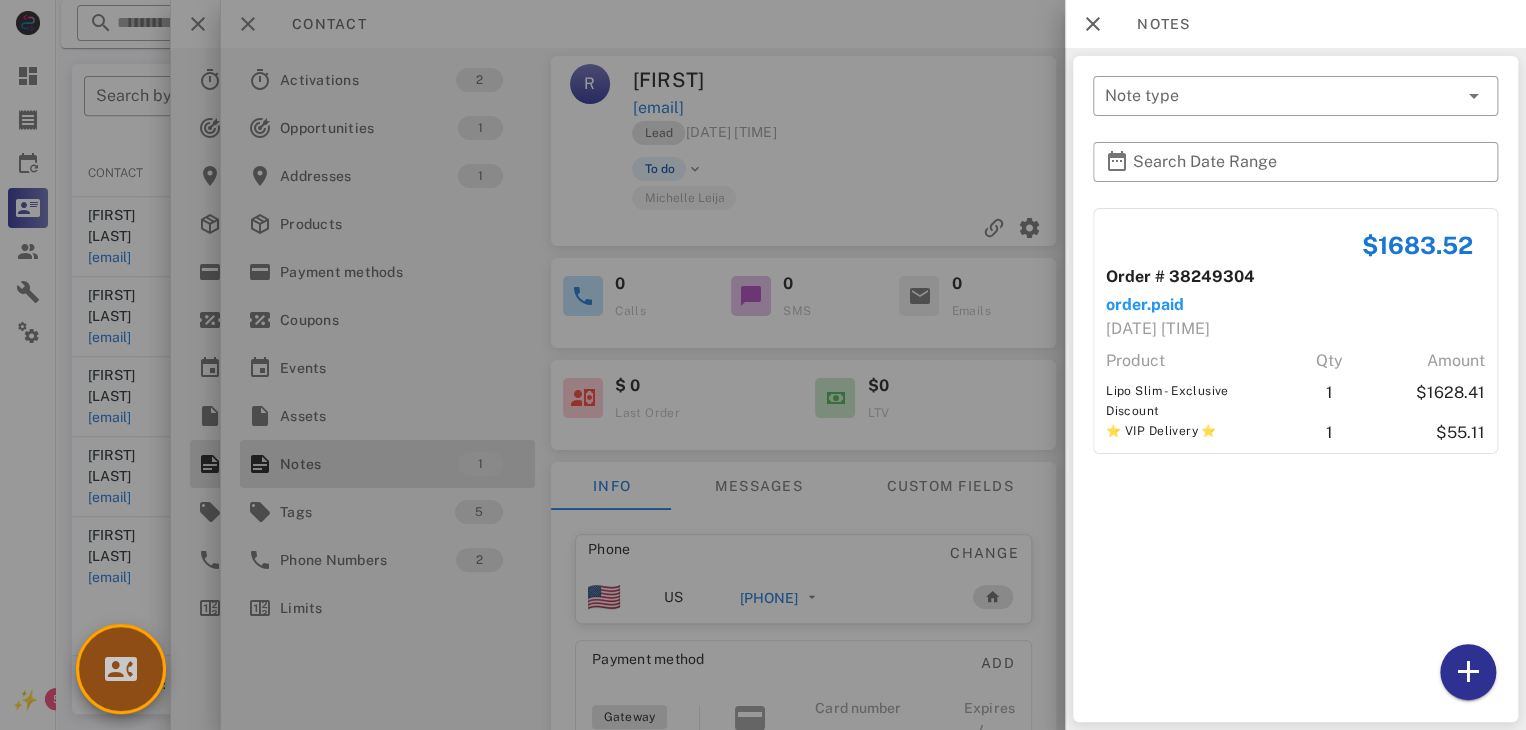 click at bounding box center [121, 669] 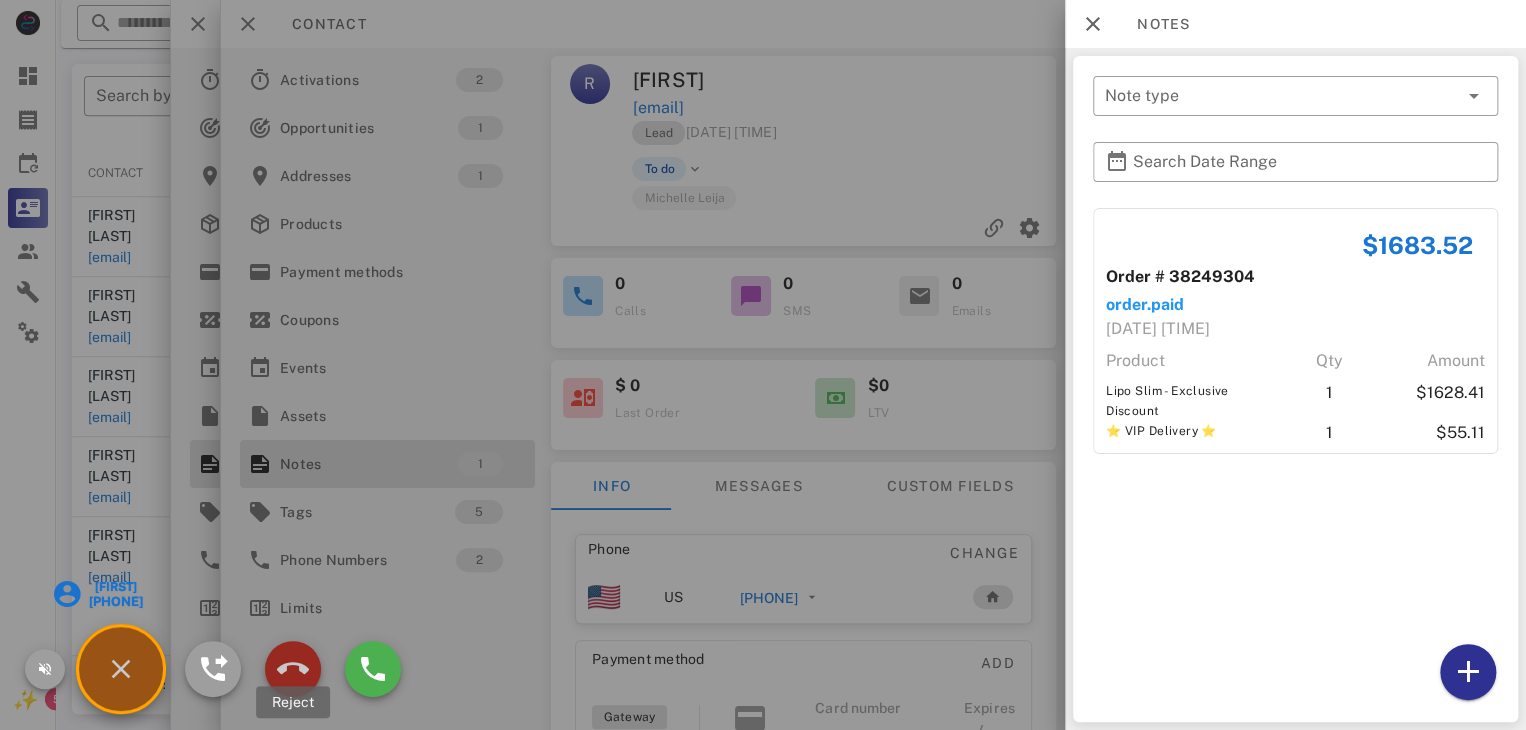 click at bounding box center [293, 669] 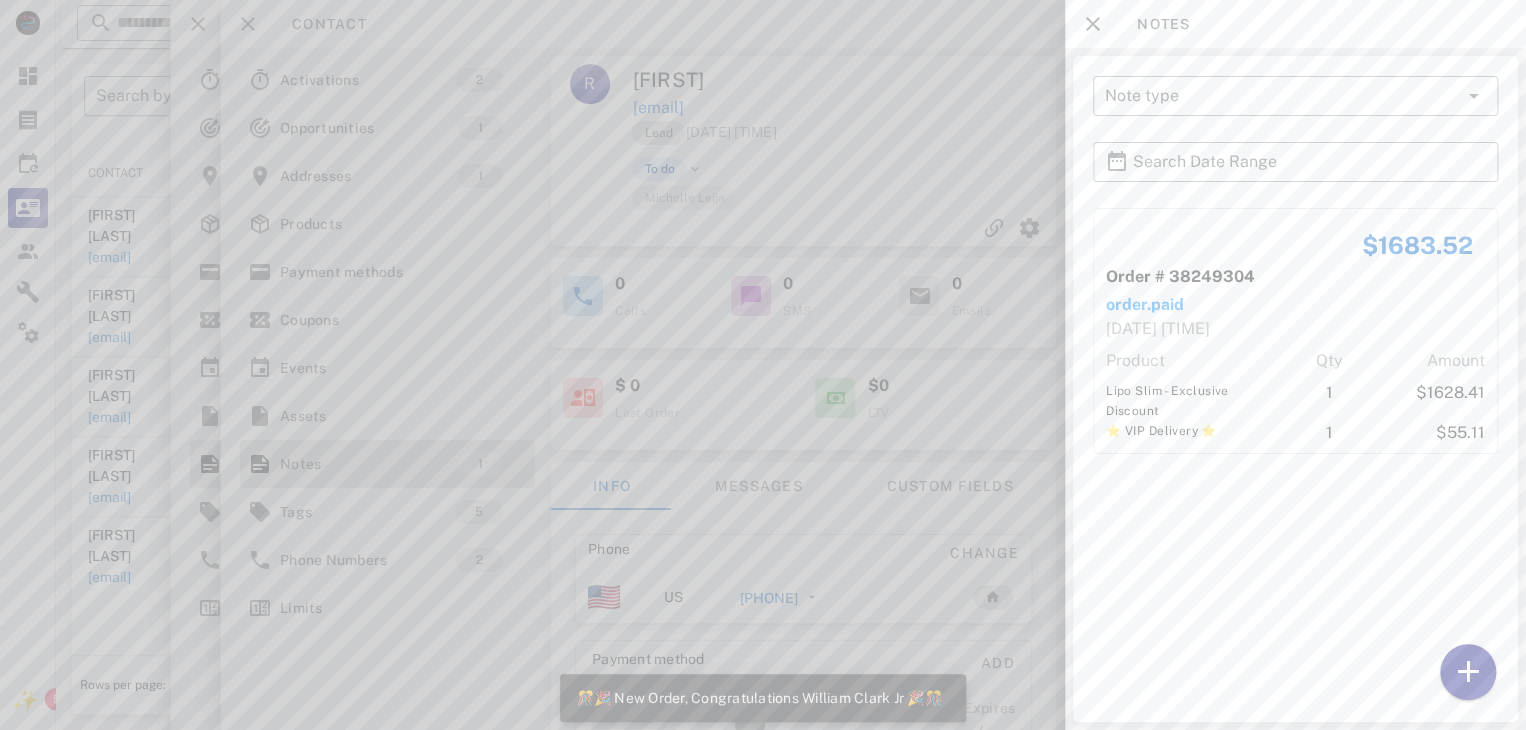 click at bounding box center [763, 365] 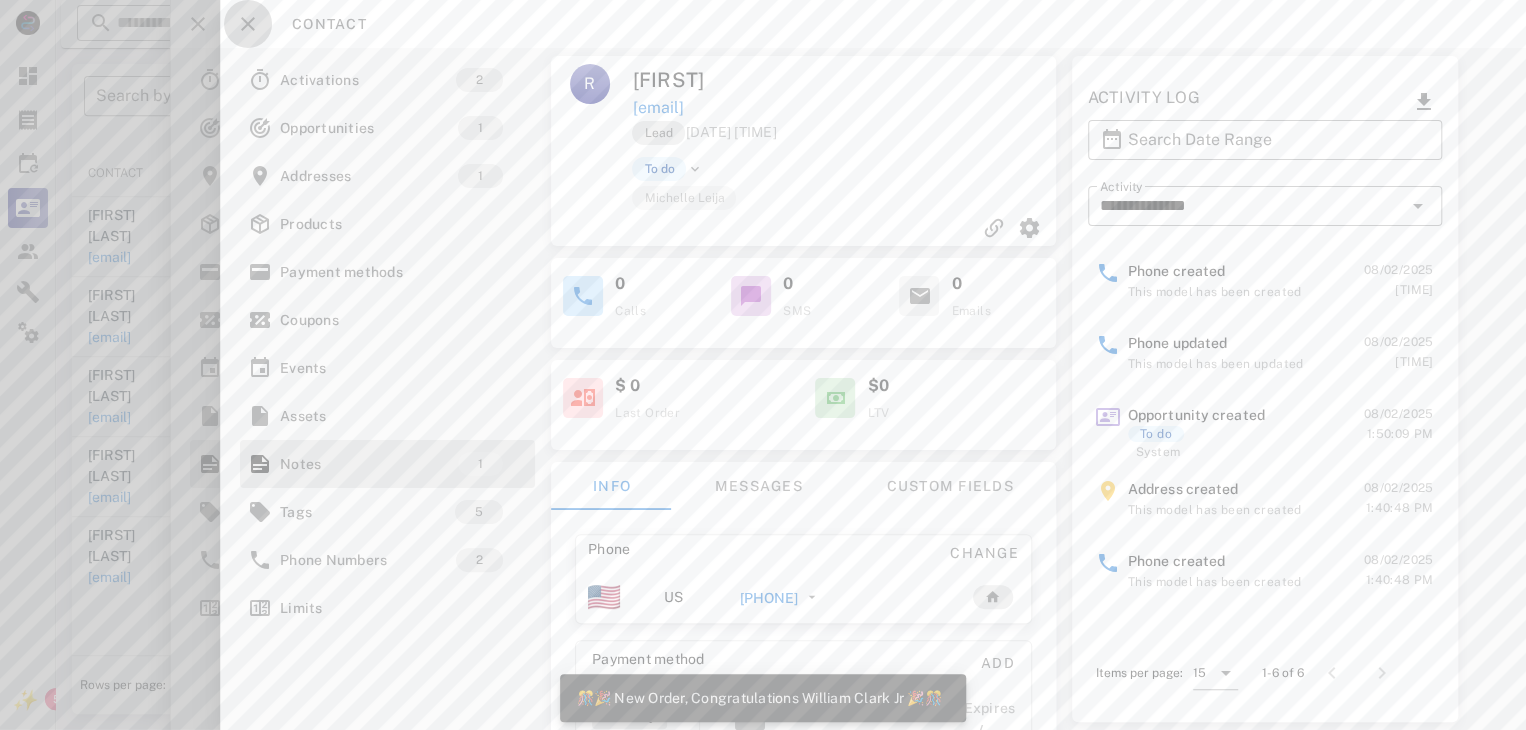click at bounding box center [248, 24] 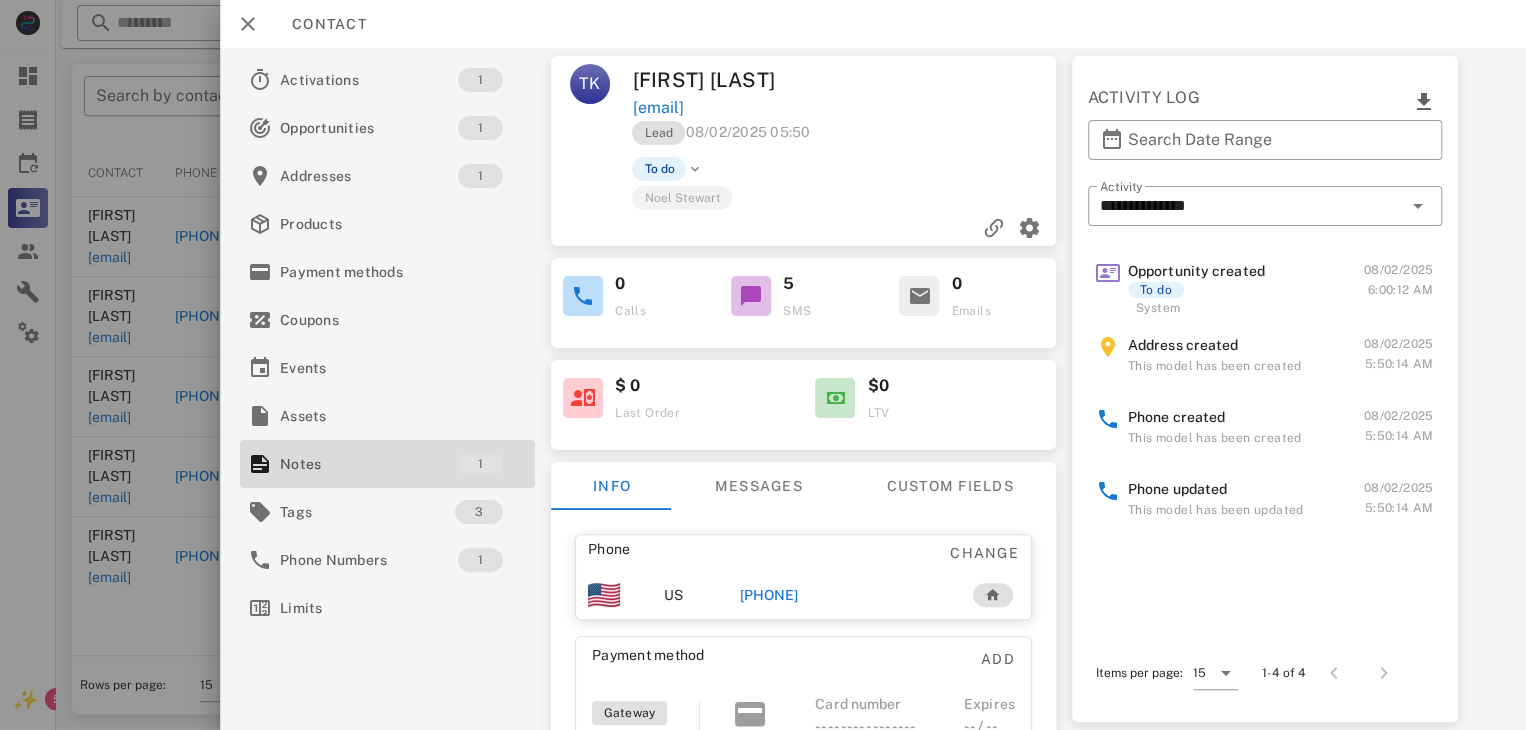 click on "[PHONE]" at bounding box center (769, 595) 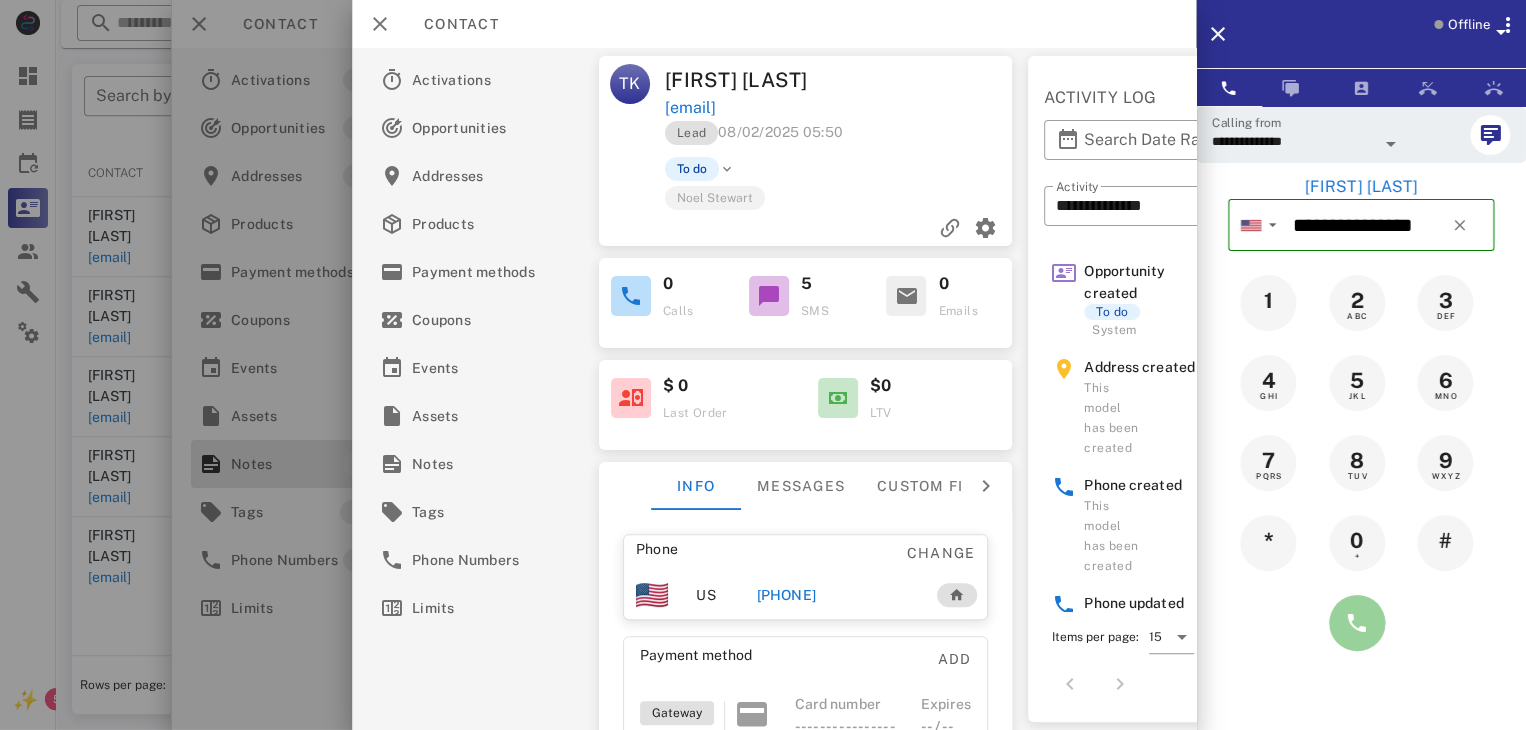 click at bounding box center [1357, 623] 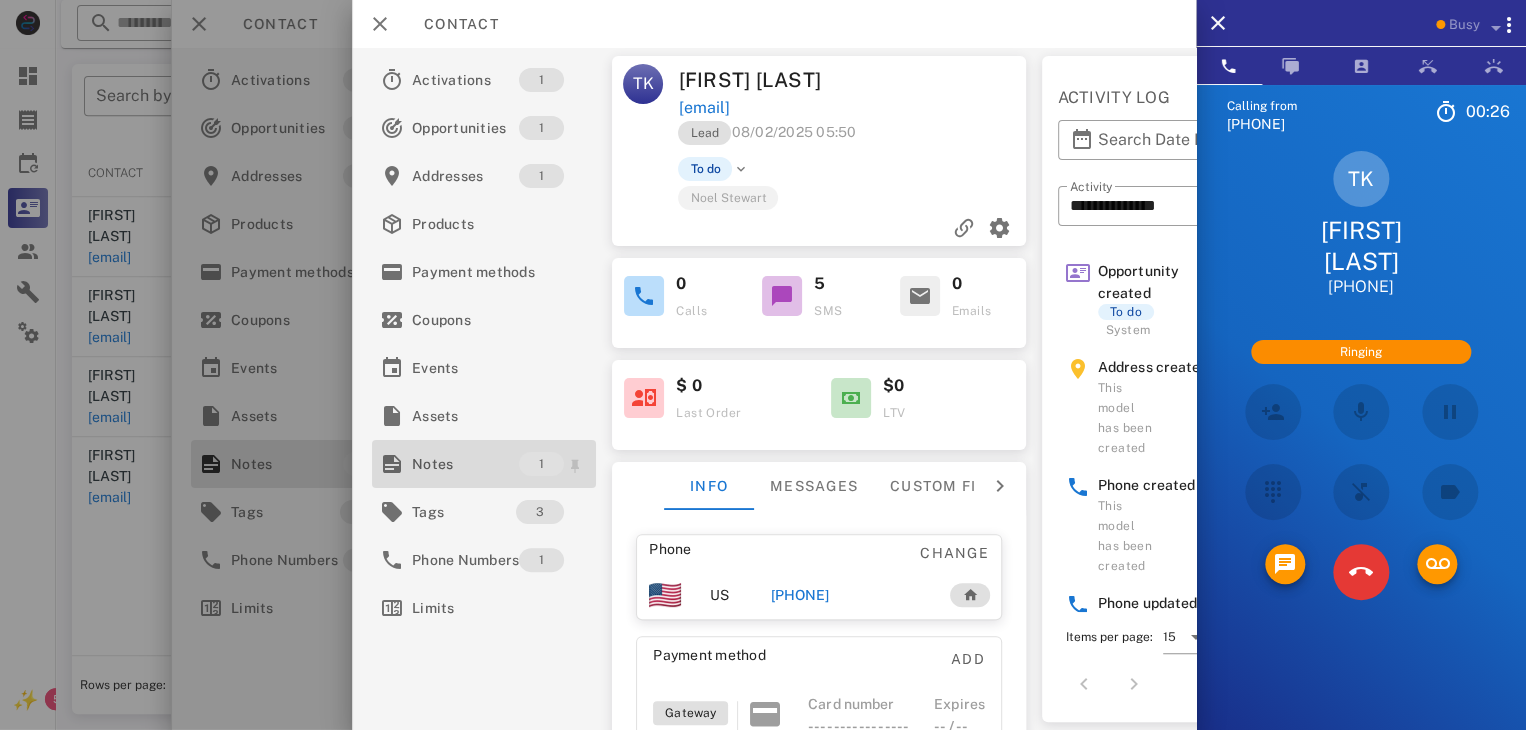 click at bounding box center [392, 464] 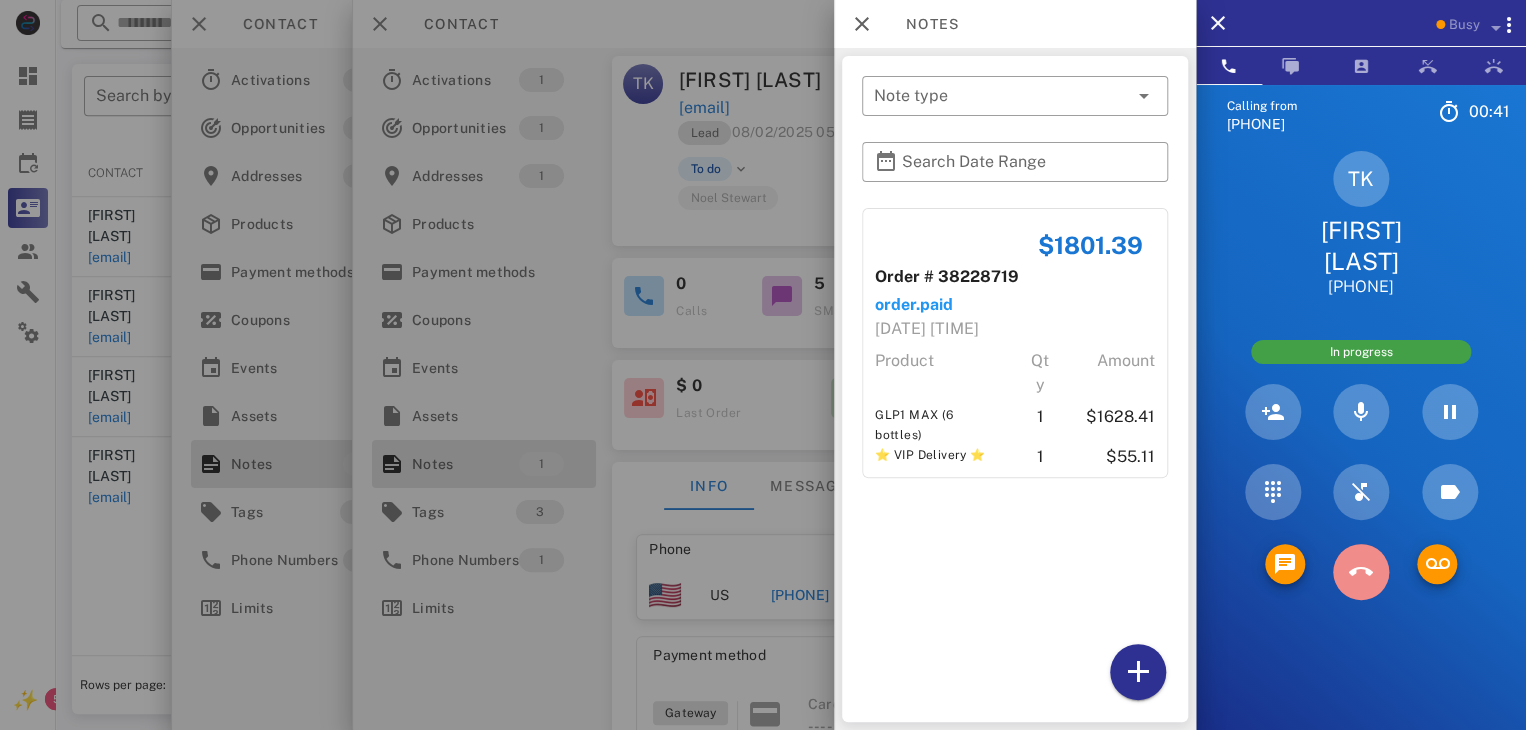 click at bounding box center (1361, 572) 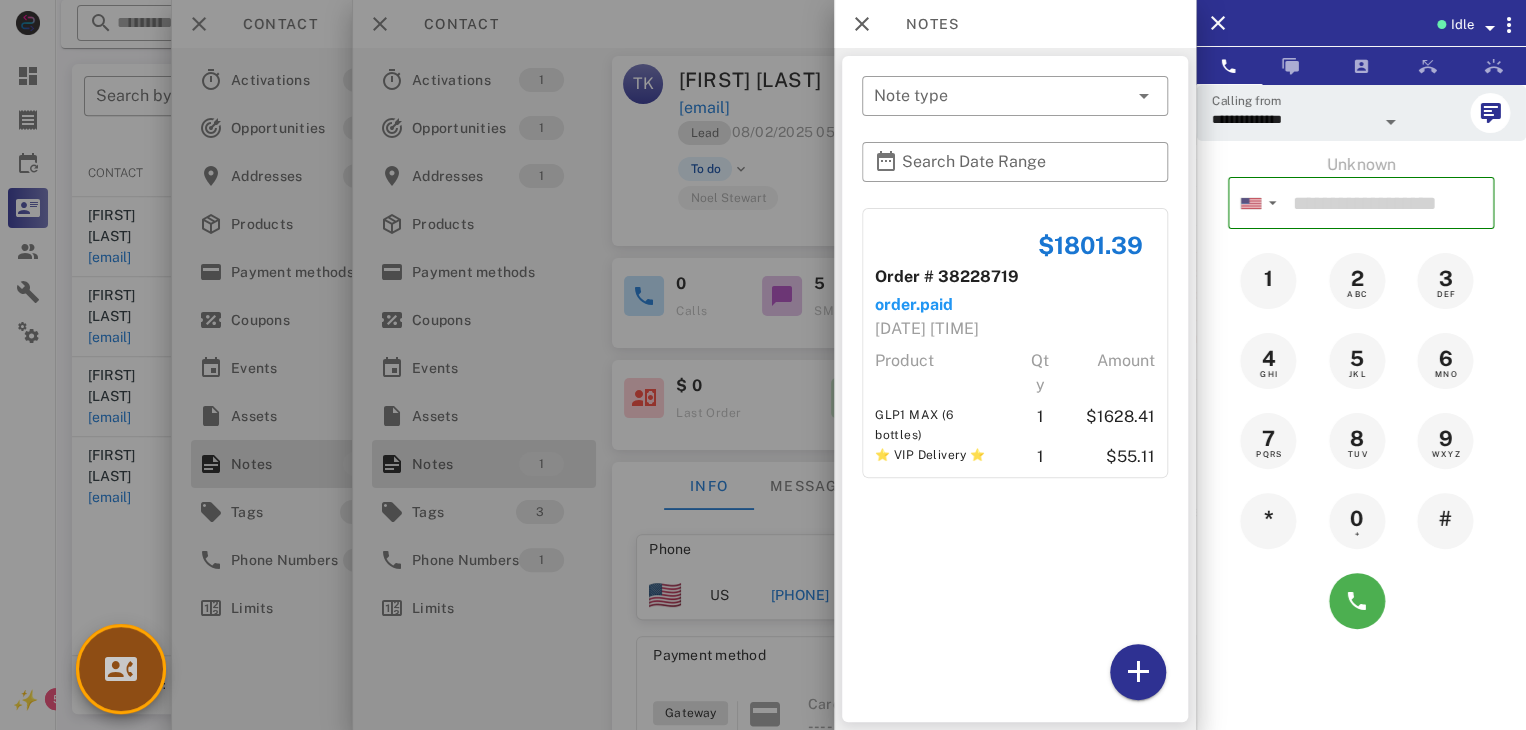 click at bounding box center [121, 669] 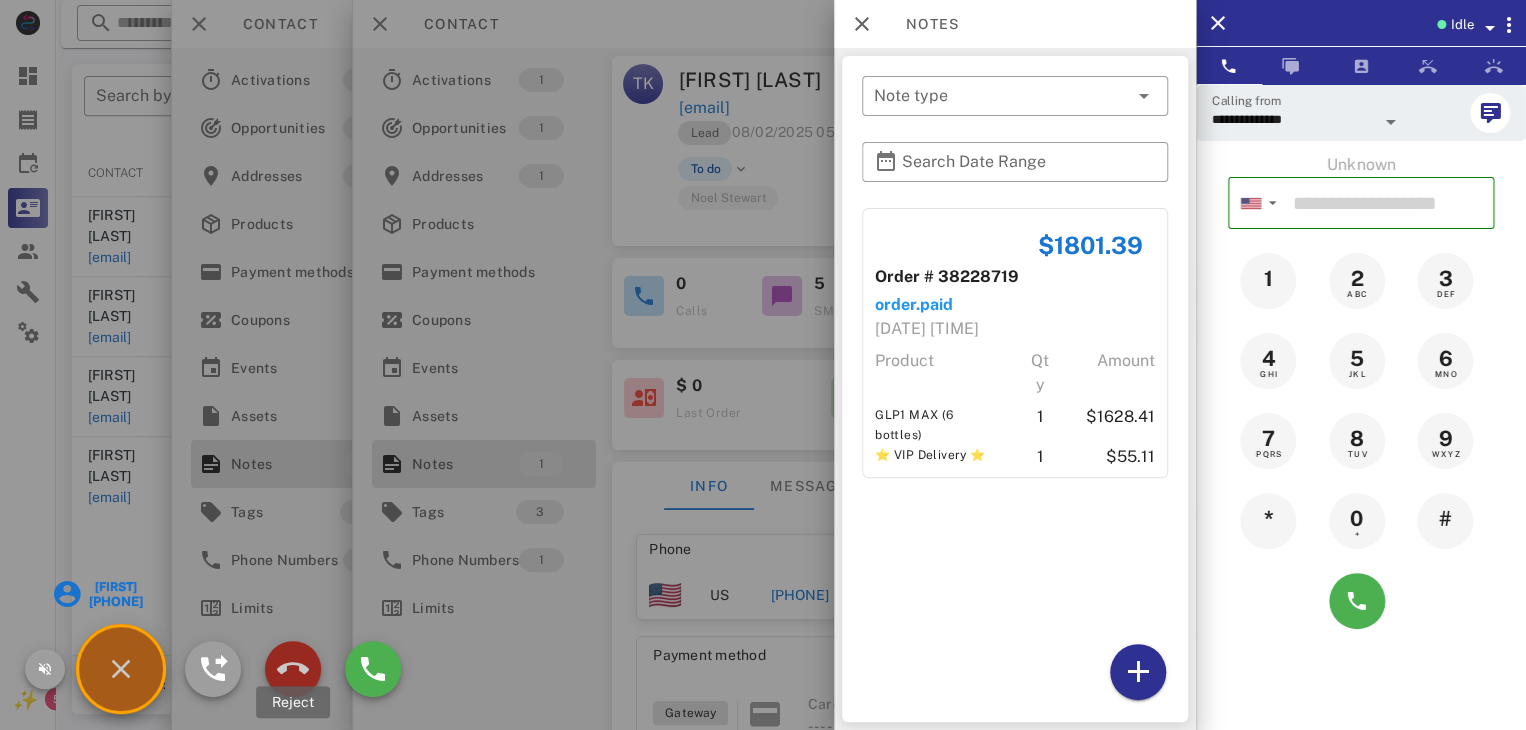click at bounding box center [293, 669] 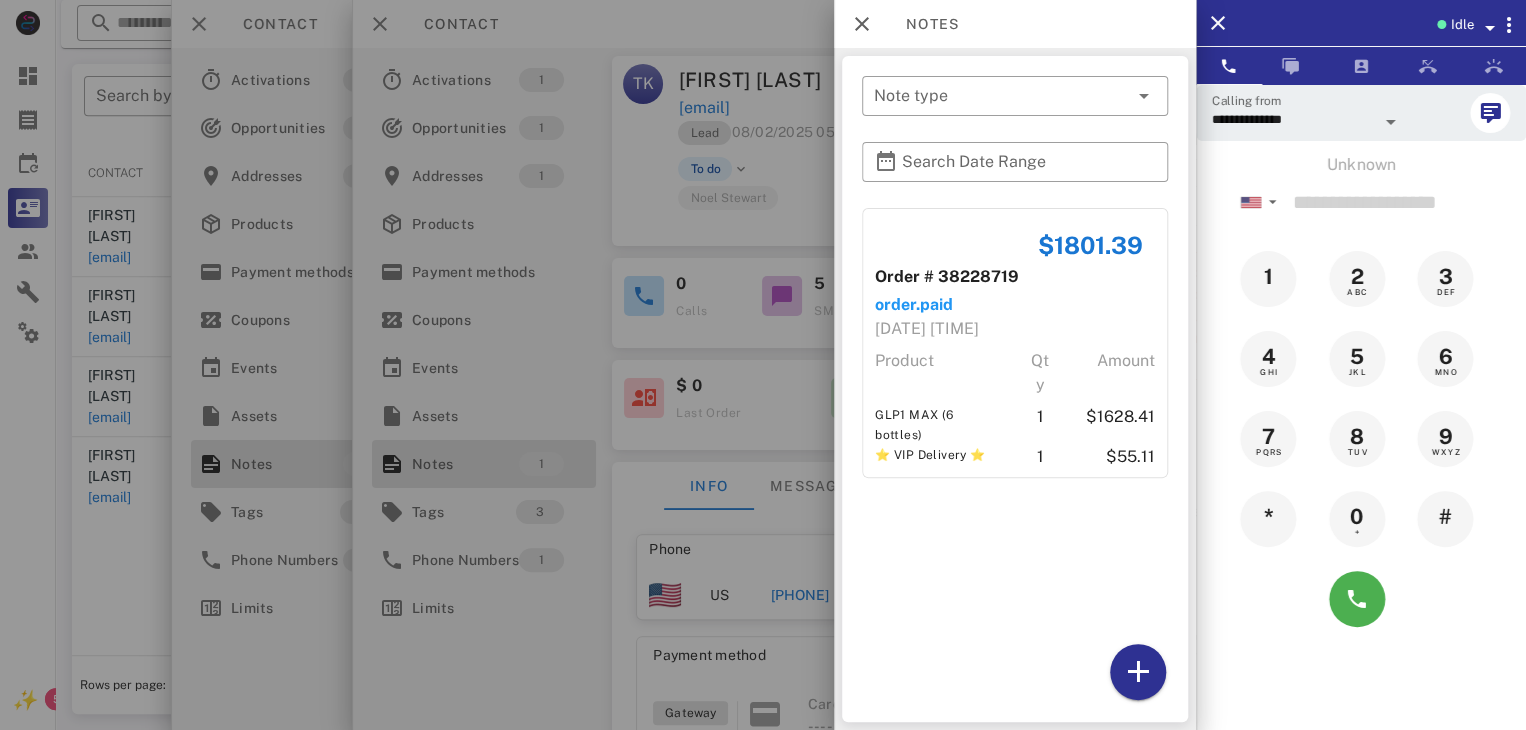 click at bounding box center (763, 365) 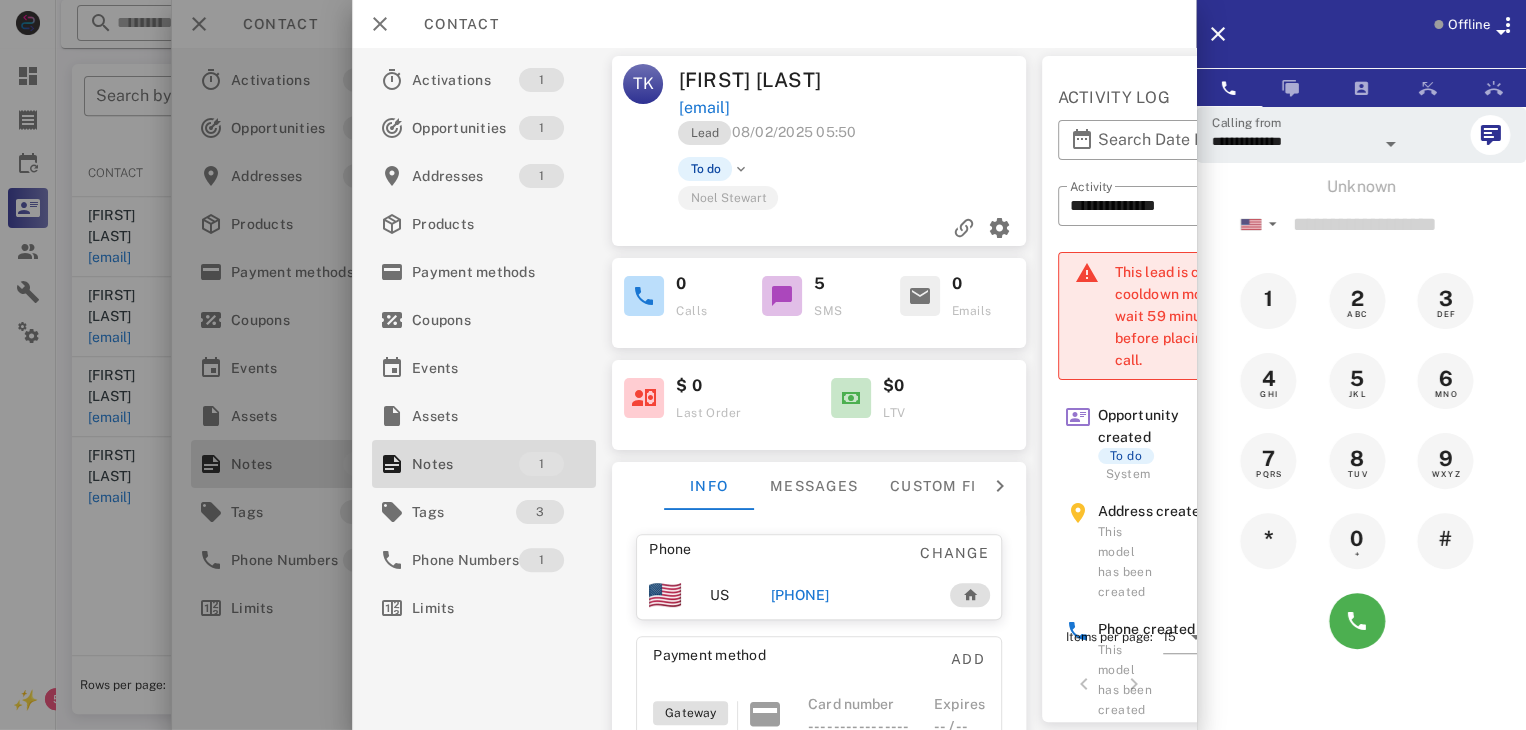 click at bounding box center (763, 365) 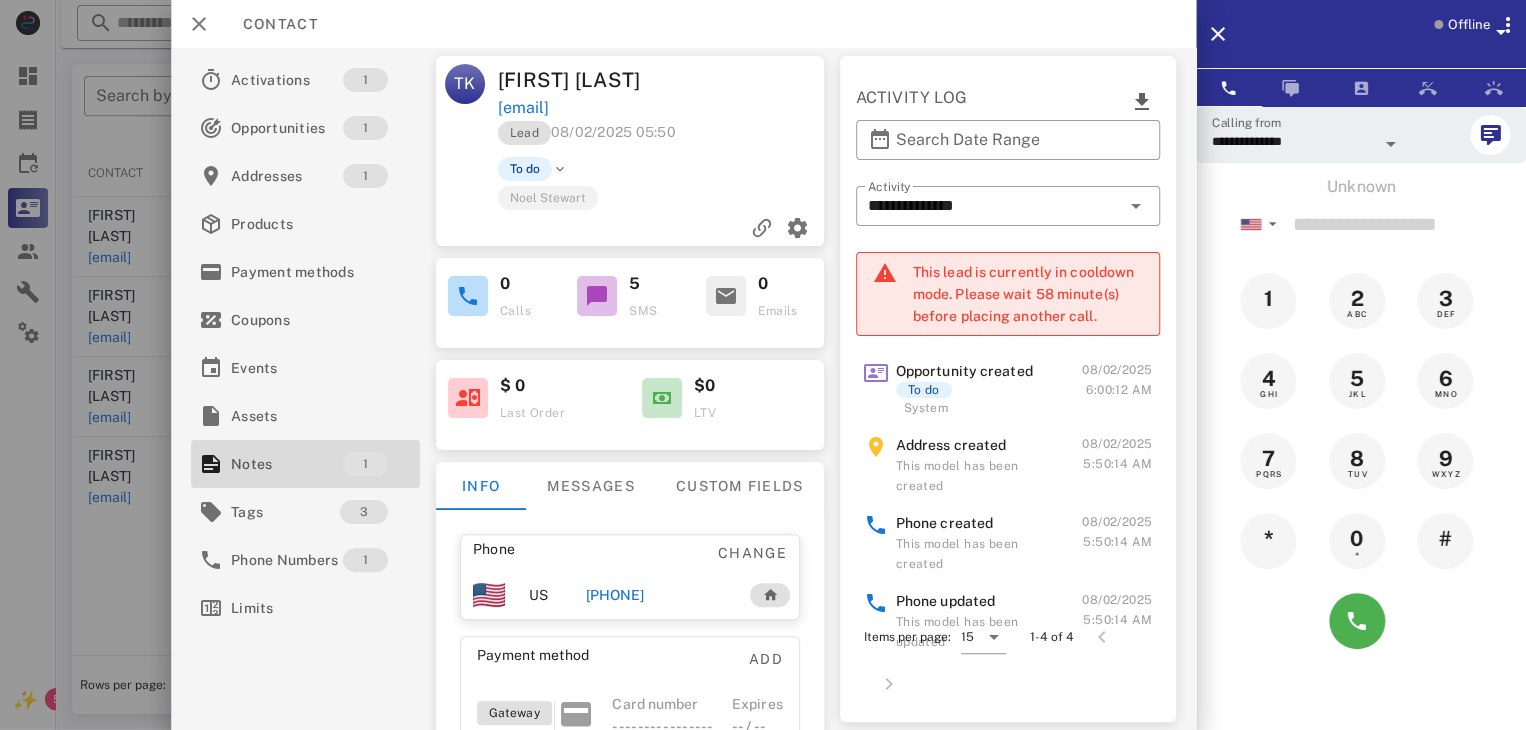 click on "[PHONE]" at bounding box center (614, 595) 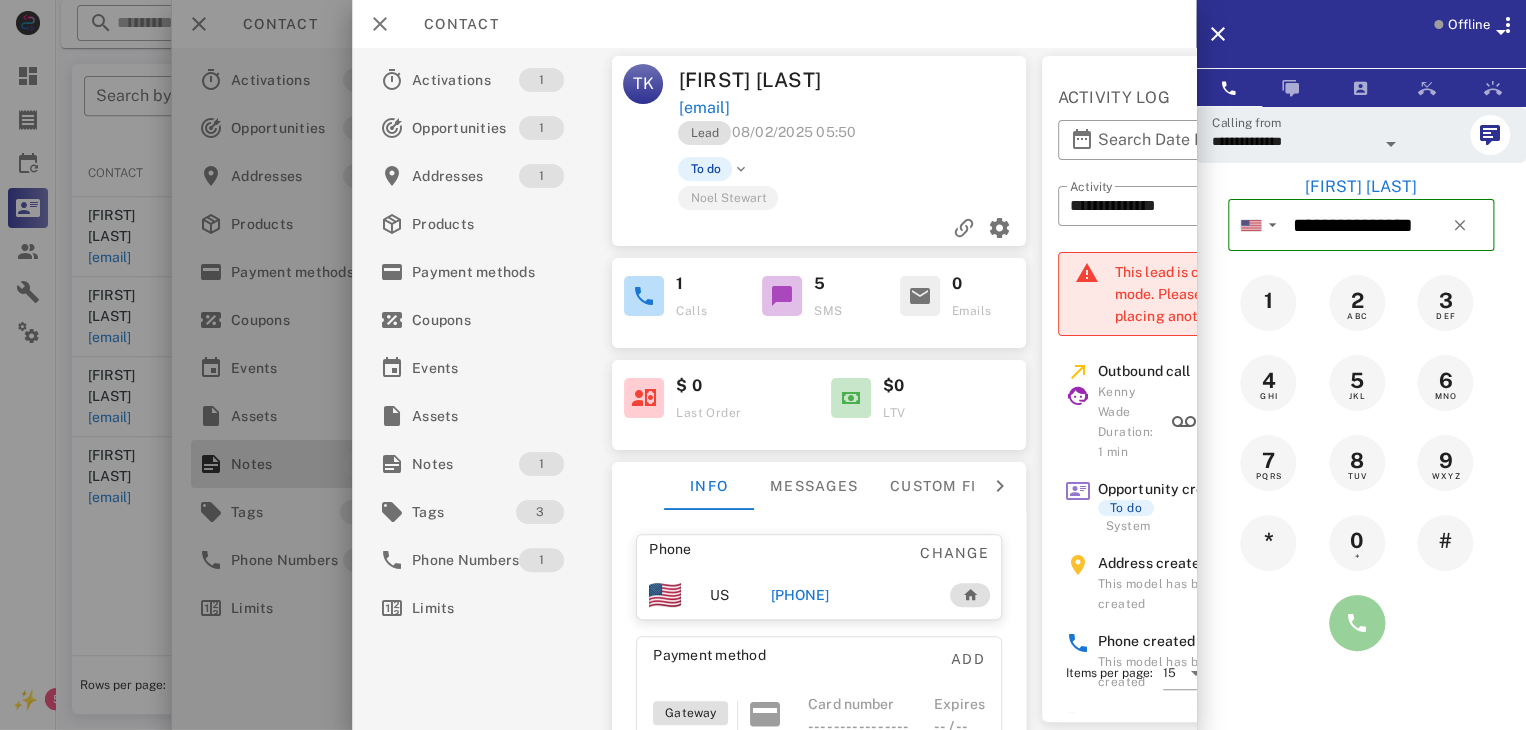 click at bounding box center [1357, 623] 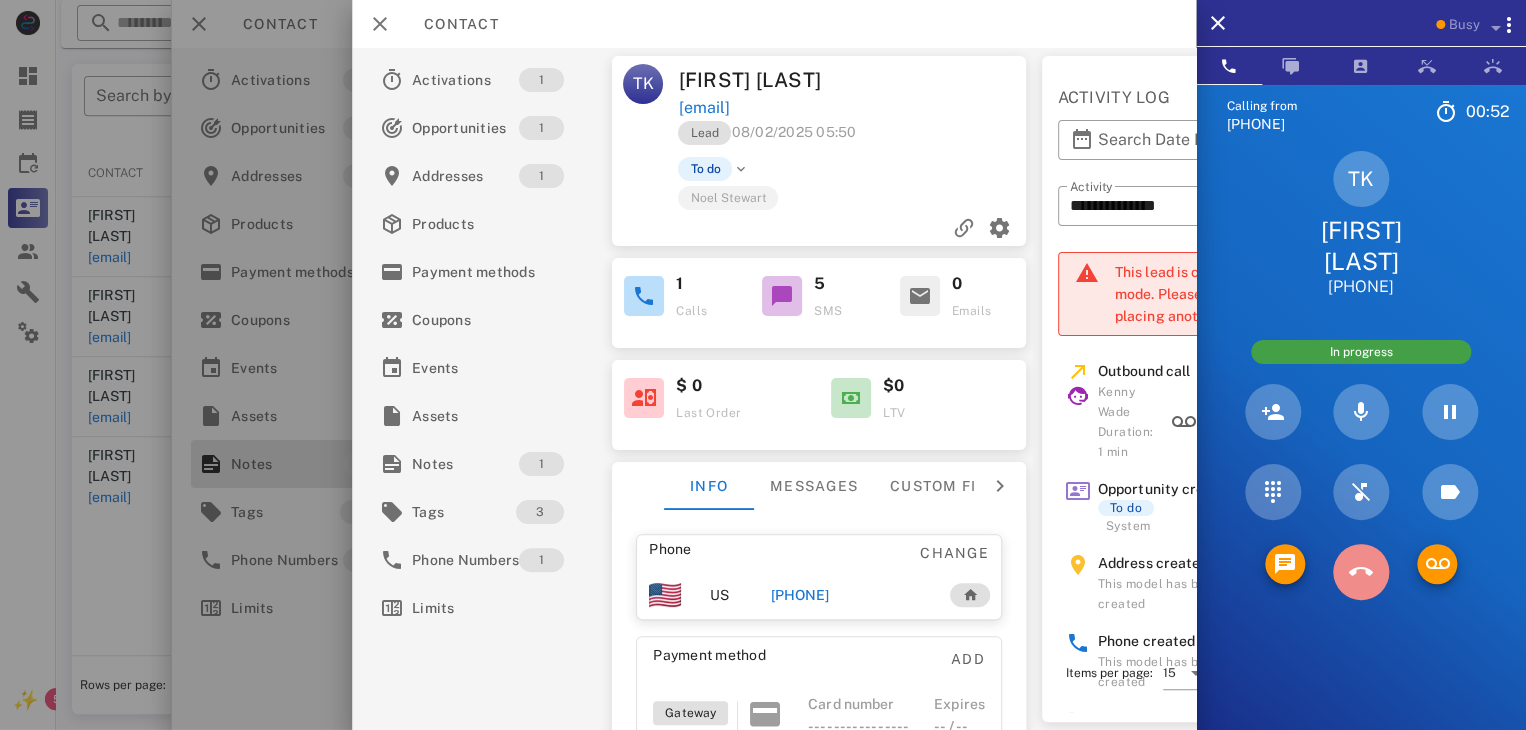 click at bounding box center (1361, 572) 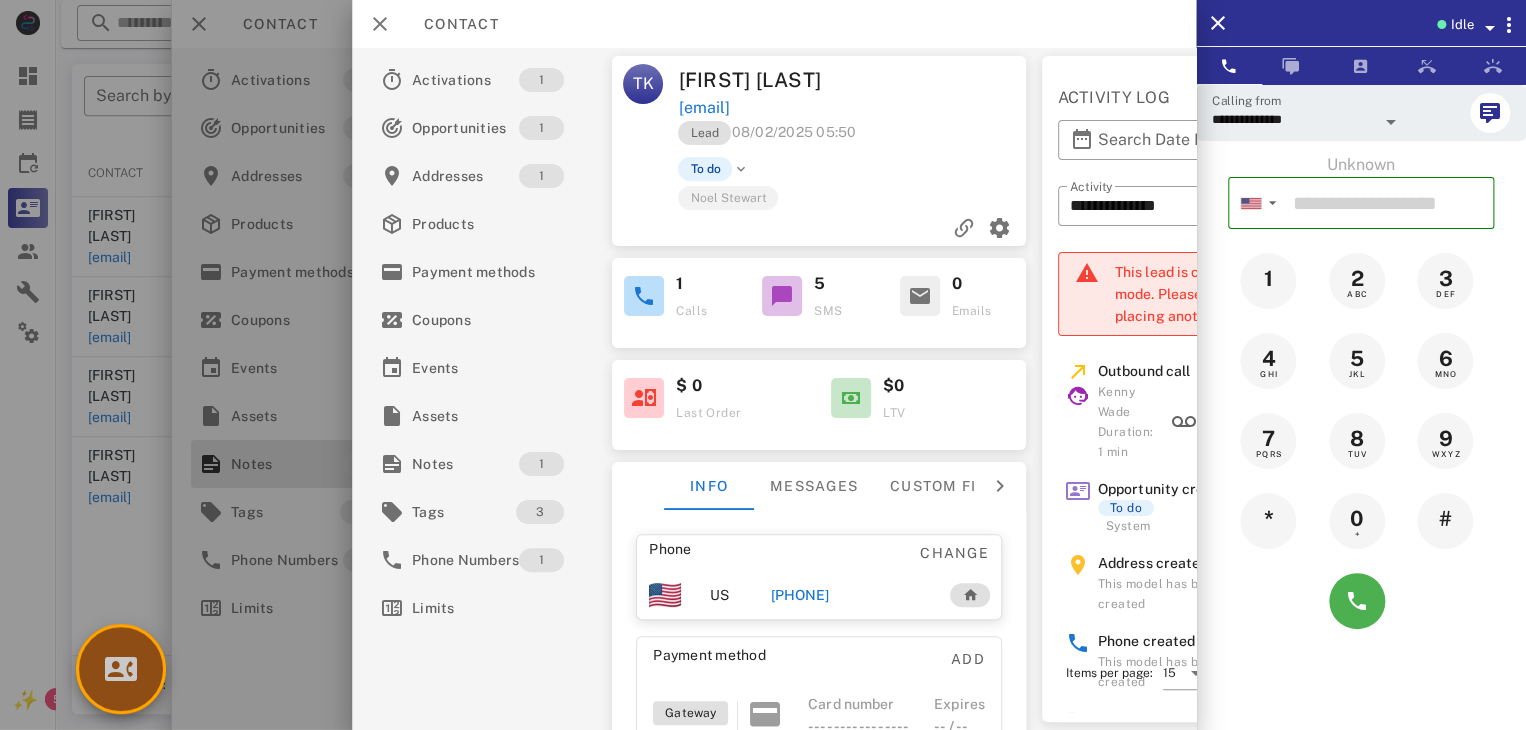 click at bounding box center (121, 669) 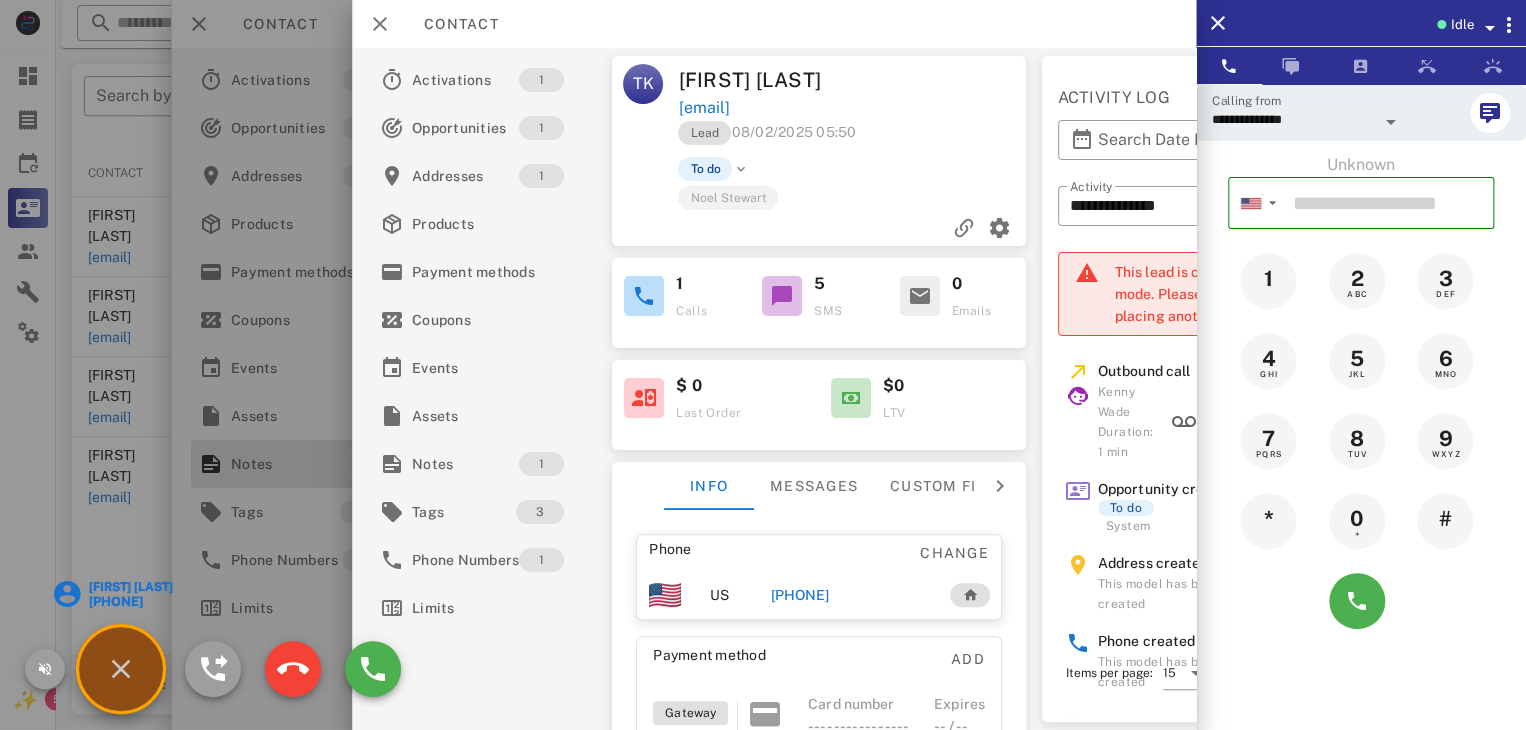 click on "[FIRST] [LAST]" at bounding box center [129, 587] 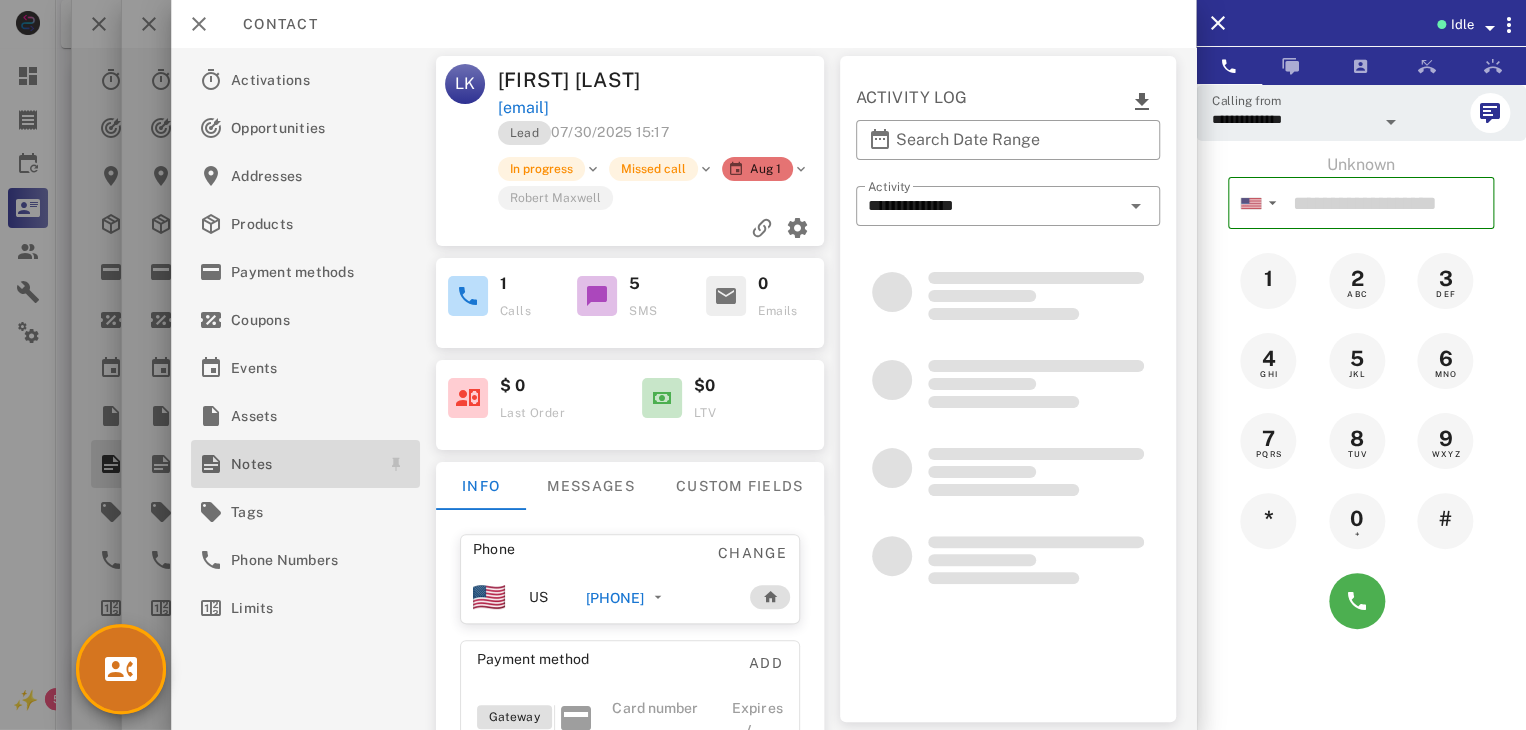 click at bounding box center [211, 464] 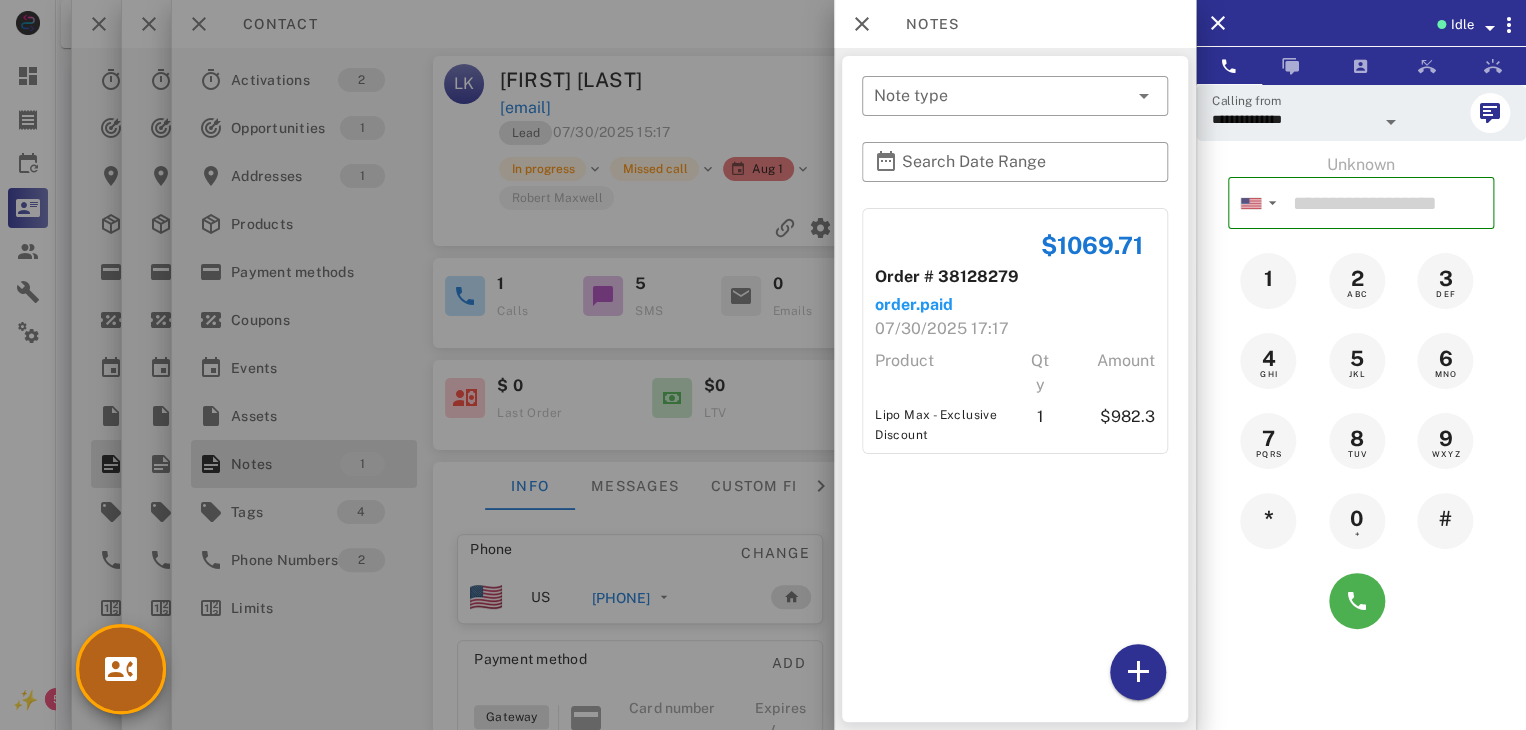 click at bounding box center (121, 669) 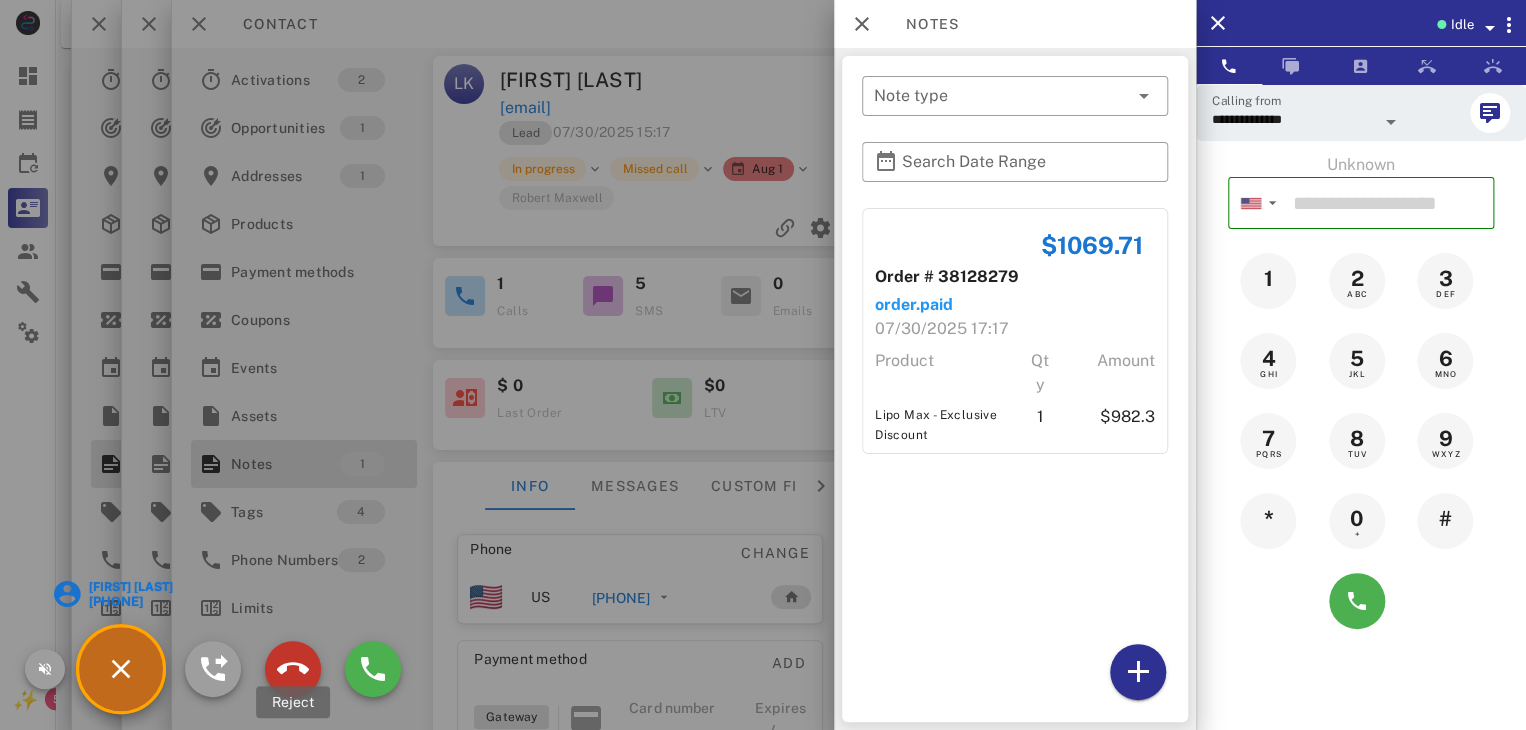 click at bounding box center [293, 669] 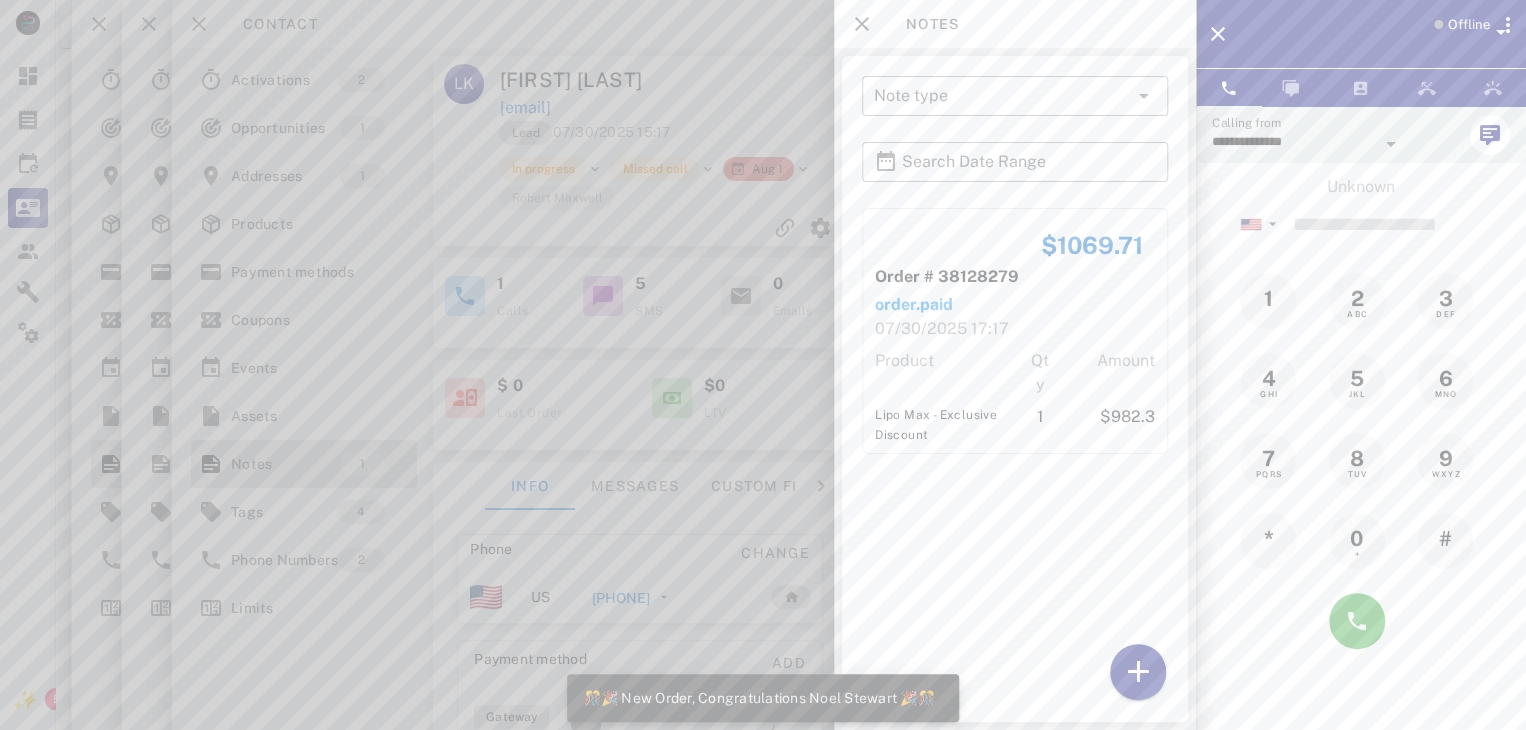 click at bounding box center (763, 365) 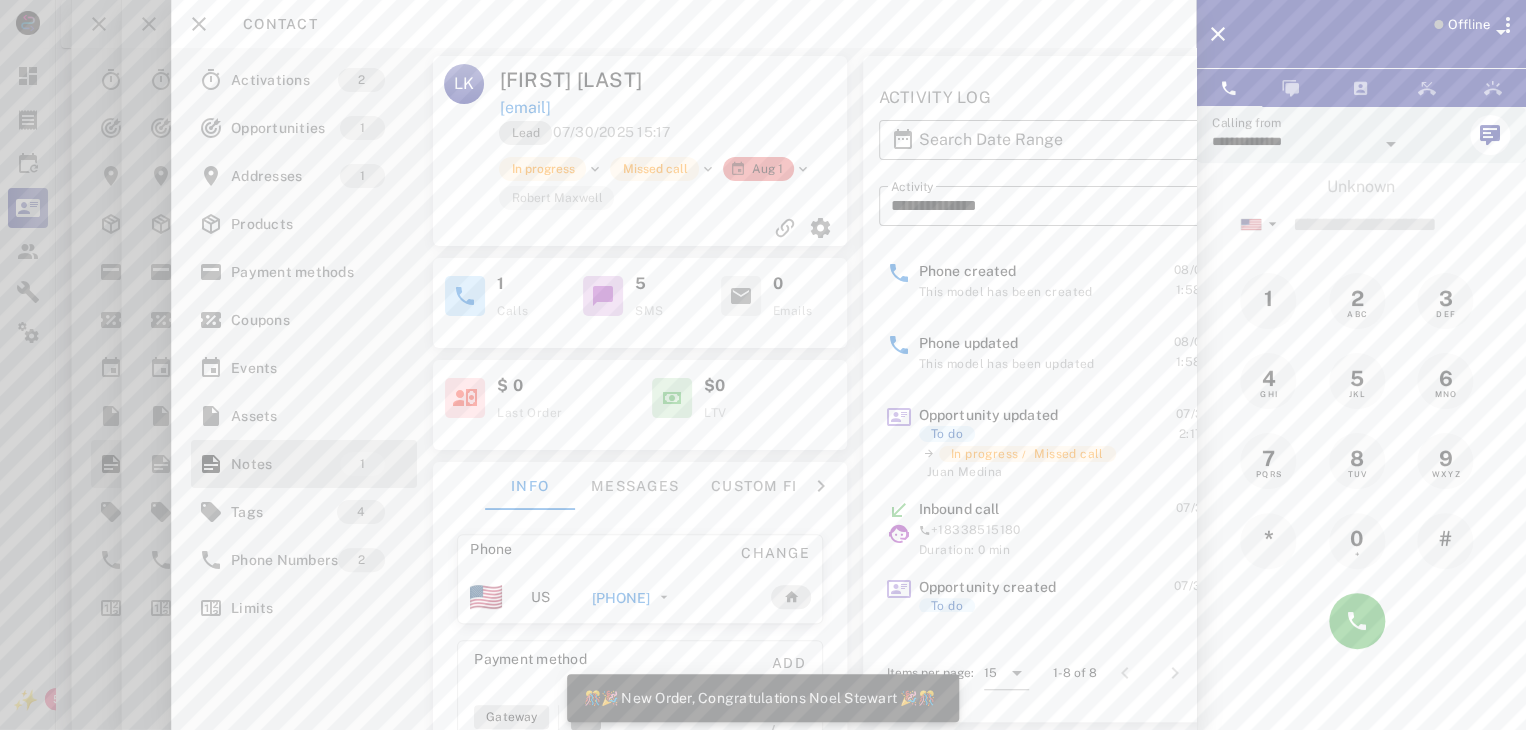 click at bounding box center (763, 365) 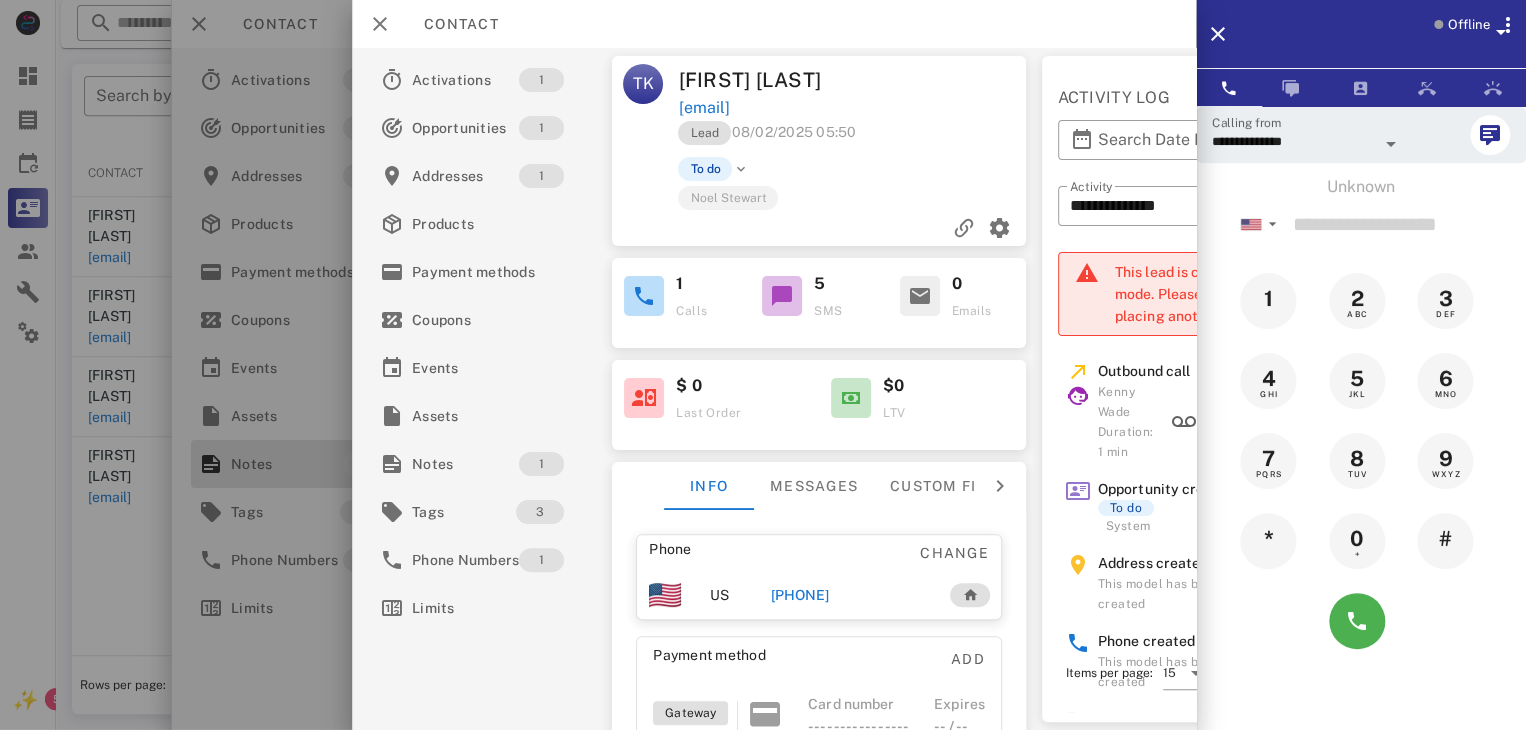 click on "[PHONE]" at bounding box center (799, 595) 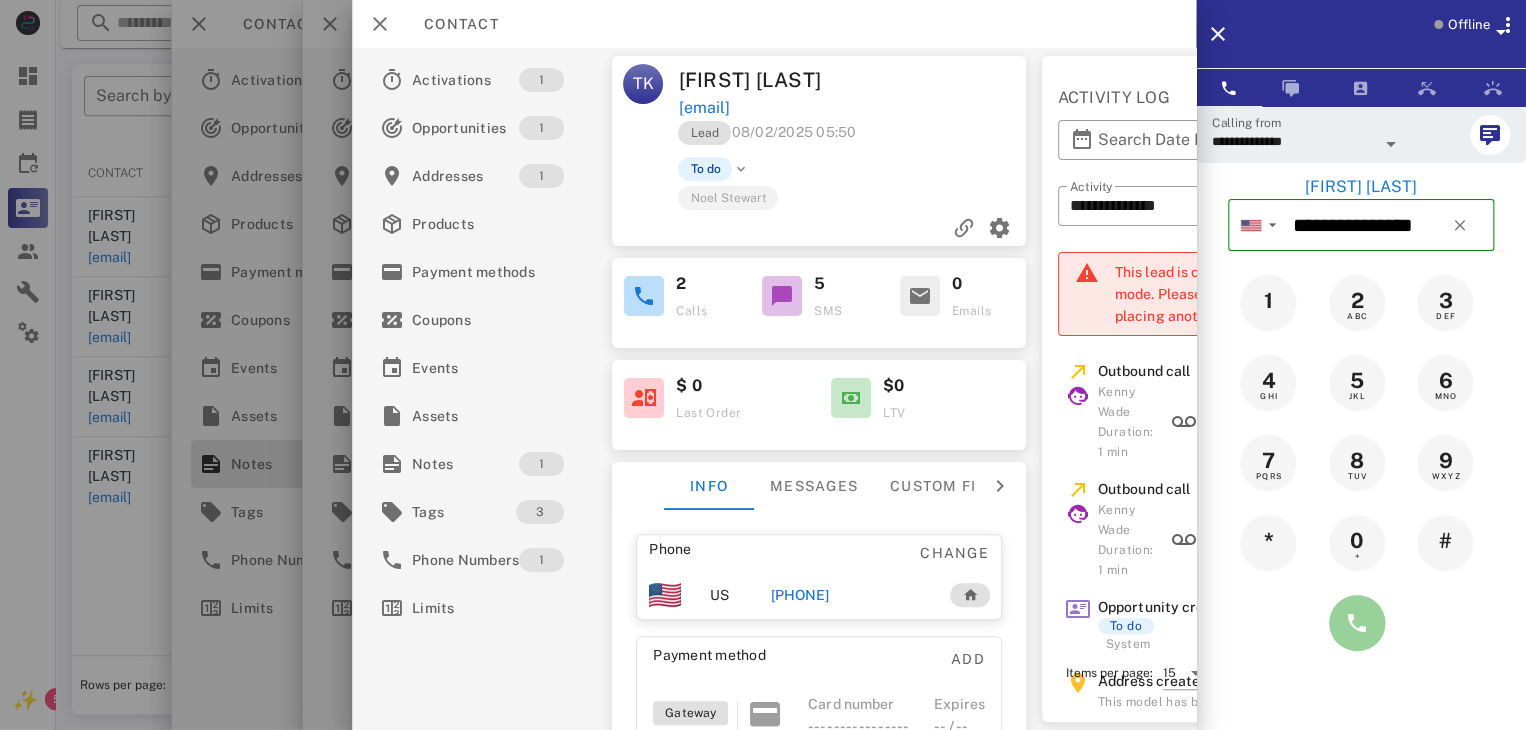 click at bounding box center [1357, 623] 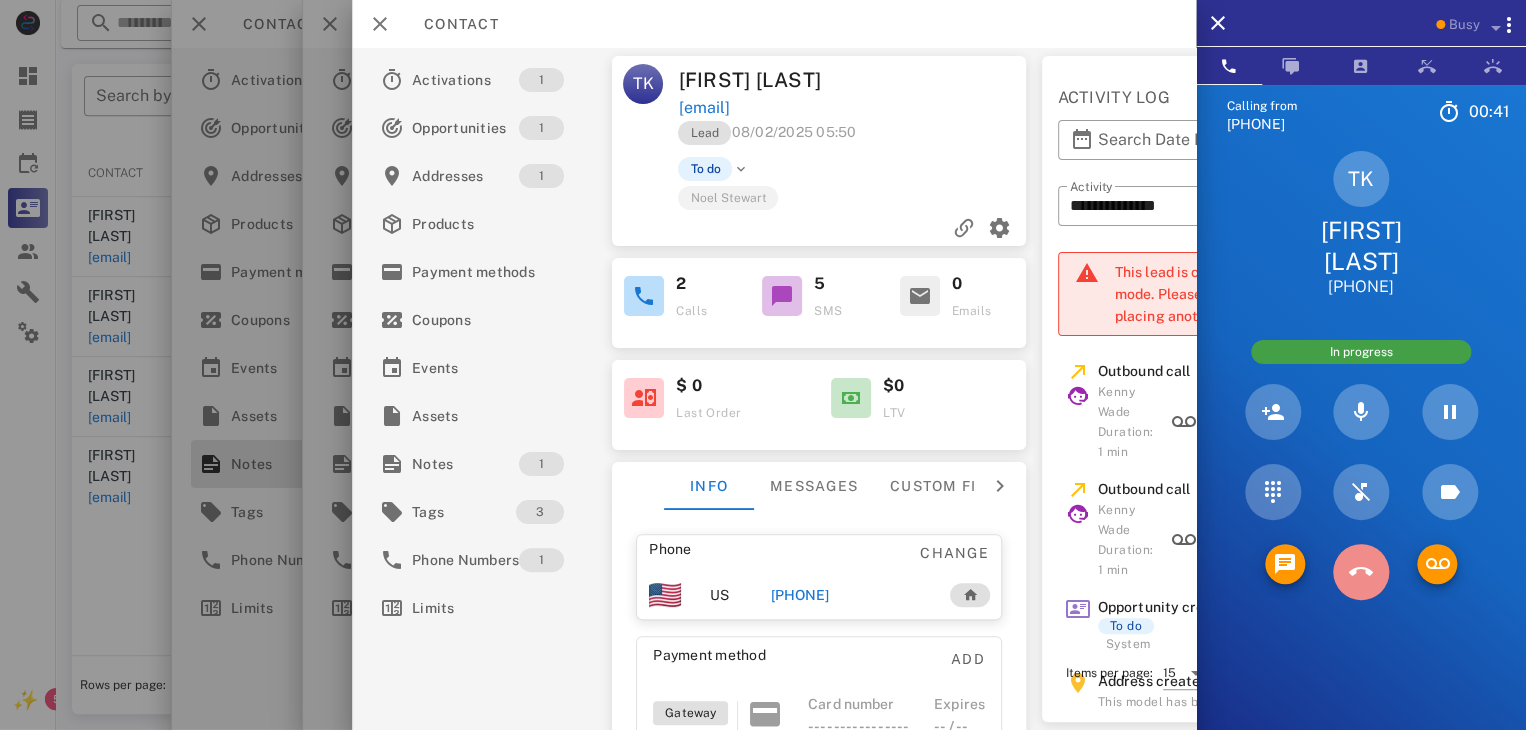 click at bounding box center (1361, 572) 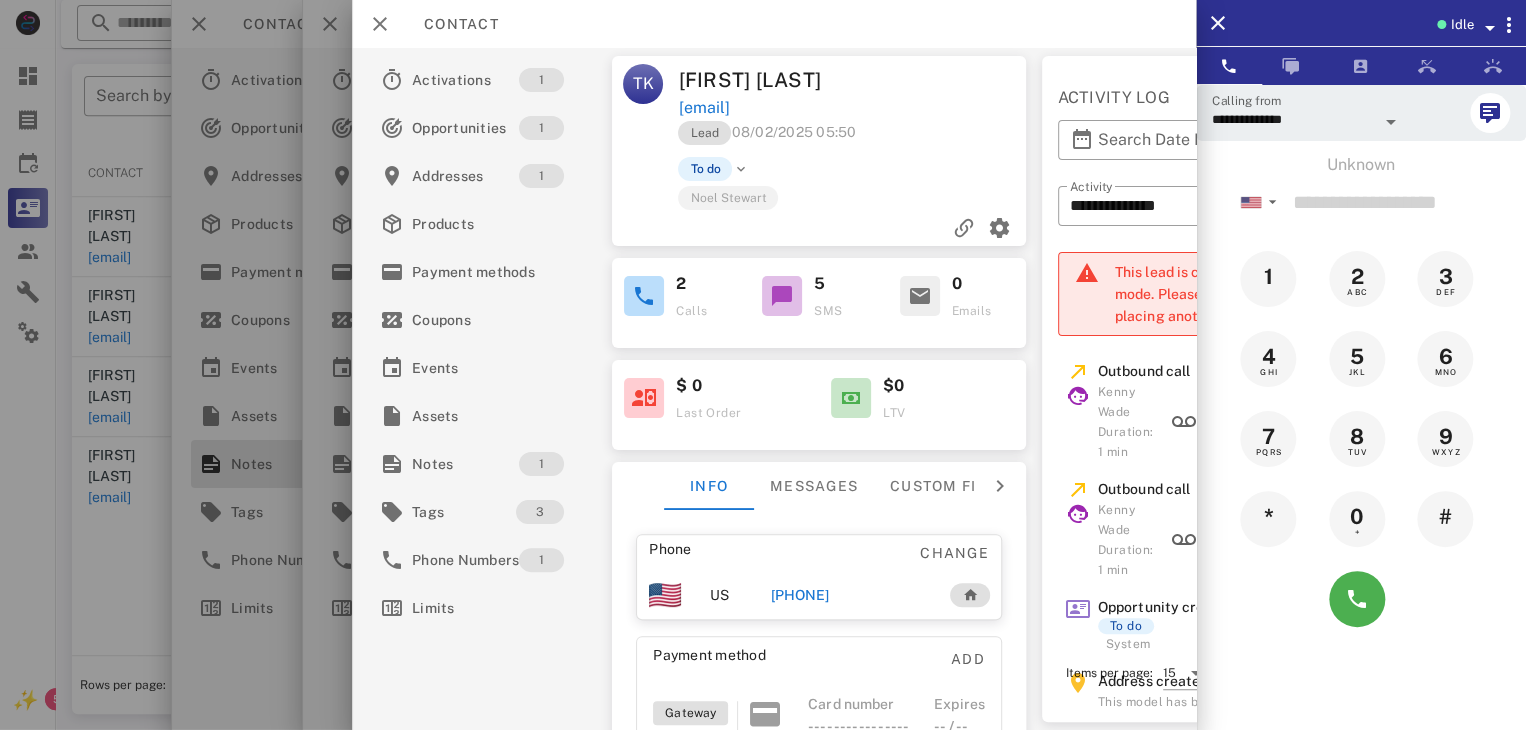 click at bounding box center [763, 365] 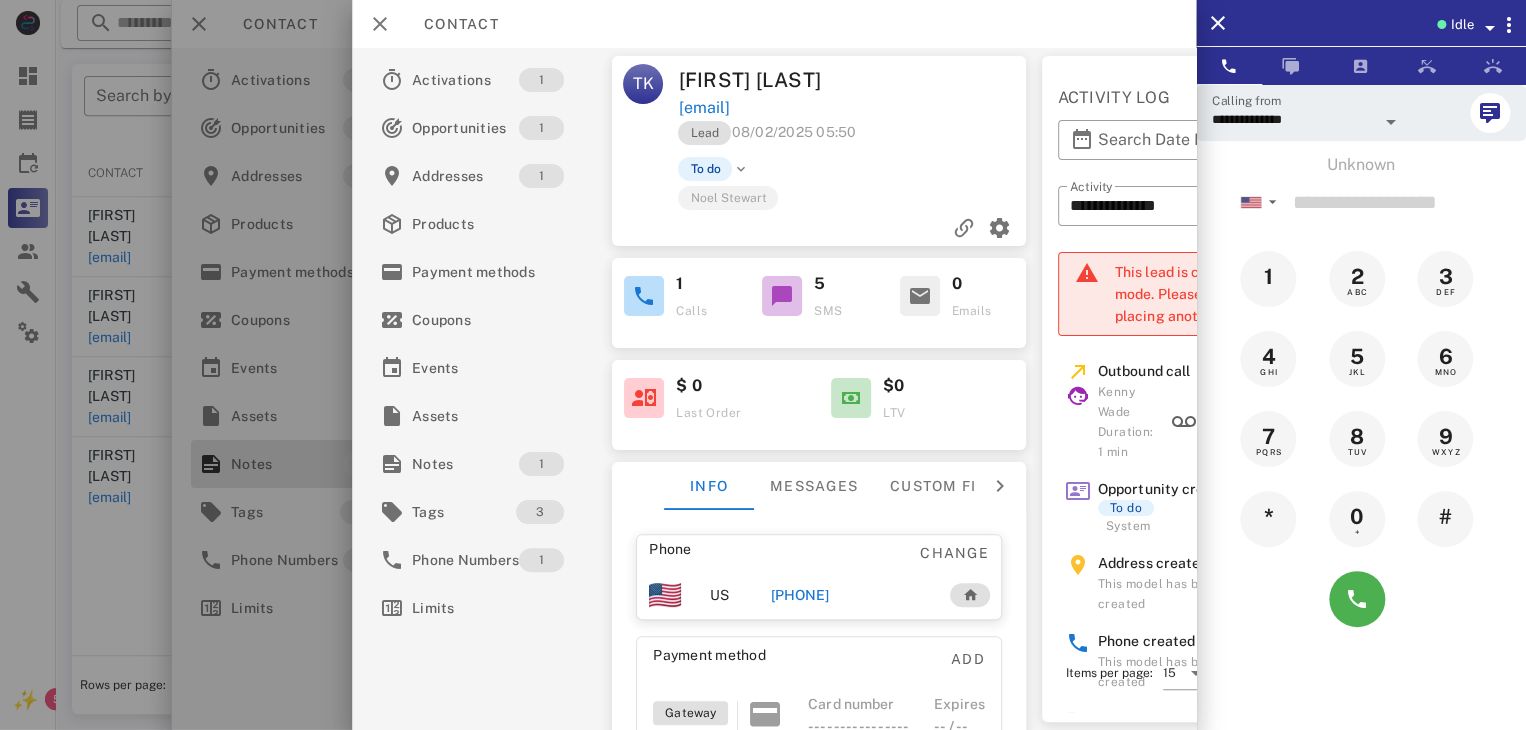 click at bounding box center [763, 365] 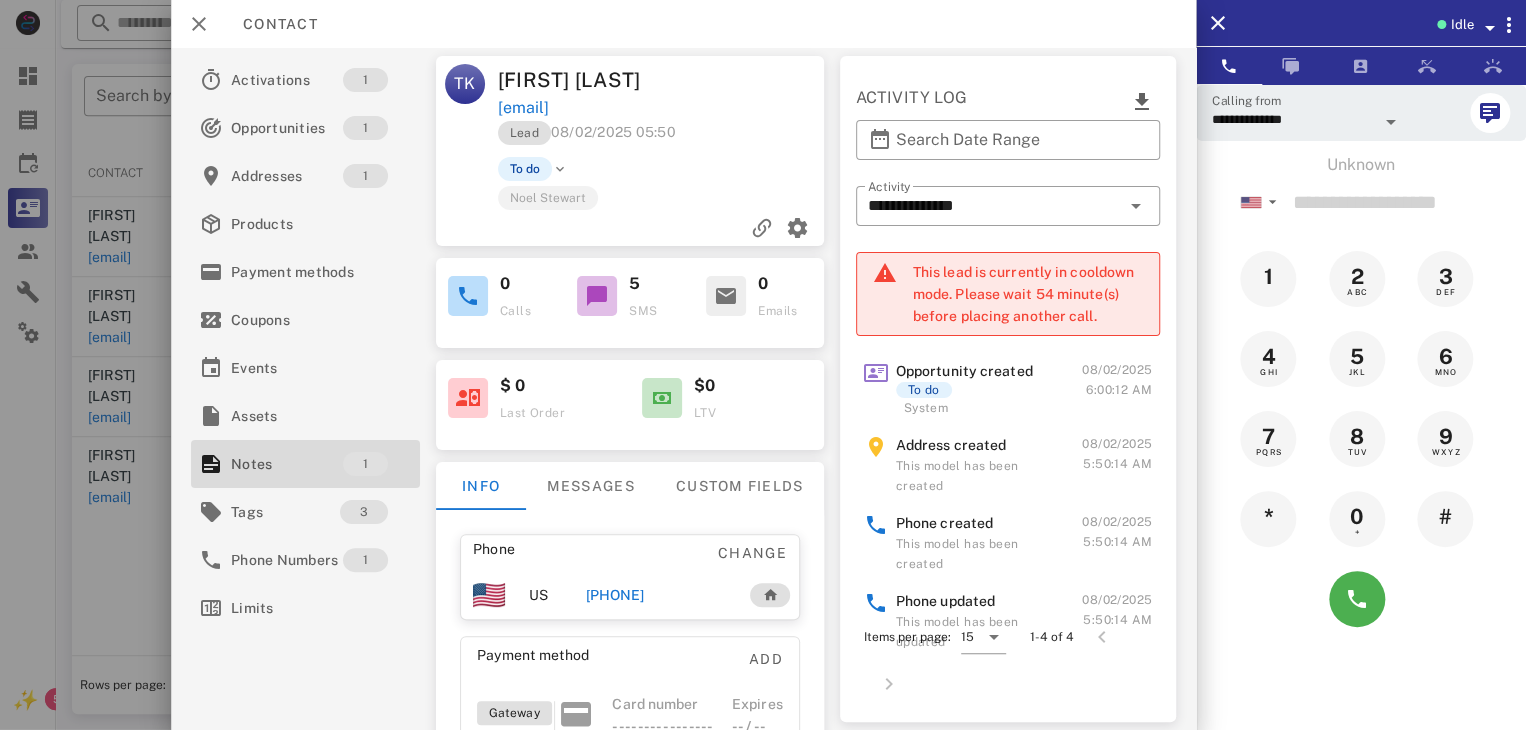 click at bounding box center [763, 365] 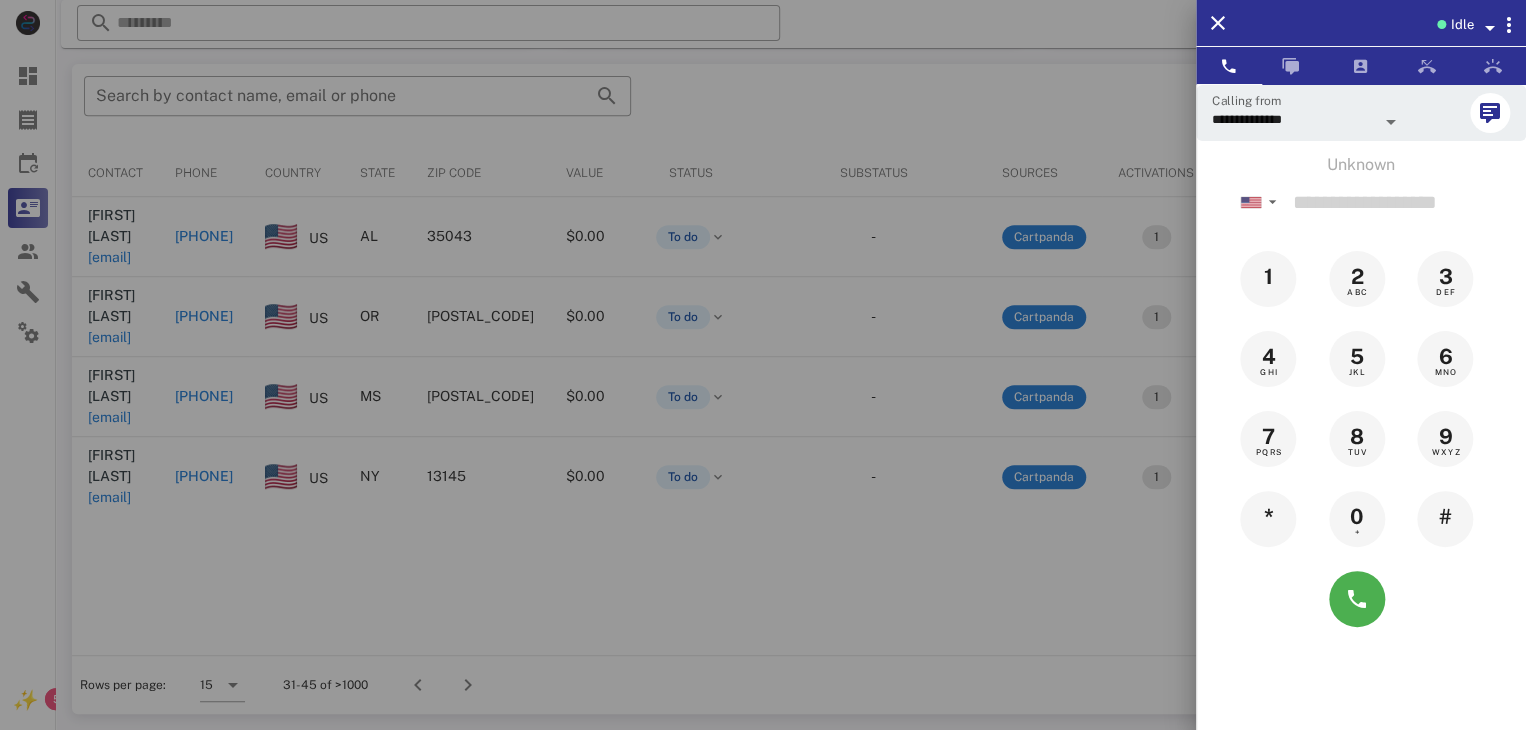 click at bounding box center (763, 365) 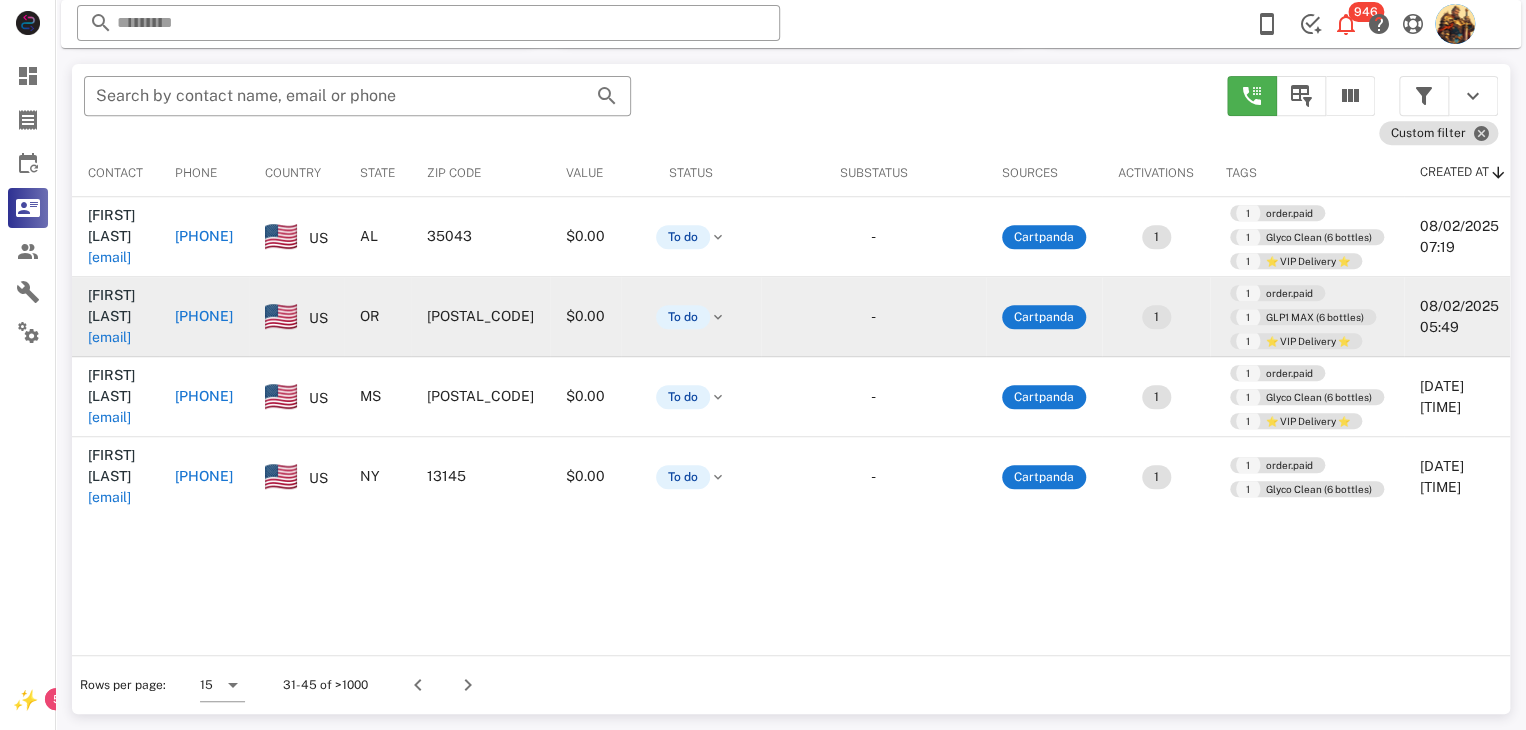 click on "[EMAIL]" at bounding box center (109, 337) 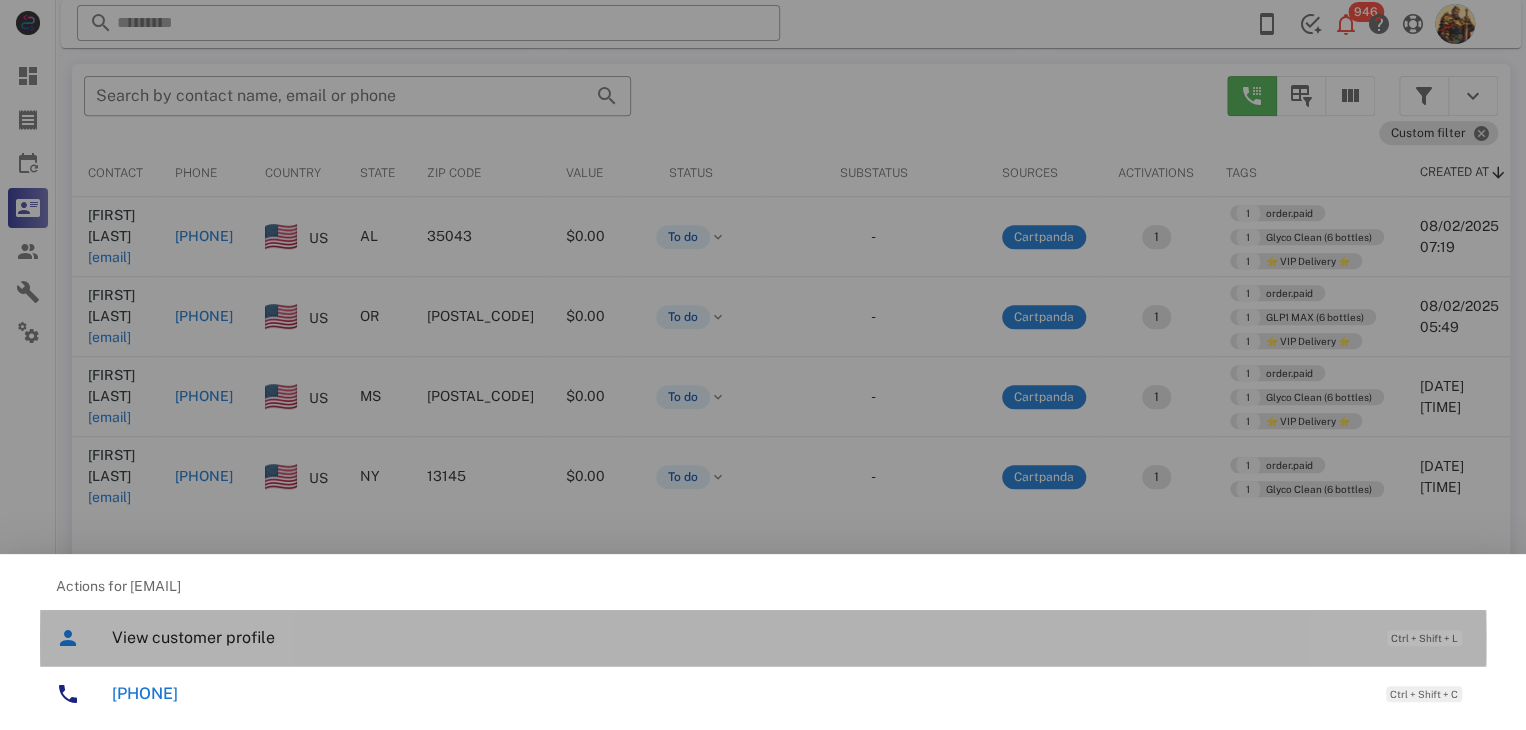 click on "View customer profile" at bounding box center (739, 637) 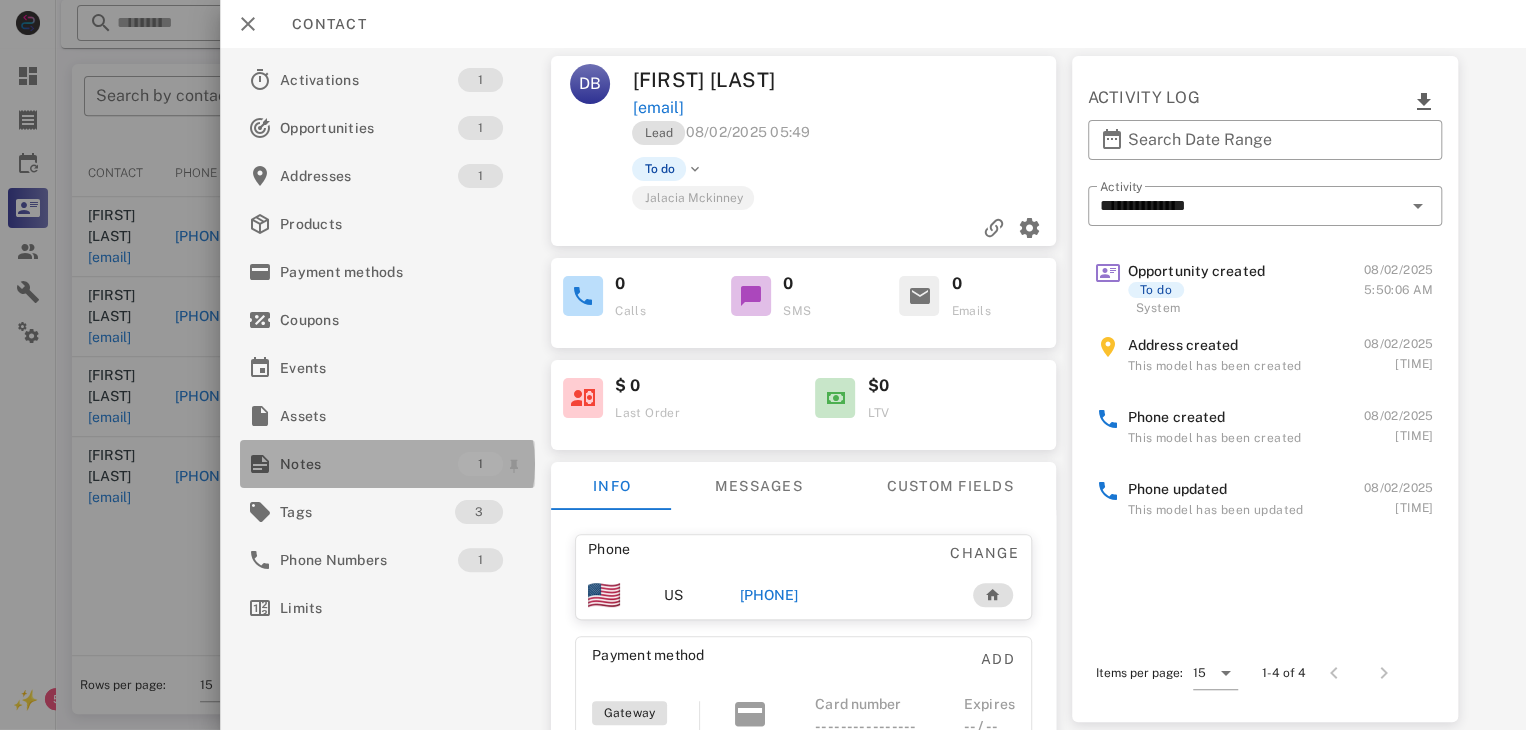 click on "Notes  1" at bounding box center [387, 464] 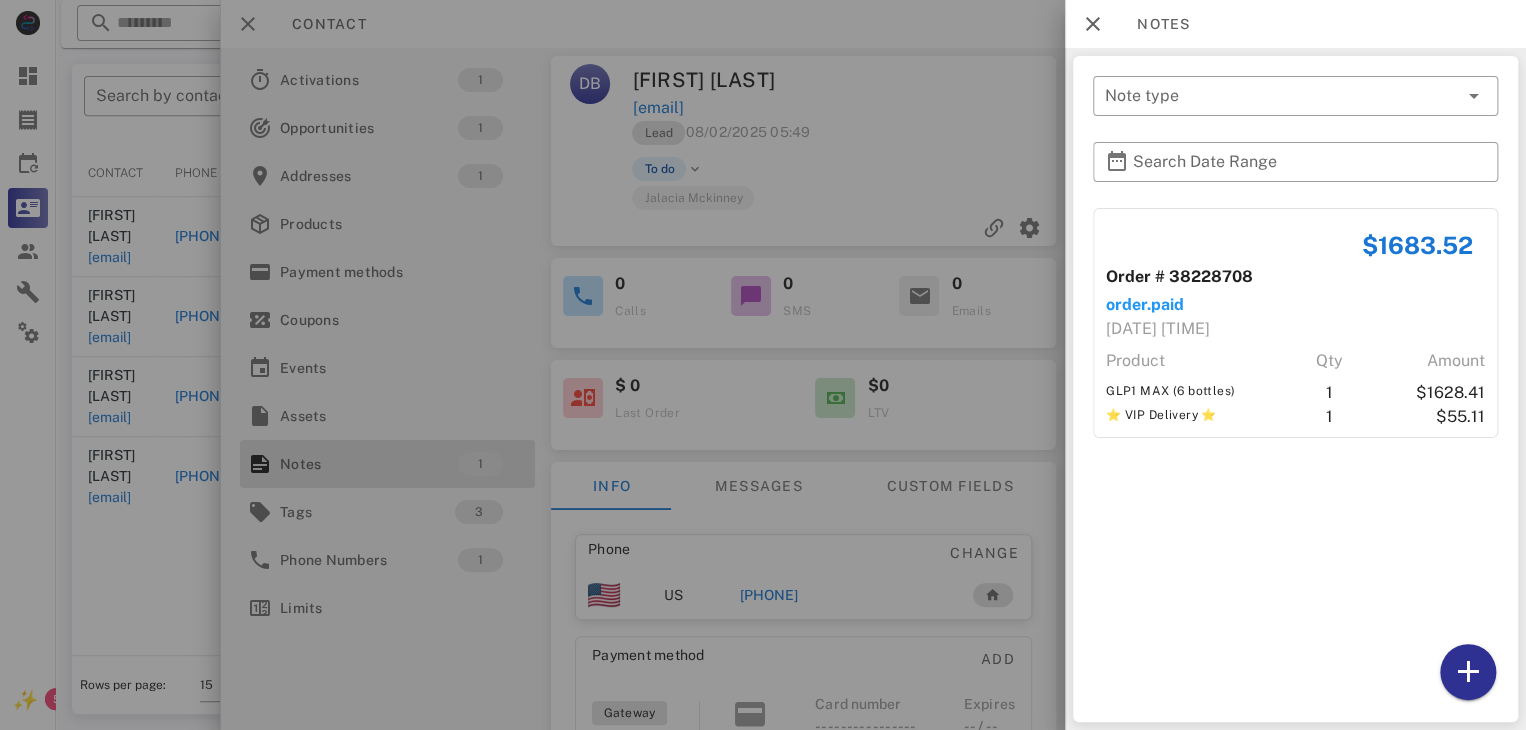 click at bounding box center [763, 365] 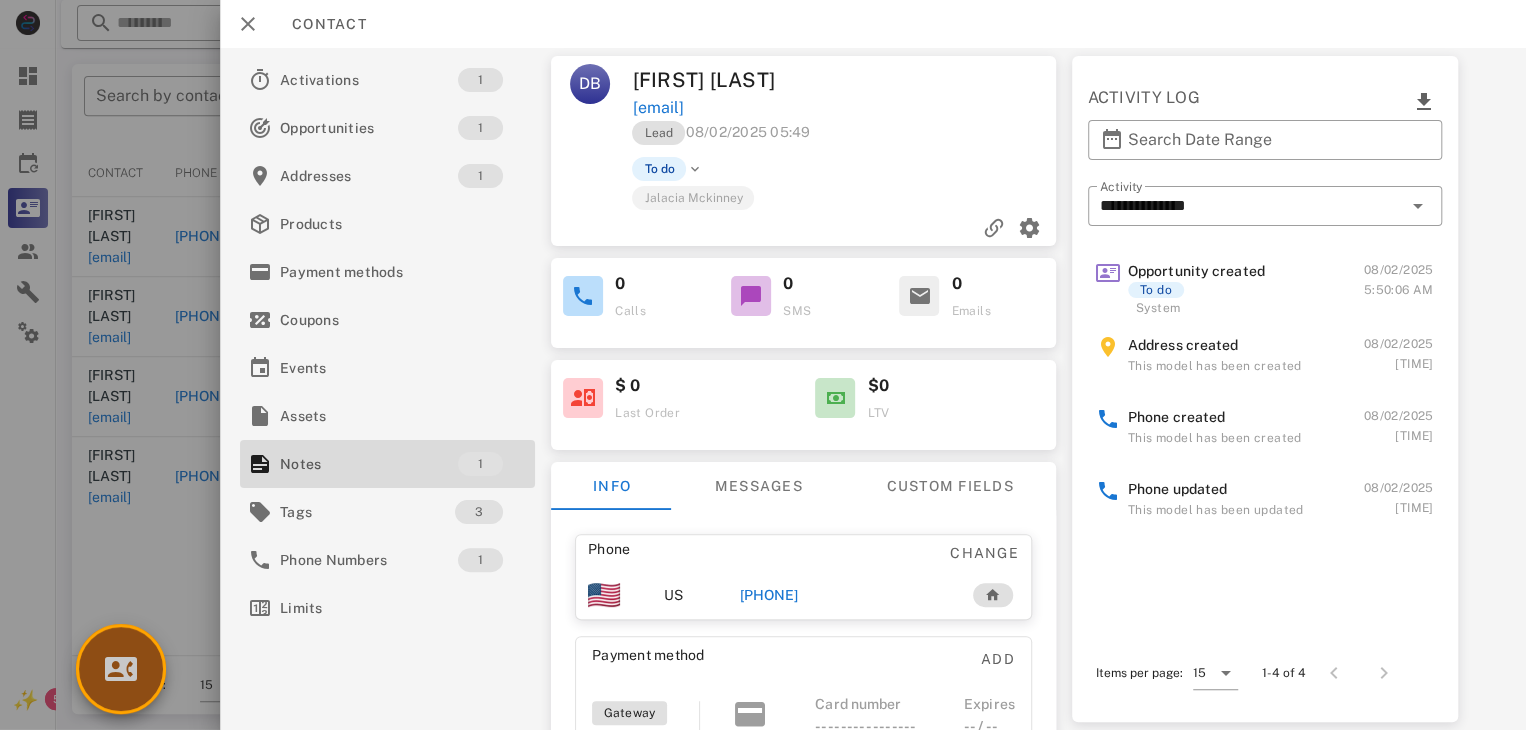 click at bounding box center (121, 669) 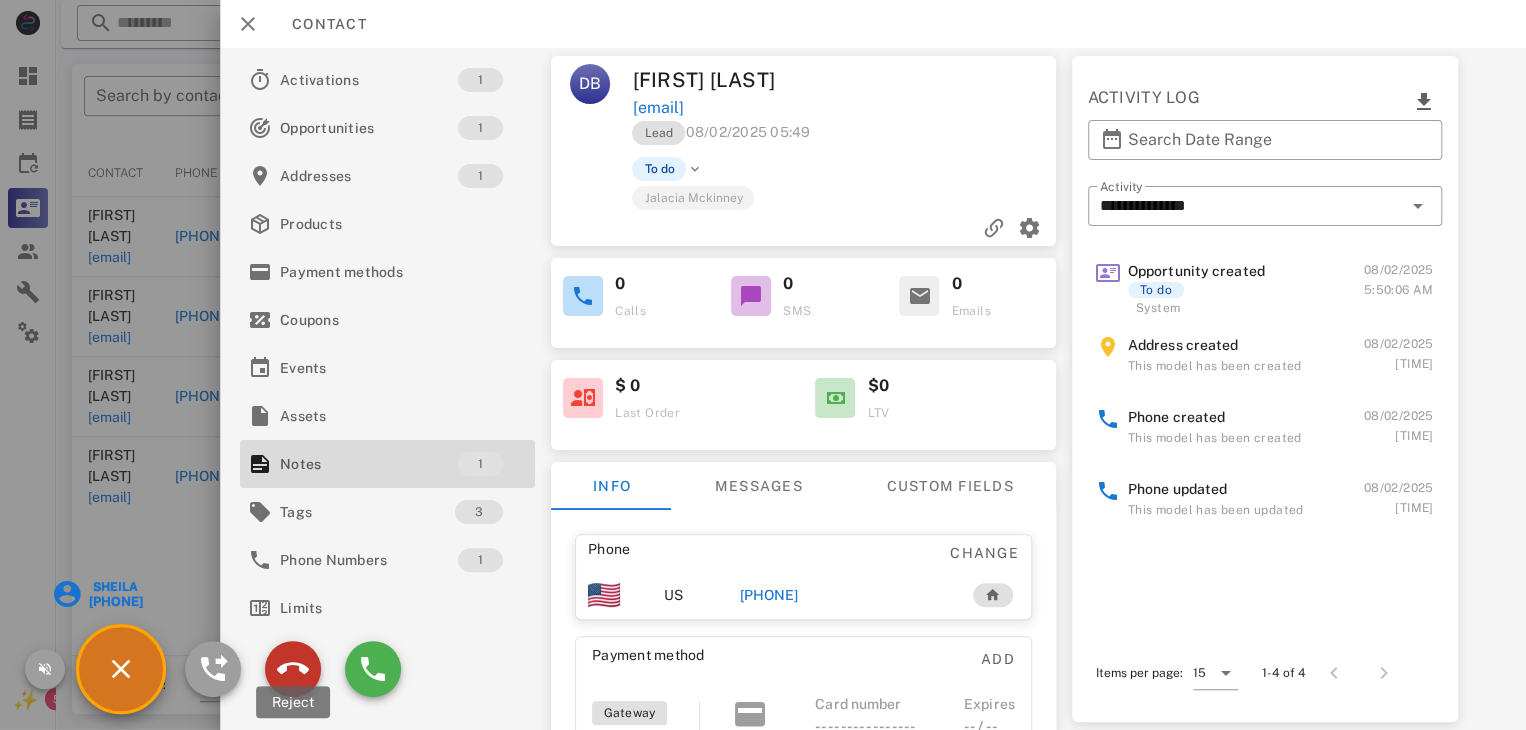 click at bounding box center (293, 669) 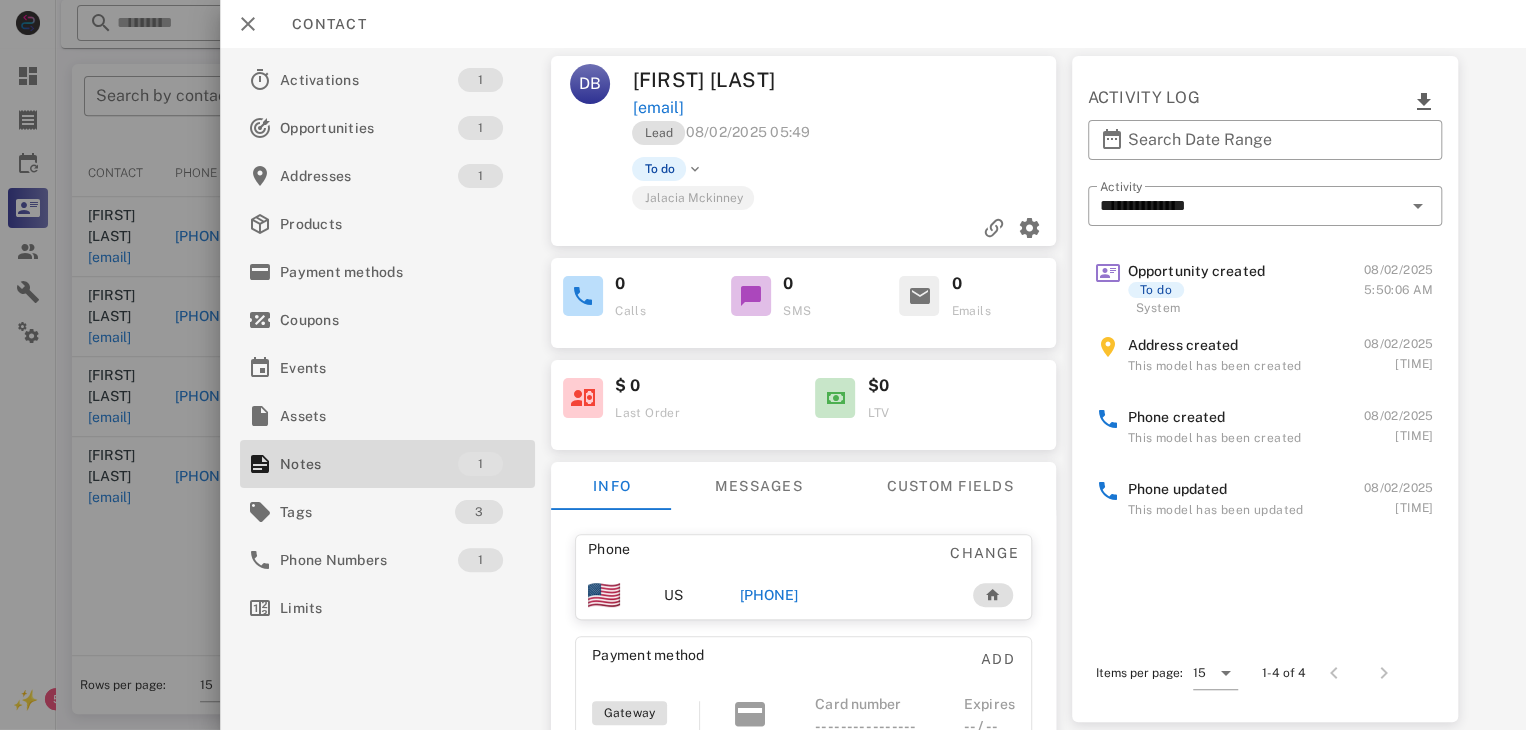 click on "[PHONE]" at bounding box center [769, 595] 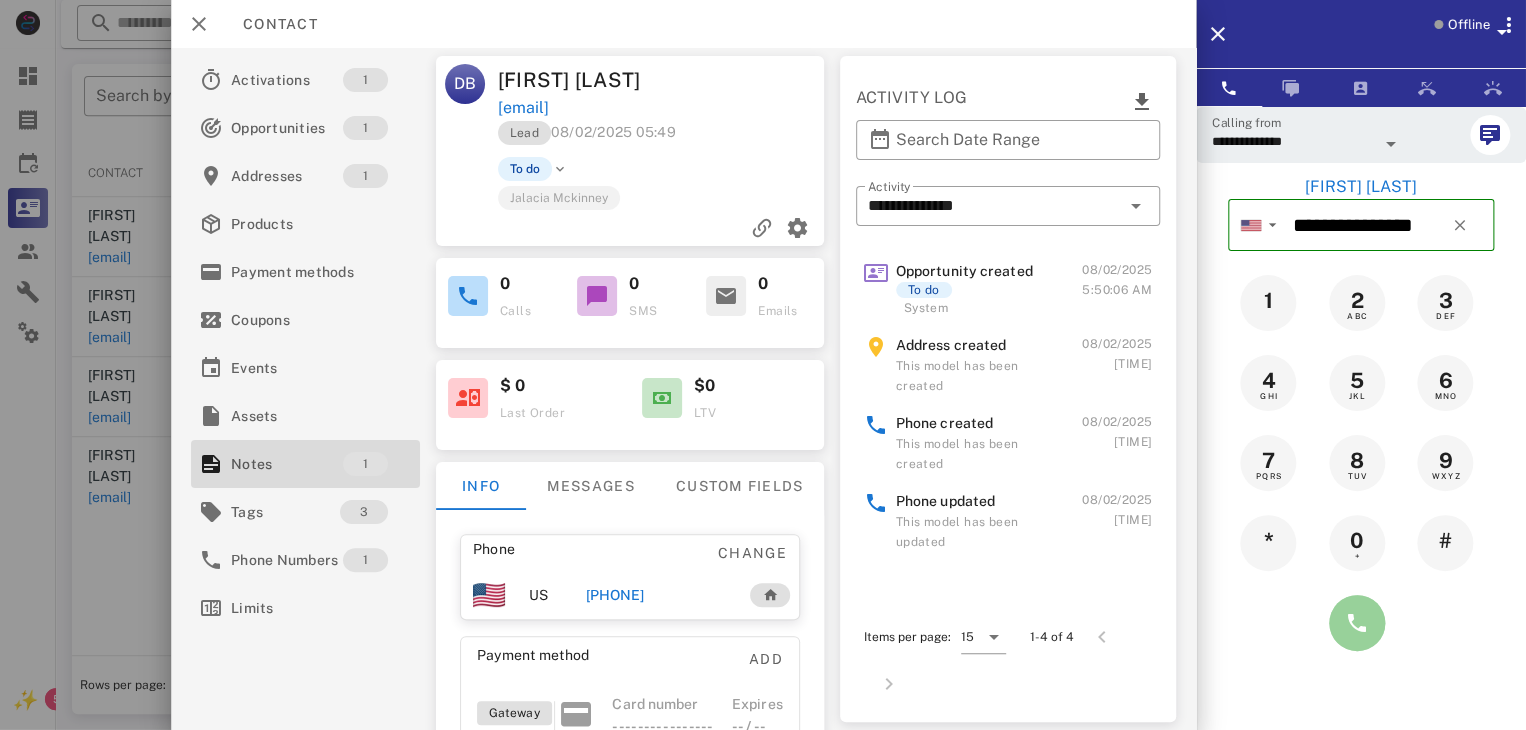 click at bounding box center (1357, 623) 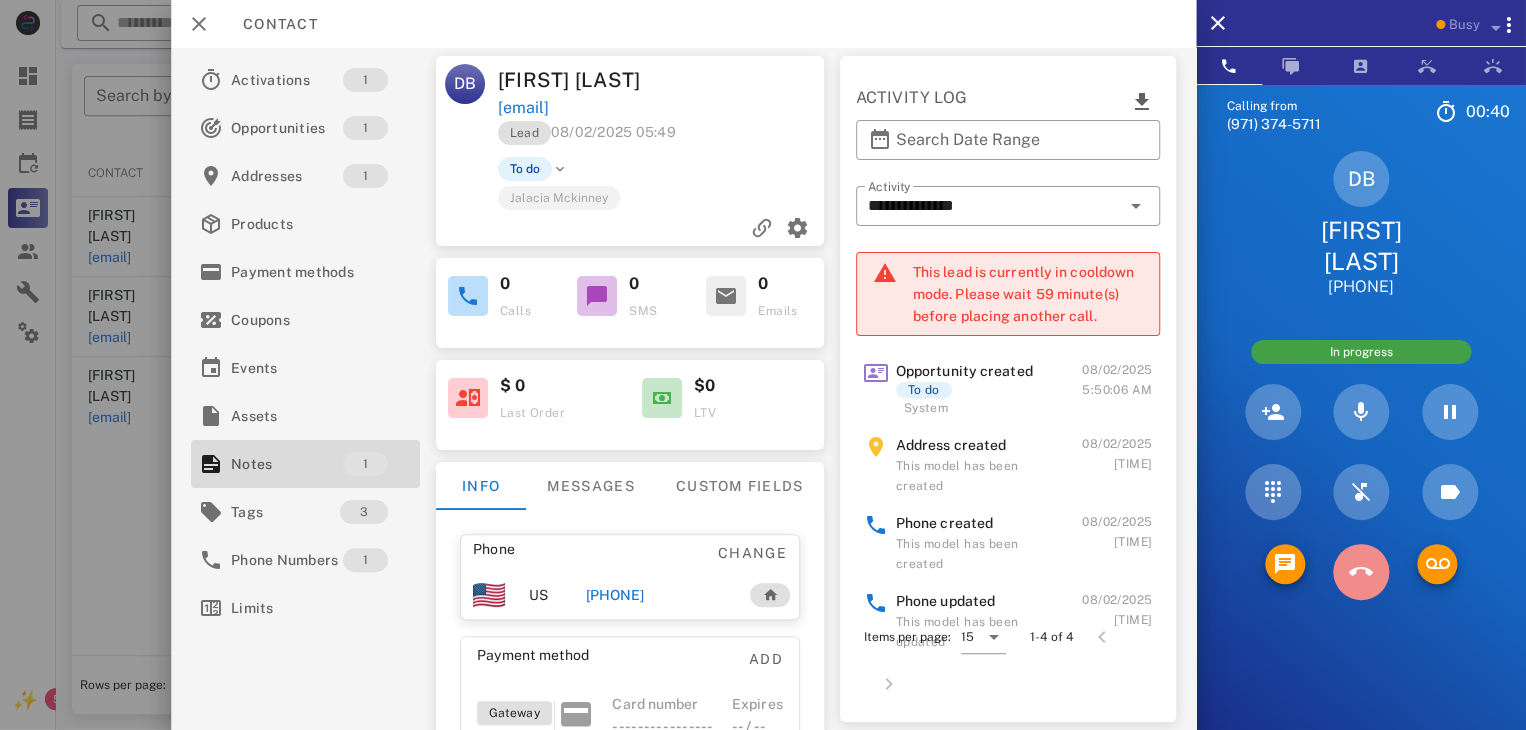 click at bounding box center (1361, 572) 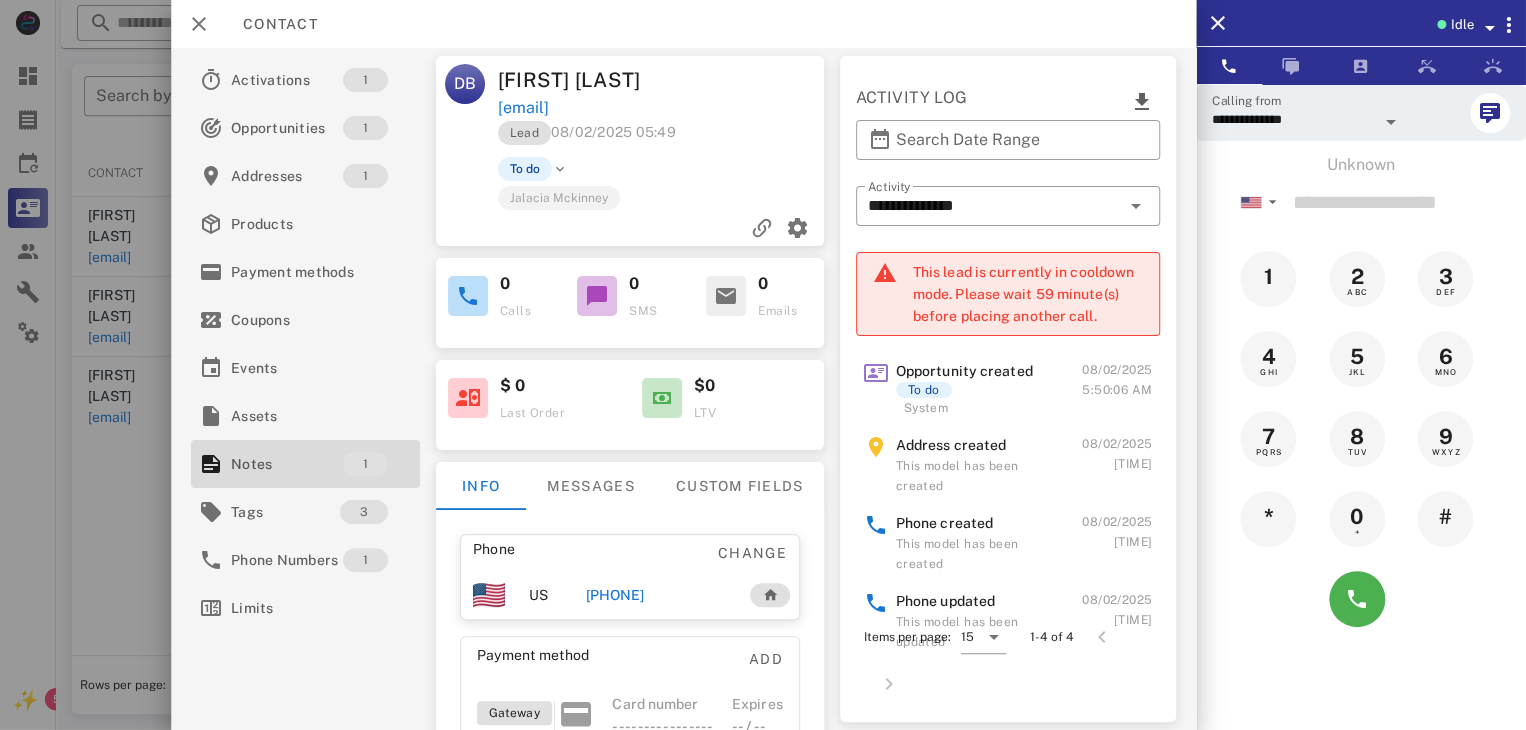click at bounding box center (763, 365) 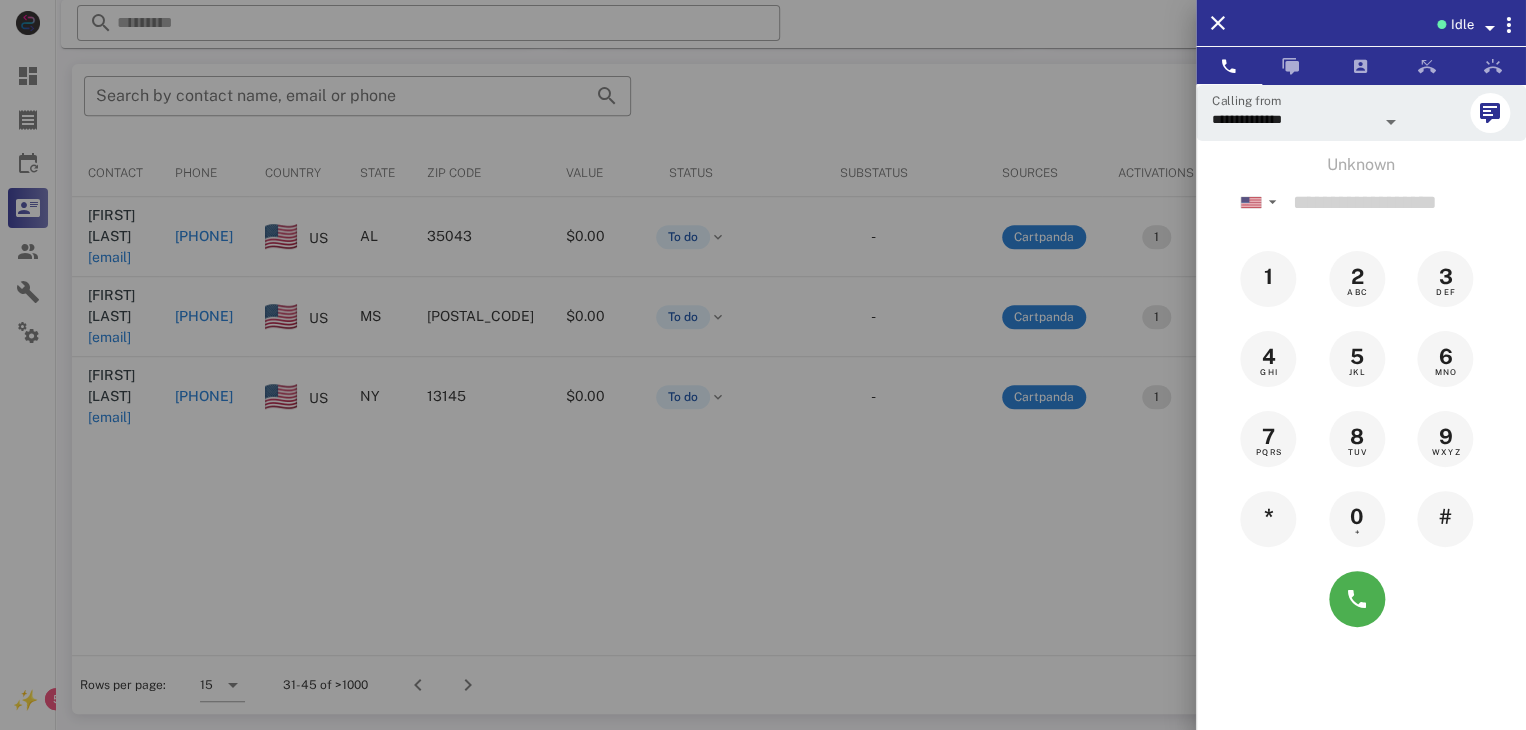 click at bounding box center [763, 365] 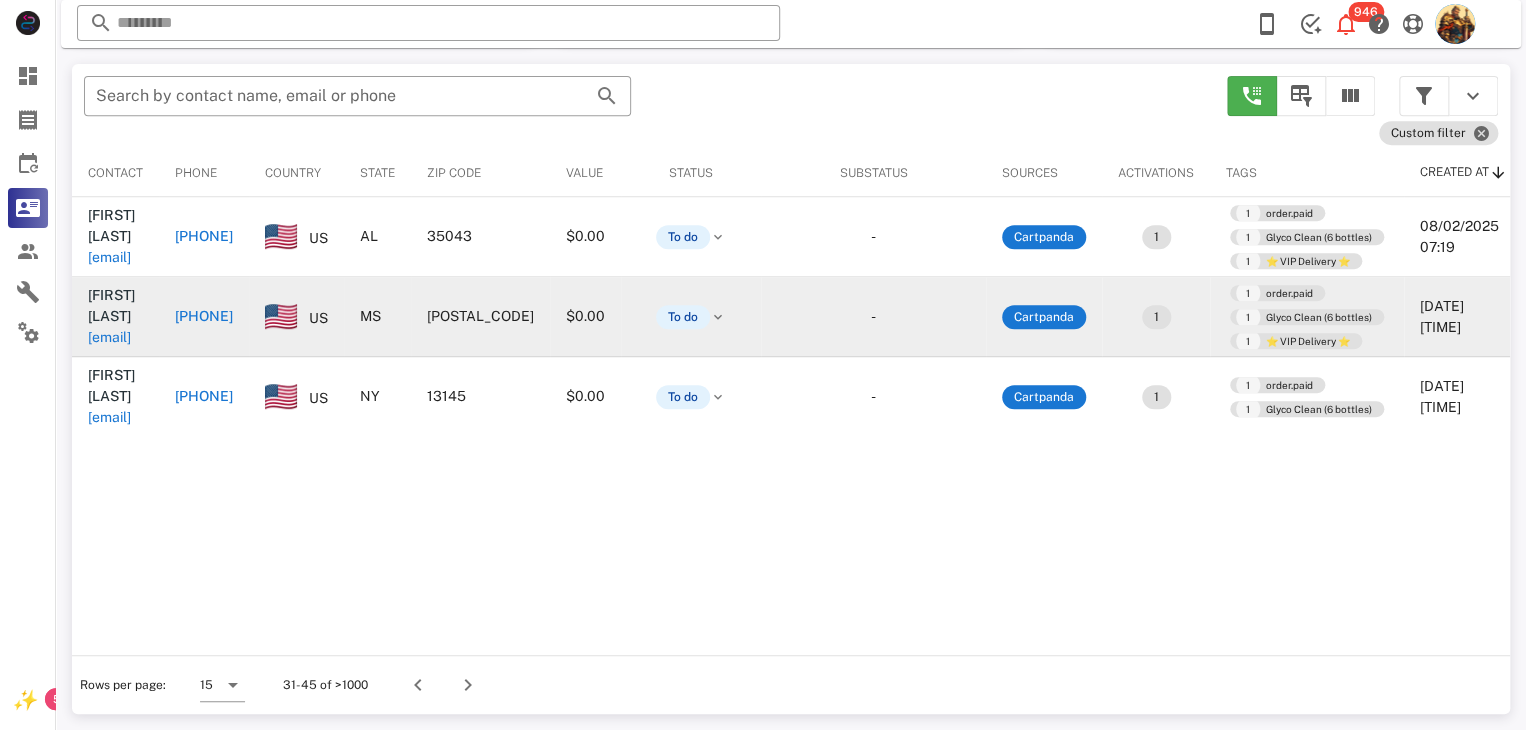 click on "[EMAIL]" at bounding box center [109, 337] 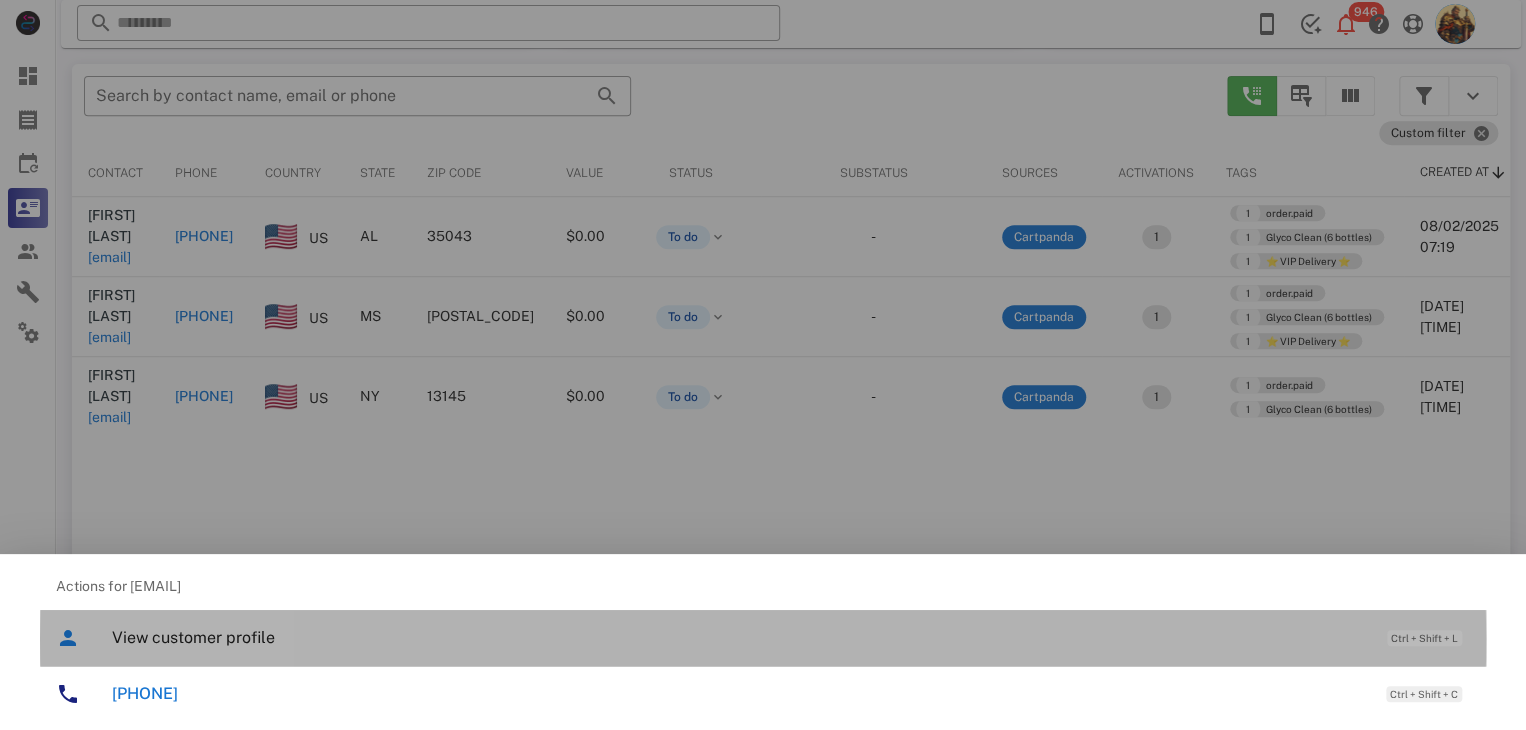 click on "View customer profile" at bounding box center [739, 637] 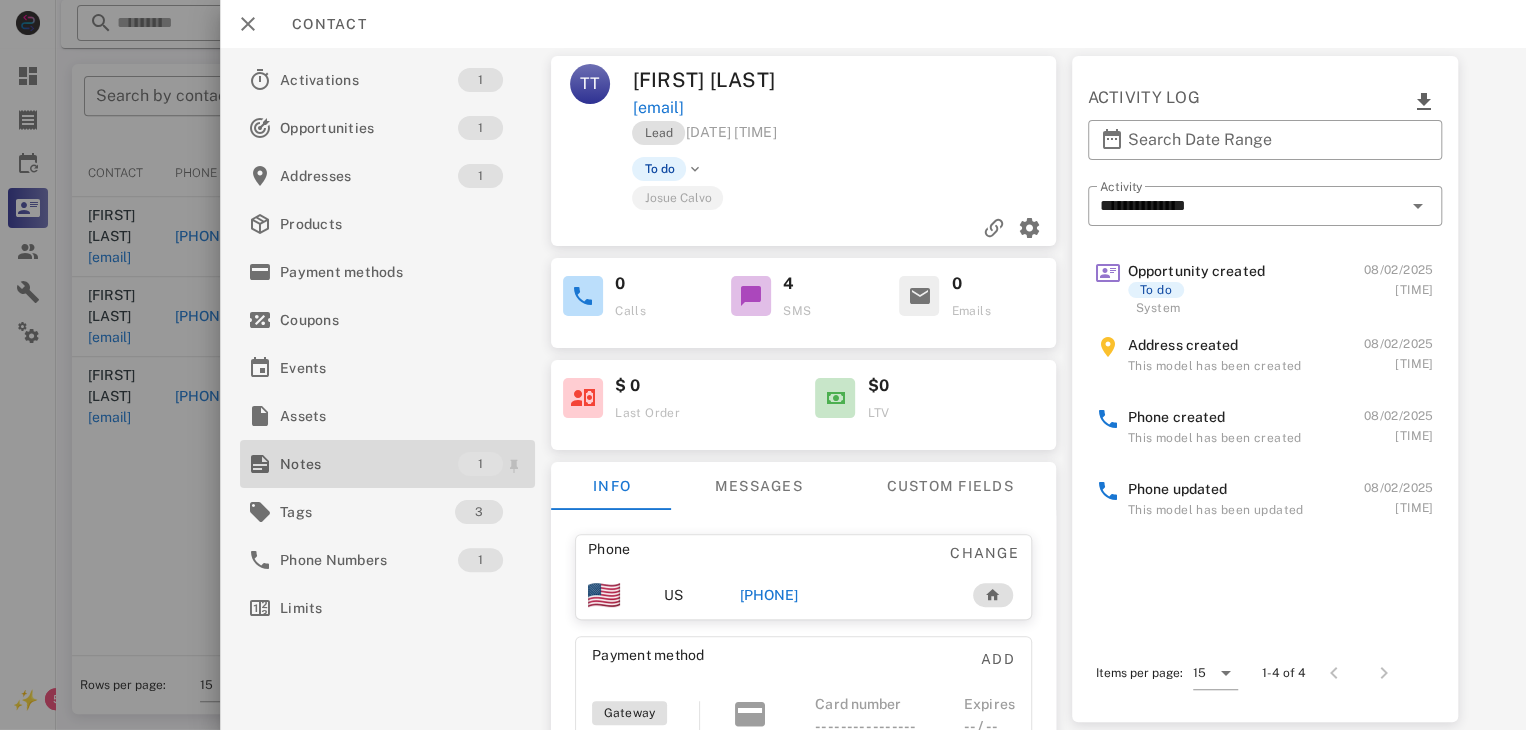 click on "Notes" at bounding box center (369, 464) 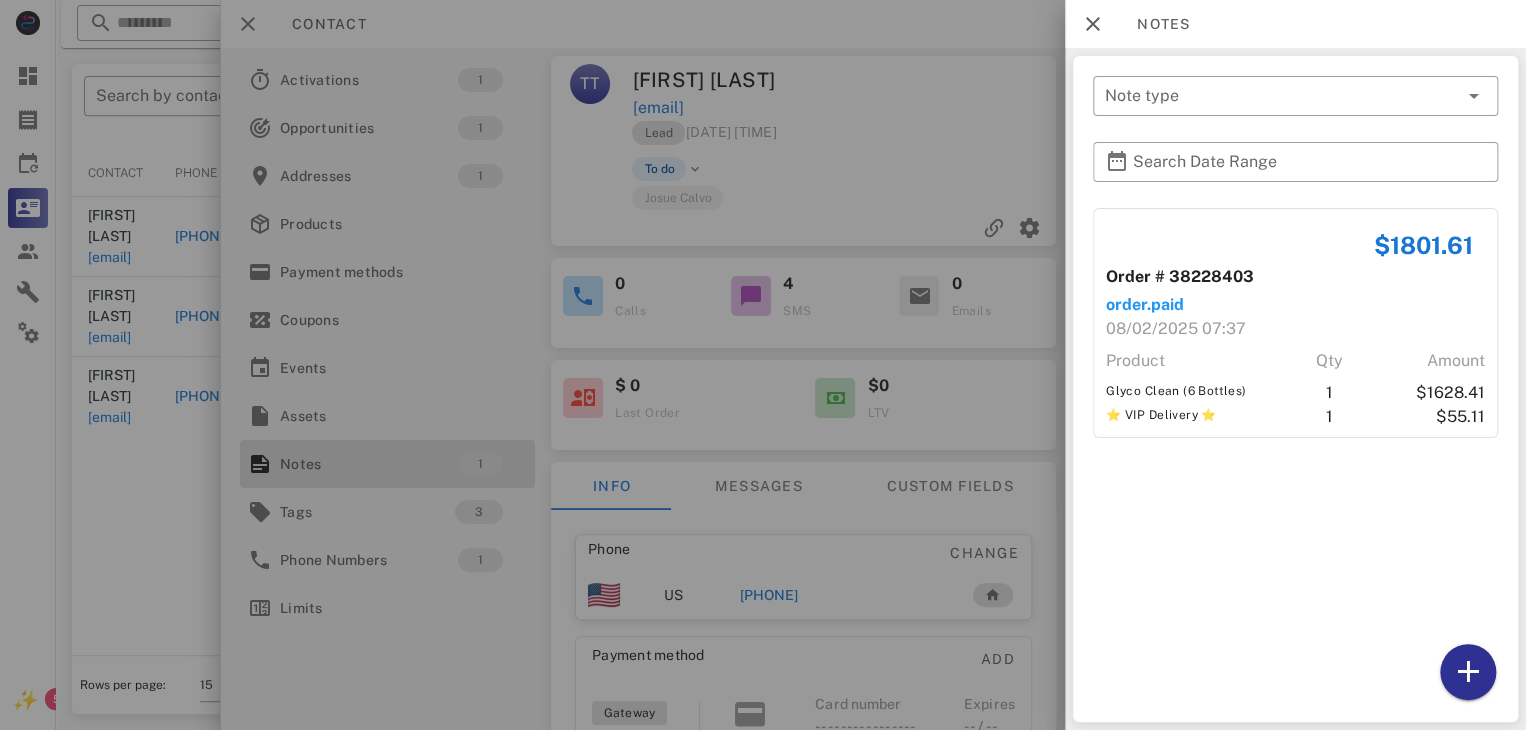 click at bounding box center [763, 365] 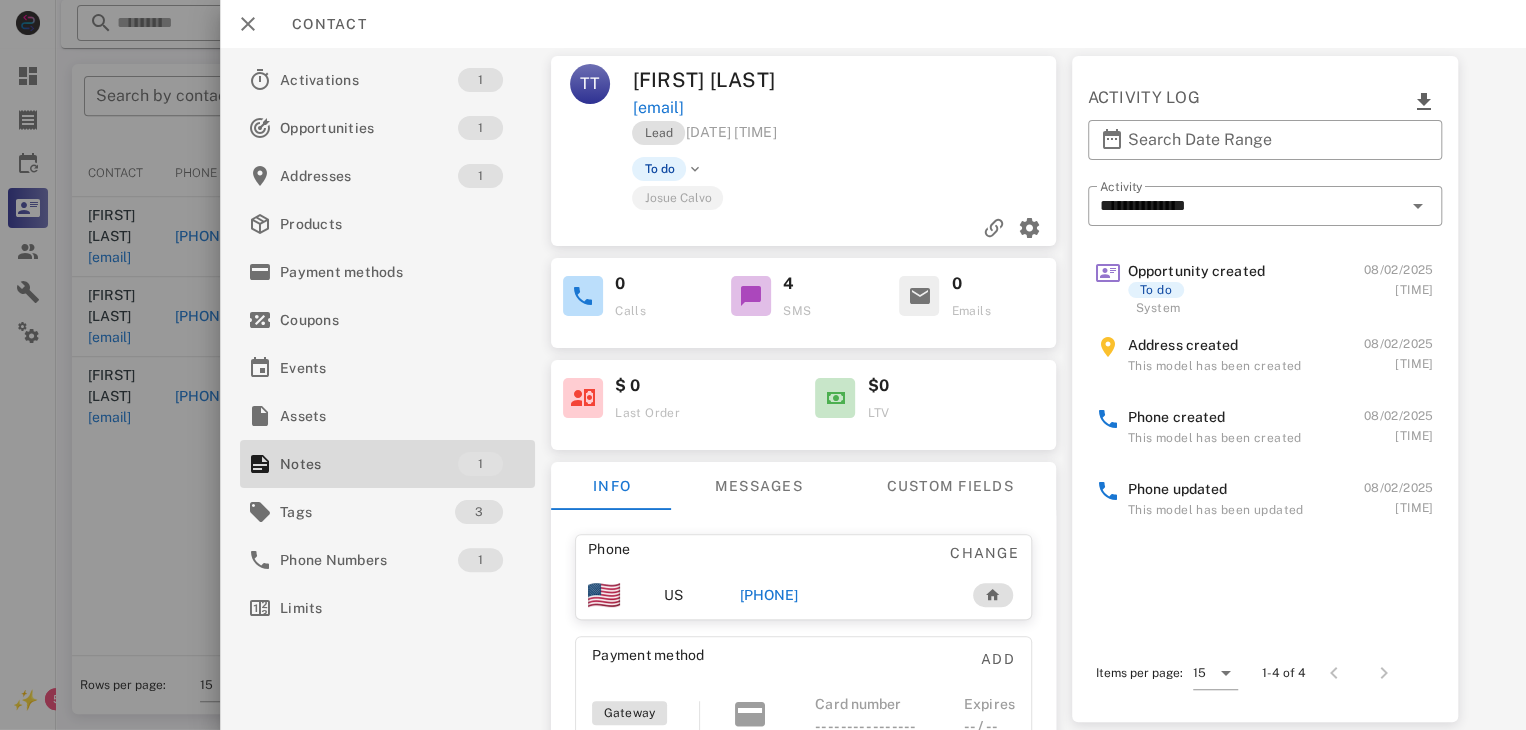 click on "[PHONE]" at bounding box center [769, 595] 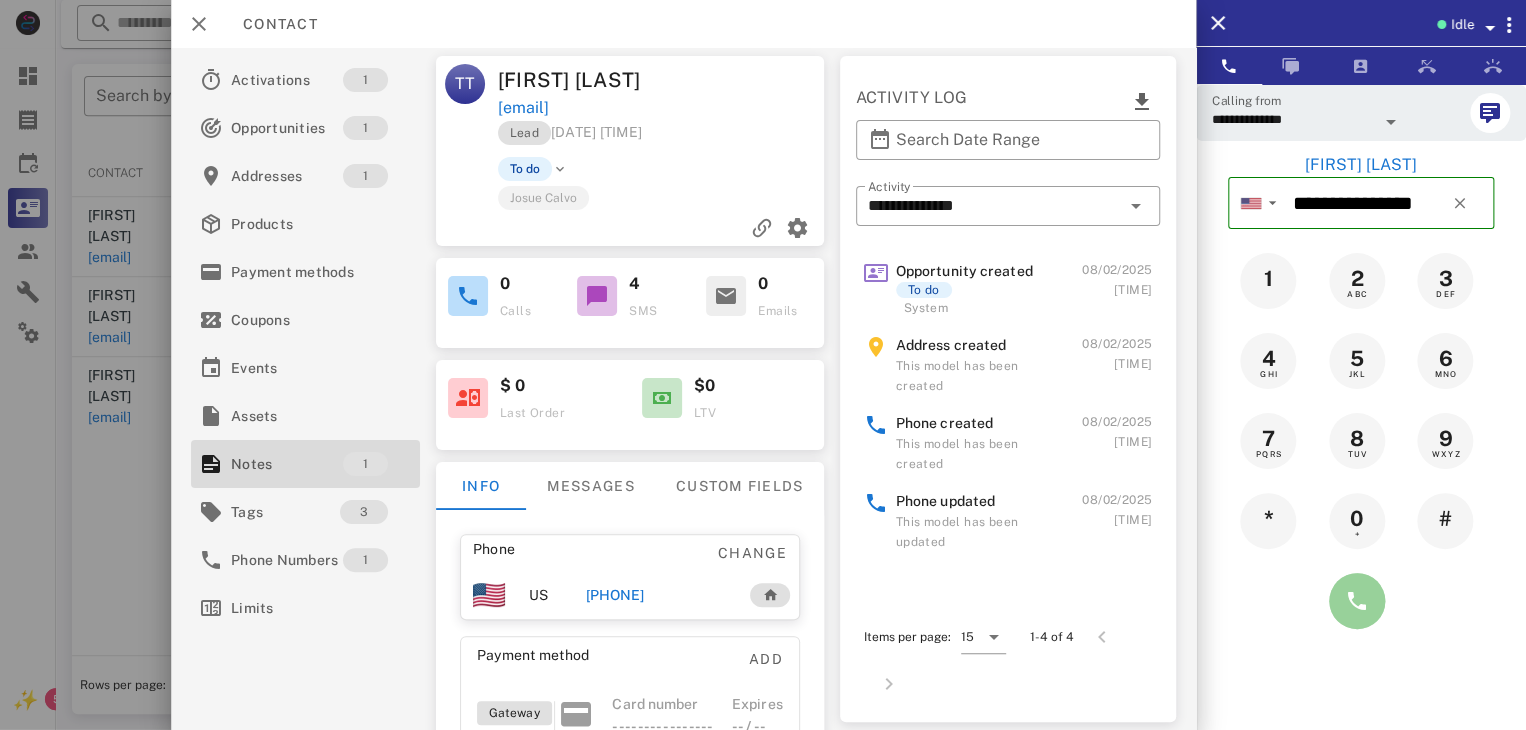 click at bounding box center (1357, 601) 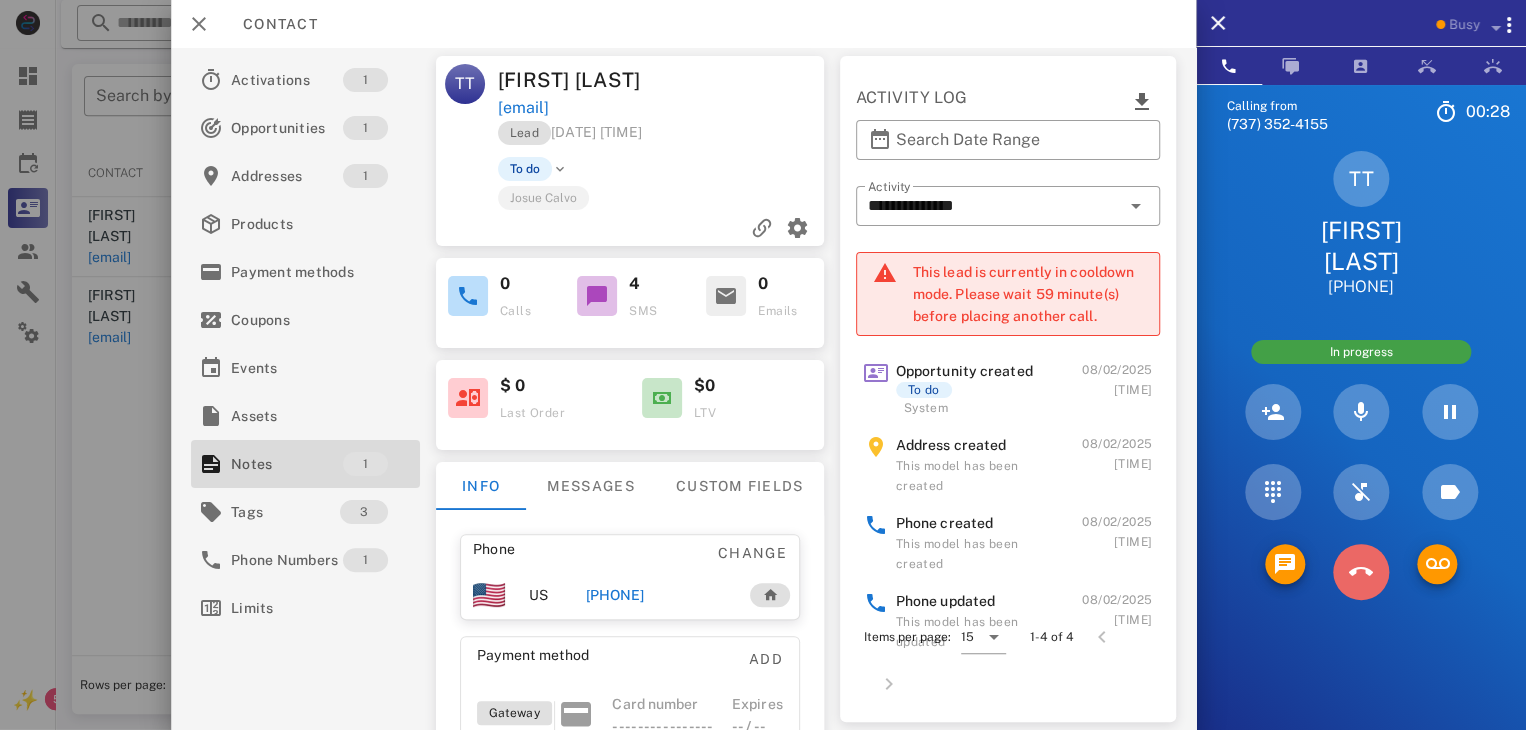 click at bounding box center (1361, 572) 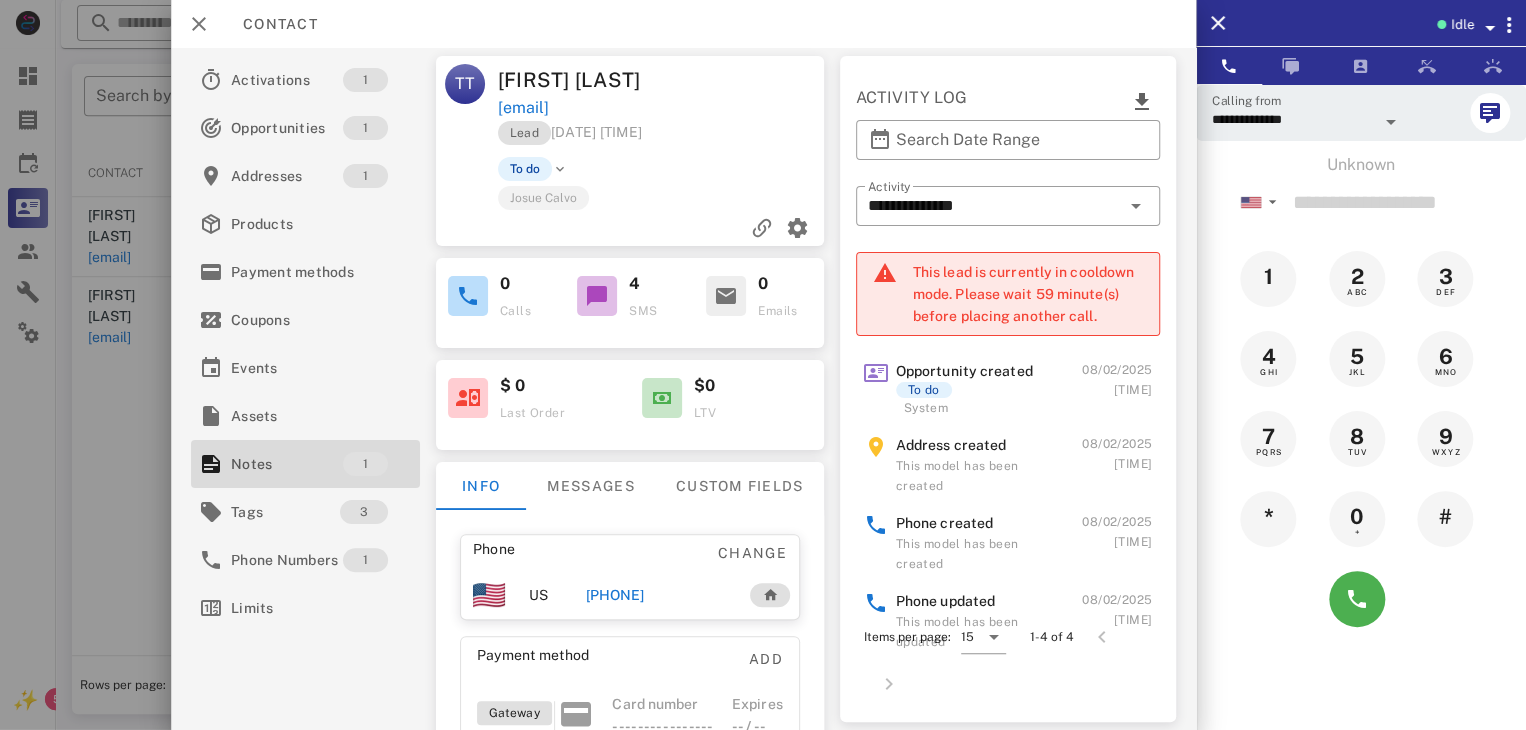 click at bounding box center [763, 365] 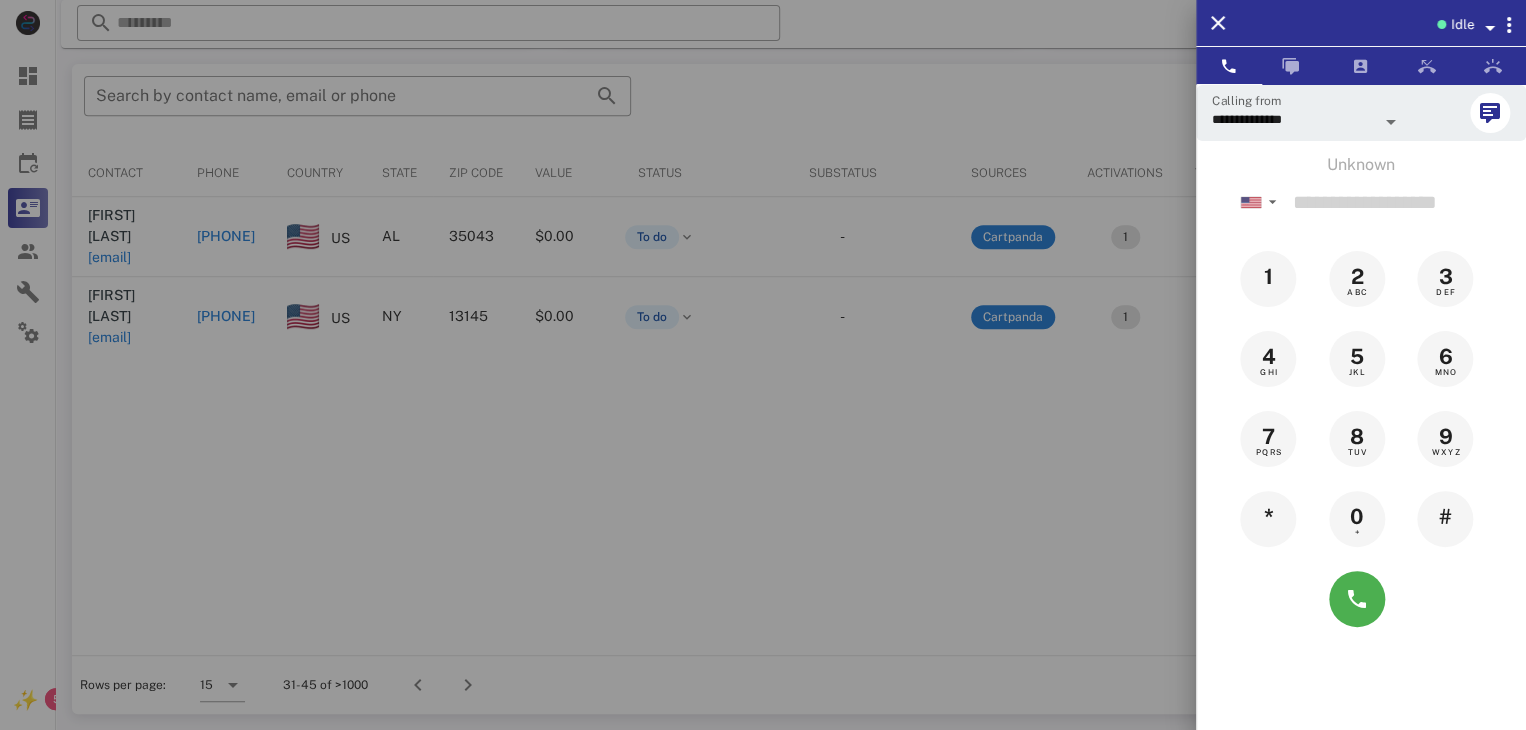 click at bounding box center [763, 365] 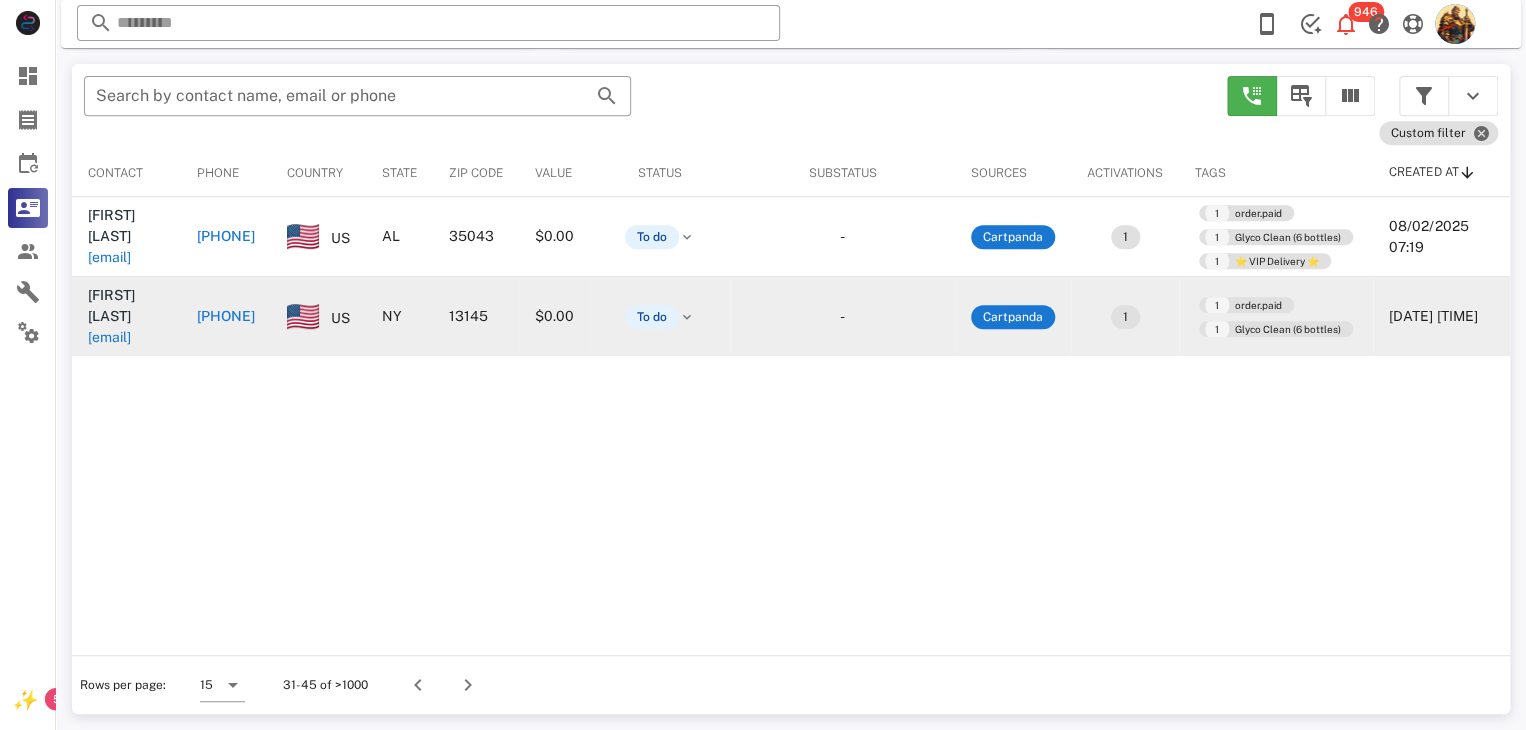 click on "[FIRST] [LAST]" at bounding box center [111, 305] 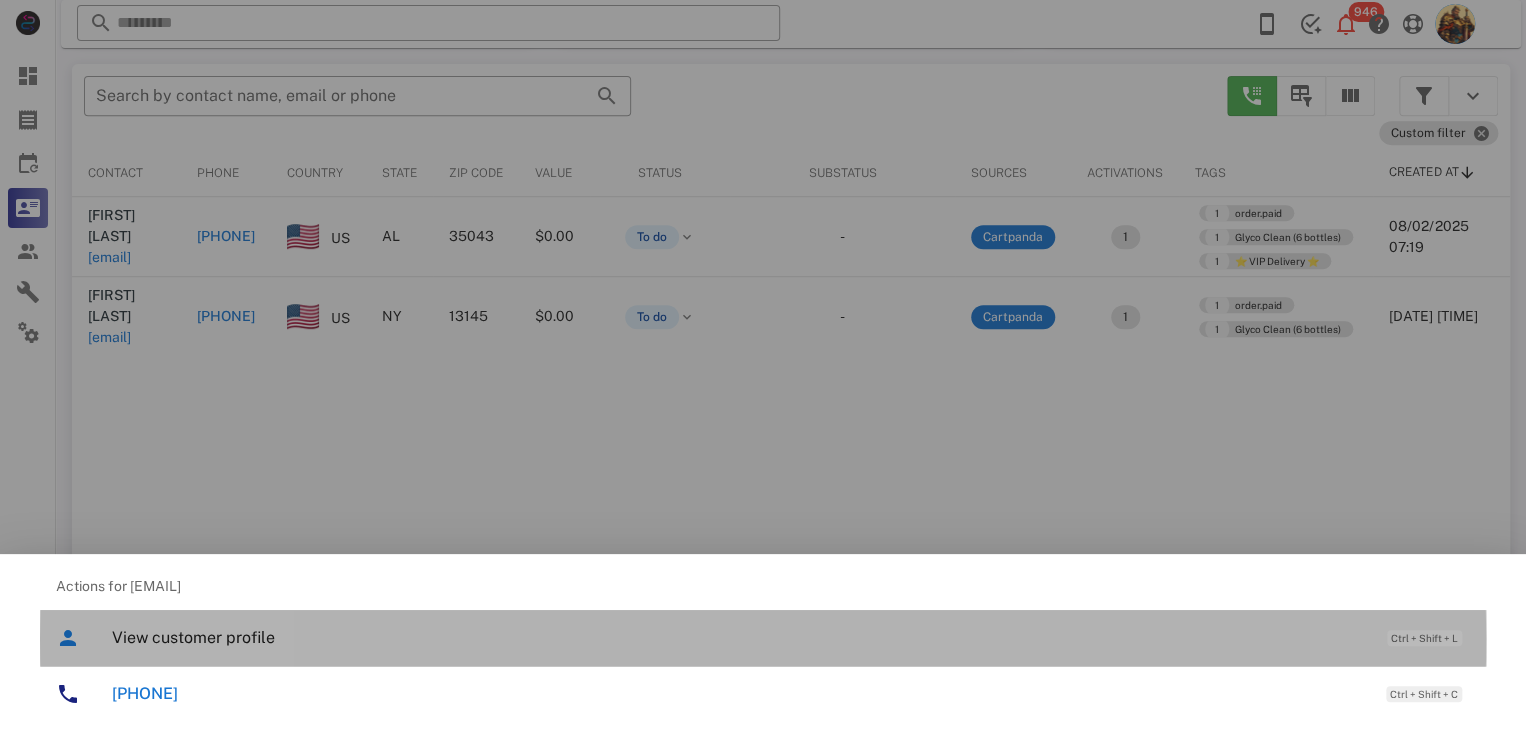 click on "View customer profile" at bounding box center (739, 637) 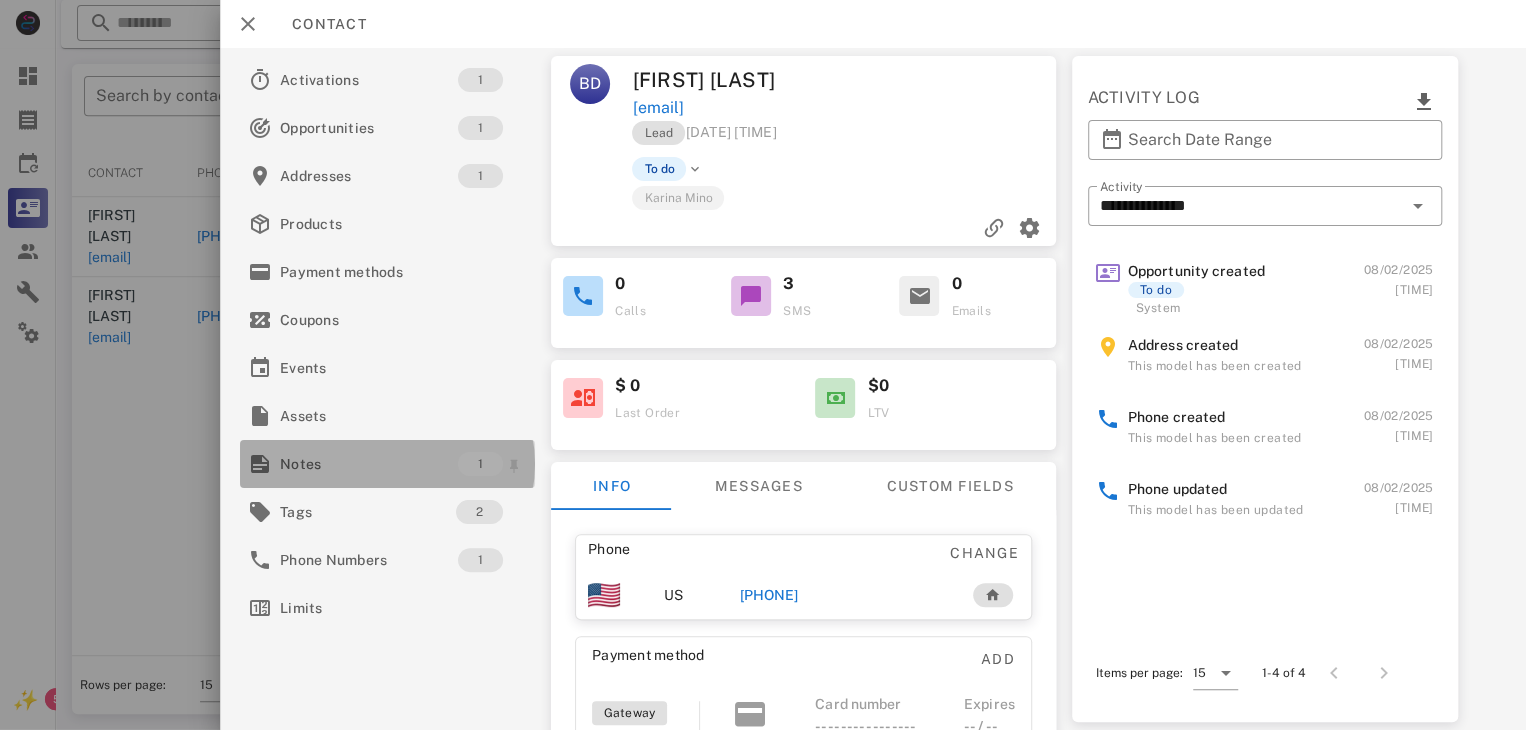 click on "Notes" at bounding box center [369, 464] 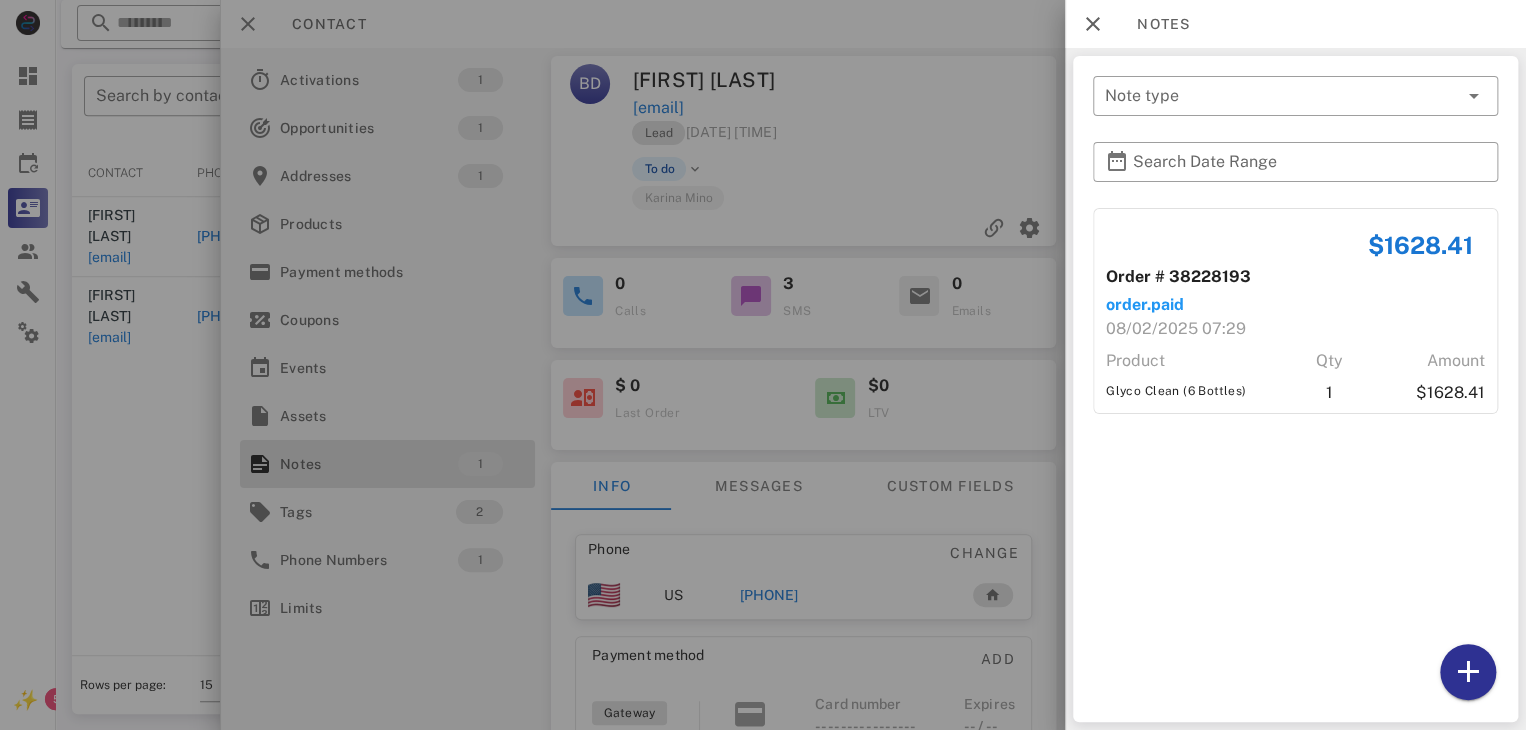 click at bounding box center (763, 365) 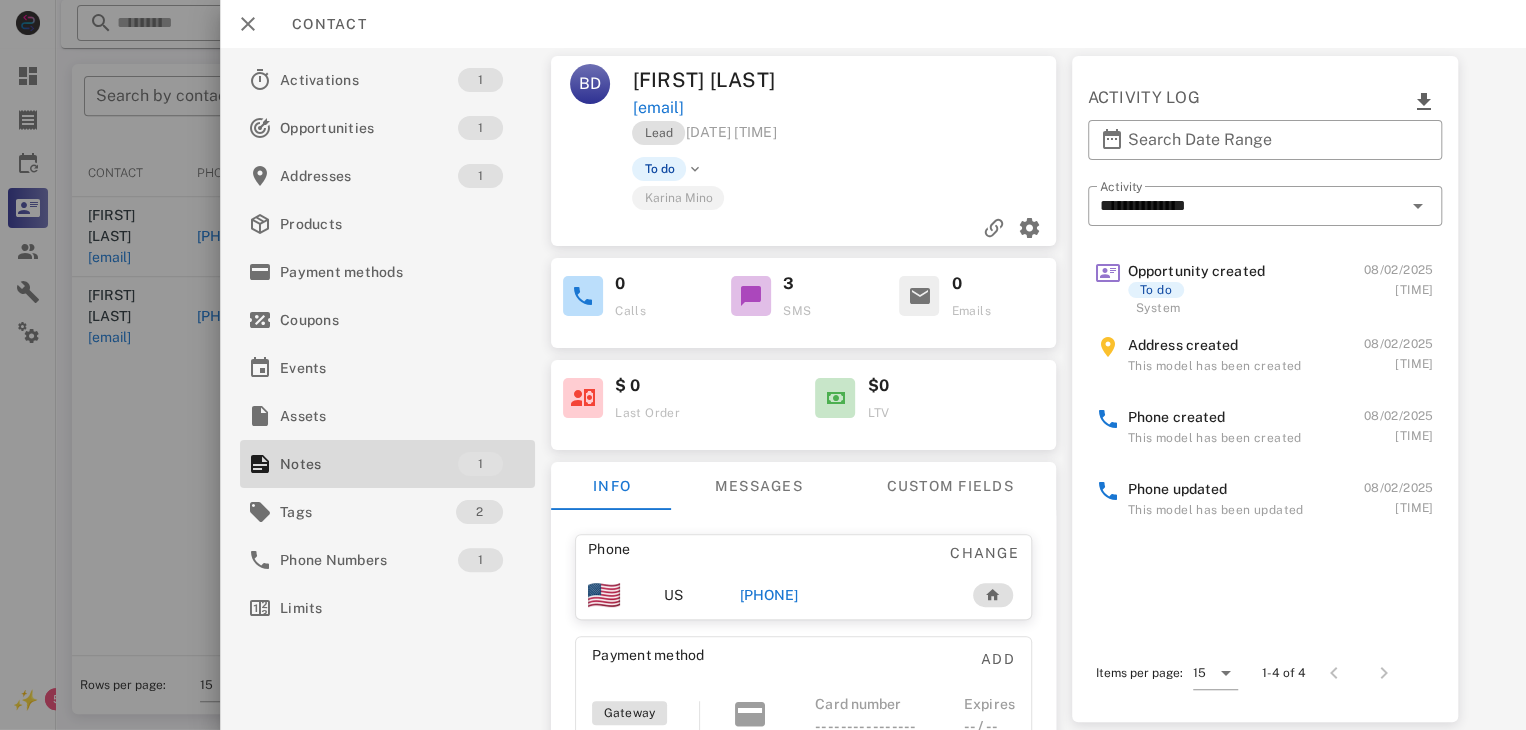click on "[PHONE]" at bounding box center (769, 595) 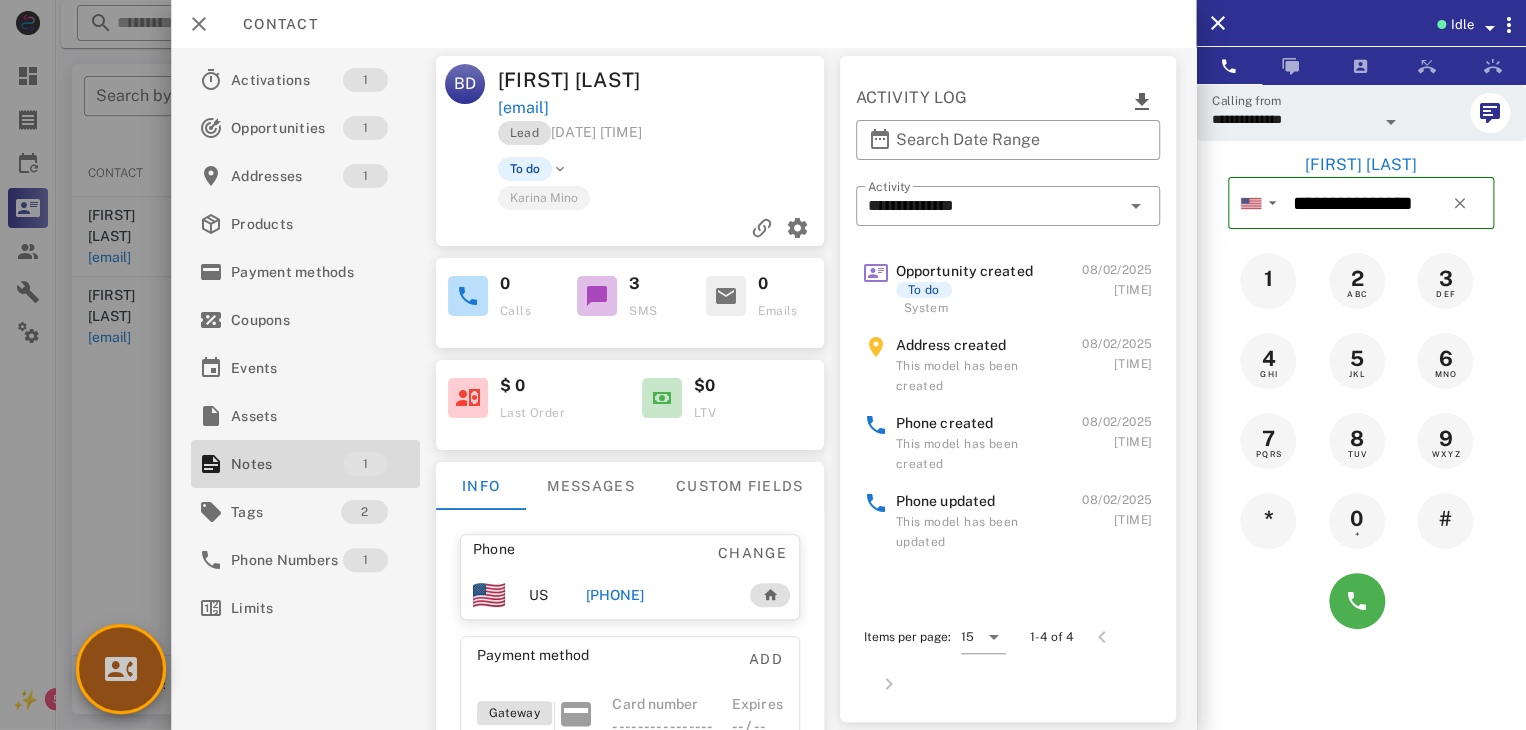 click at bounding box center [121, 669] 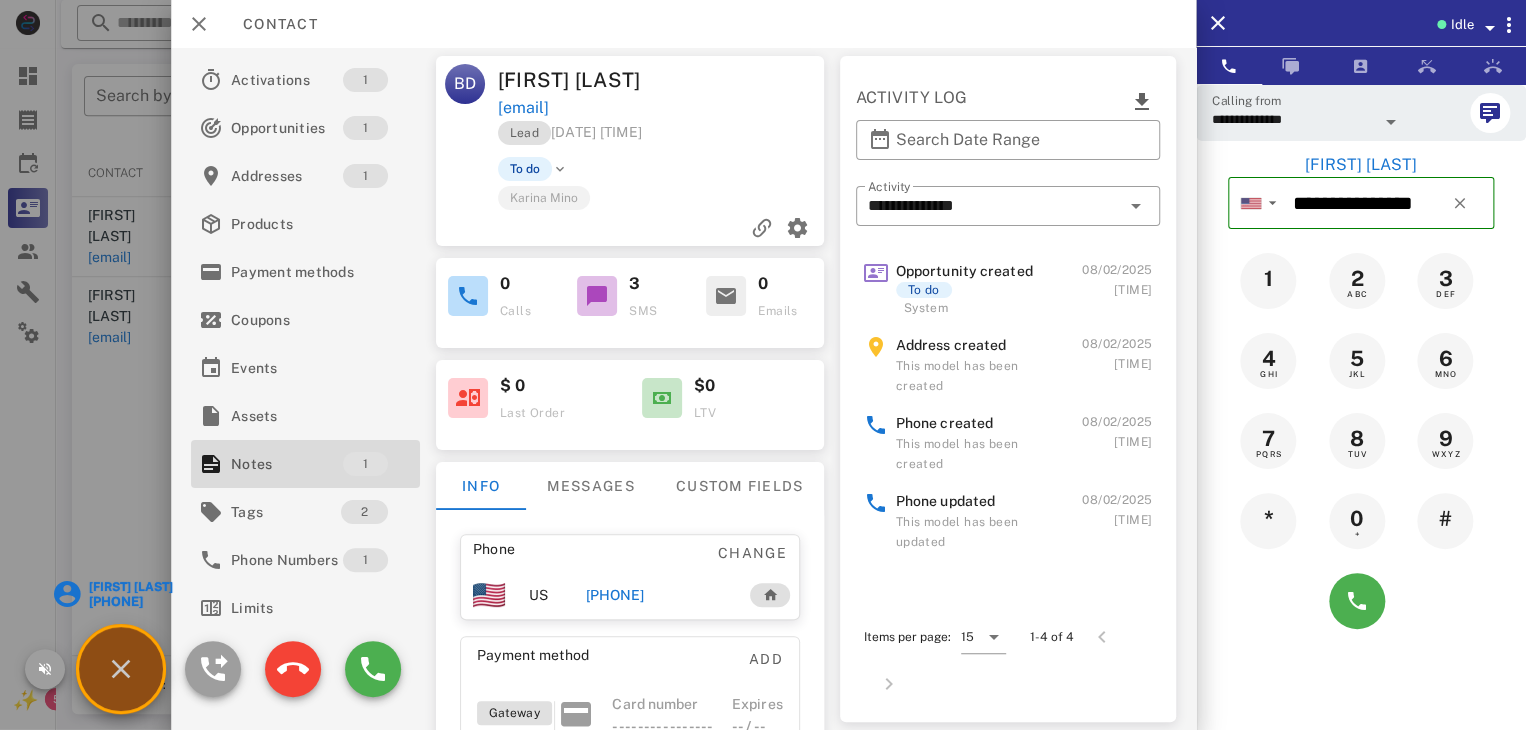 click on "[FIRST] [LAST]" at bounding box center [129, 587] 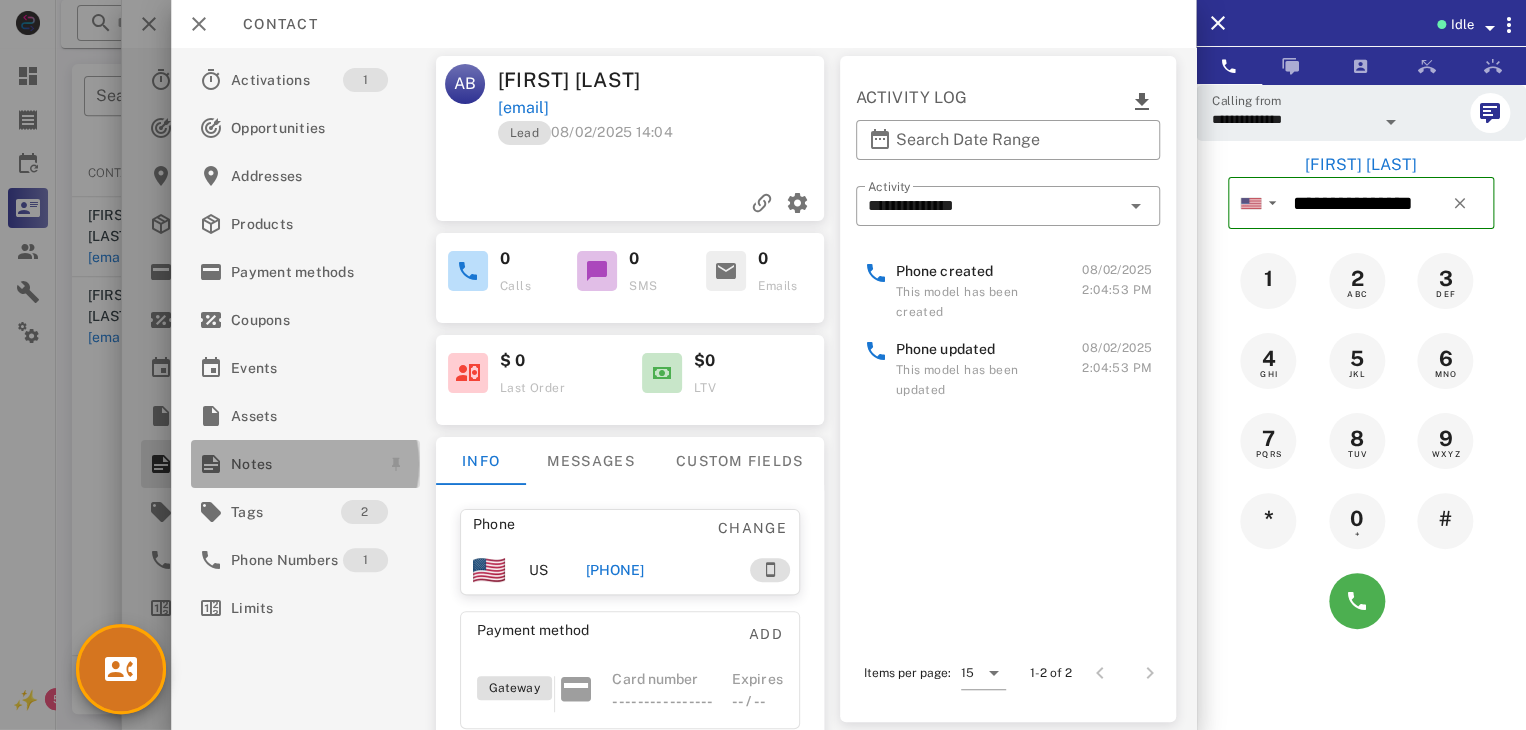 click on "Notes" at bounding box center [301, 464] 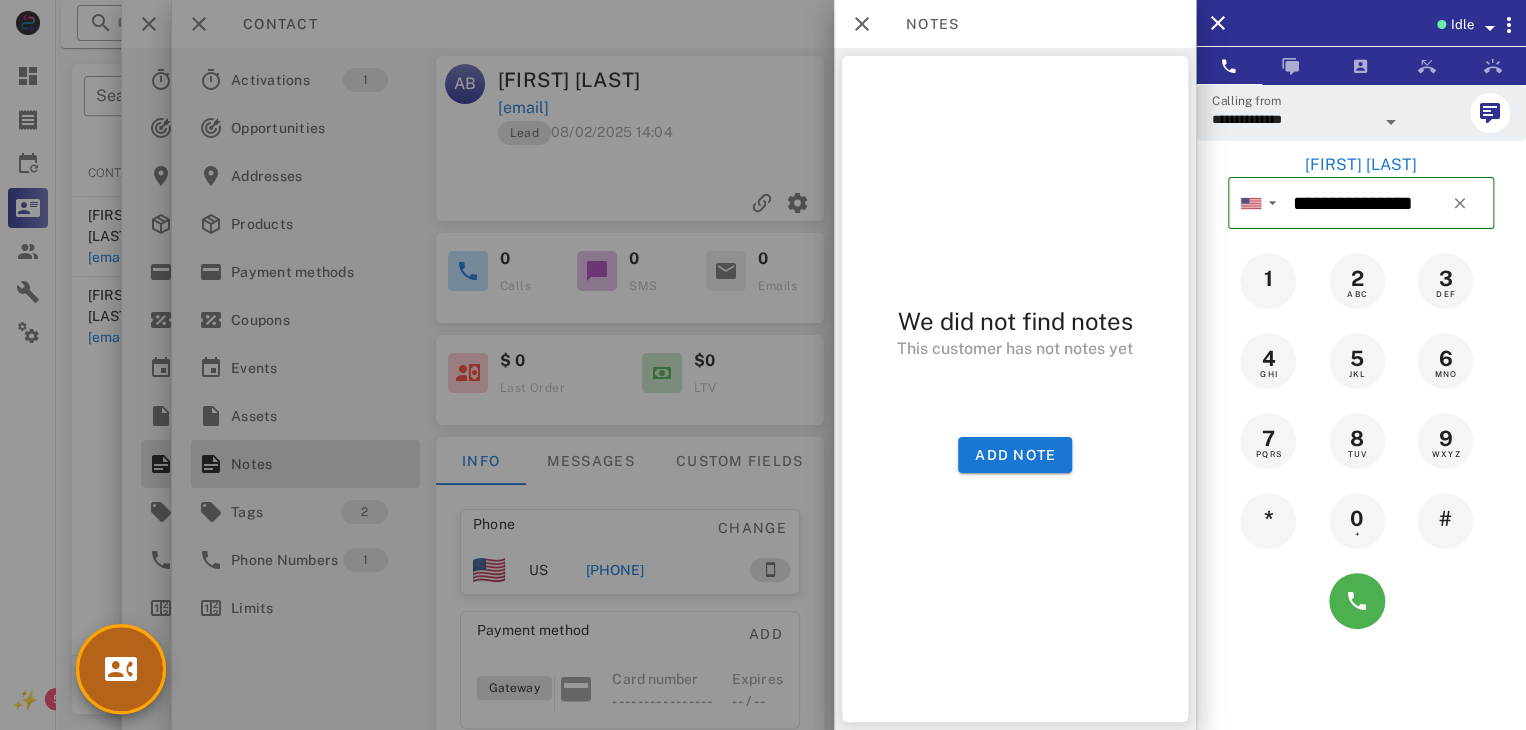 click at bounding box center [121, 669] 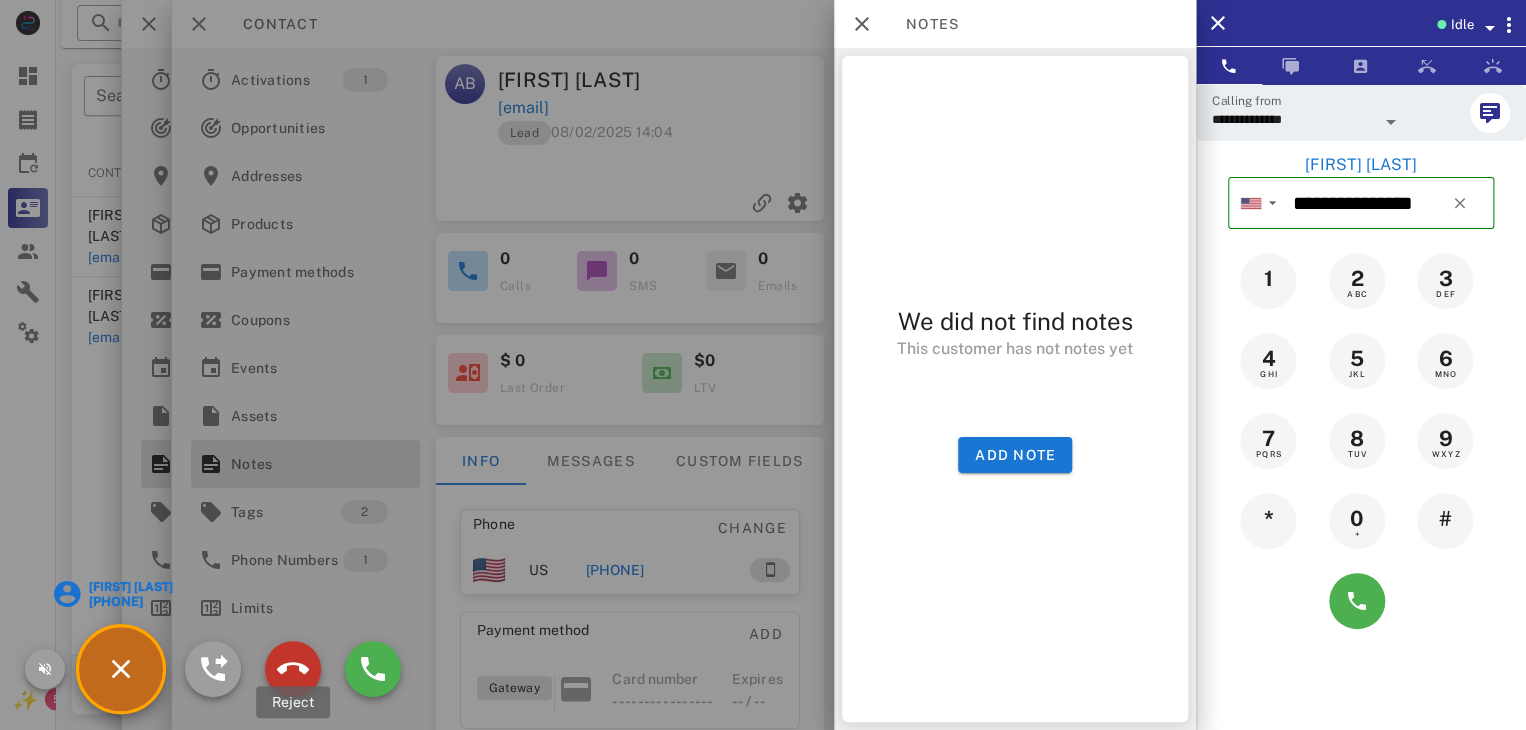 click at bounding box center [293, 669] 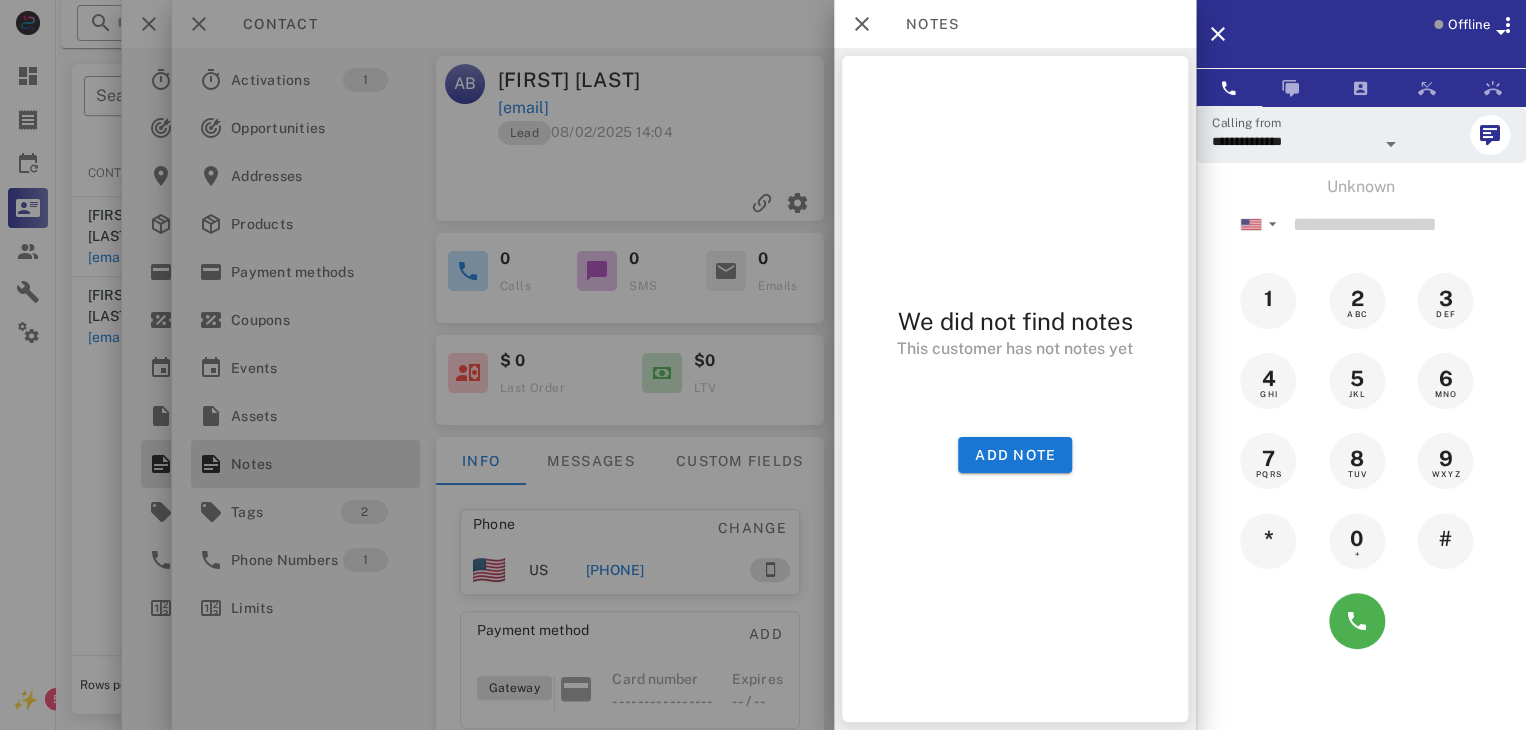 click at bounding box center (763, 365) 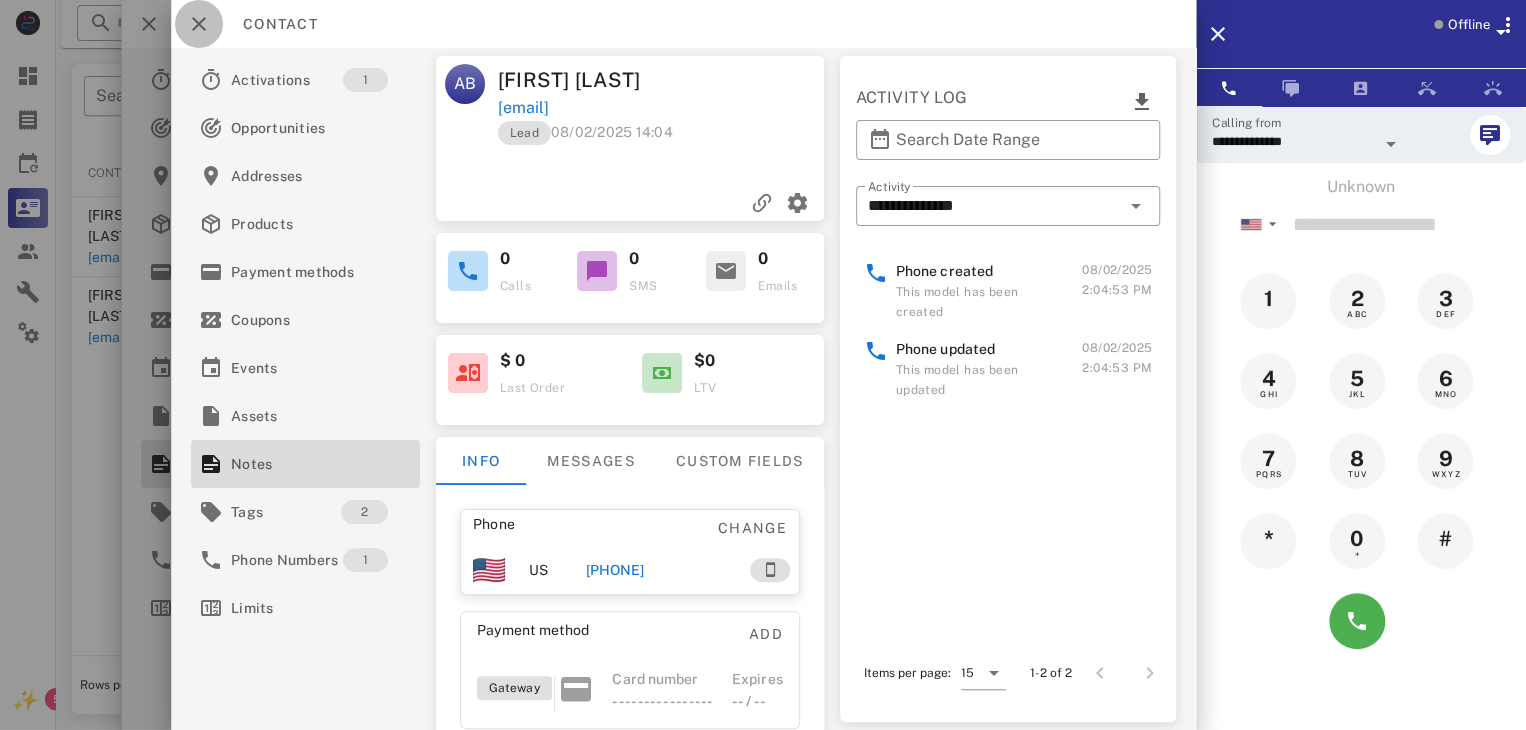 click at bounding box center (199, 24) 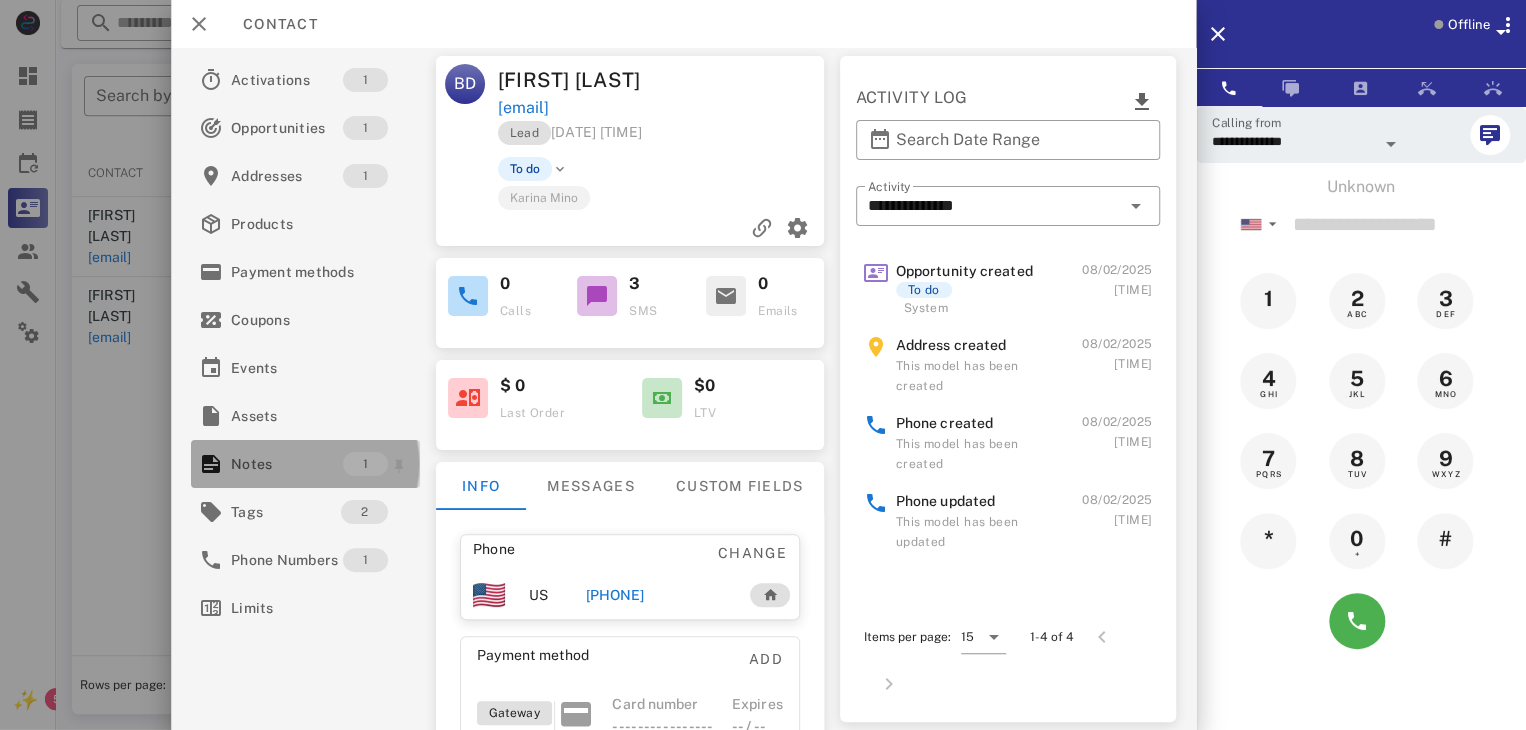 click on "Notes" at bounding box center [287, 464] 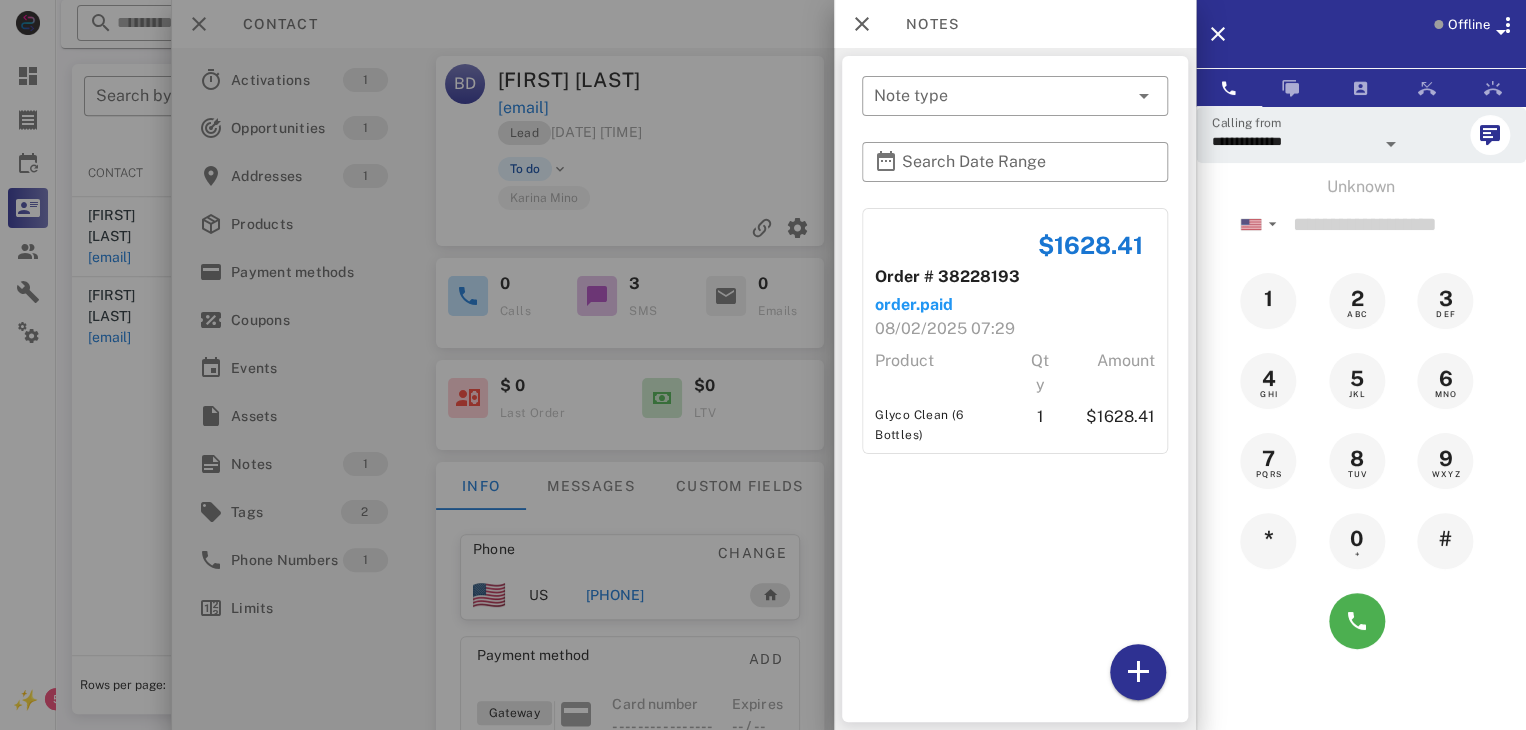 click at bounding box center [763, 365] 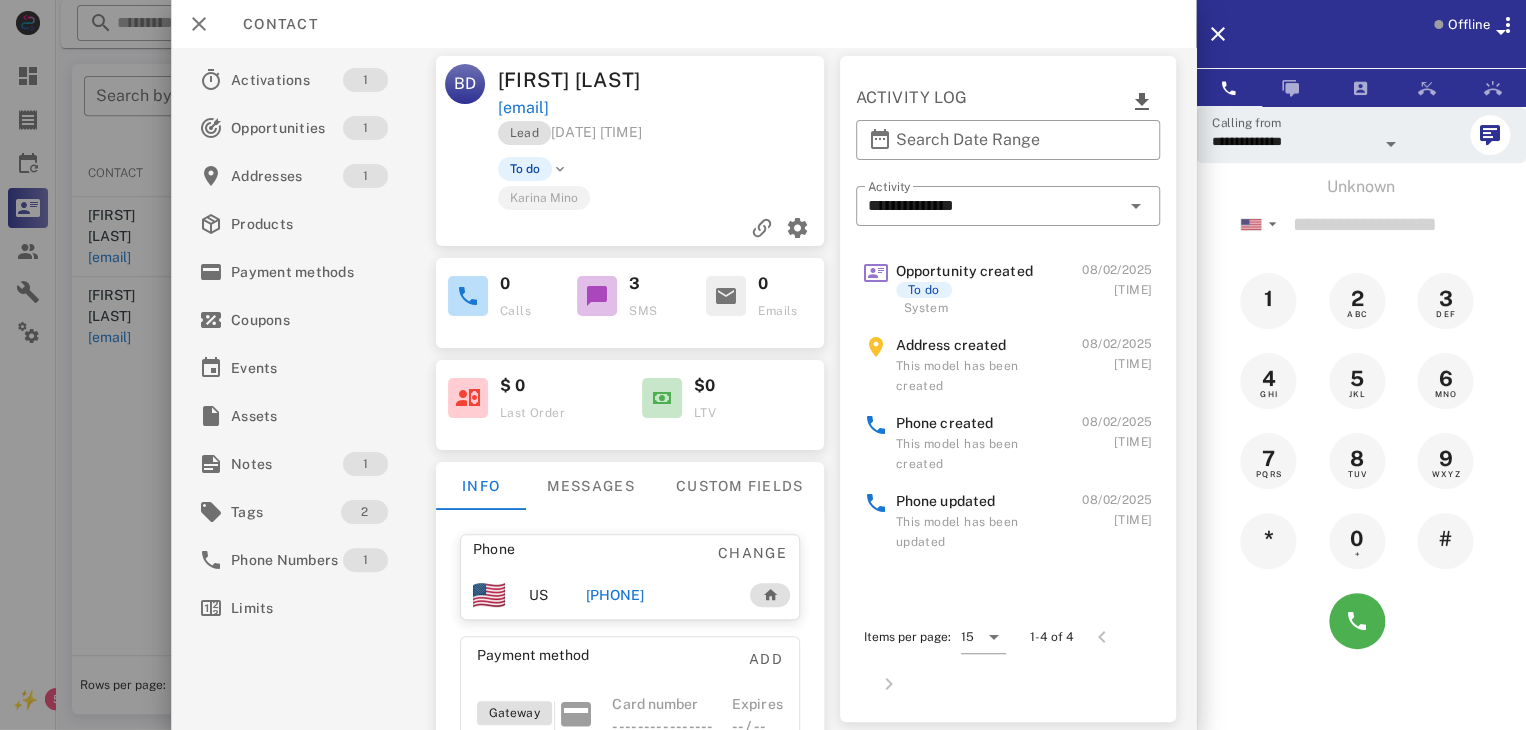 click on "[PHONE]" at bounding box center [614, 595] 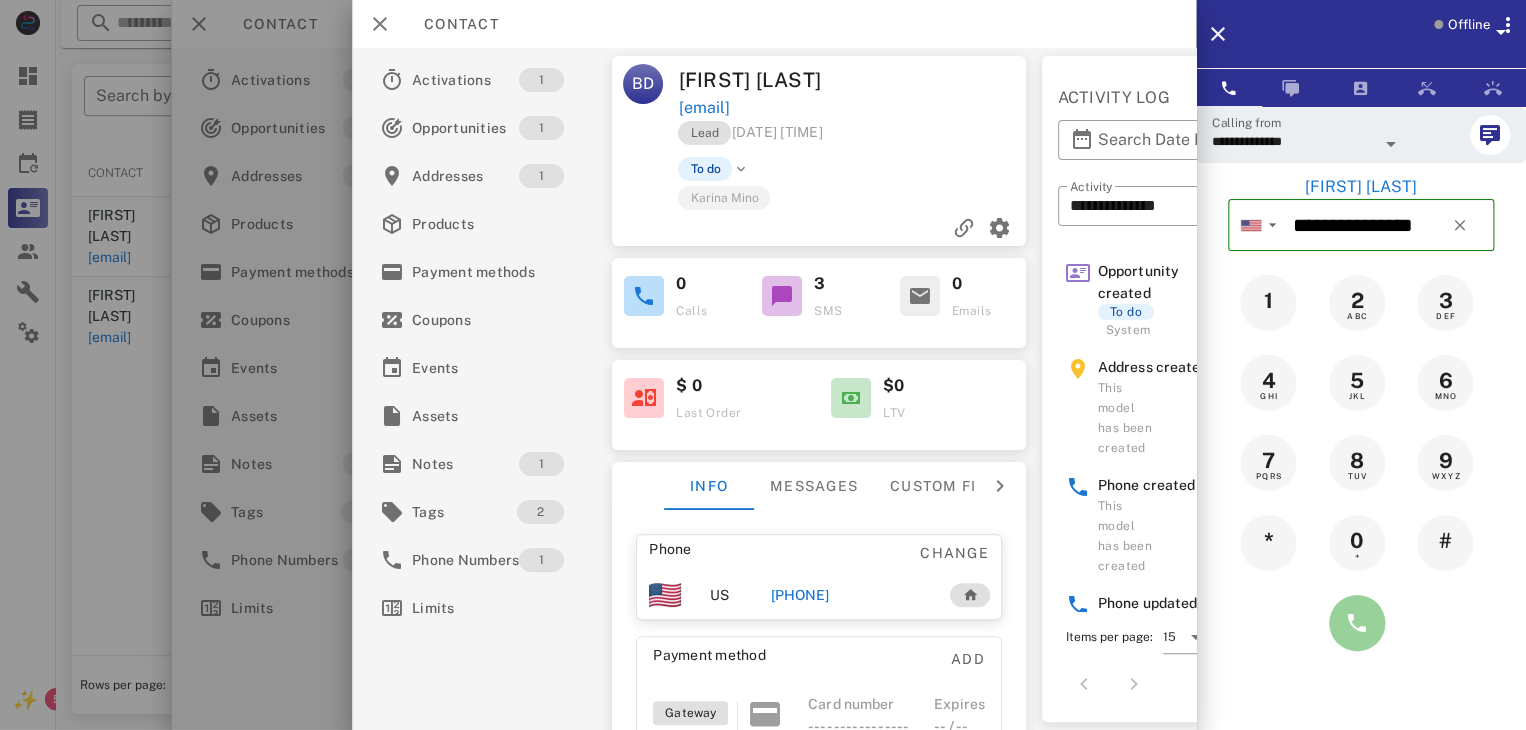 click at bounding box center (1357, 623) 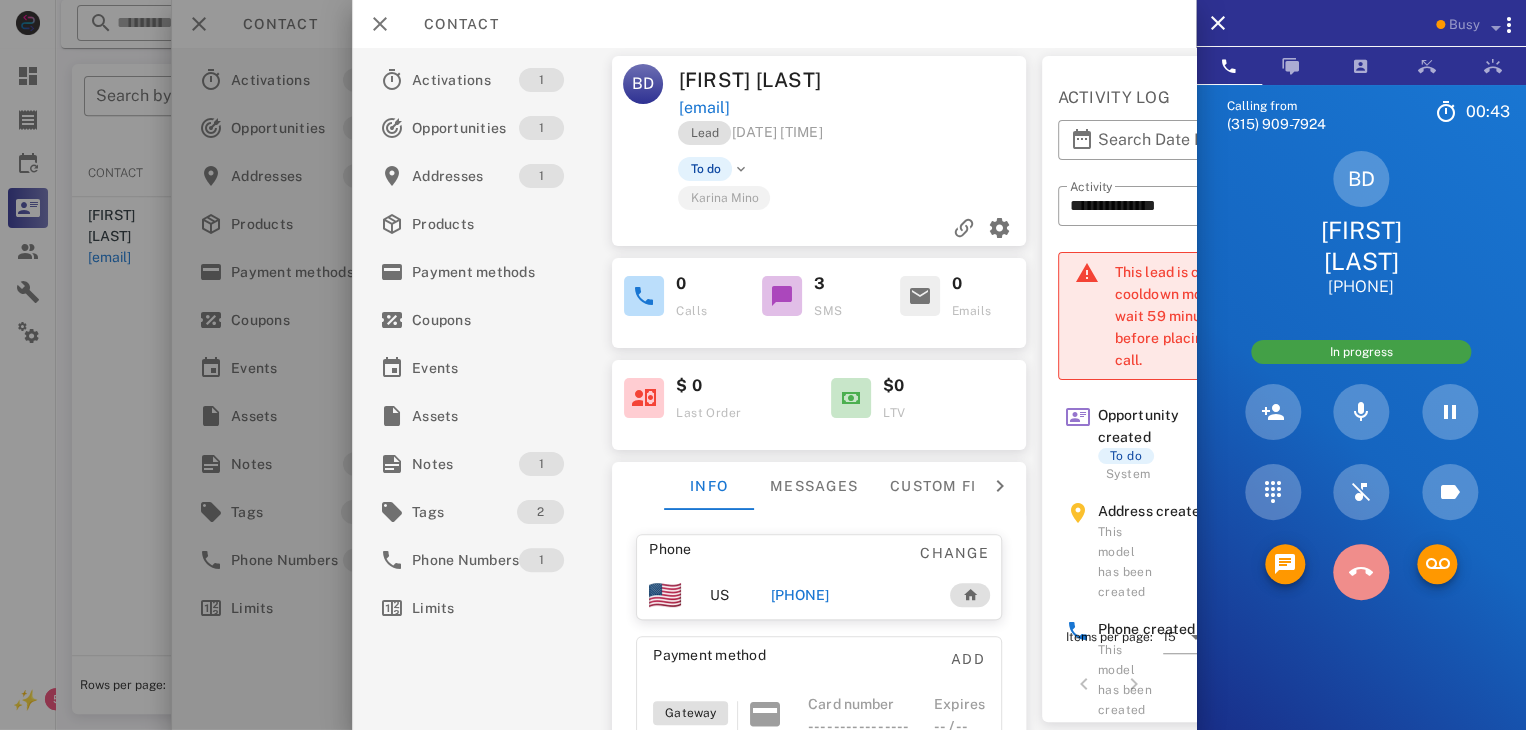 click at bounding box center (1361, 572) 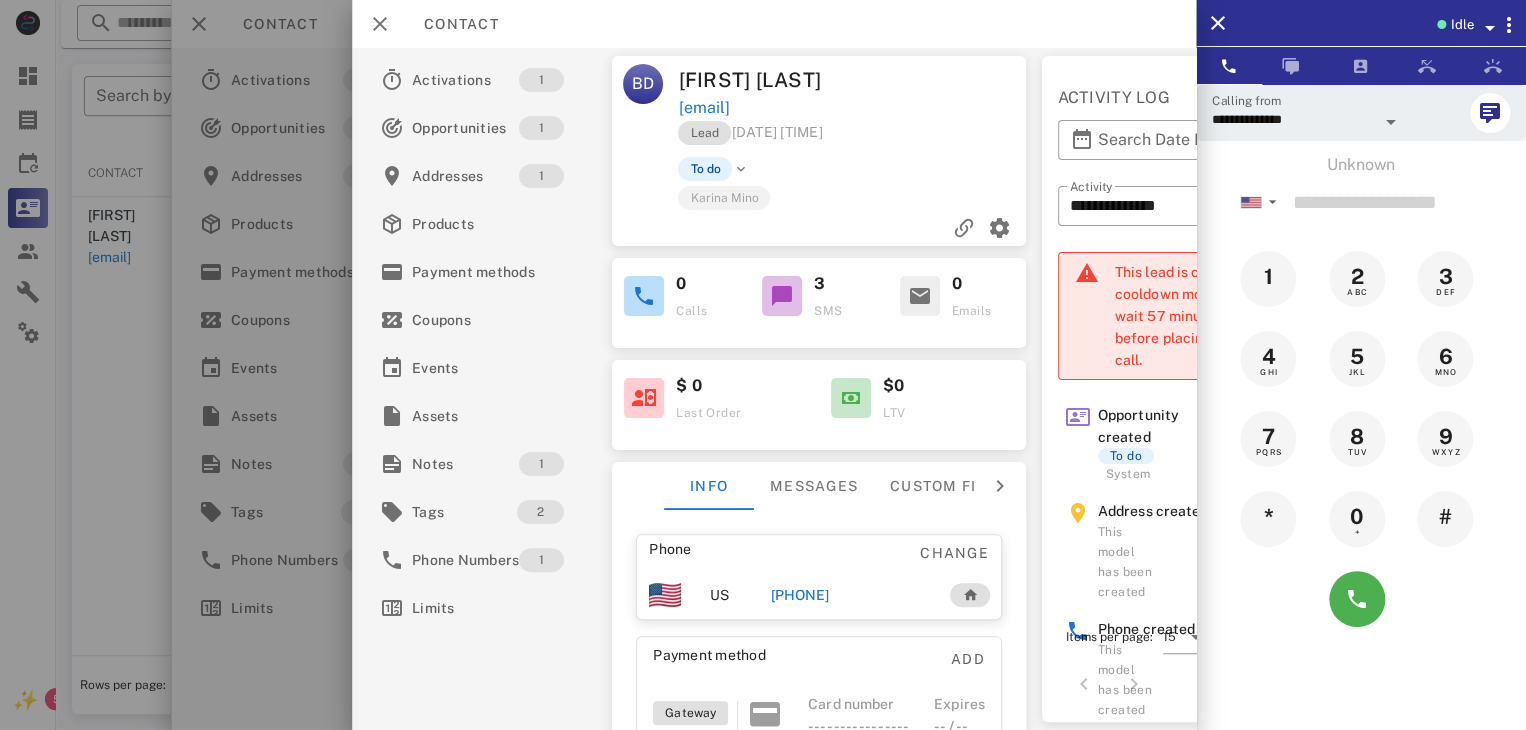 click on "[PHONE]" at bounding box center [799, 595] 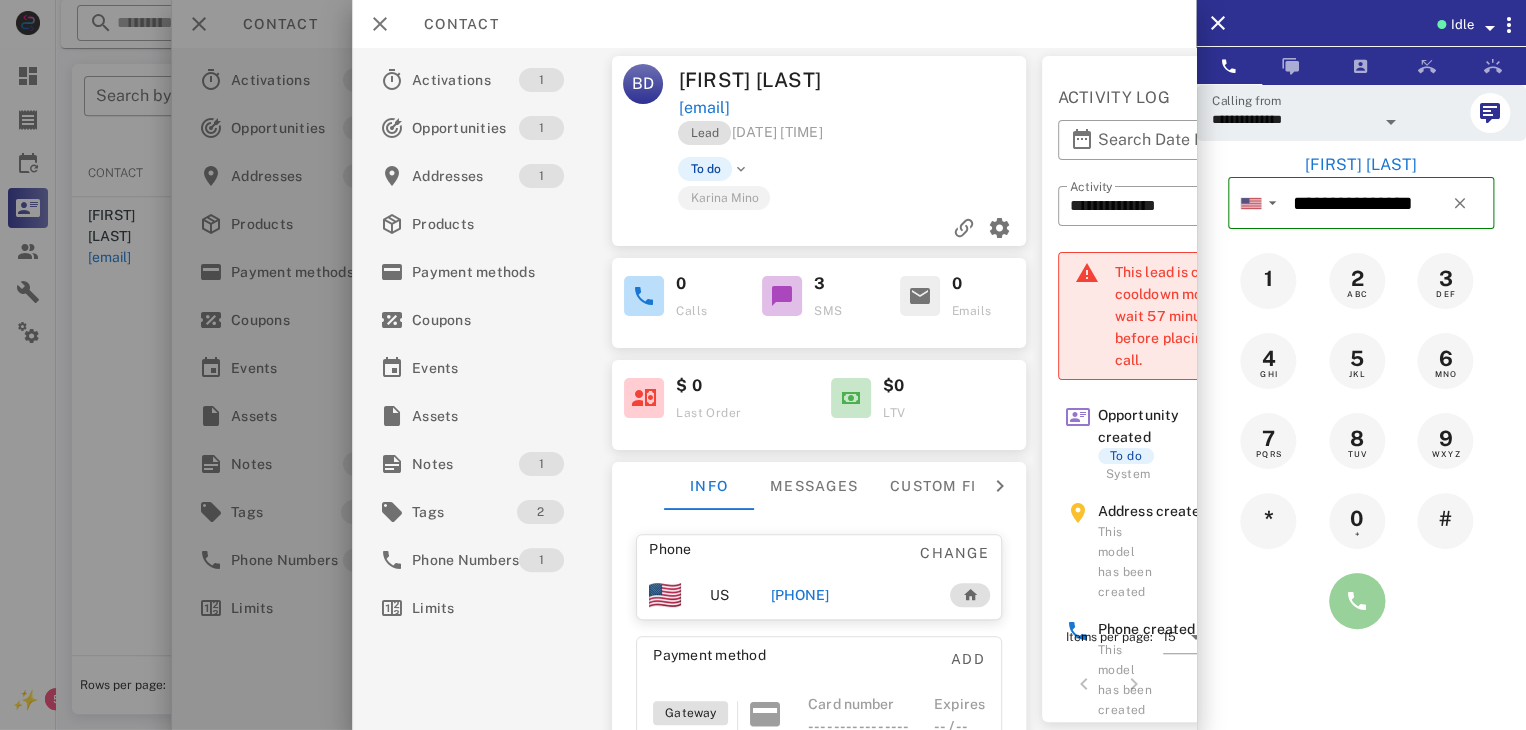 click at bounding box center [1357, 601] 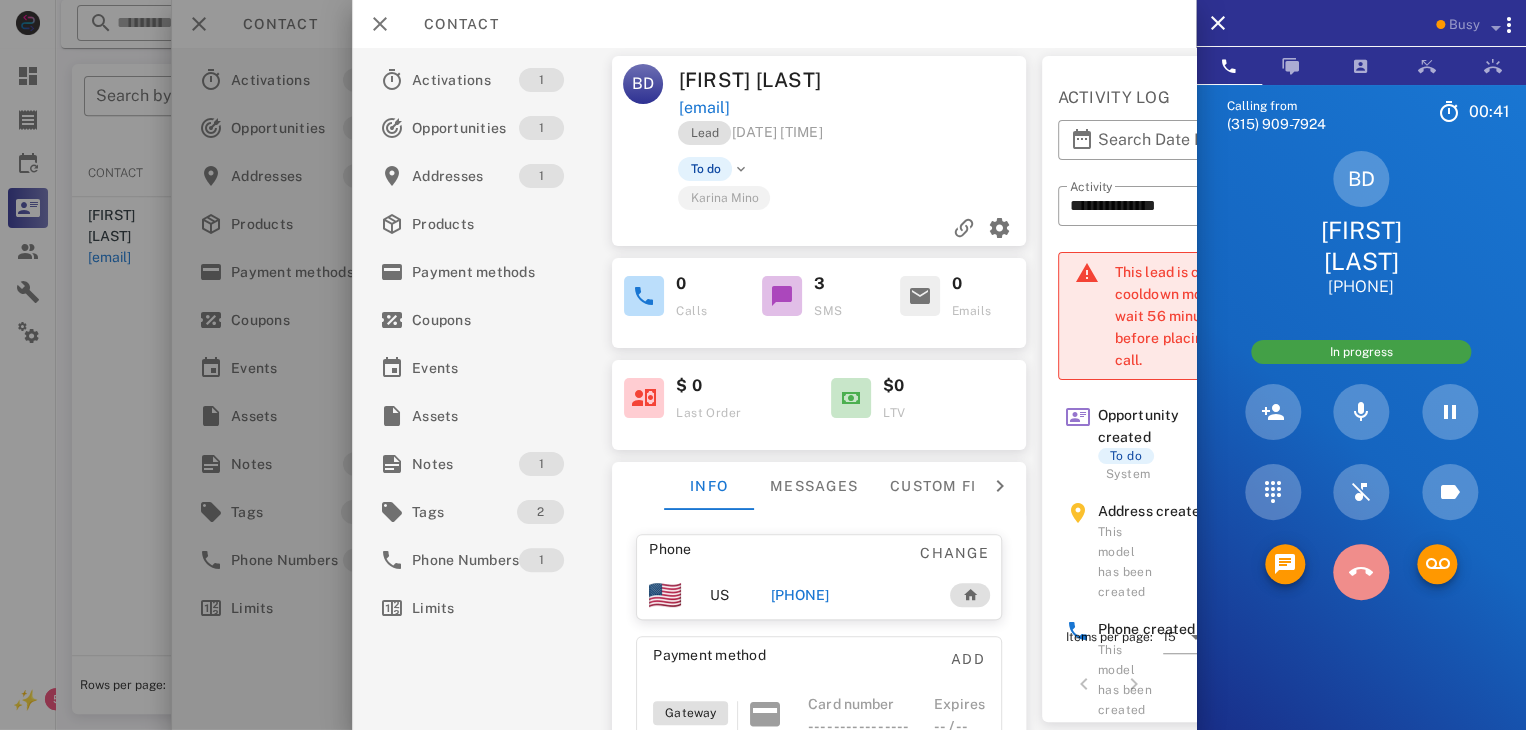 click at bounding box center (1361, 572) 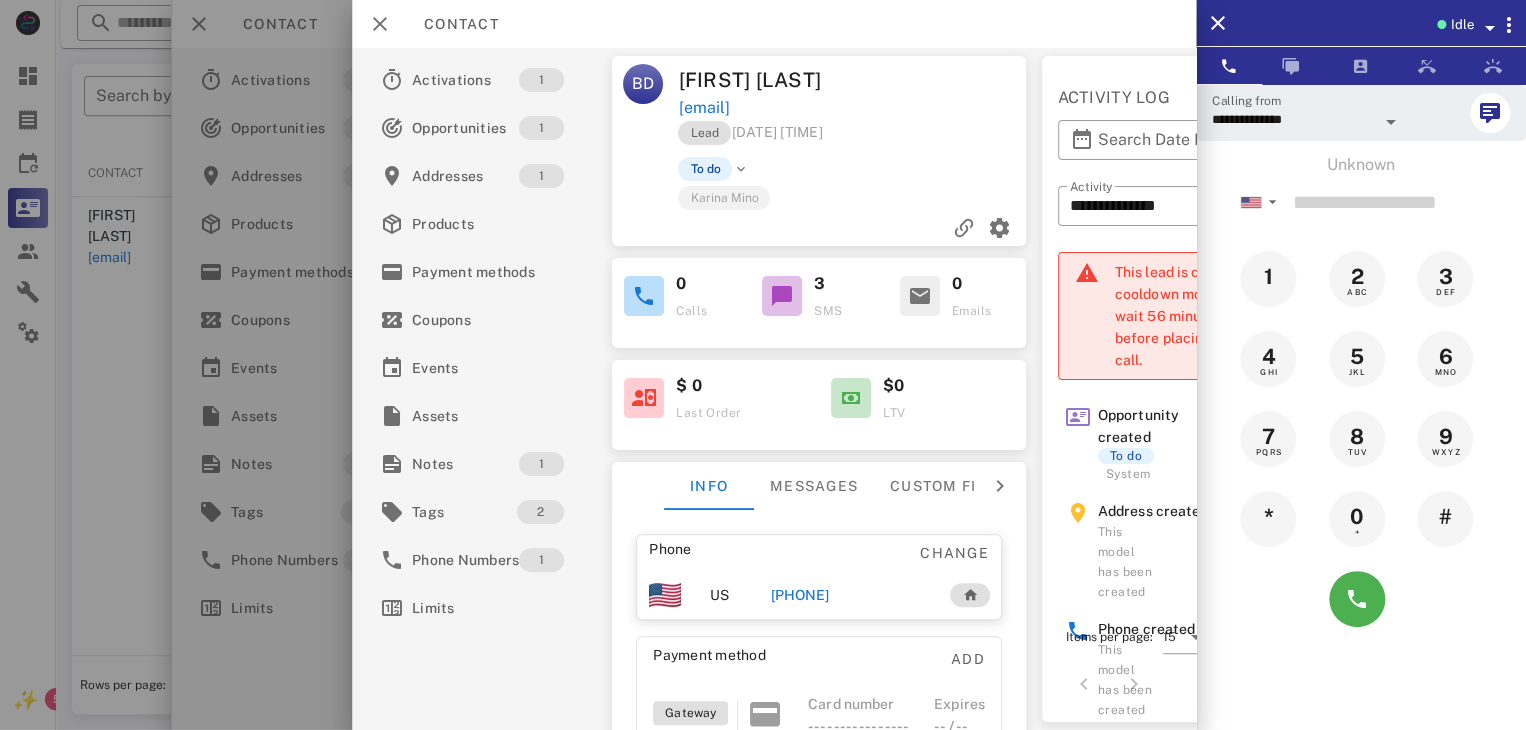 click at bounding box center (763, 365) 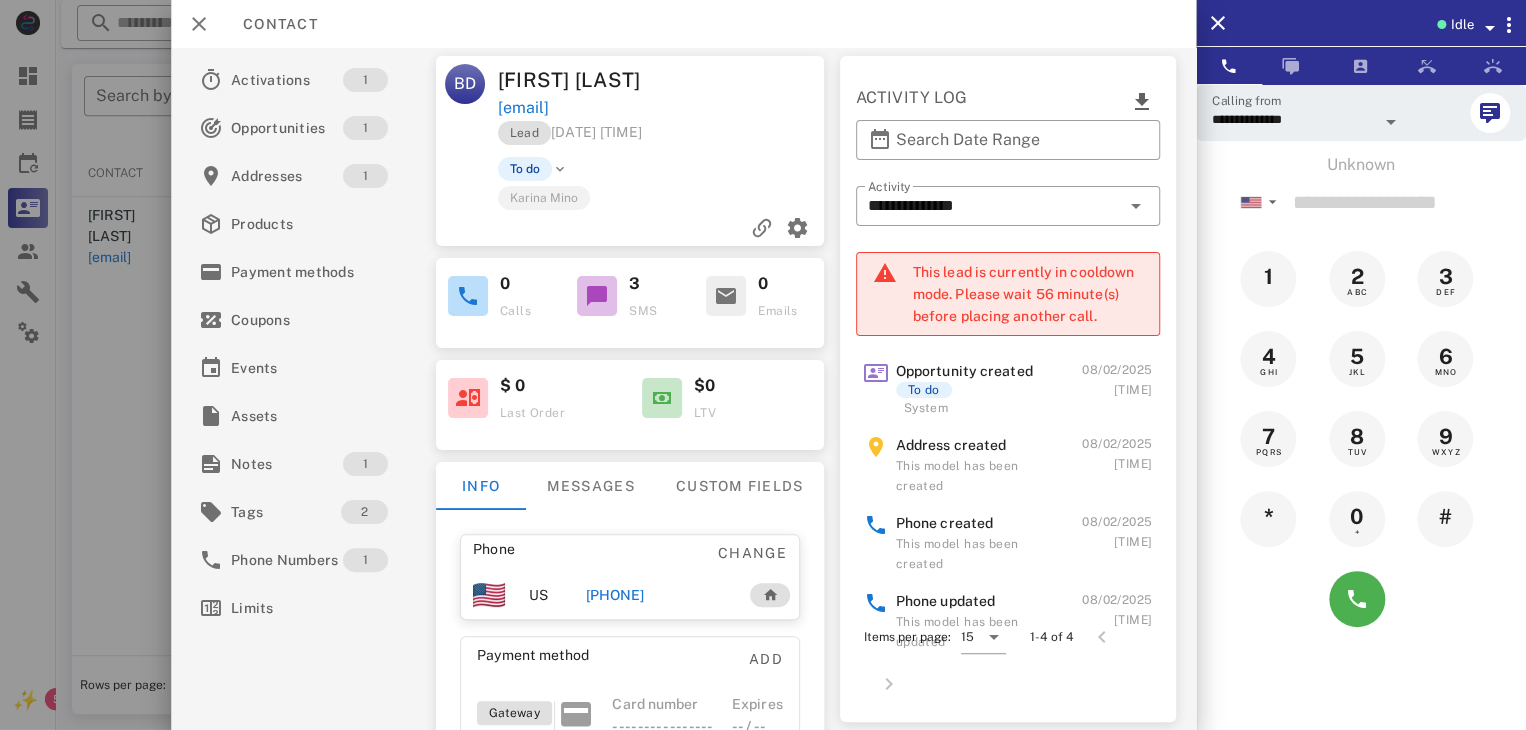 click at bounding box center (763, 365) 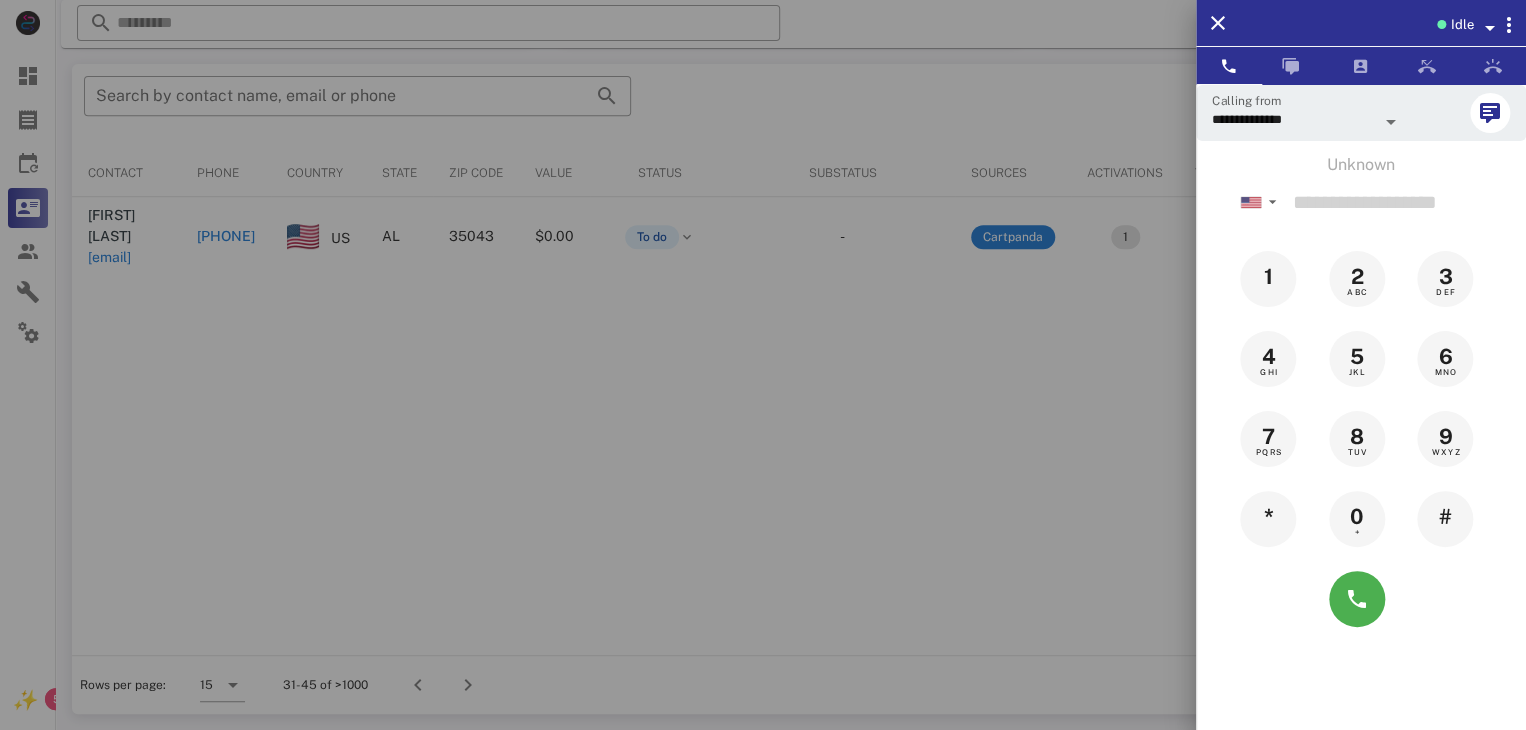 click at bounding box center [763, 365] 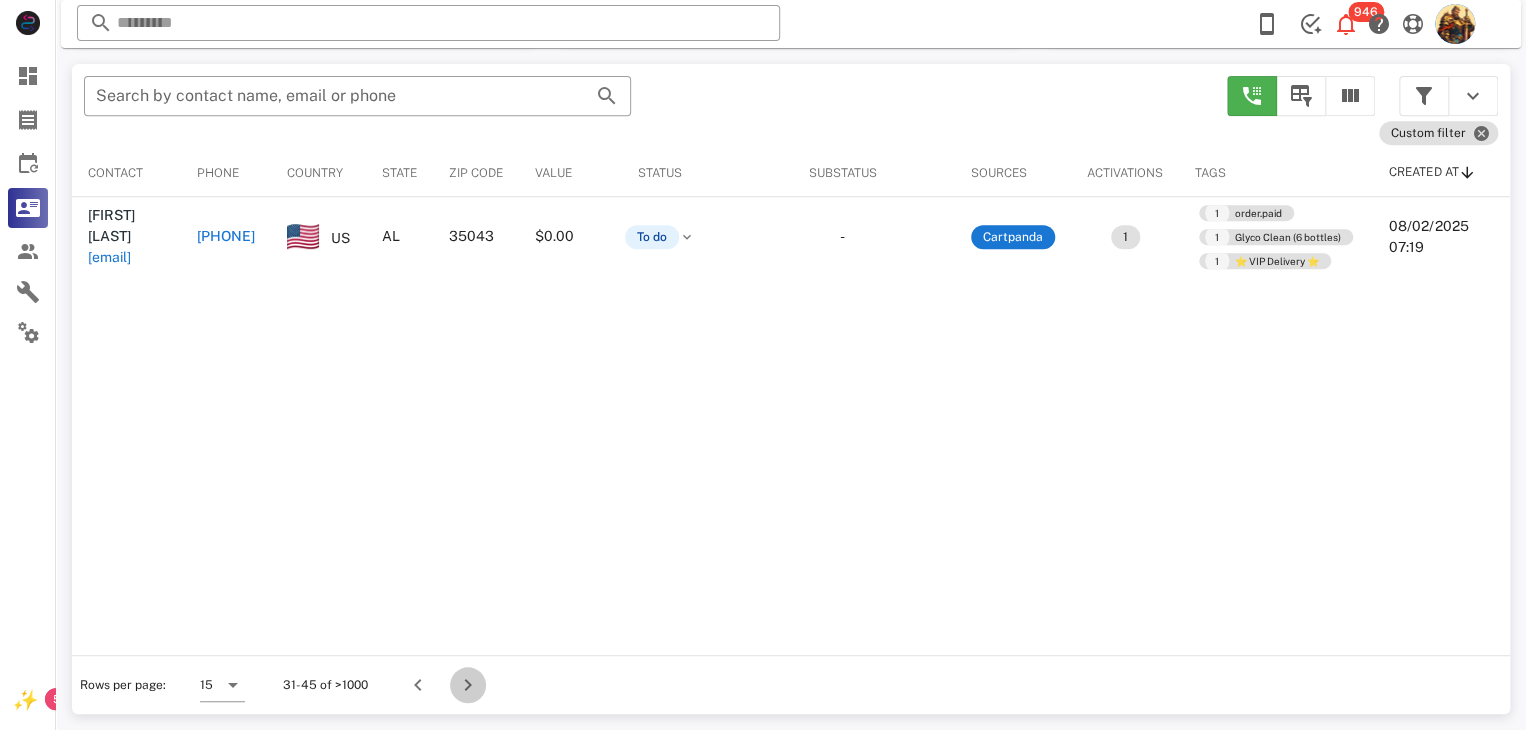 click at bounding box center [468, 685] 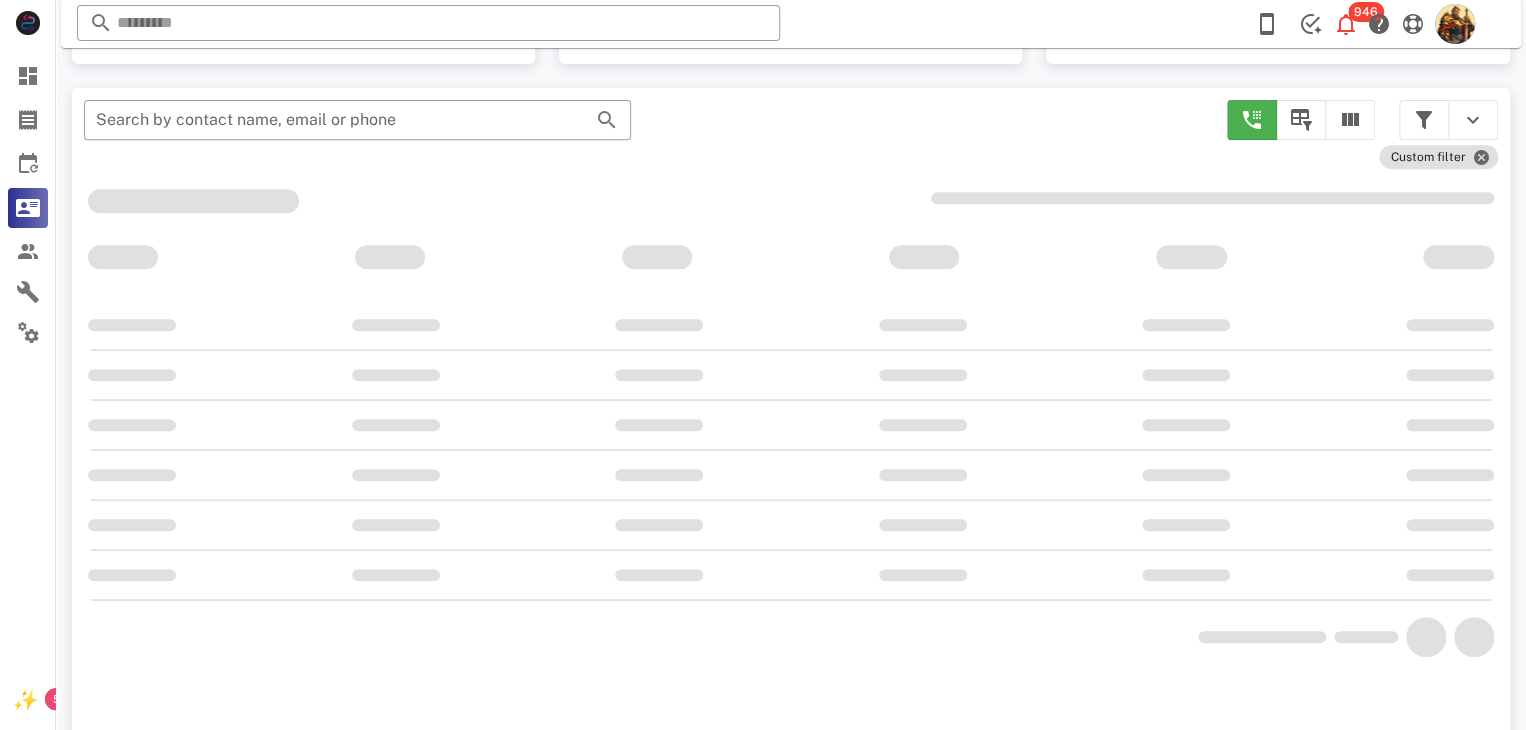 scroll, scrollTop: 380, scrollLeft: 0, axis: vertical 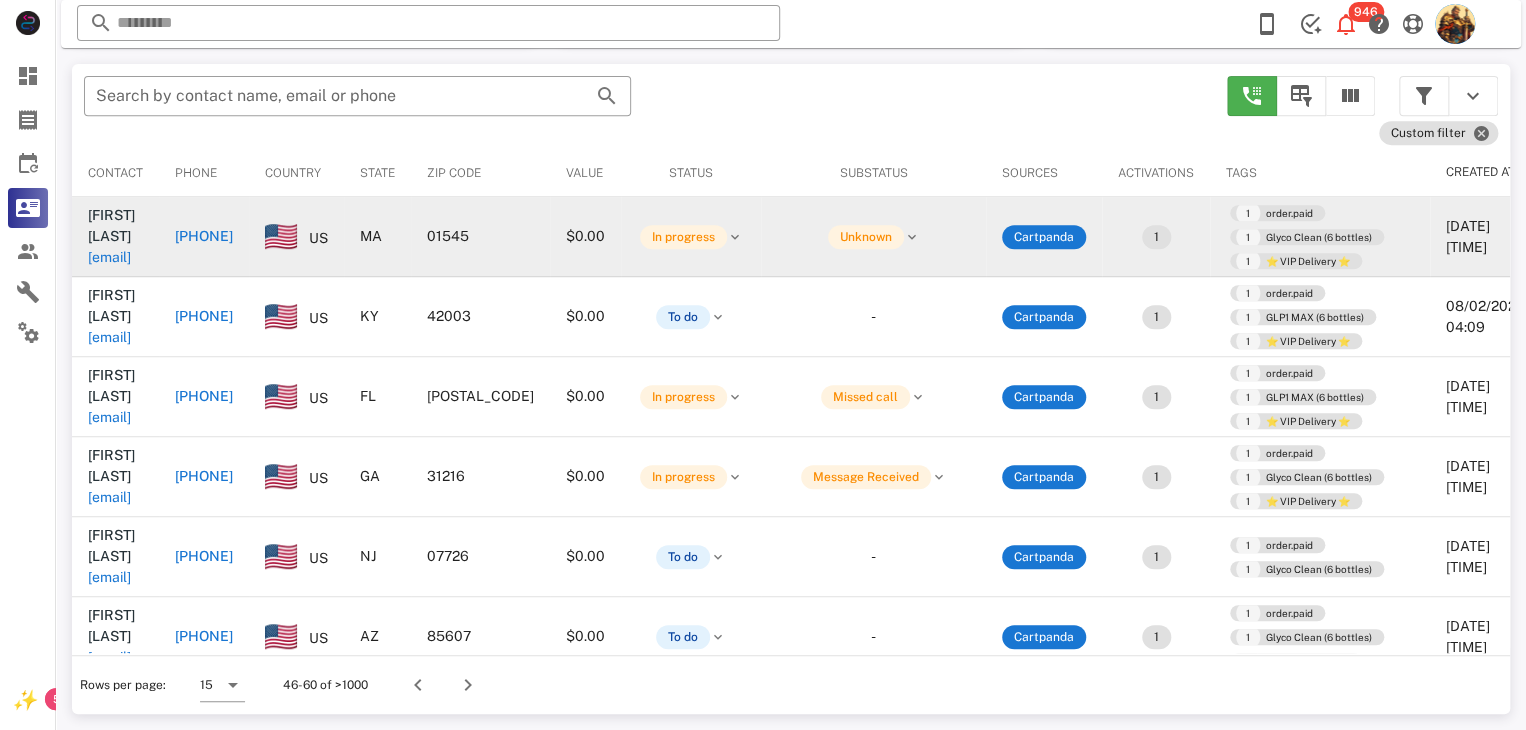 click on "[EMAIL]" at bounding box center (109, 257) 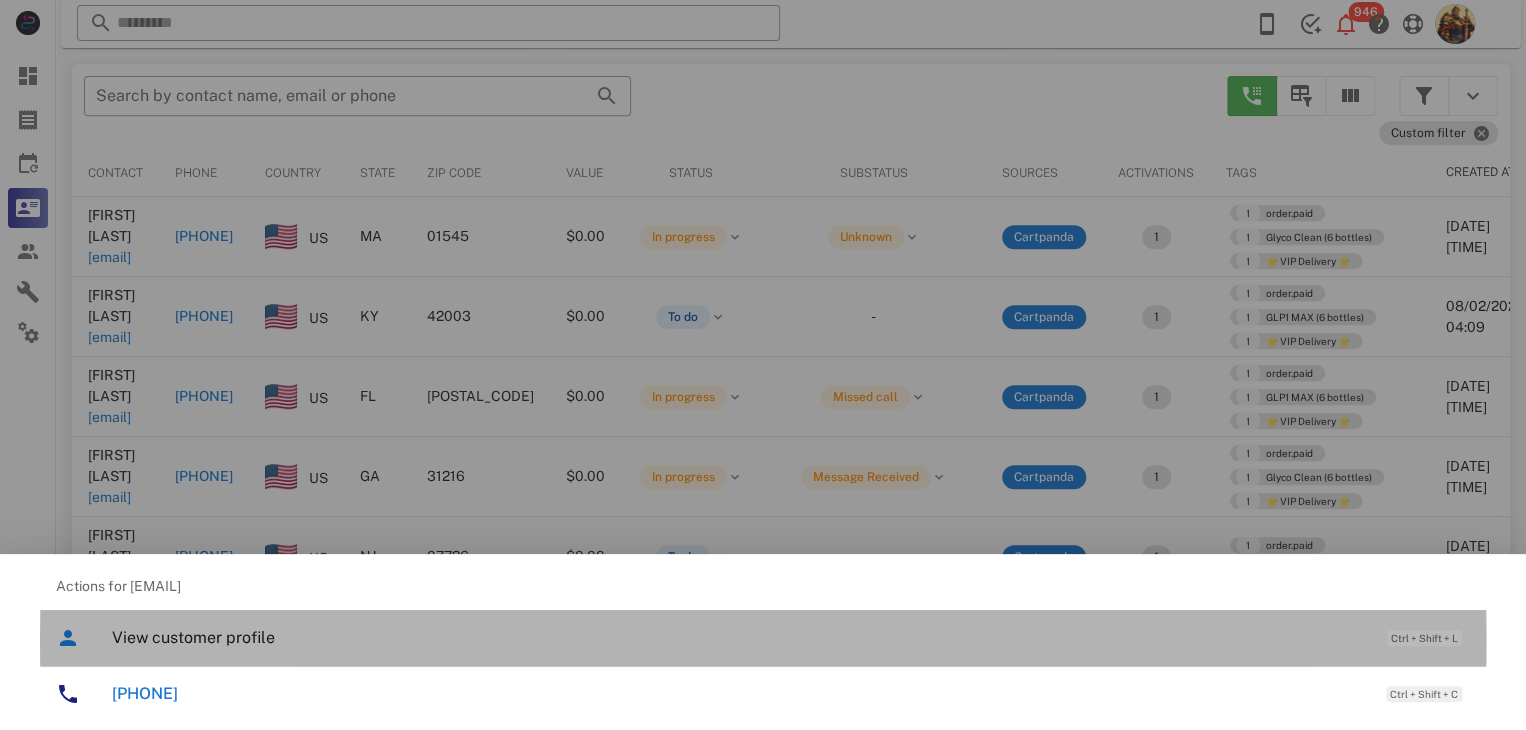 click on "View customer profile Ctrl + Shift + L" at bounding box center [791, 637] 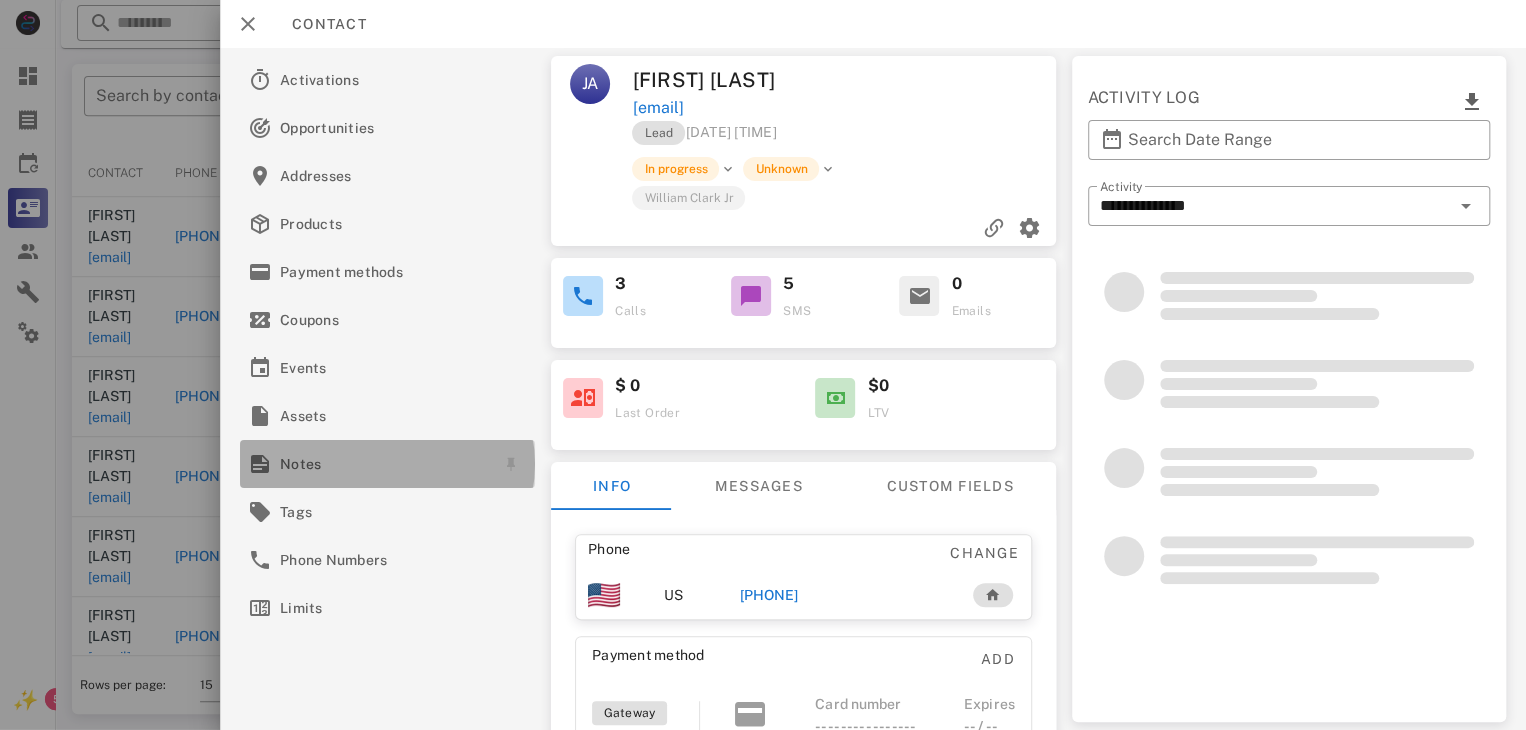 click on "Notes" at bounding box center (383, 464) 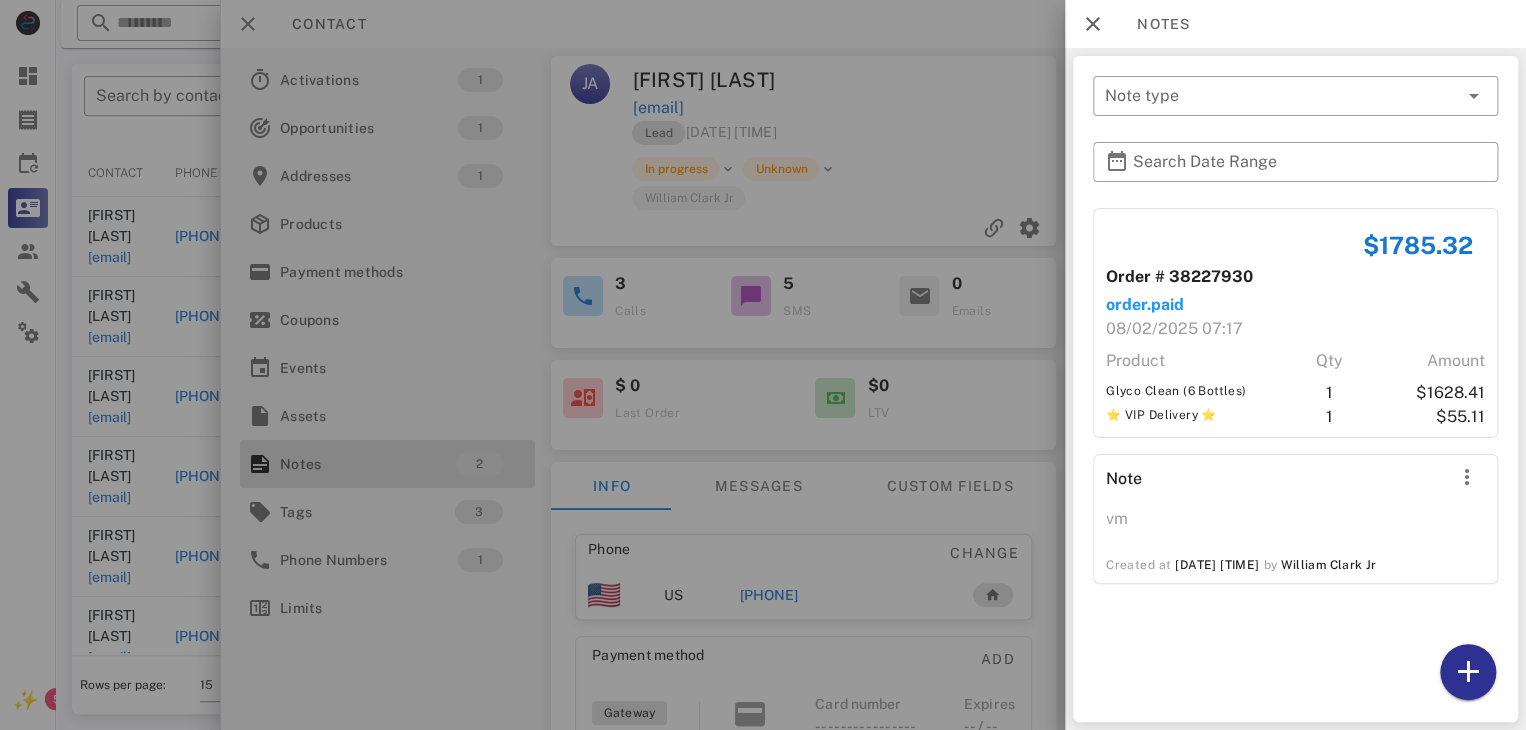 click at bounding box center (763, 365) 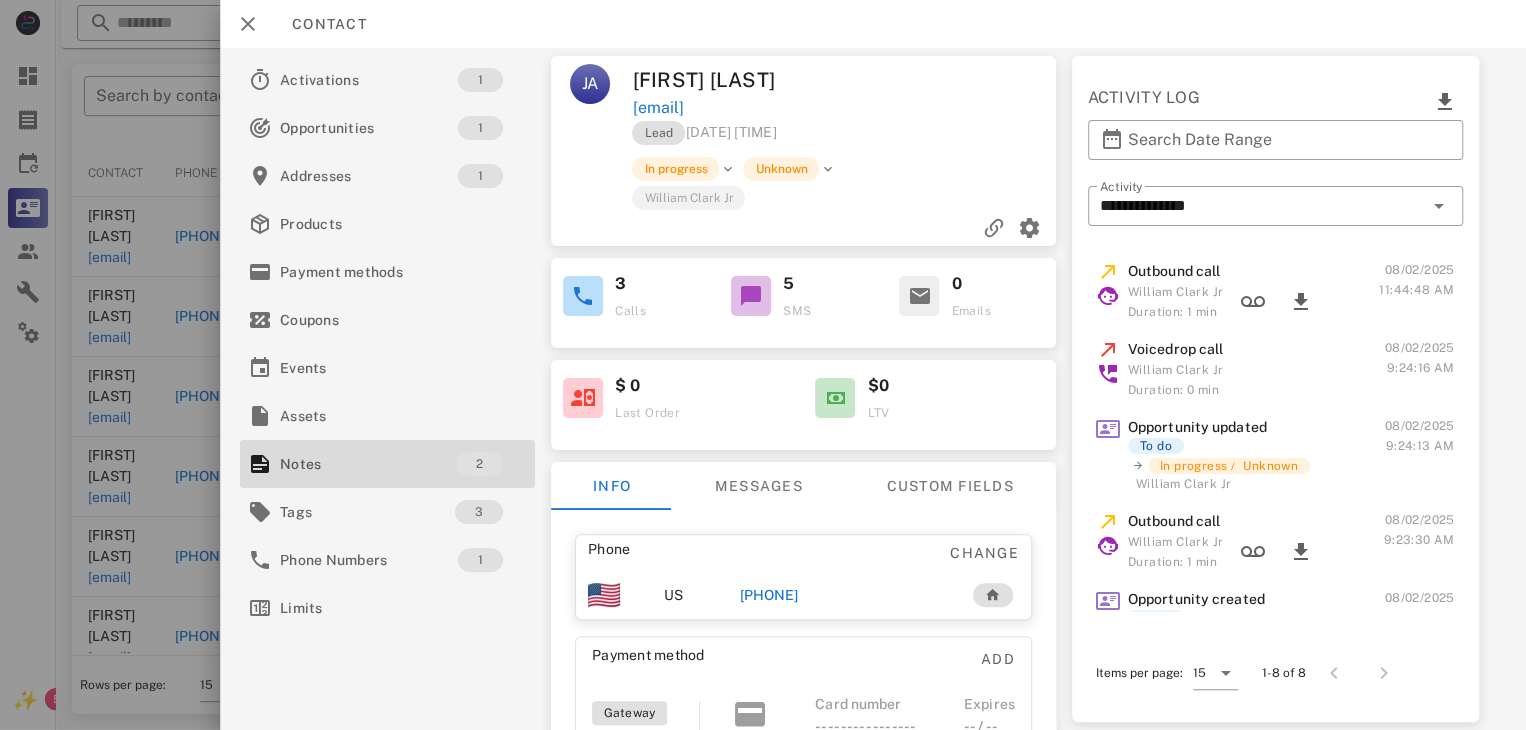 click on "[PHONE]" at bounding box center (769, 595) 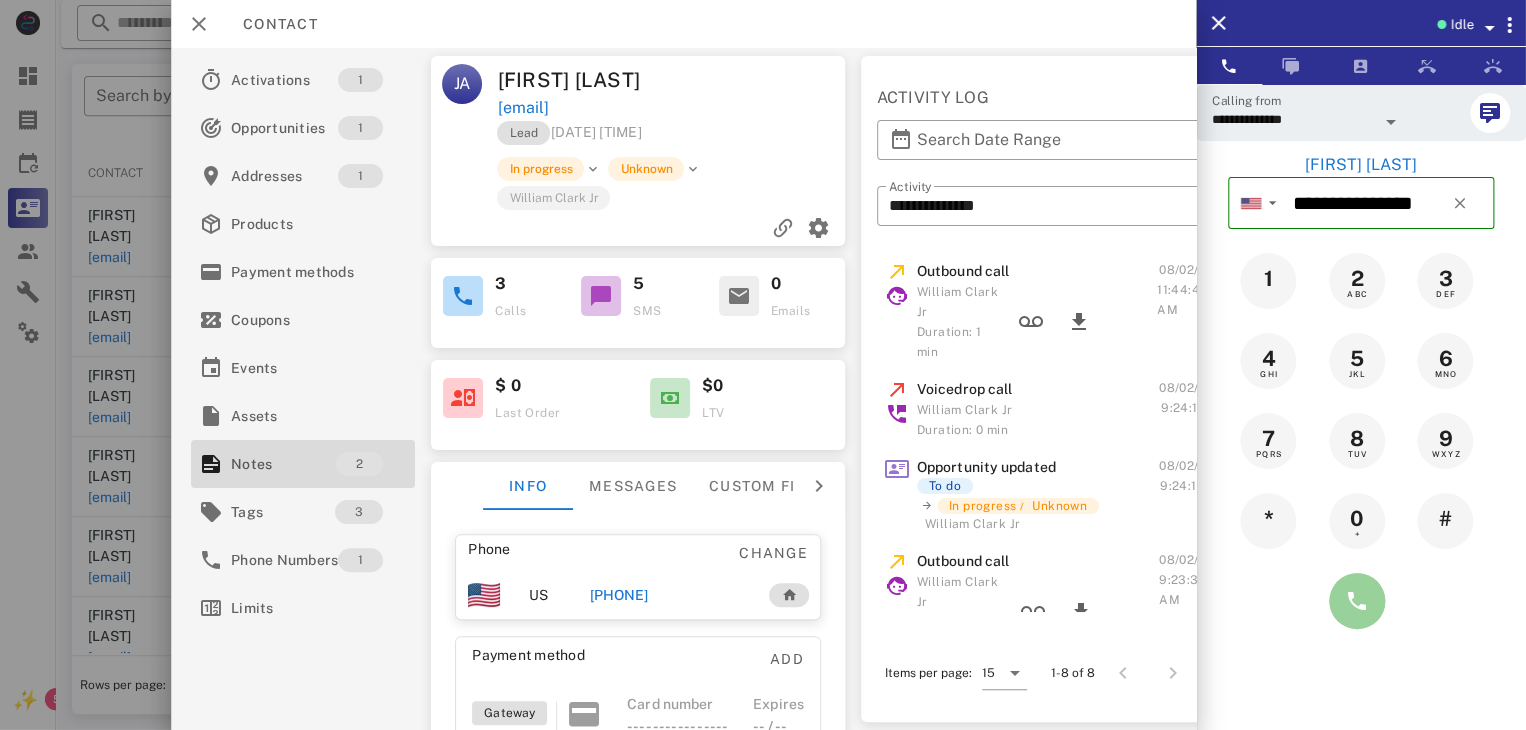 click at bounding box center (1357, 601) 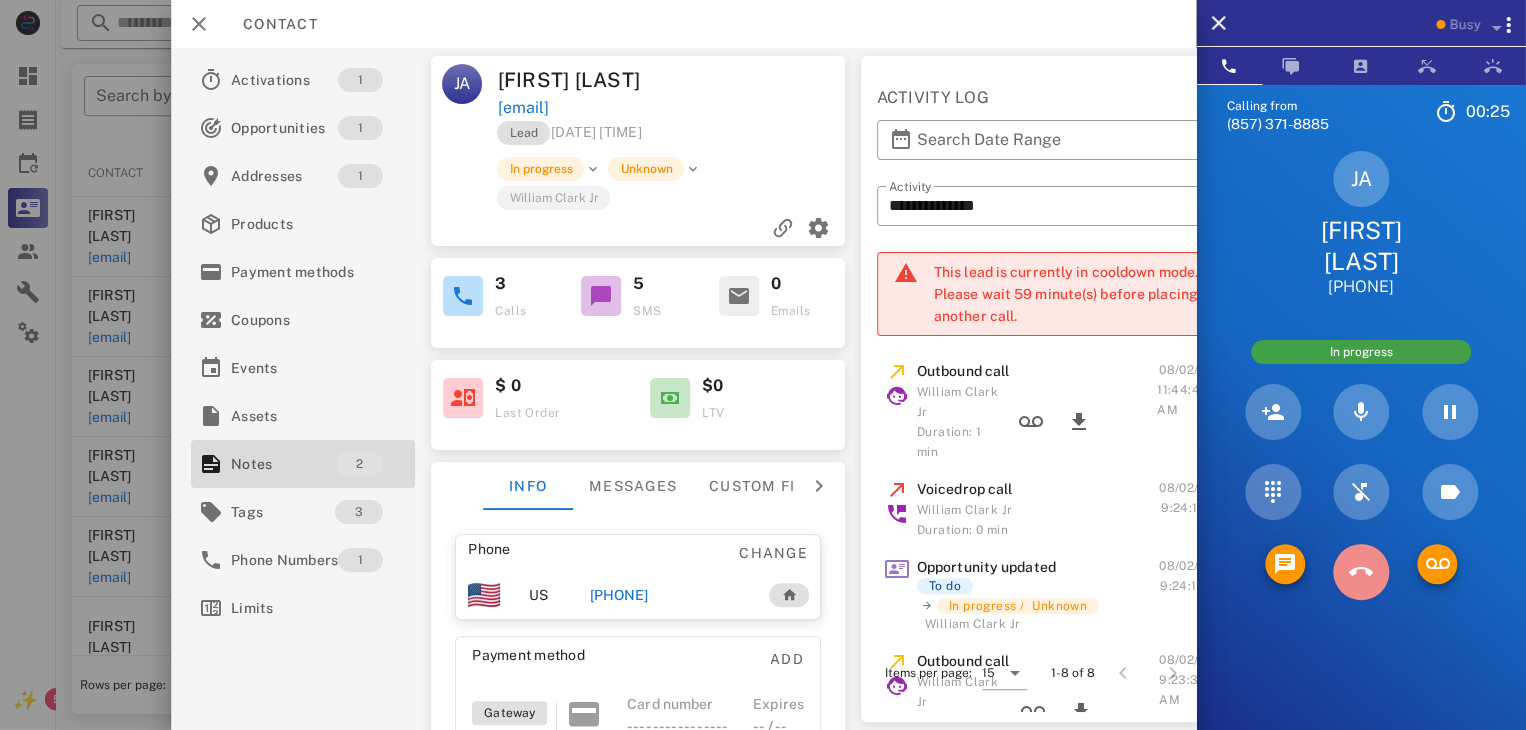 click at bounding box center [1361, 572] 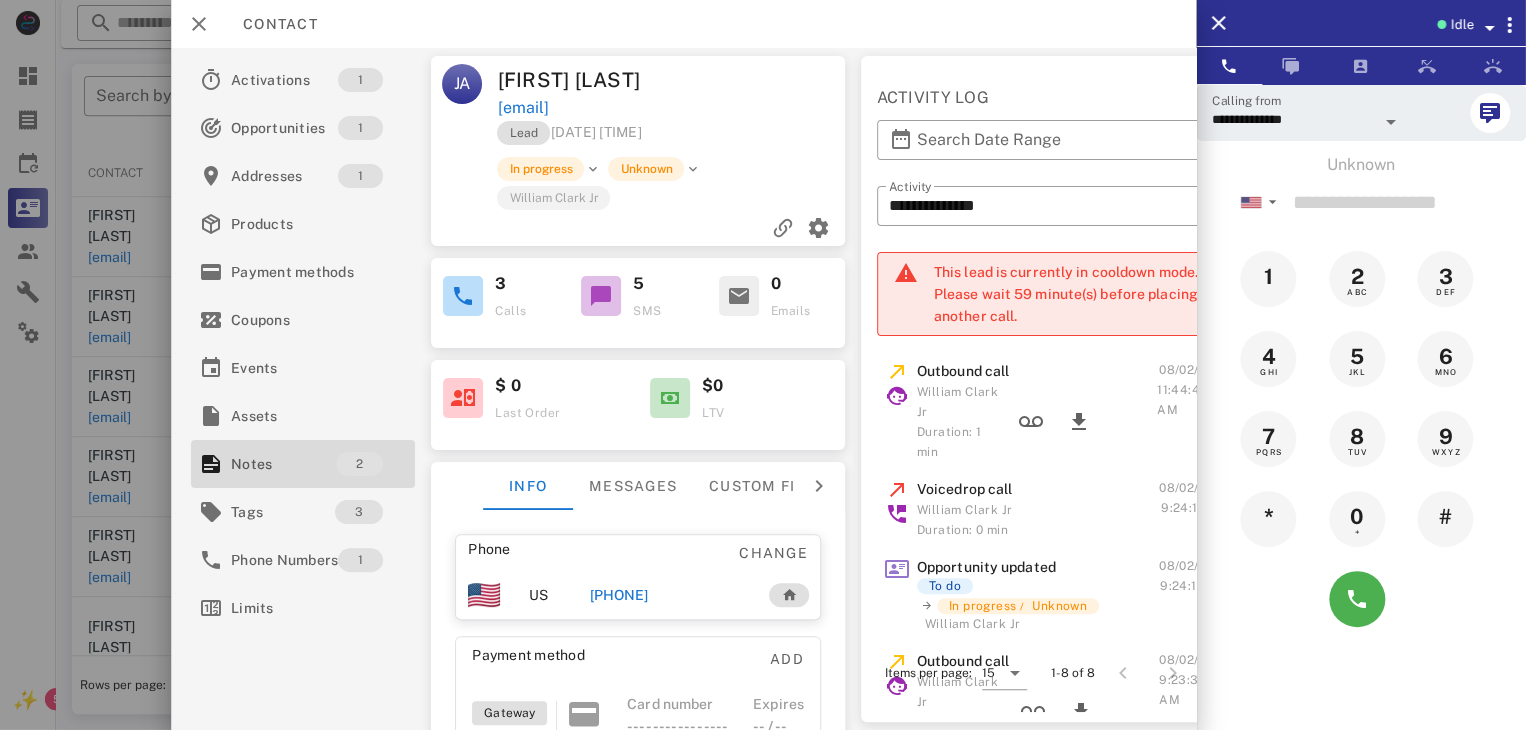click at bounding box center [763, 365] 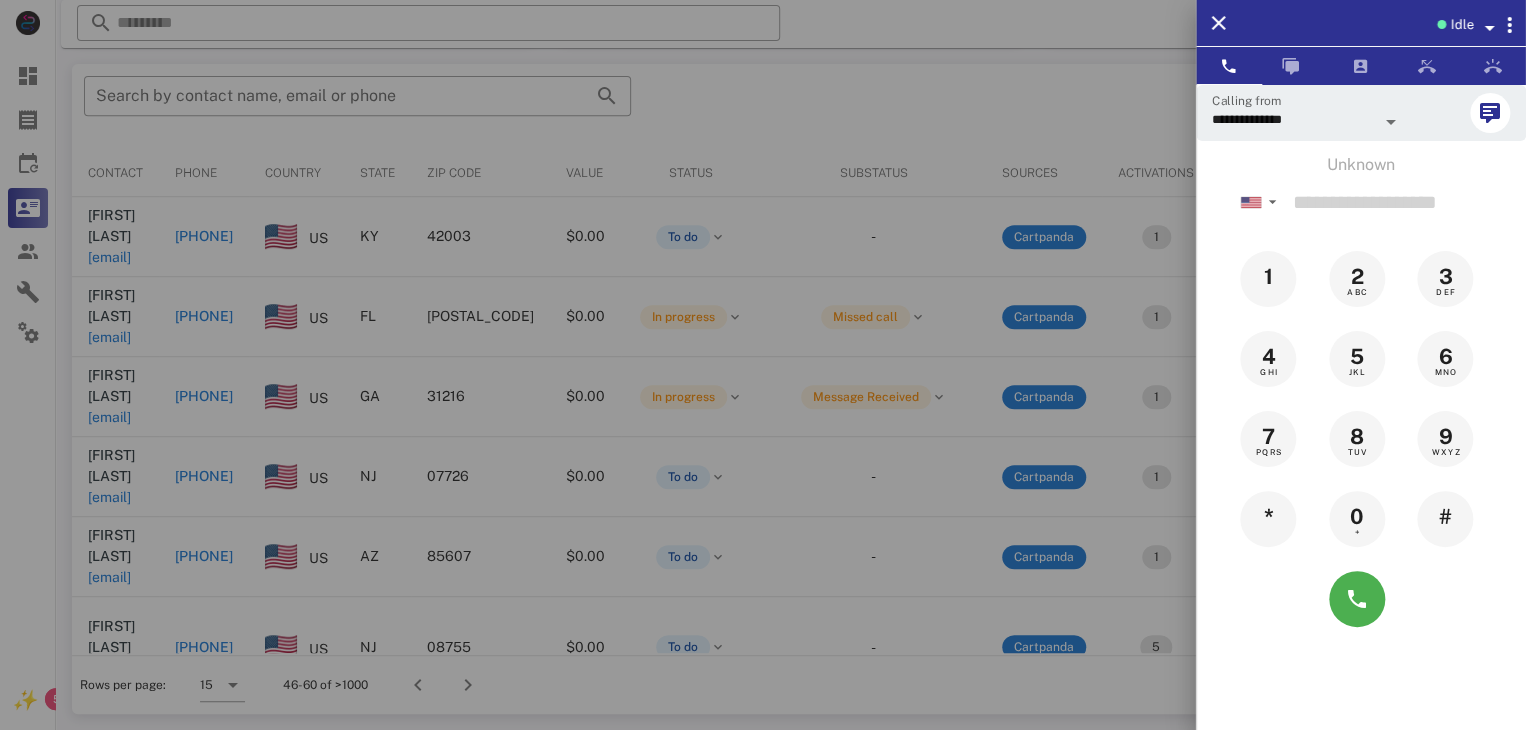 click at bounding box center (763, 365) 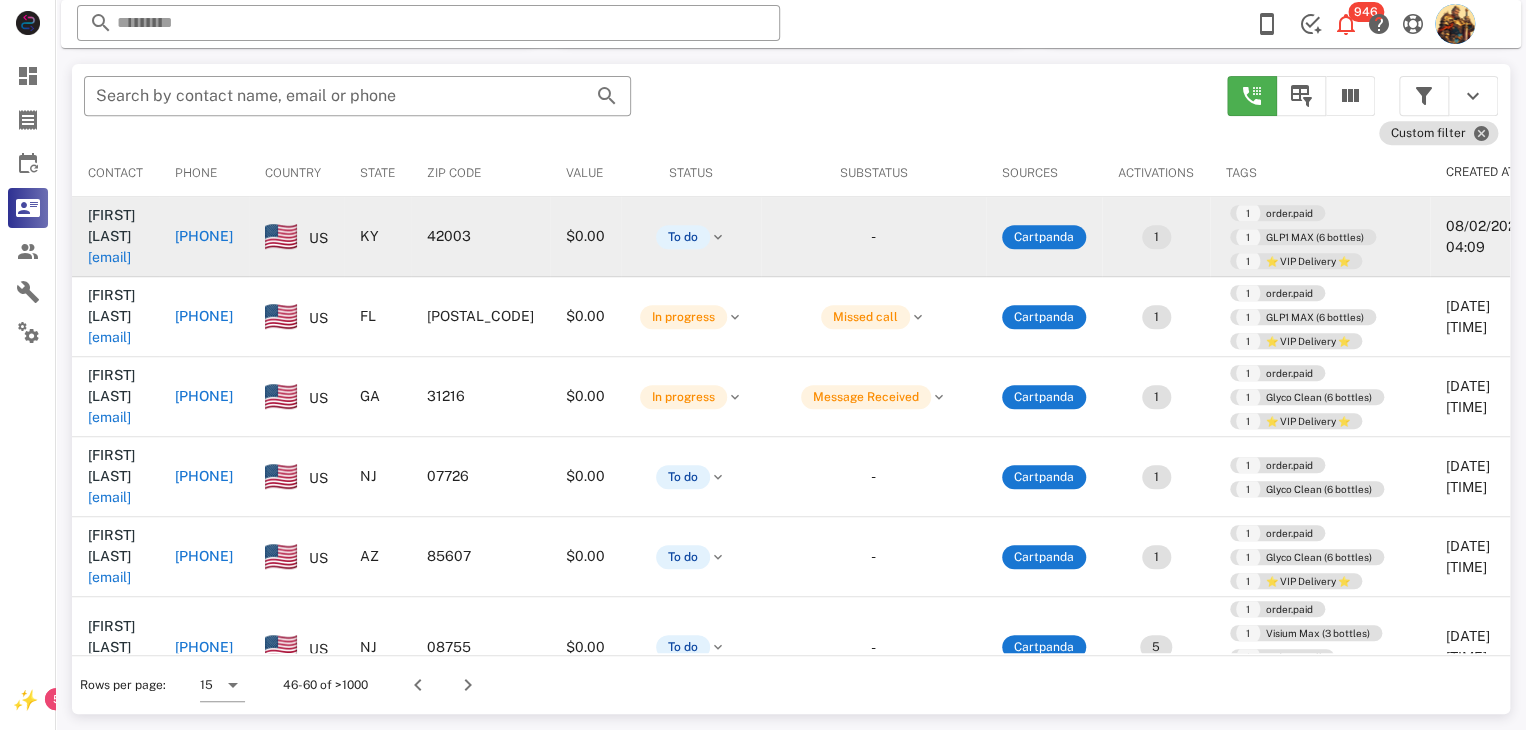click on "[EMAIL]" at bounding box center (109, 257) 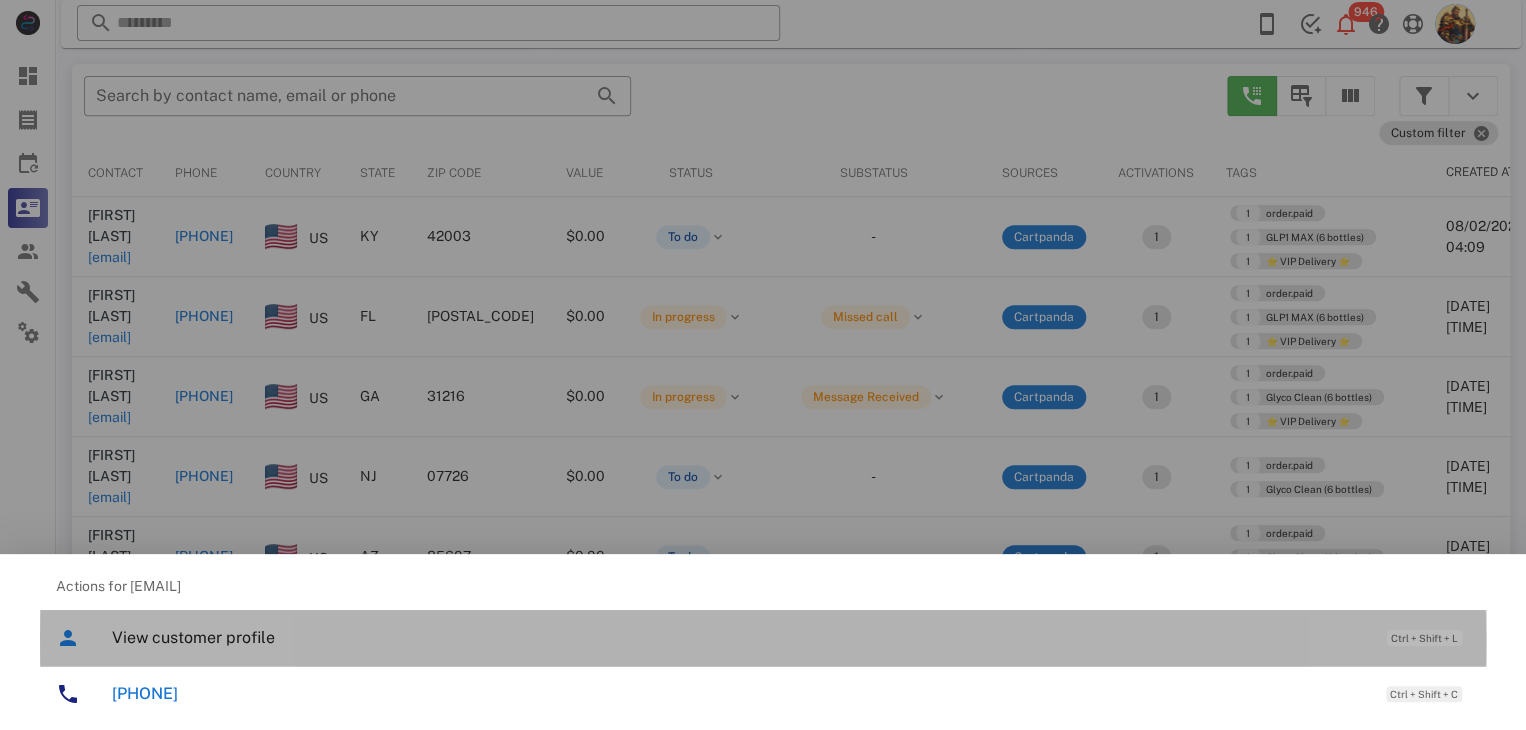 click on "View customer profile Ctrl + Shift + L" at bounding box center [791, 637] 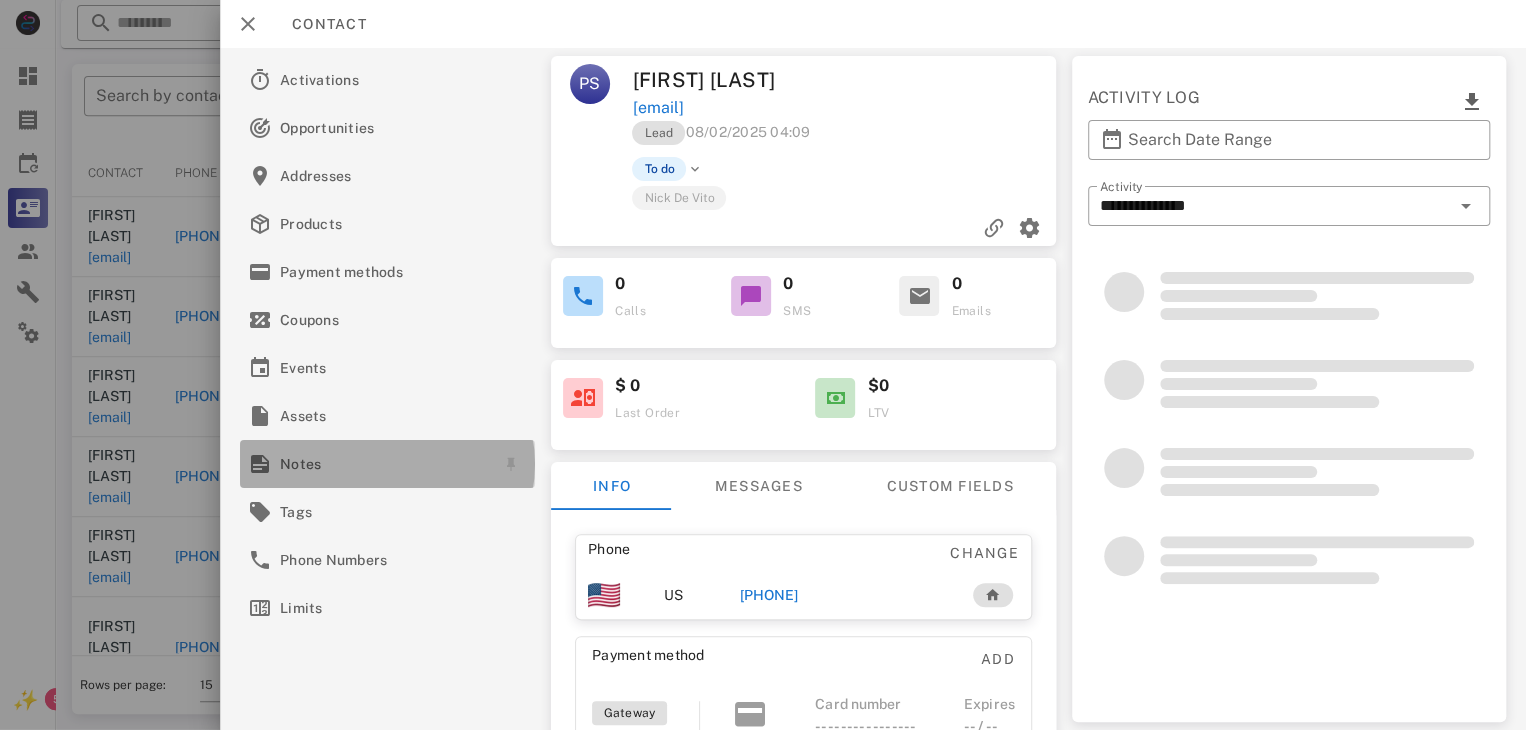 click on "Notes" at bounding box center (383, 464) 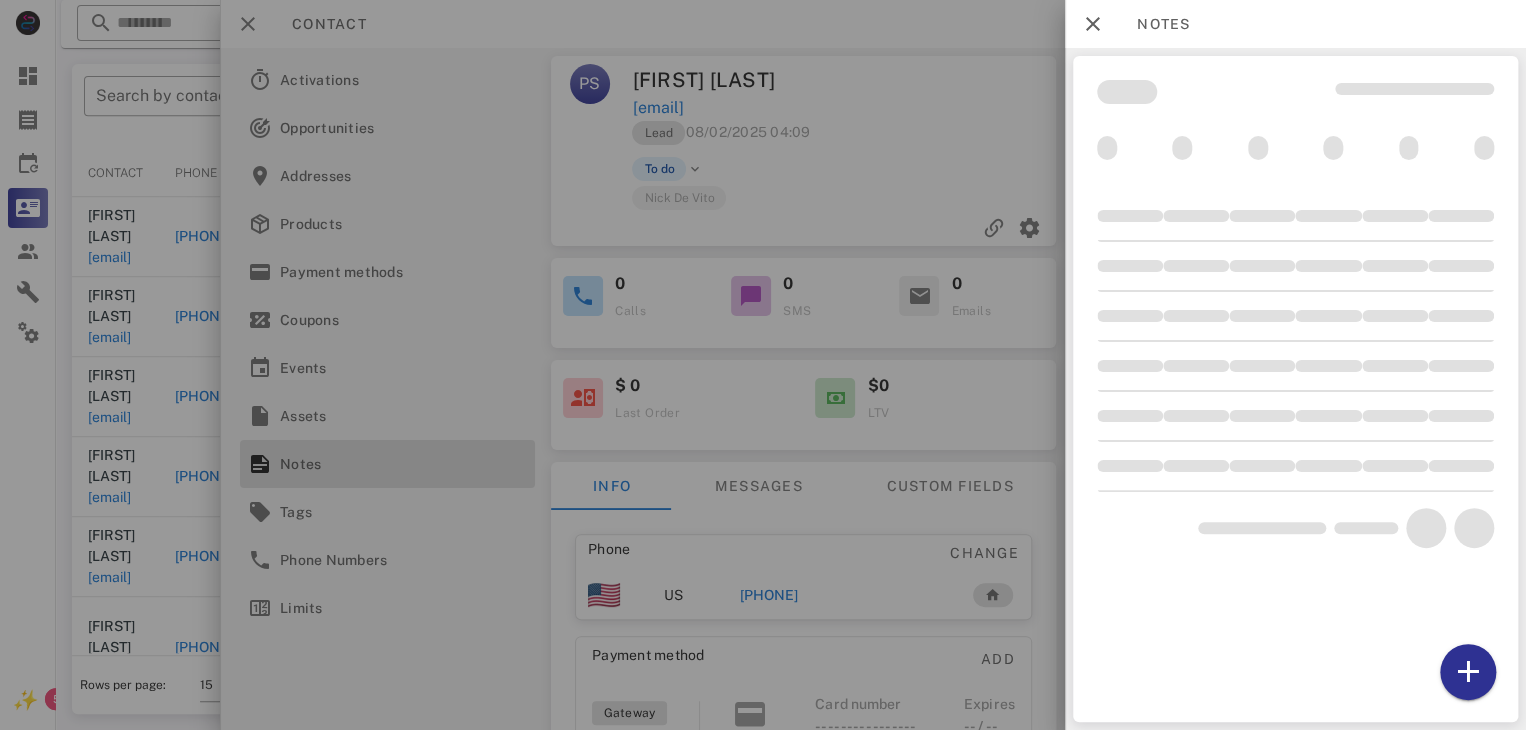 click at bounding box center [763, 365] 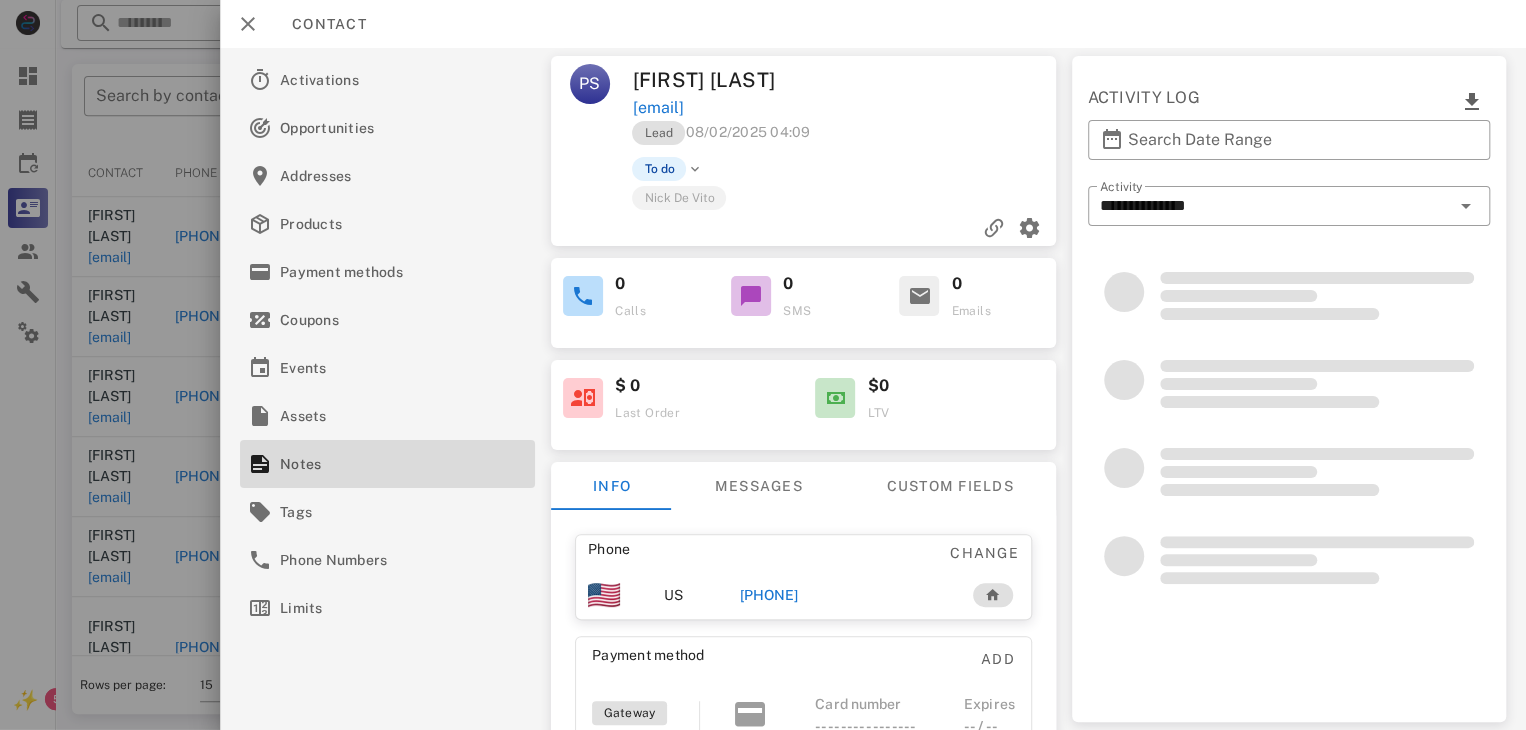 click at bounding box center [763, 365] 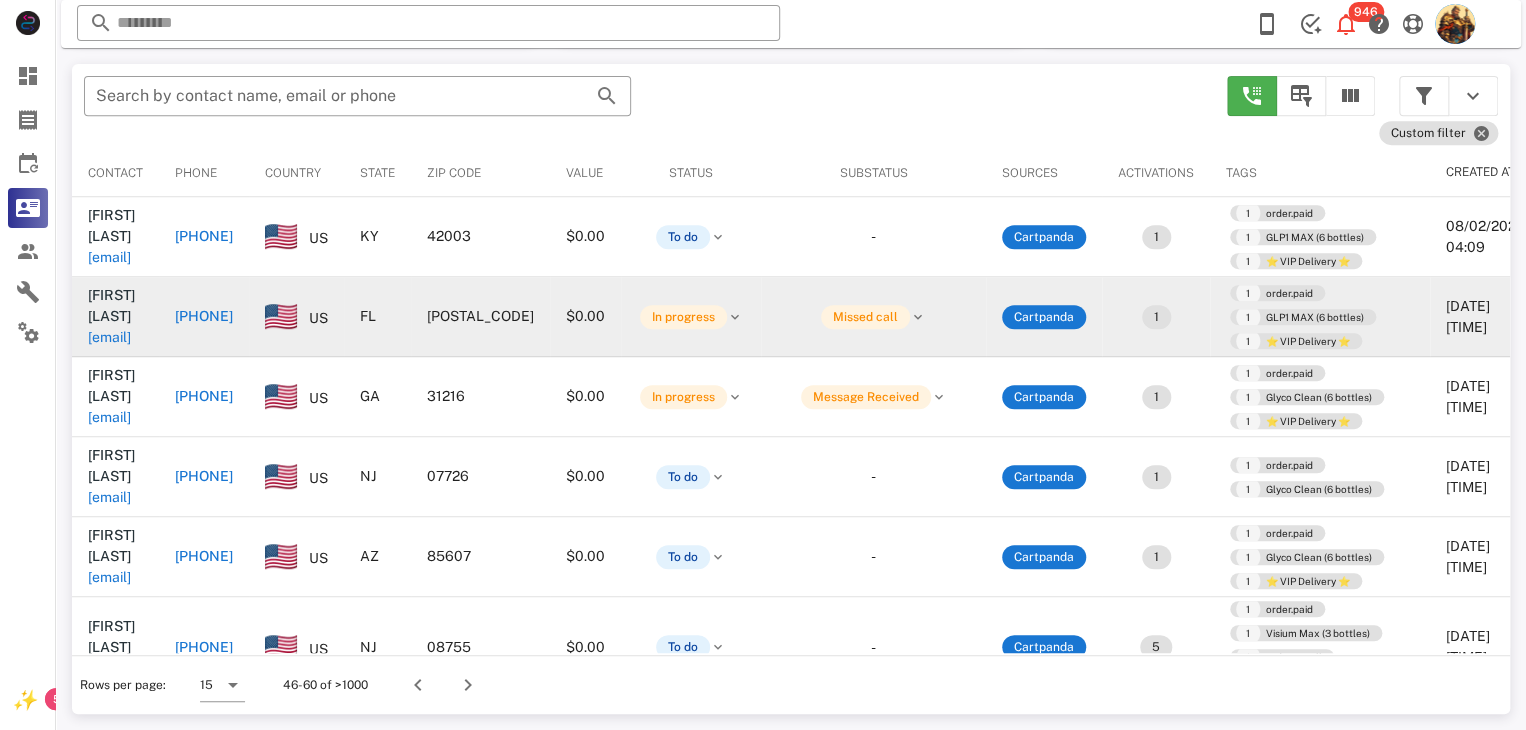 click on "[EMAIL]" at bounding box center (109, 337) 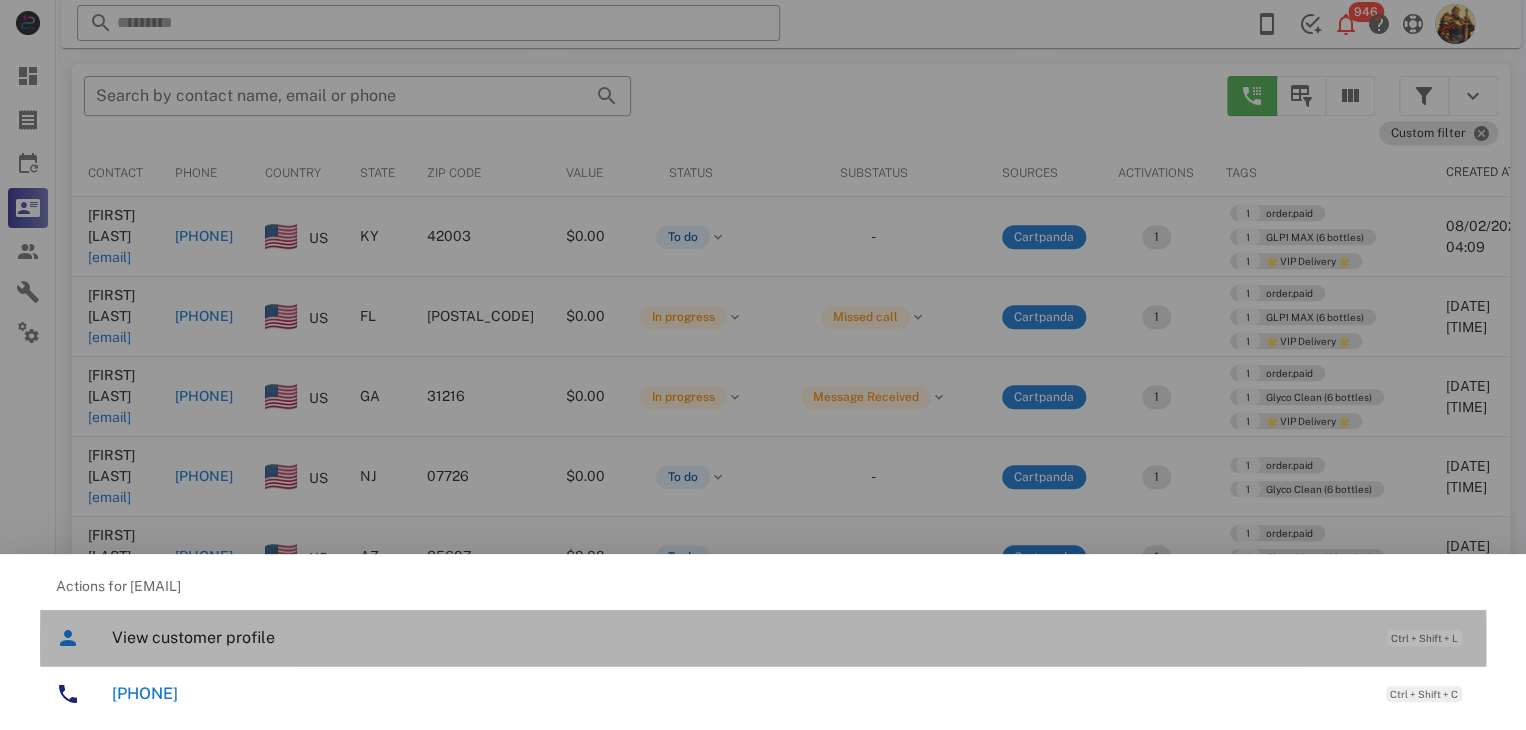 click on "View customer profile Ctrl + Shift + L" at bounding box center (791, 637) 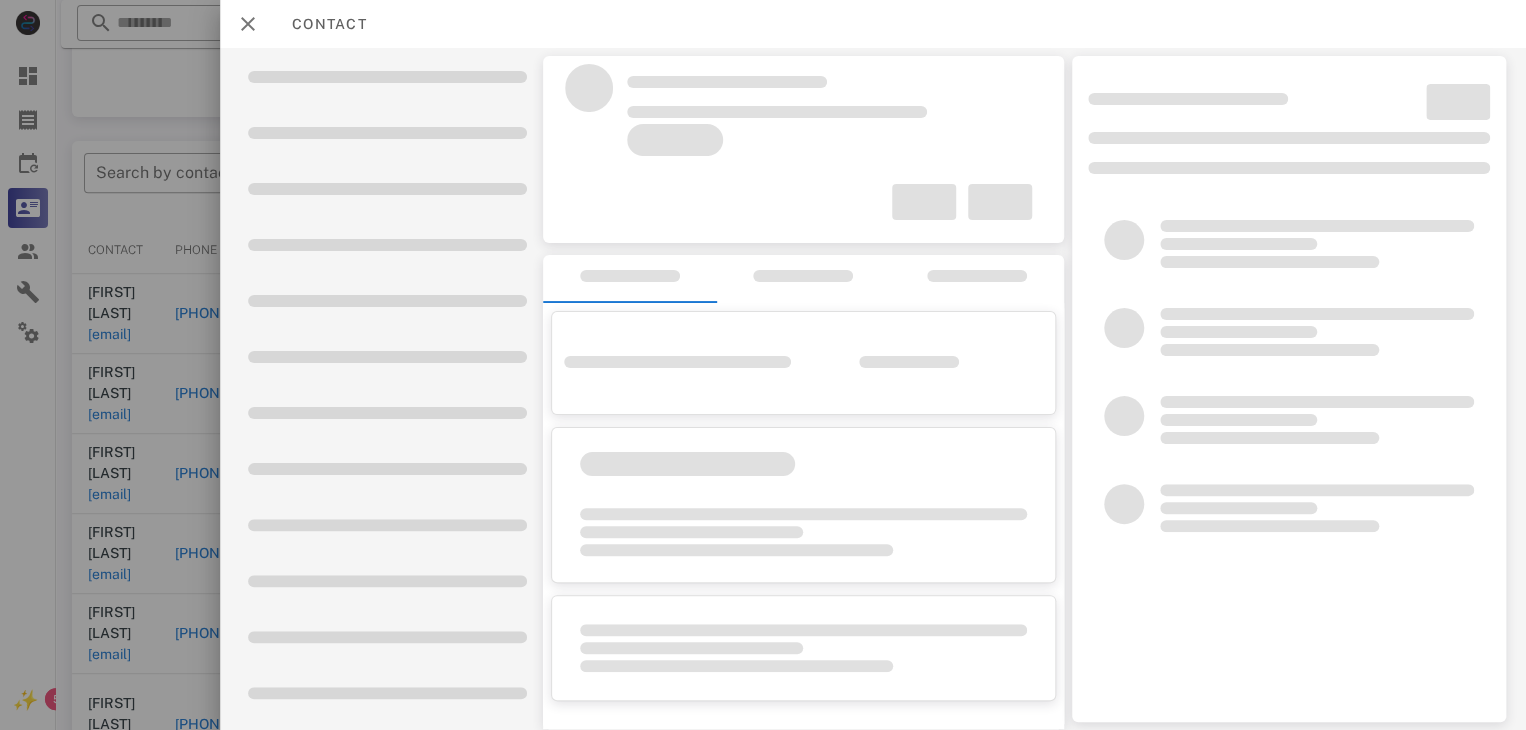 scroll, scrollTop: 116, scrollLeft: 0, axis: vertical 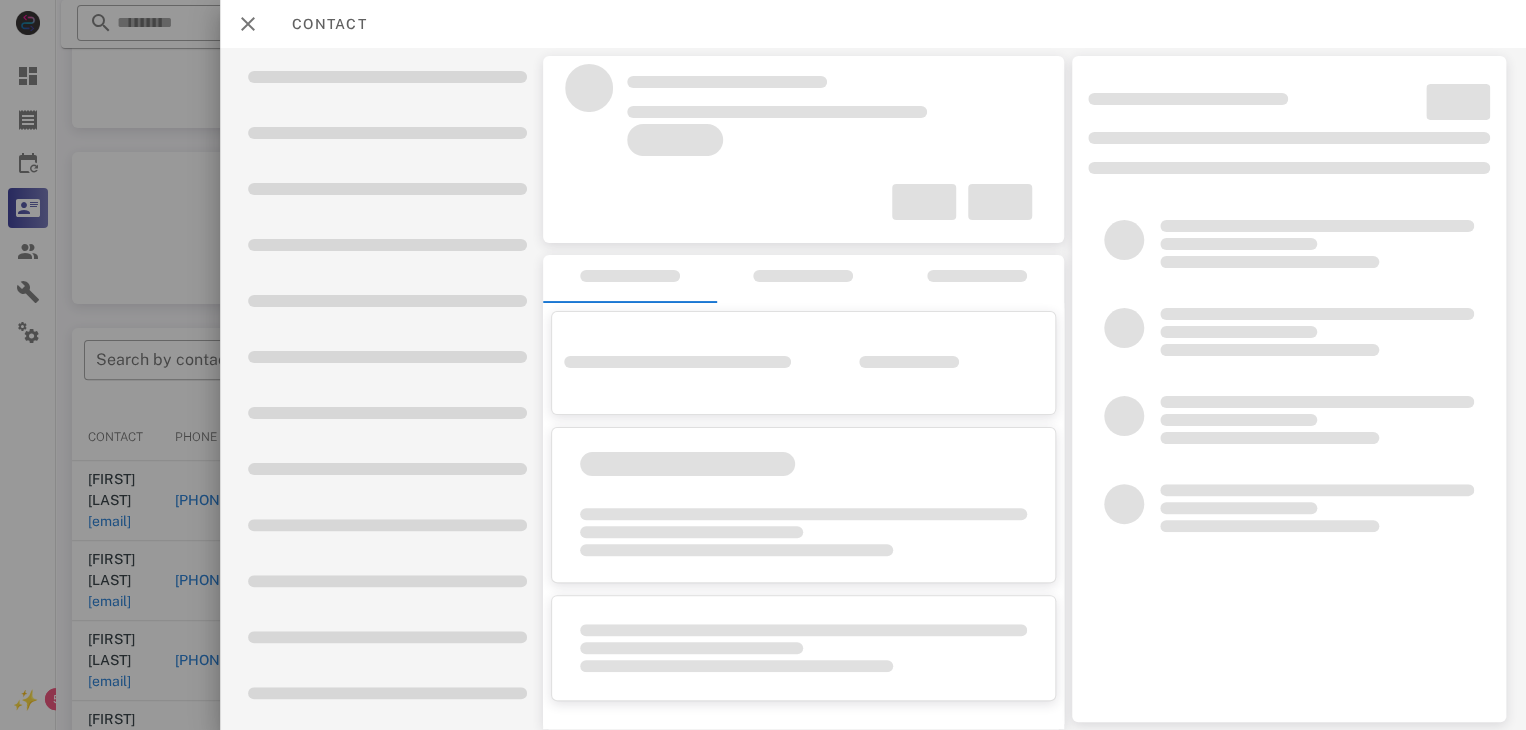 click at bounding box center [1289, 508] 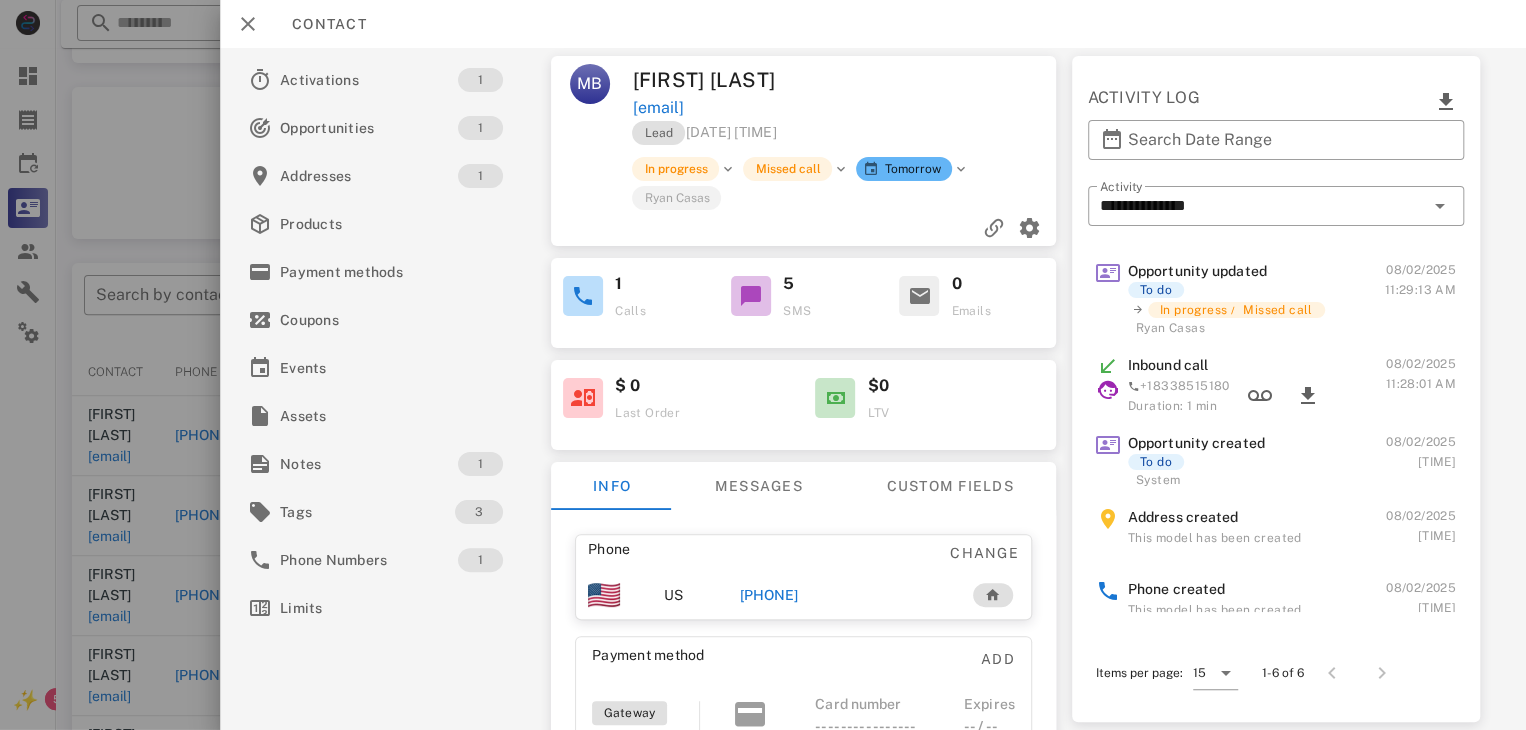 scroll, scrollTop: 245, scrollLeft: 0, axis: vertical 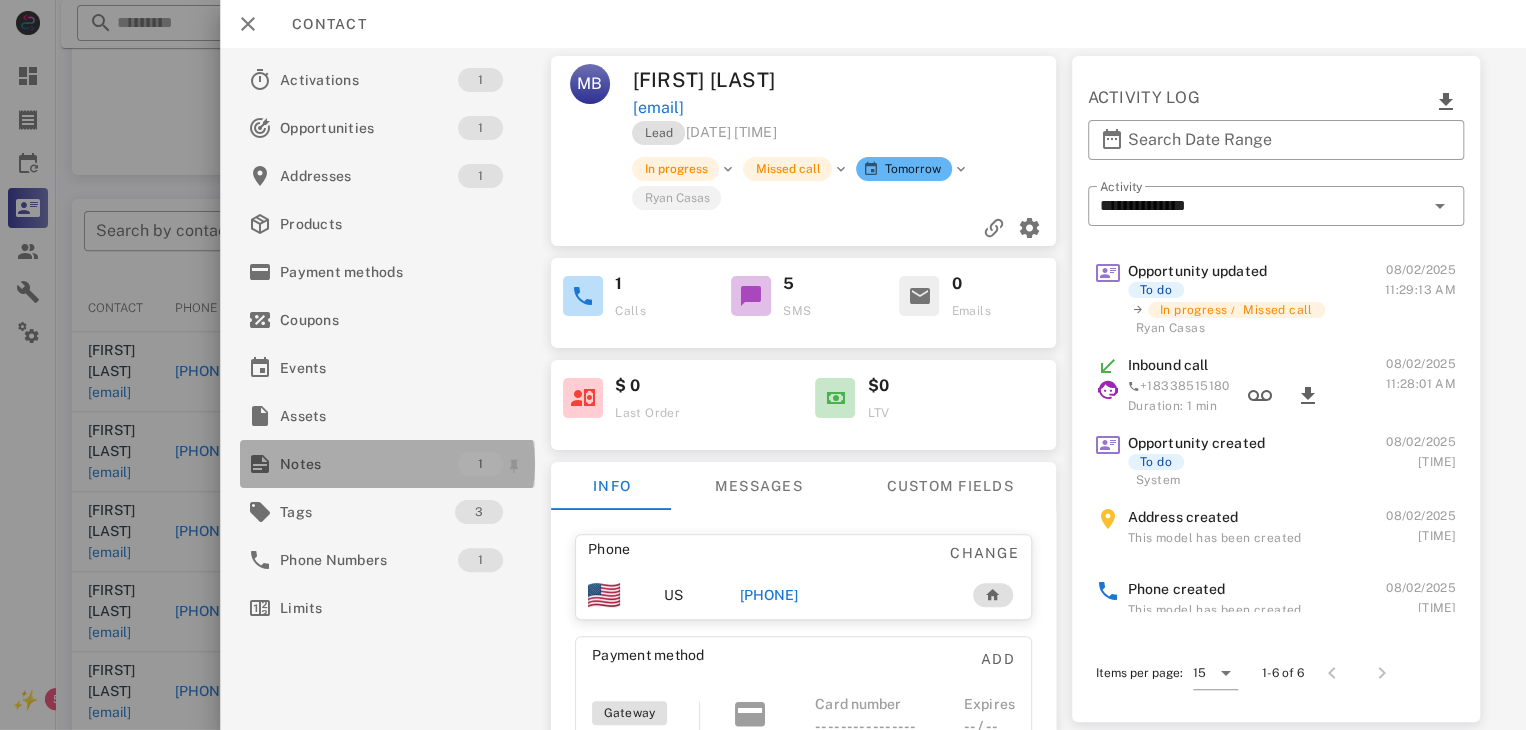 click on "Notes" at bounding box center (369, 464) 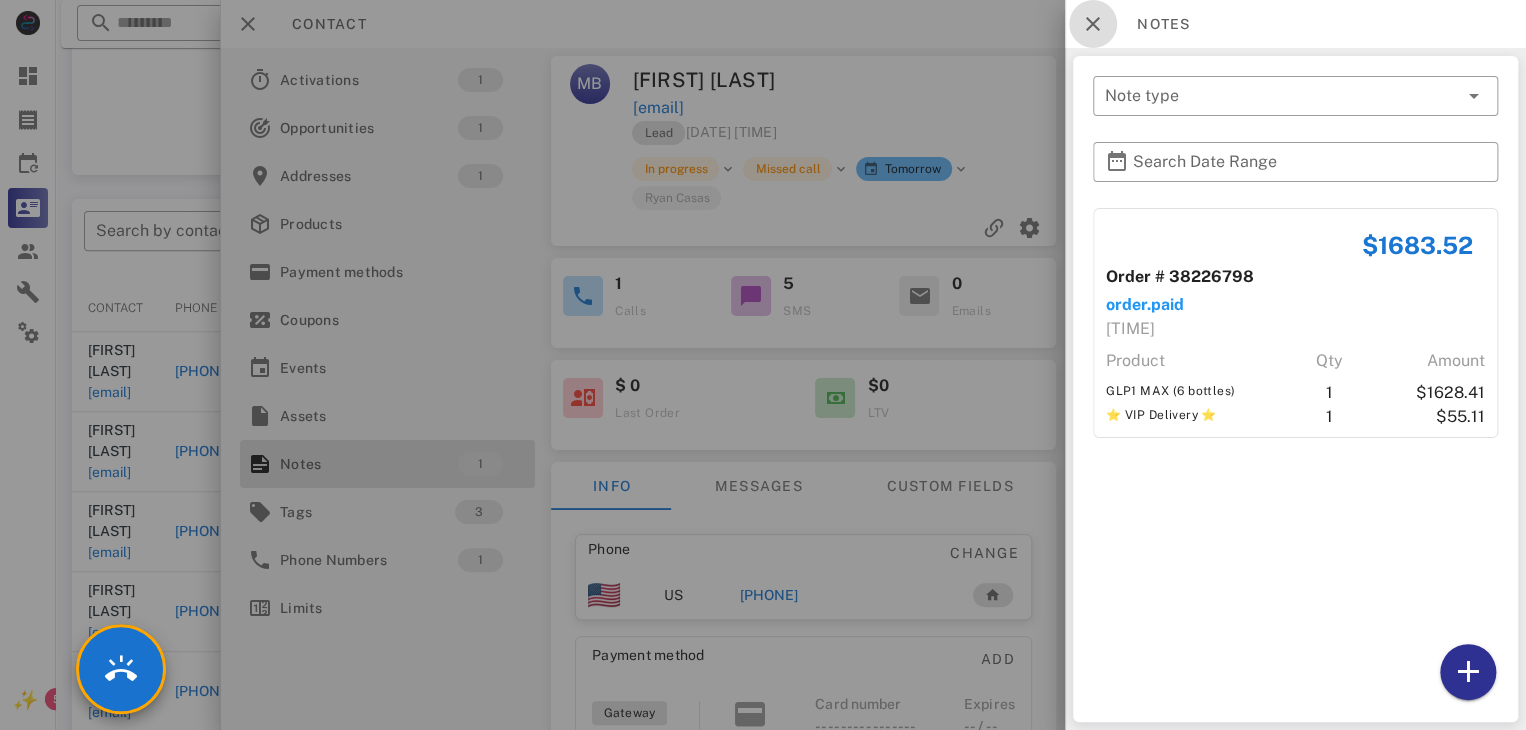click at bounding box center [1093, 24] 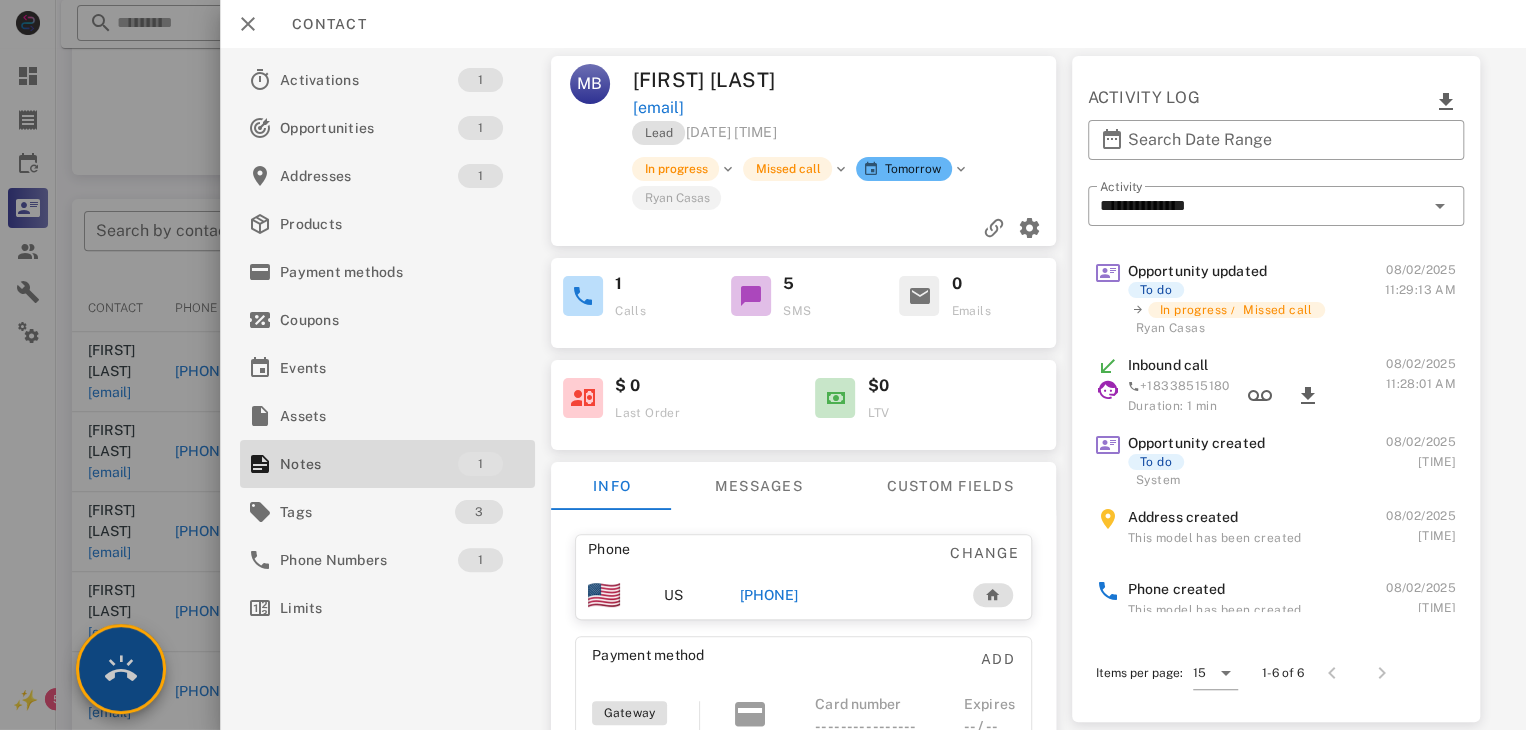 click at bounding box center [121, 669] 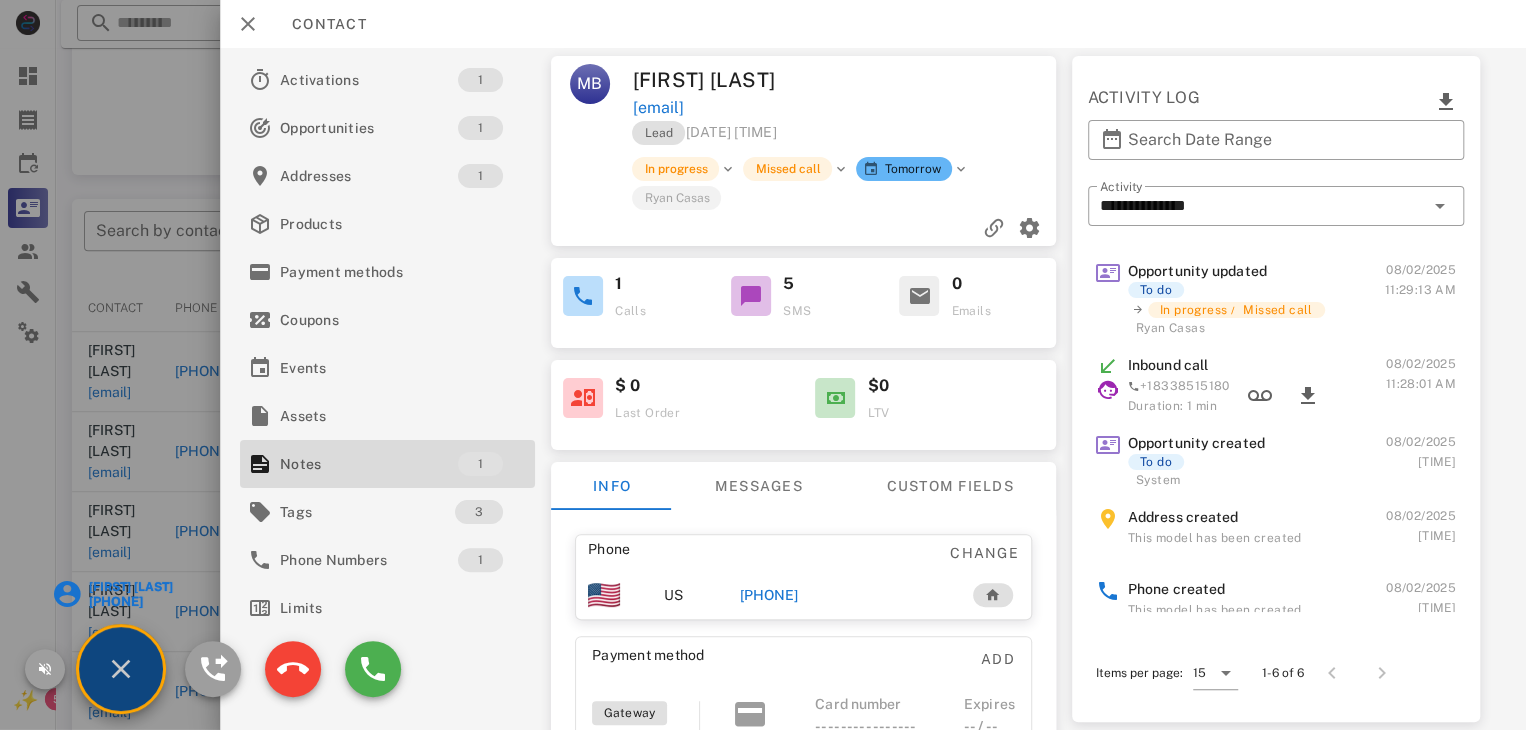 click on "[FIRST] [LAST]" at bounding box center (129, 587) 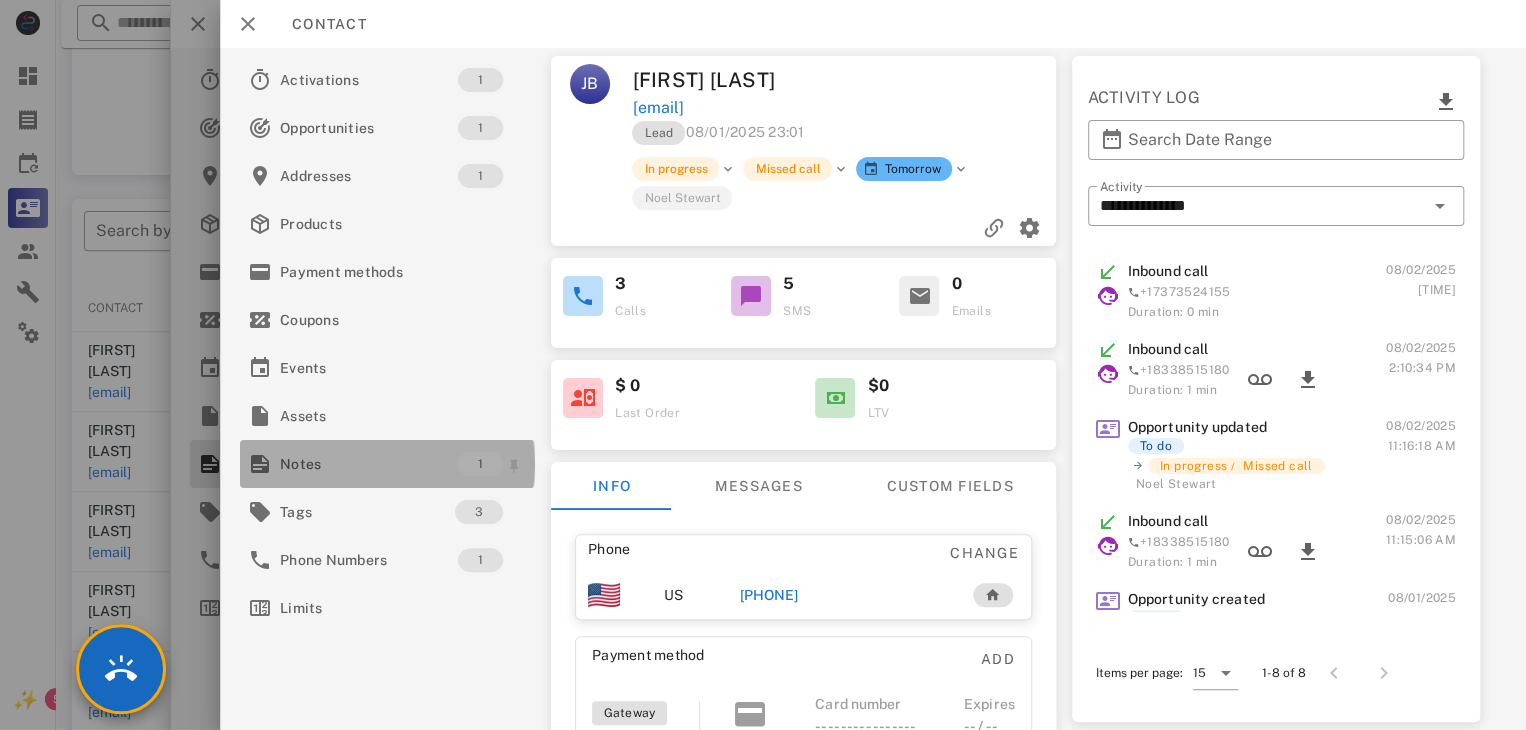 click on "Notes" at bounding box center [369, 464] 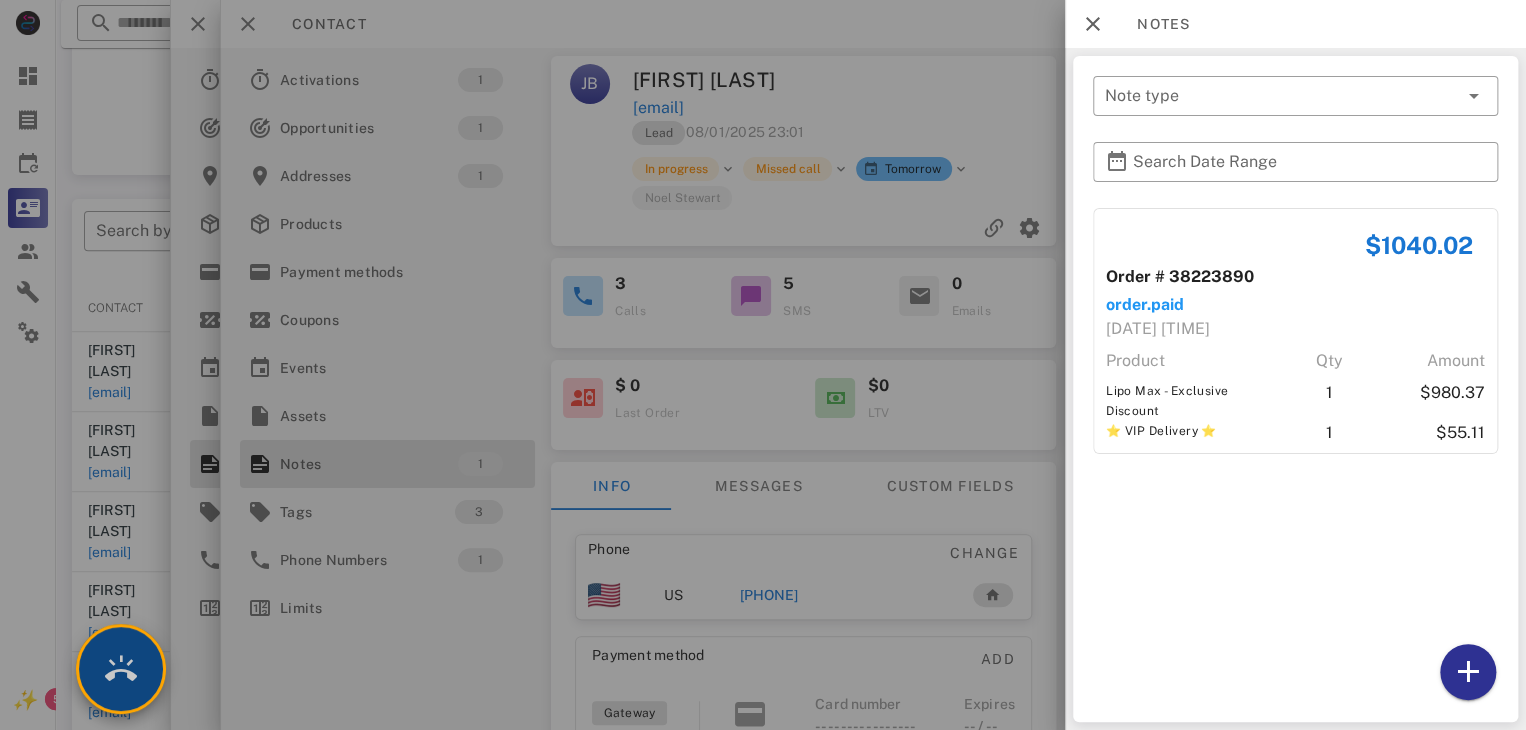 click at bounding box center [121, 669] 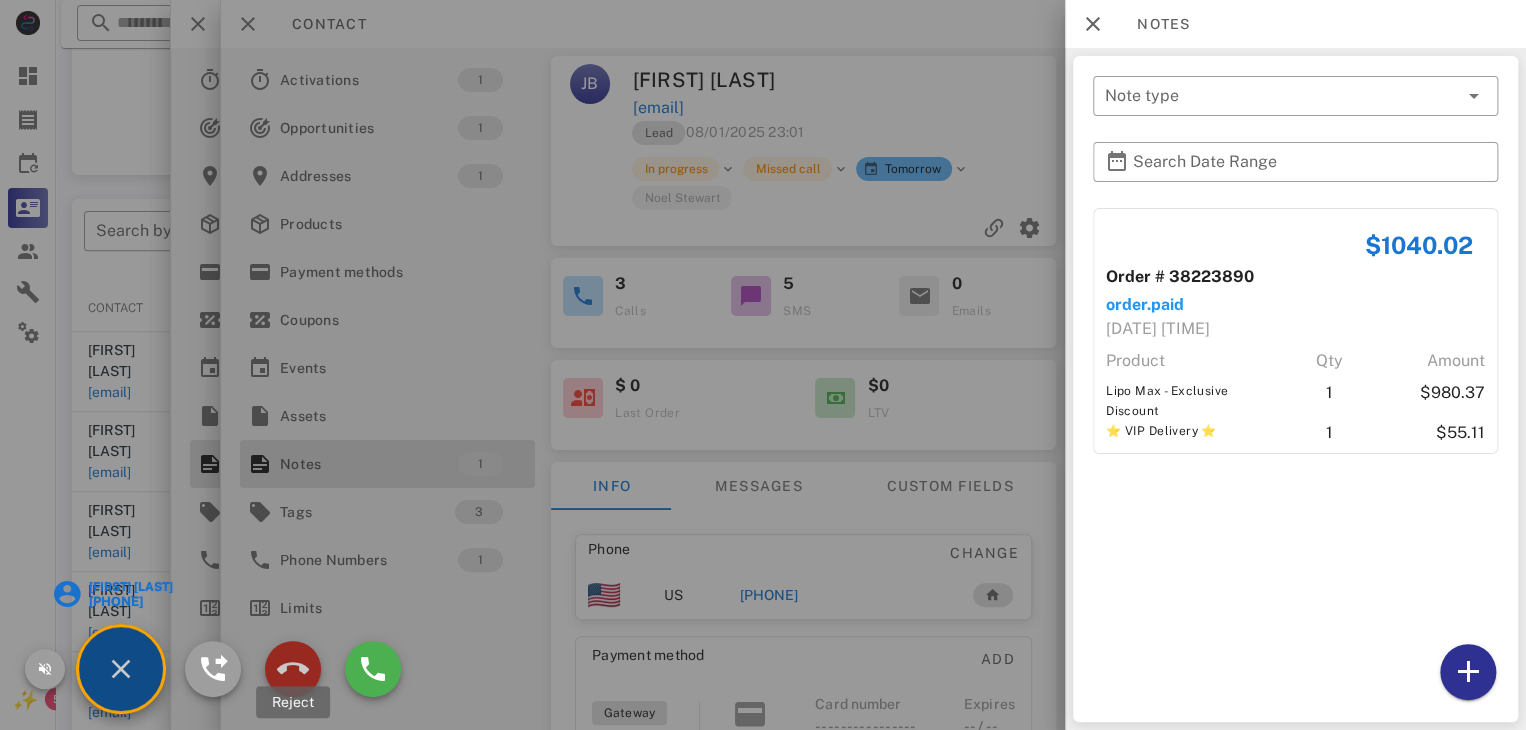 click at bounding box center (293, 669) 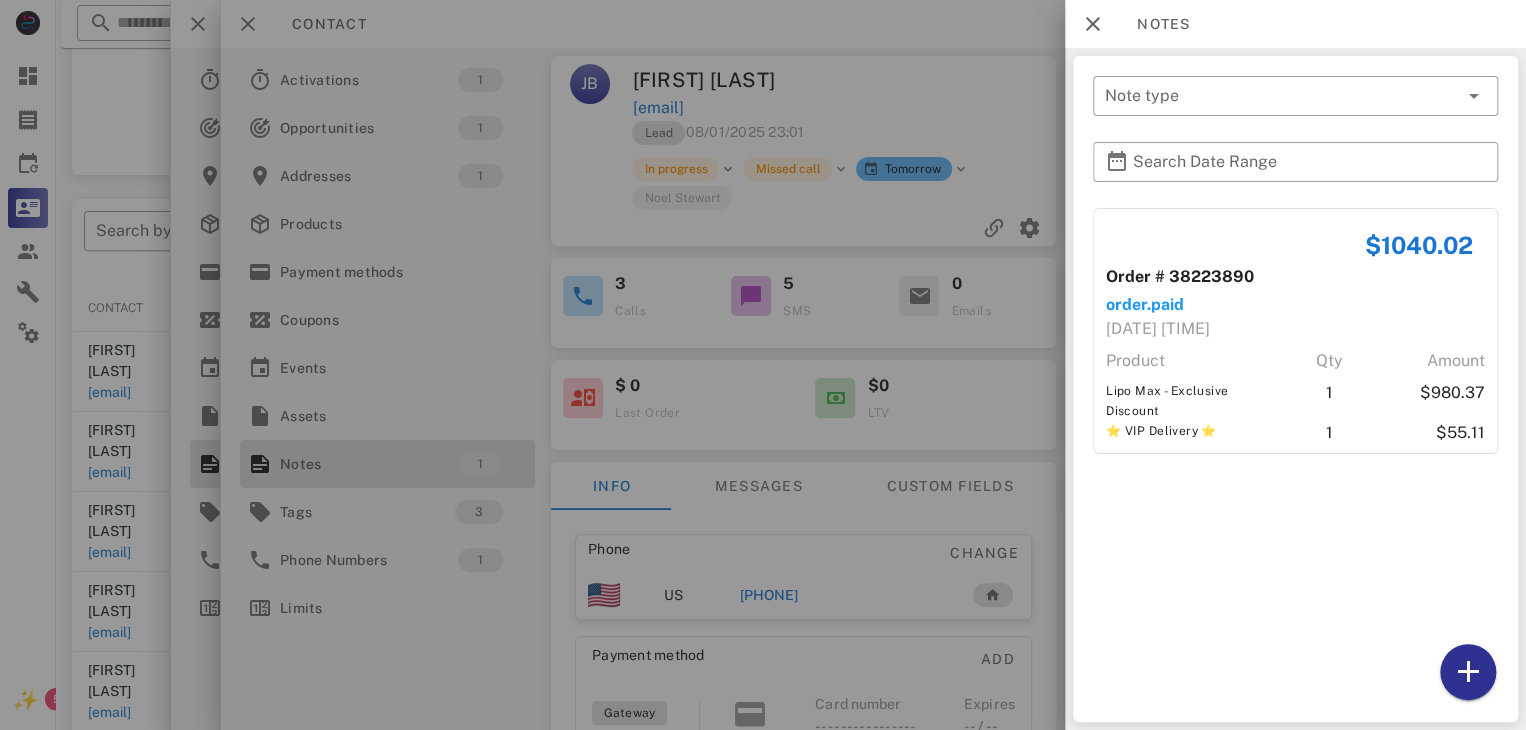click at bounding box center (763, 365) 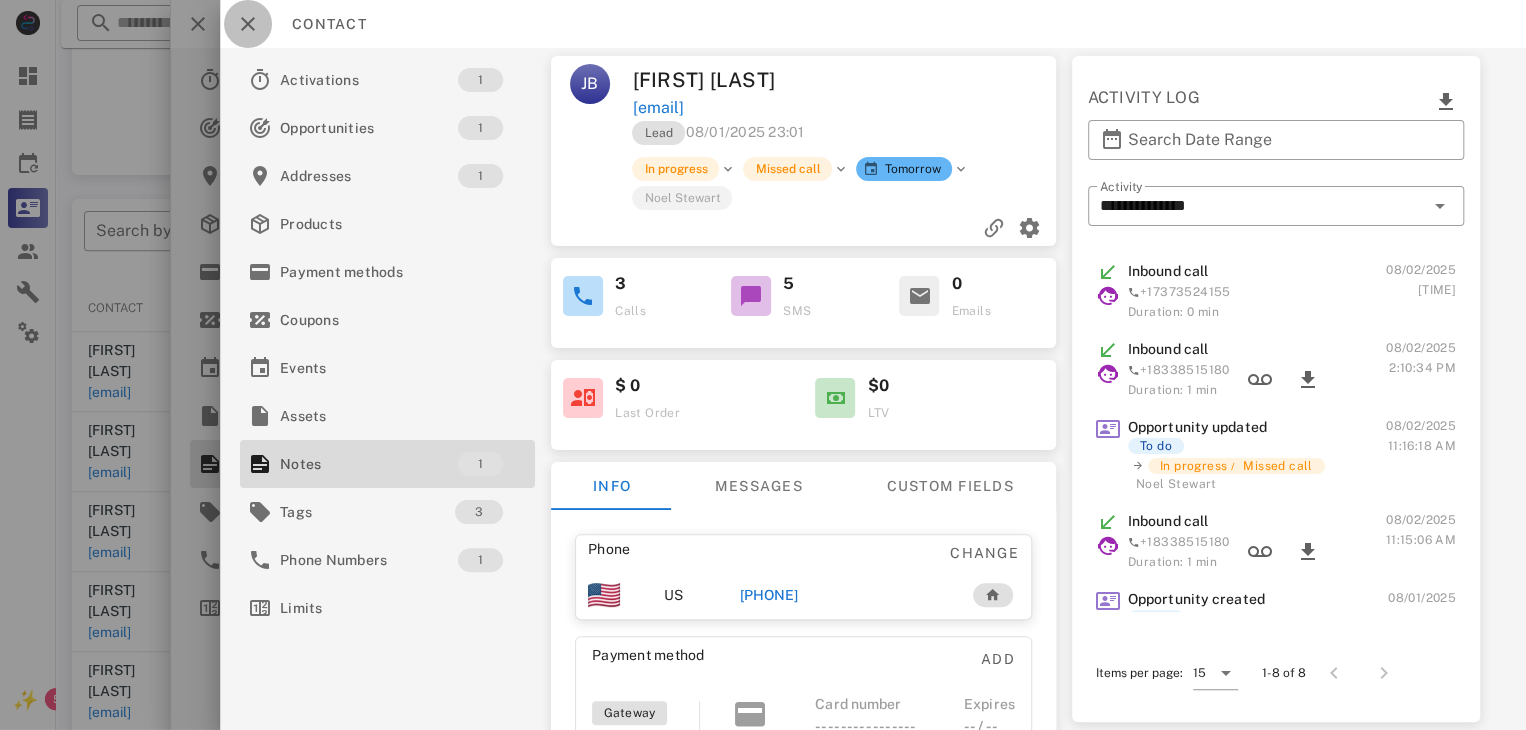 click at bounding box center [248, 24] 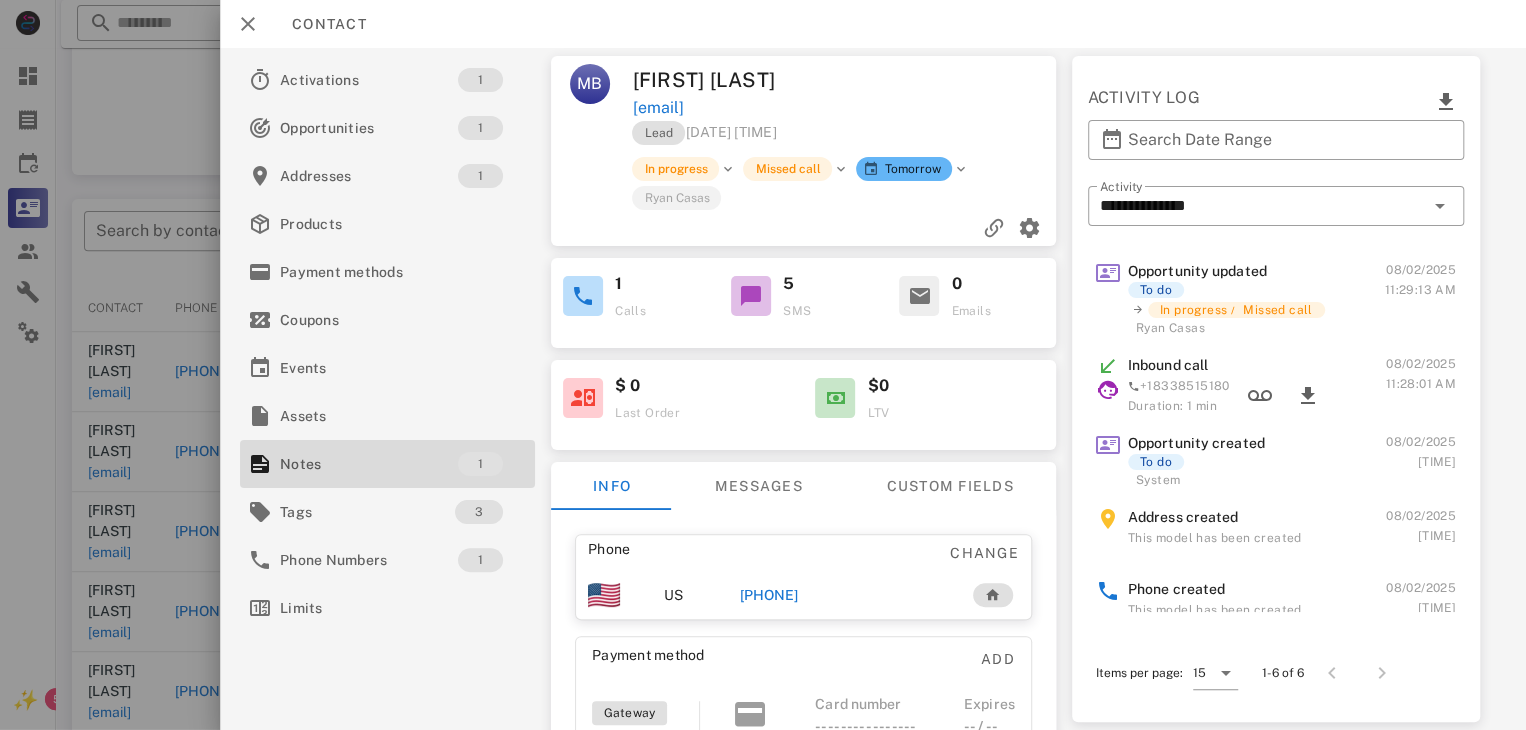 click on "[PHONE]" at bounding box center [769, 595] 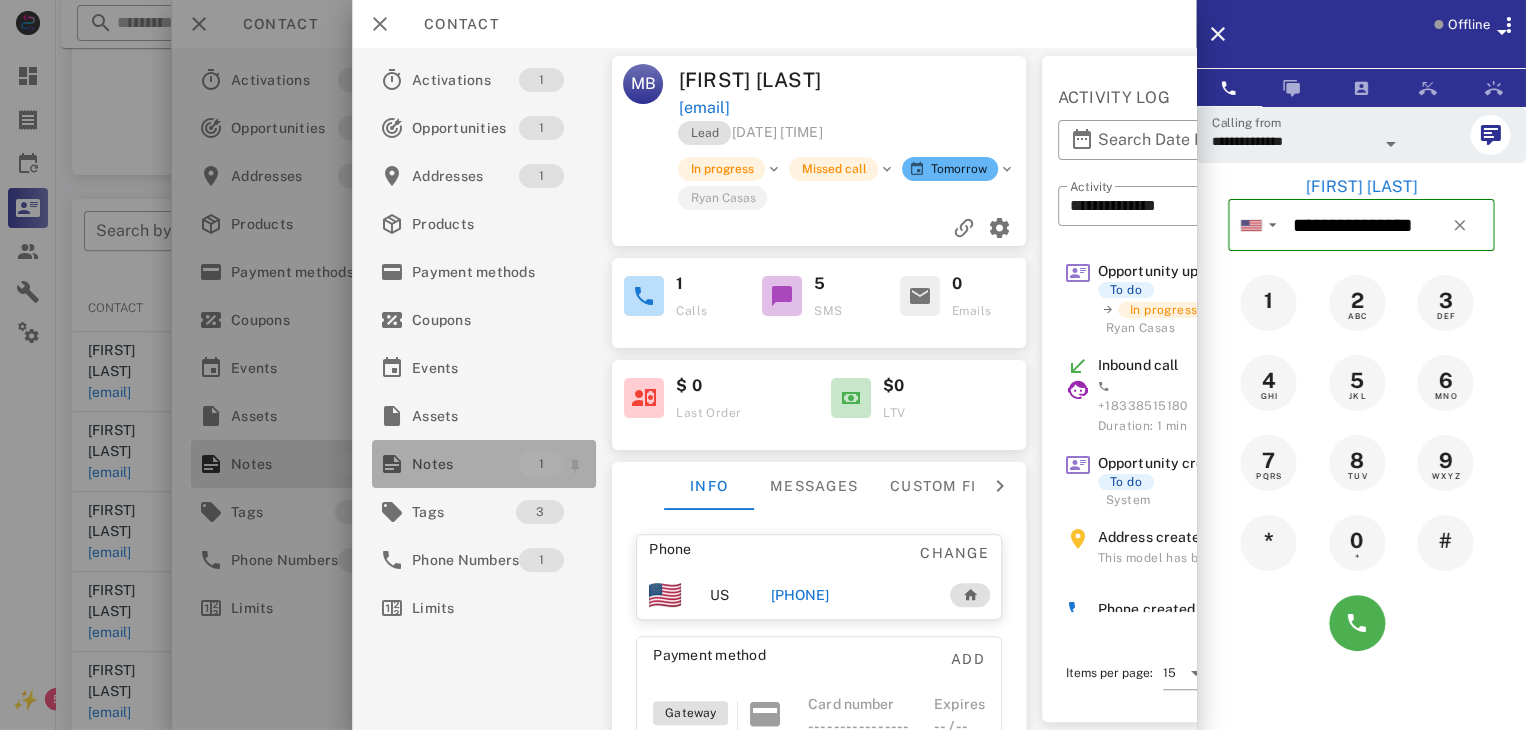 click on "Notes" at bounding box center (465, 464) 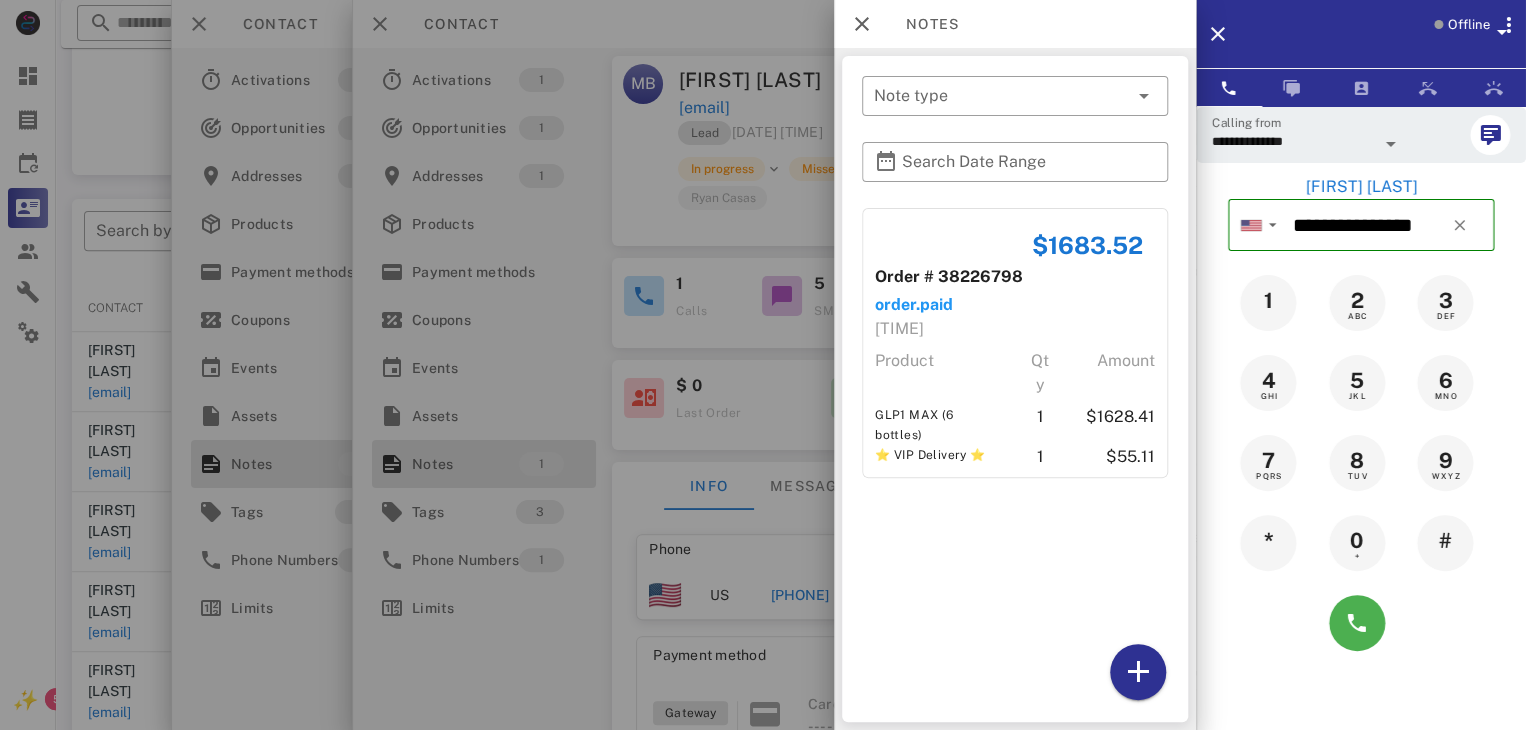 click at bounding box center [763, 365] 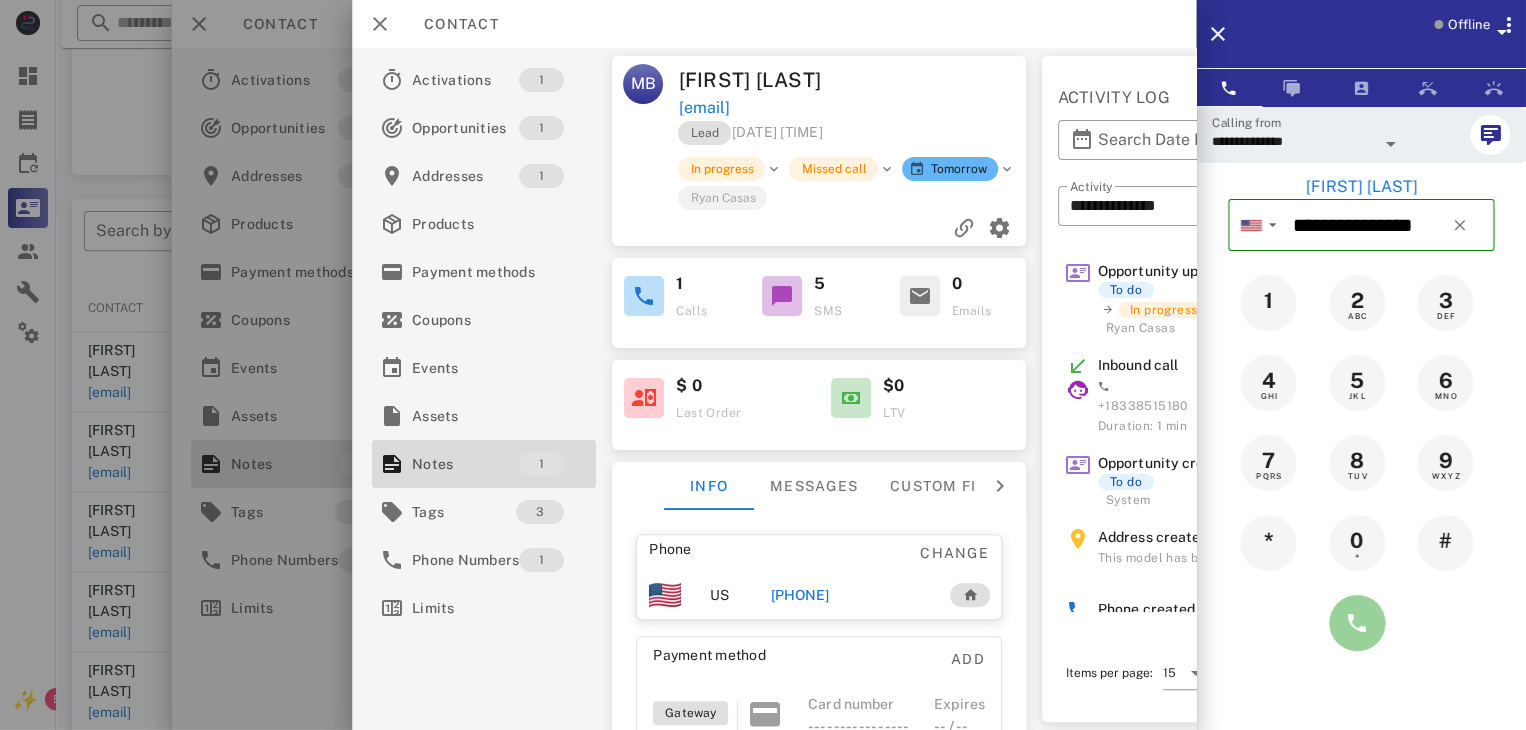 click at bounding box center [1357, 623] 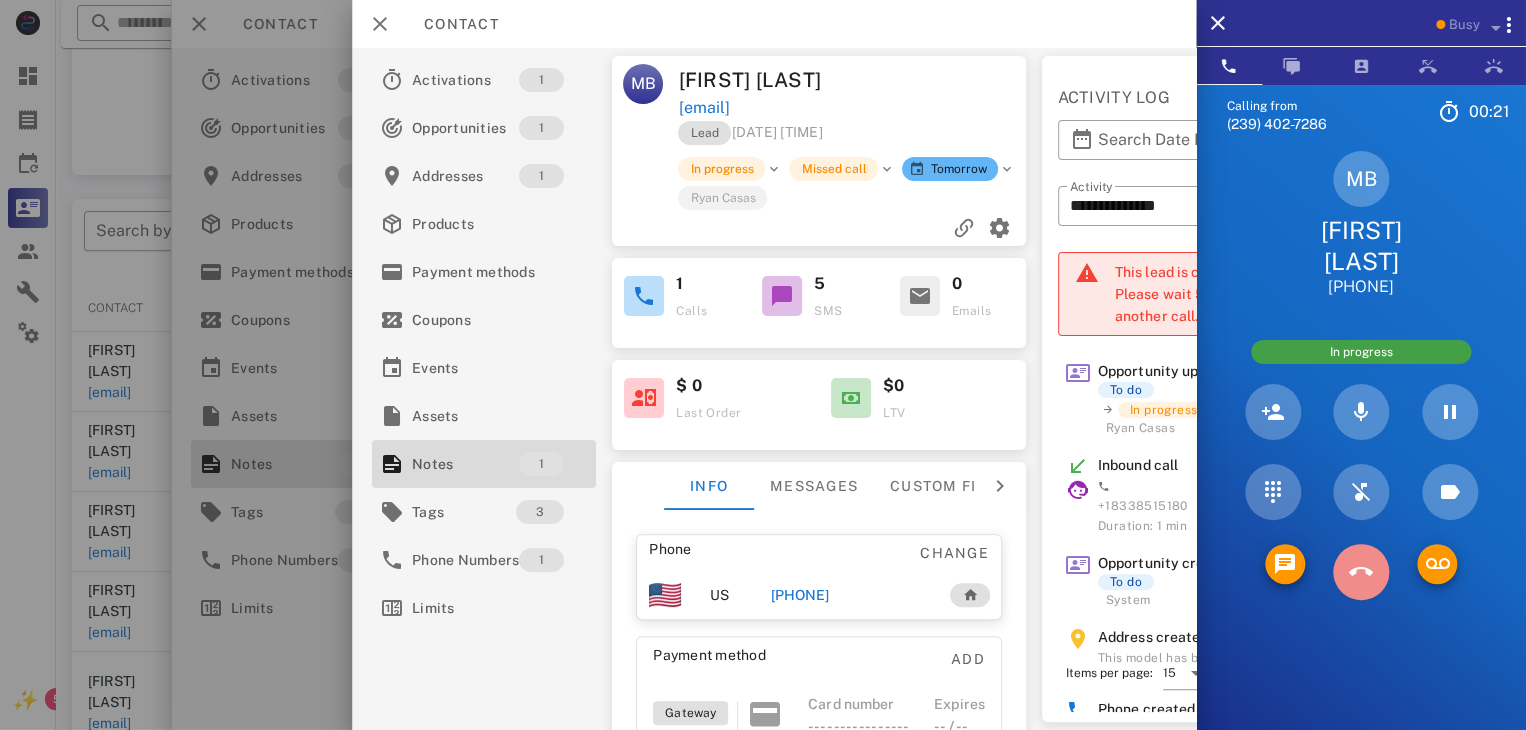 click at bounding box center [1361, 572] 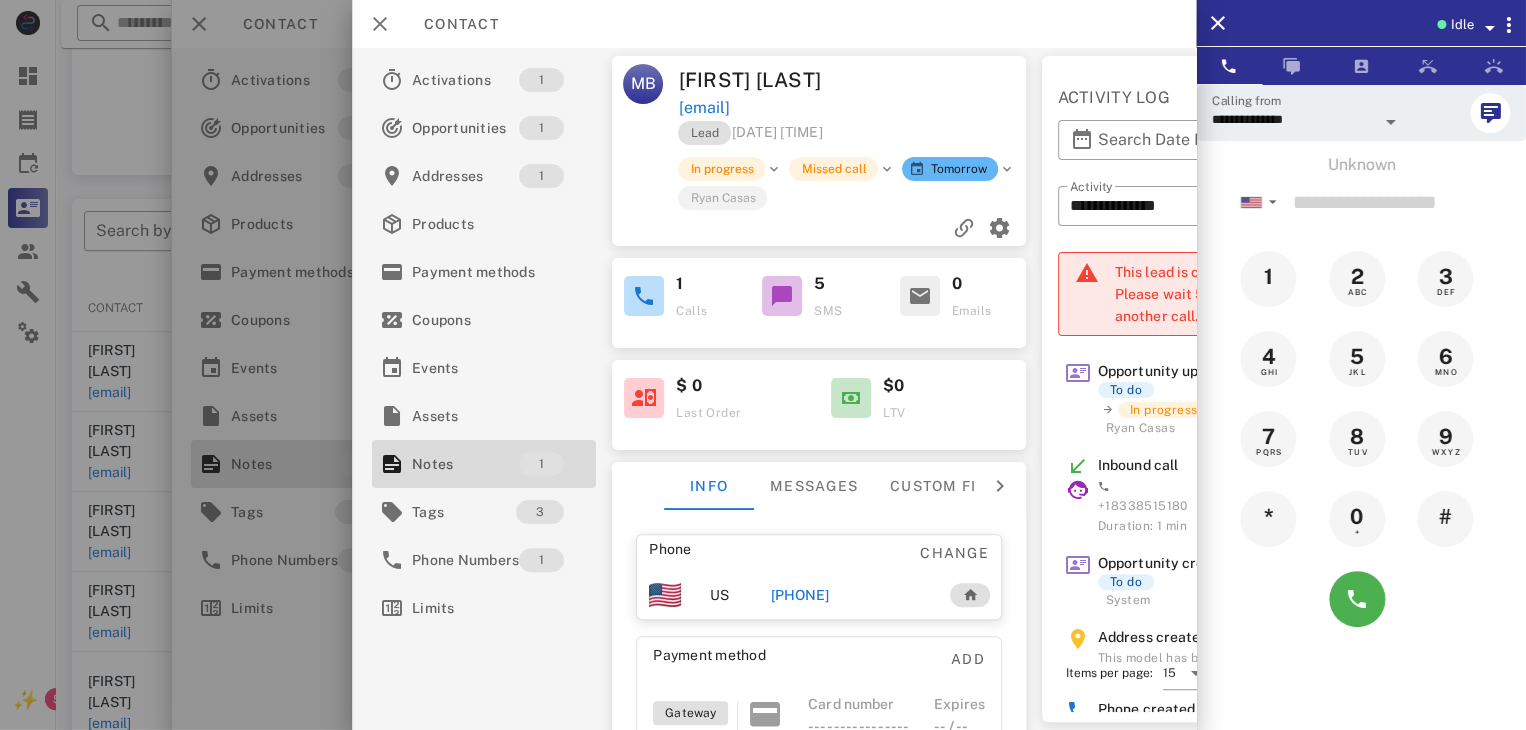 click at bounding box center (763, 365) 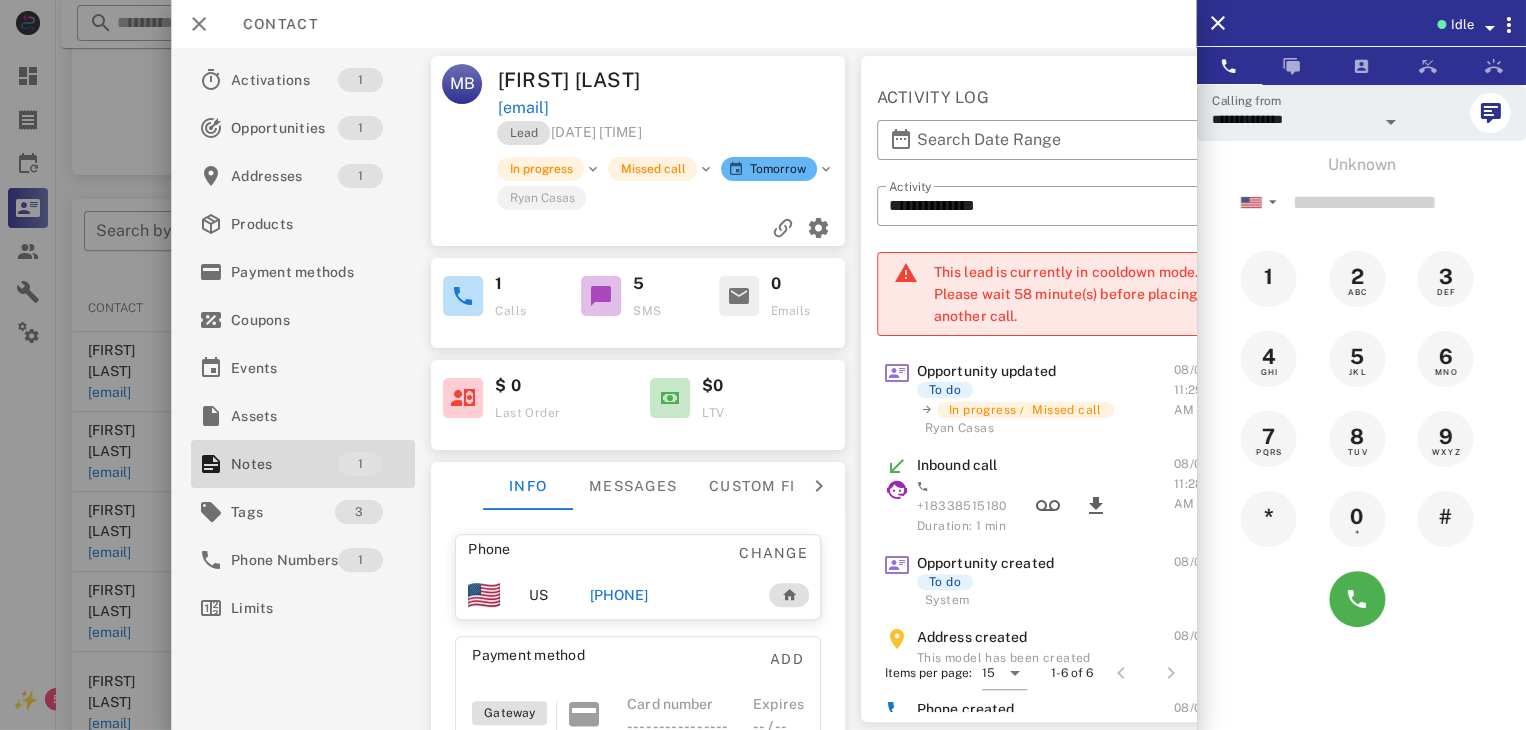 click on "**********" at bounding box center [683, 389] 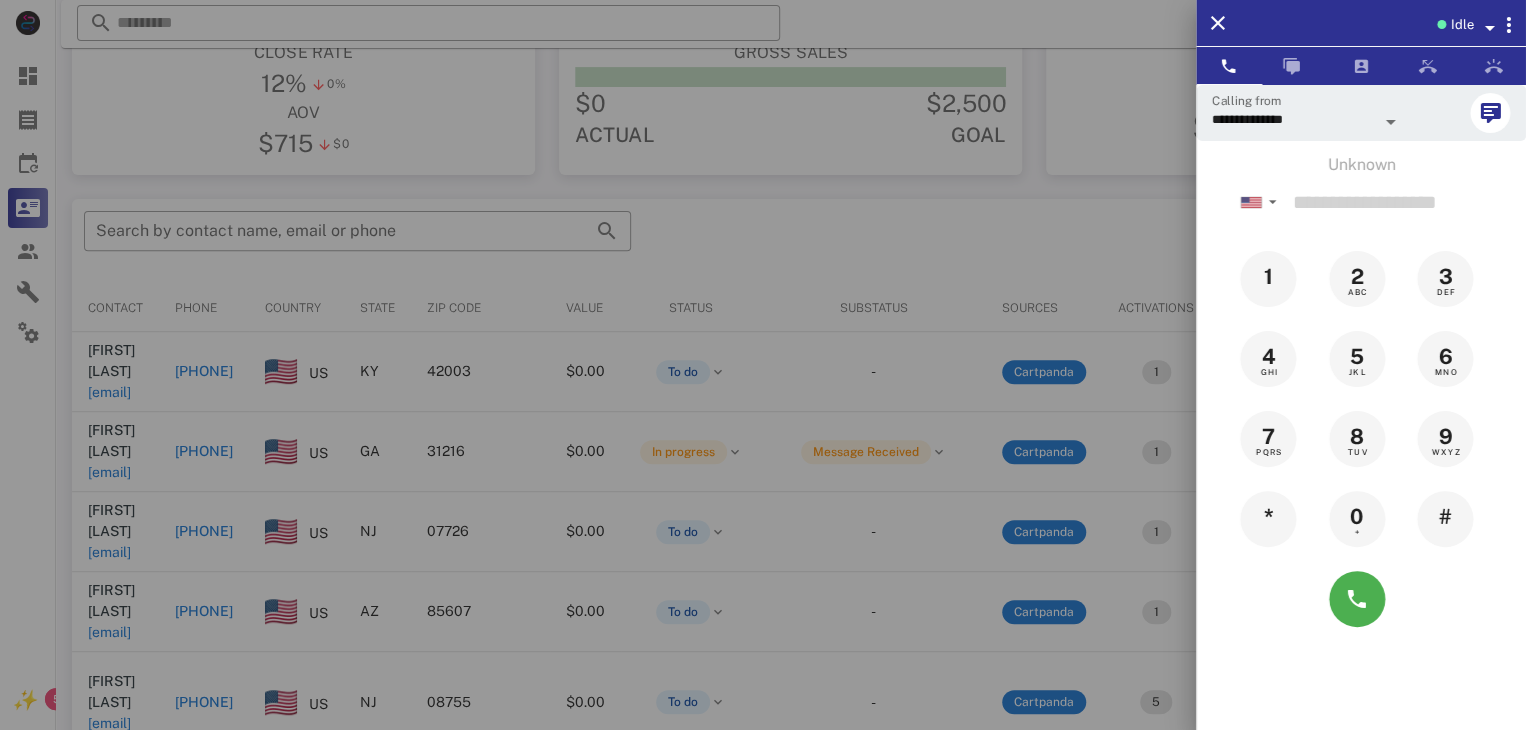click at bounding box center [763, 365] 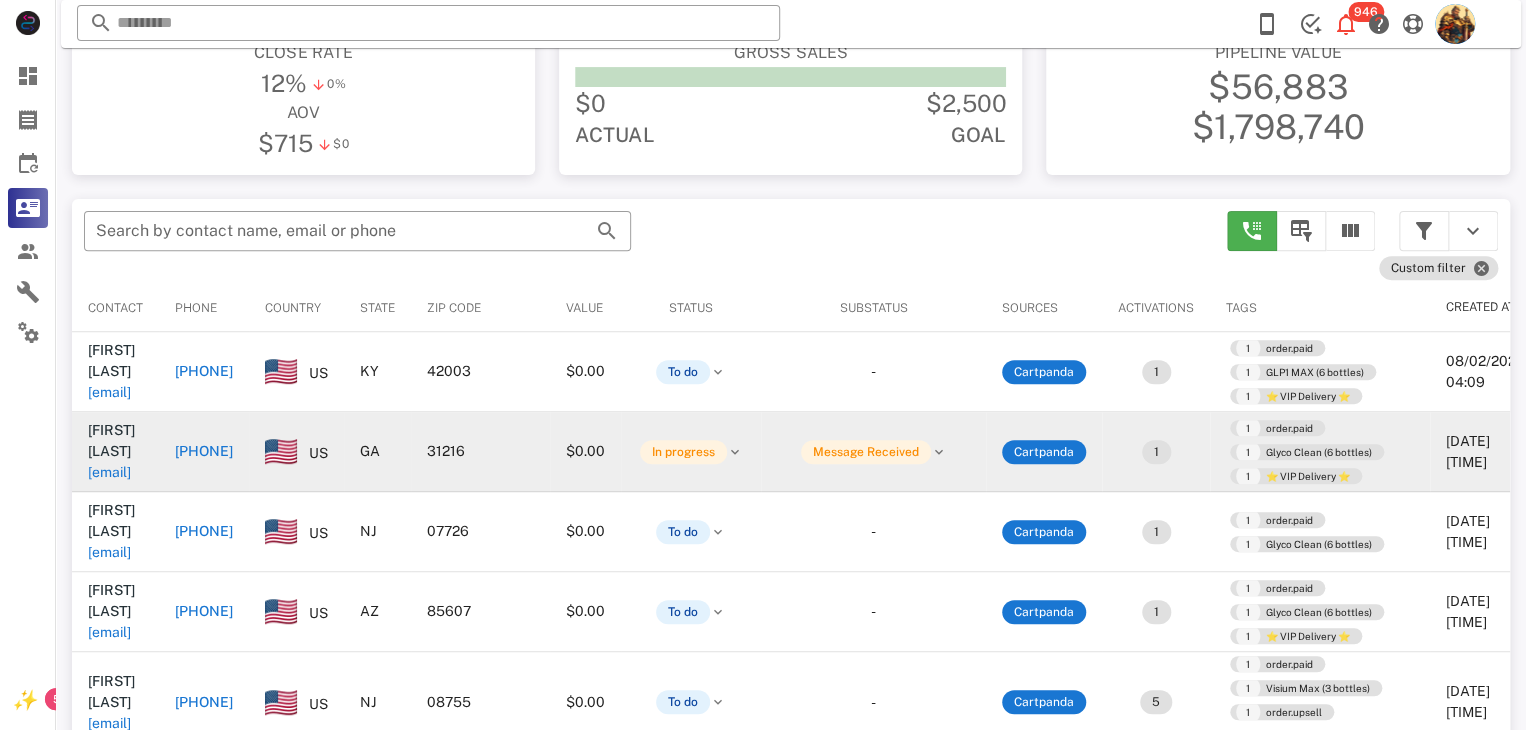 click on "[EMAIL]" at bounding box center (109, 472) 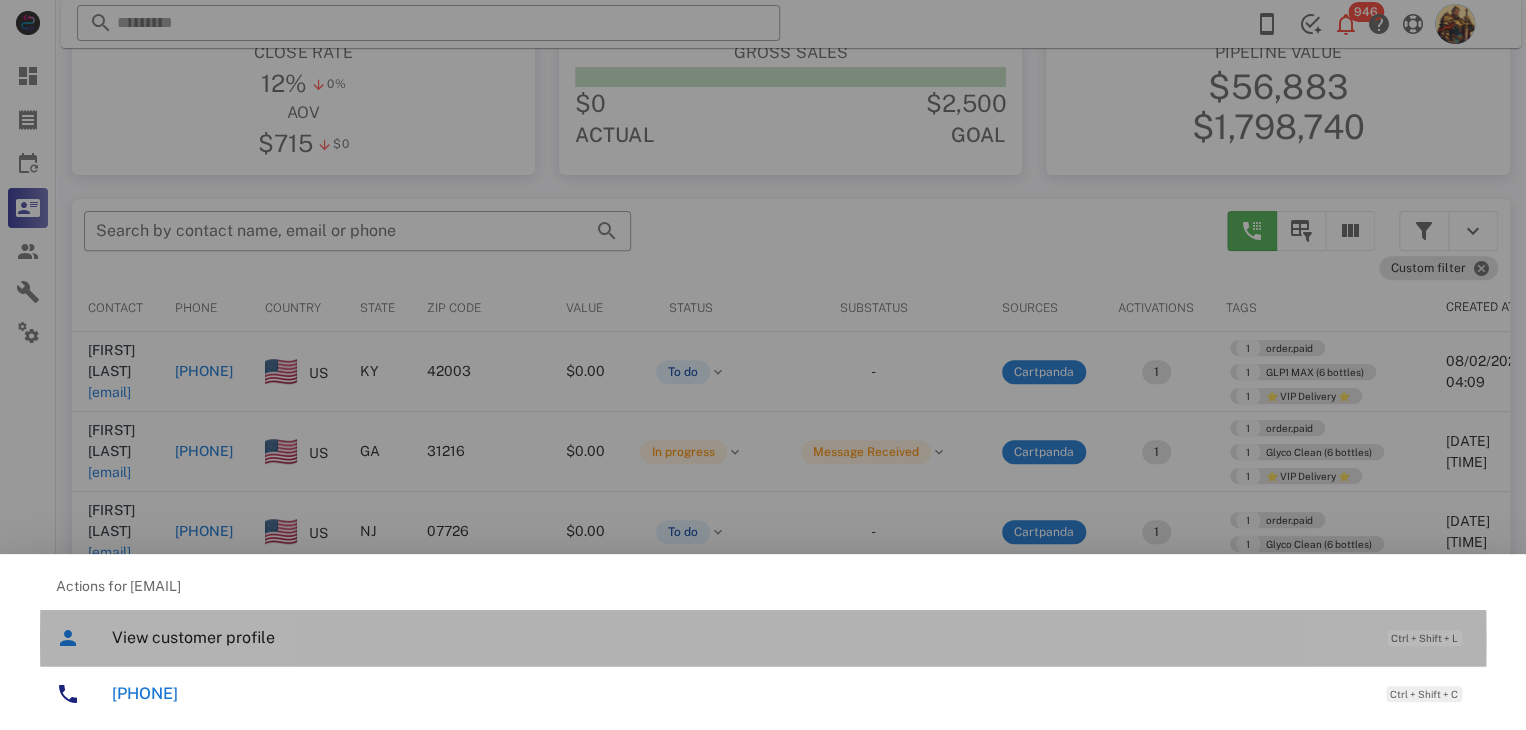 click on "View customer profile Ctrl + Shift + L" at bounding box center [791, 637] 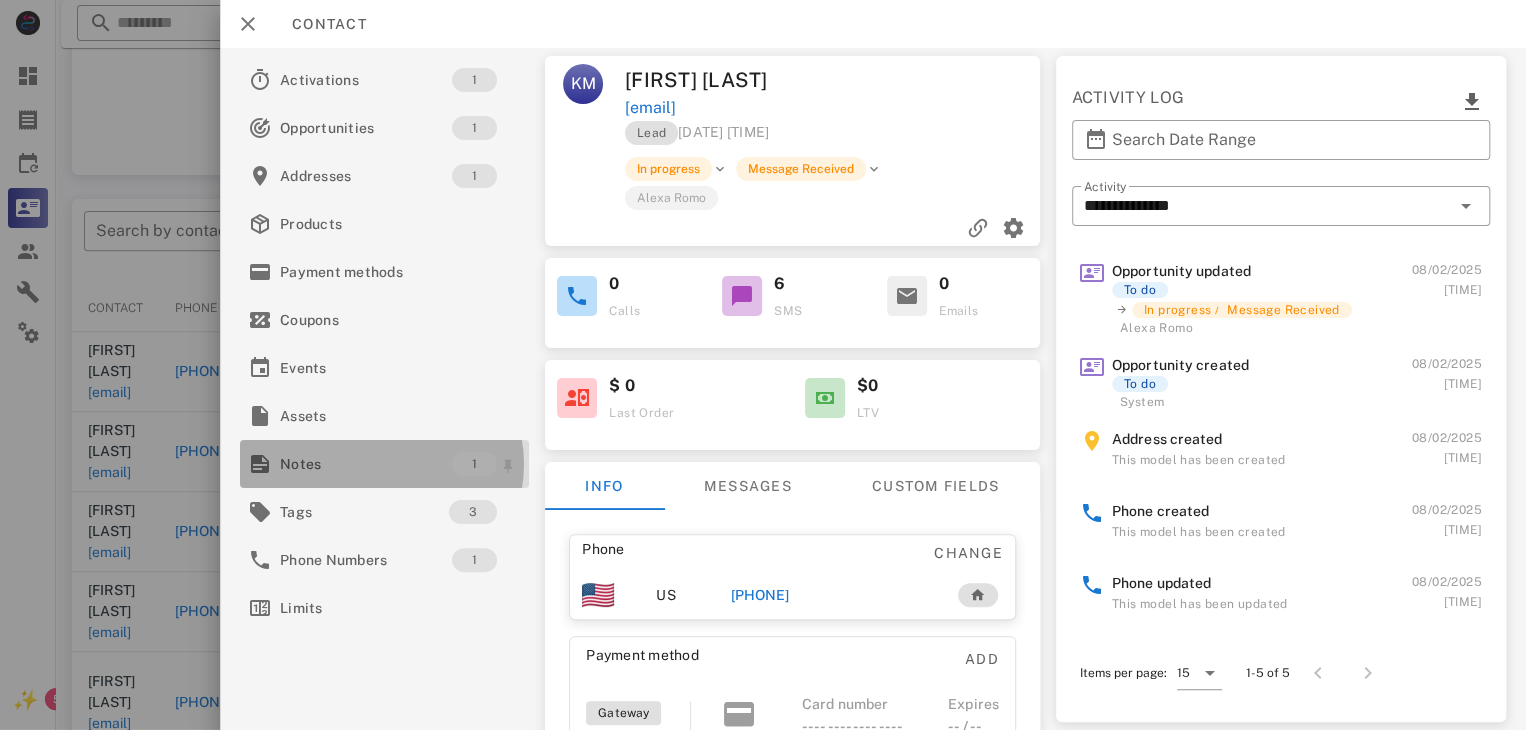 click on "Notes" at bounding box center [366, 464] 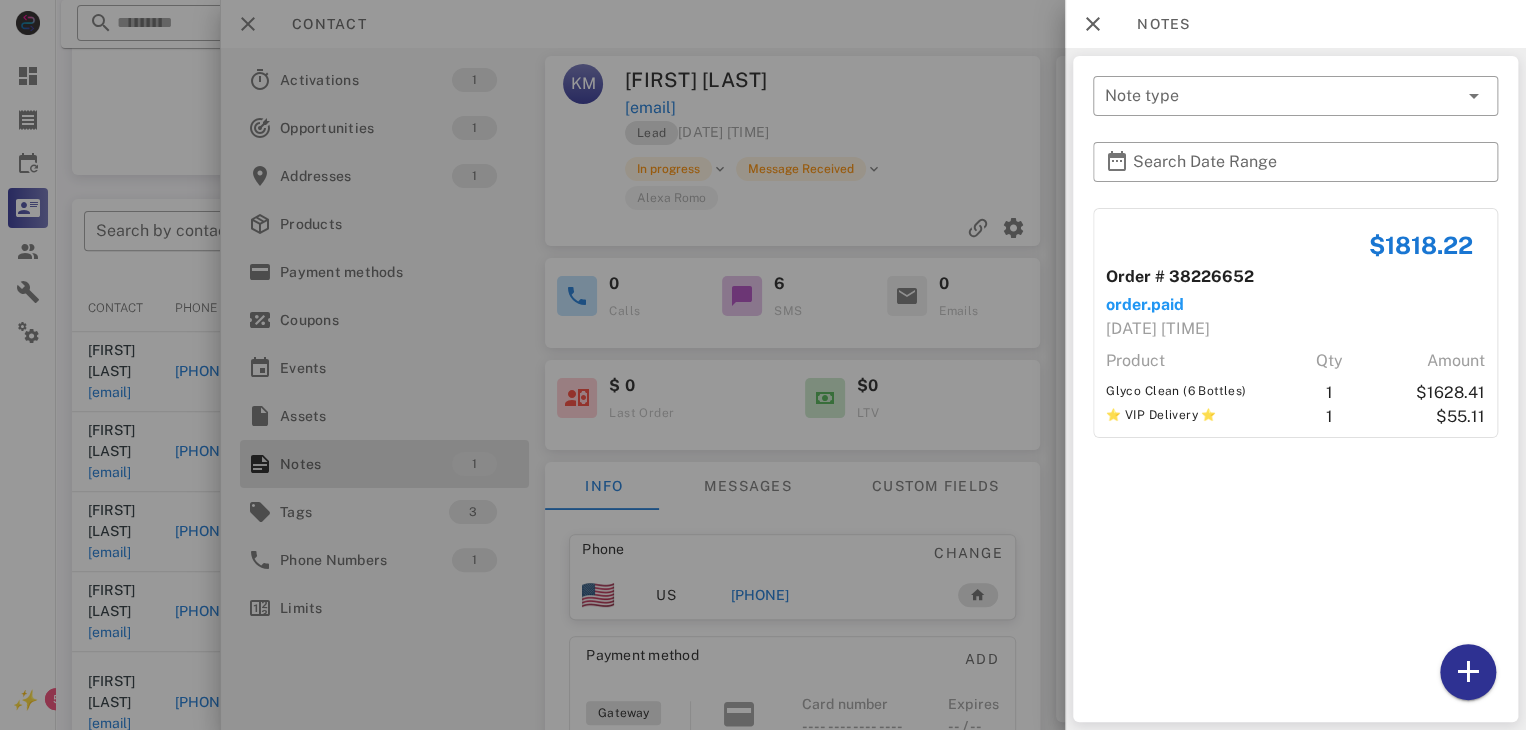 click at bounding box center (763, 365) 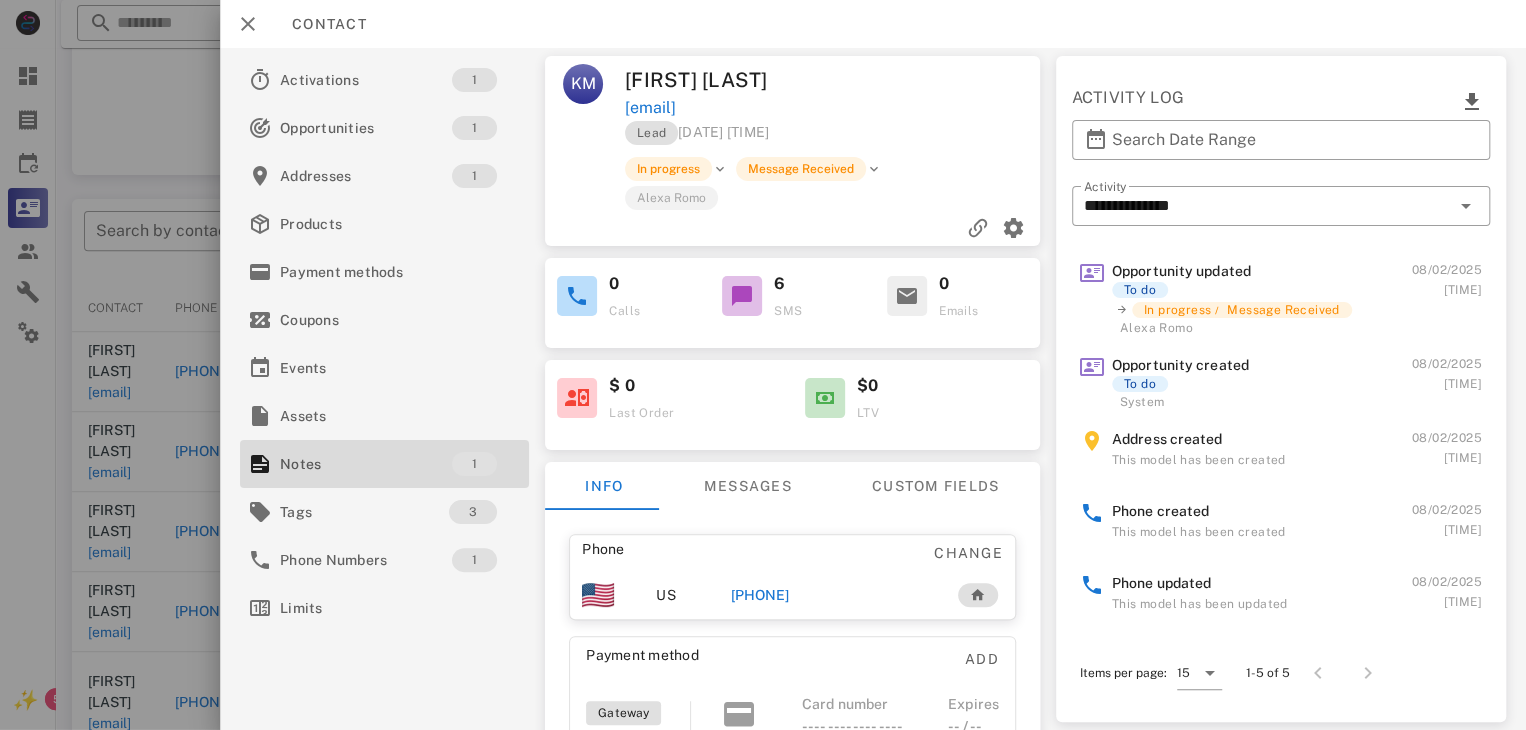 click on "[PHONE]" at bounding box center [760, 595] 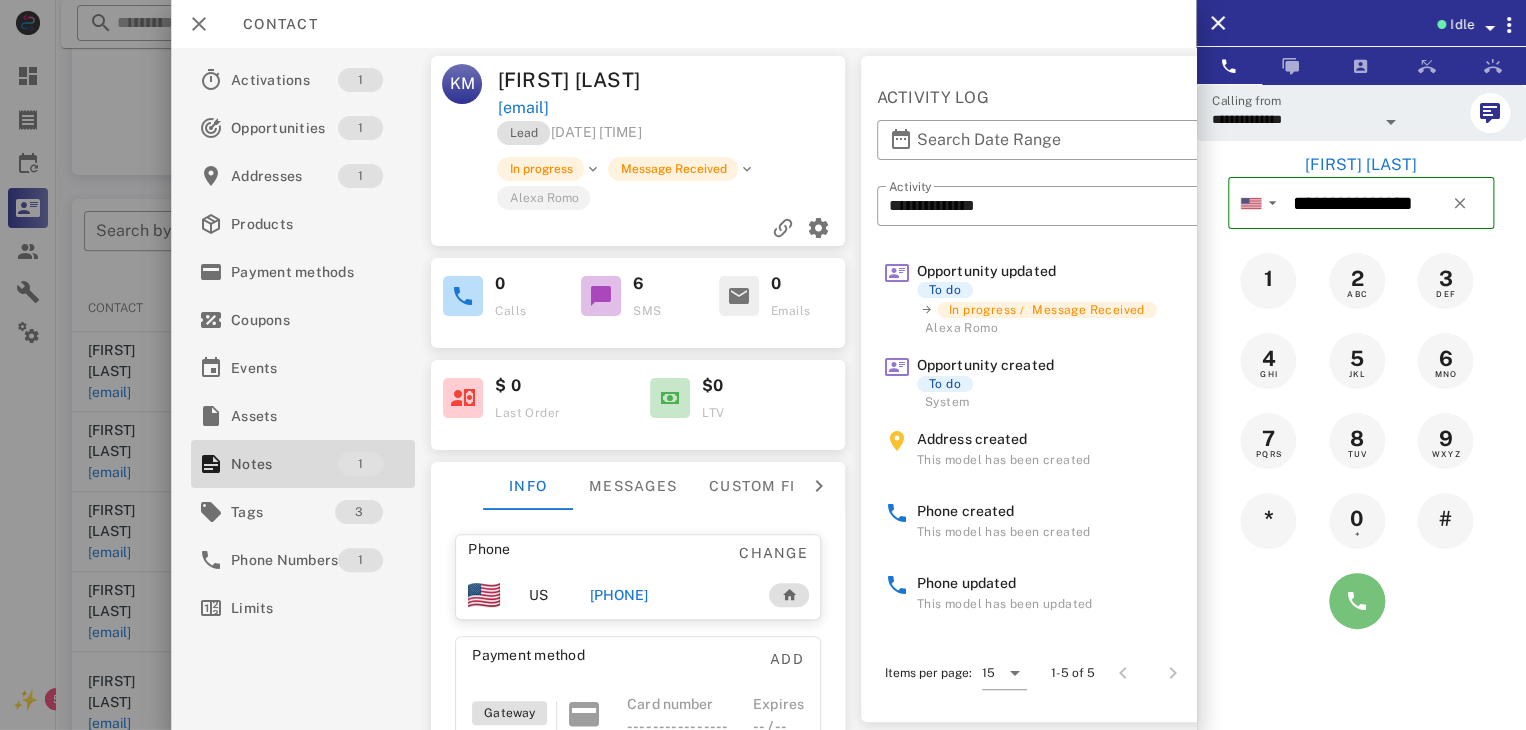 click at bounding box center (1357, 601) 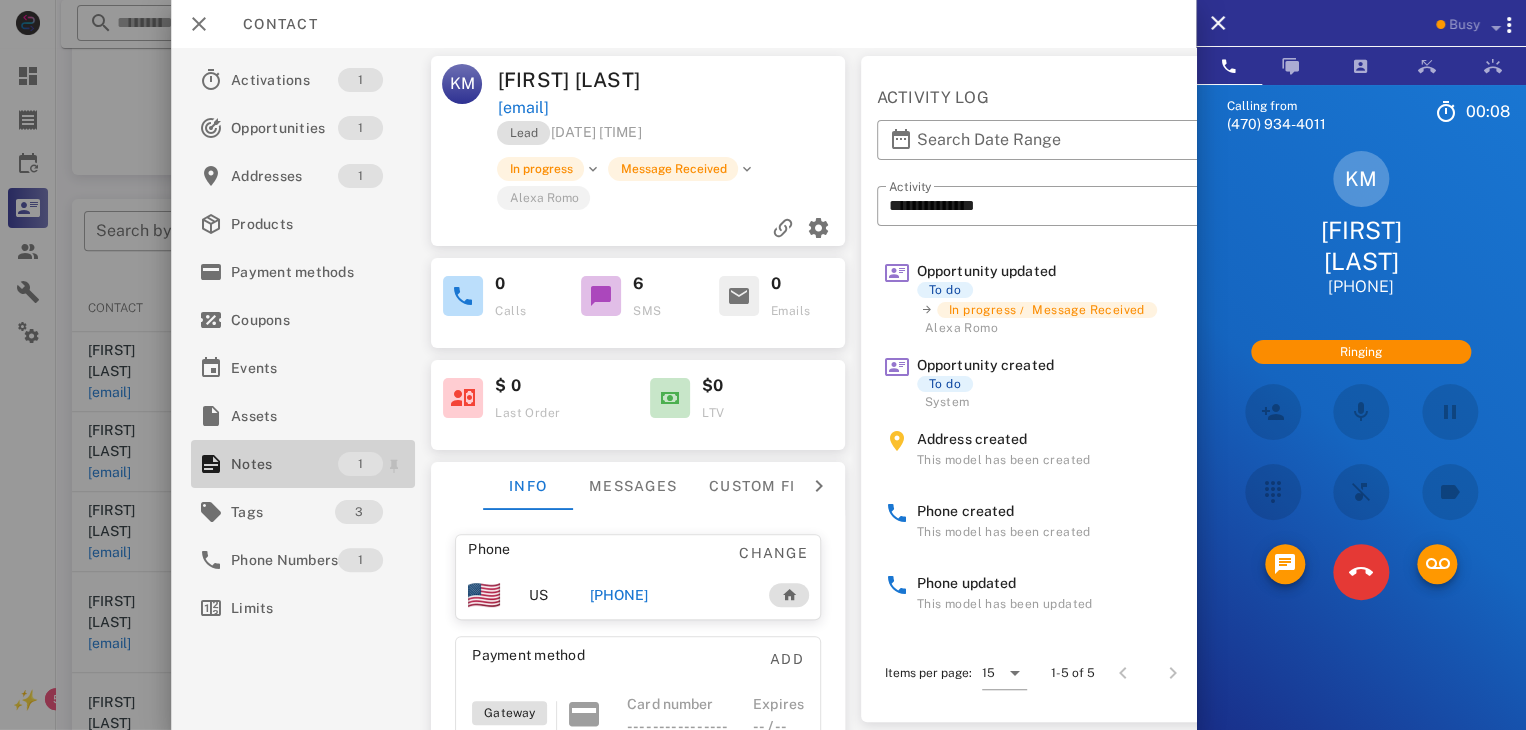 click on "Notes" at bounding box center [284, 464] 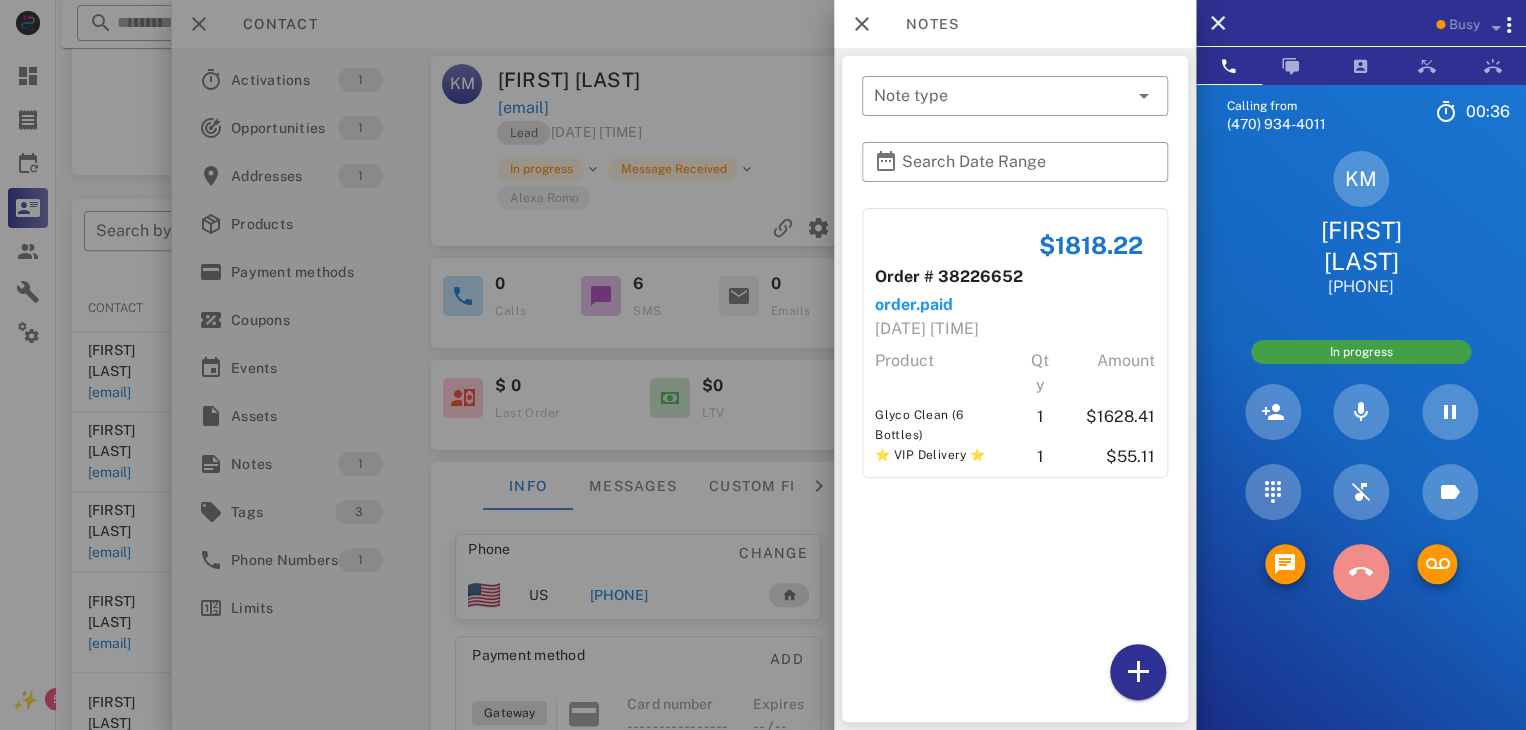 click at bounding box center [1361, 572] 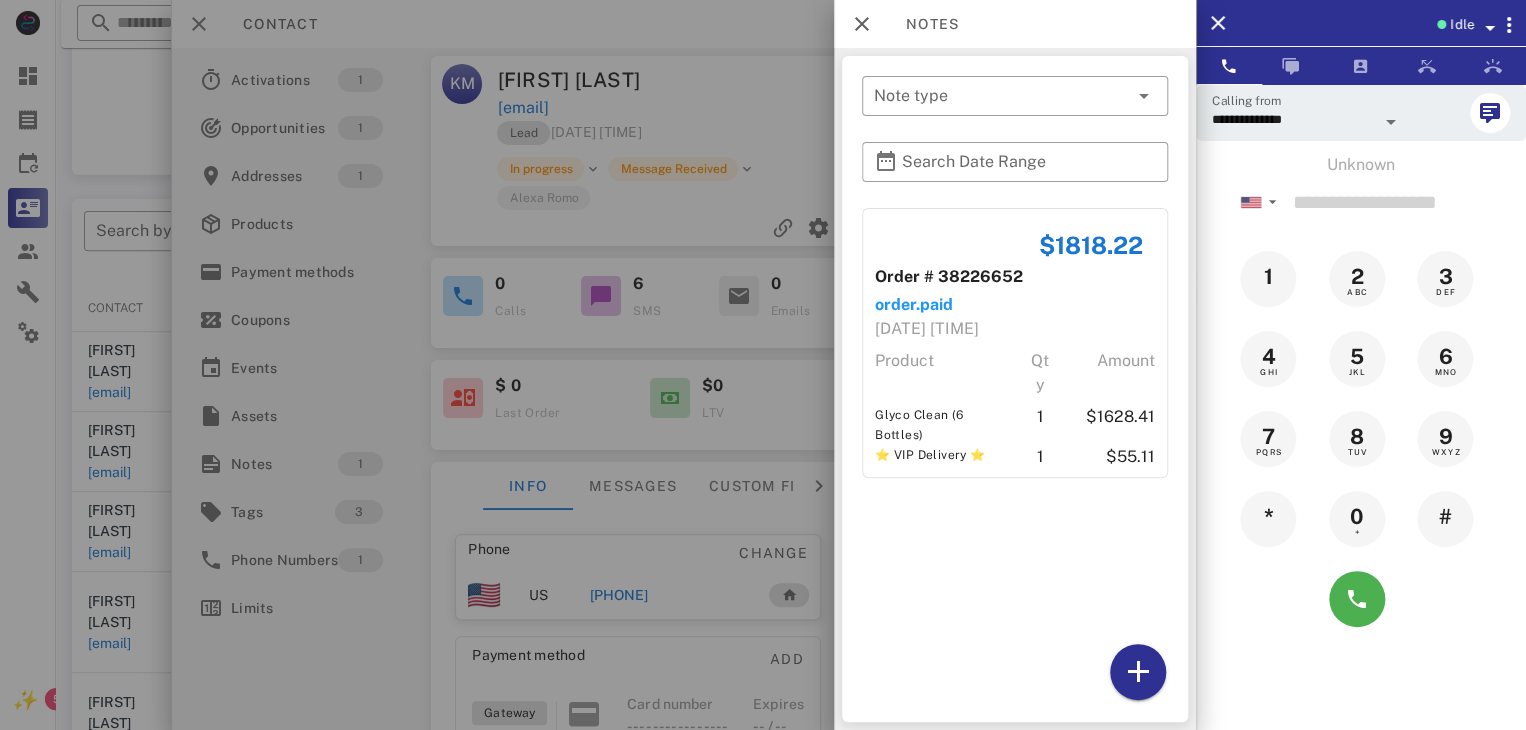 click at bounding box center [763, 365] 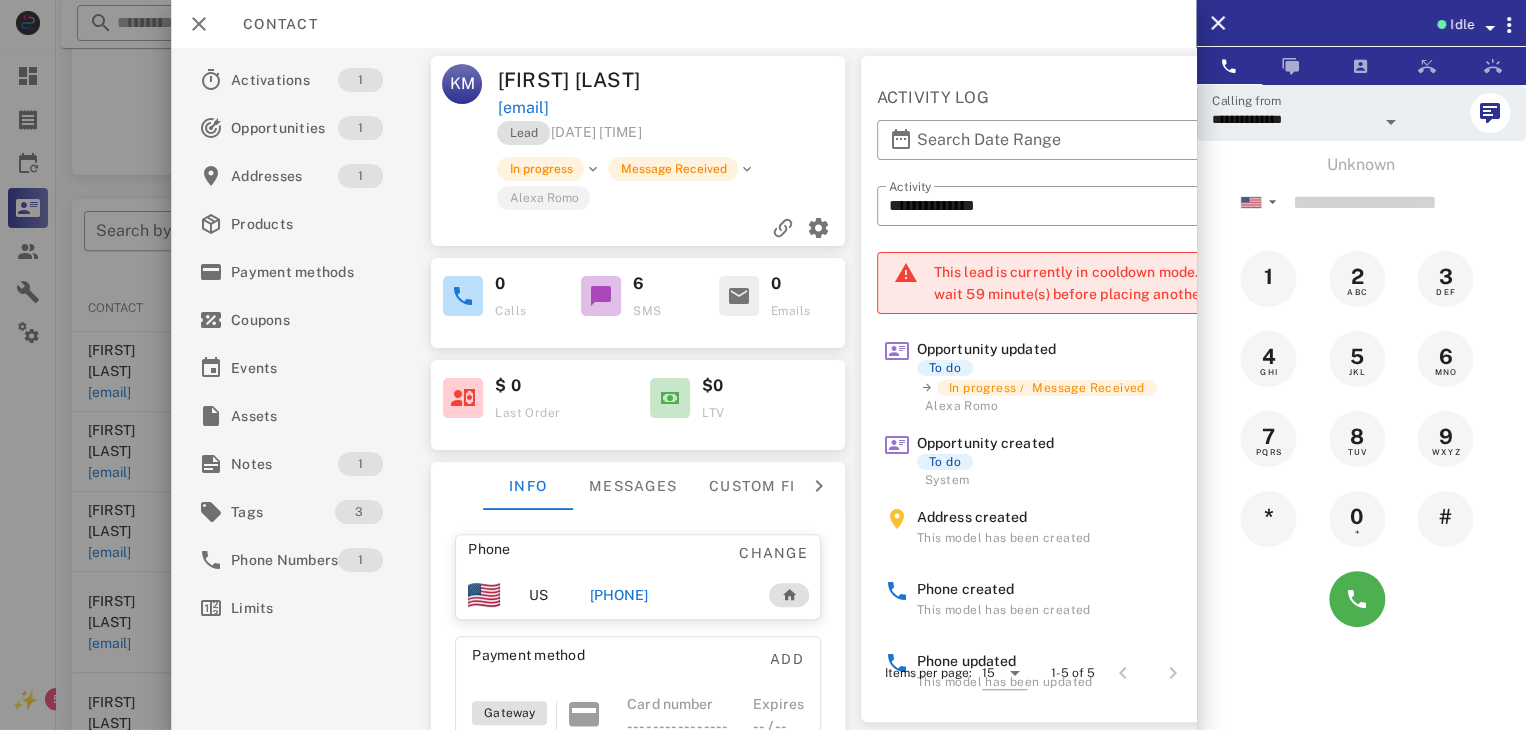 click at bounding box center (763, 365) 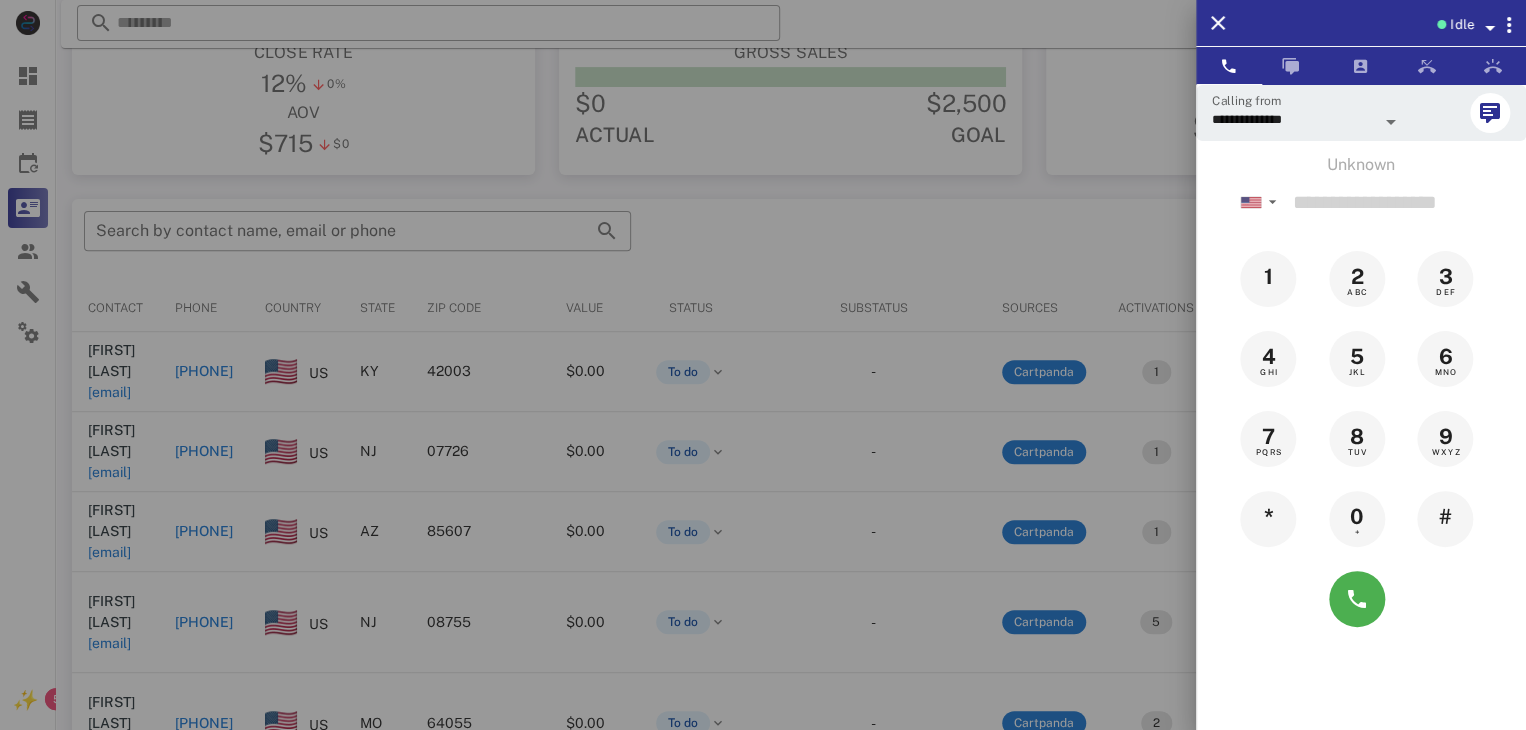 click at bounding box center [763, 365] 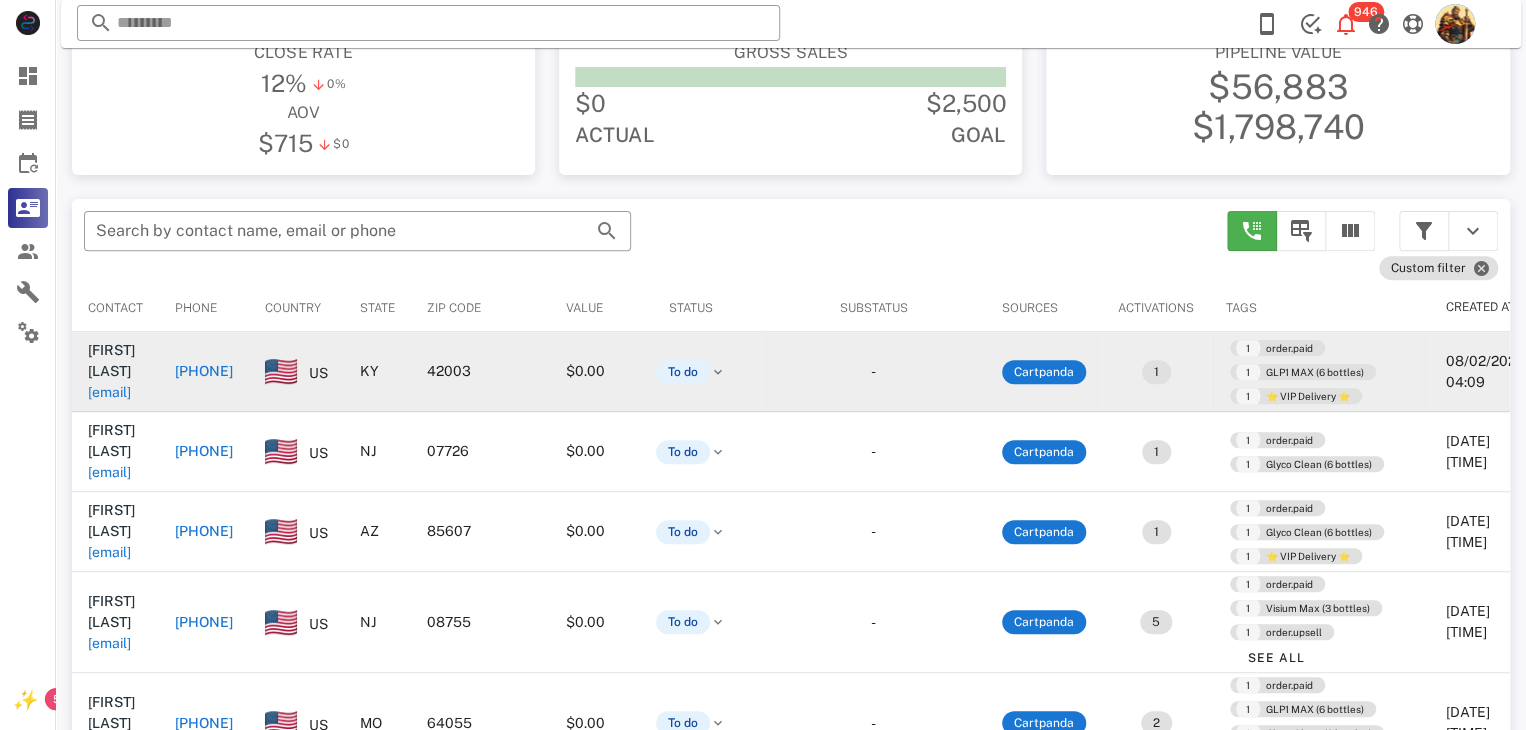 click on "[EMAIL]" at bounding box center (109, 392) 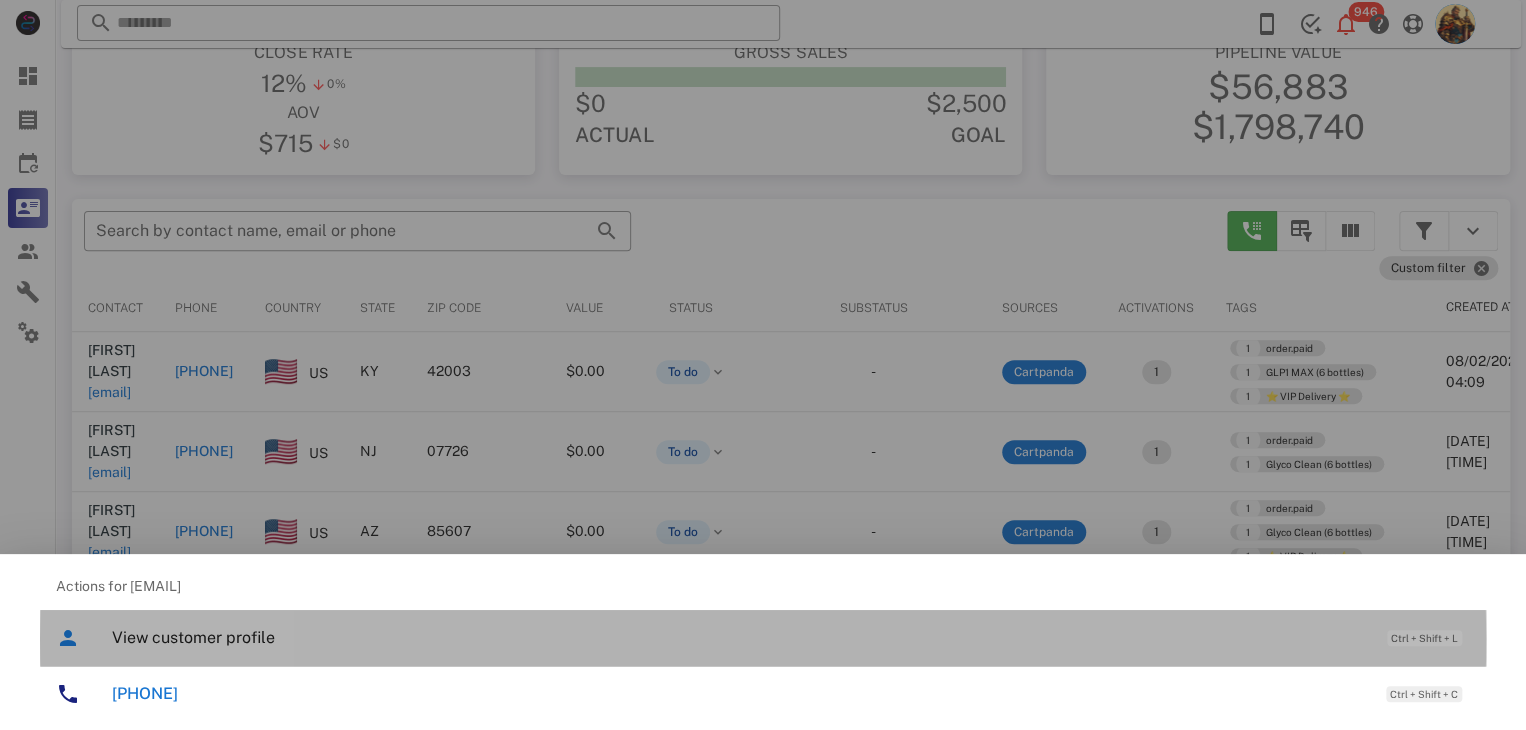 click on "View customer profile" at bounding box center (739, 637) 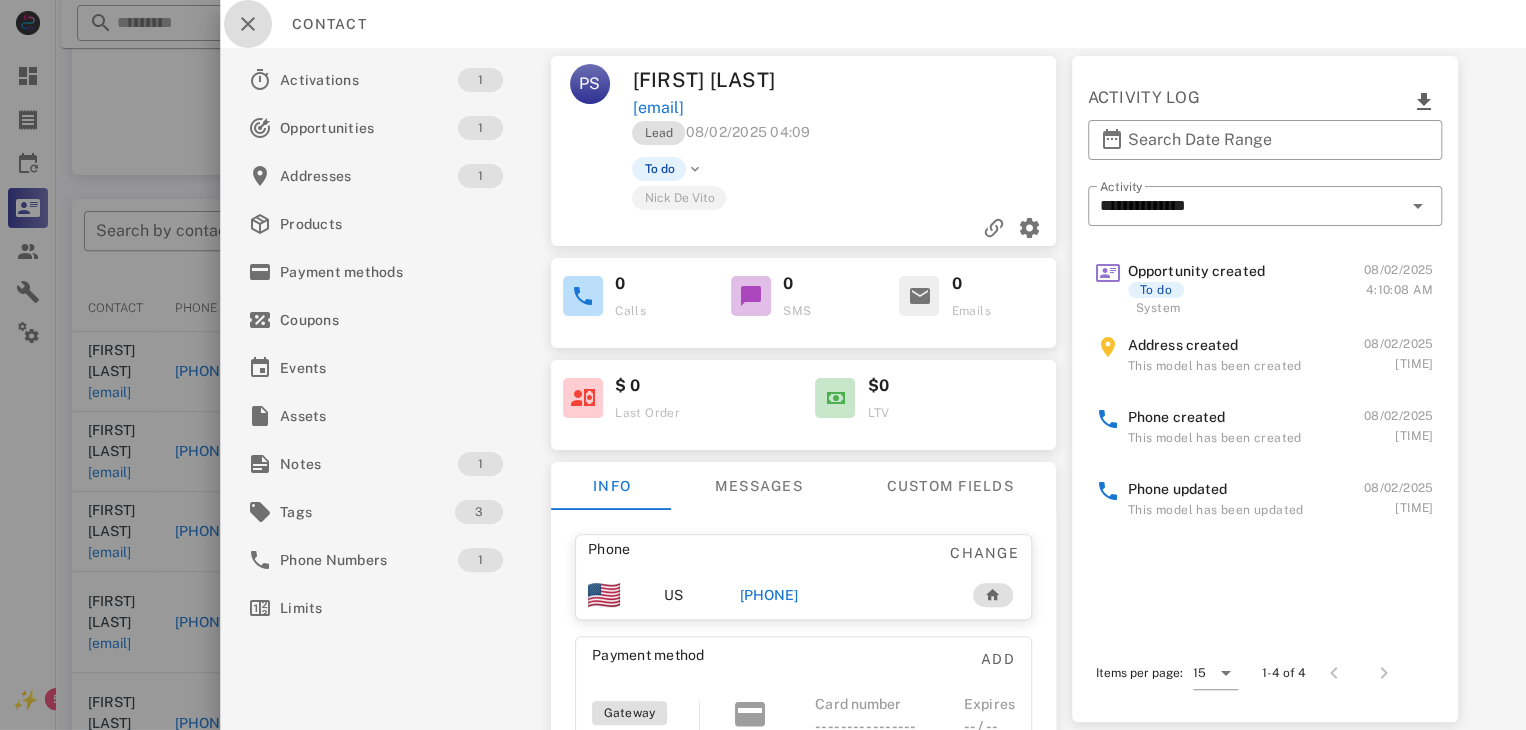 click at bounding box center (248, 24) 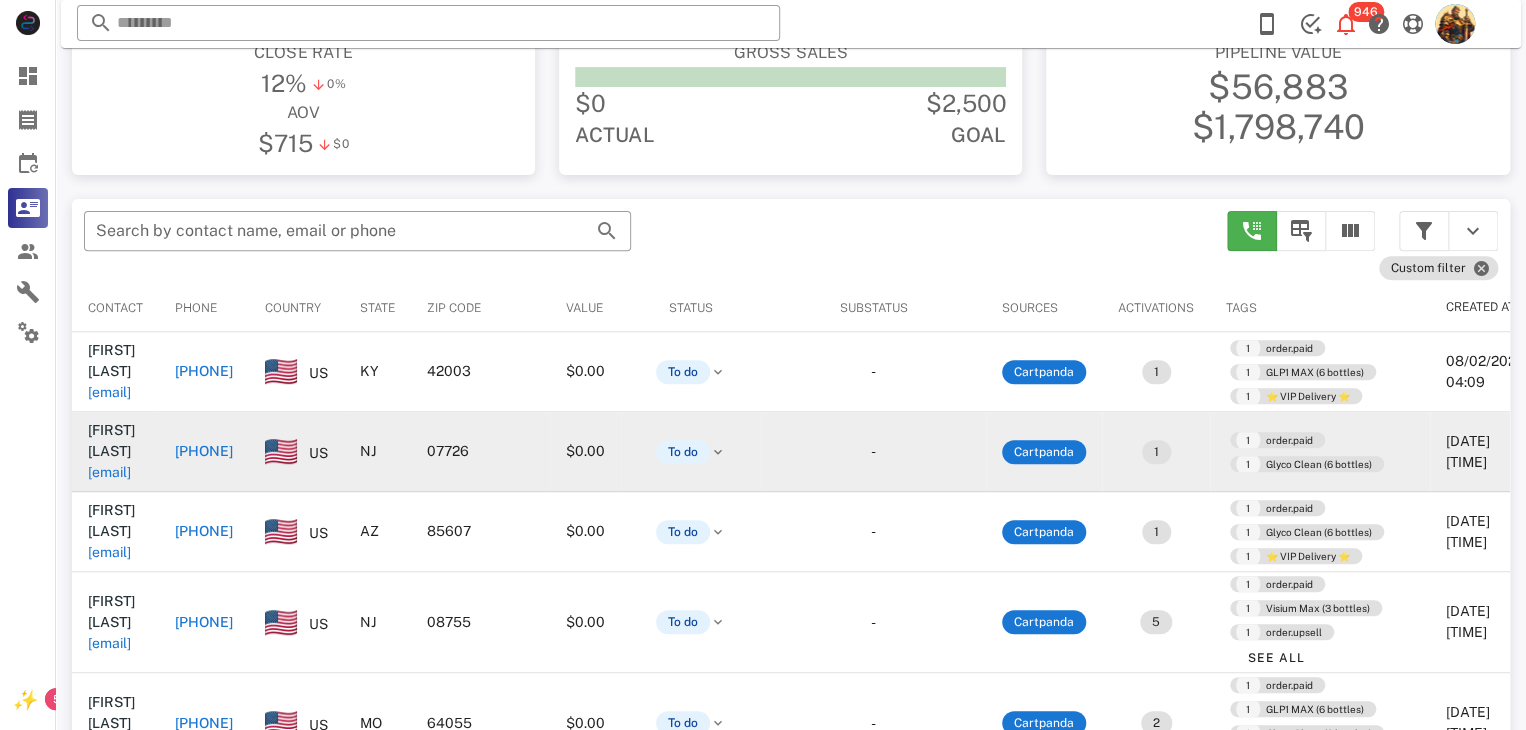 click on "[EMAIL]" at bounding box center (109, 472) 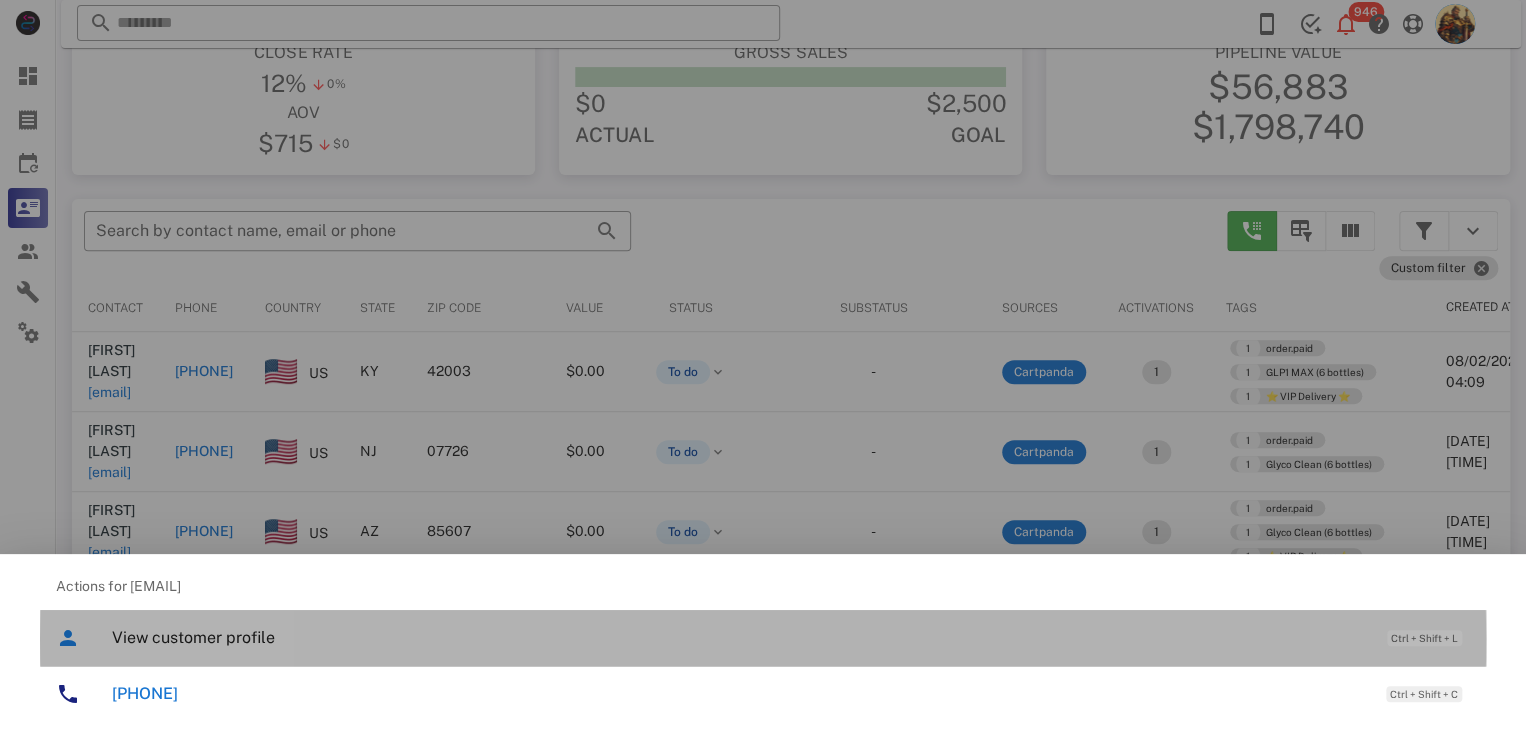 click on "View customer profile" at bounding box center [739, 637] 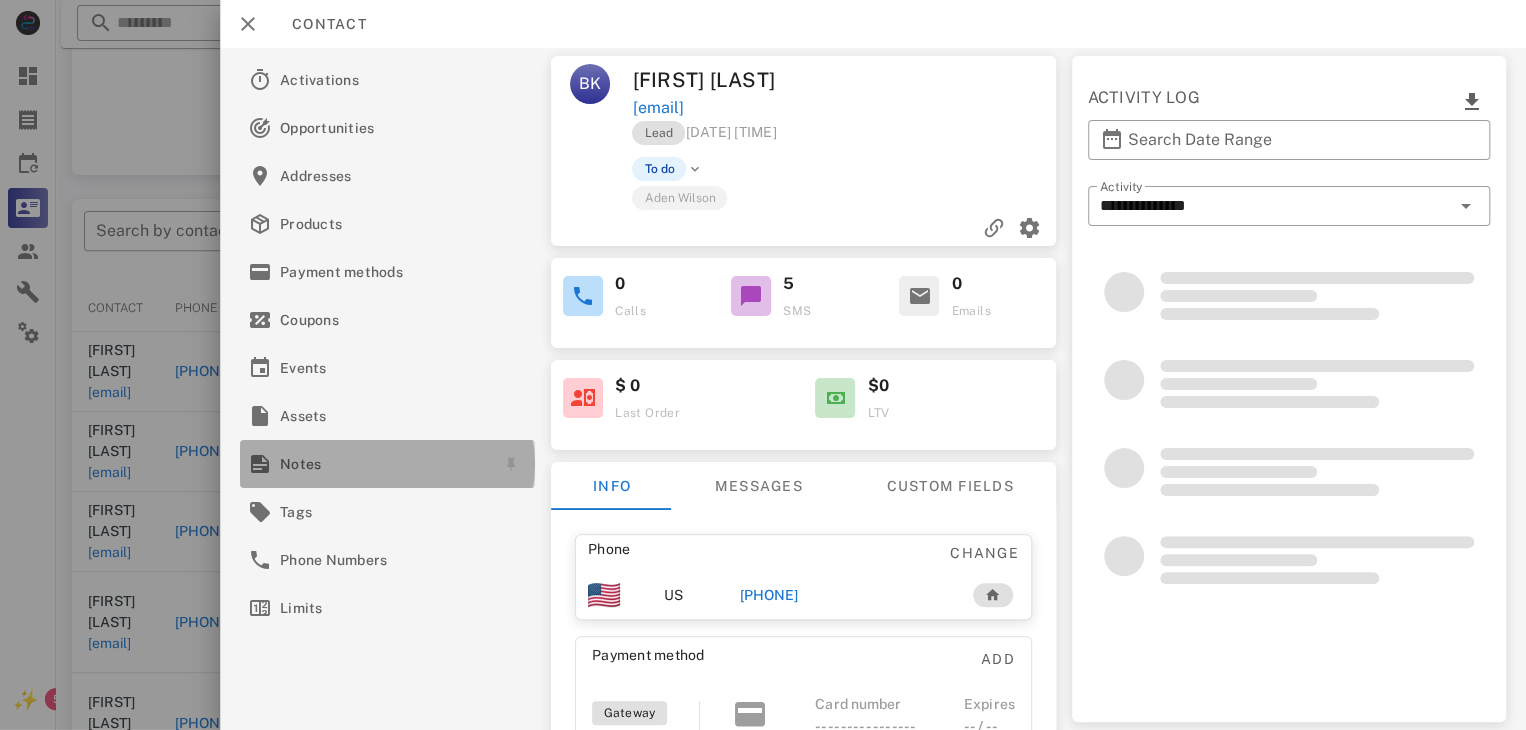 click on "Notes" at bounding box center (383, 464) 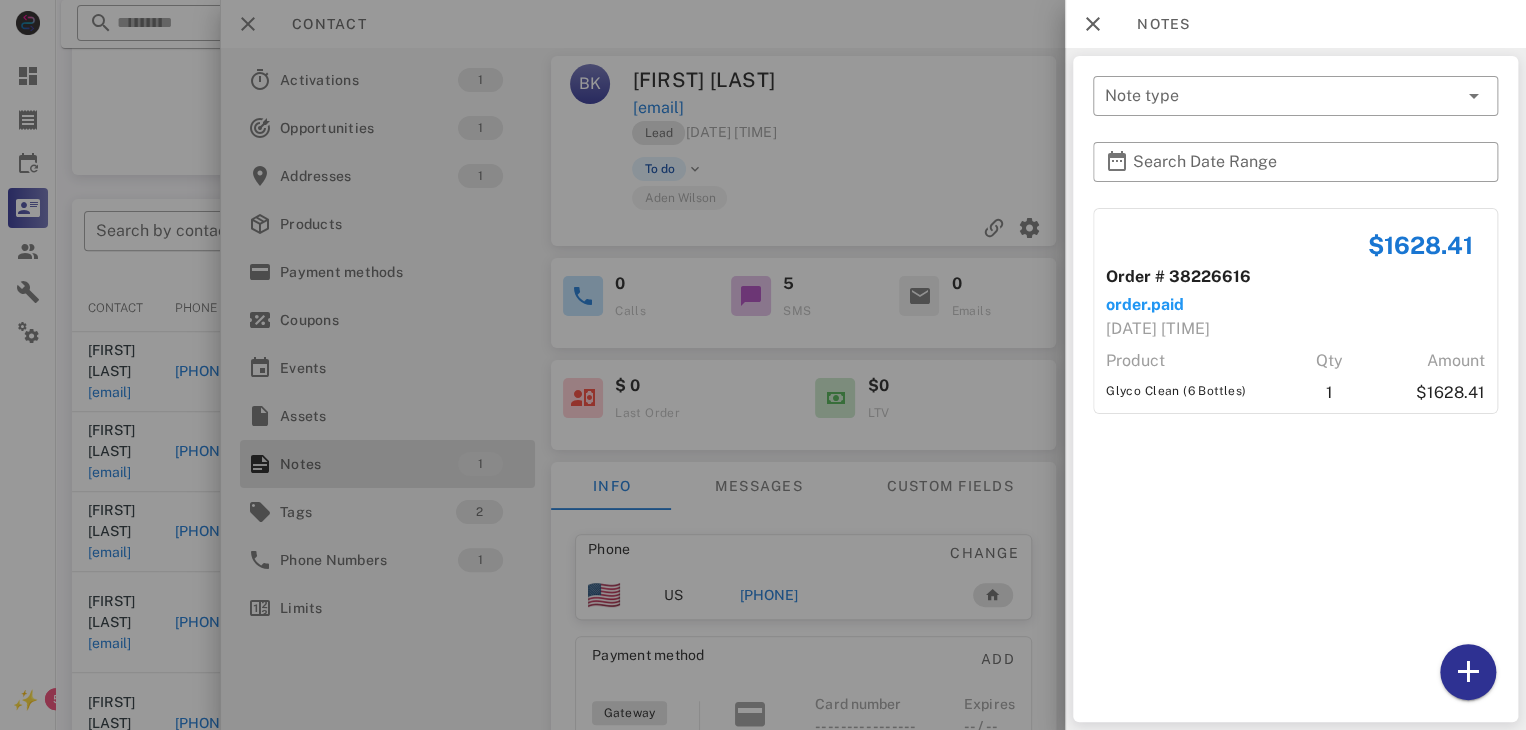 click at bounding box center [763, 365] 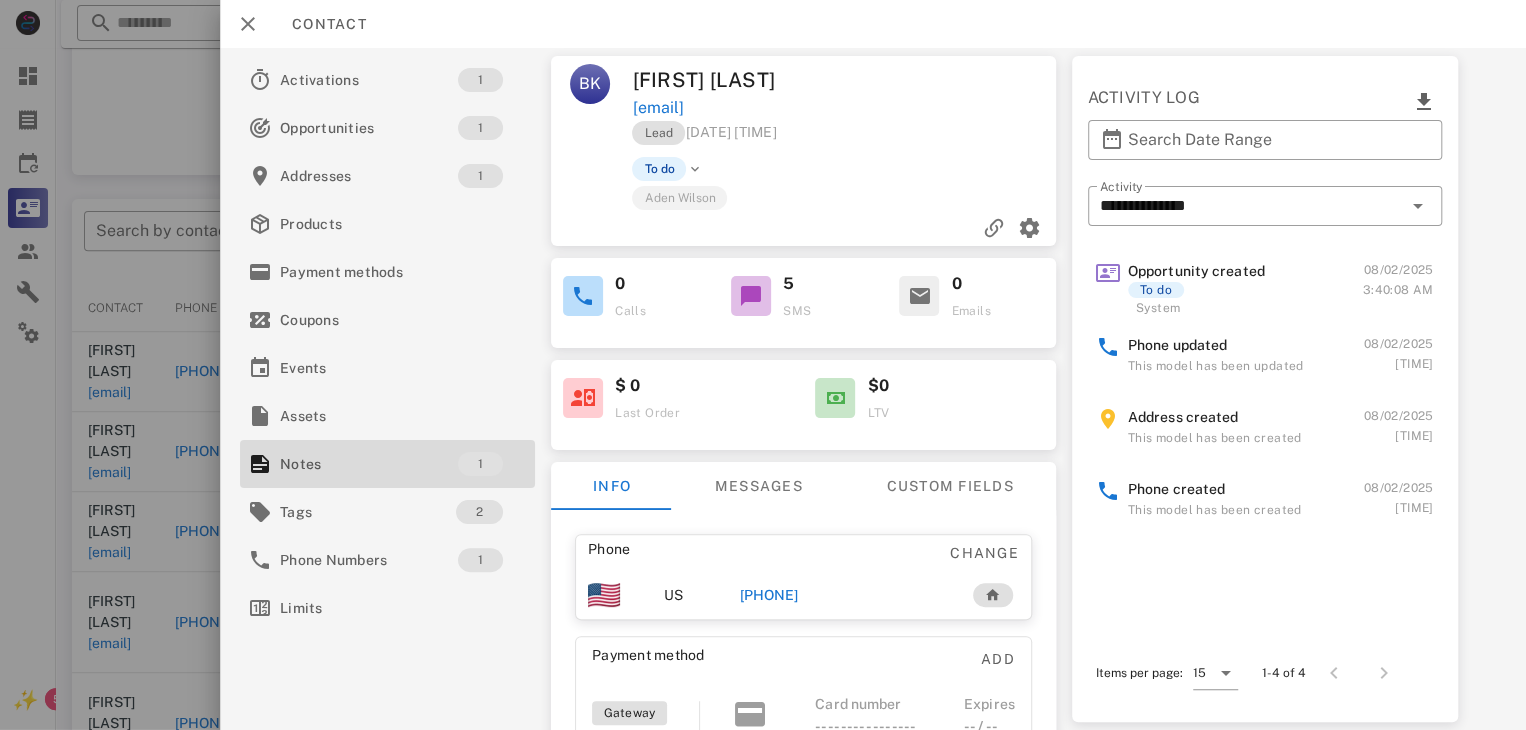 click on "[PHONE]" at bounding box center (769, 595) 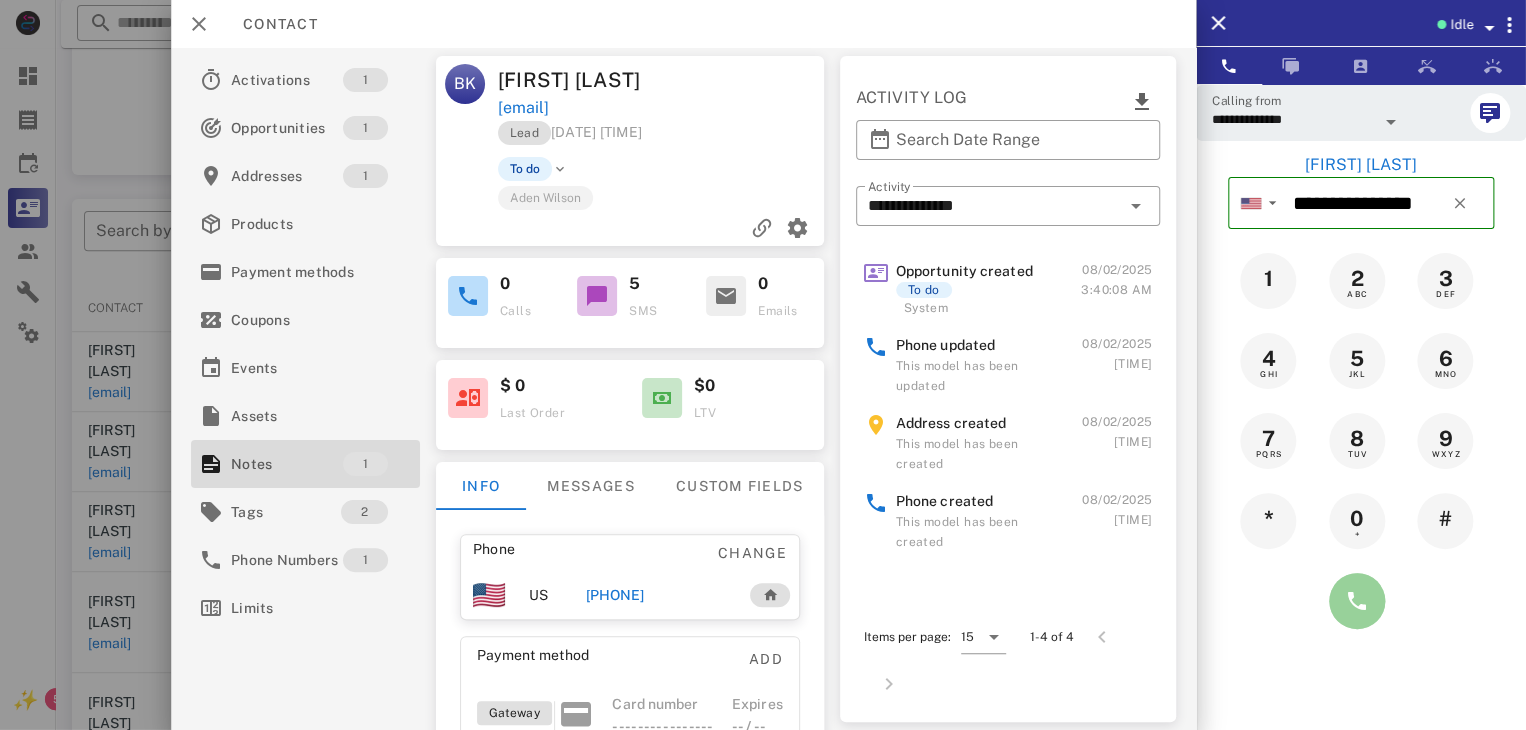 click at bounding box center [1357, 601] 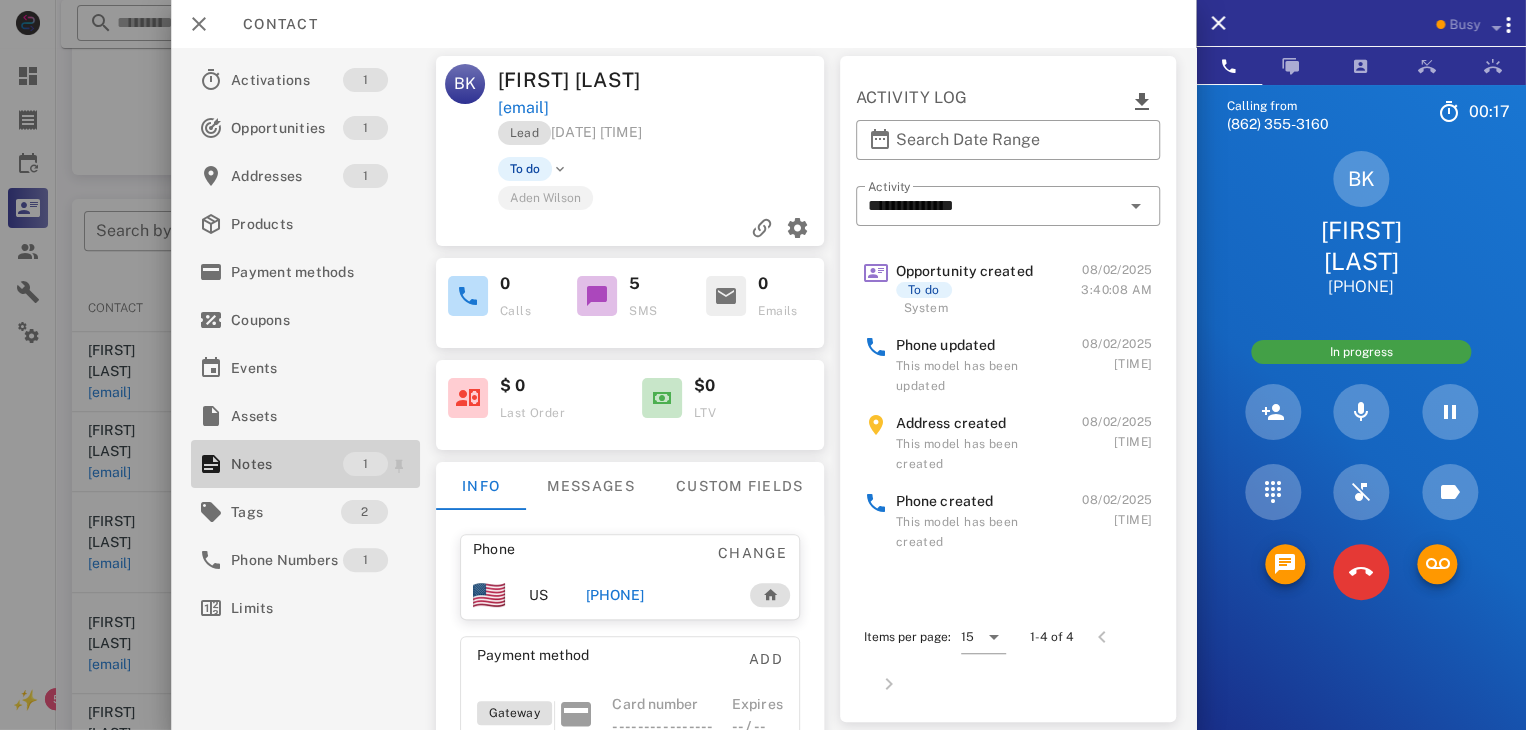 click on "Notes" at bounding box center (287, 464) 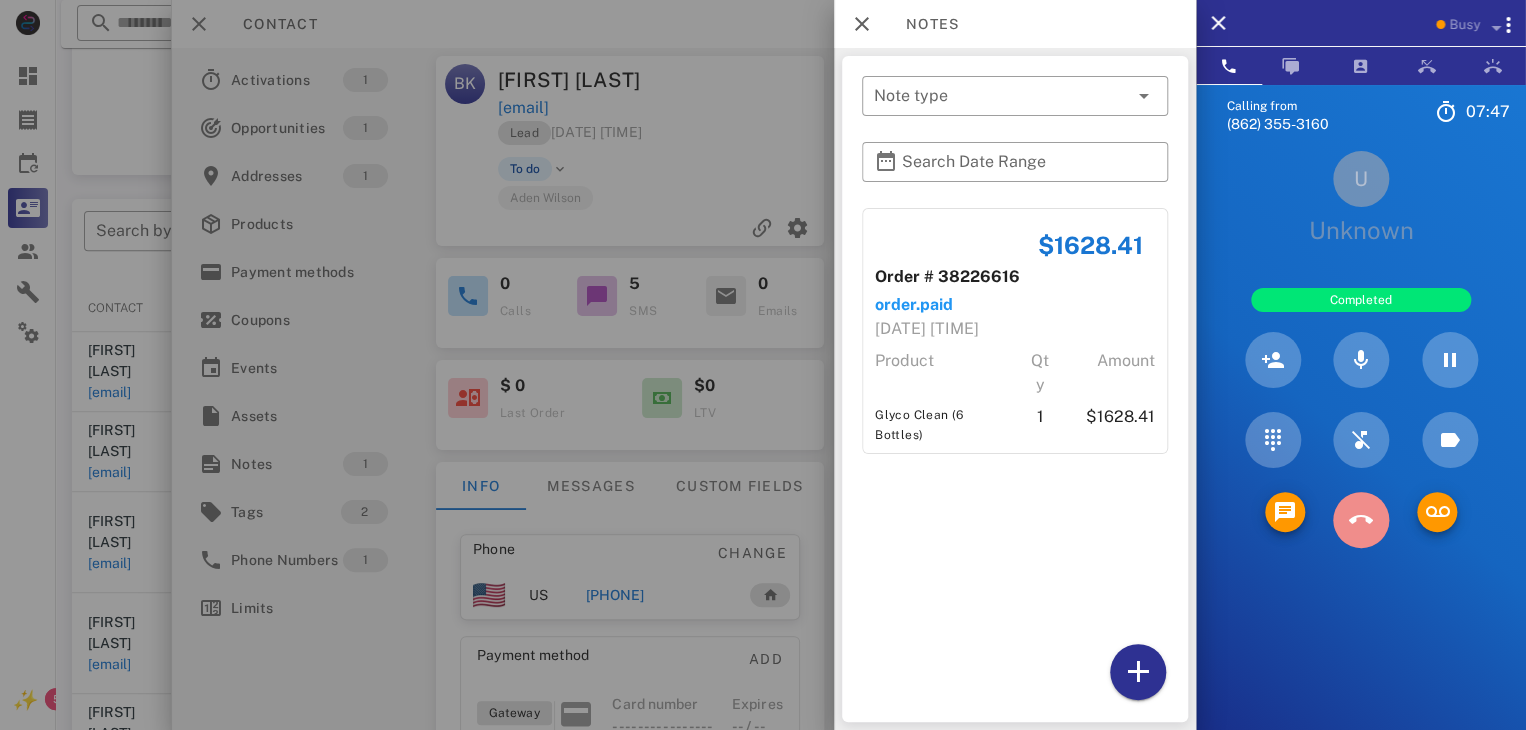 click at bounding box center (1361, 520) 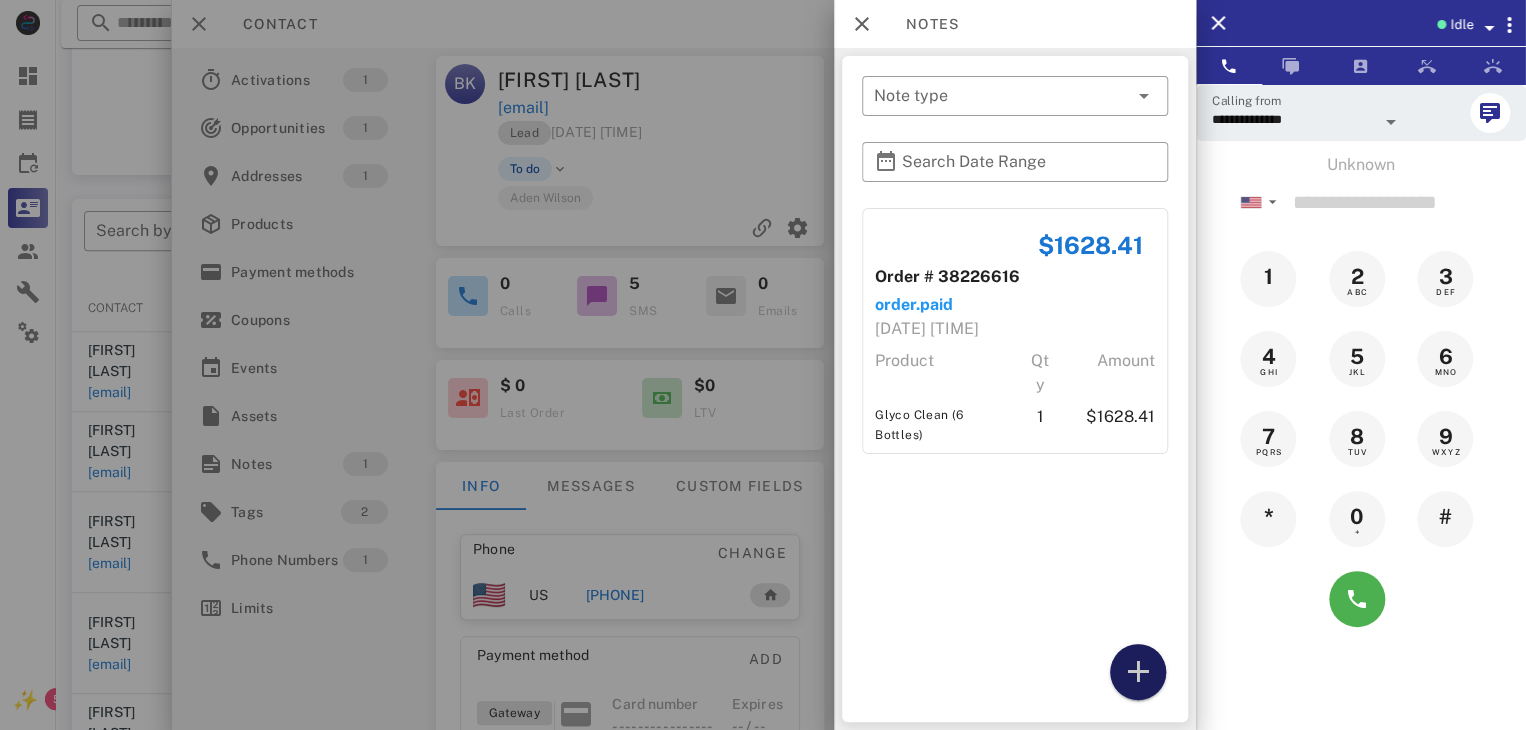 click at bounding box center (1138, 672) 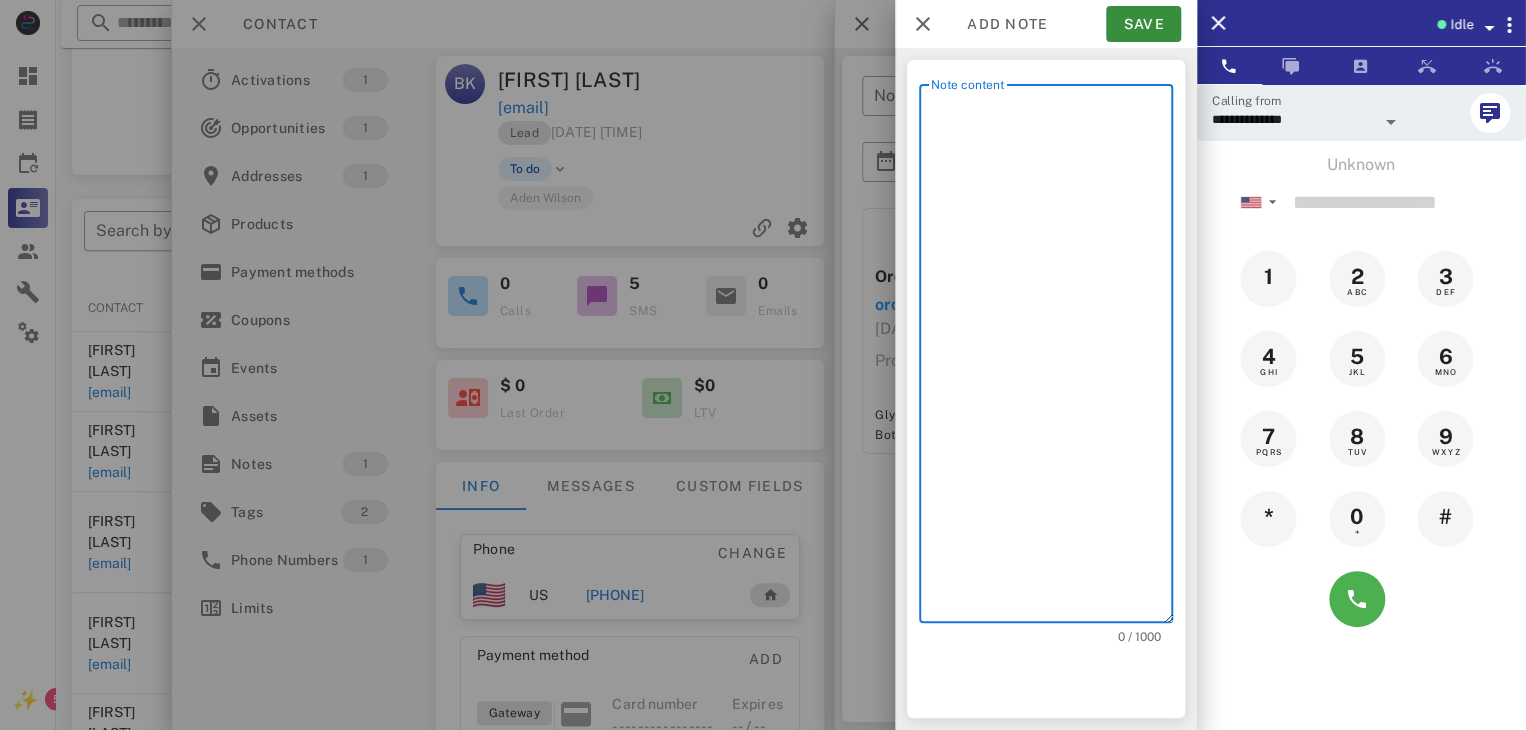click on "Note content" at bounding box center (1052, 358) 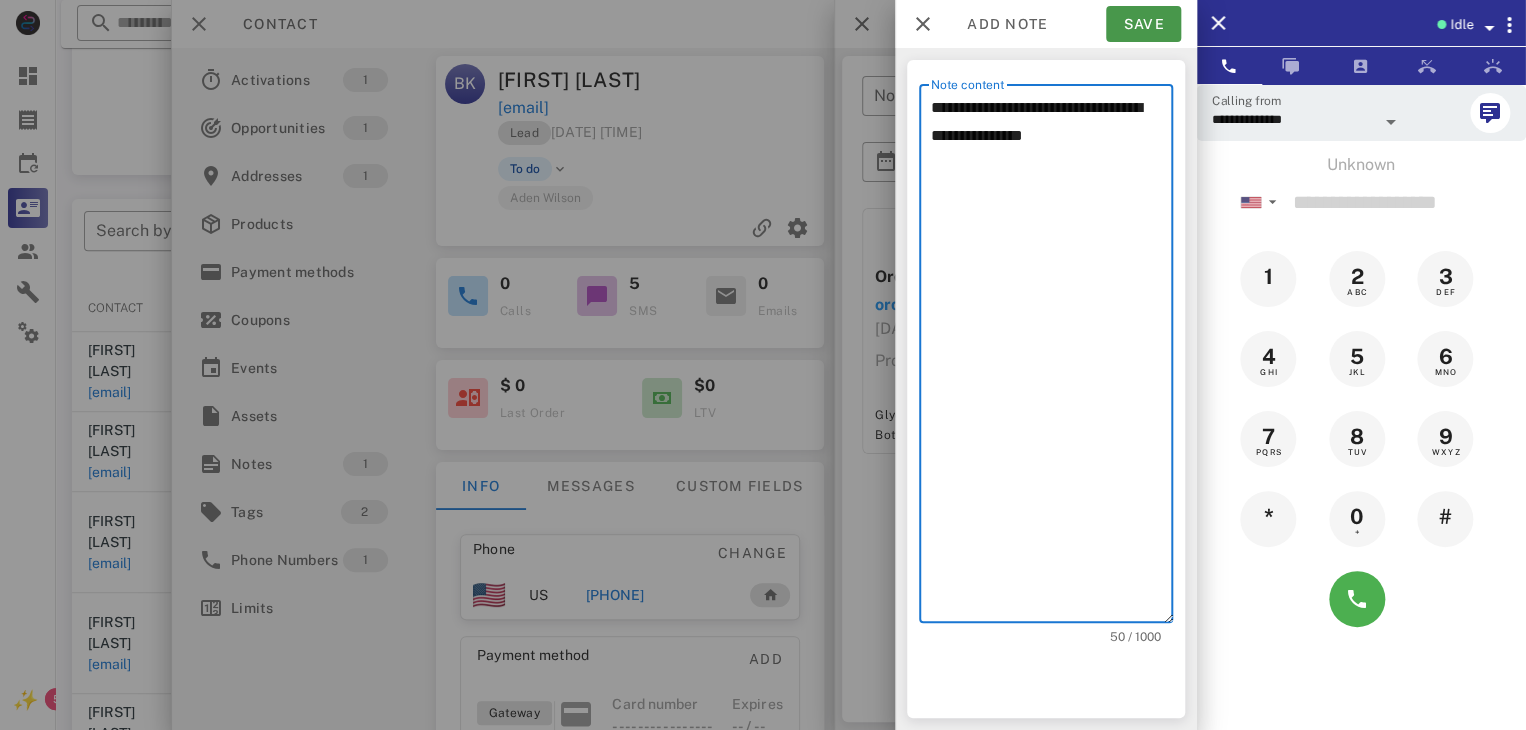 type on "**********" 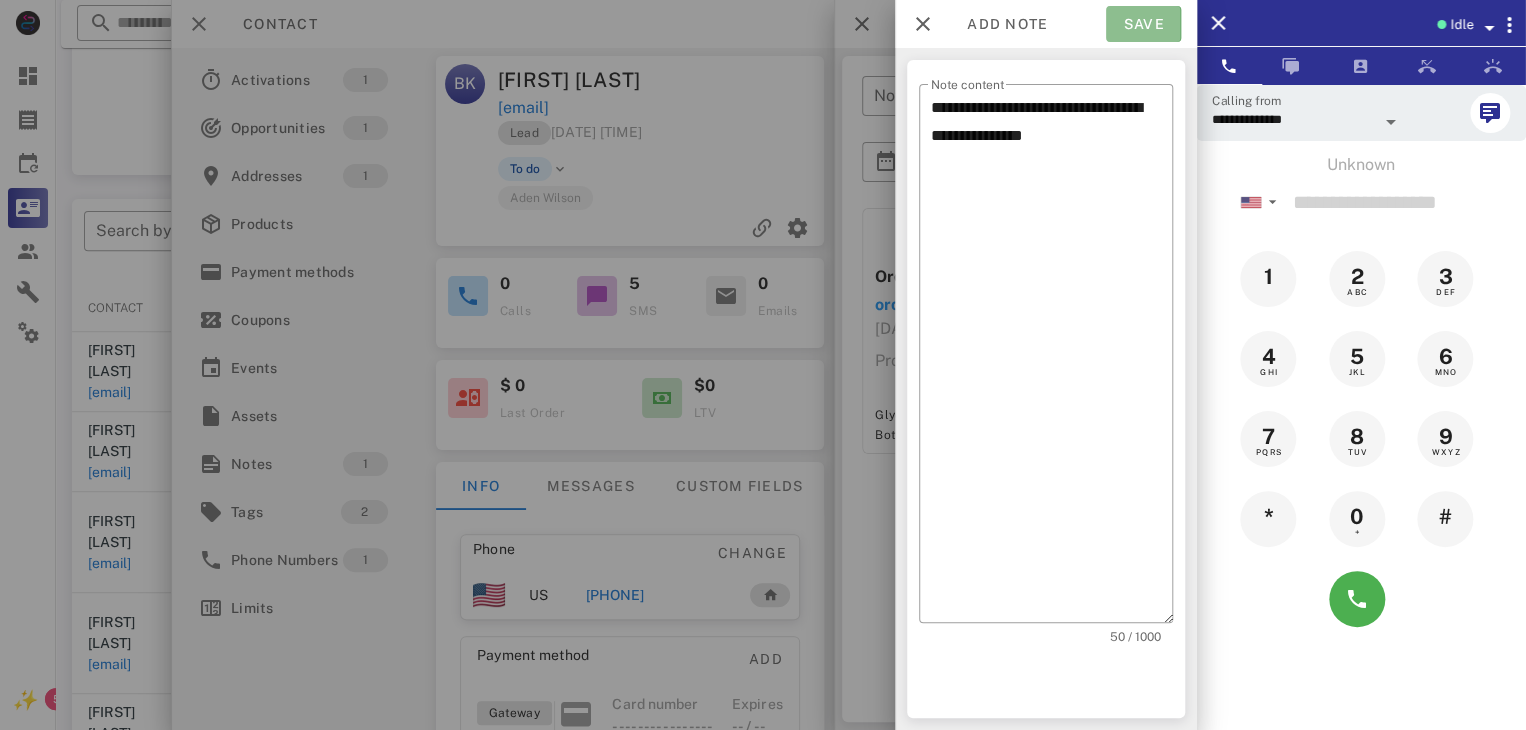 click on "Save" at bounding box center [1143, 24] 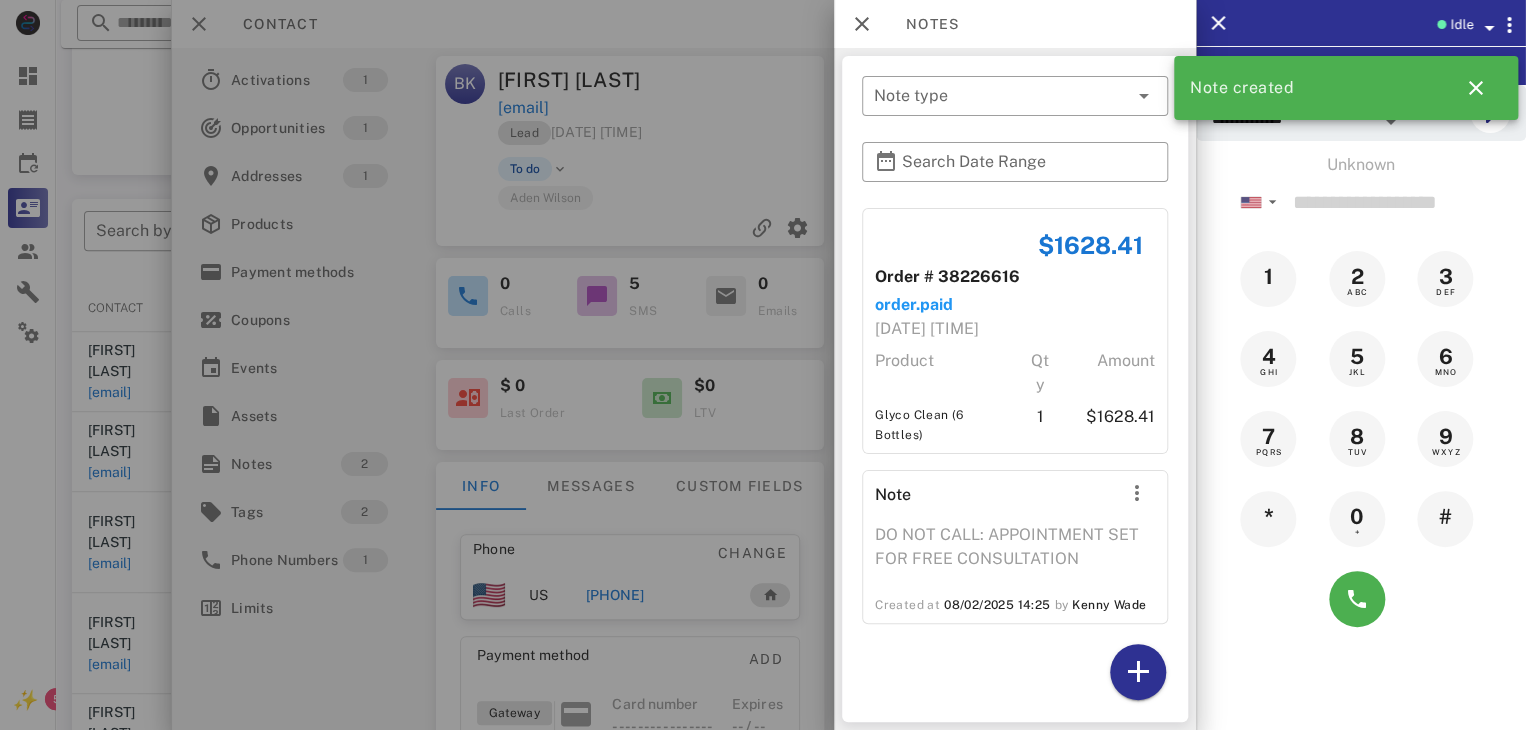 click at bounding box center (763, 365) 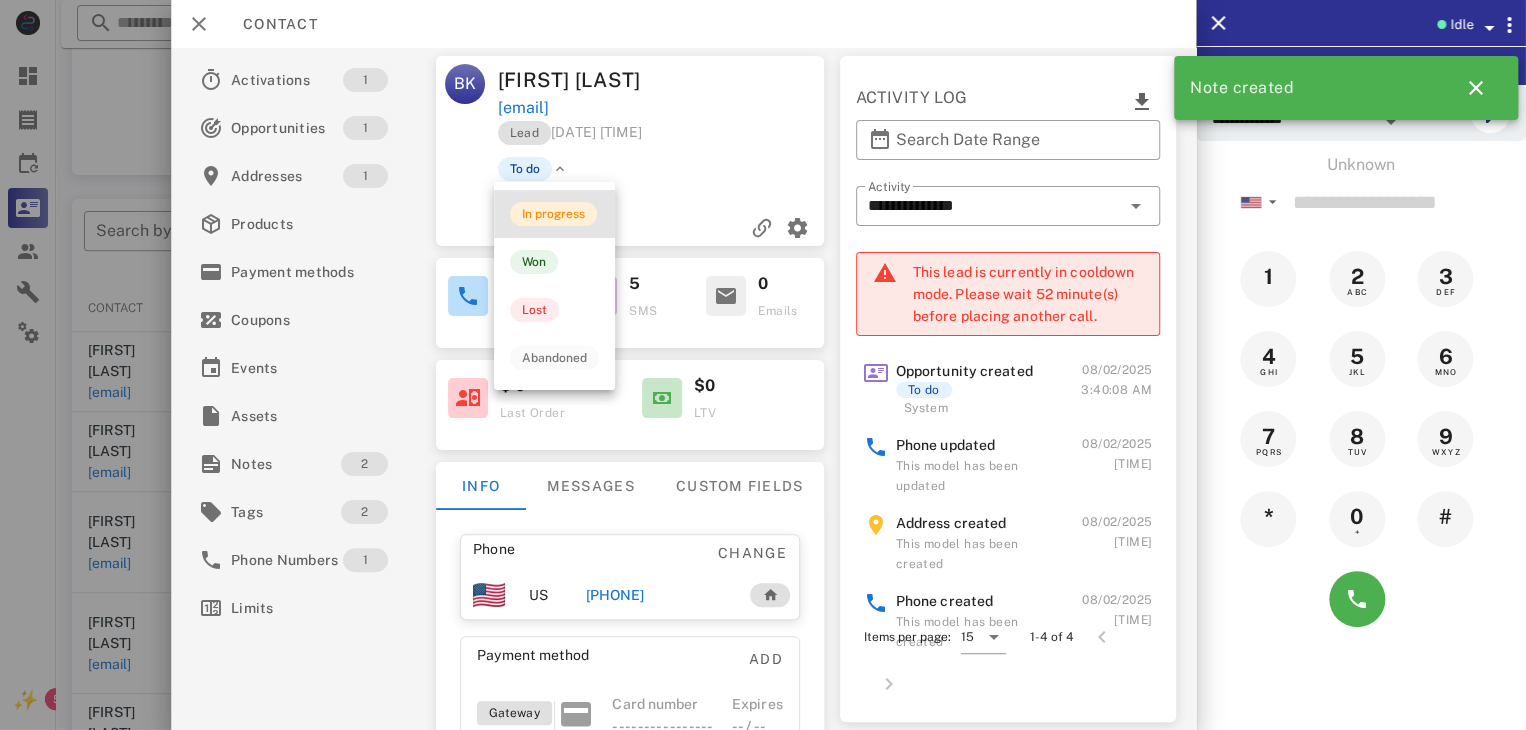 click on "In progress" at bounding box center [553, 214] 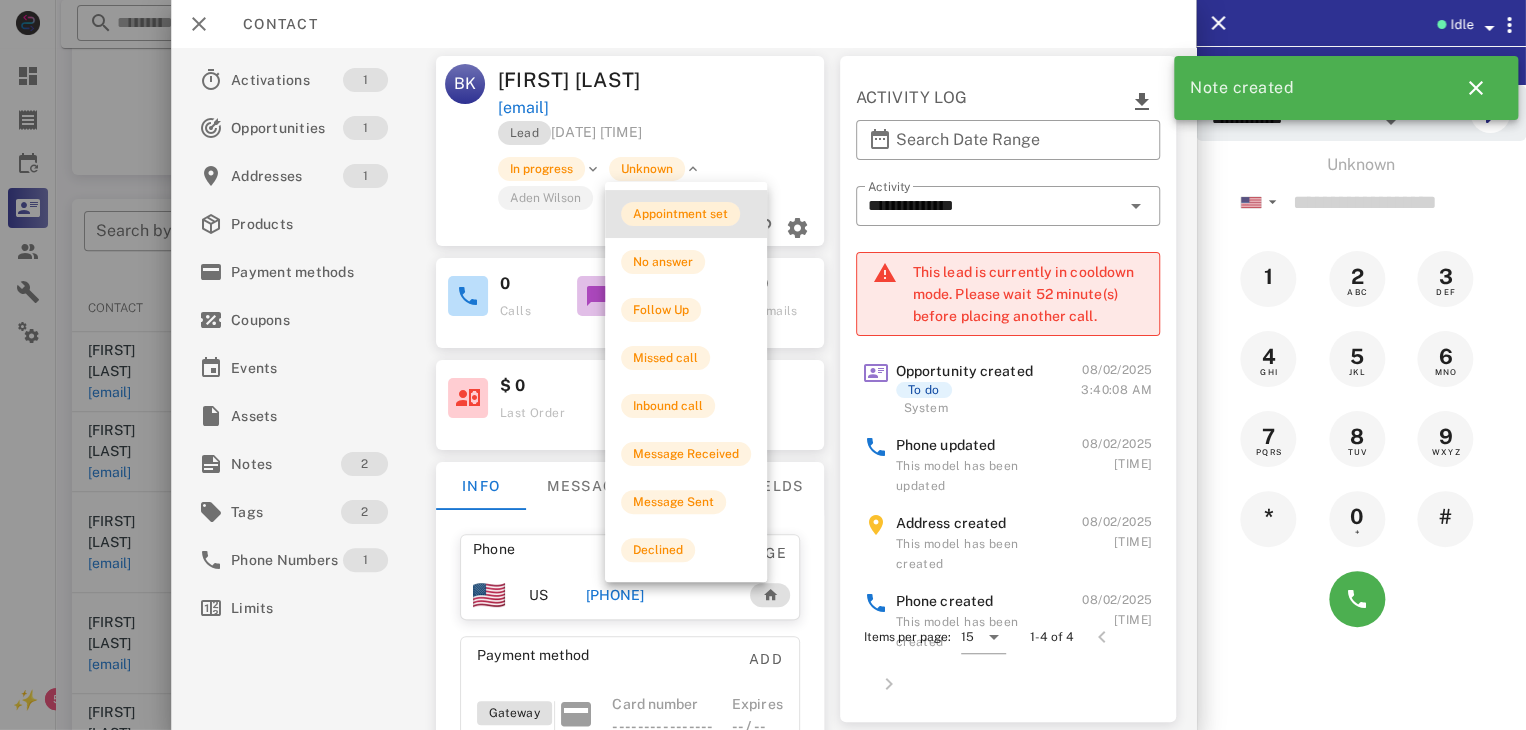 click on "Appointment set" at bounding box center (680, 214) 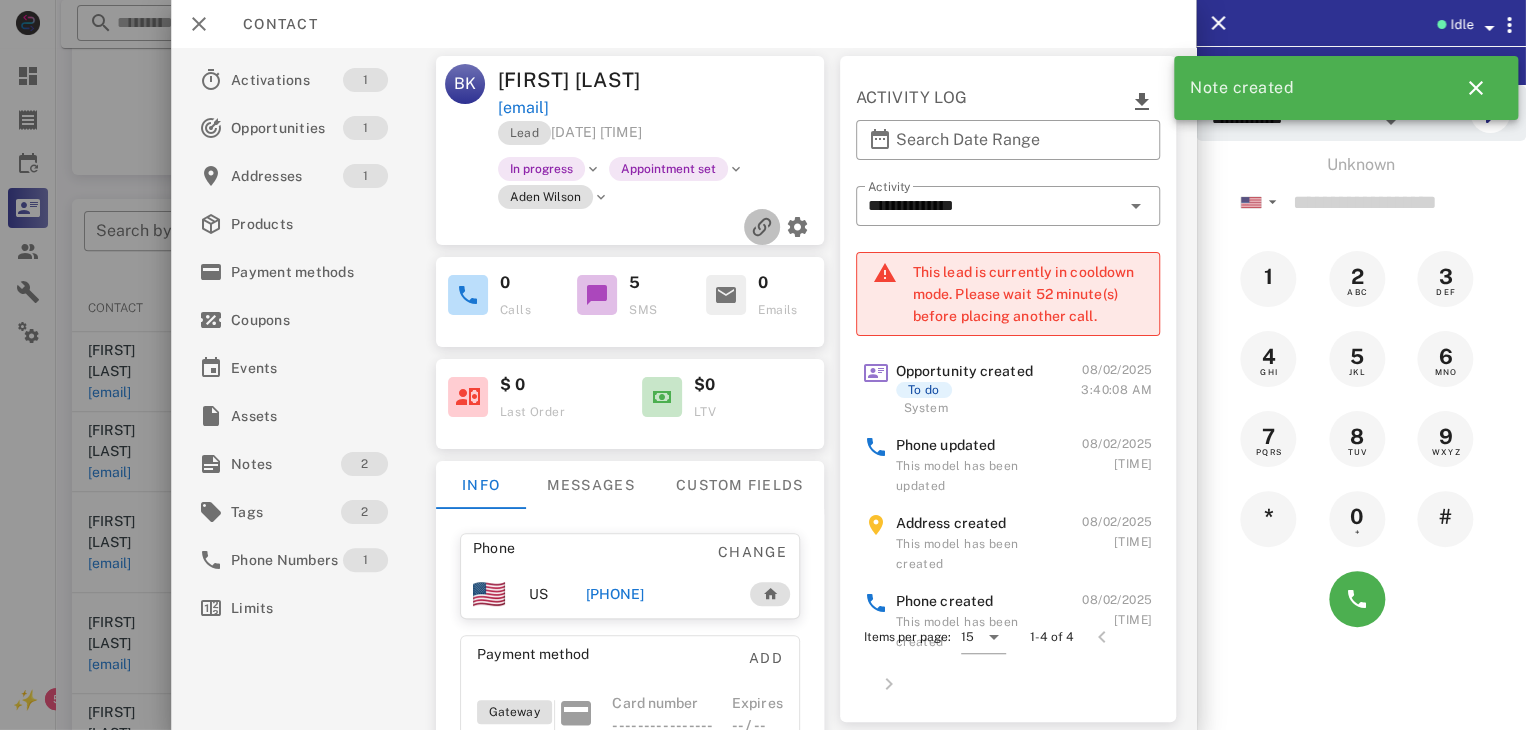 click at bounding box center (762, 227) 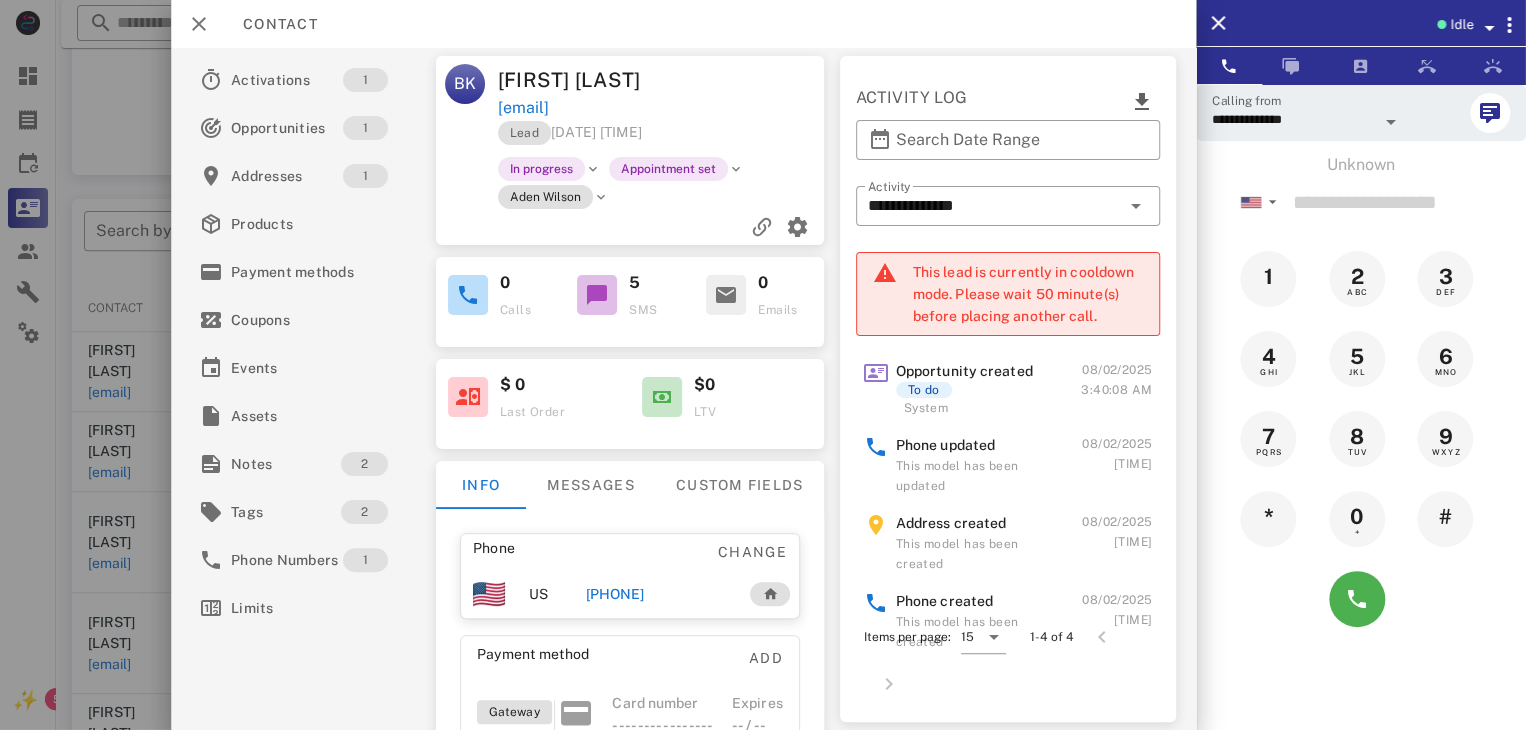 click at bounding box center (763, 365) 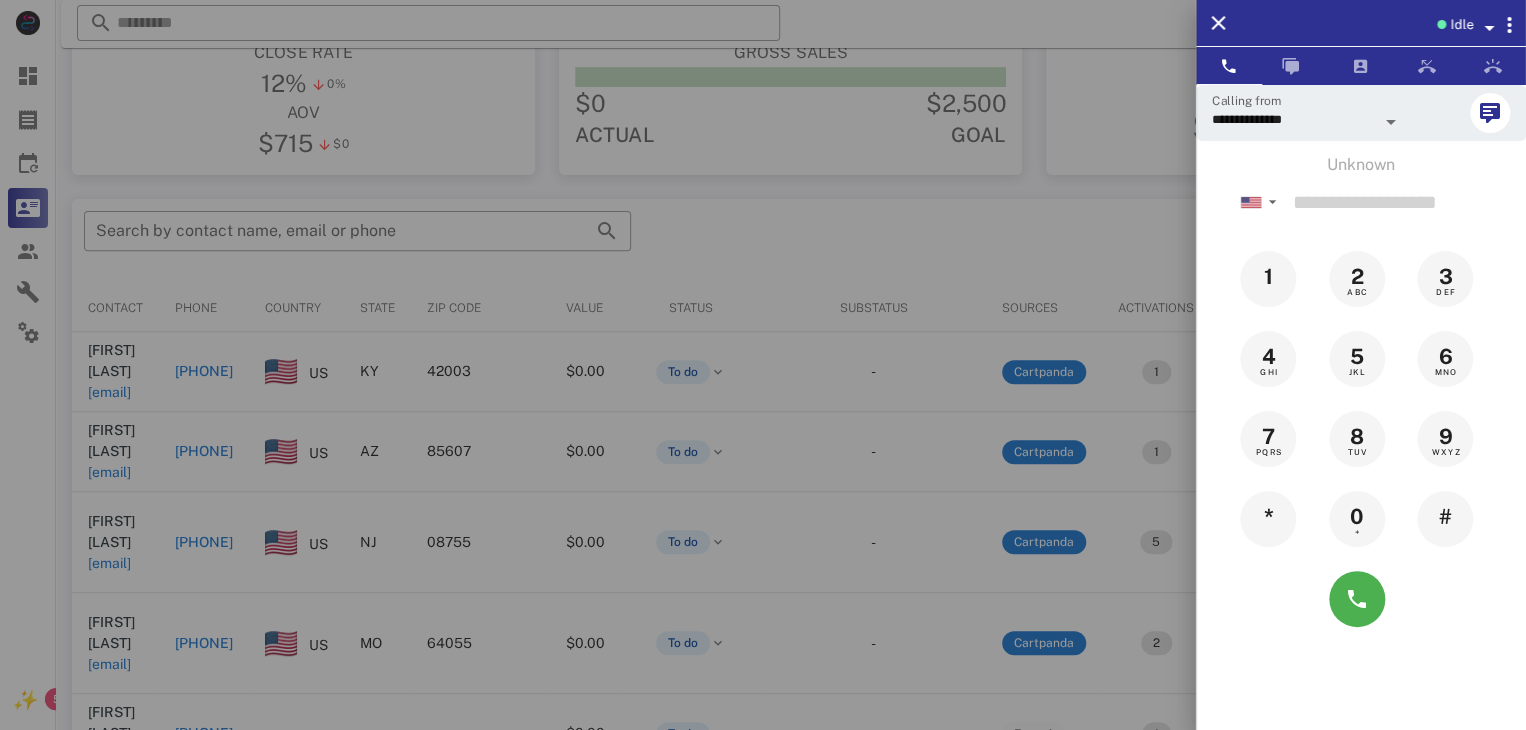 click at bounding box center [763, 365] 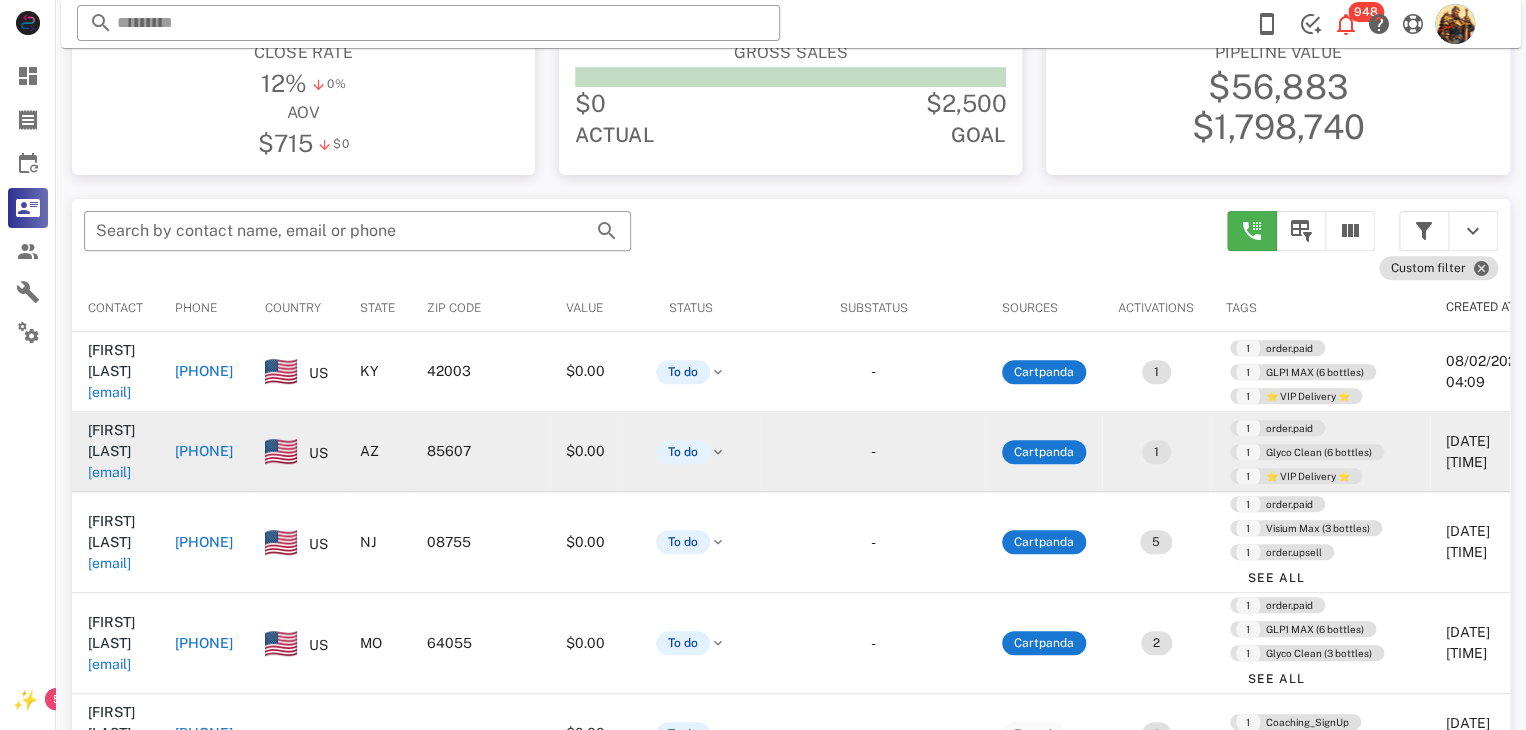 click on "[EMAIL]" at bounding box center (109, 472) 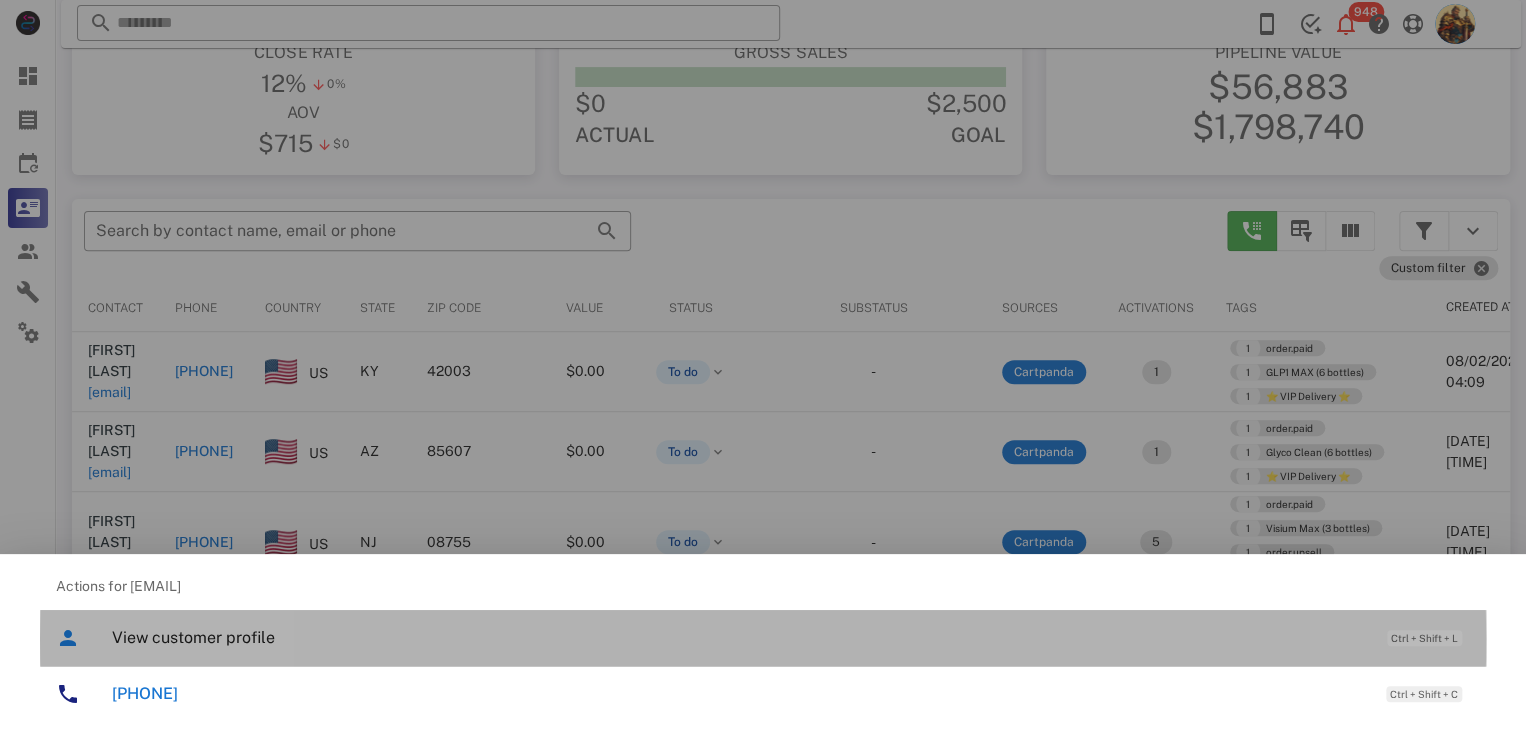 click on "View customer profile" at bounding box center [739, 637] 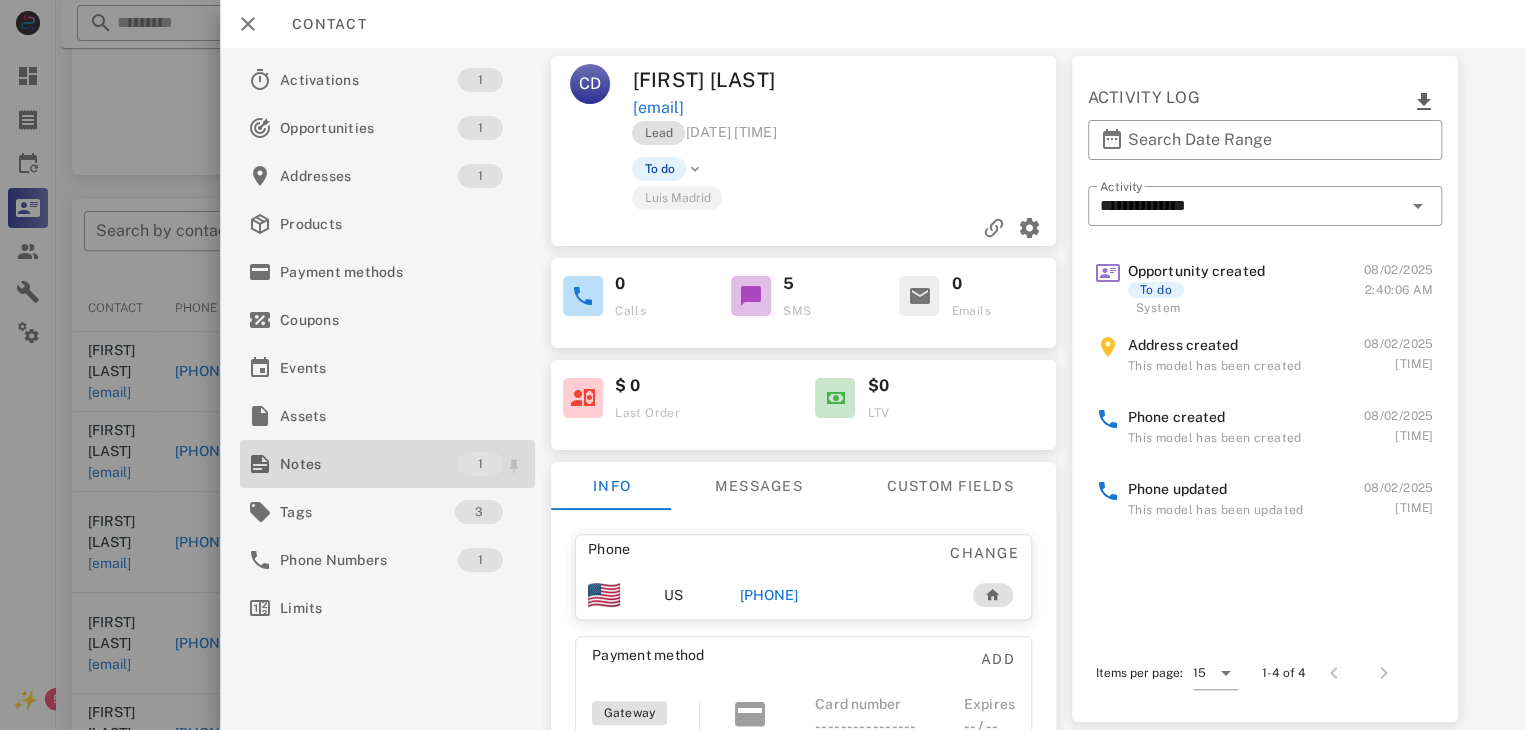 click on "Notes" at bounding box center [369, 464] 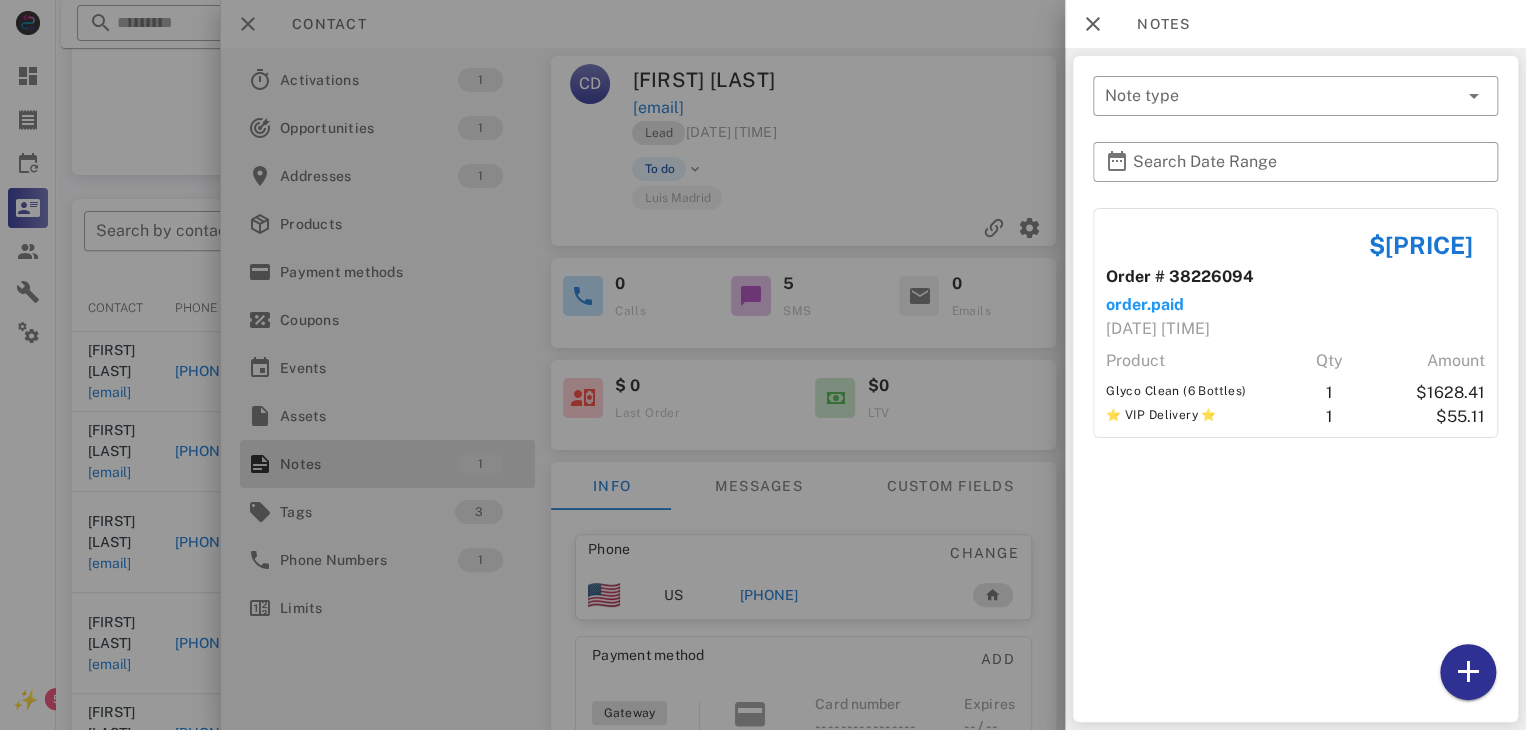 click at bounding box center (763, 365) 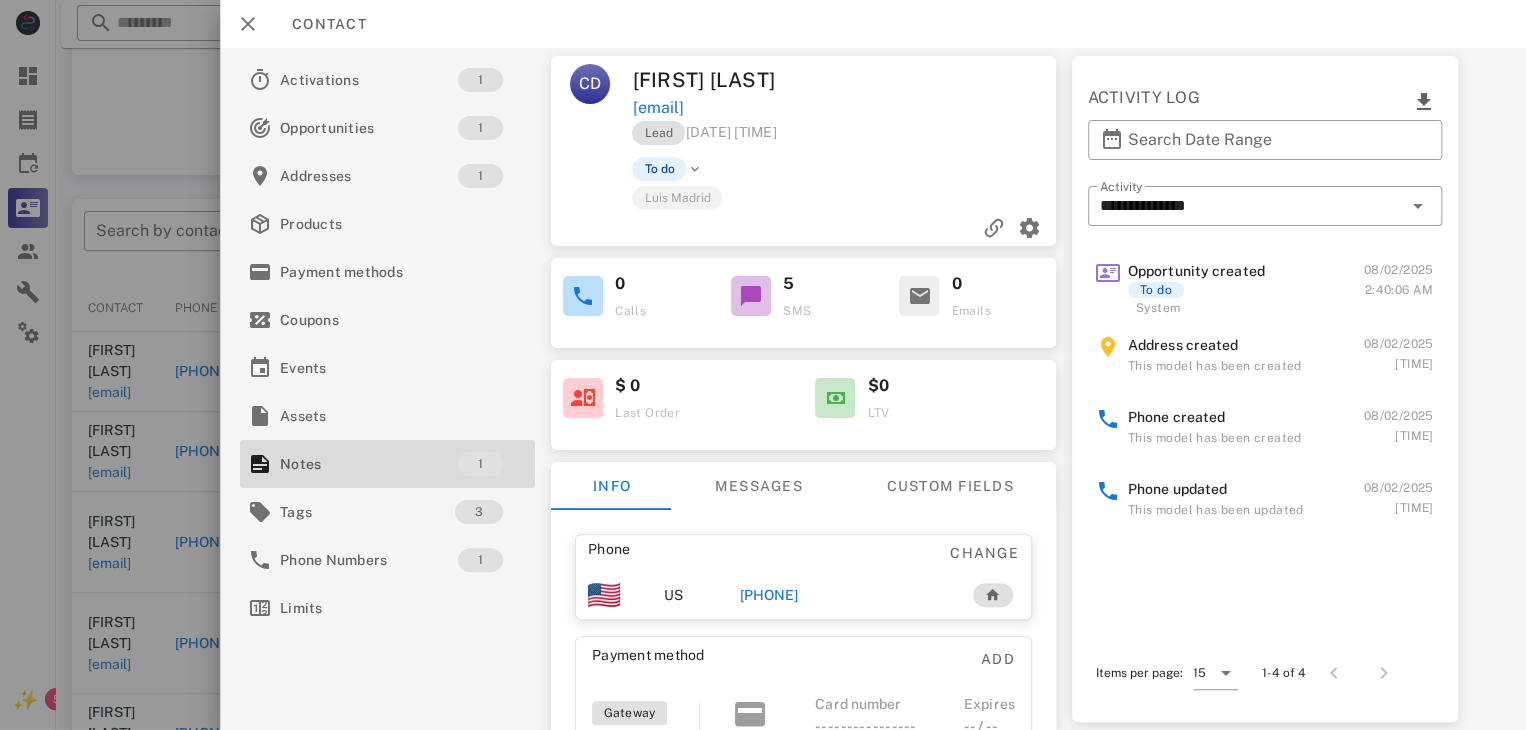 click on "[PHONE]" at bounding box center (769, 595) 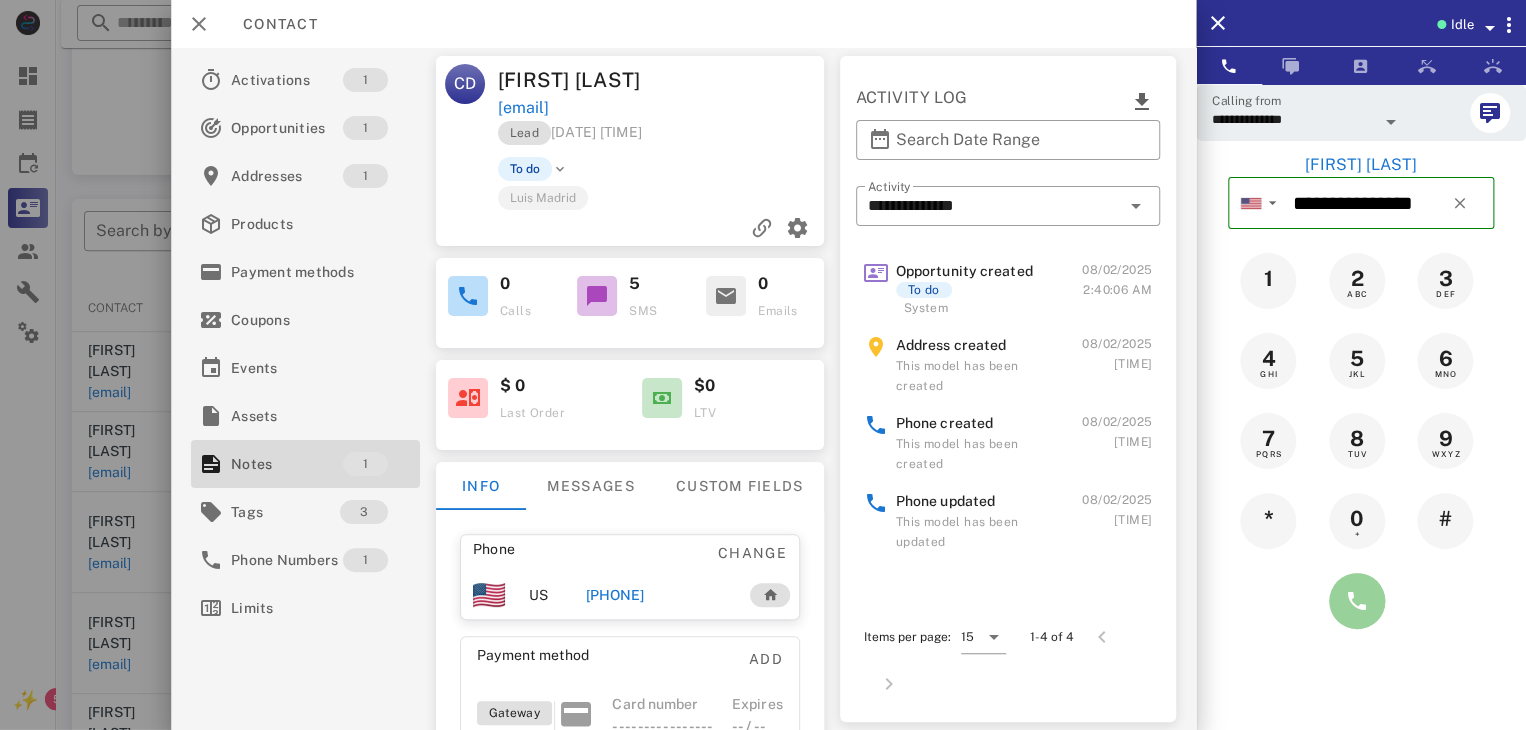 click at bounding box center [1357, 601] 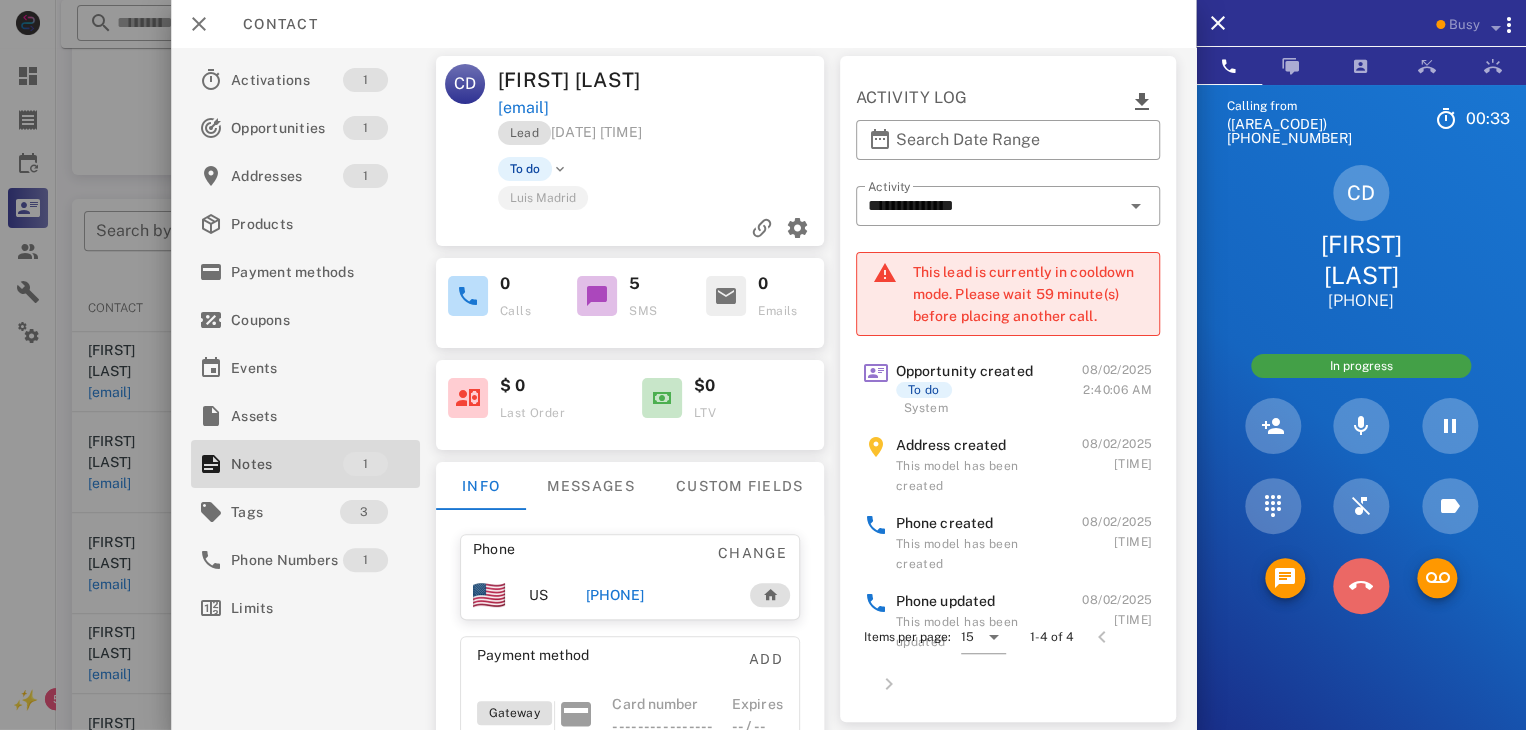 click at bounding box center [1361, 586] 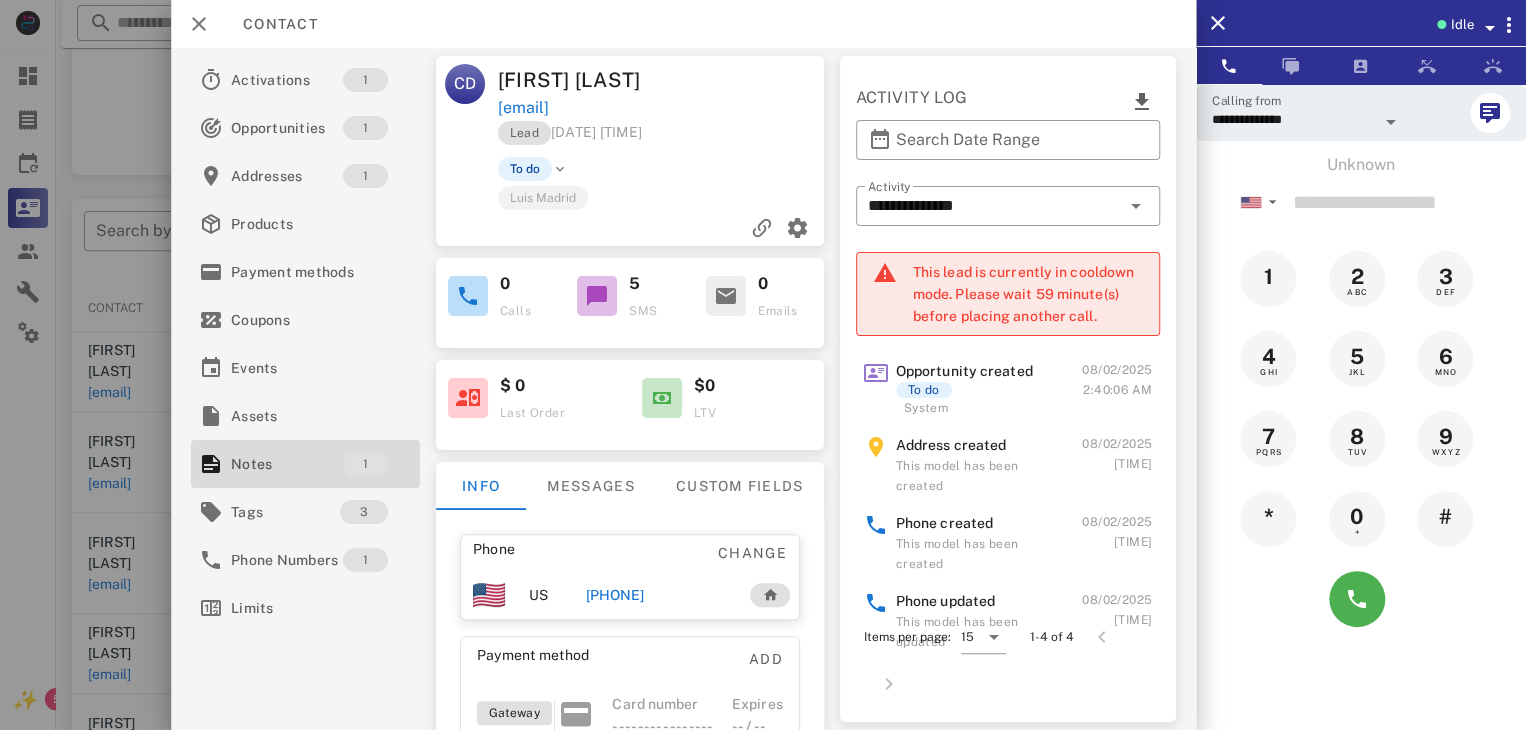 click at bounding box center [763, 365] 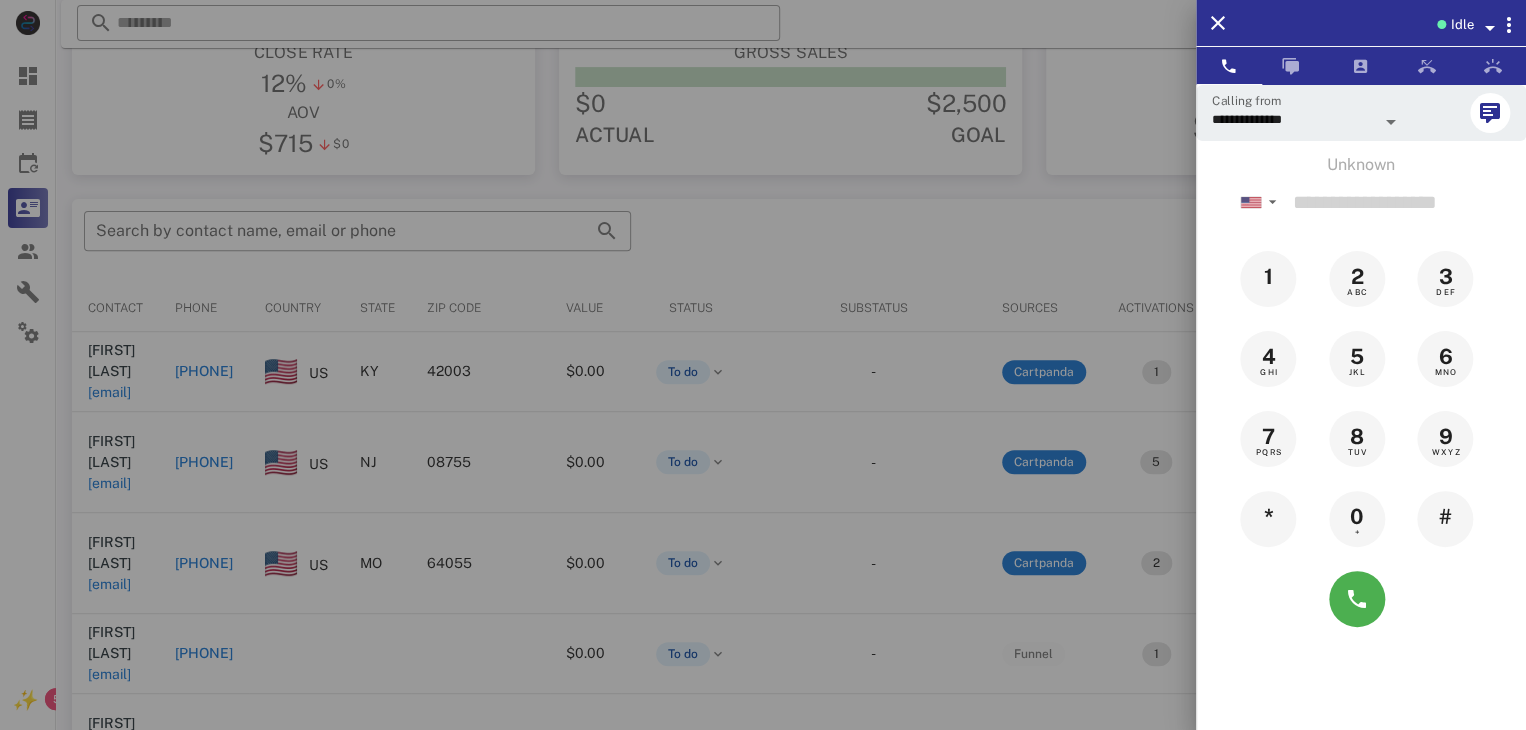 click at bounding box center [763, 365] 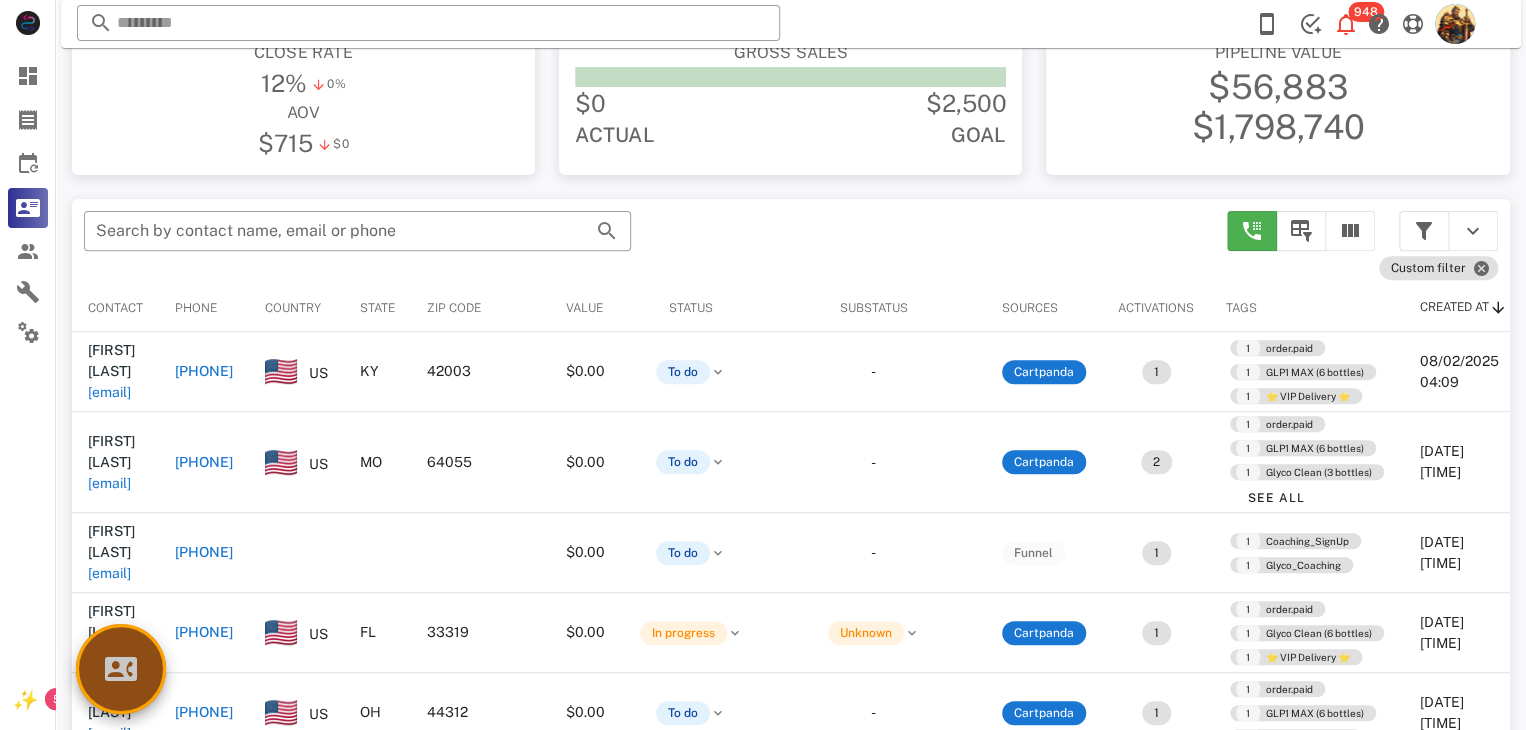 click at bounding box center [121, 669] 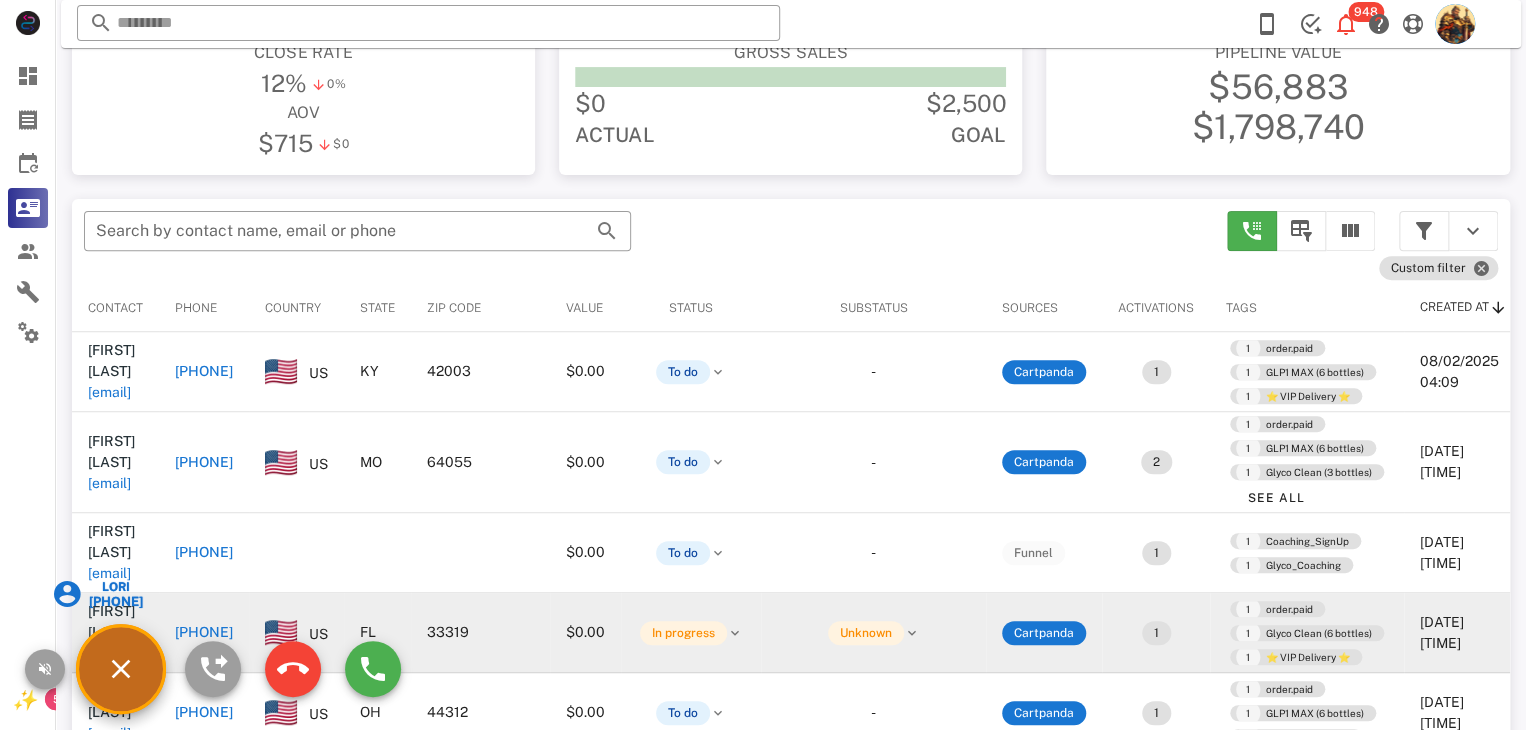 click on "[FIRST] [LAST]  [EMAIL]" at bounding box center [115, 632] 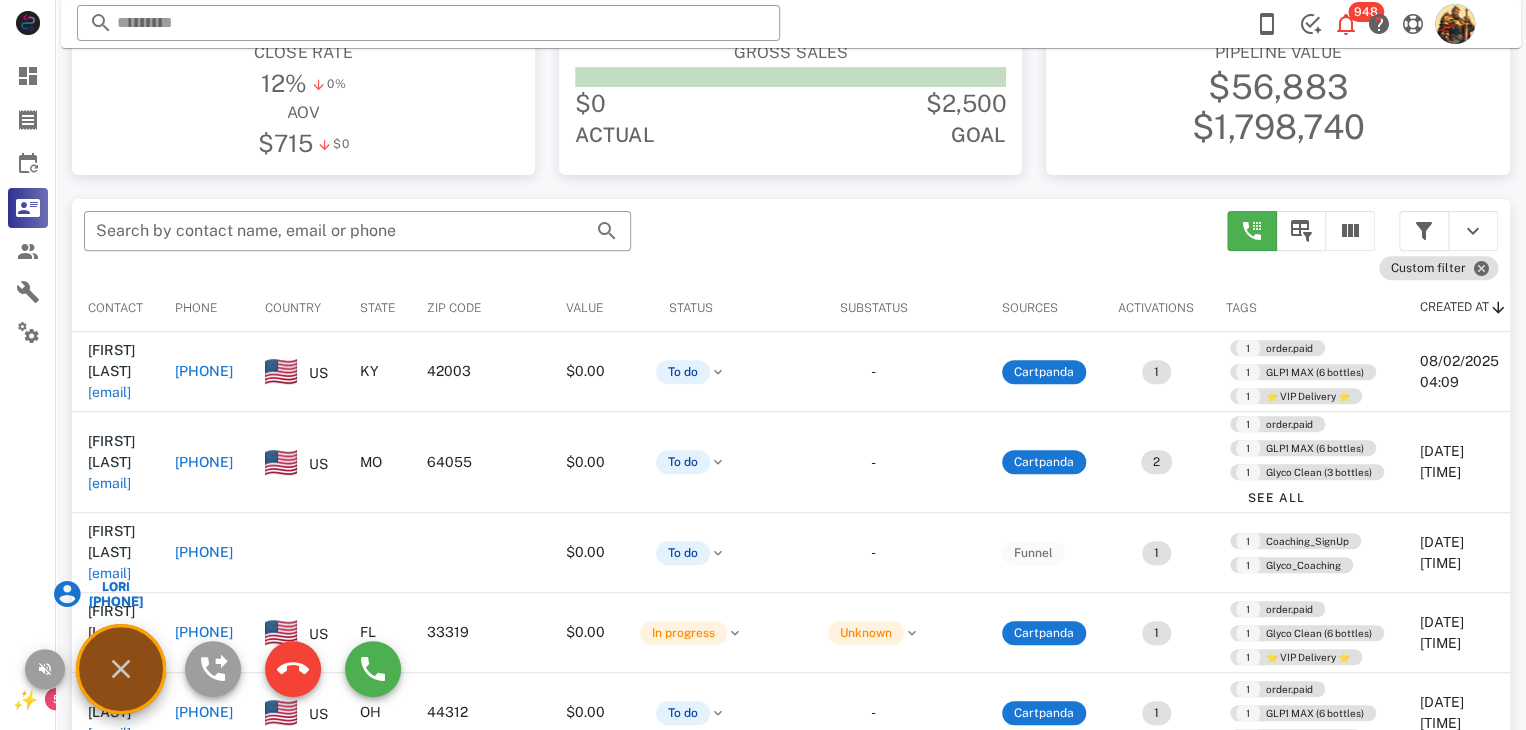 click on "Lori" at bounding box center [114, 587] 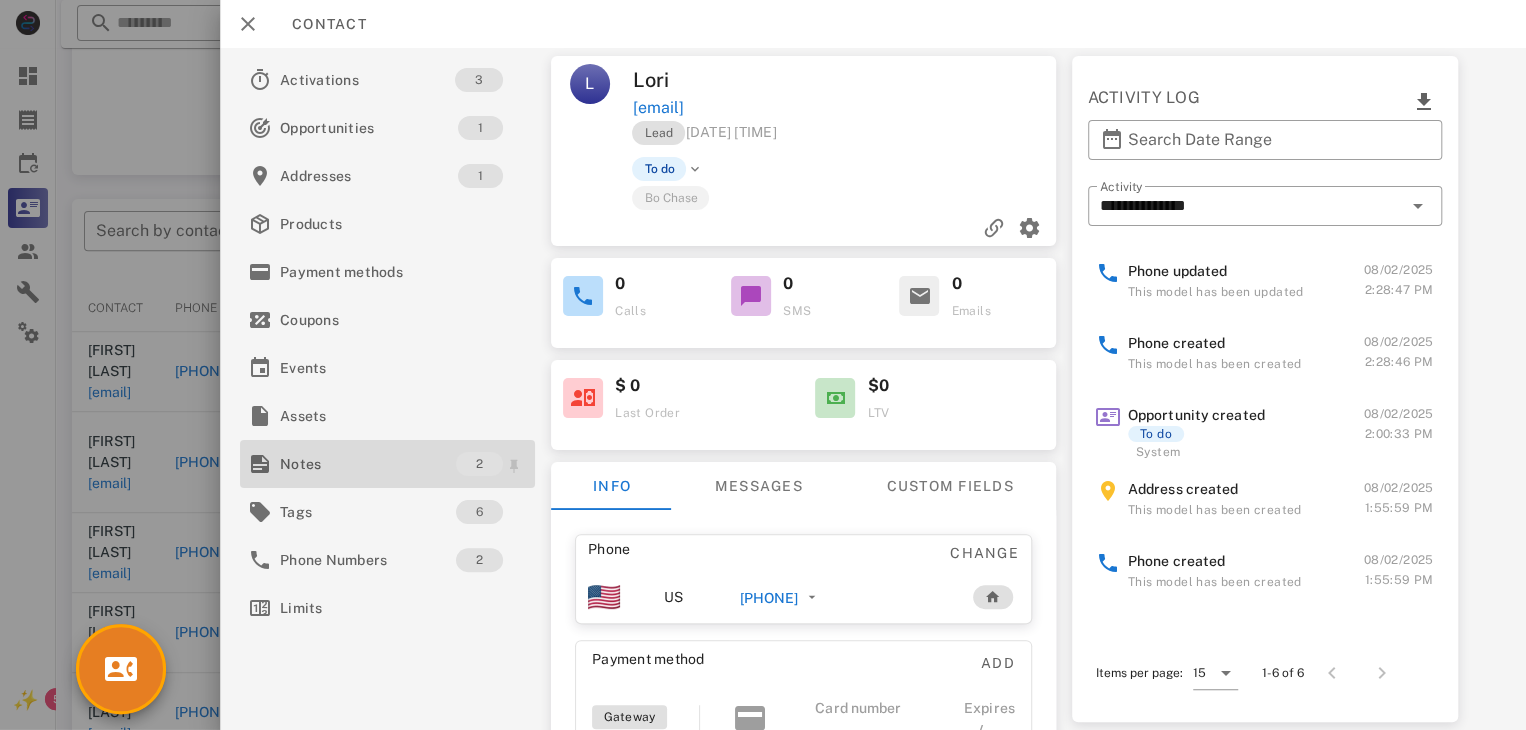 click on "Notes  2" at bounding box center [387, 464] 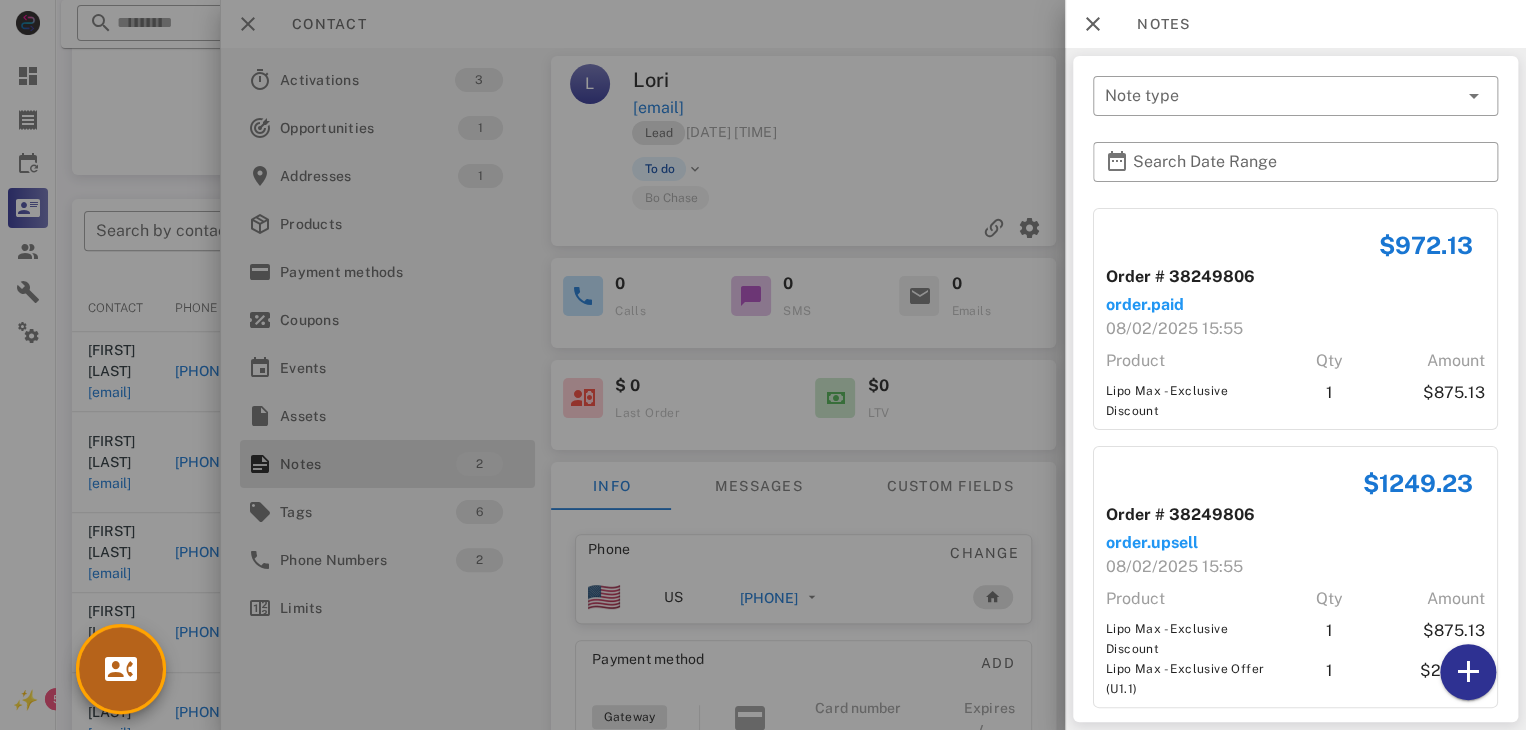 click at bounding box center (121, 669) 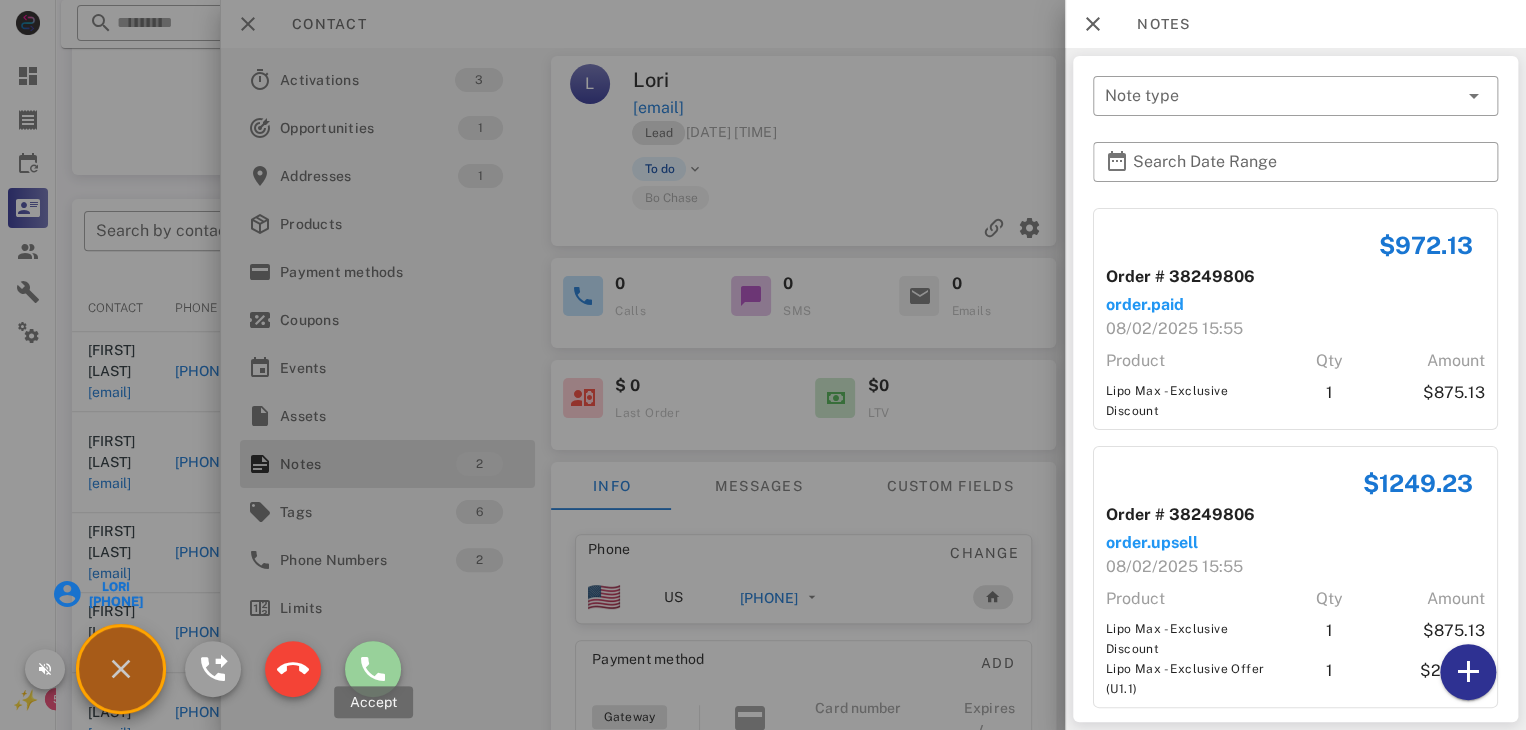 click at bounding box center (373, 669) 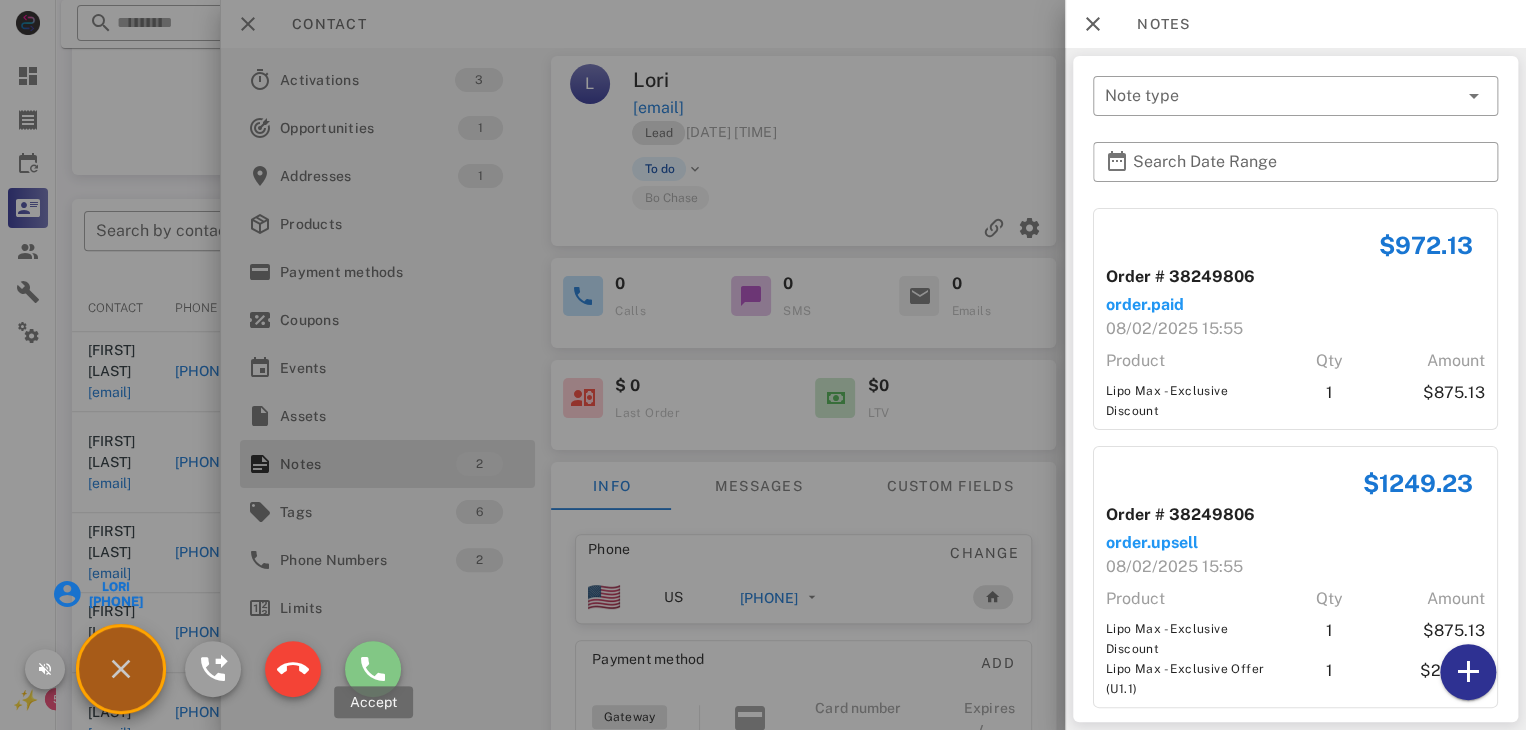 type on "**********" 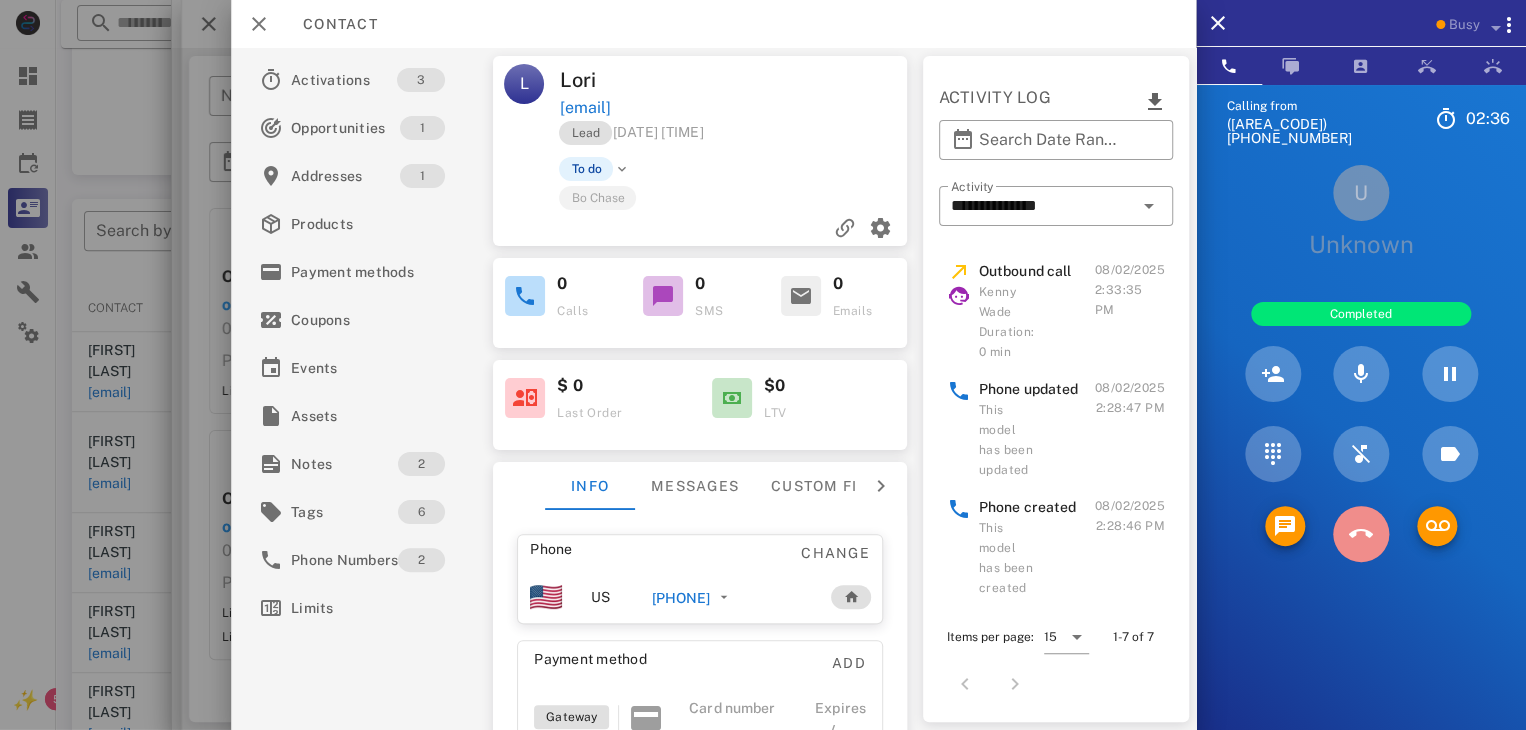 click at bounding box center (1361, 534) 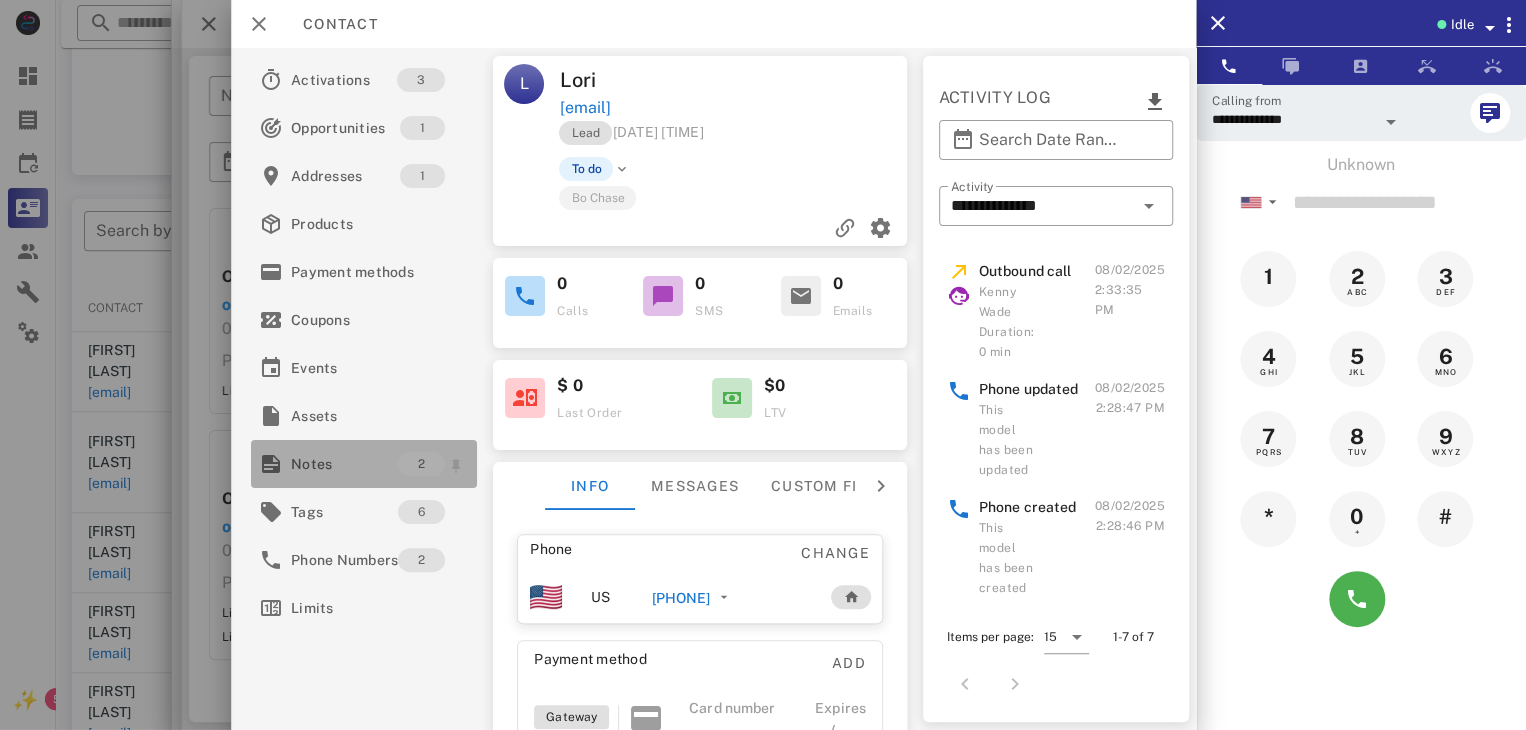 click on "Notes" at bounding box center (344, 464) 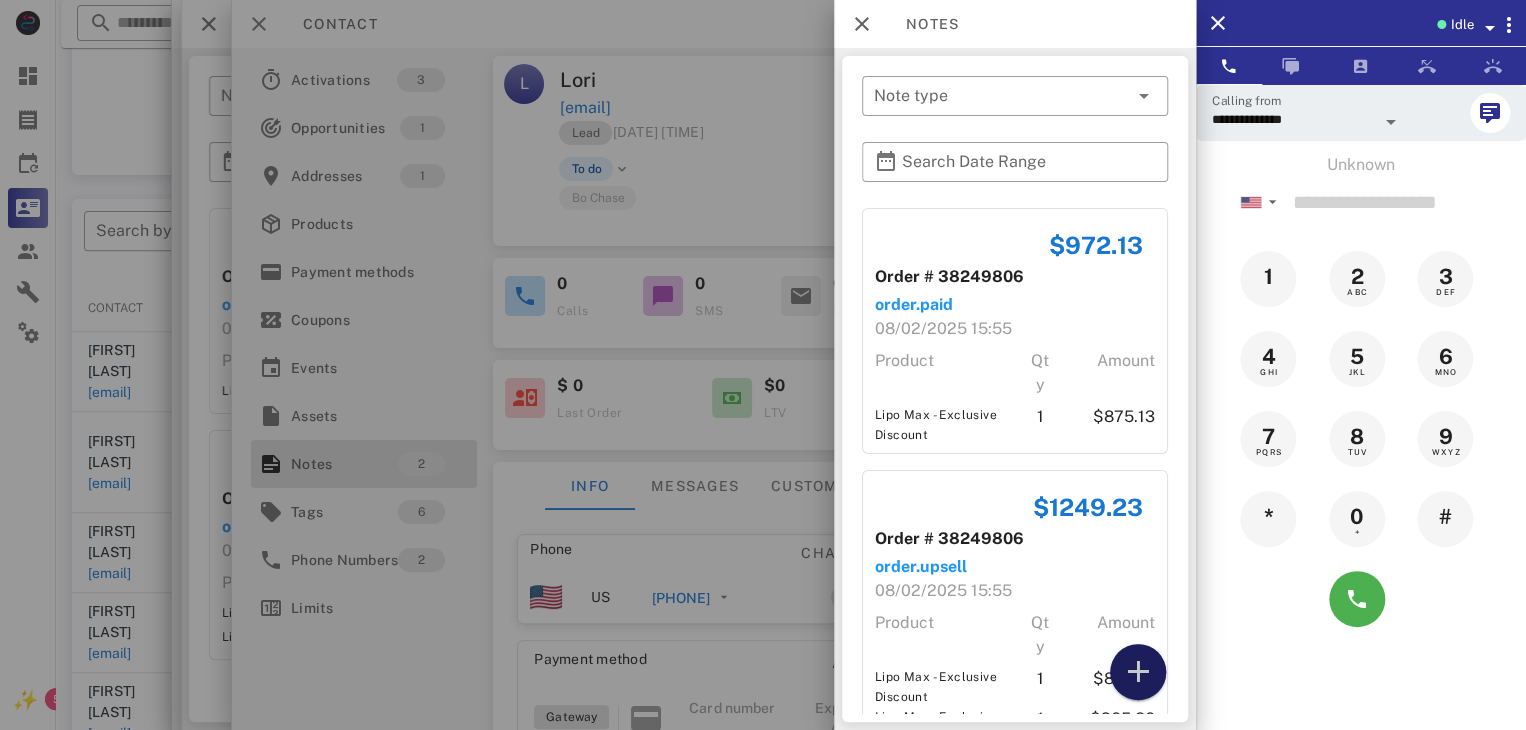 click at bounding box center [1138, 672] 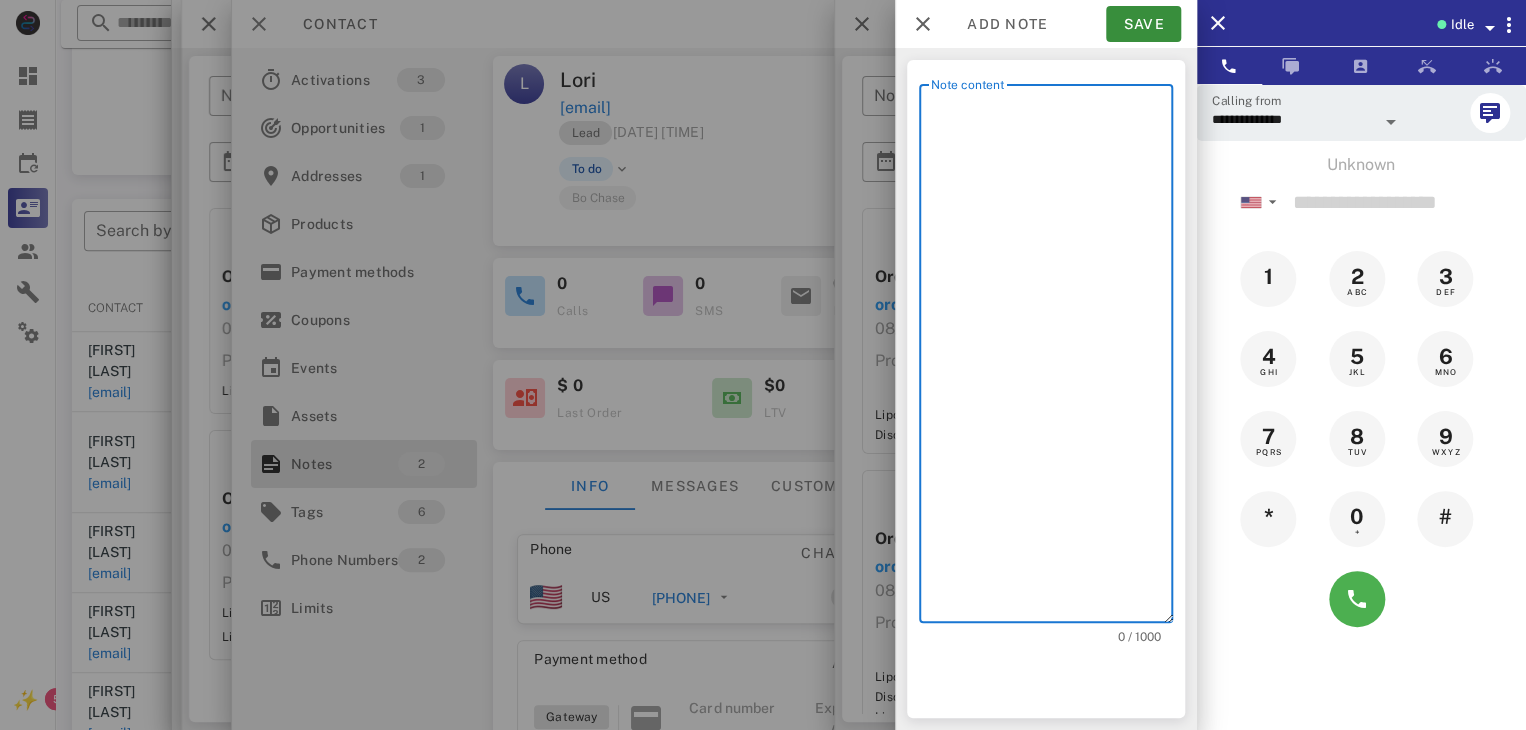 click on "Note content" at bounding box center [1052, 358] 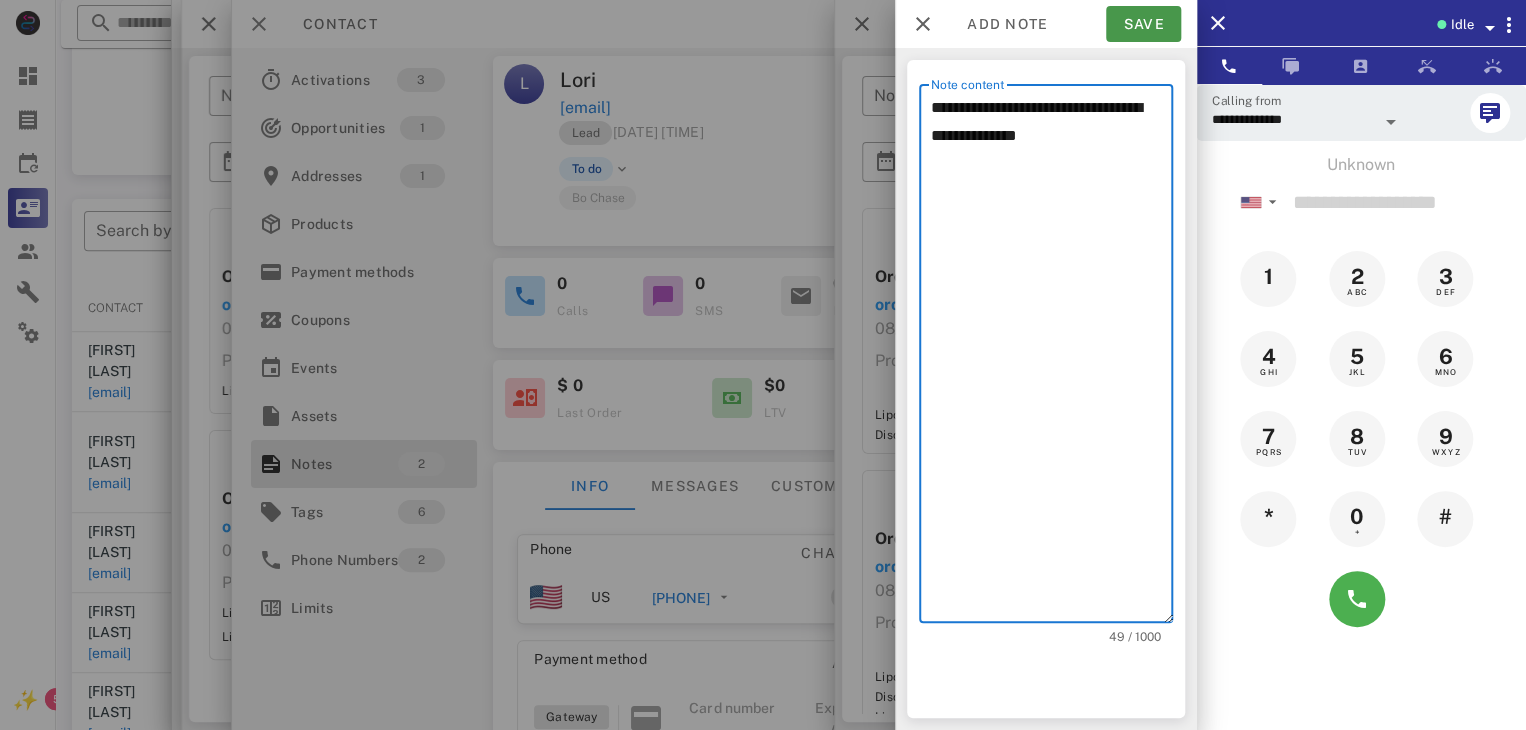 type on "**********" 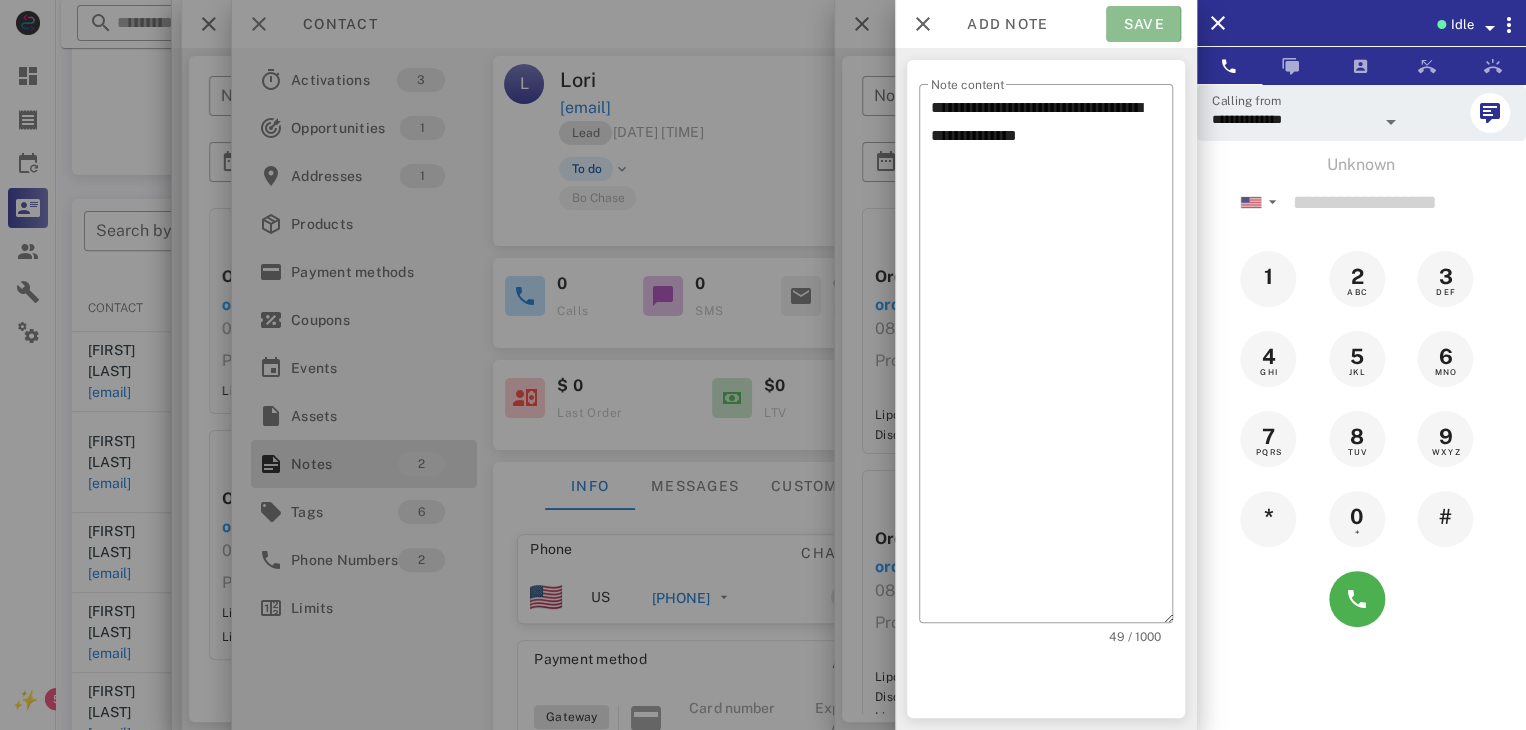 click on "Save" at bounding box center [1143, 24] 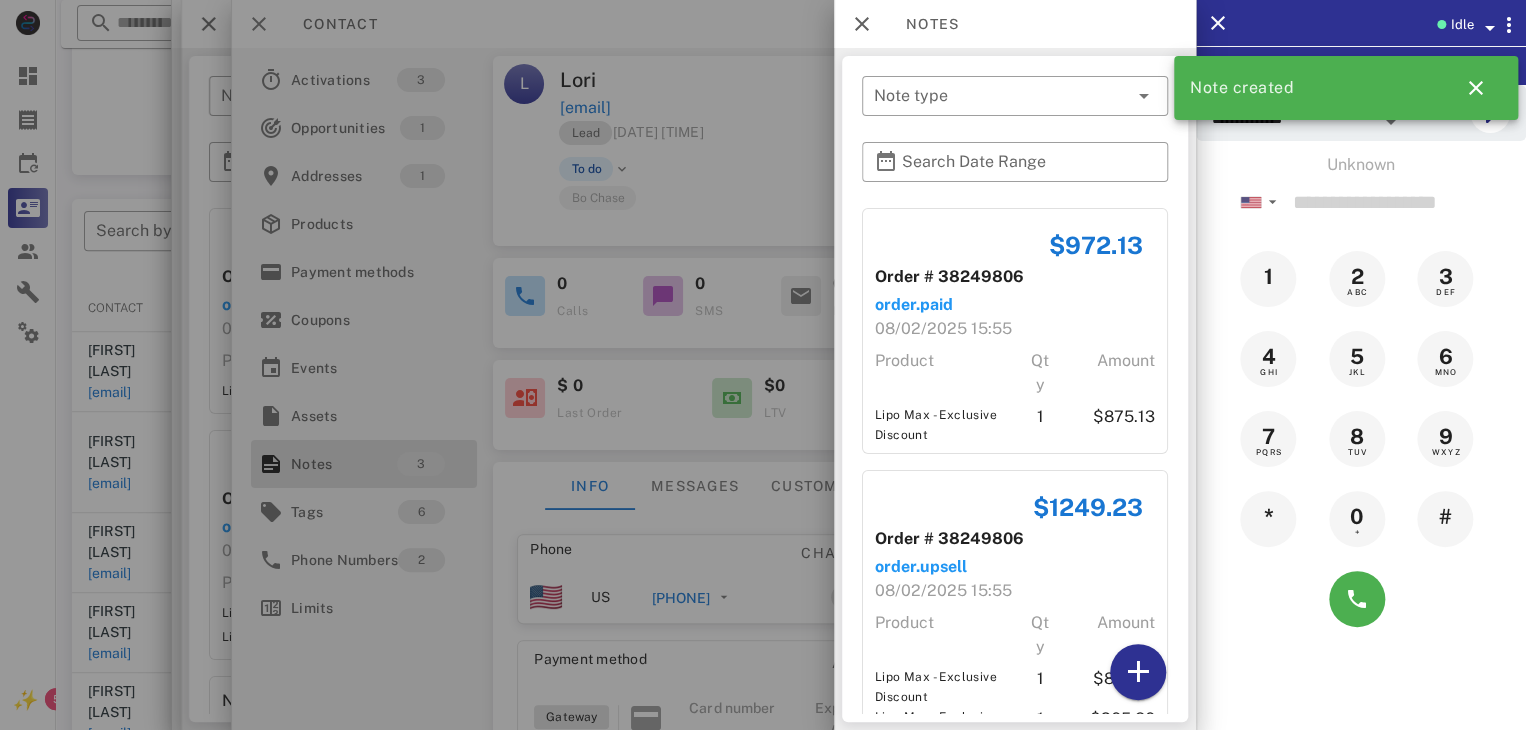 click at bounding box center [763, 365] 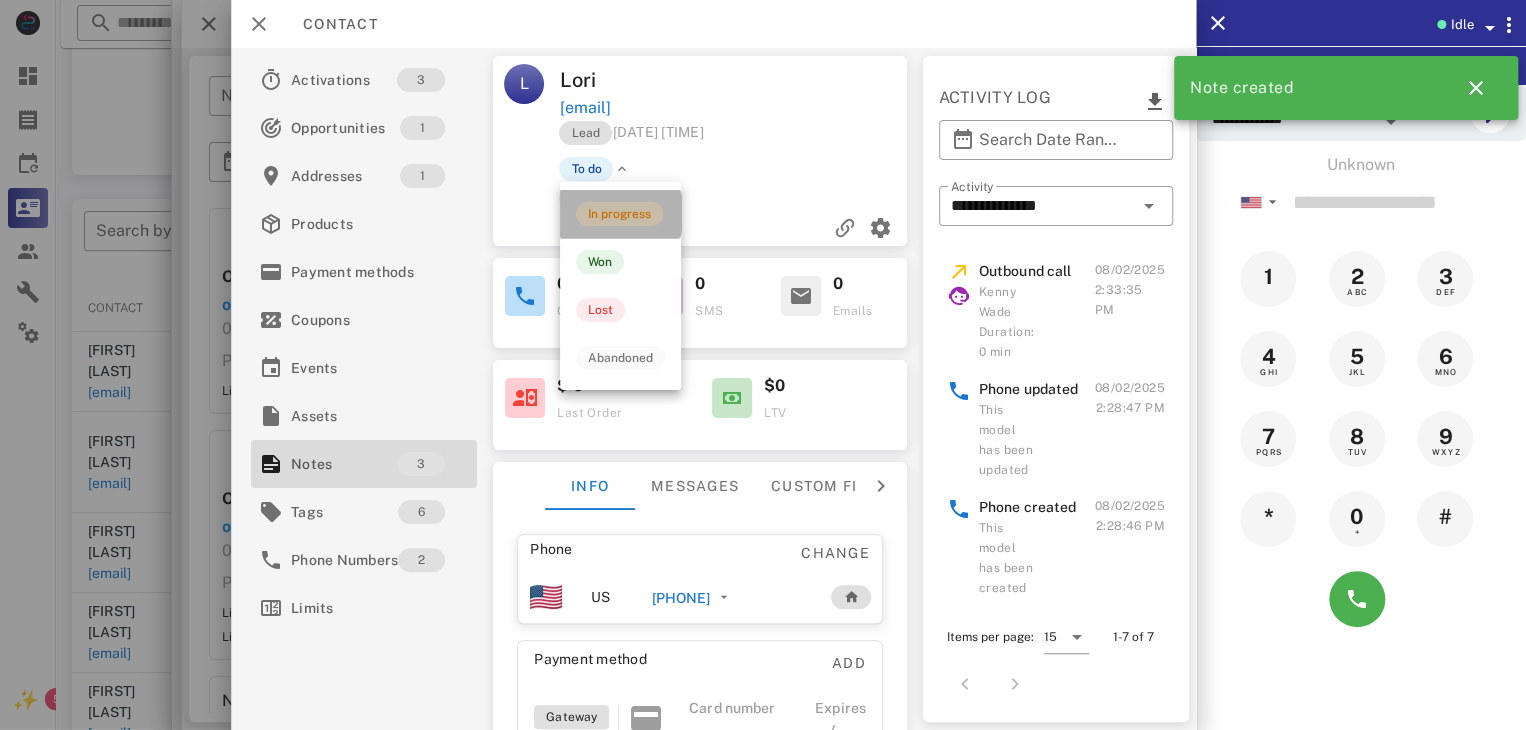 click on "In progress" at bounding box center [619, 214] 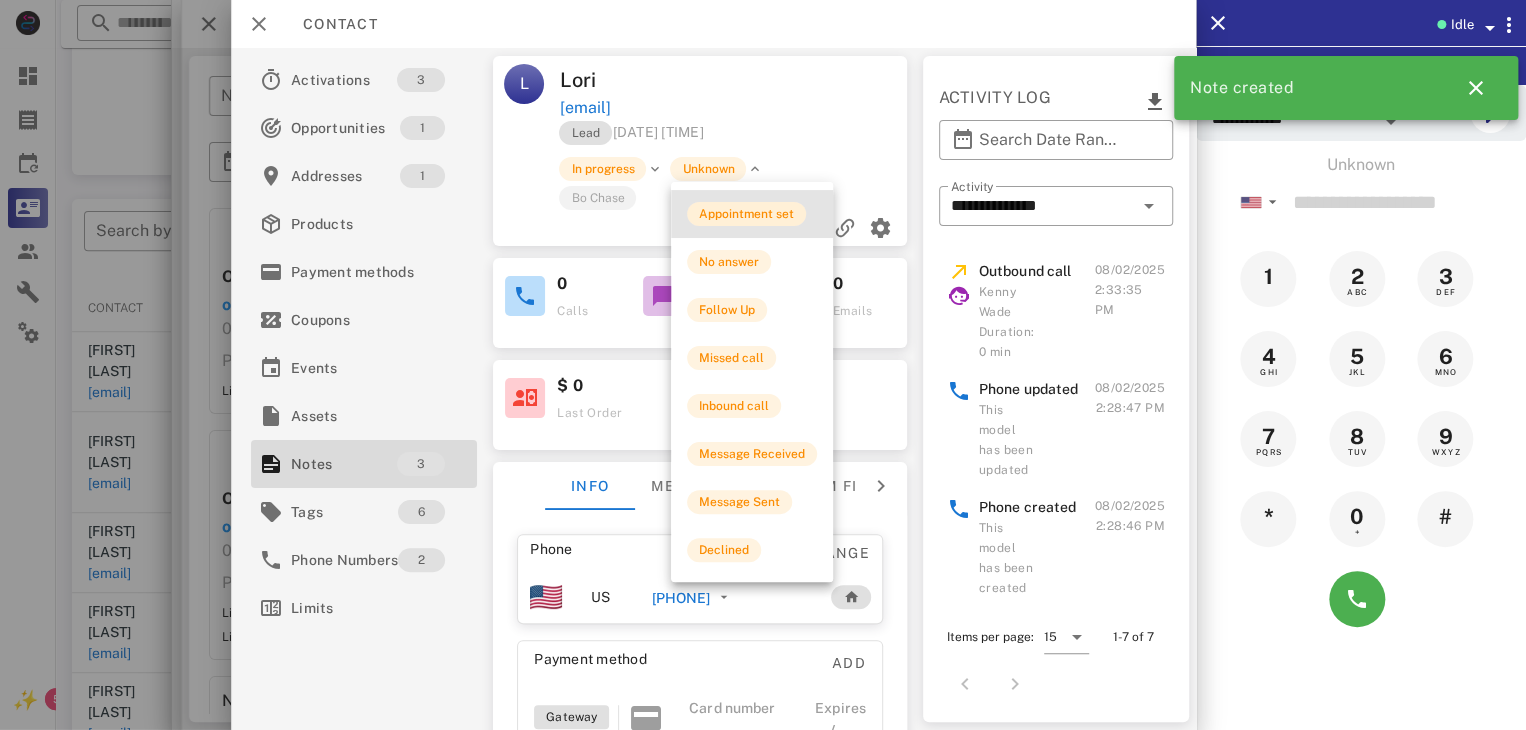 click on "Appointment set" at bounding box center (746, 214) 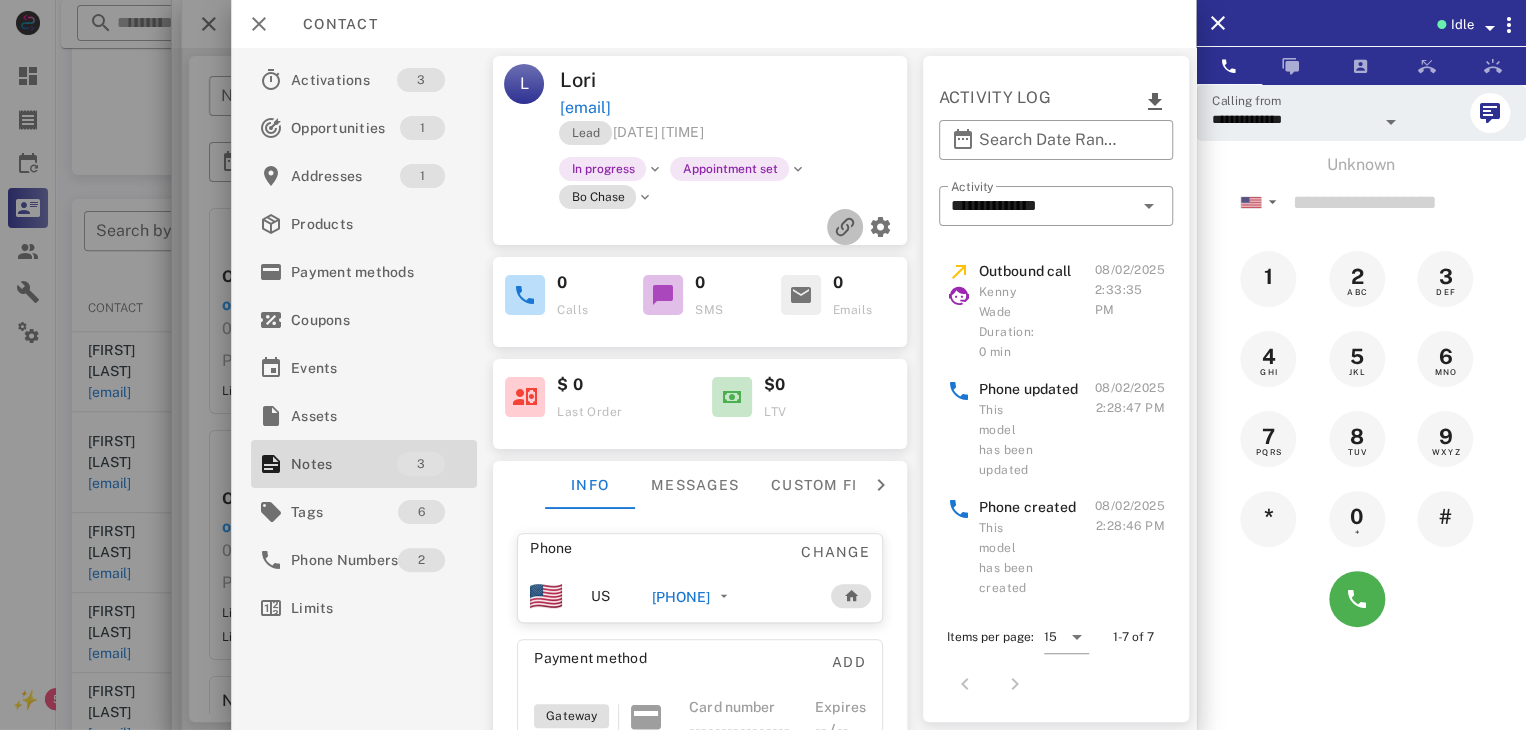 click at bounding box center (845, 227) 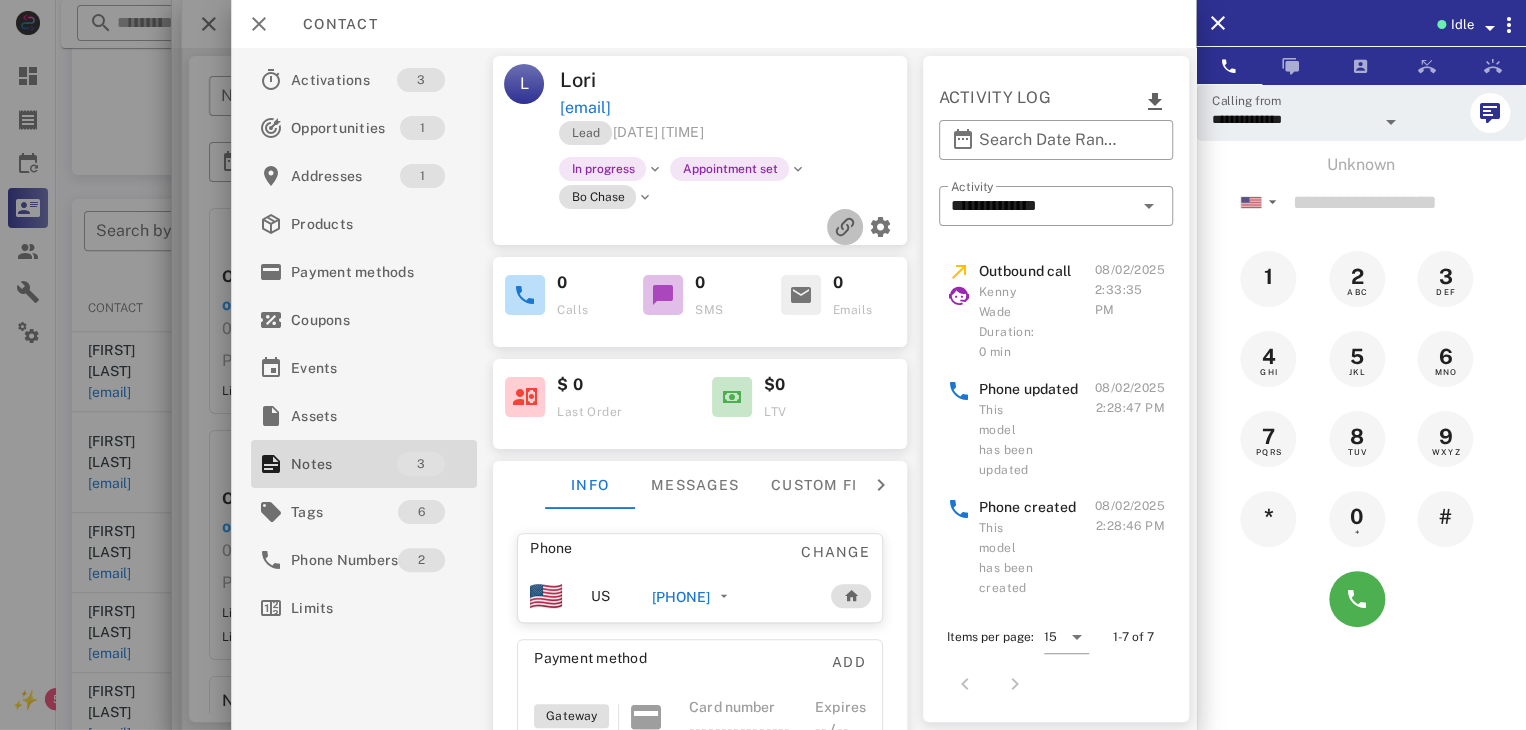 click at bounding box center (845, 227) 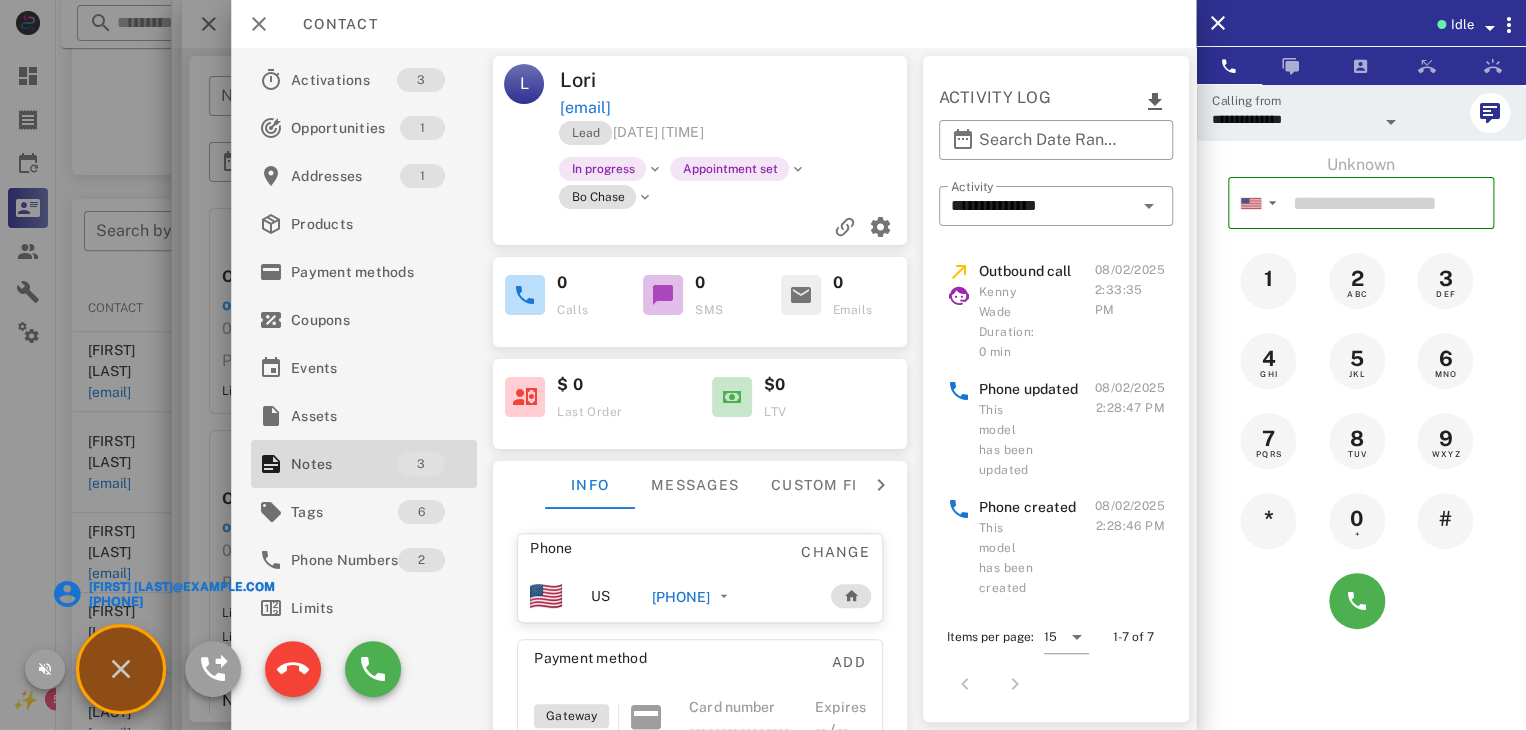 click on "[FIRST] [LAST]@example.com" at bounding box center [180, 587] 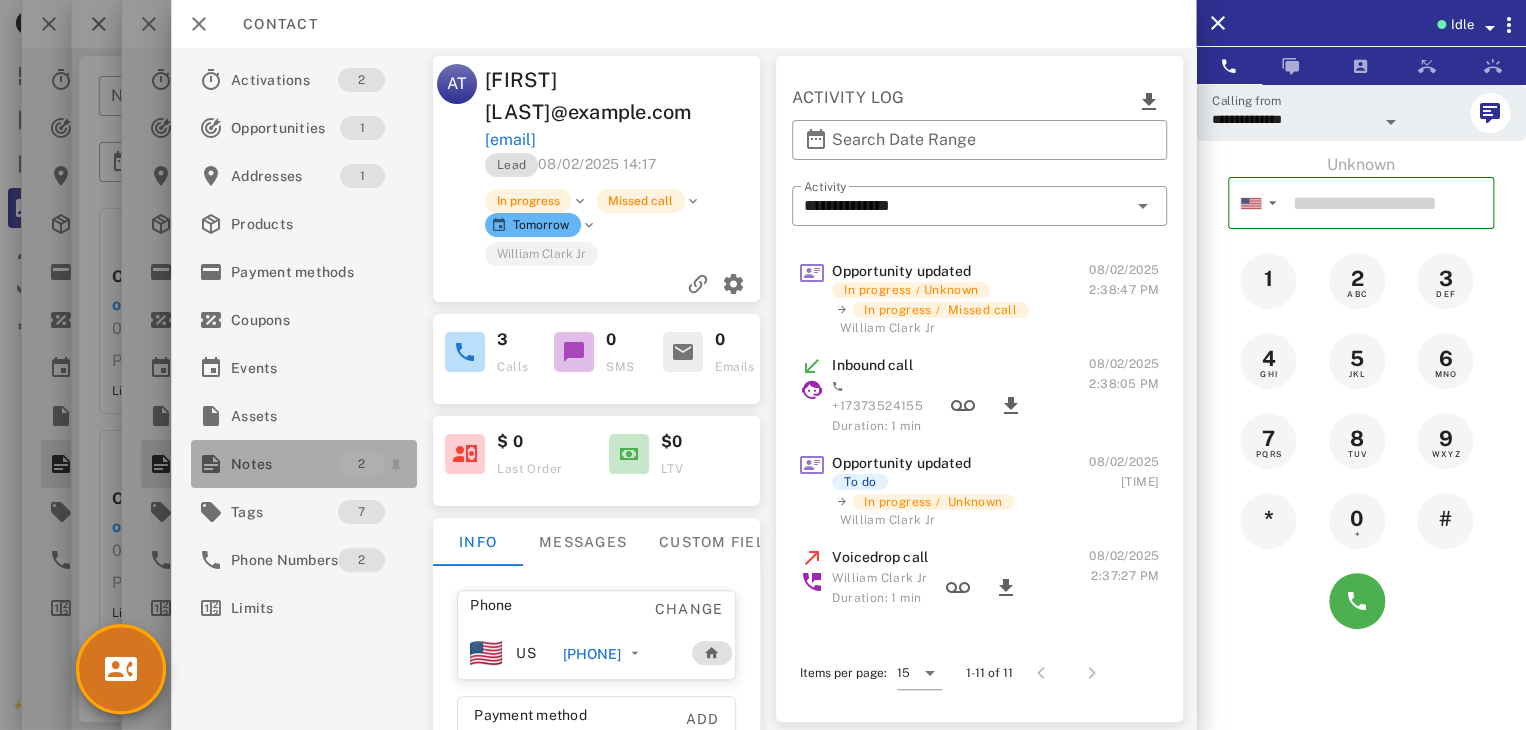 click at bounding box center (211, 464) 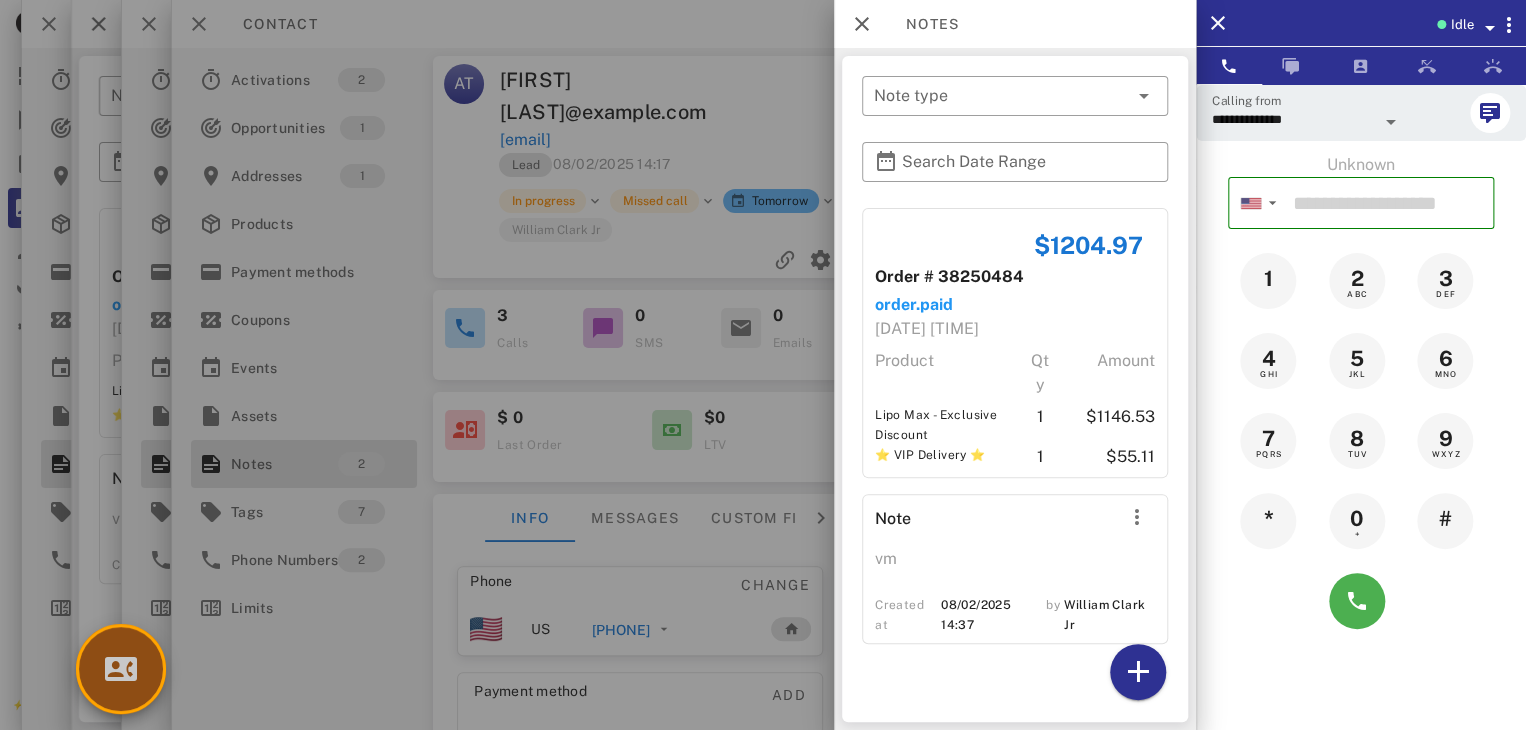 click at bounding box center [121, 669] 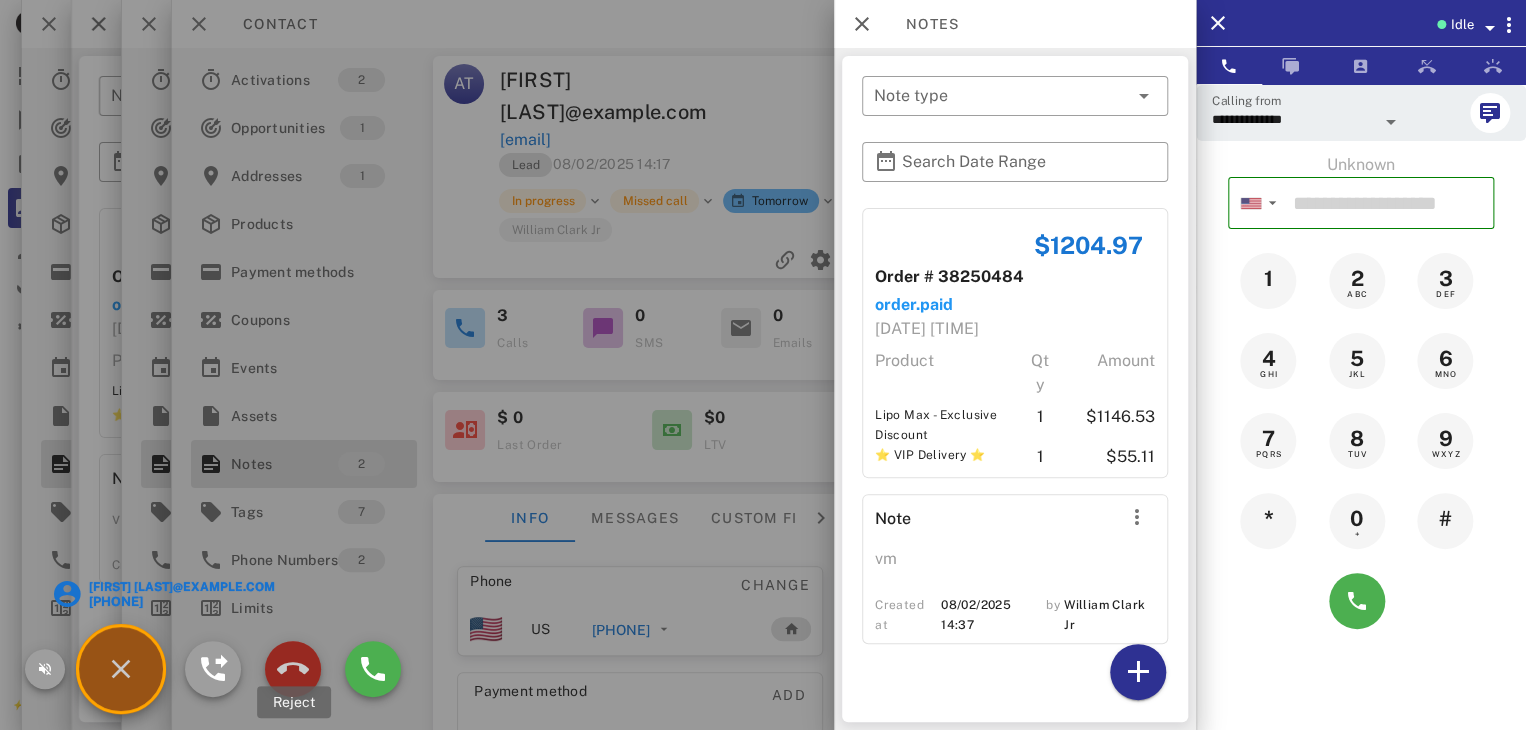 click at bounding box center [293, 669] 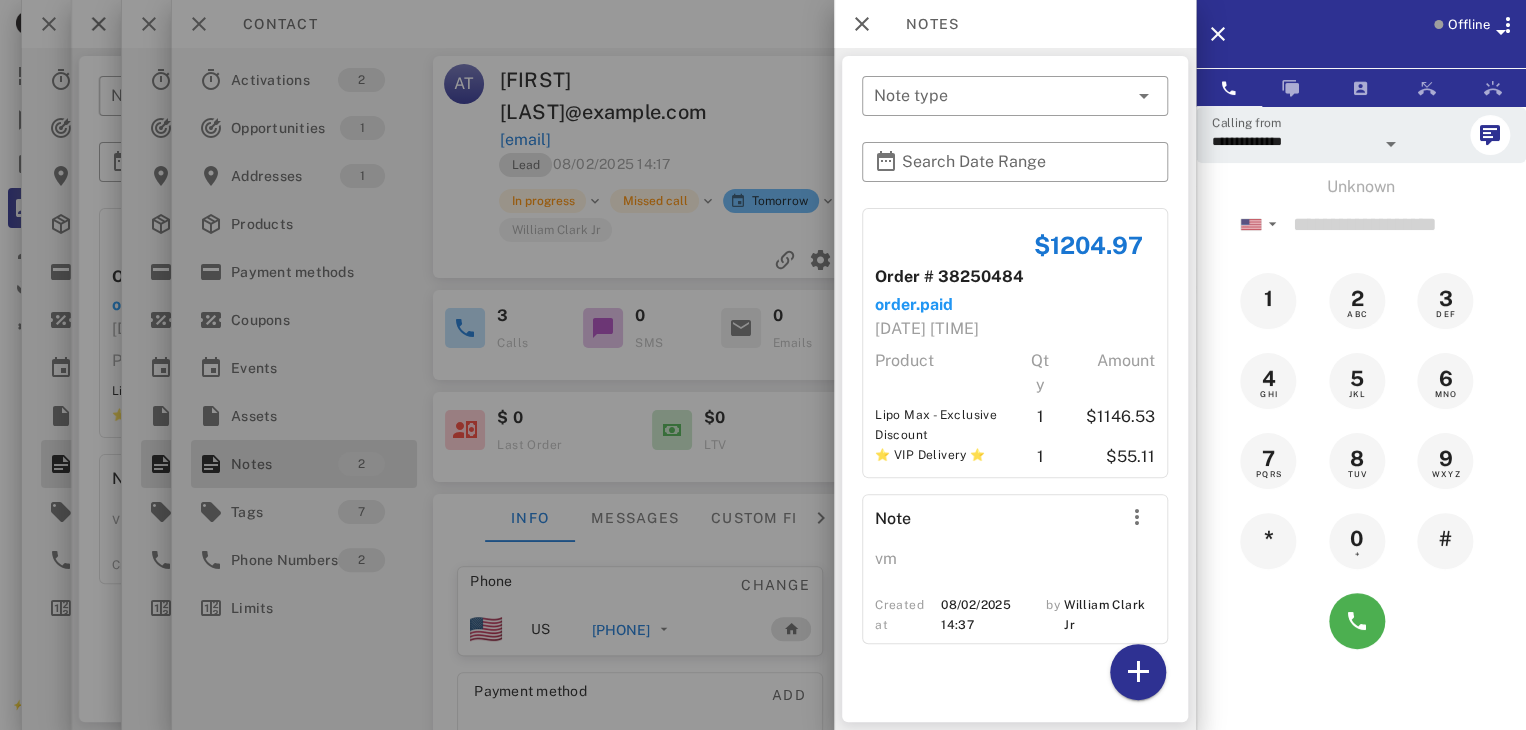 click at bounding box center [763, 365] 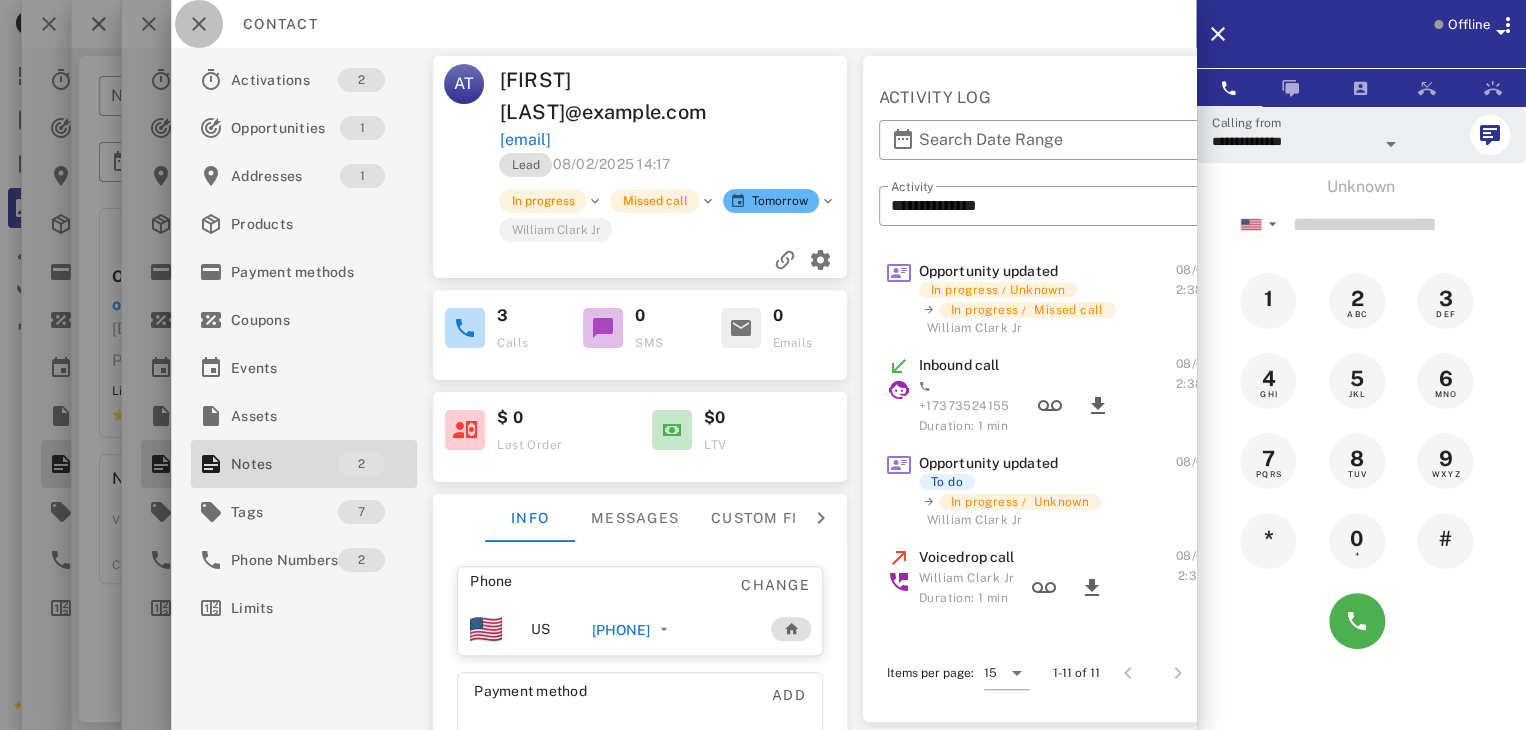 click at bounding box center [199, 24] 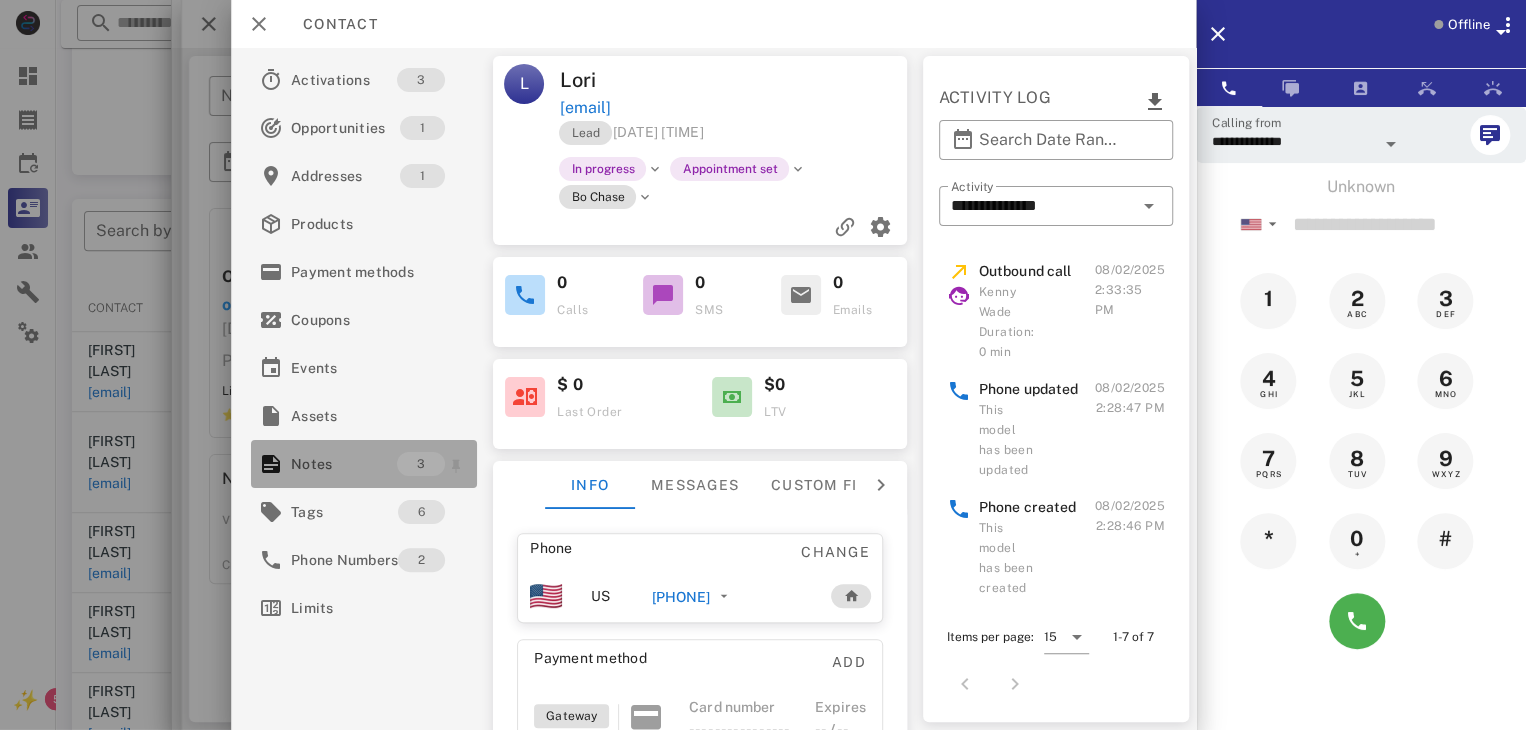 click on "Notes" at bounding box center [344, 464] 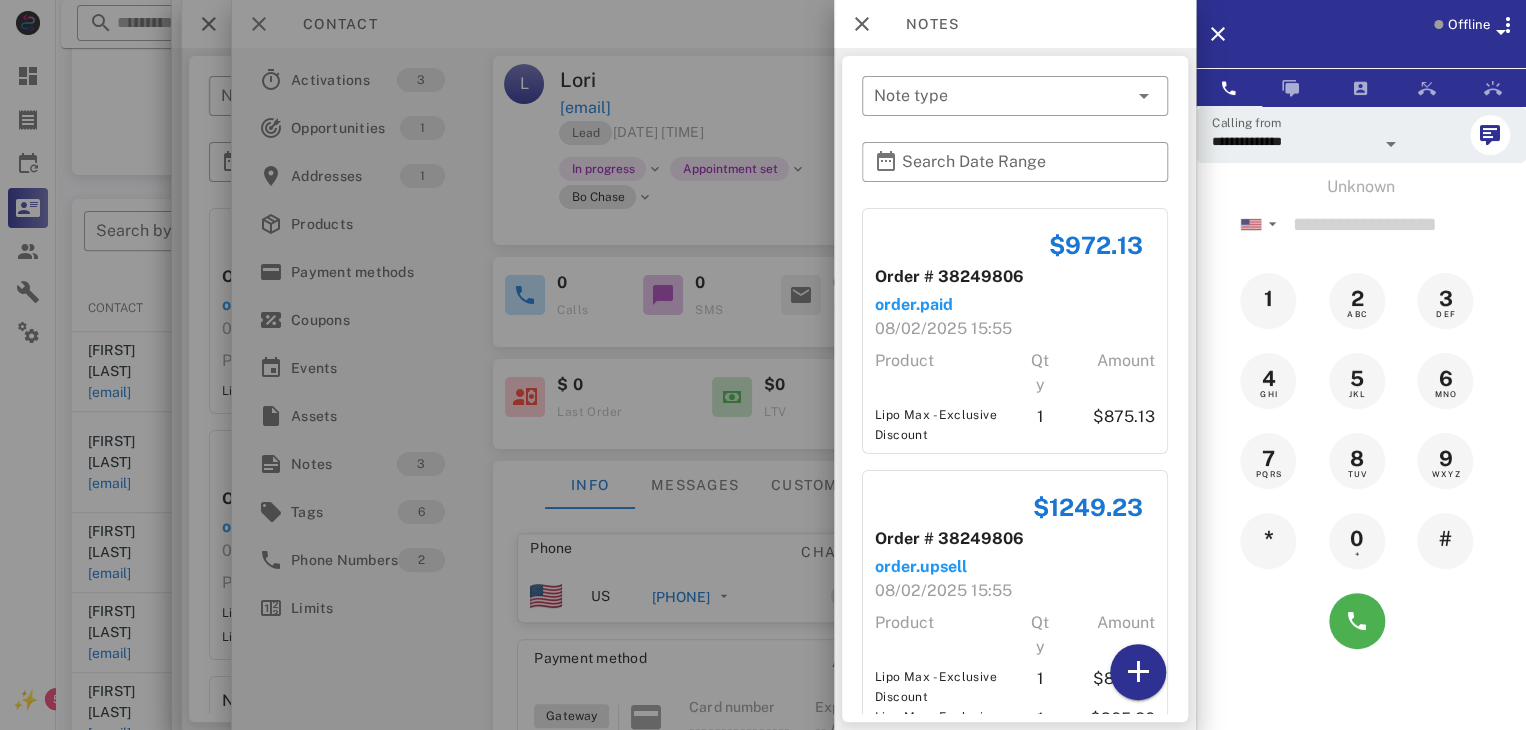 scroll, scrollTop: 260, scrollLeft: 0, axis: vertical 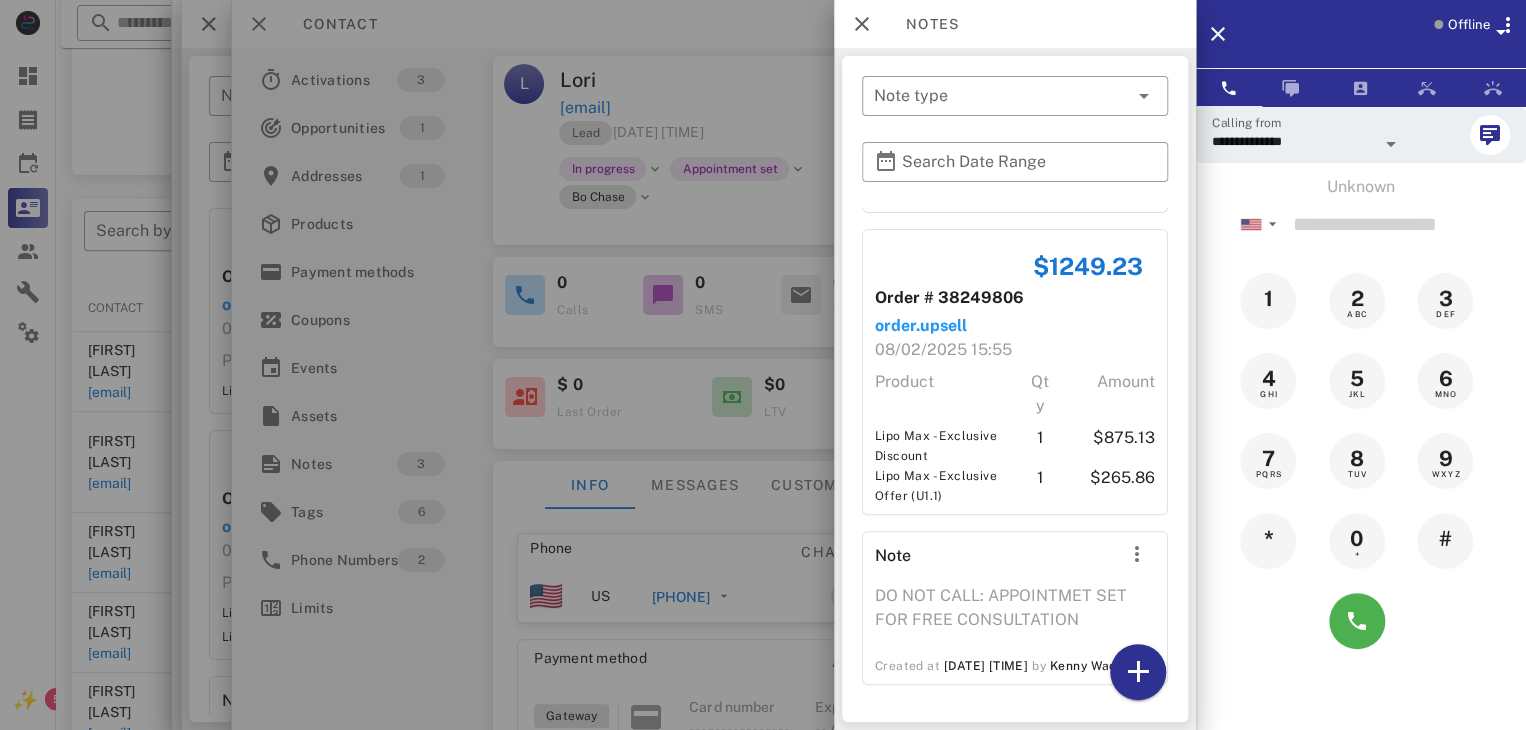 click at bounding box center [763, 365] 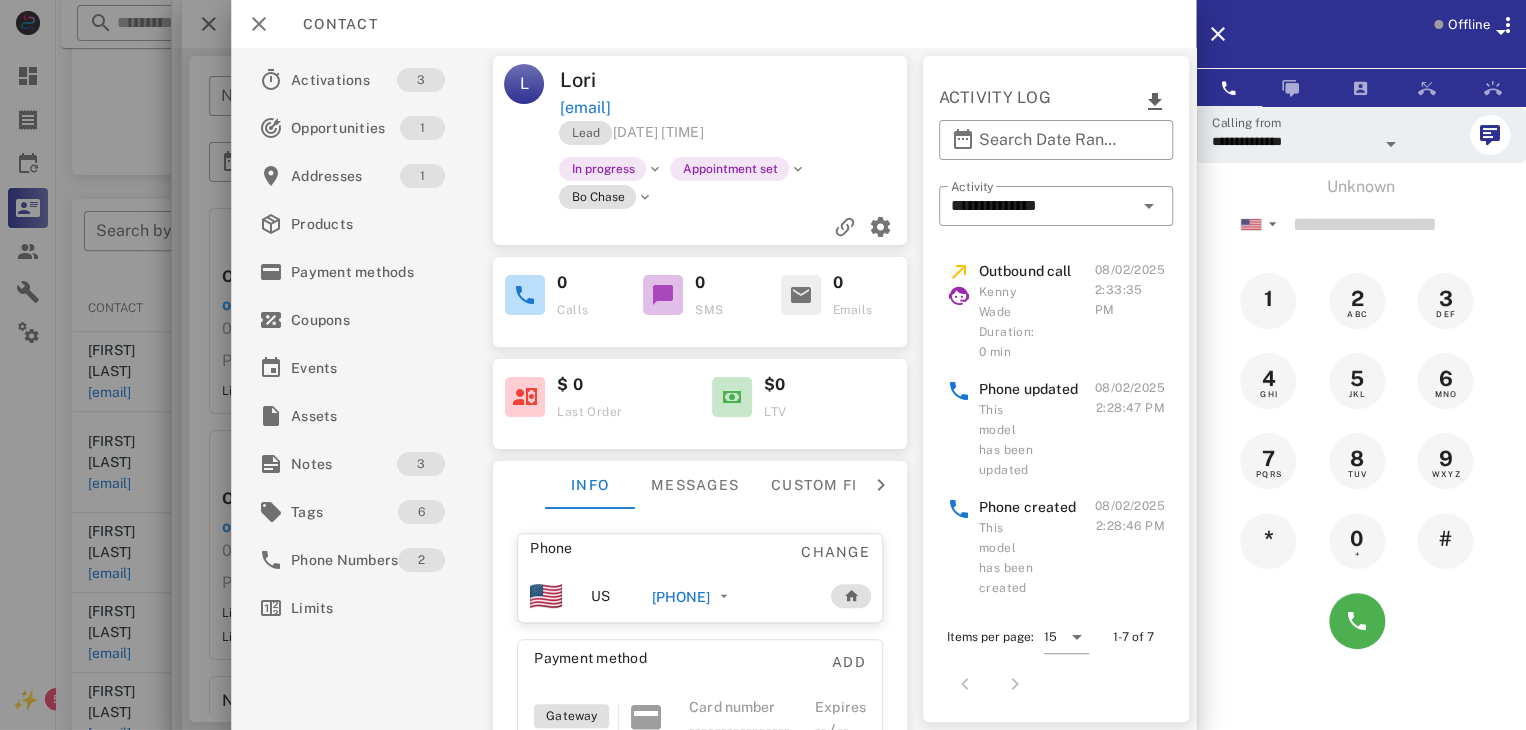 scroll, scrollTop: 444, scrollLeft: 0, axis: vertical 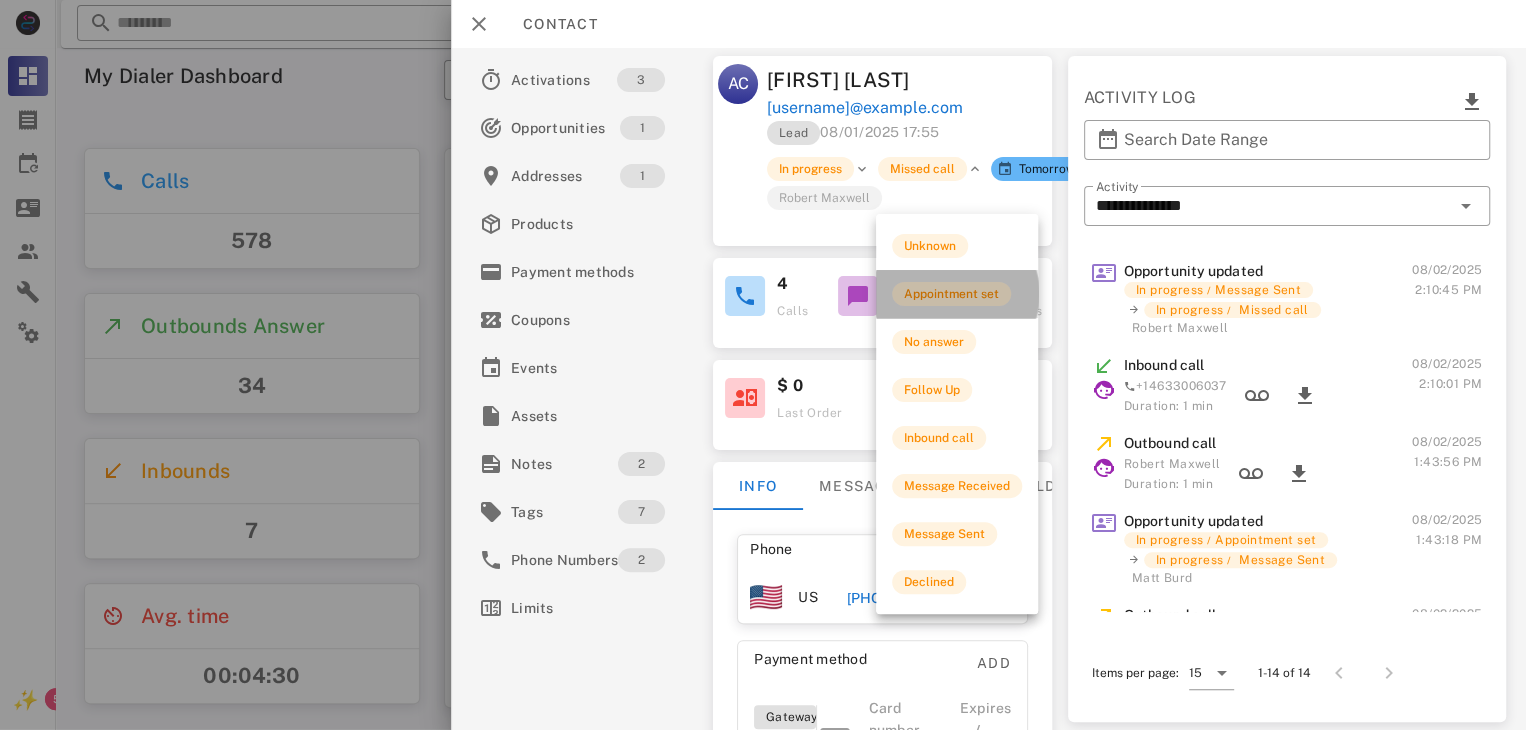 click on "Appointment set" at bounding box center [951, 294] 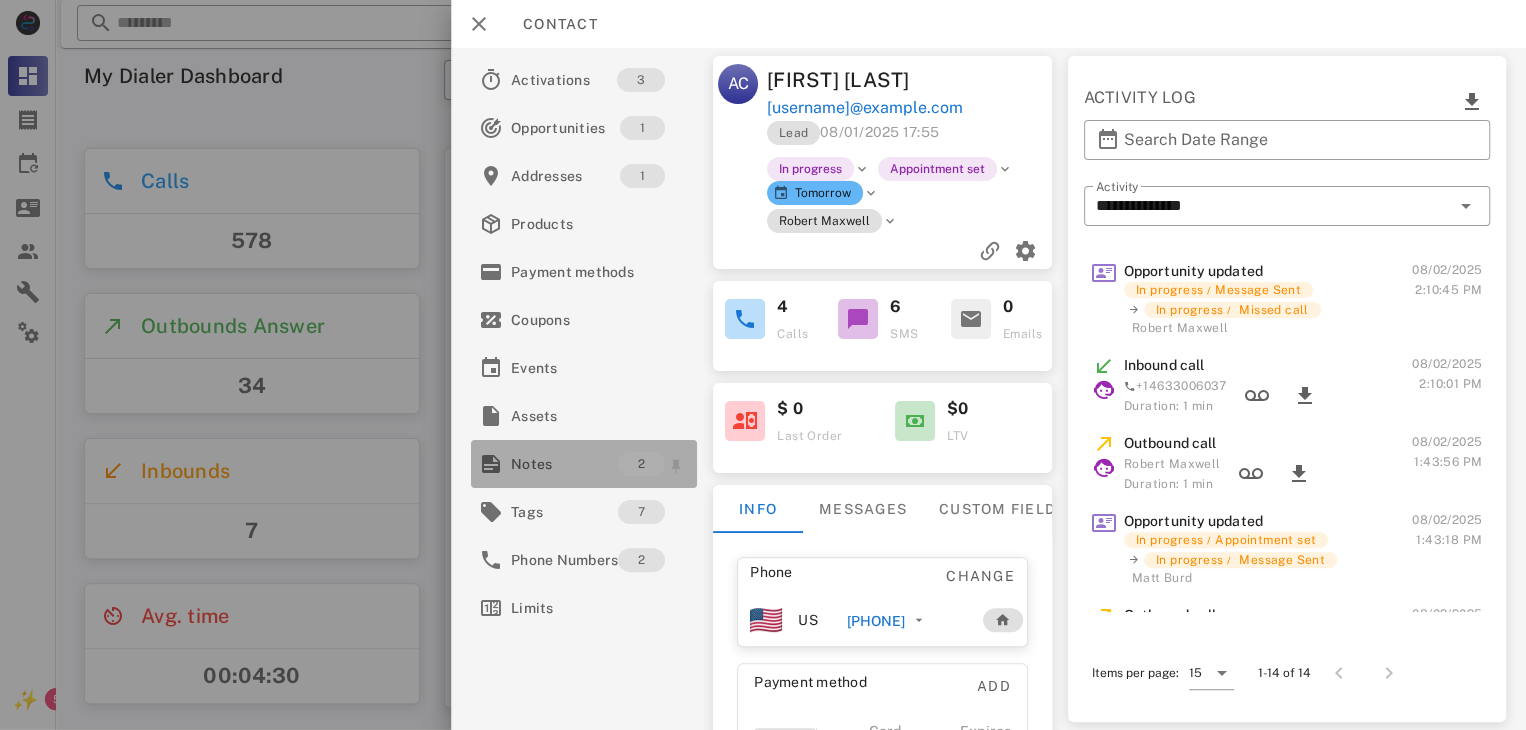 click on "Notes" at bounding box center (564, 464) 